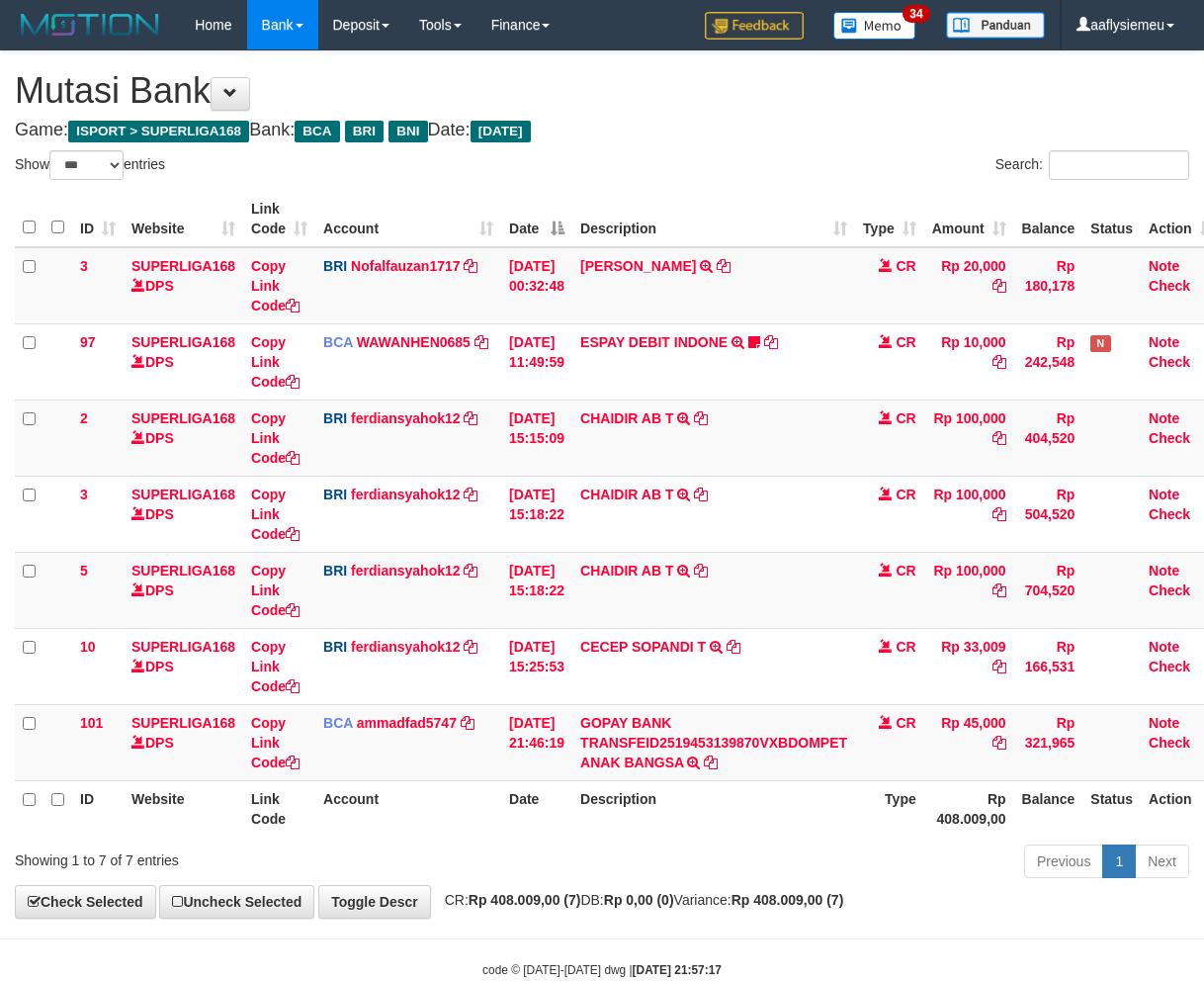 select on "***" 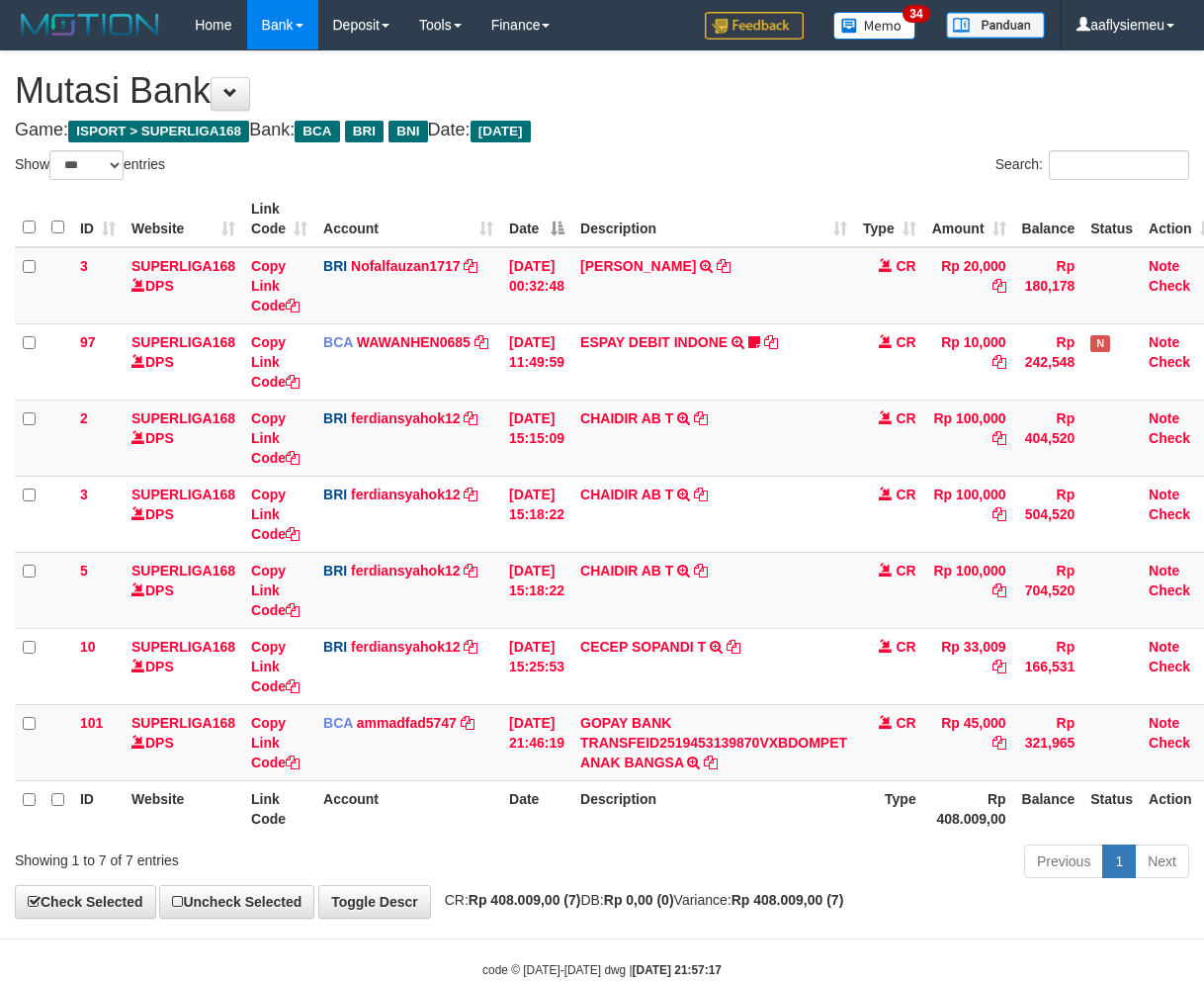 scroll, scrollTop: 45, scrollLeft: 0, axis: vertical 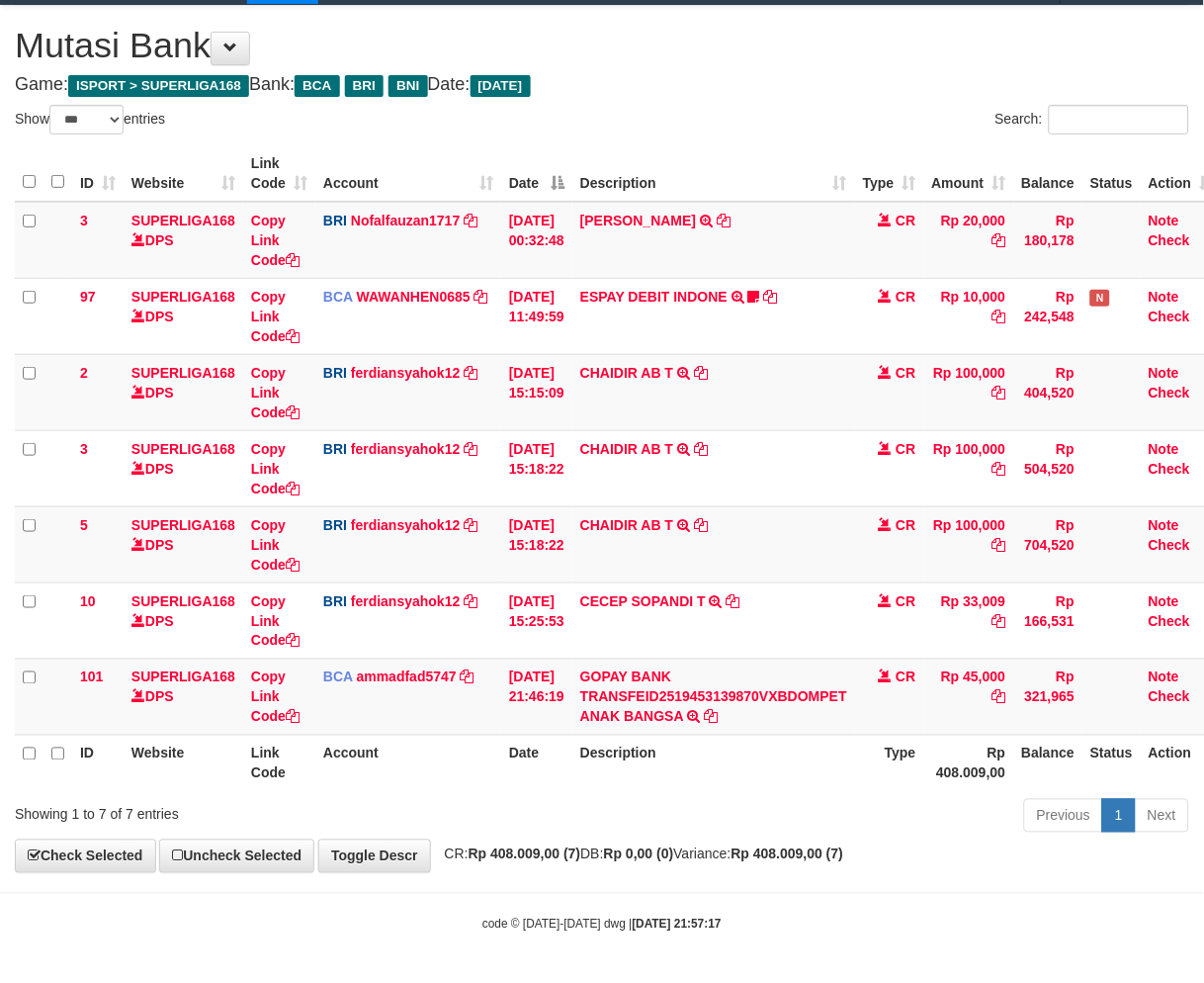 click on "Rp 408.009,00" at bounding box center (969, 762) 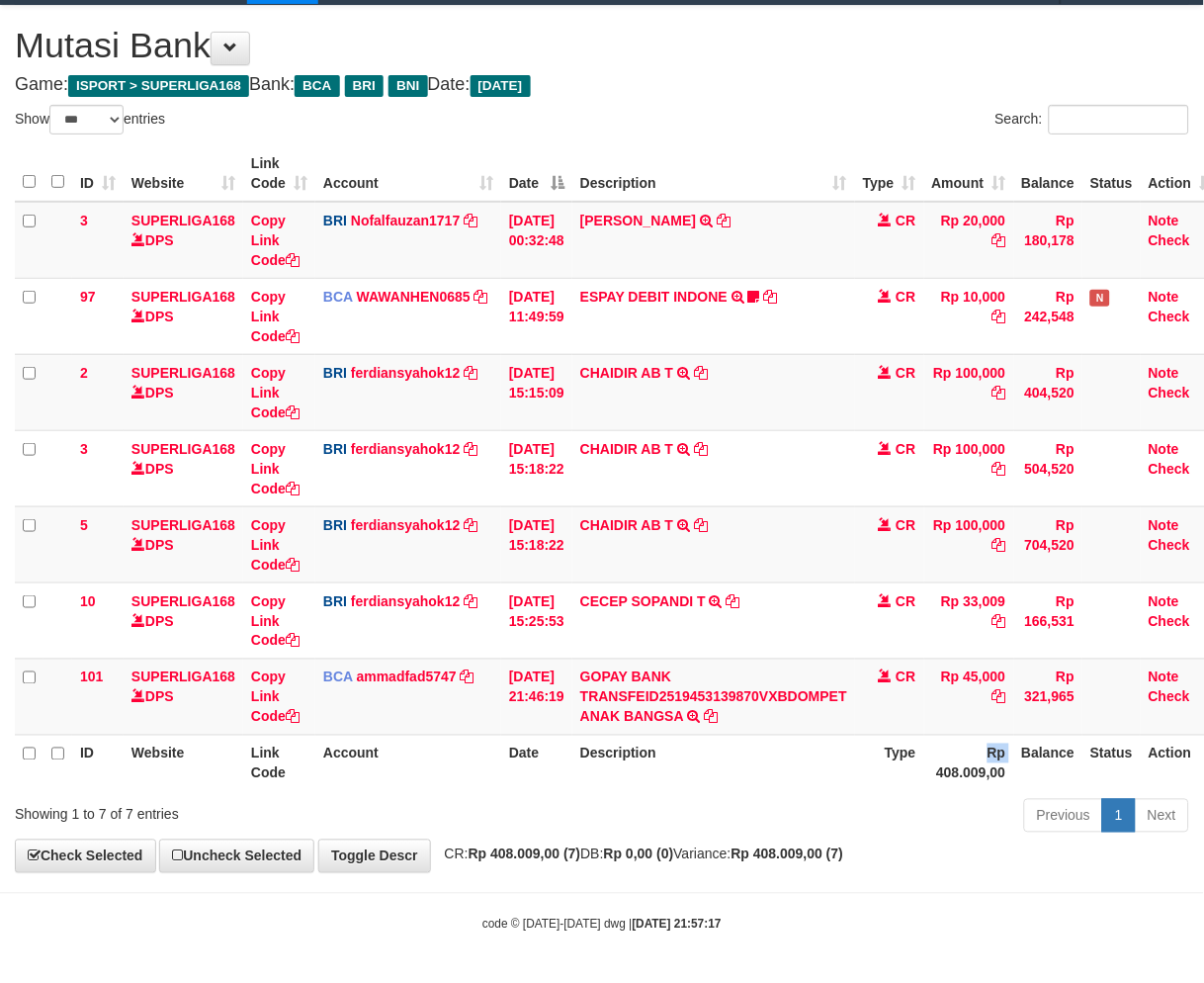 click on "Rp 408.009,00" at bounding box center [969, 762] 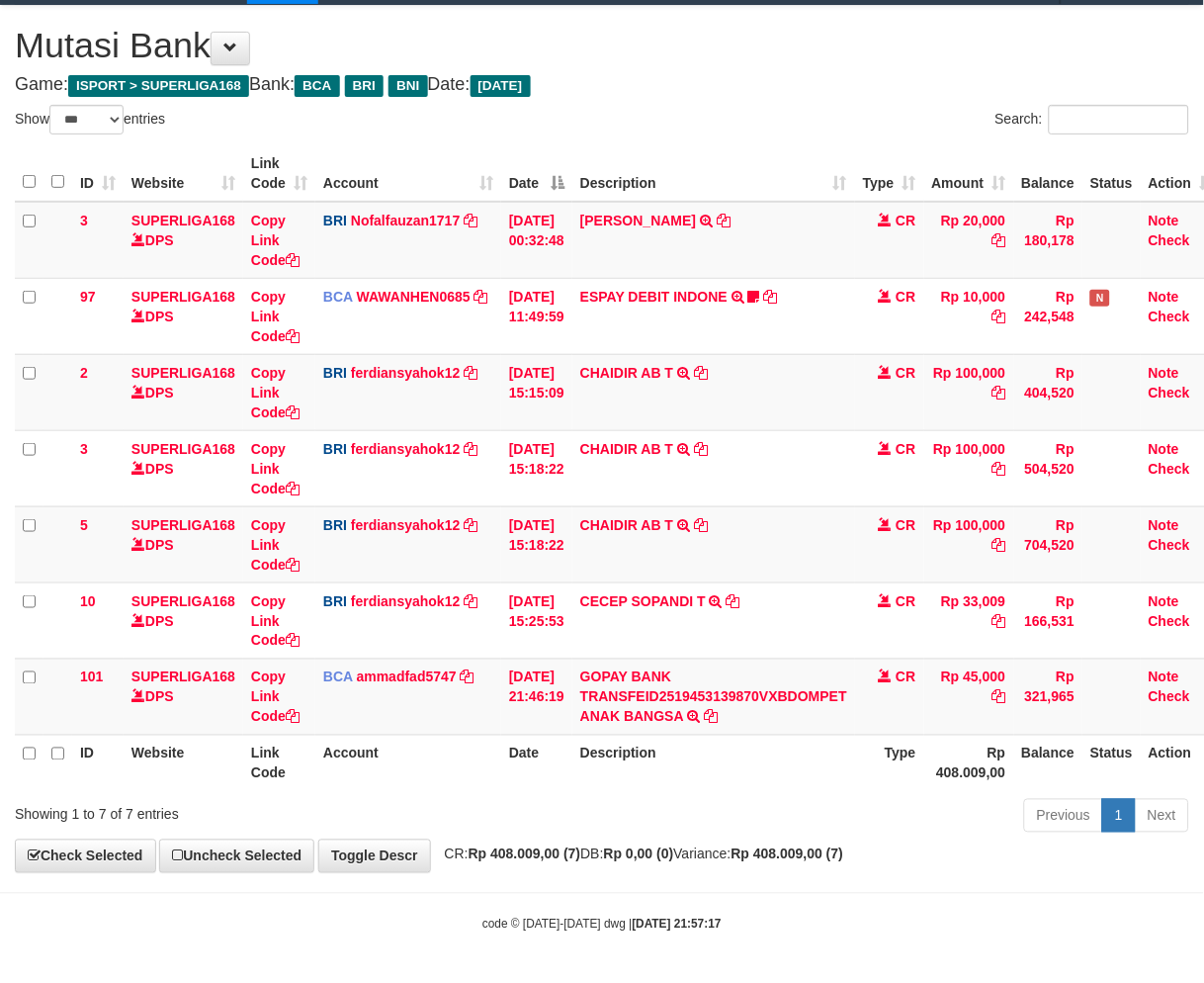 click on "Type" at bounding box center (890, 762) 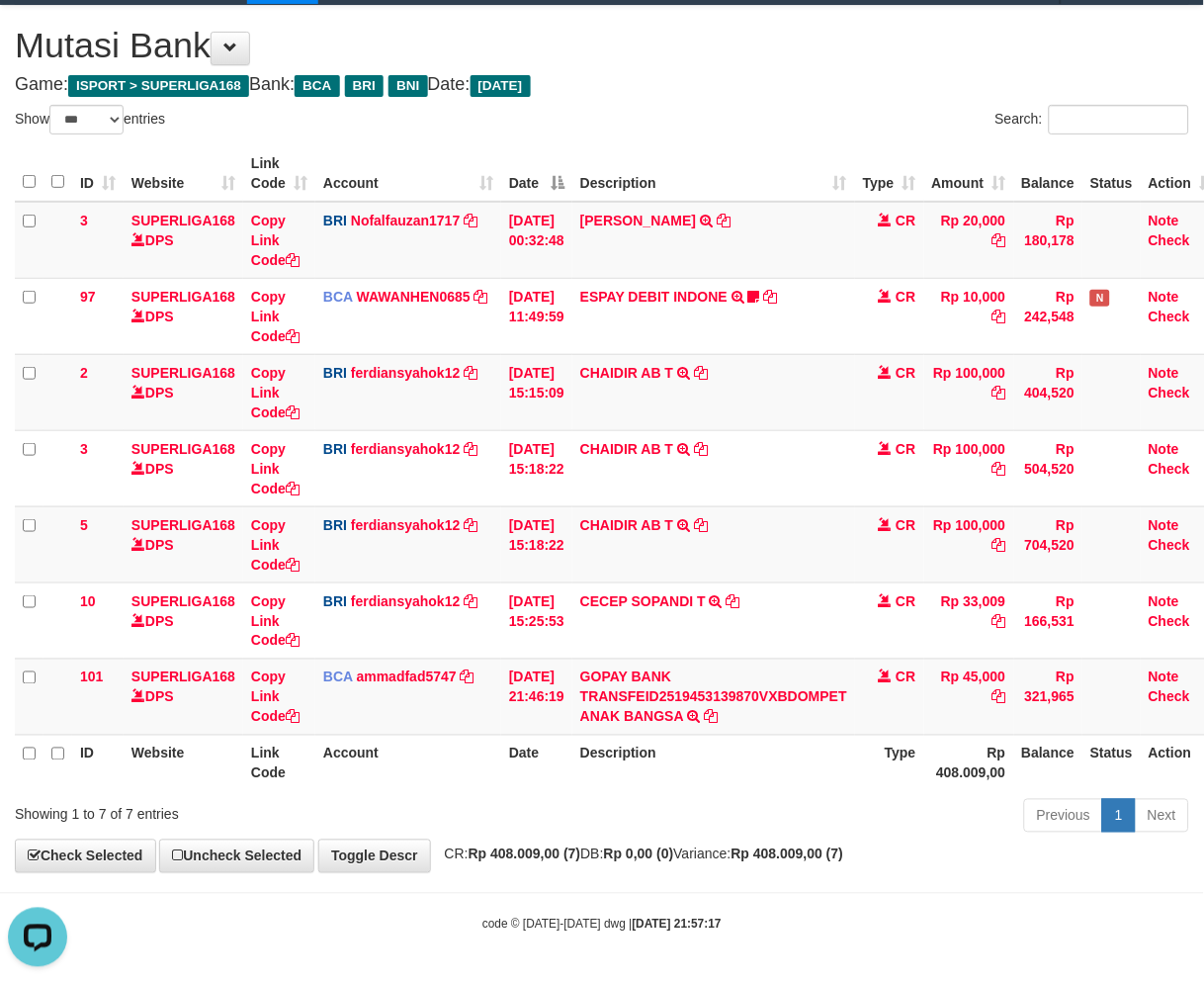 scroll, scrollTop: 0, scrollLeft: 0, axis: both 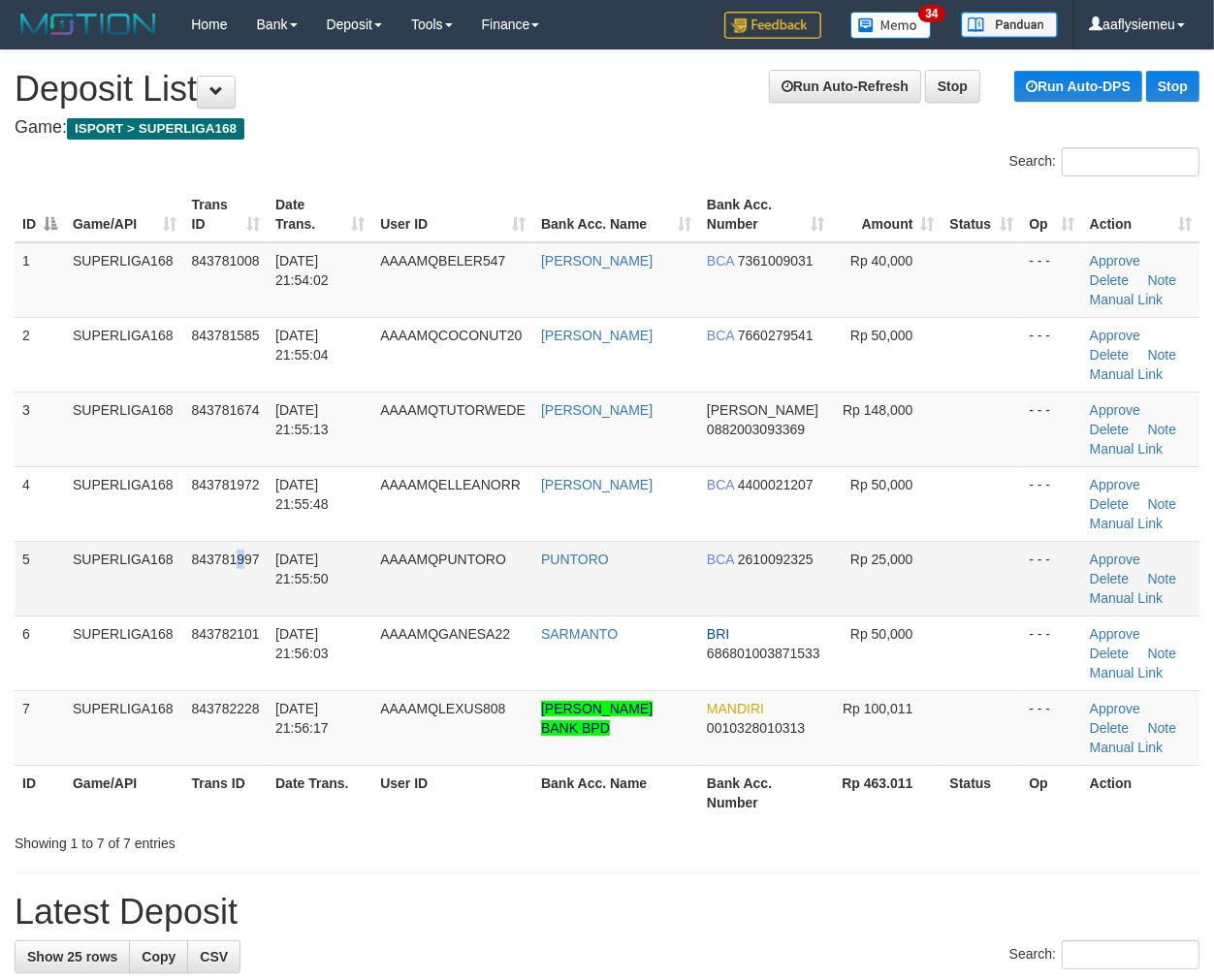 drag, startPoint x: 237, startPoint y: 565, endPoint x: 146, endPoint y: 586, distance: 93.391648 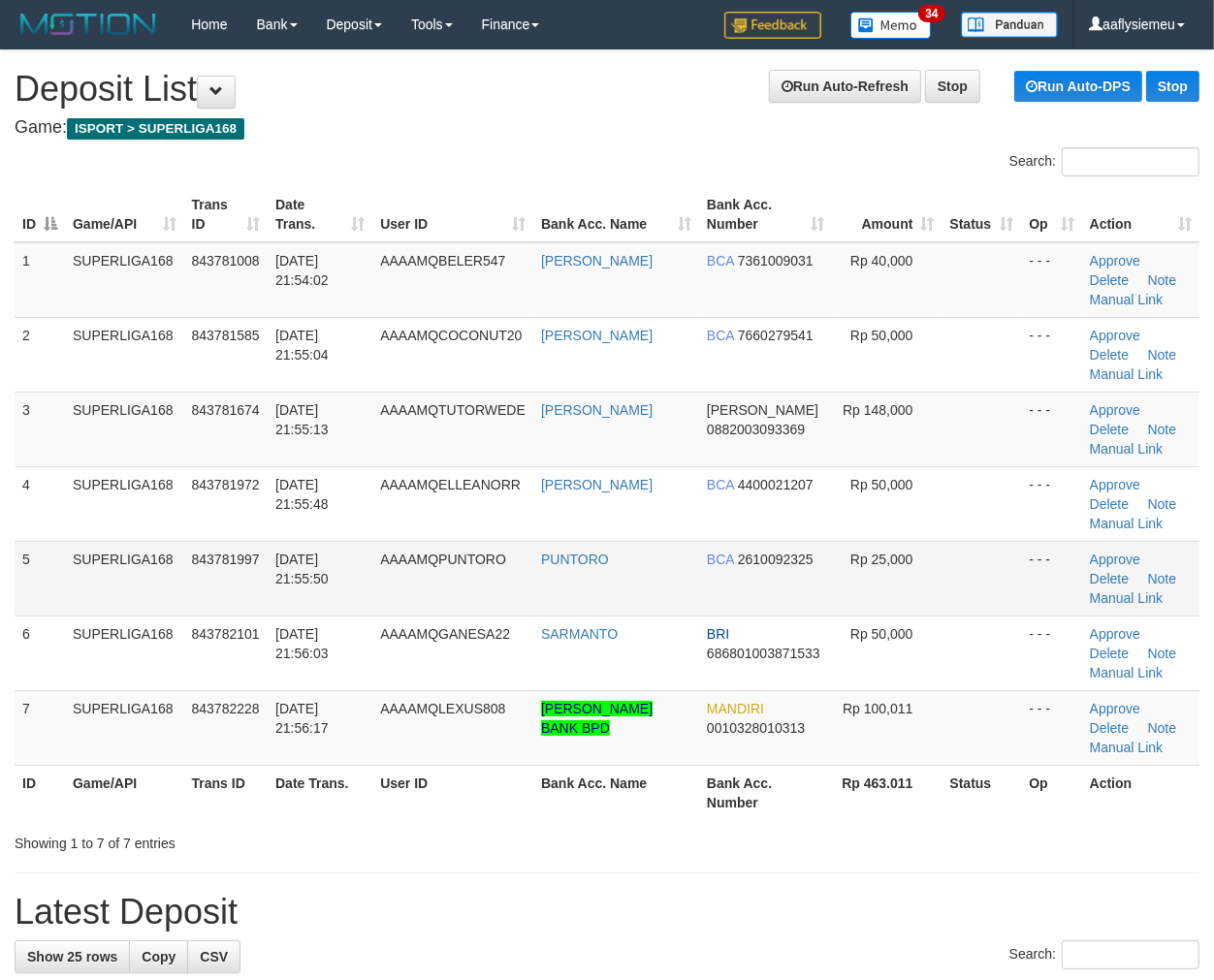 click on "5" at bounding box center (40, 578) 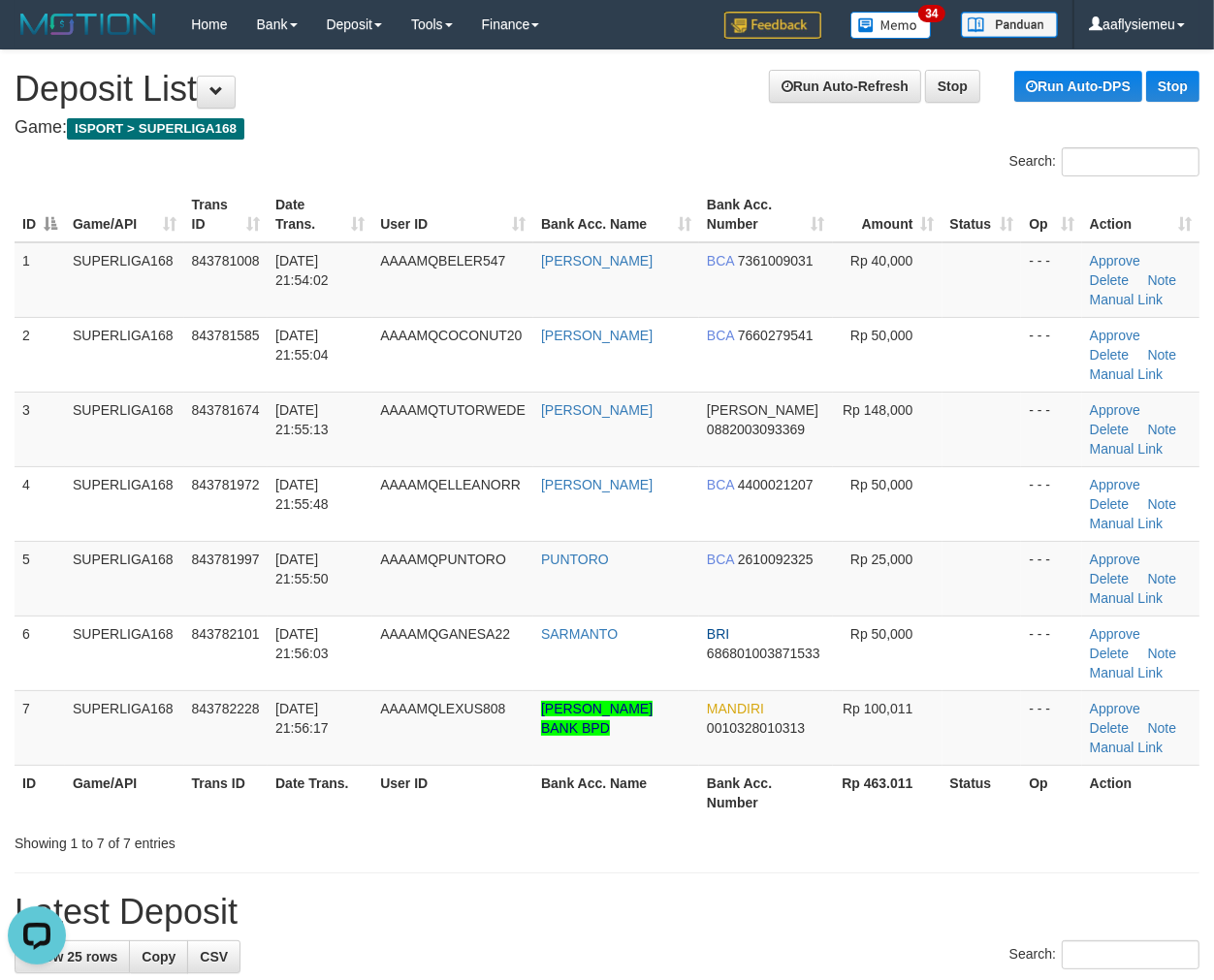 scroll, scrollTop: 0, scrollLeft: 0, axis: both 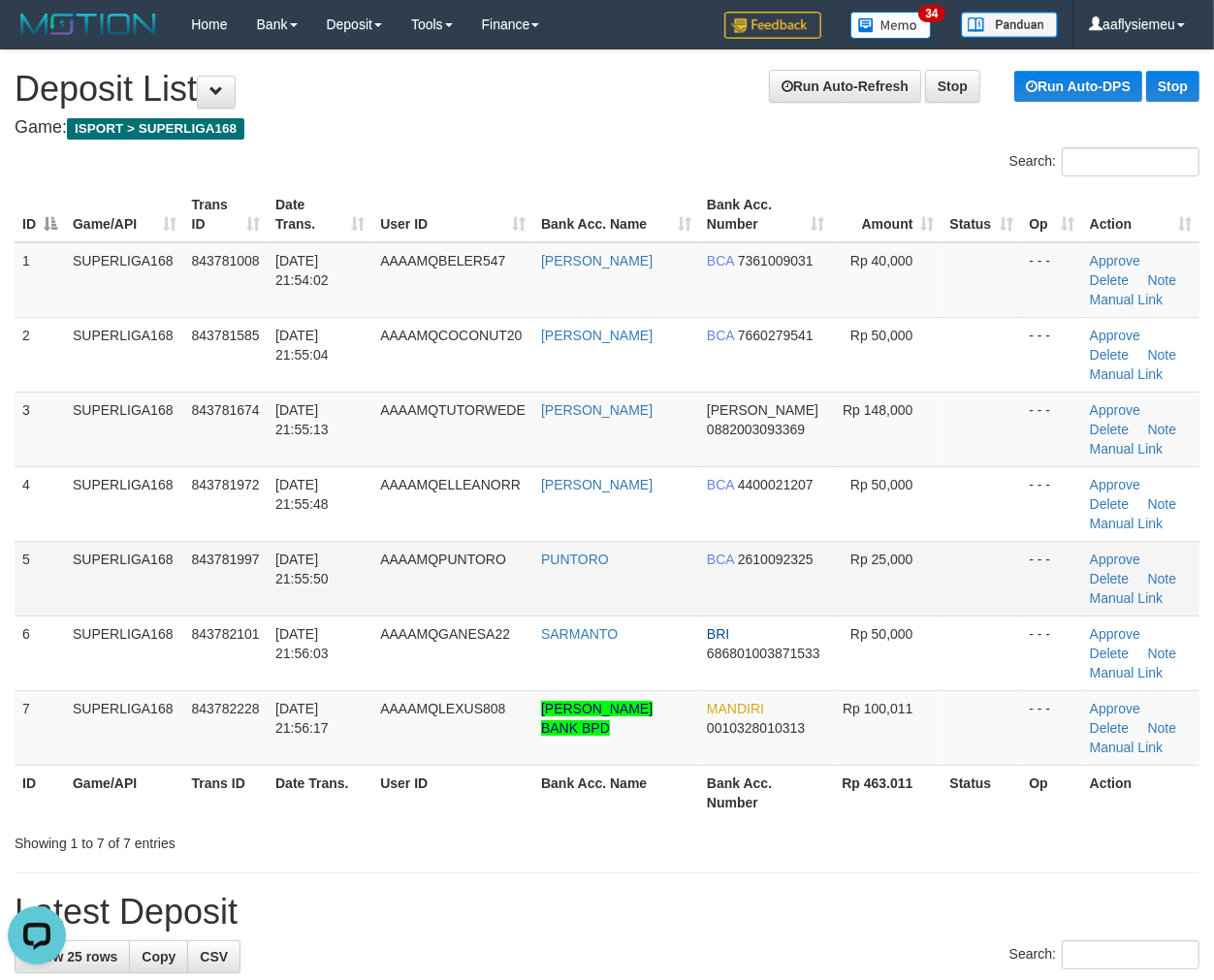 click on "SUPERLIGA168" at bounding box center [124, 578] 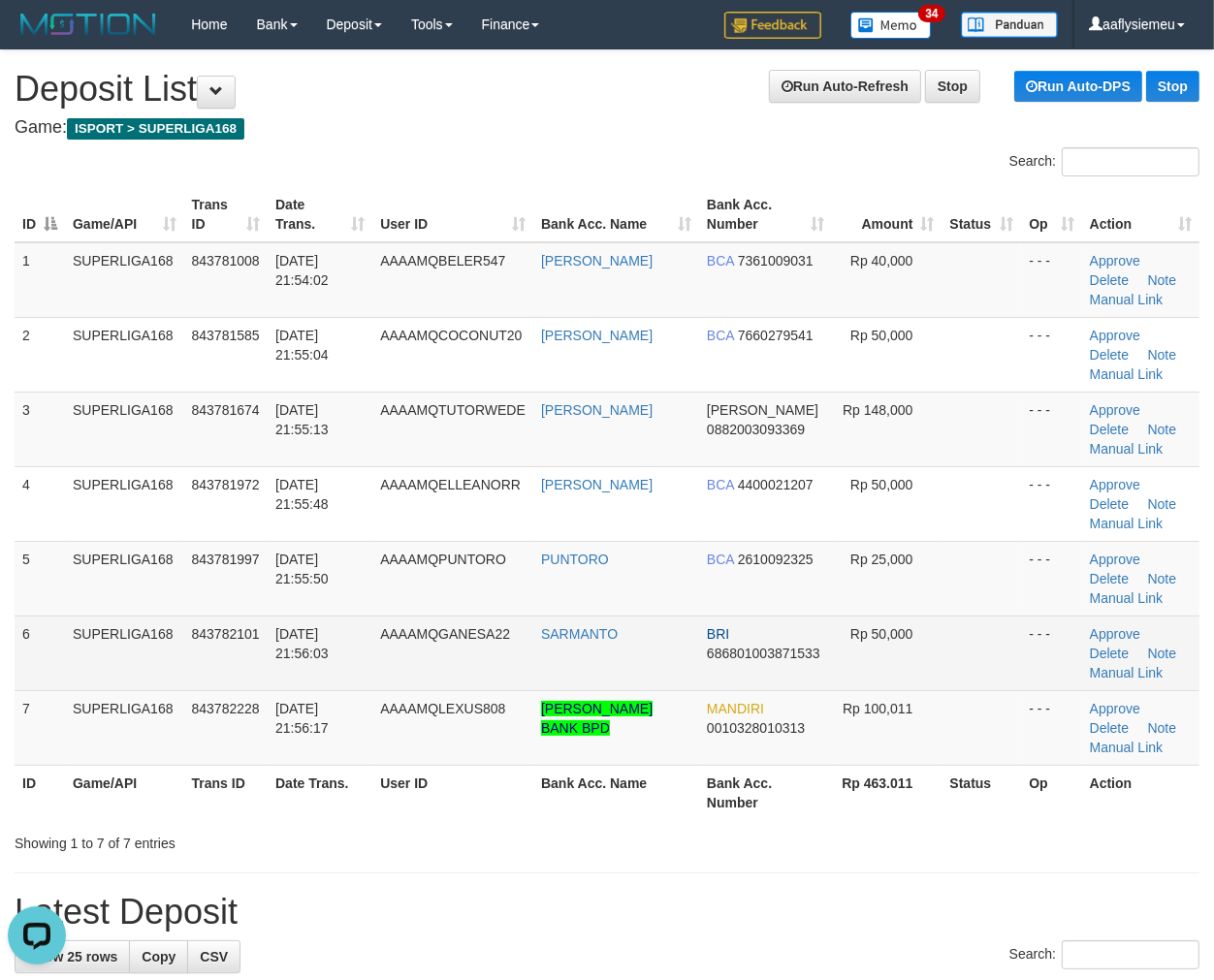 click on "6" at bounding box center [40, 652] 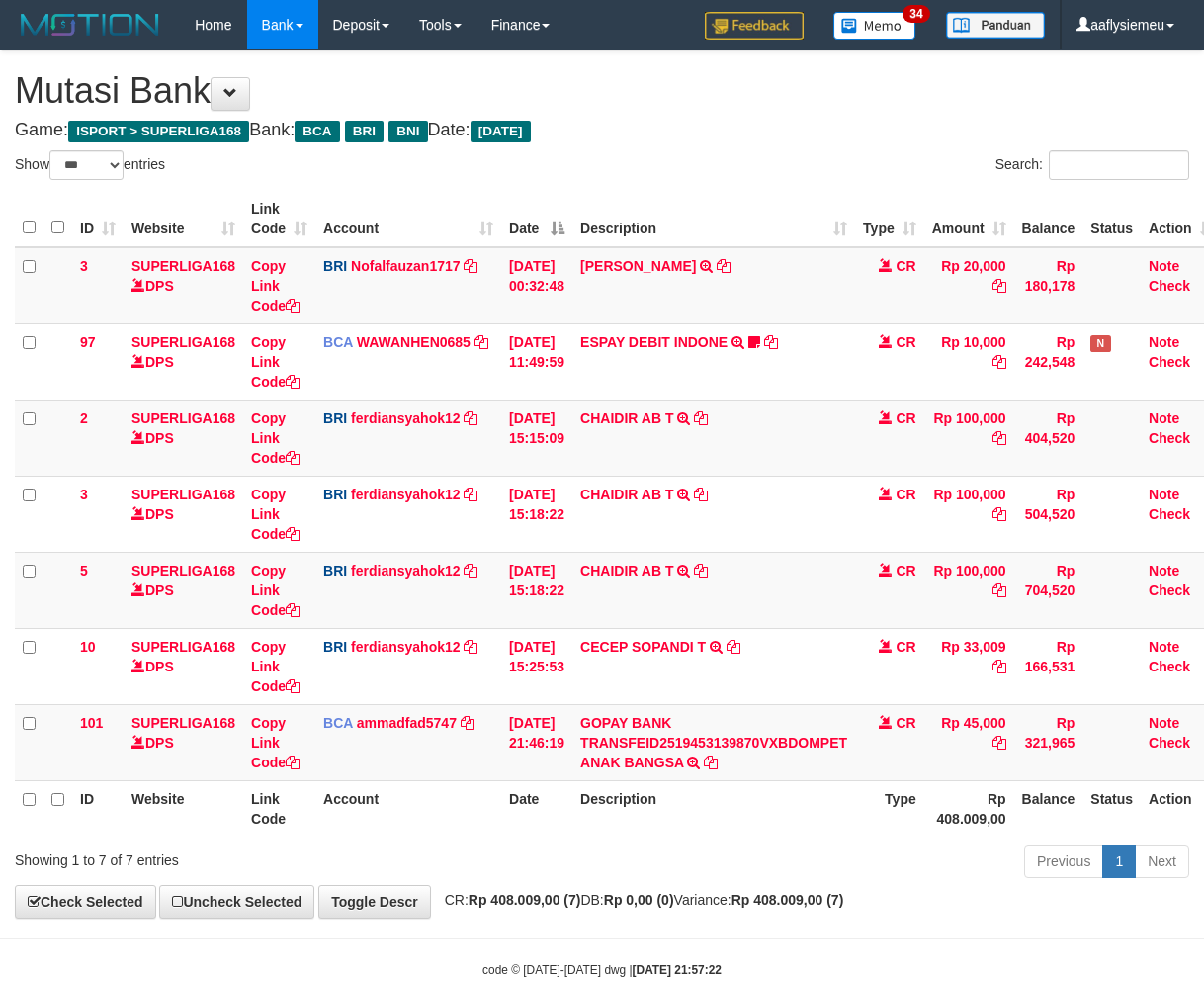 select on "***" 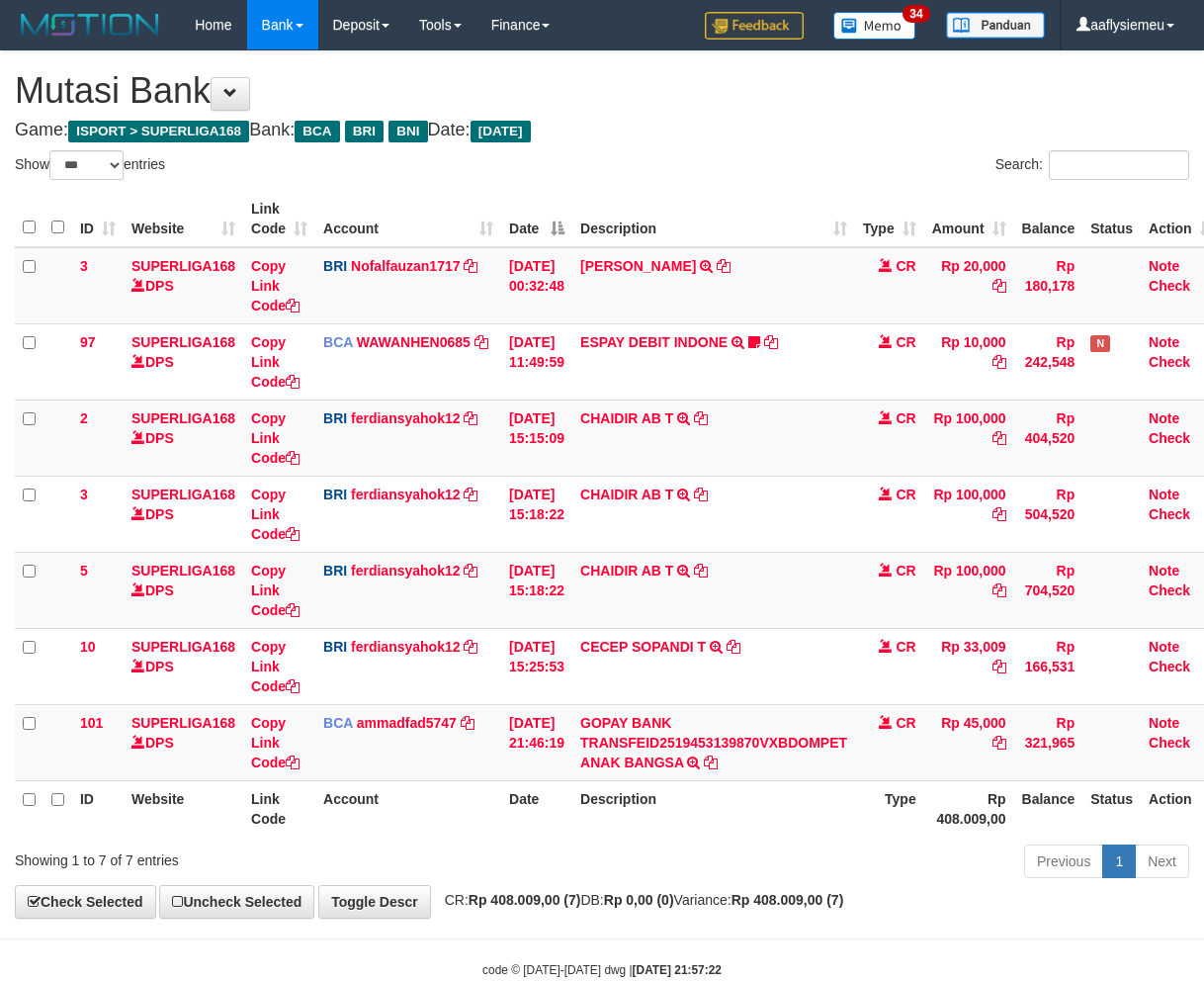scroll, scrollTop: 45, scrollLeft: 0, axis: vertical 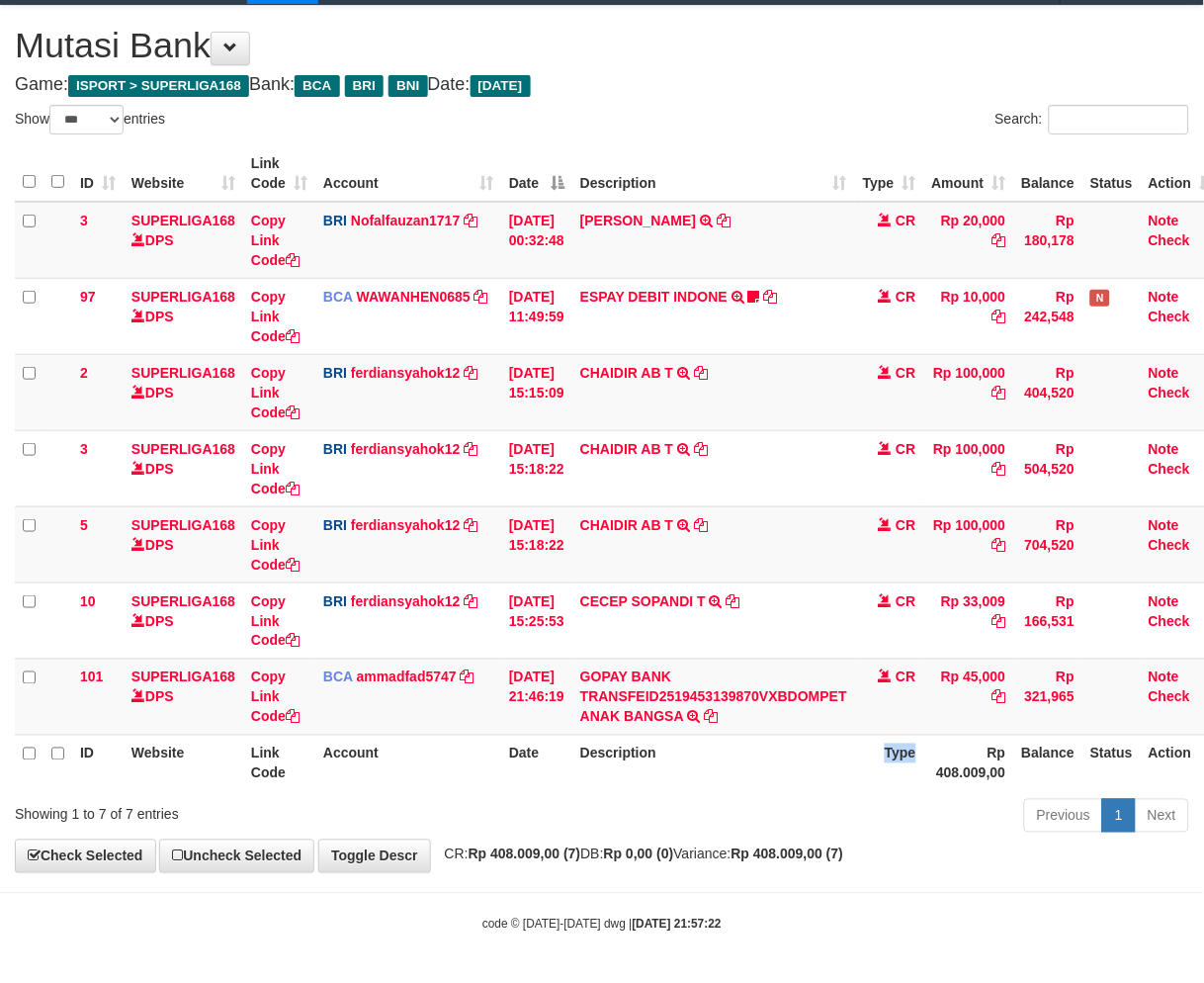 click on "Rp 408.009,00" at bounding box center [969, 762] 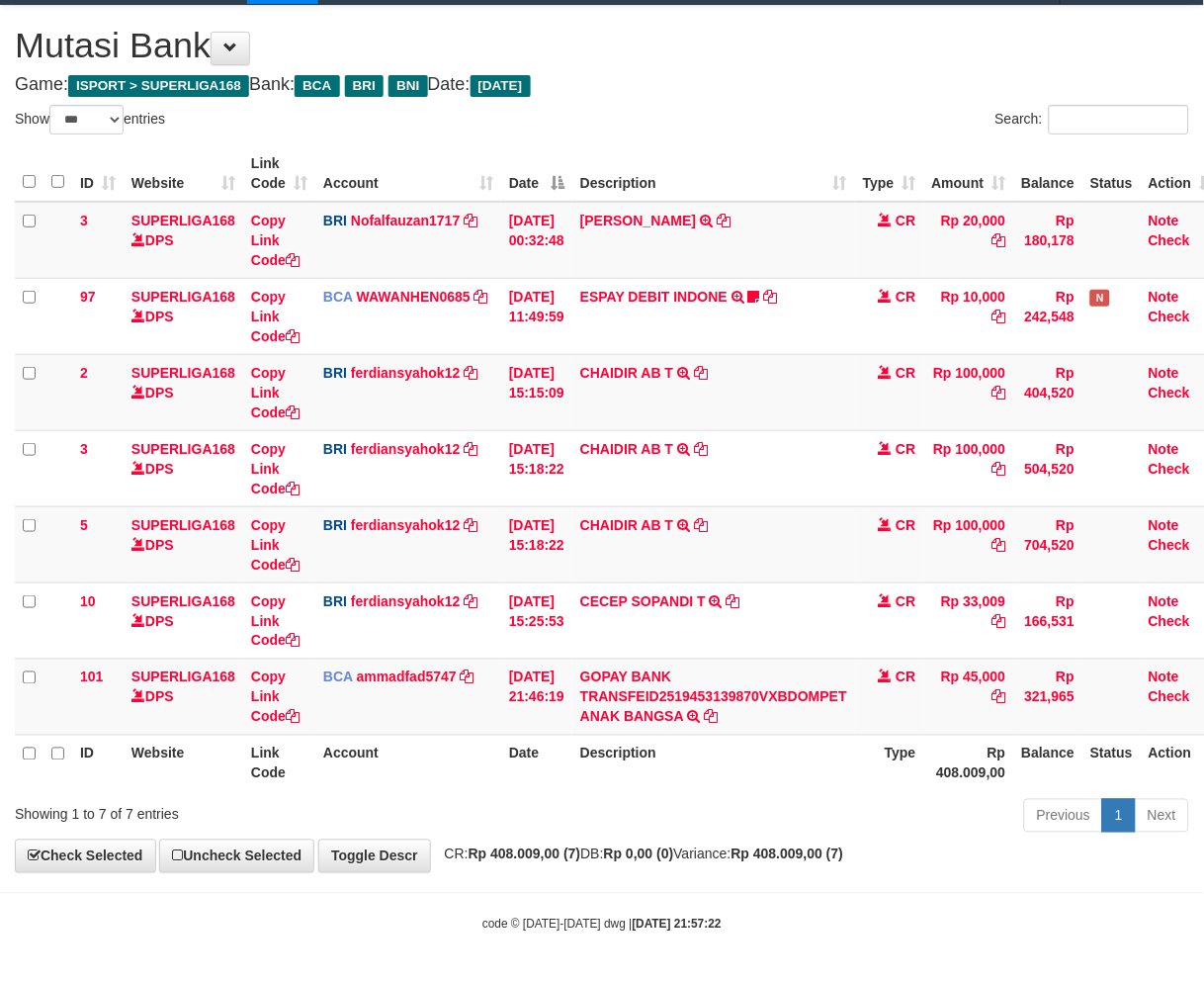 click on "Previous 1 Next" at bounding box center [853, 818] 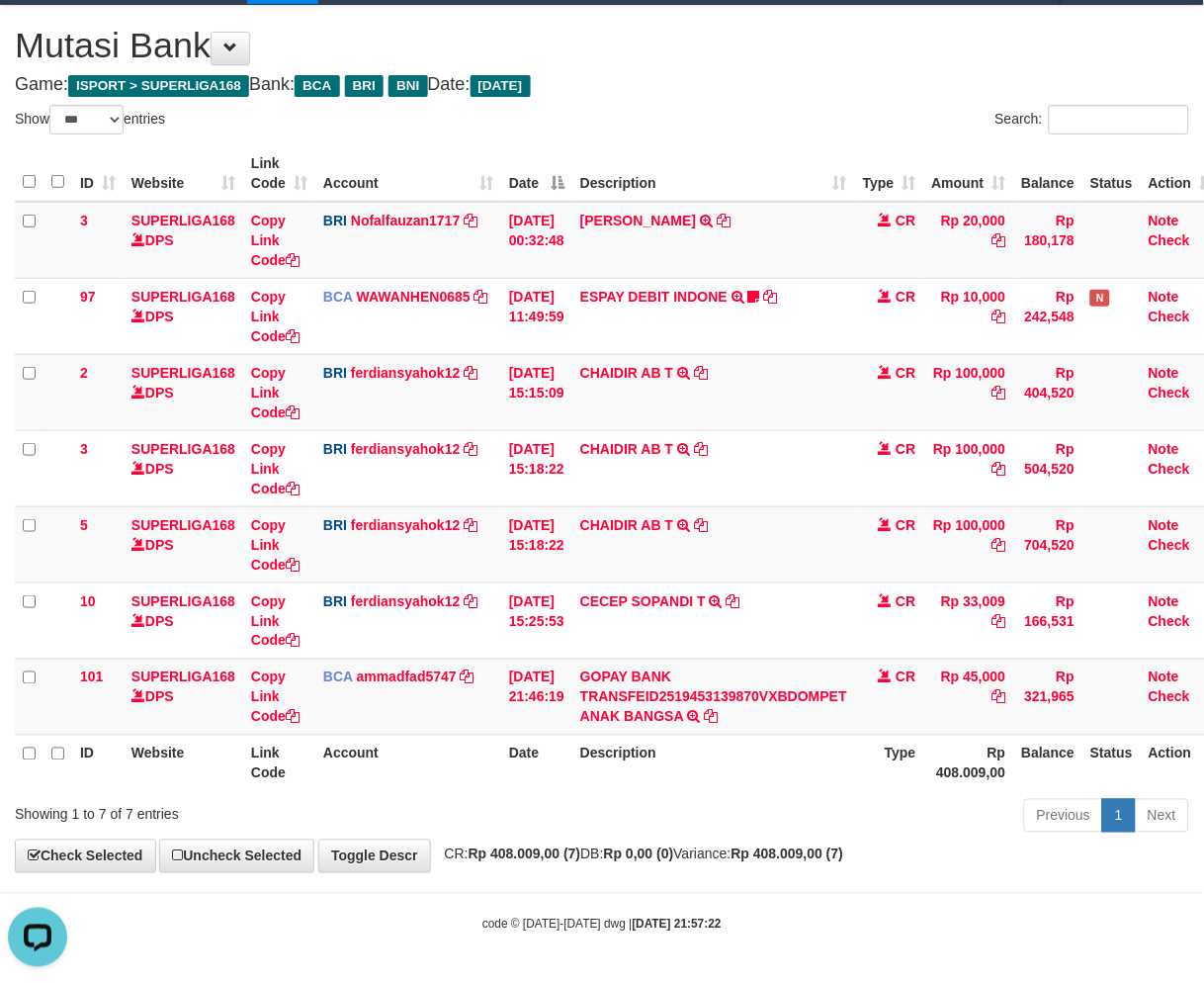 scroll, scrollTop: 0, scrollLeft: 0, axis: both 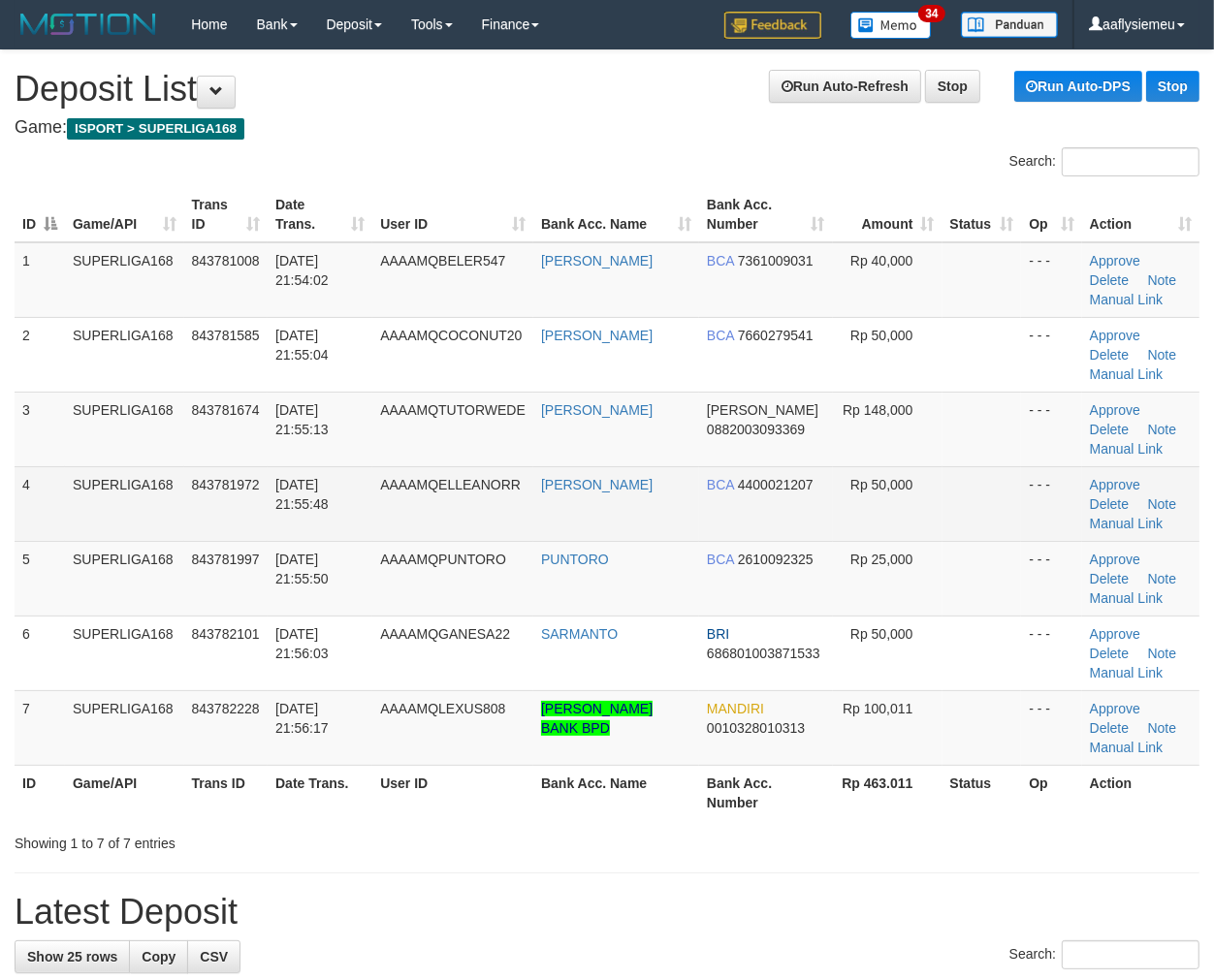 click on "843781972" at bounding box center [226, 503] 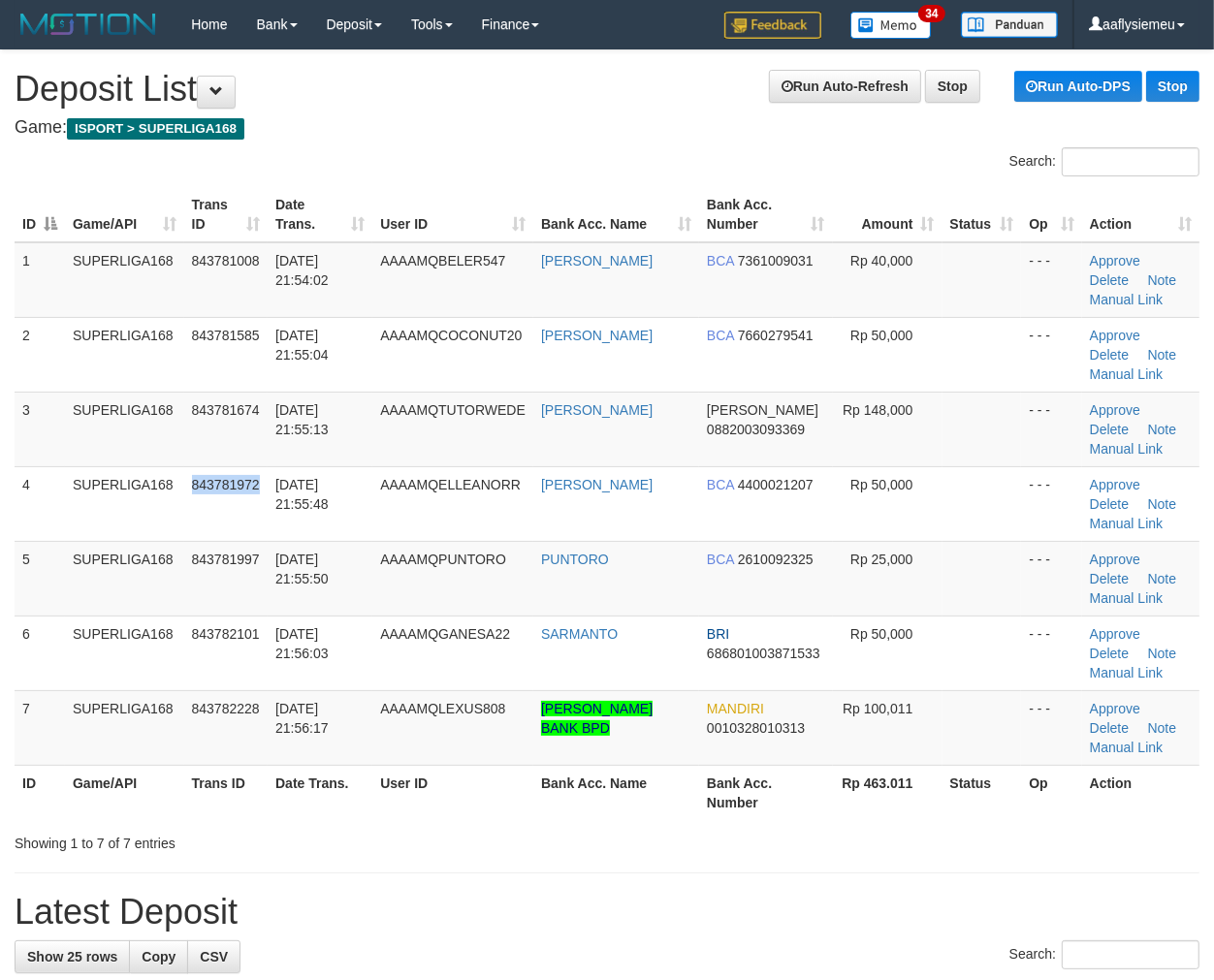 drag, startPoint x: 235, startPoint y: 533, endPoint x: 5, endPoint y: 603, distance: 240.41631 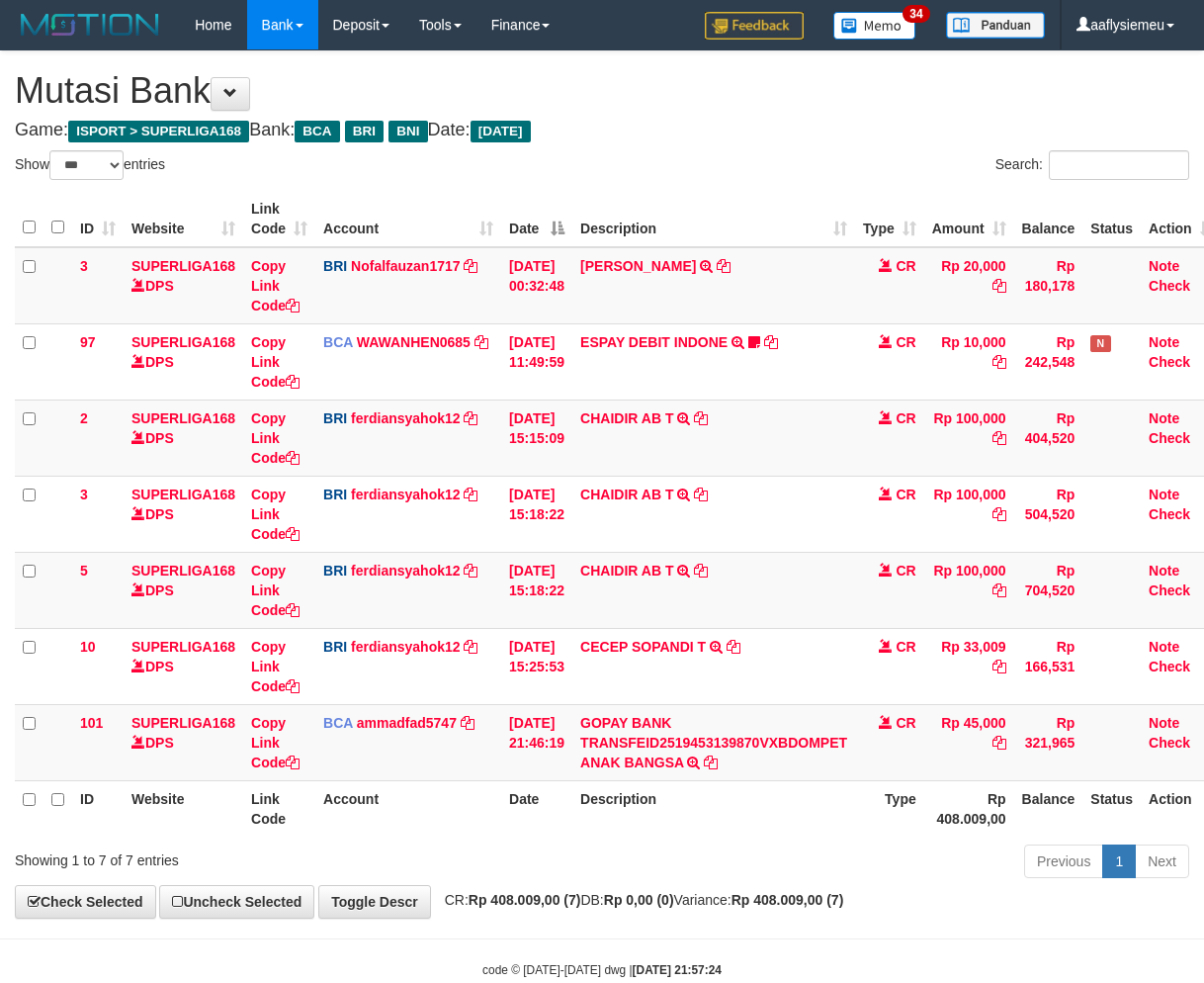 select on "***" 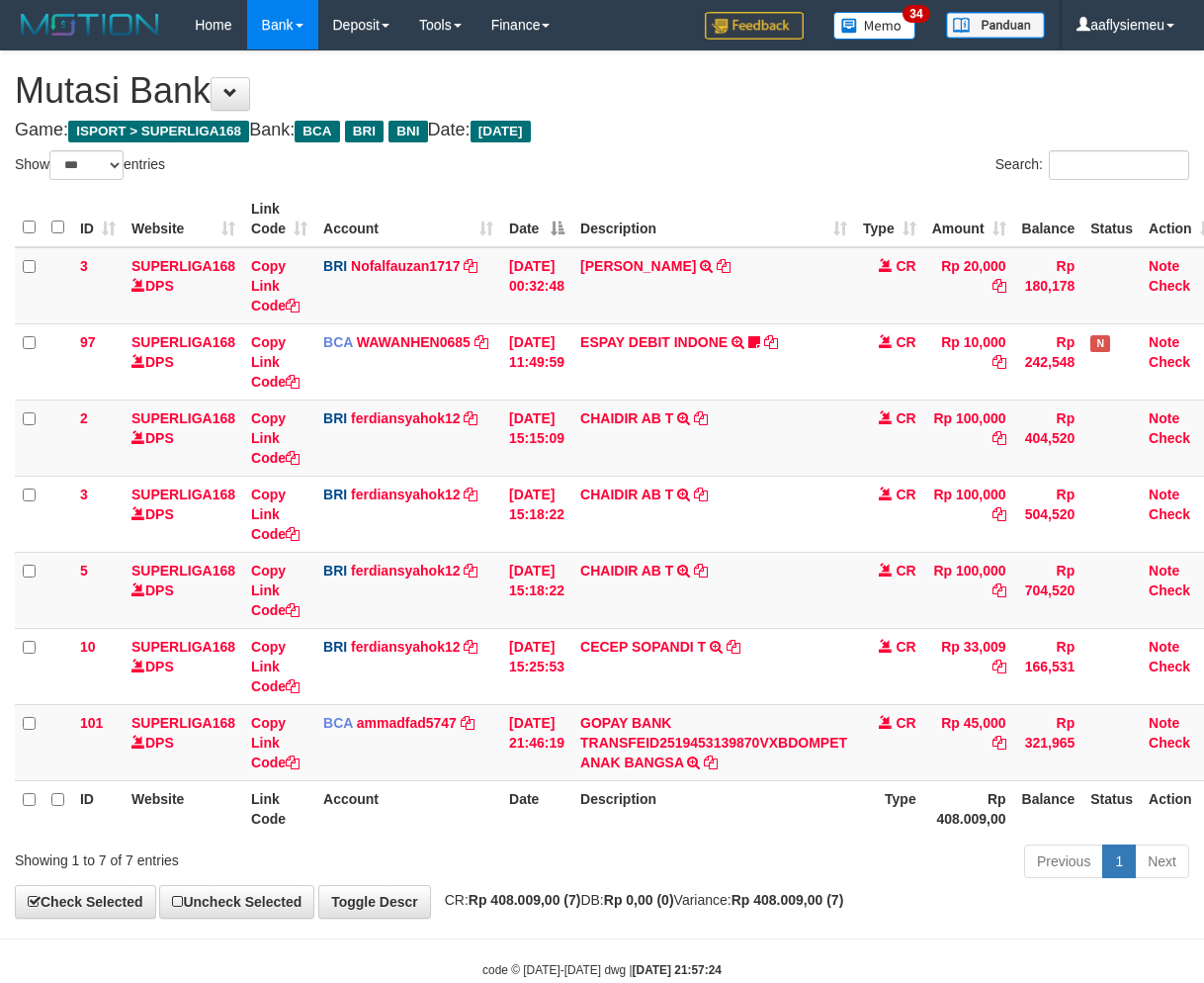 scroll, scrollTop: 45, scrollLeft: 0, axis: vertical 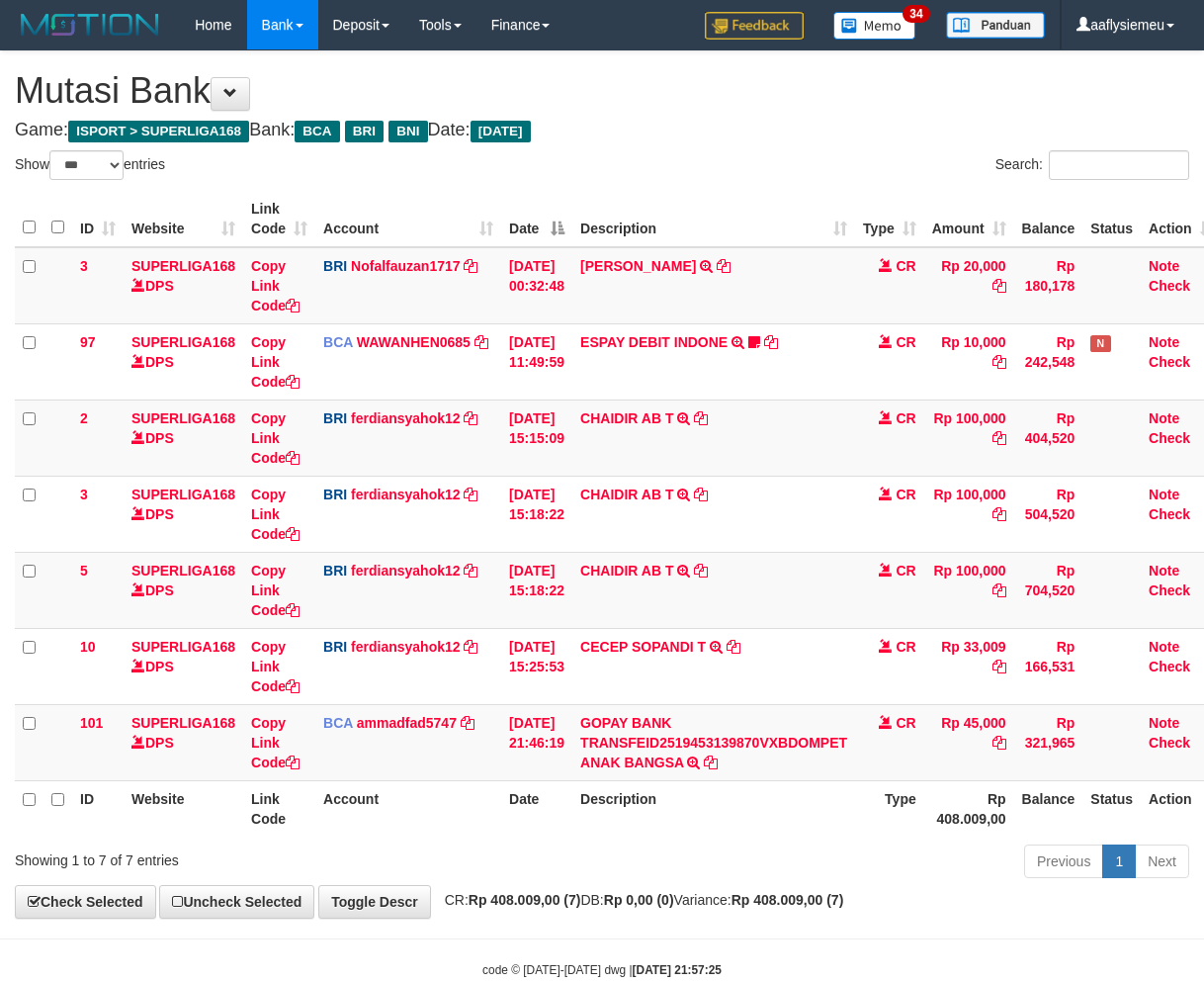 select on "***" 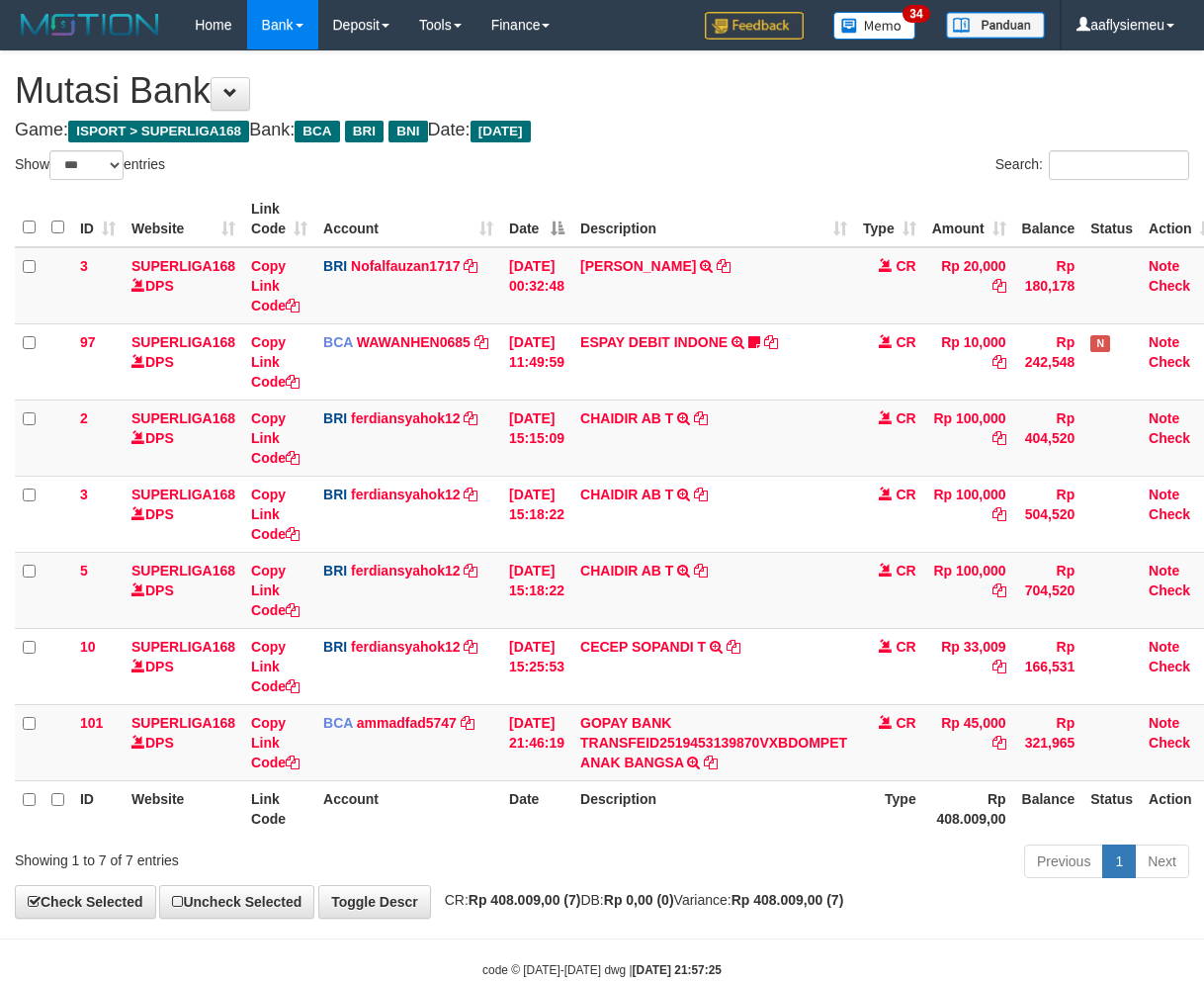 scroll, scrollTop: 45, scrollLeft: 0, axis: vertical 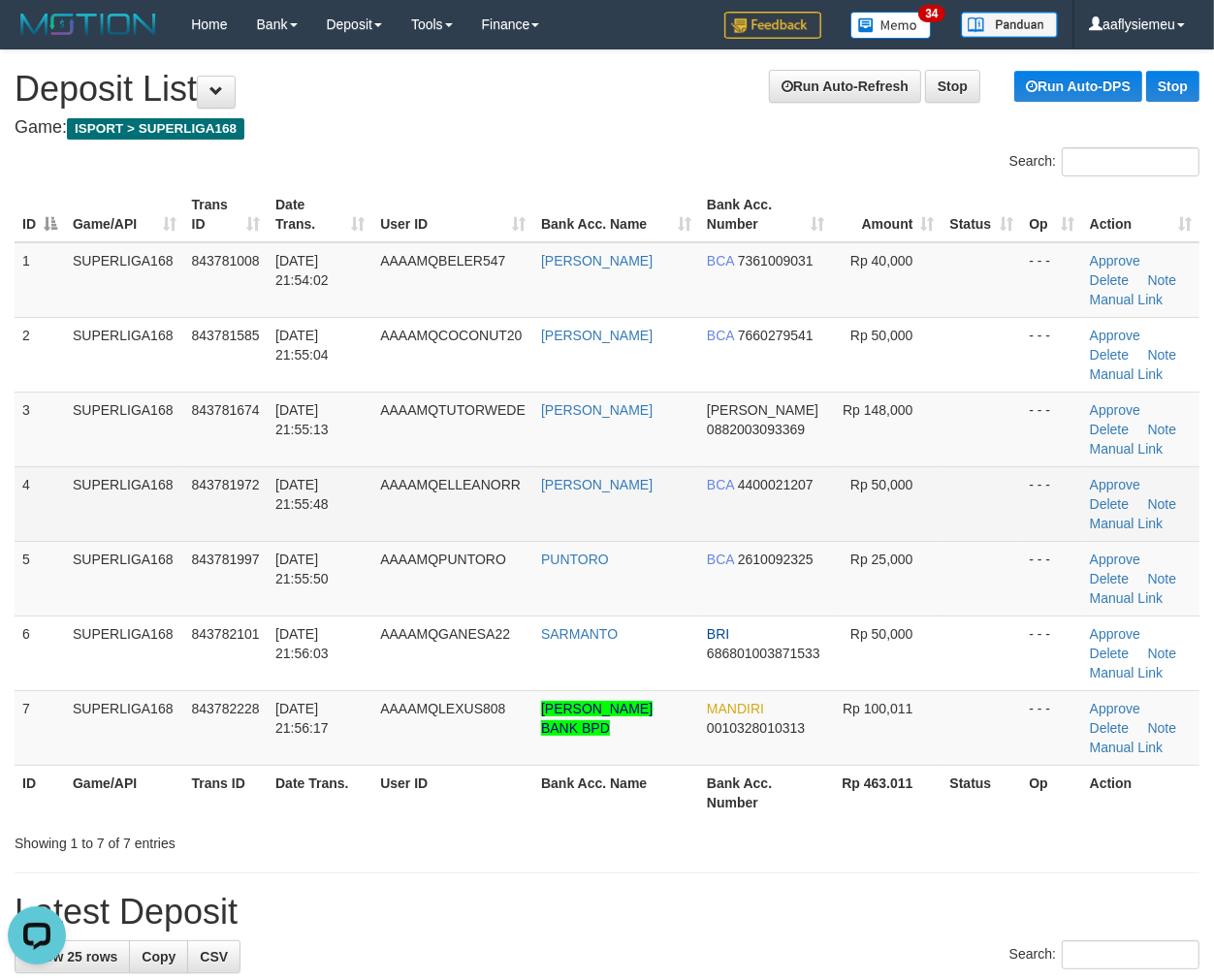 click on "SUPERLIGA168" at bounding box center [124, 503] 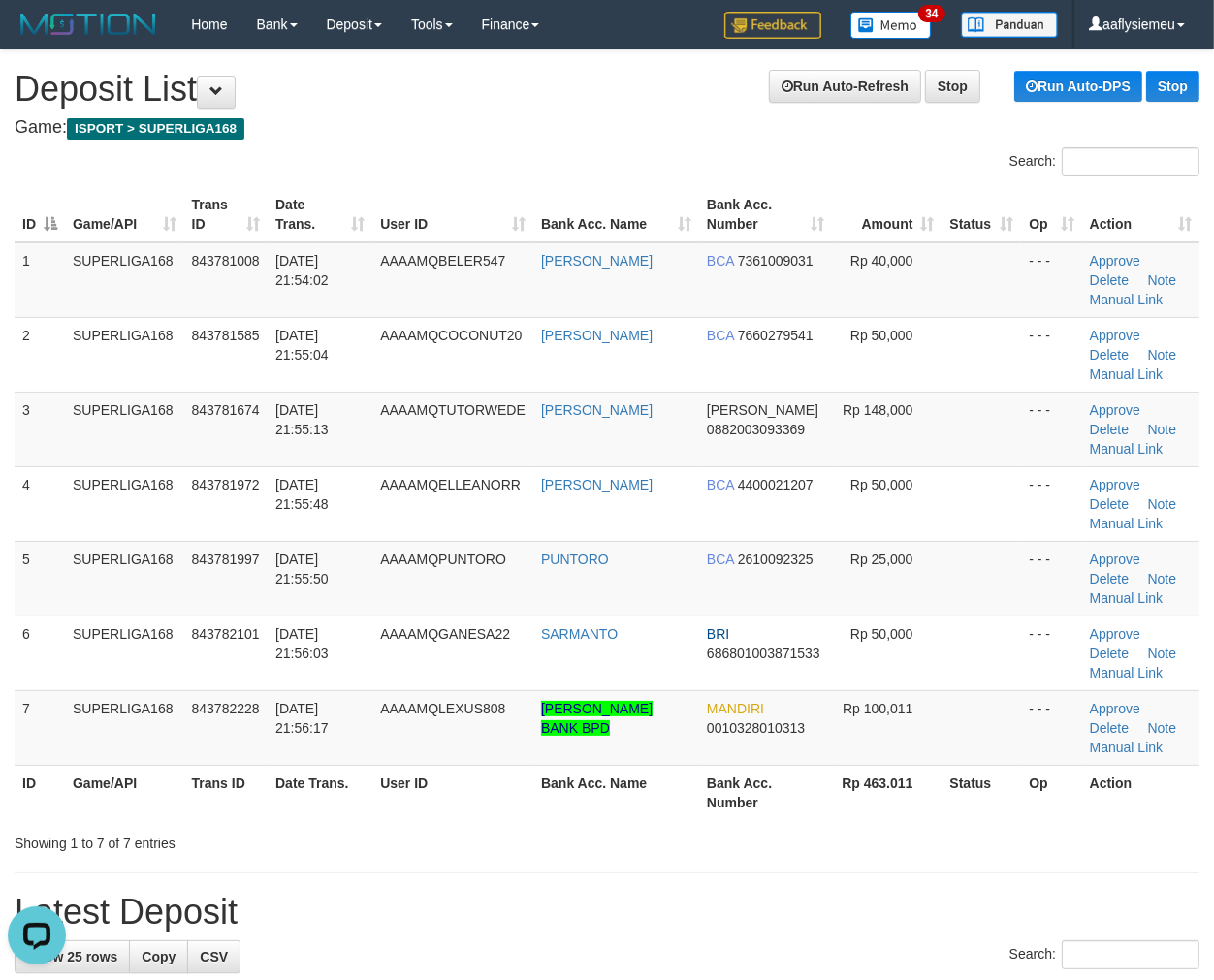 drag, startPoint x: 69, startPoint y: 556, endPoint x: 1, endPoint y: 613, distance: 88.72993 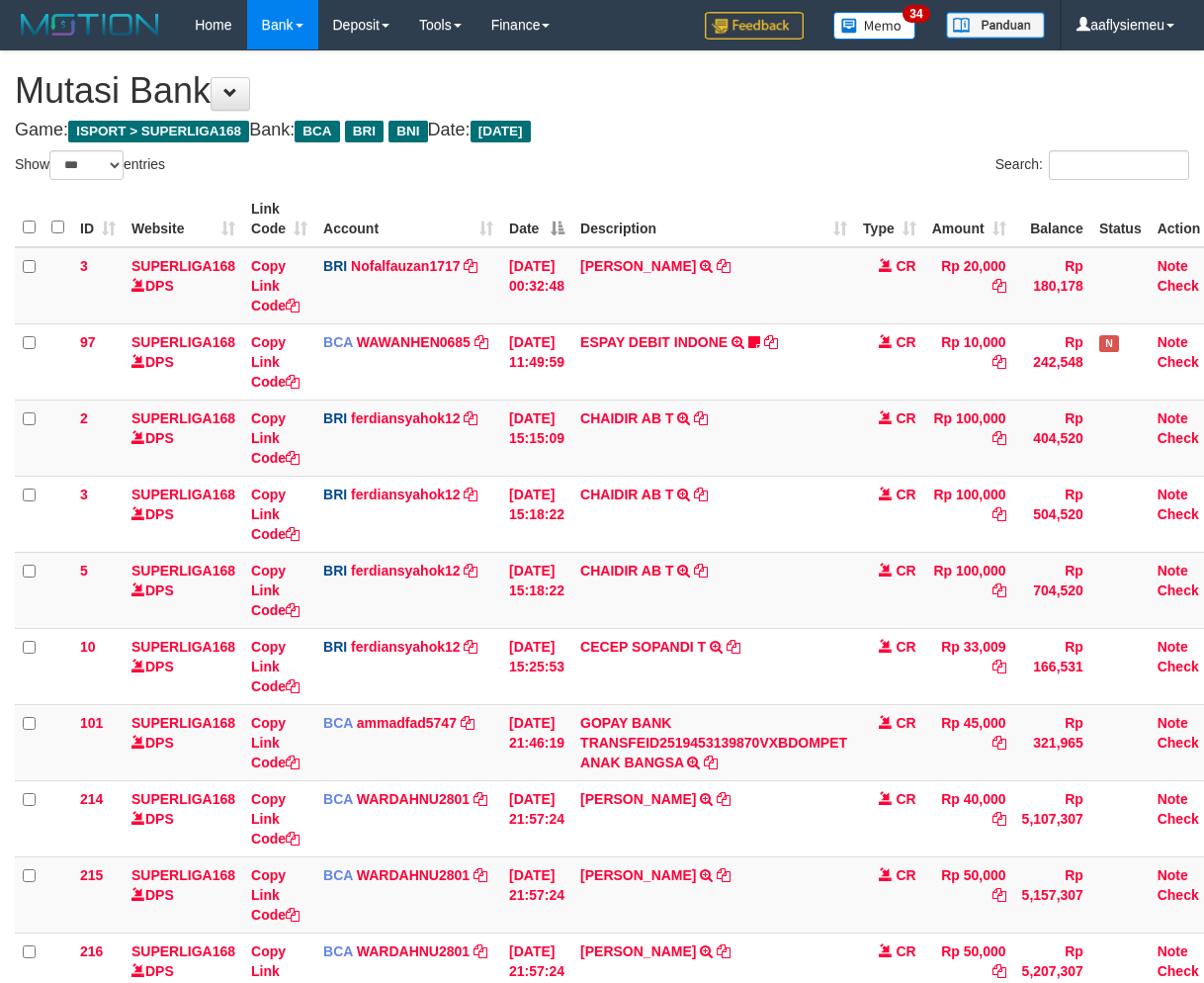 select on "***" 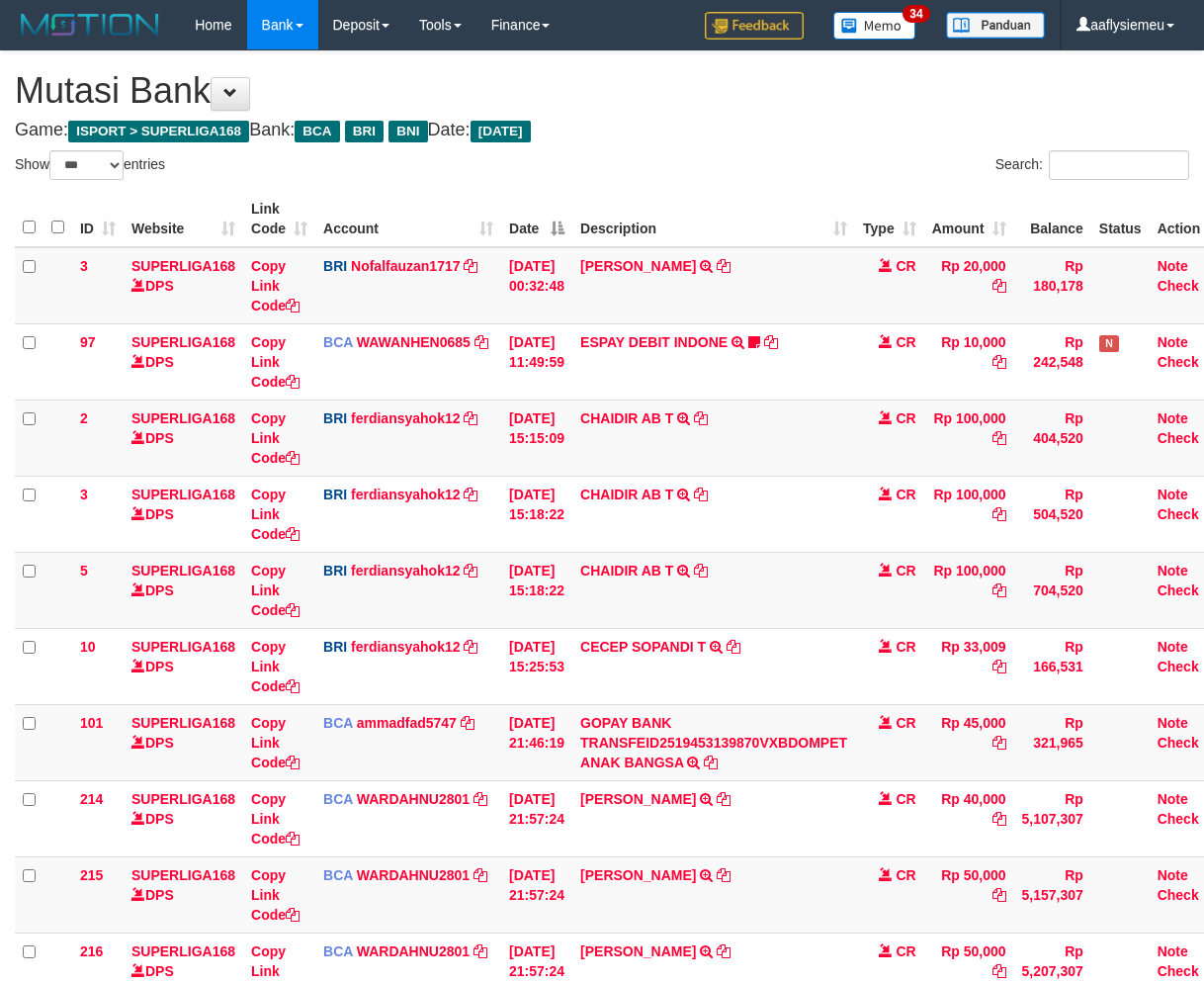 scroll, scrollTop: 45, scrollLeft: 0, axis: vertical 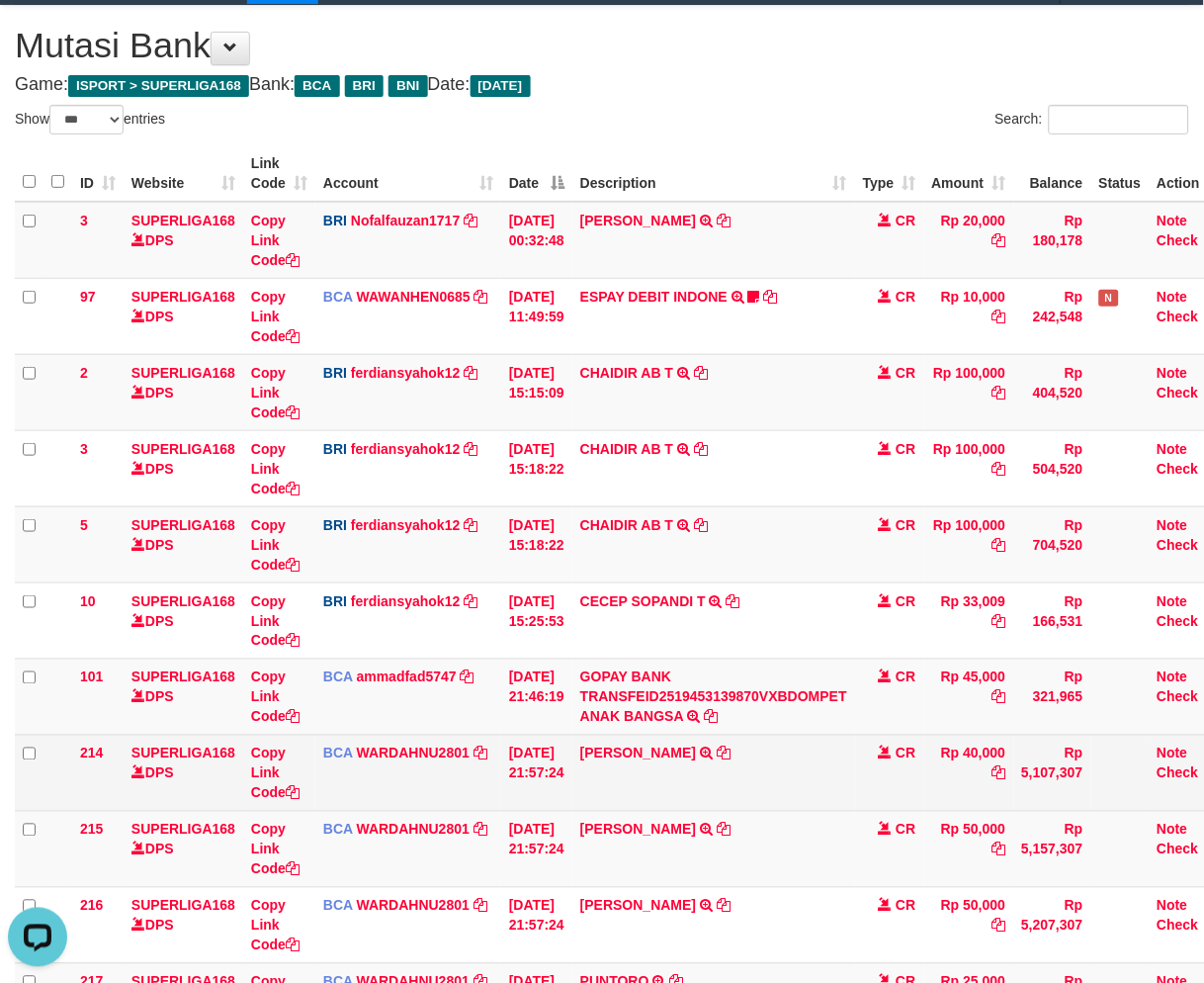 click on "Rp 40,000" at bounding box center (969, 772) 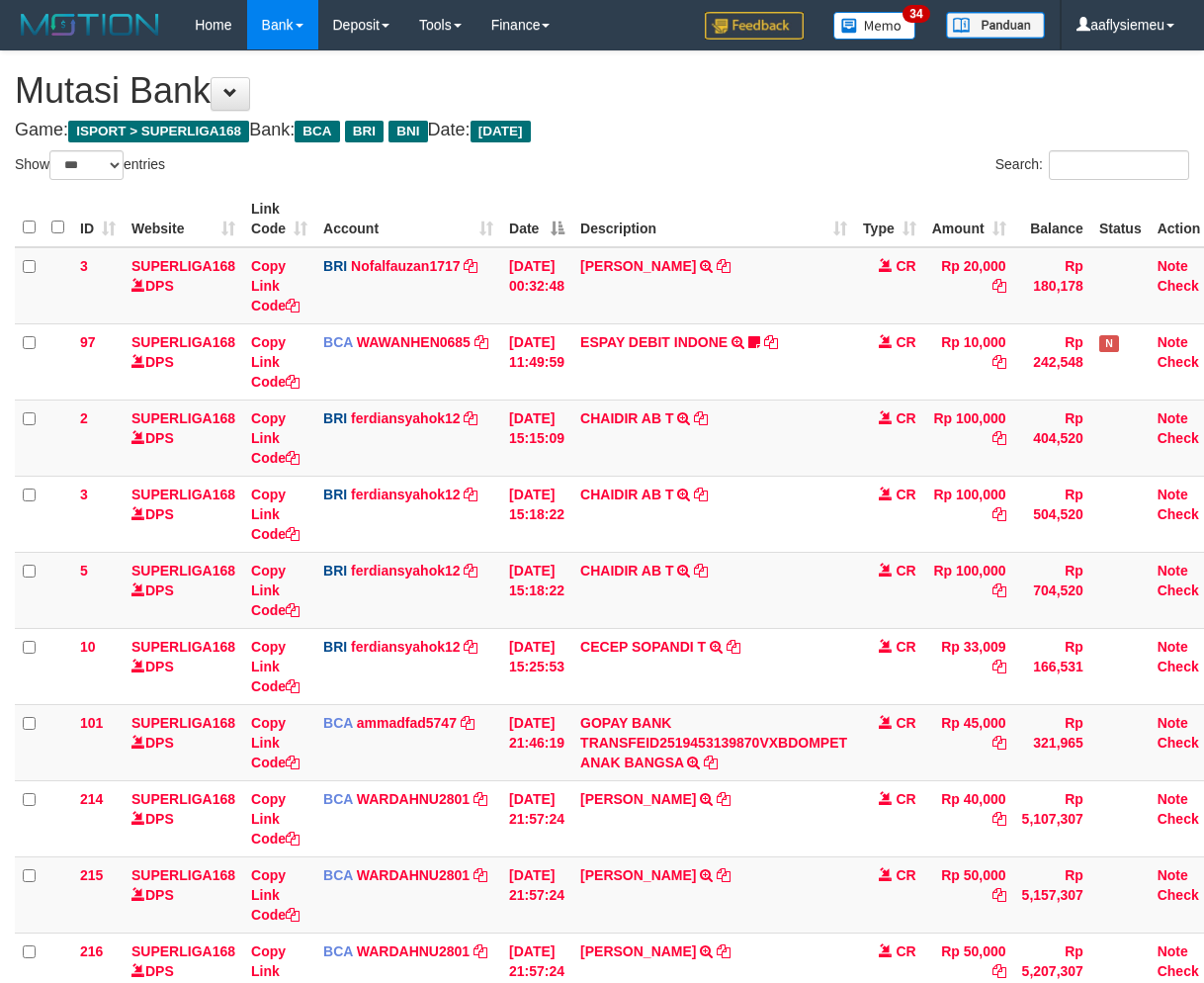 select on "***" 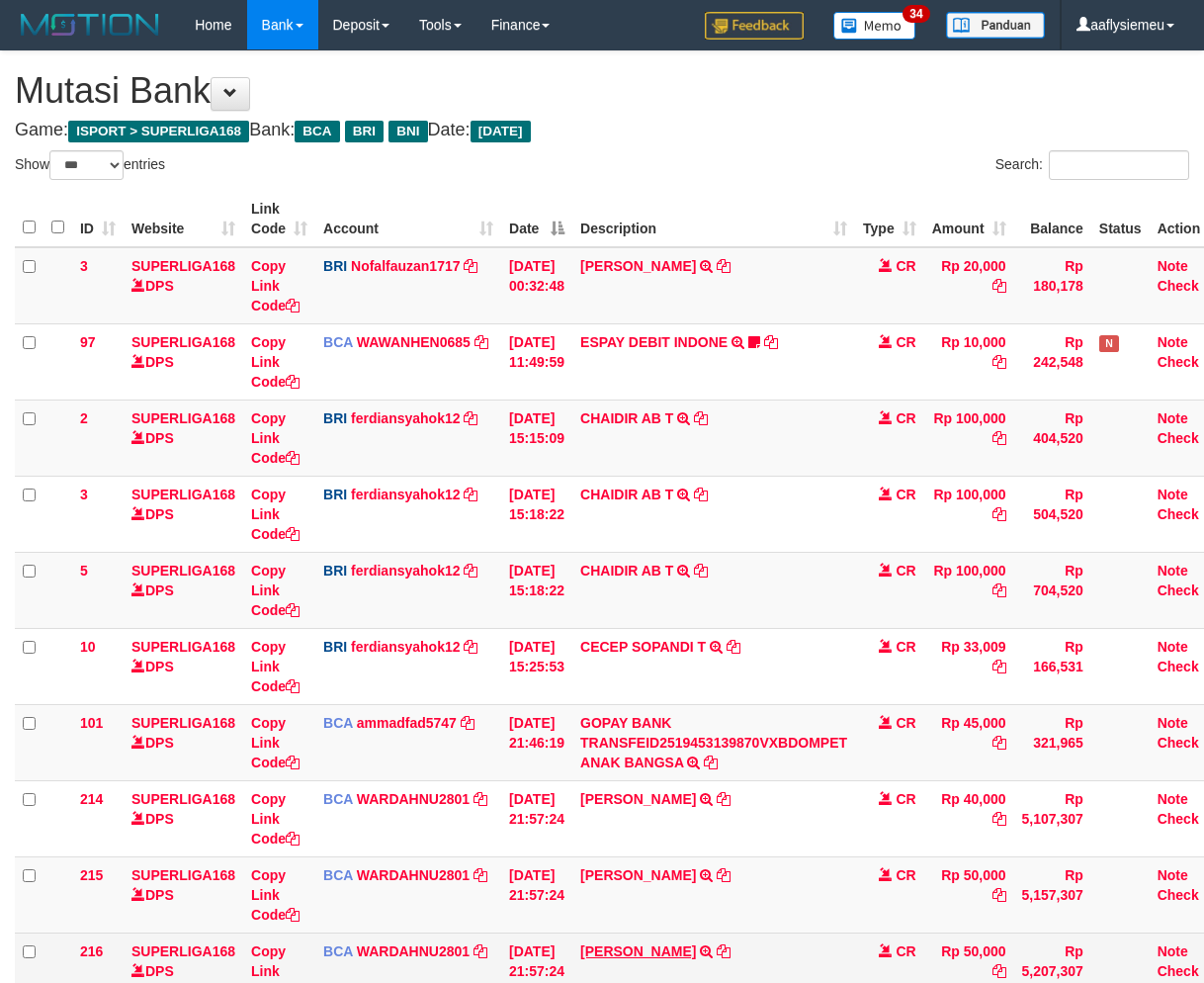 scroll, scrollTop: 176, scrollLeft: 0, axis: vertical 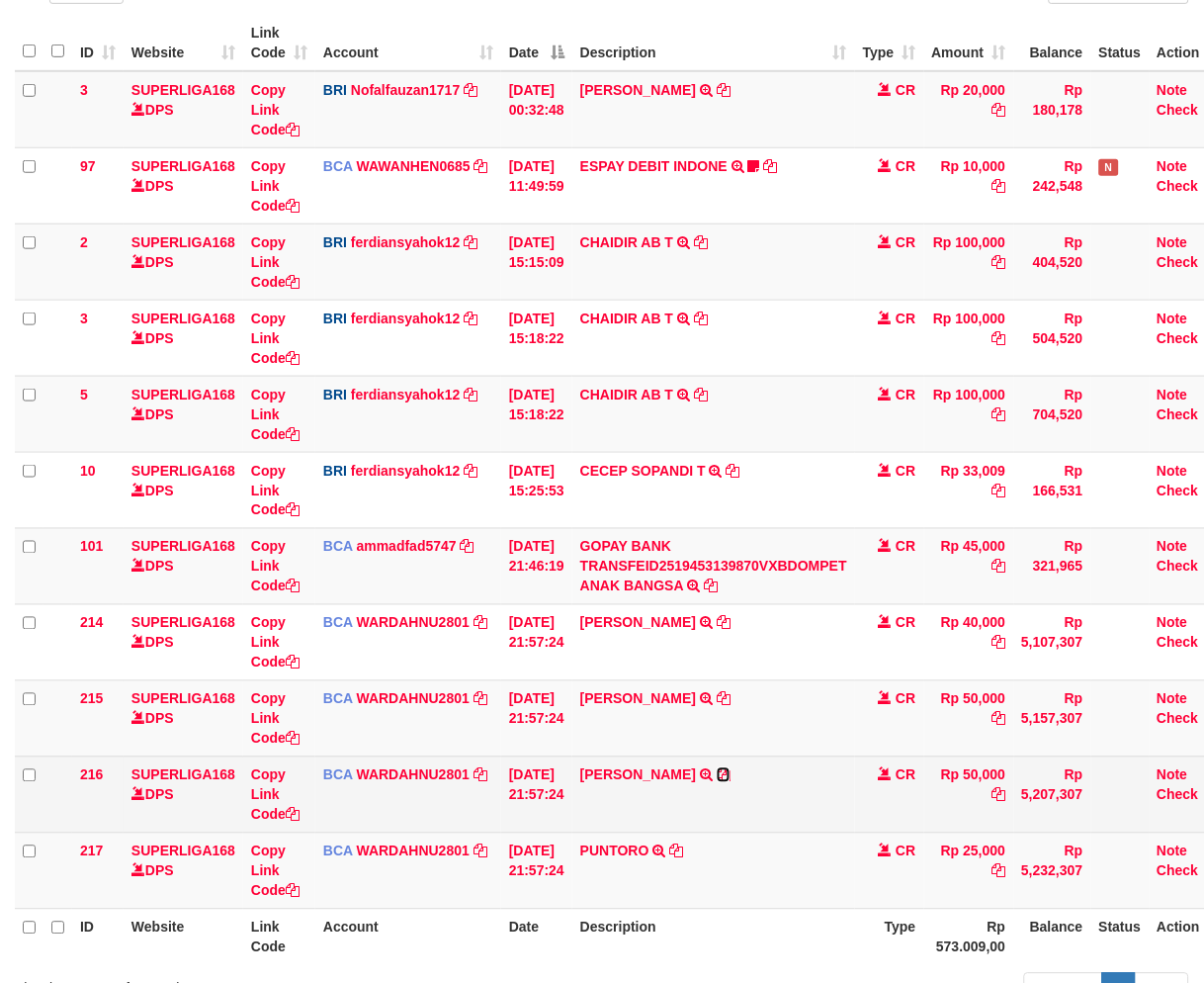 click at bounding box center (724, 775) 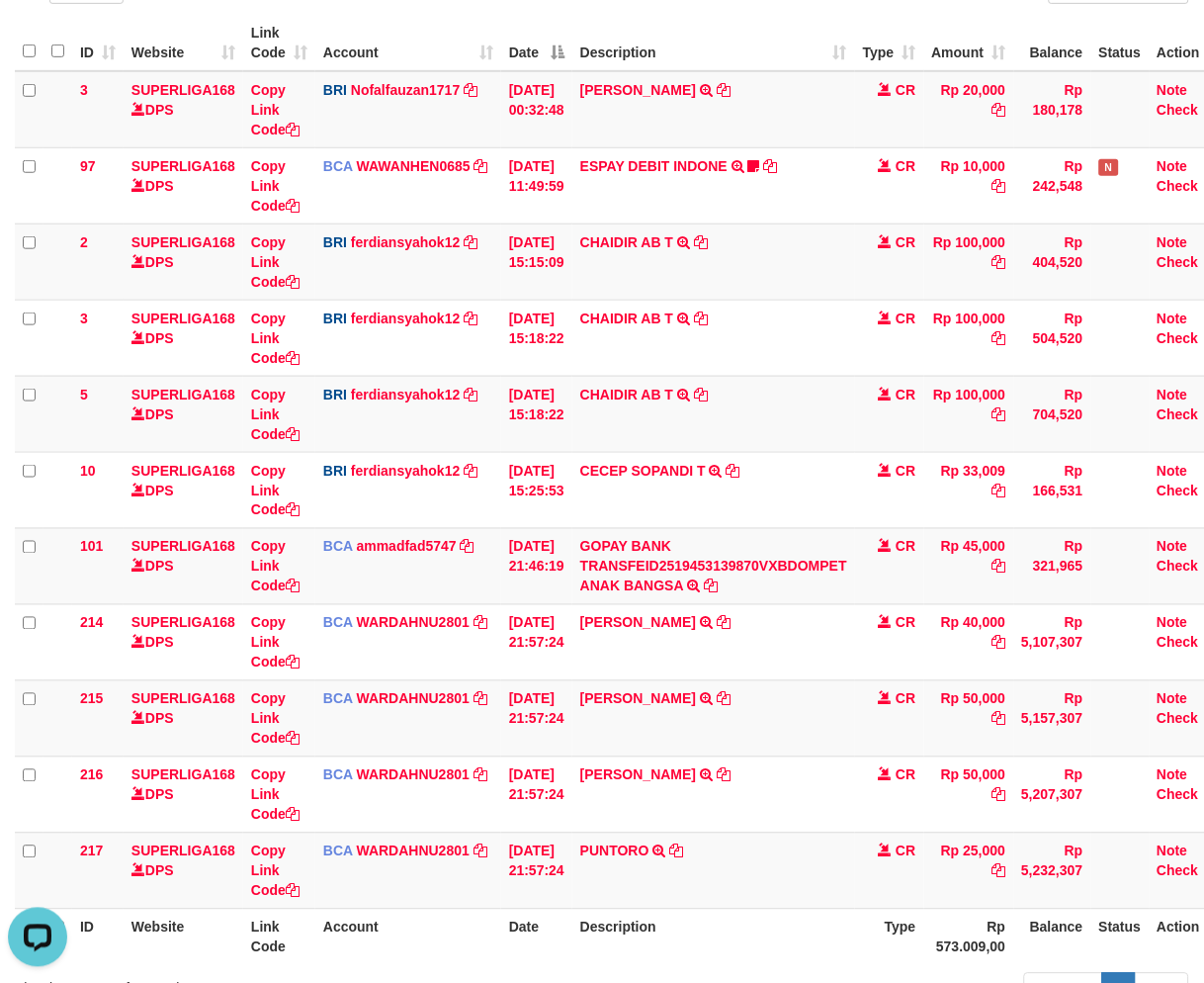 scroll, scrollTop: 0, scrollLeft: 0, axis: both 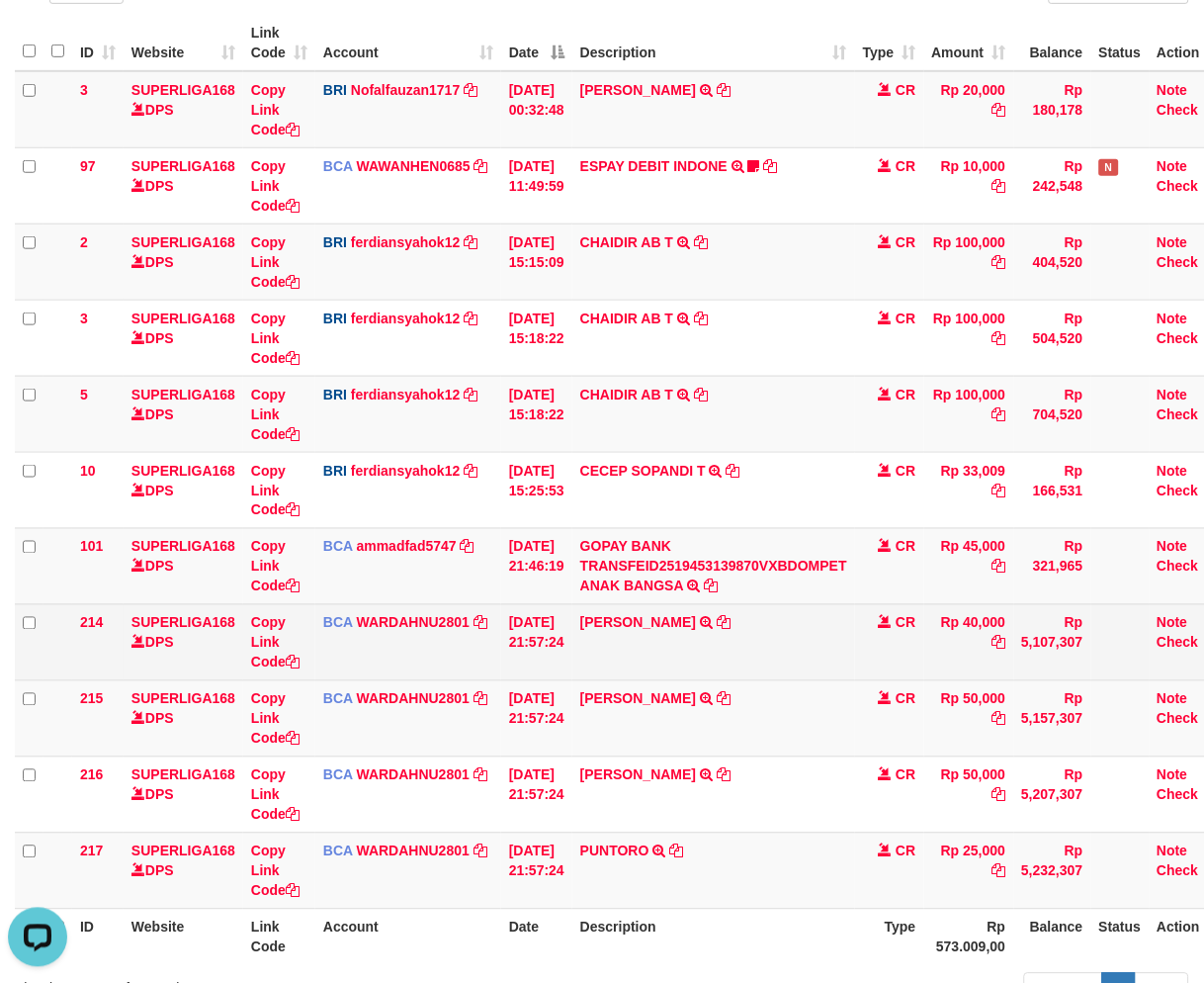click on "ALI NURHAMZAH         TRSF E-BANKING CR 1307/FTSCY/WS95031
40000.00ALI NURHAMZAH" at bounding box center (714, 642) 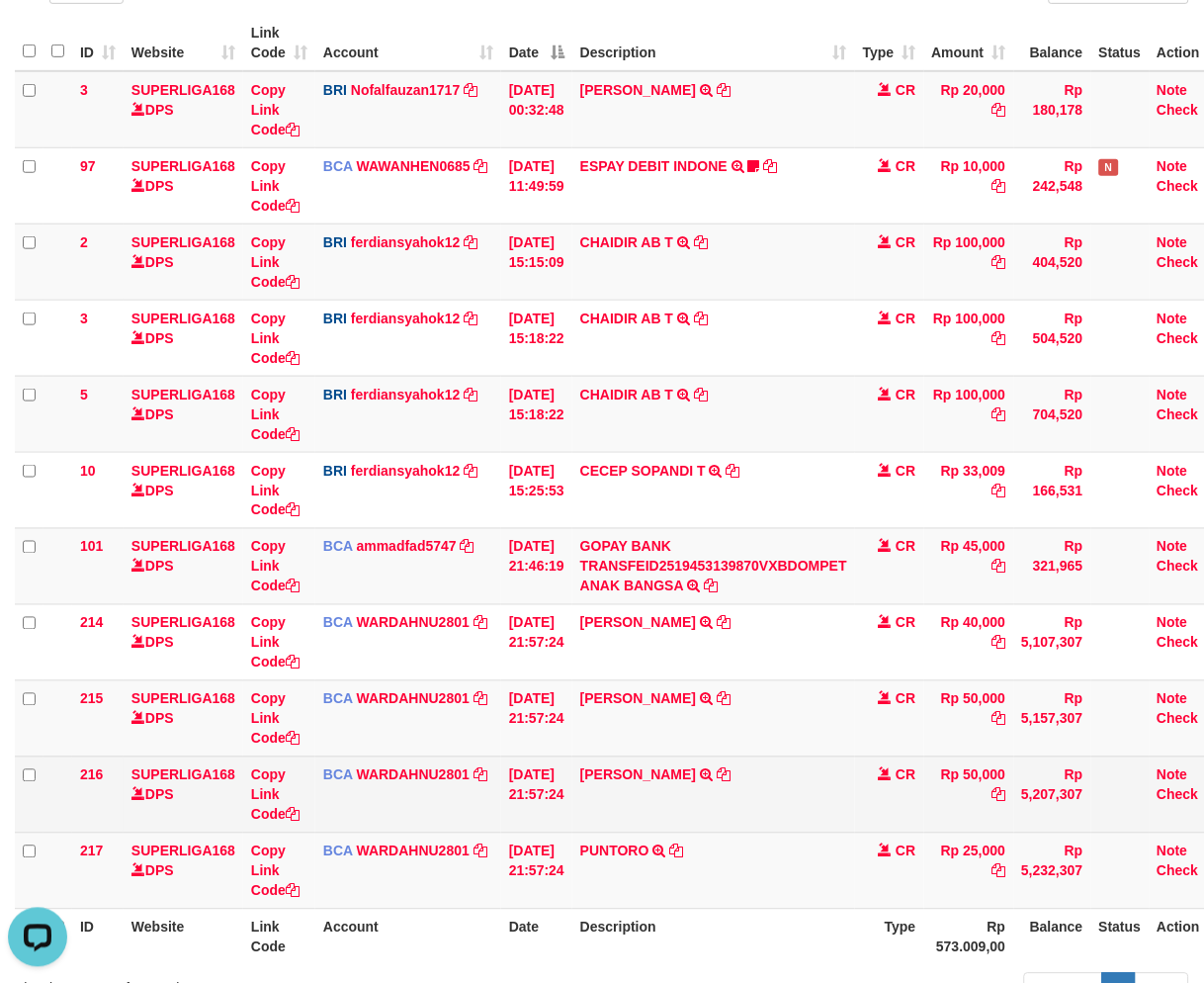 click on "RIZKI CHOLQUR ROBB         TRSF E-BANKING CR 07/13 ZM011
RIZKI CHOLQUR ROBB" at bounding box center (714, 794) 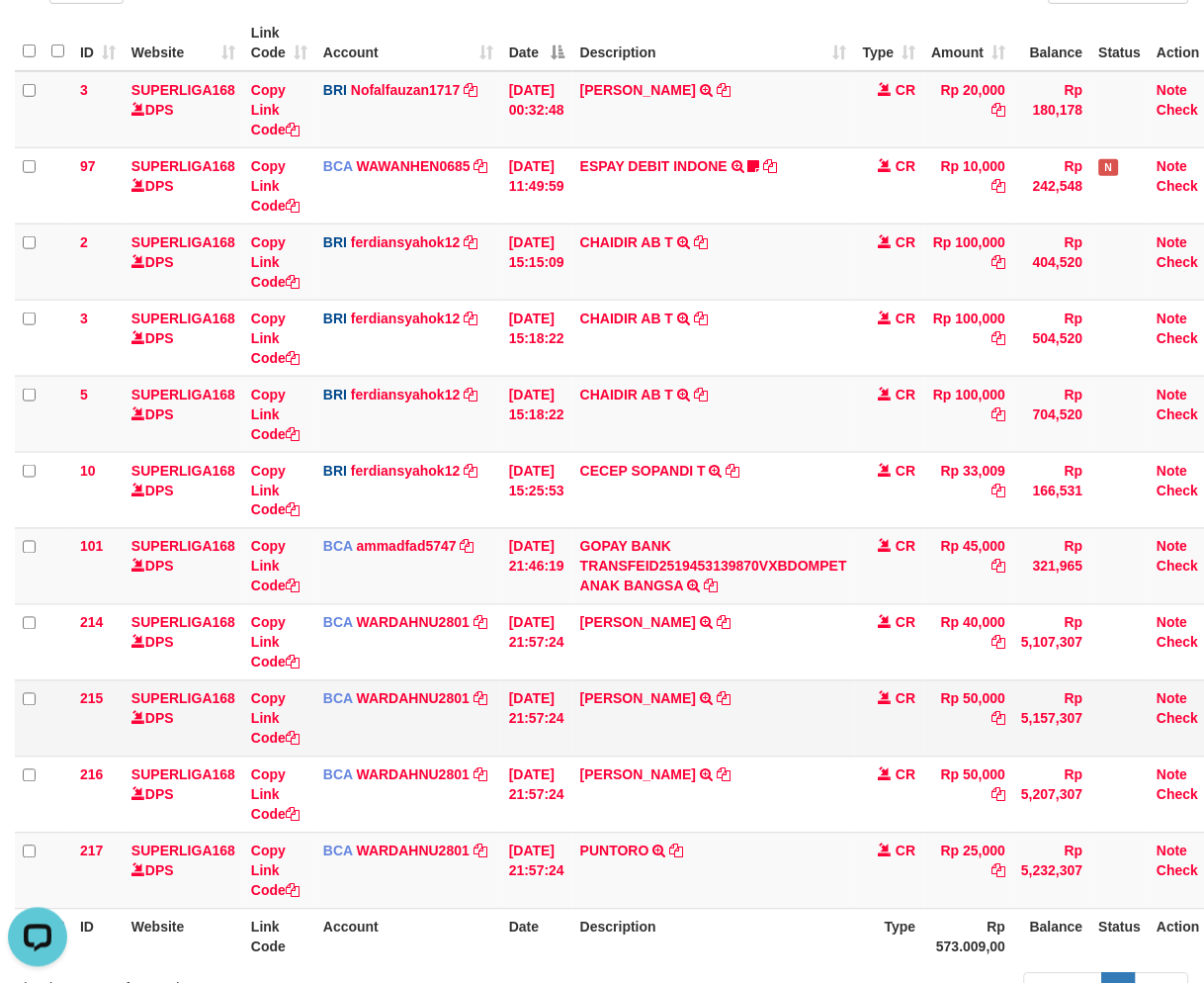 click on "ADE YULINDA         TRSF E-BANKING CR 1307/FTSCY/WS95031
50000.00ADE YULINDA" at bounding box center [714, 718] 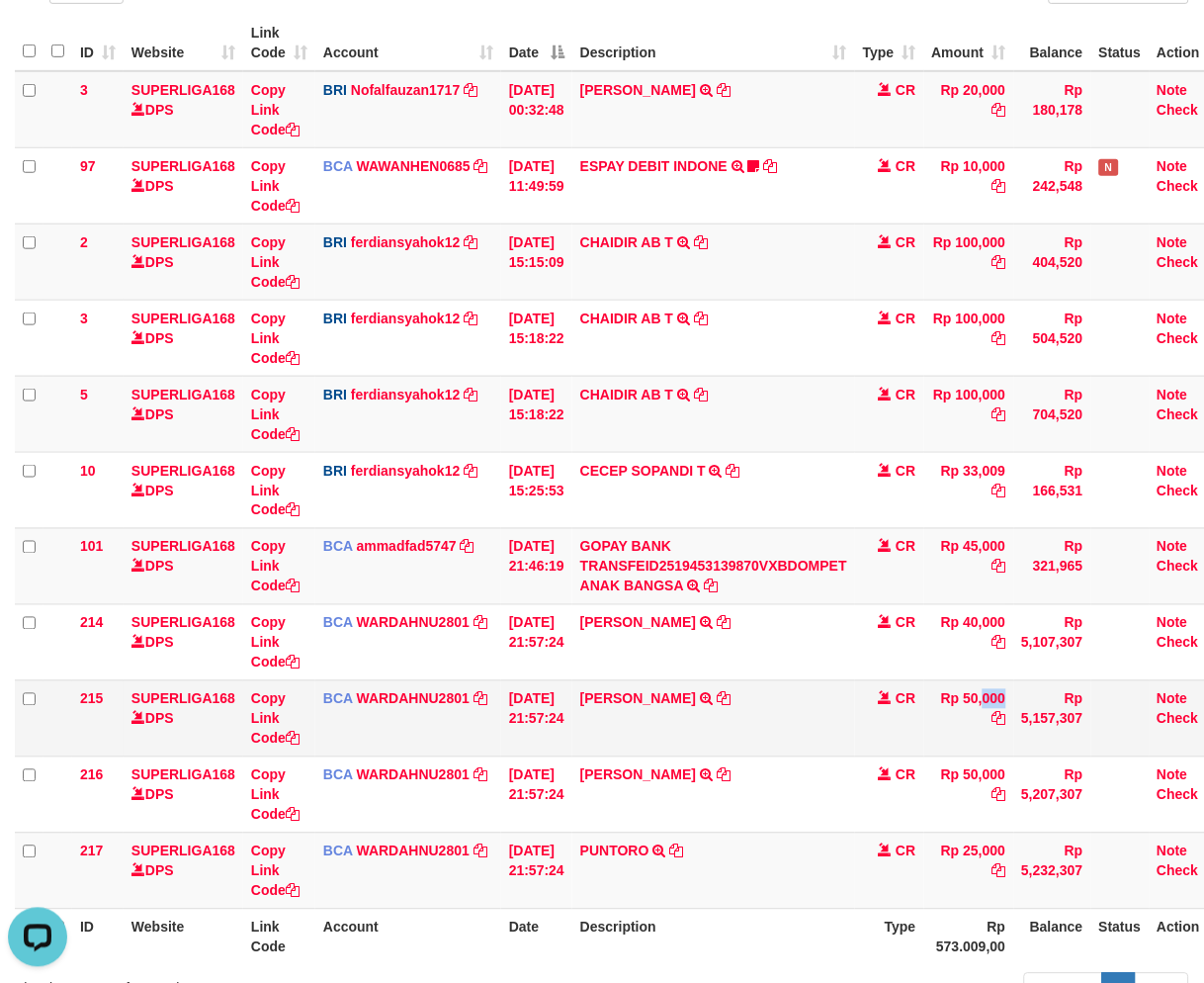 click on "Rp 50,000" at bounding box center (969, 718) 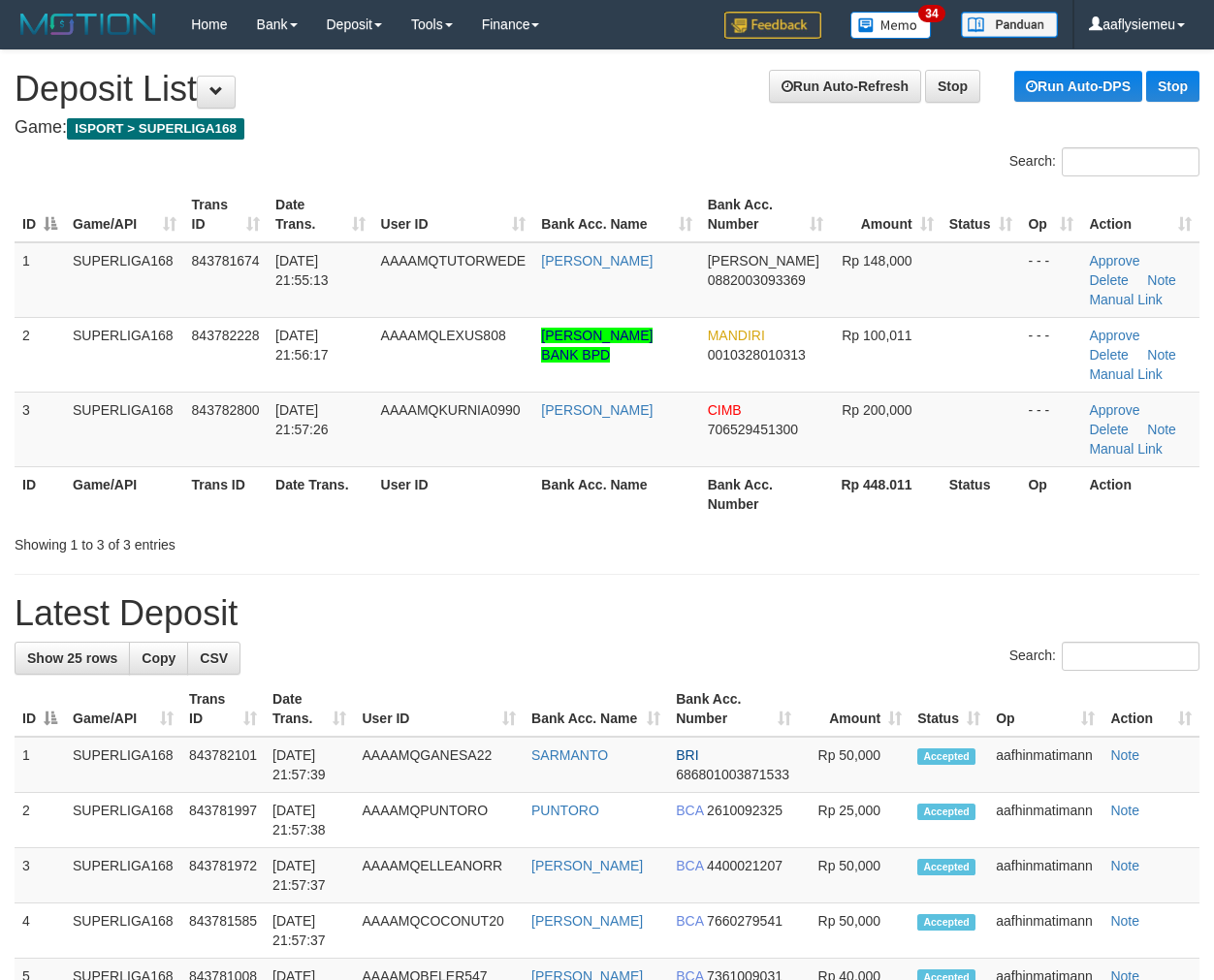 click on "ID Game/API Trans ID Date Trans. User ID Bank Acc. Name Bank Acc. Number Amount Status Op Action
1
SUPERLIGA168
843781674
[DATE] 21:55:13
AAAAMQTUTORWEDE
[PERSON_NAME]
[PERSON_NAME]
0882003093369
Rp 148,000
- - -
Approve
[GEOGRAPHIC_DATA]
Note
Manual Link
2
SUPERLIGA168
843782228
[DATE] 21:56:17
AAAAMQLEXUS808
[PERSON_NAME] BANK BPD
MANDIRI
0010328010313
Rp 100,011
Note" at bounding box center [607, 354] 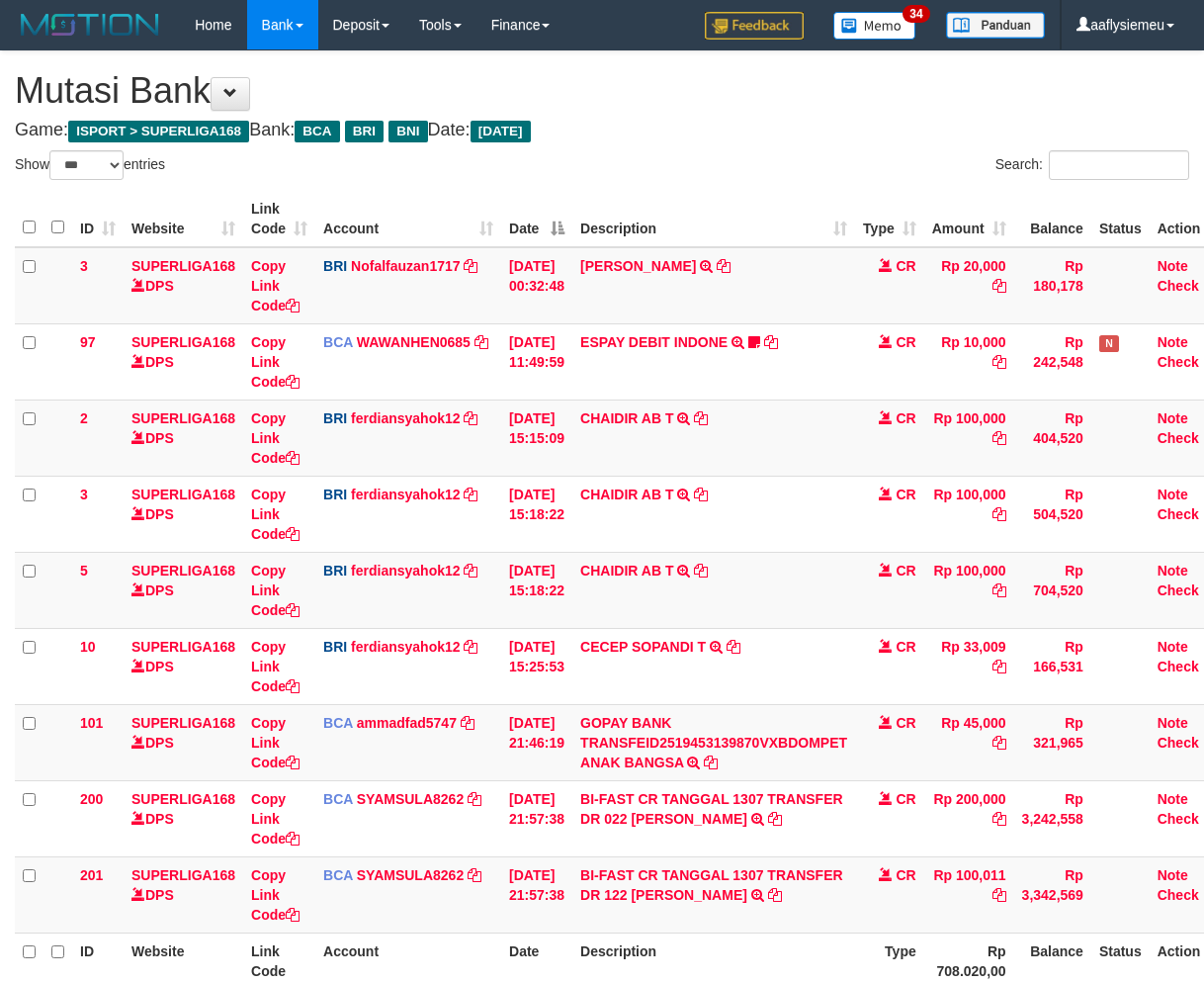 select on "***" 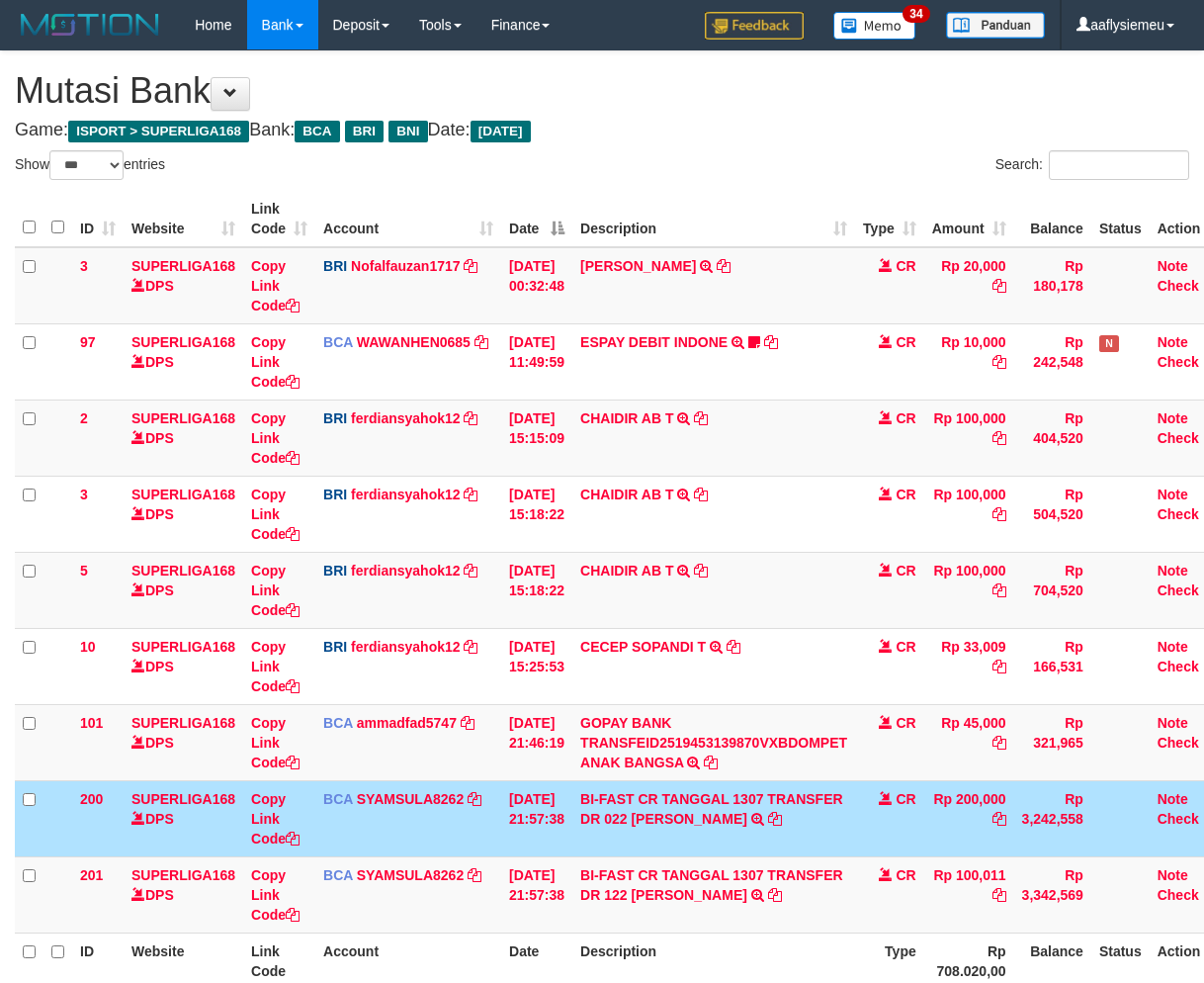 select on "***" 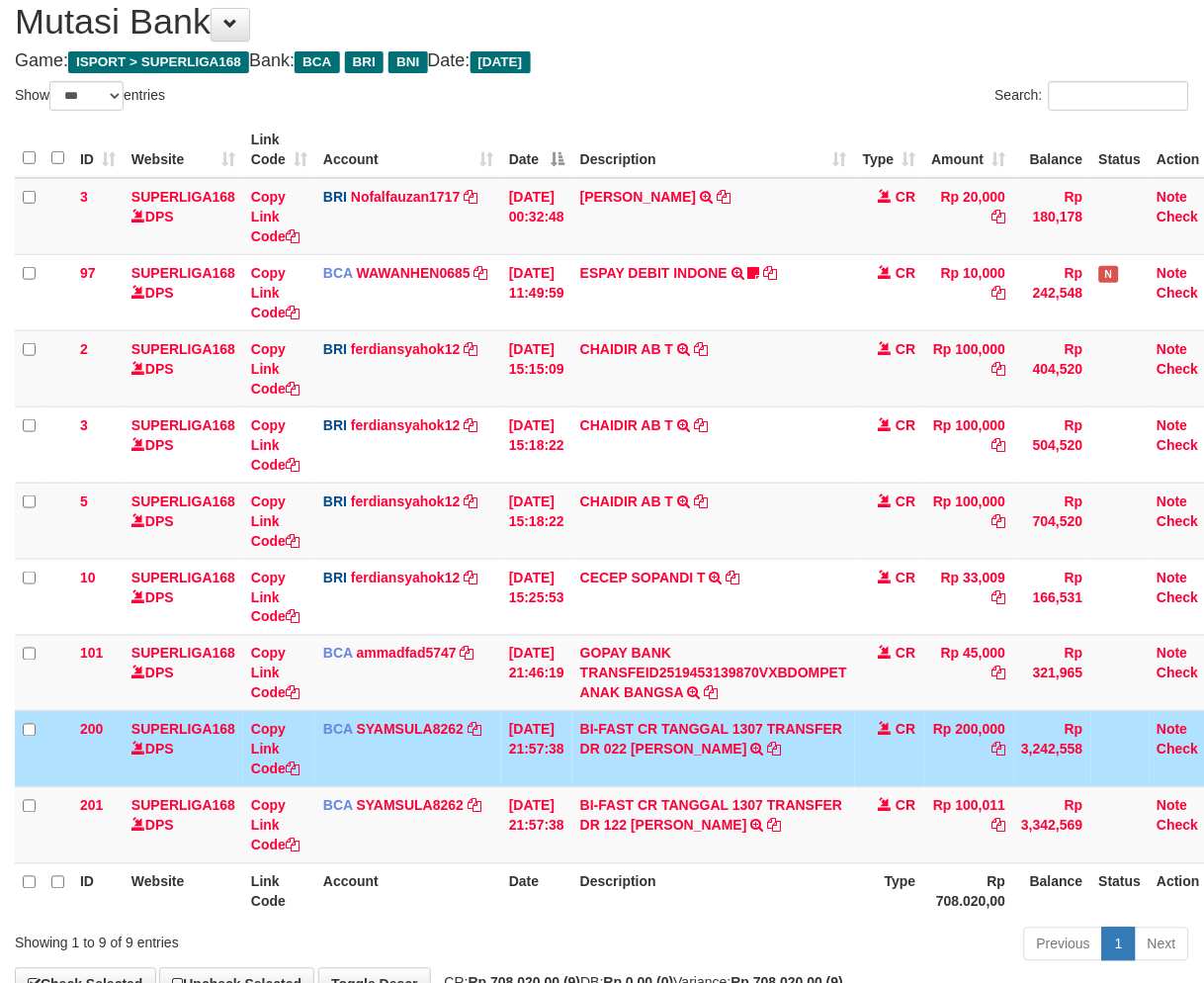 scroll, scrollTop: 176, scrollLeft: 0, axis: vertical 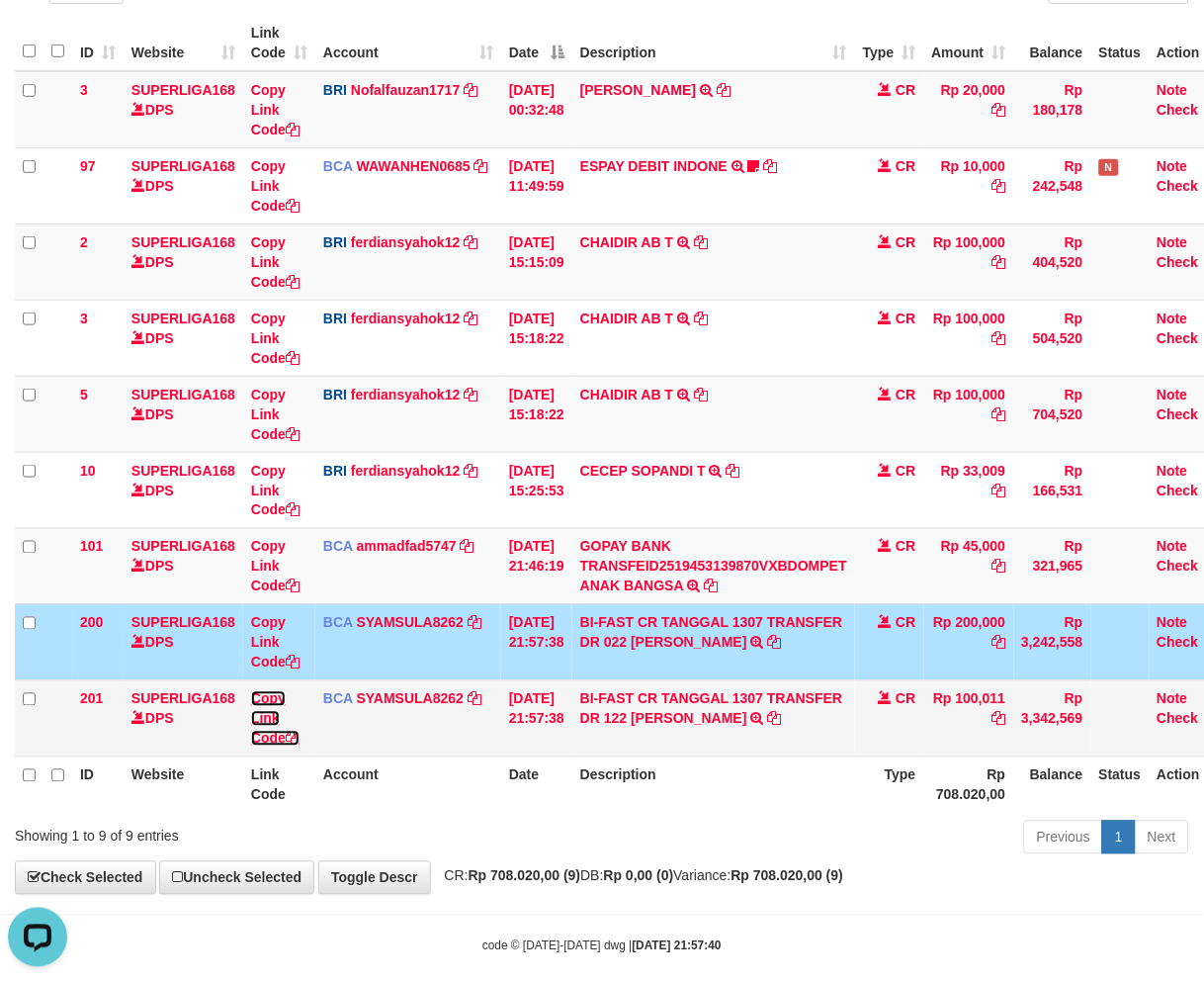 drag, startPoint x: 257, startPoint y: 737, endPoint x: 287, endPoint y: 729, distance: 31.04835 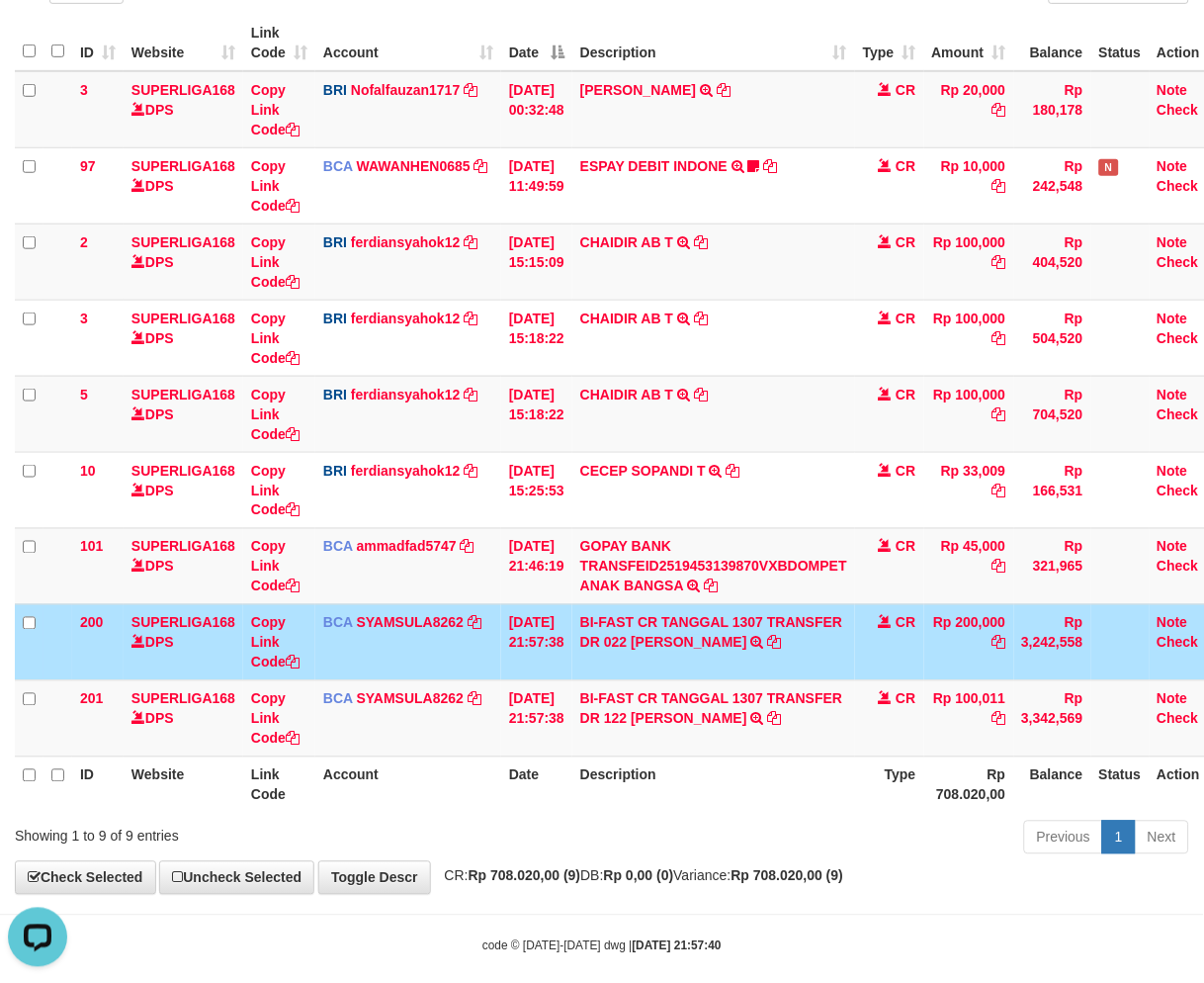 scroll, scrollTop: 294, scrollLeft: 0, axis: vertical 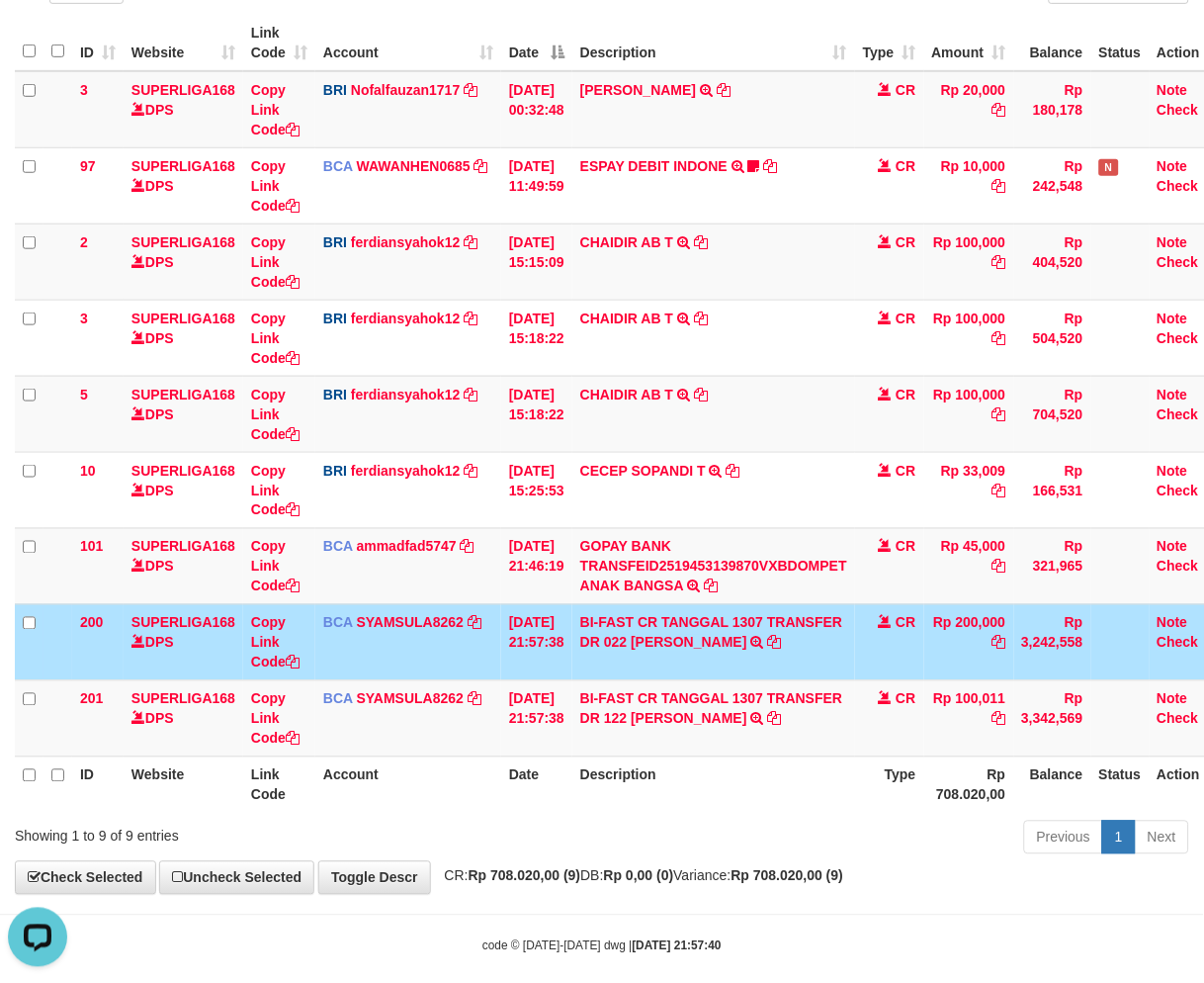 click on "**********" at bounding box center (602, 385) 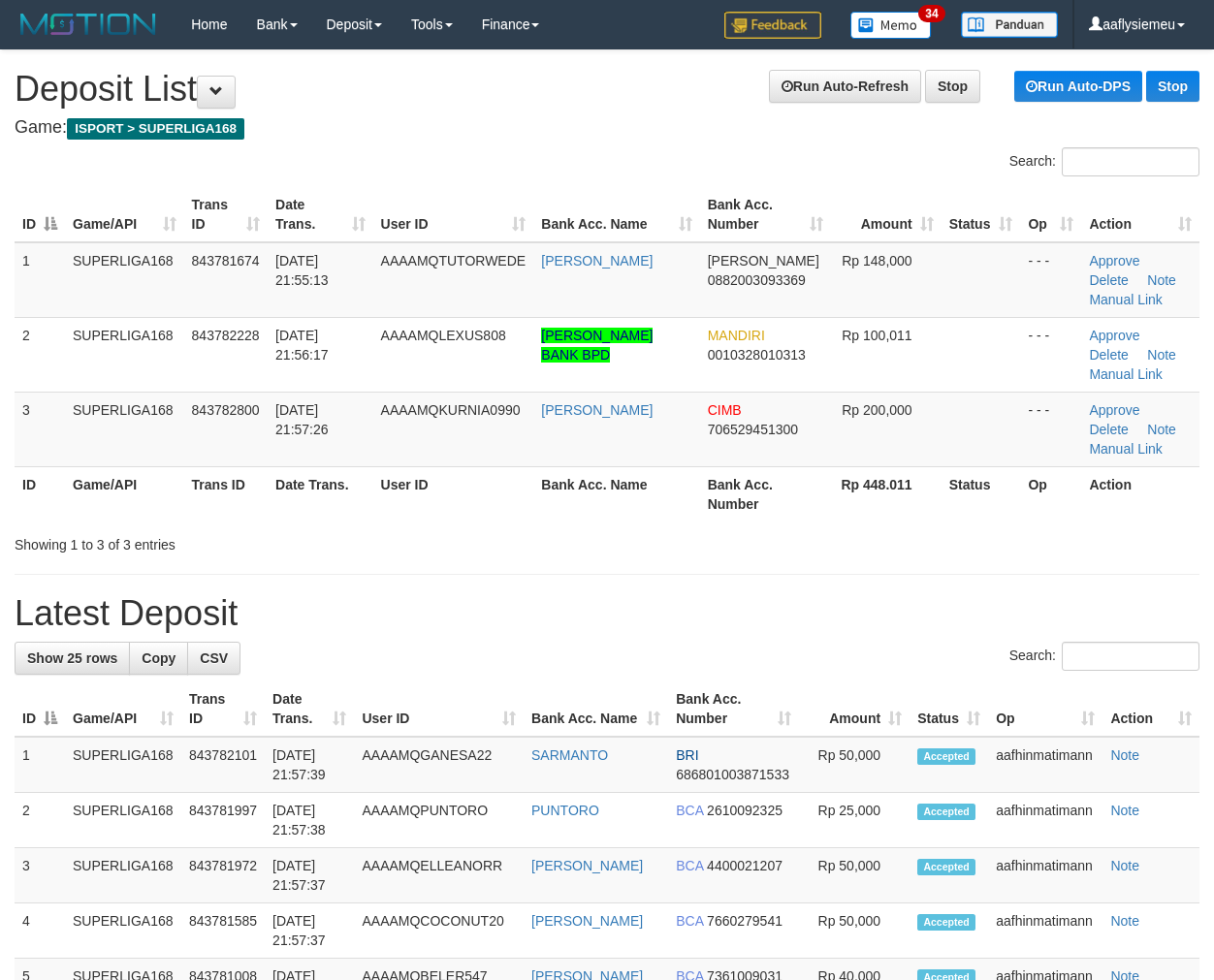 scroll, scrollTop: 0, scrollLeft: 0, axis: both 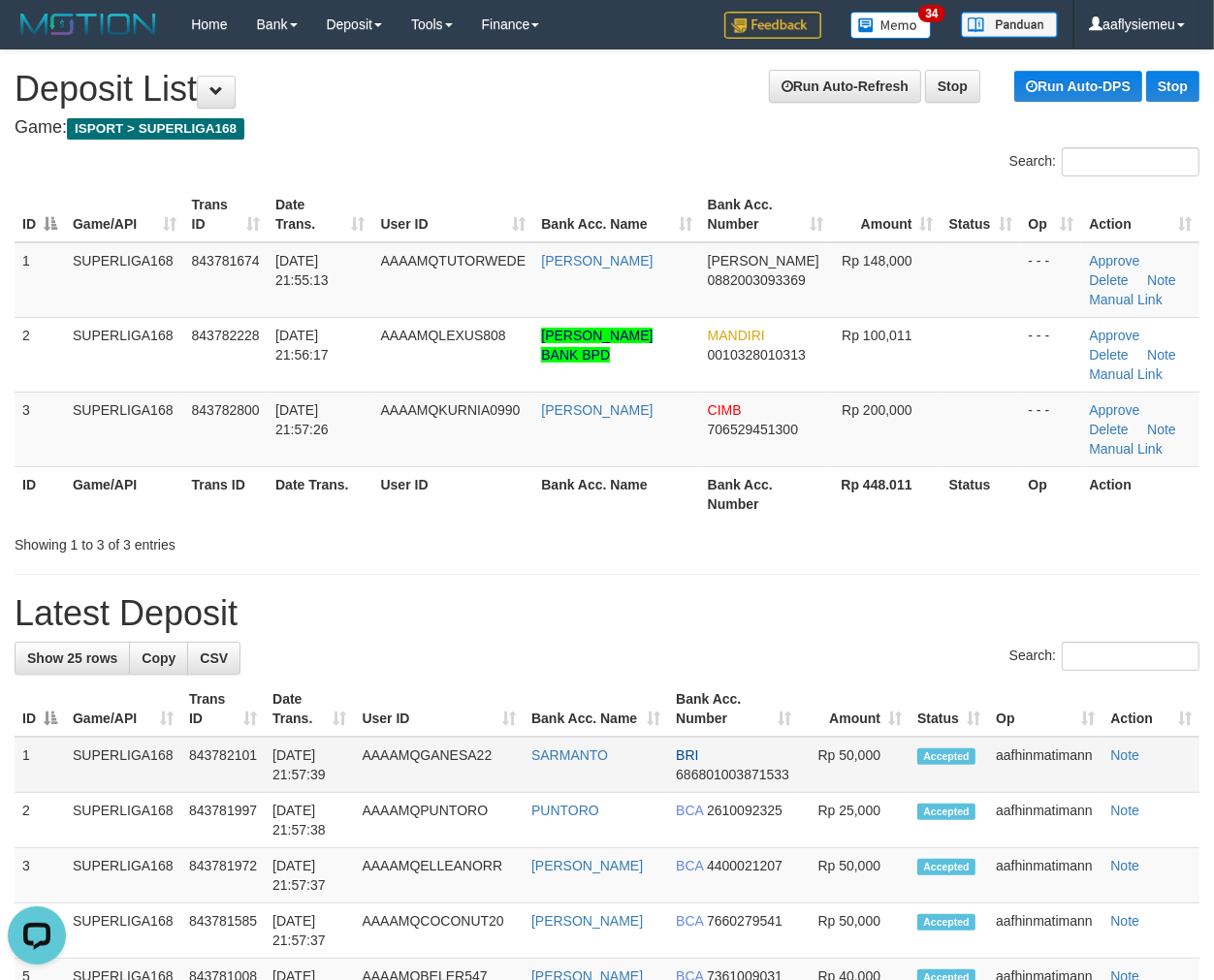 click on "13/07/2025 21:57:39" at bounding box center [309, 765] 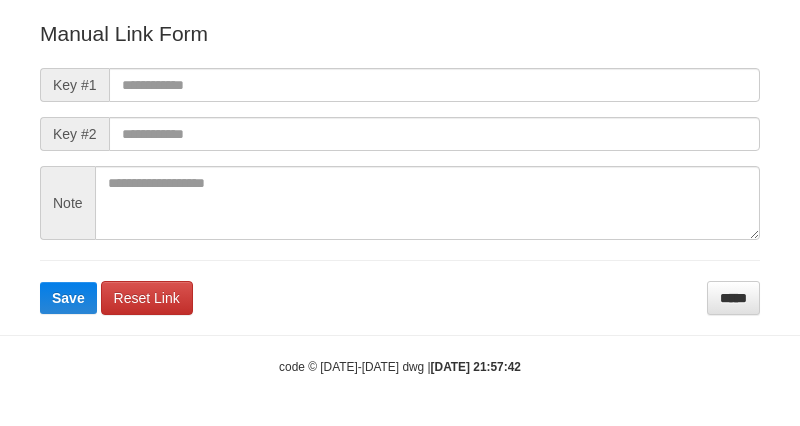 scroll, scrollTop: 262, scrollLeft: 0, axis: vertical 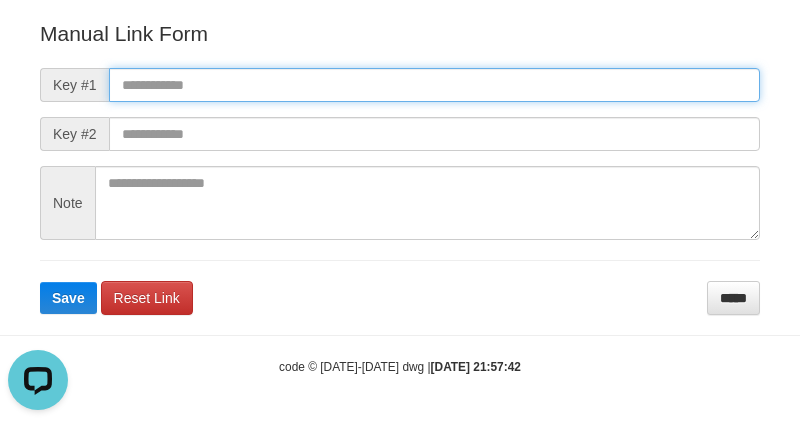 click at bounding box center [434, 85] 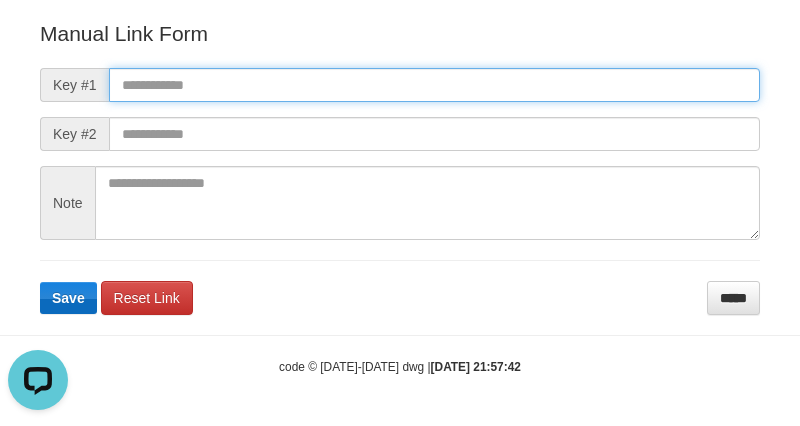 paste on "**********" 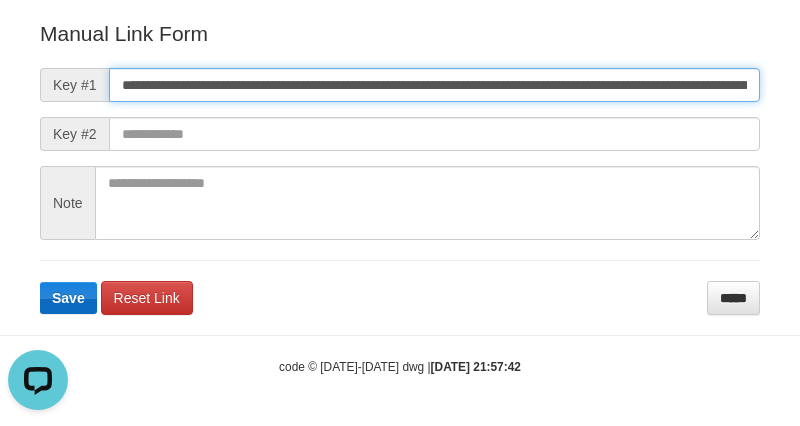 scroll, scrollTop: 0, scrollLeft: 1361, axis: horizontal 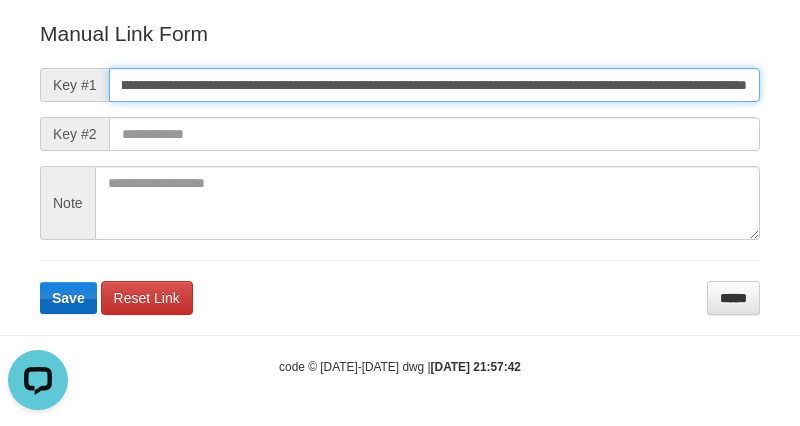 type on "**********" 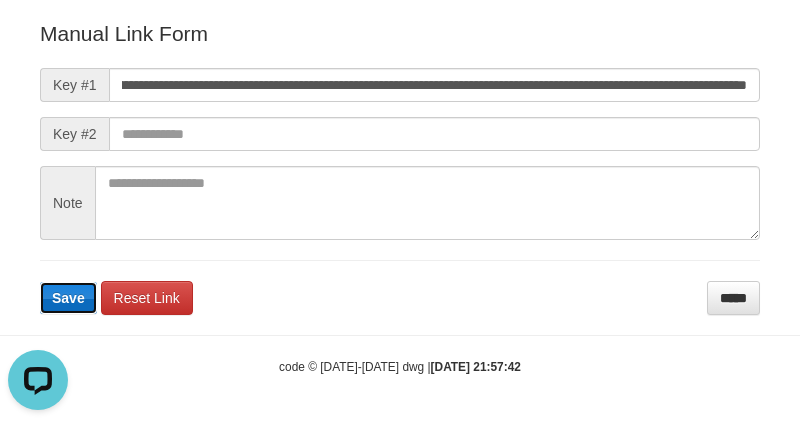 type 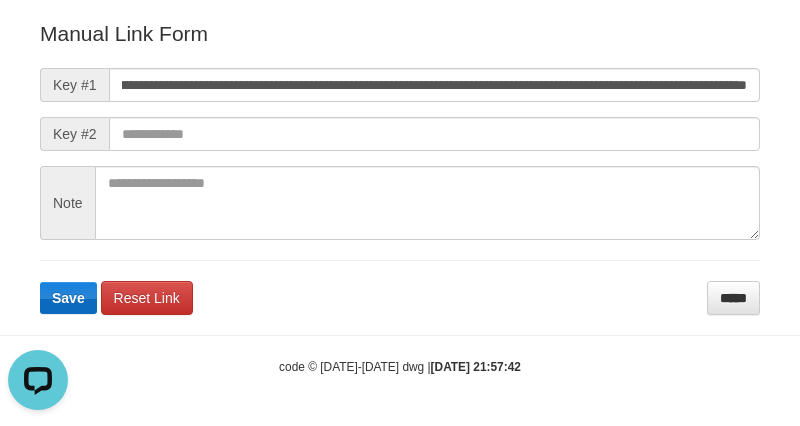 scroll, scrollTop: 0, scrollLeft: 0, axis: both 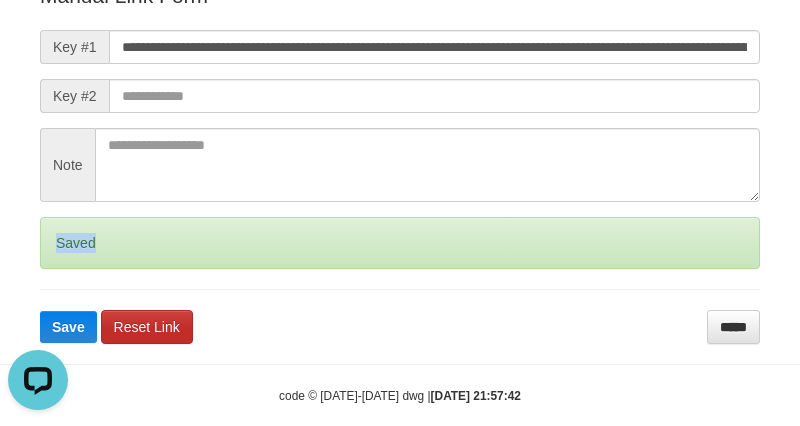 click on "**********" at bounding box center [400, 162] 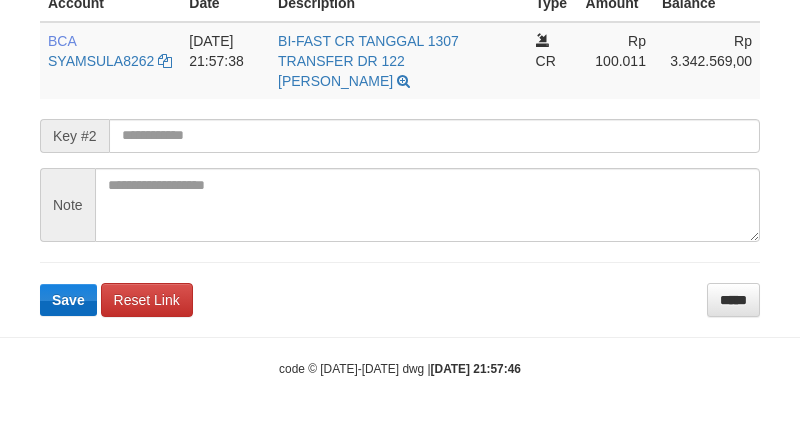 scroll, scrollTop: 560, scrollLeft: 0, axis: vertical 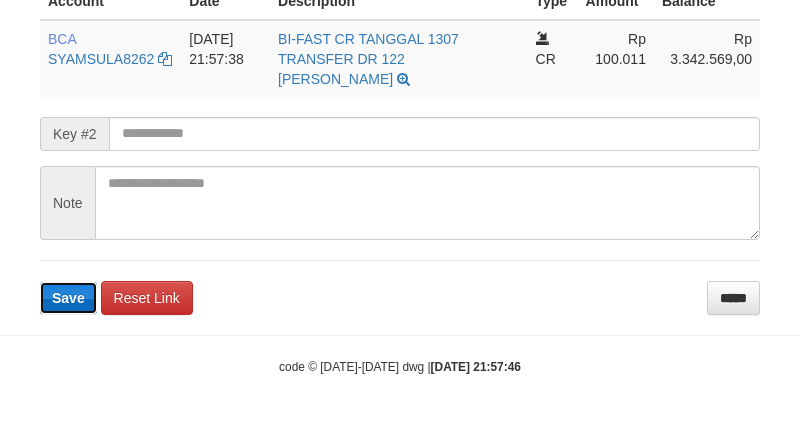 type 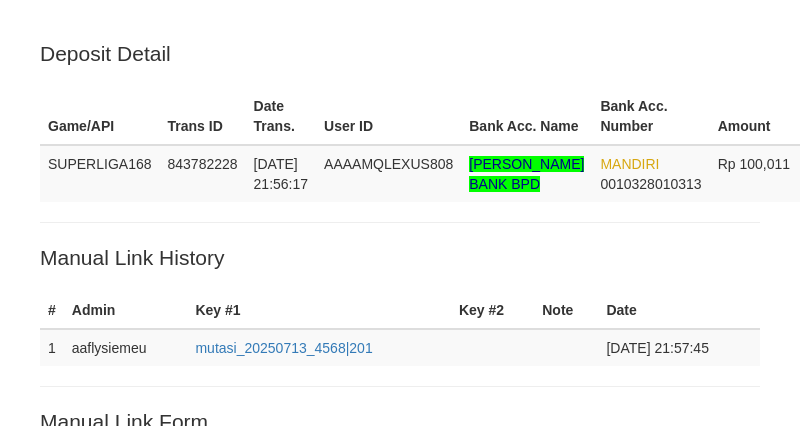 scroll, scrollTop: 551, scrollLeft: 0, axis: vertical 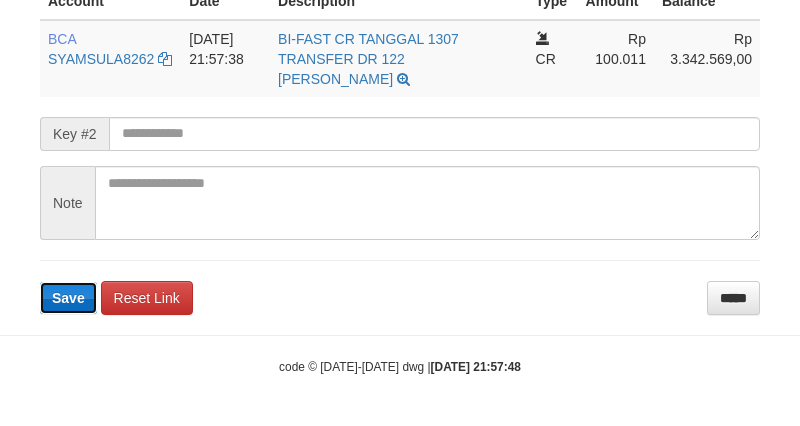 click on "Save" at bounding box center (68, 298) 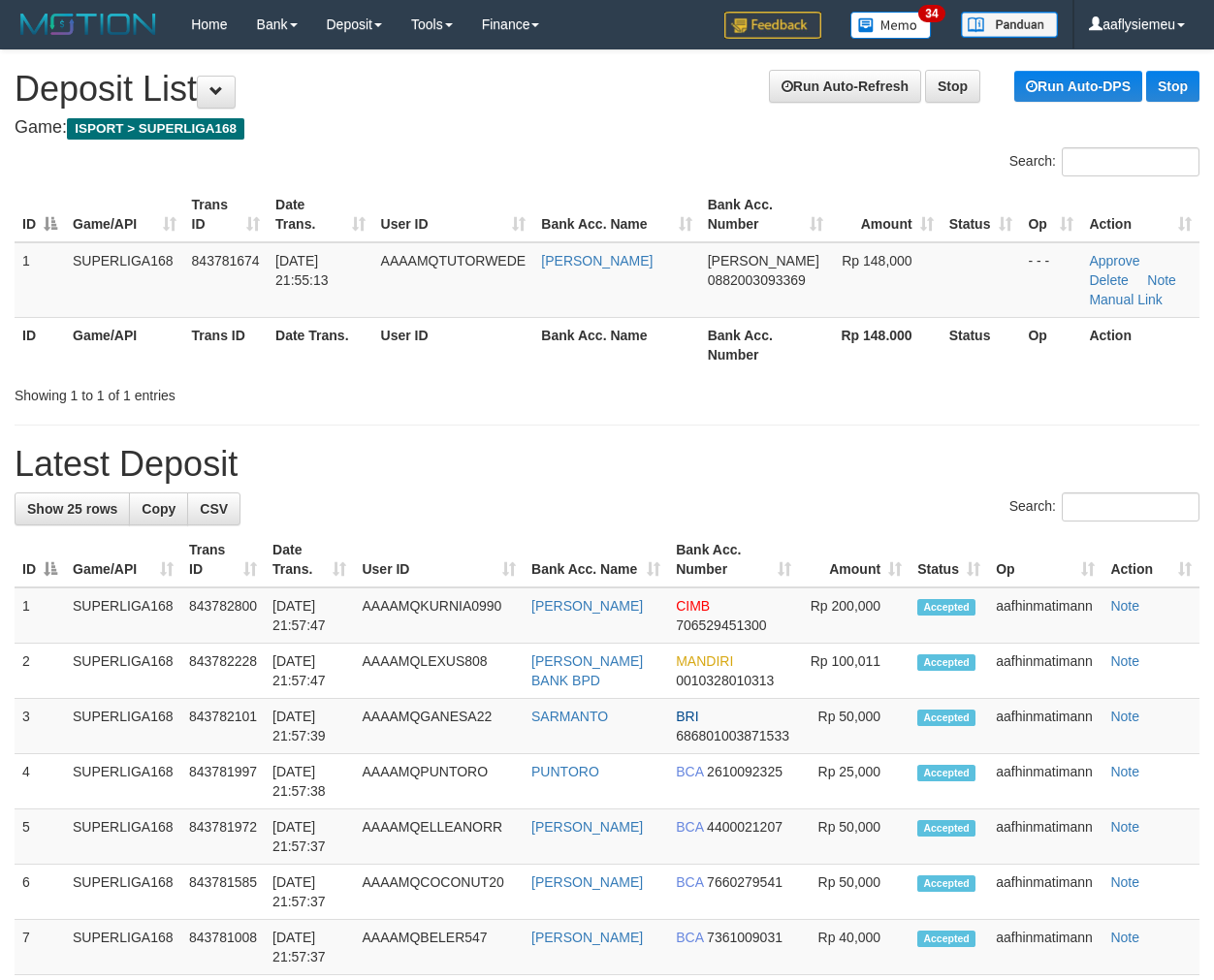 scroll, scrollTop: 0, scrollLeft: 0, axis: both 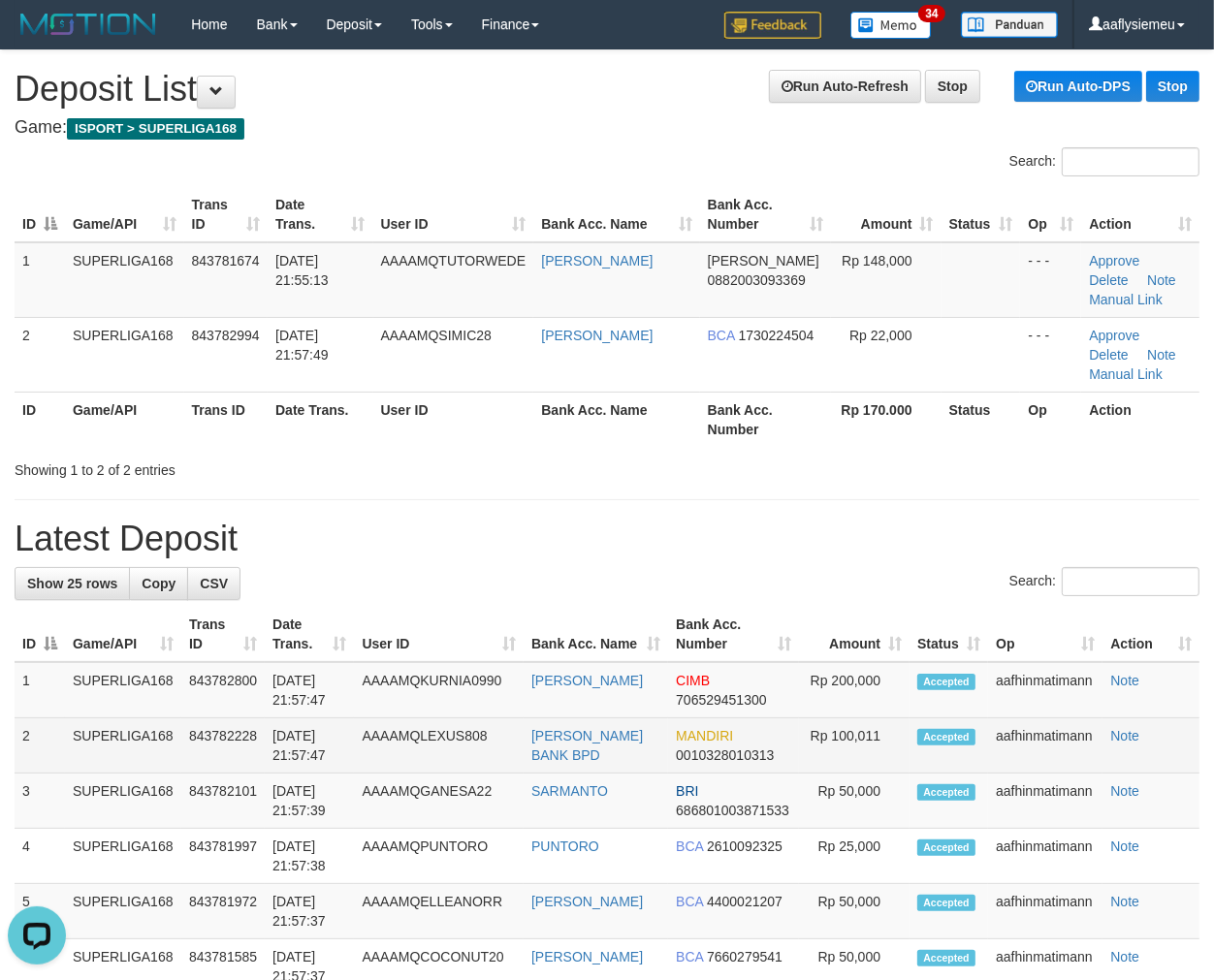 click on "13/07/2025 21:57:47" at bounding box center (309, 745) 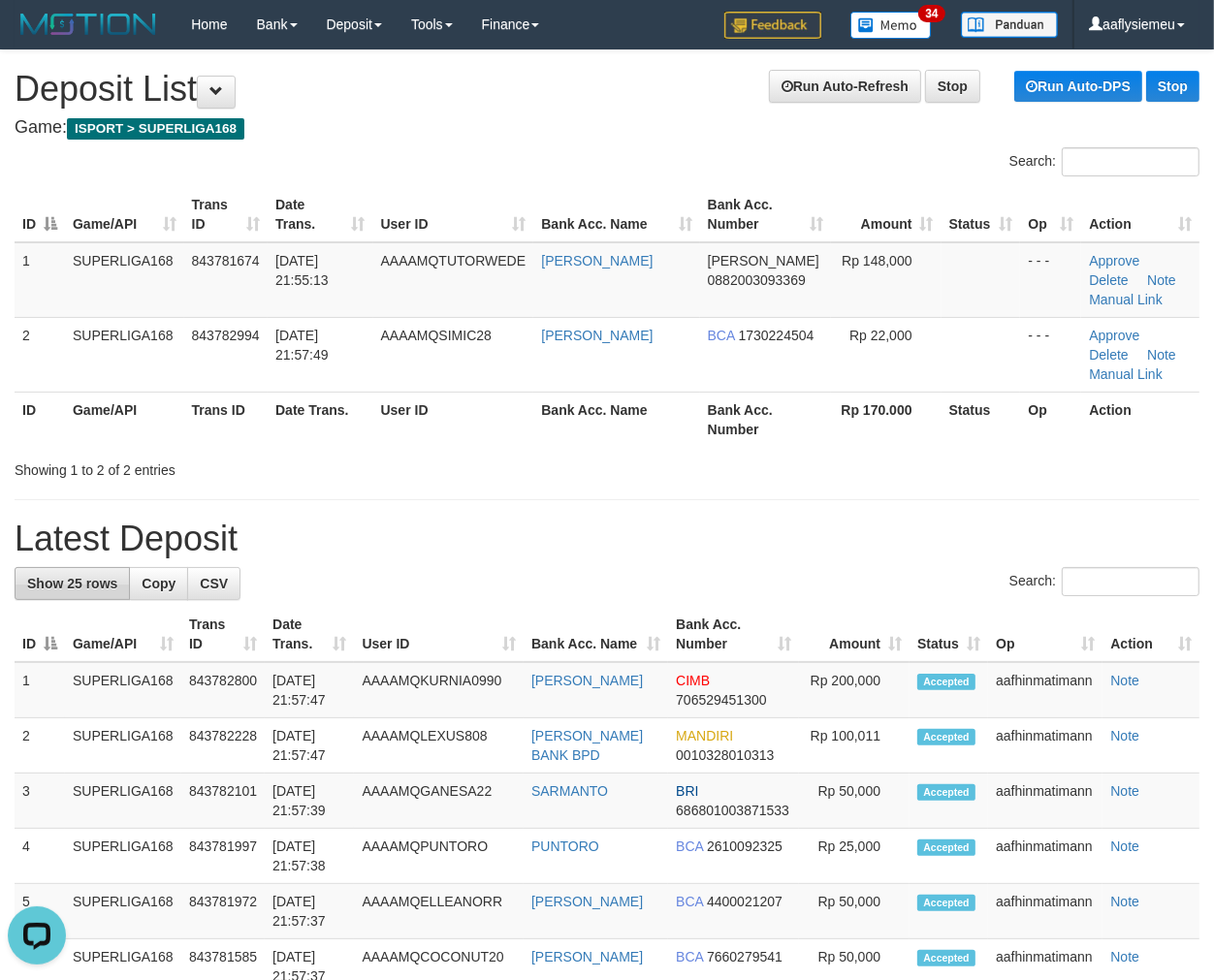 drag, startPoint x: 567, startPoint y: 397, endPoint x: 42, endPoint y: 574, distance: 554.0343 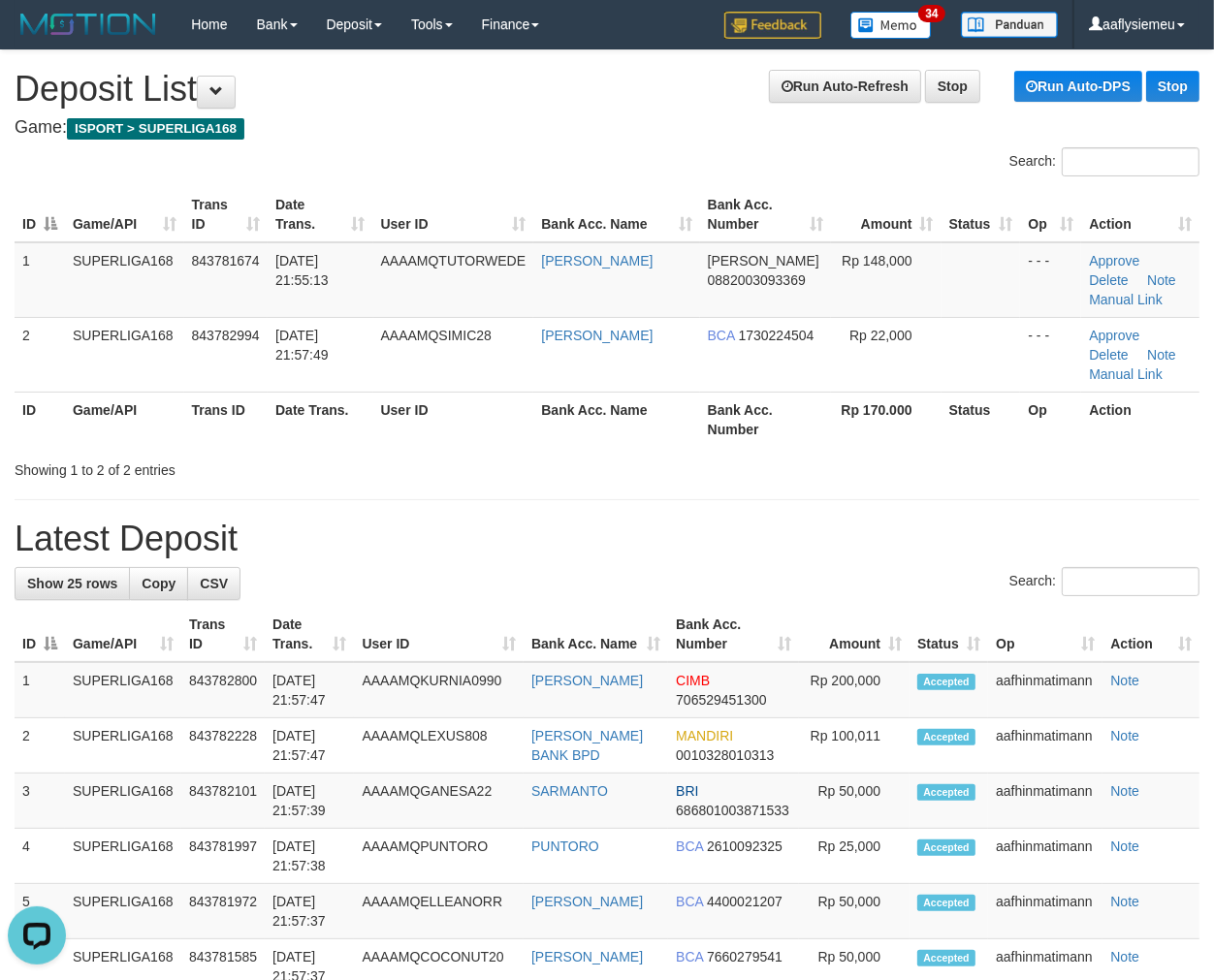 drag, startPoint x: 499, startPoint y: 398, endPoint x: 5, endPoint y: 605, distance: 535.6165 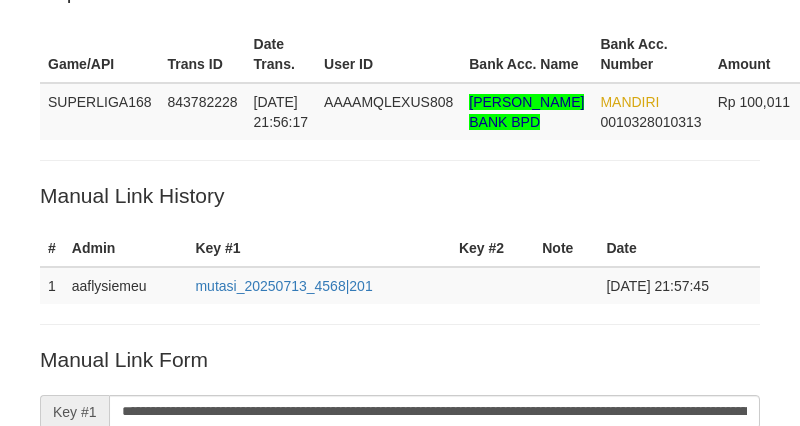 scroll, scrollTop: 0, scrollLeft: 0, axis: both 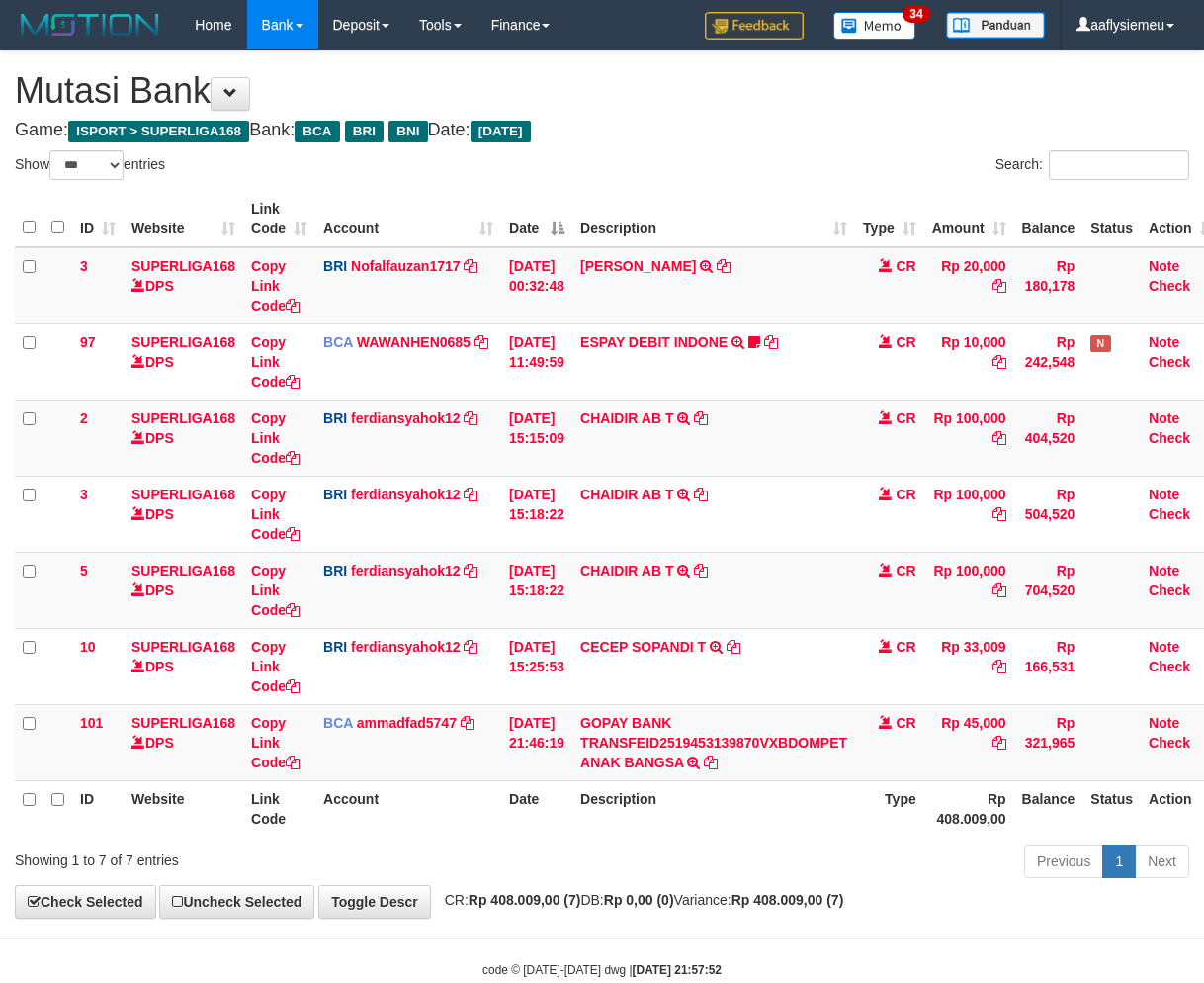 select on "***" 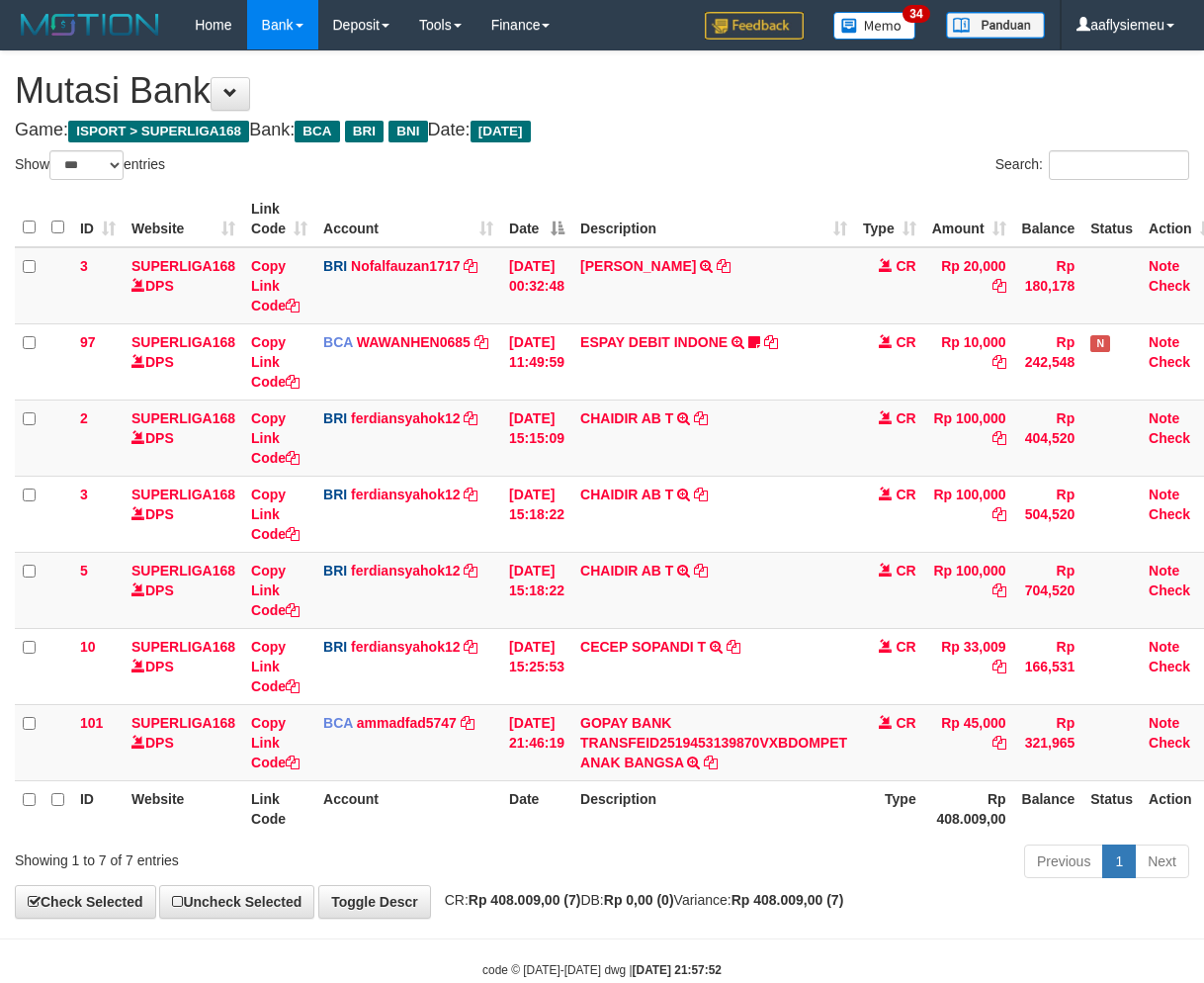 scroll, scrollTop: 0, scrollLeft: 0, axis: both 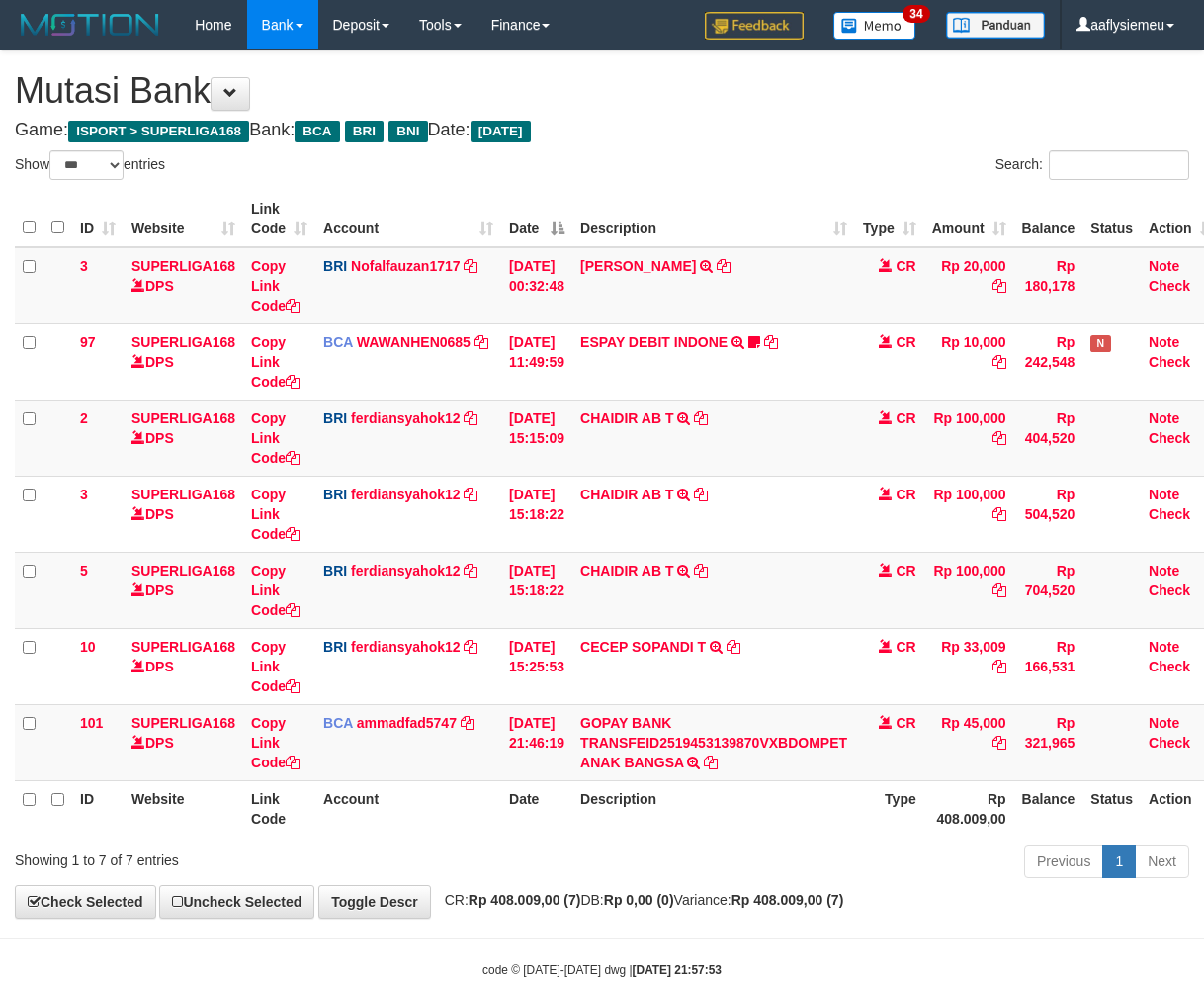 select on "***" 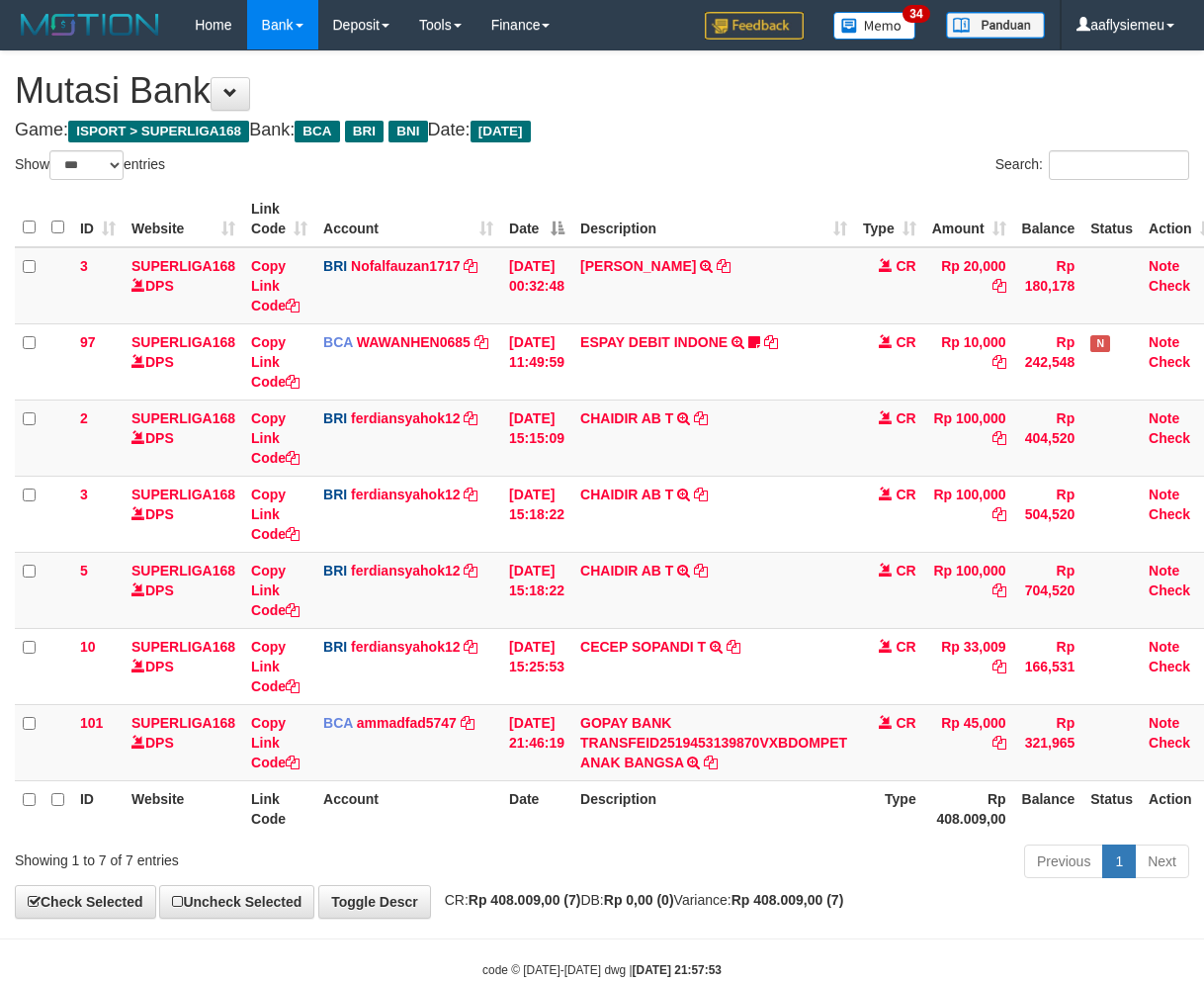 scroll, scrollTop: 45, scrollLeft: 0, axis: vertical 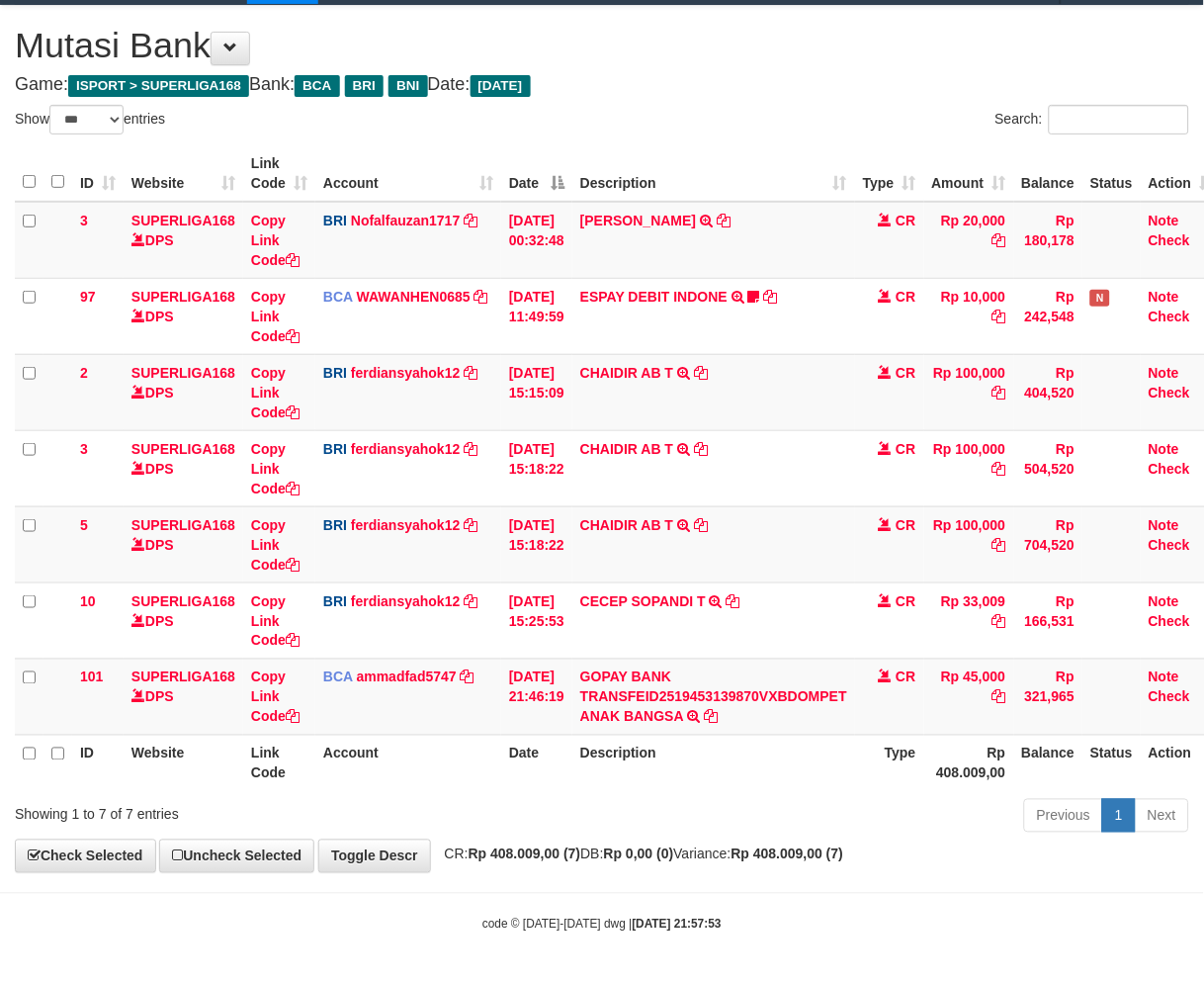 click on "**********" at bounding box center [602, 439] 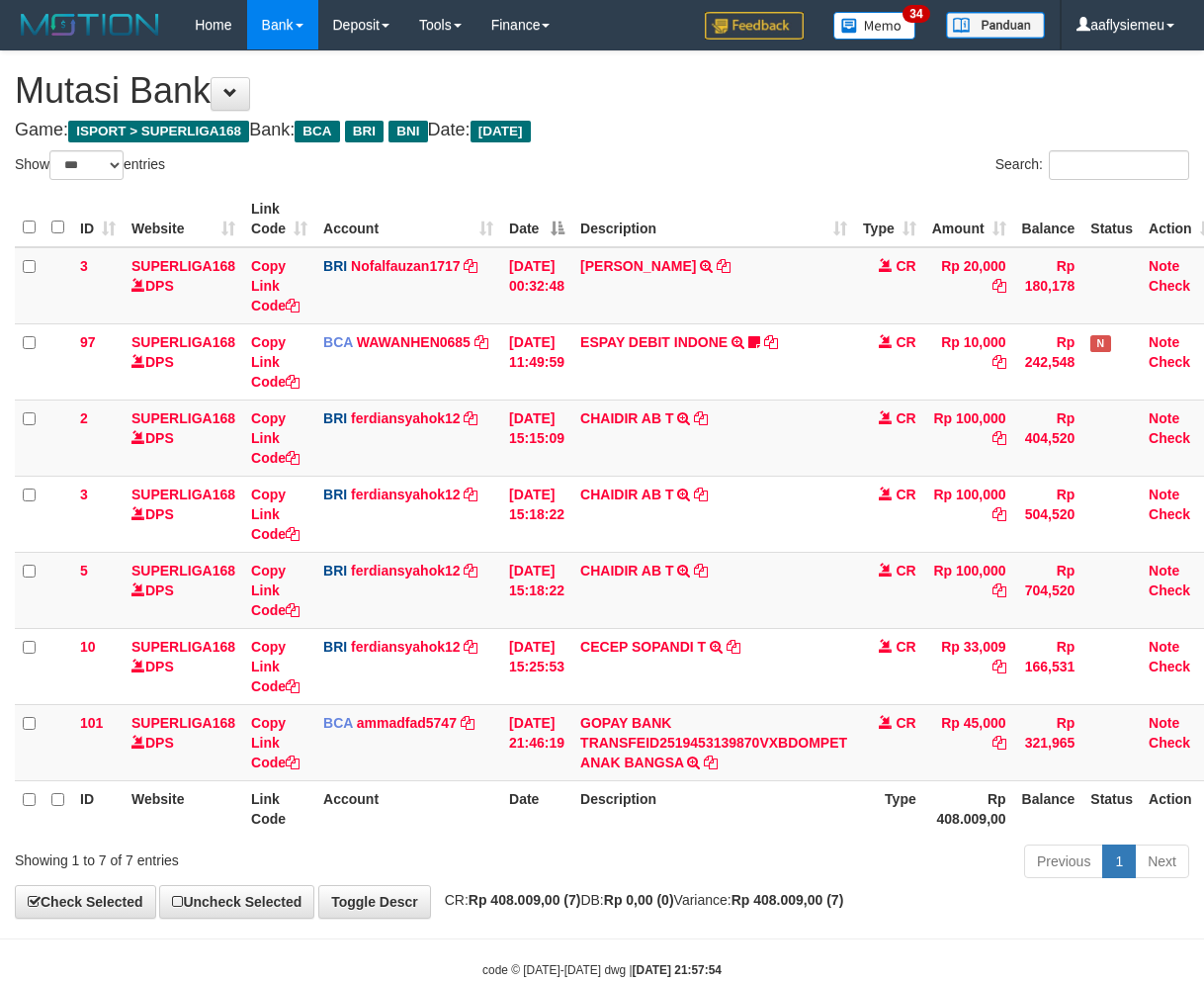 select on "***" 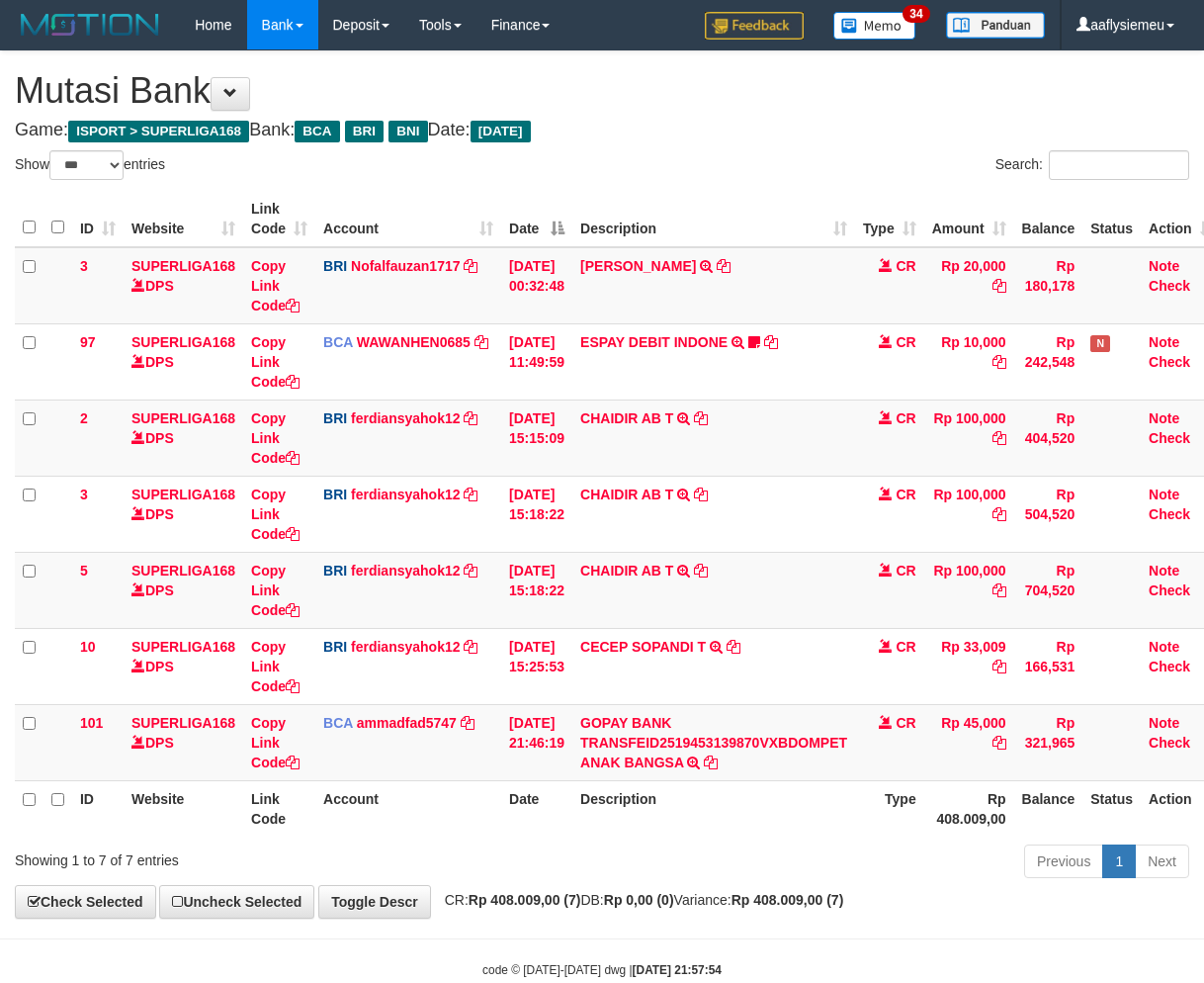 scroll, scrollTop: 45, scrollLeft: 0, axis: vertical 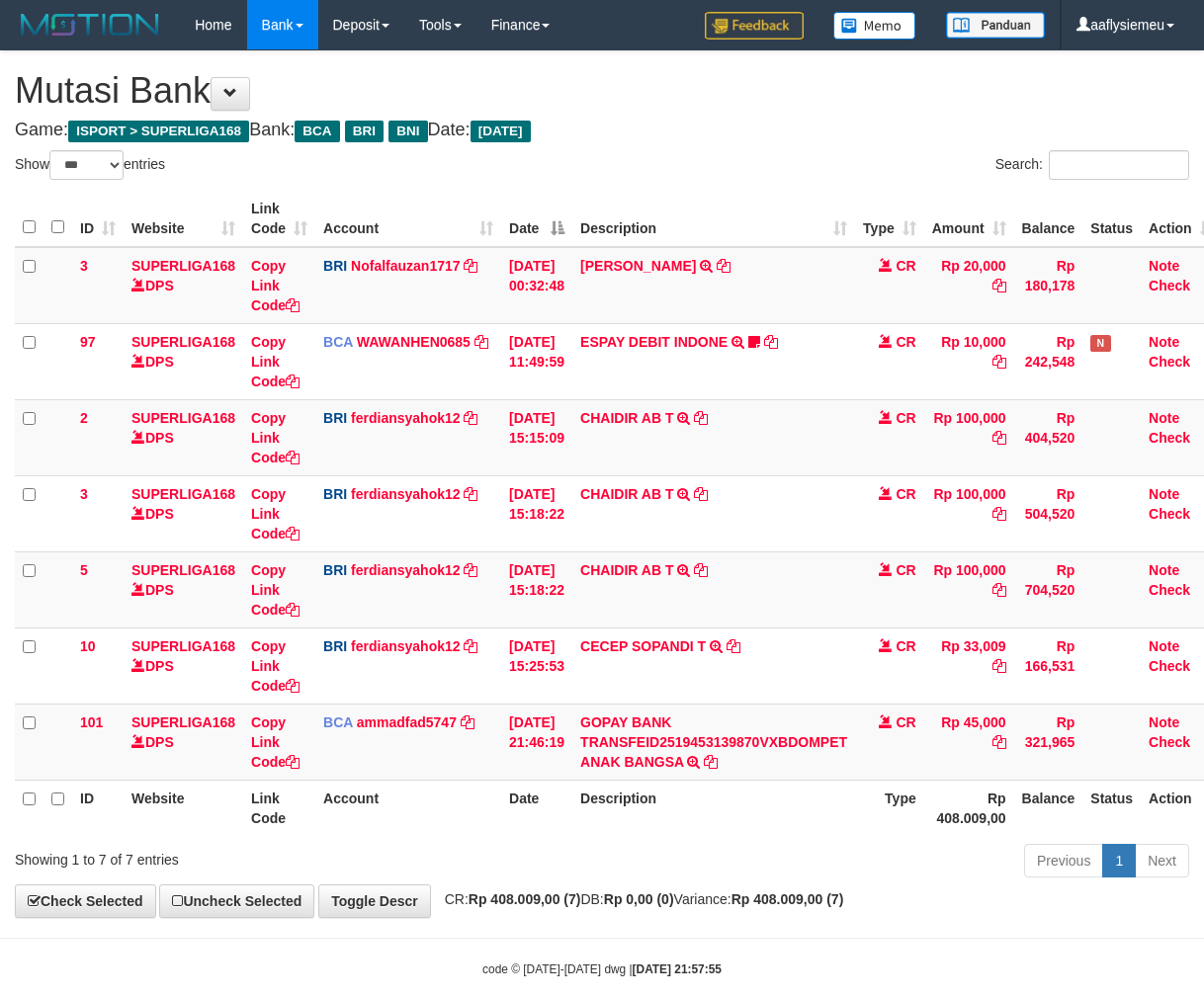 select on "***" 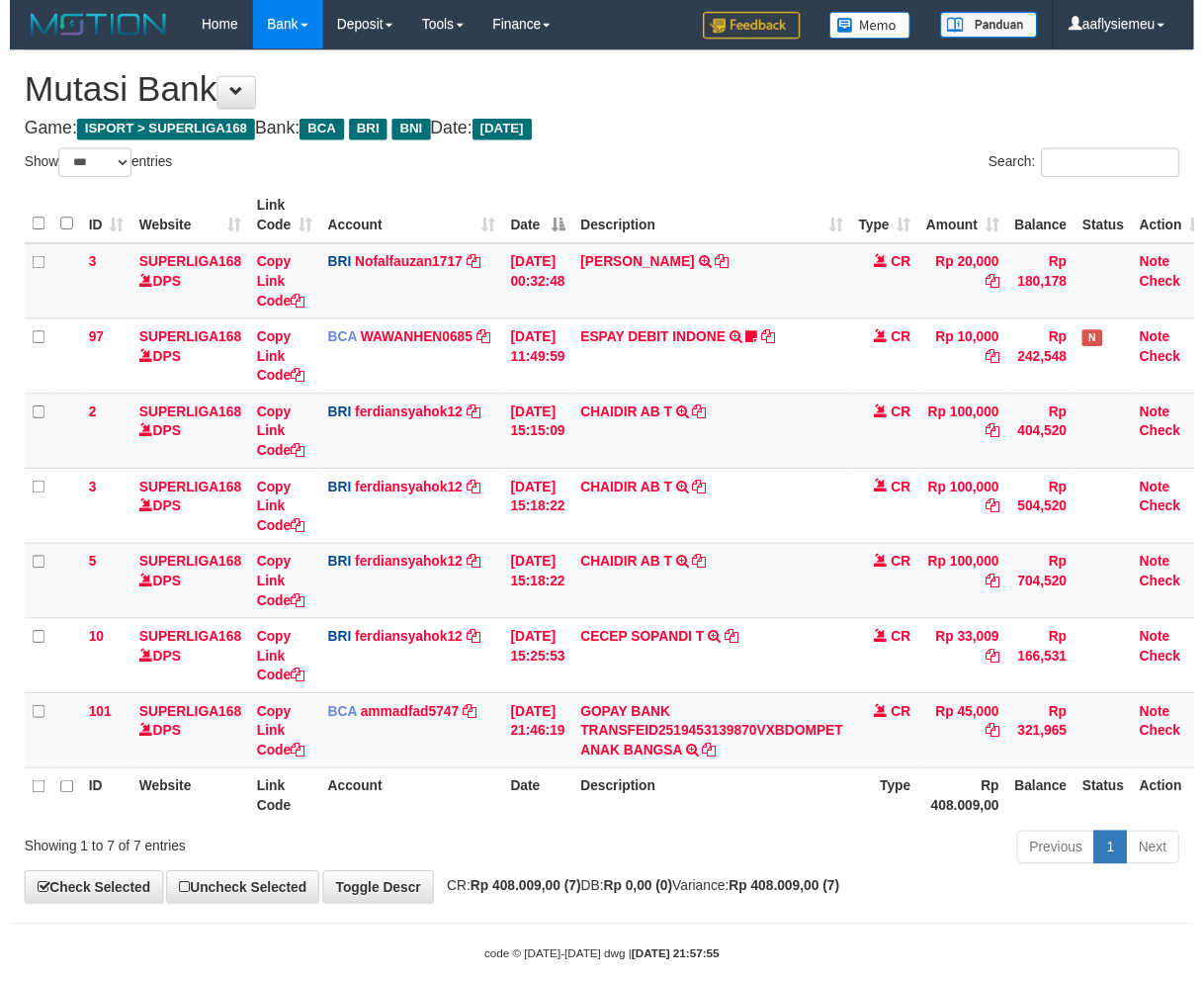 scroll, scrollTop: 45, scrollLeft: 0, axis: vertical 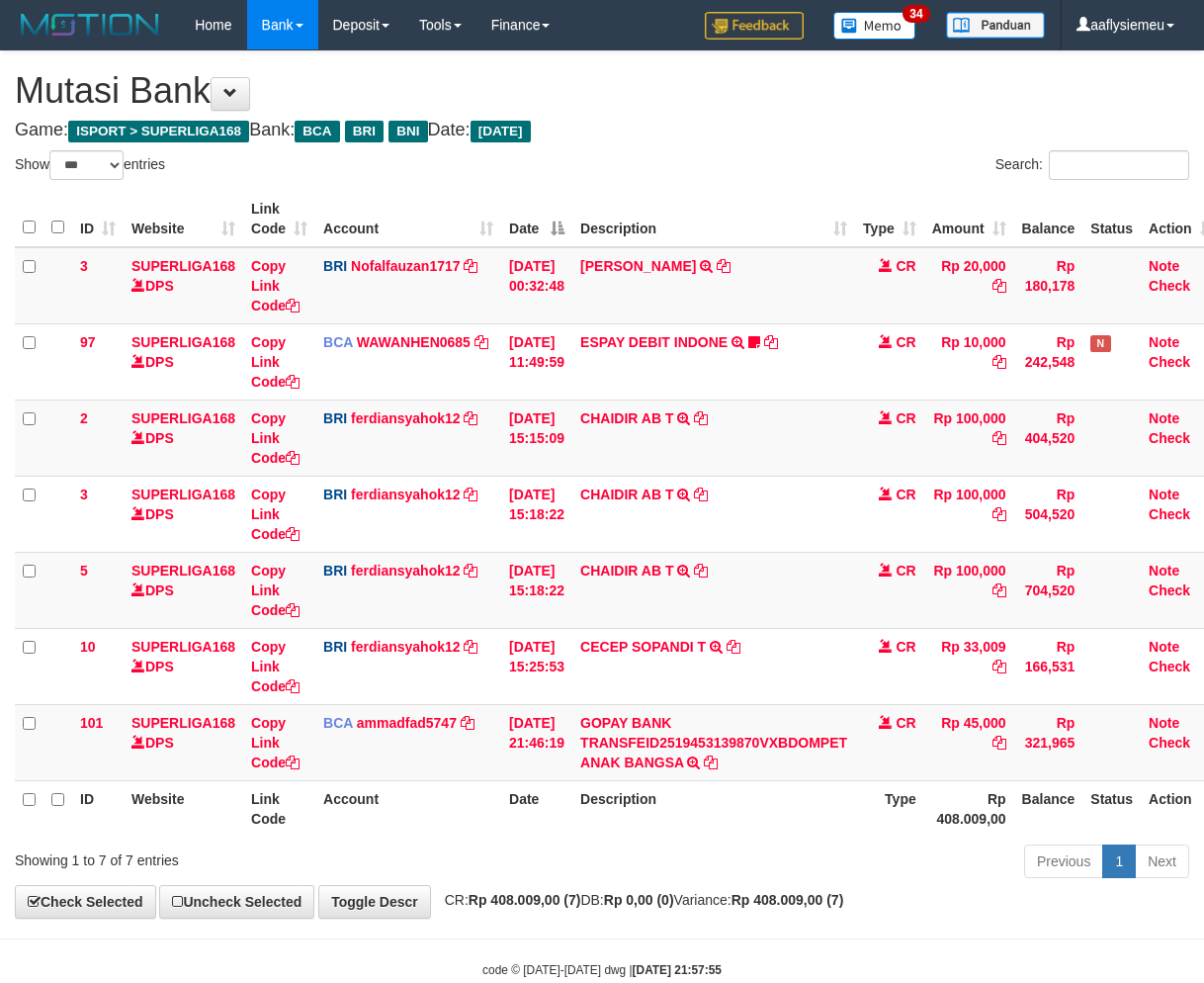 select on "***" 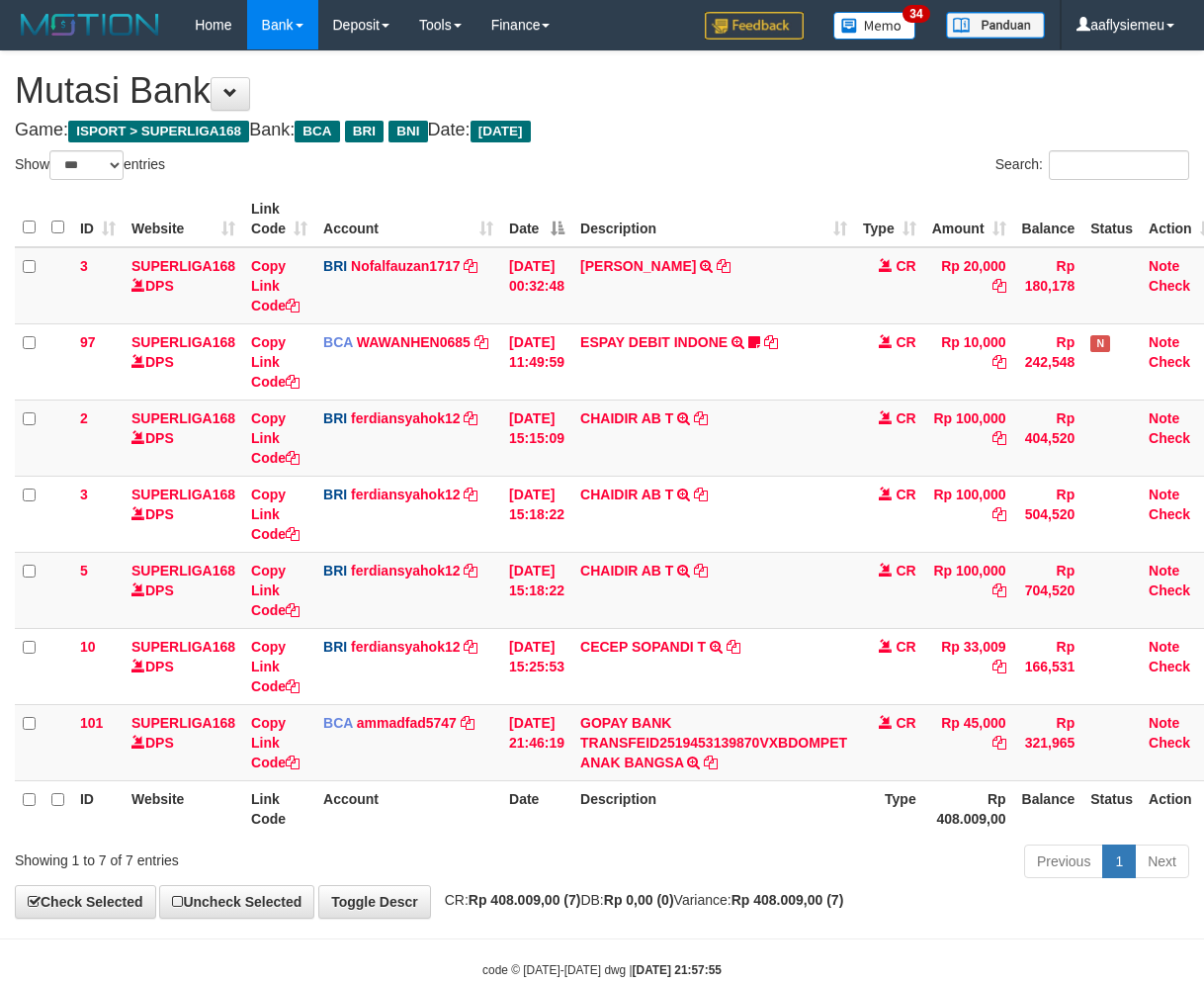 scroll, scrollTop: 45, scrollLeft: 0, axis: vertical 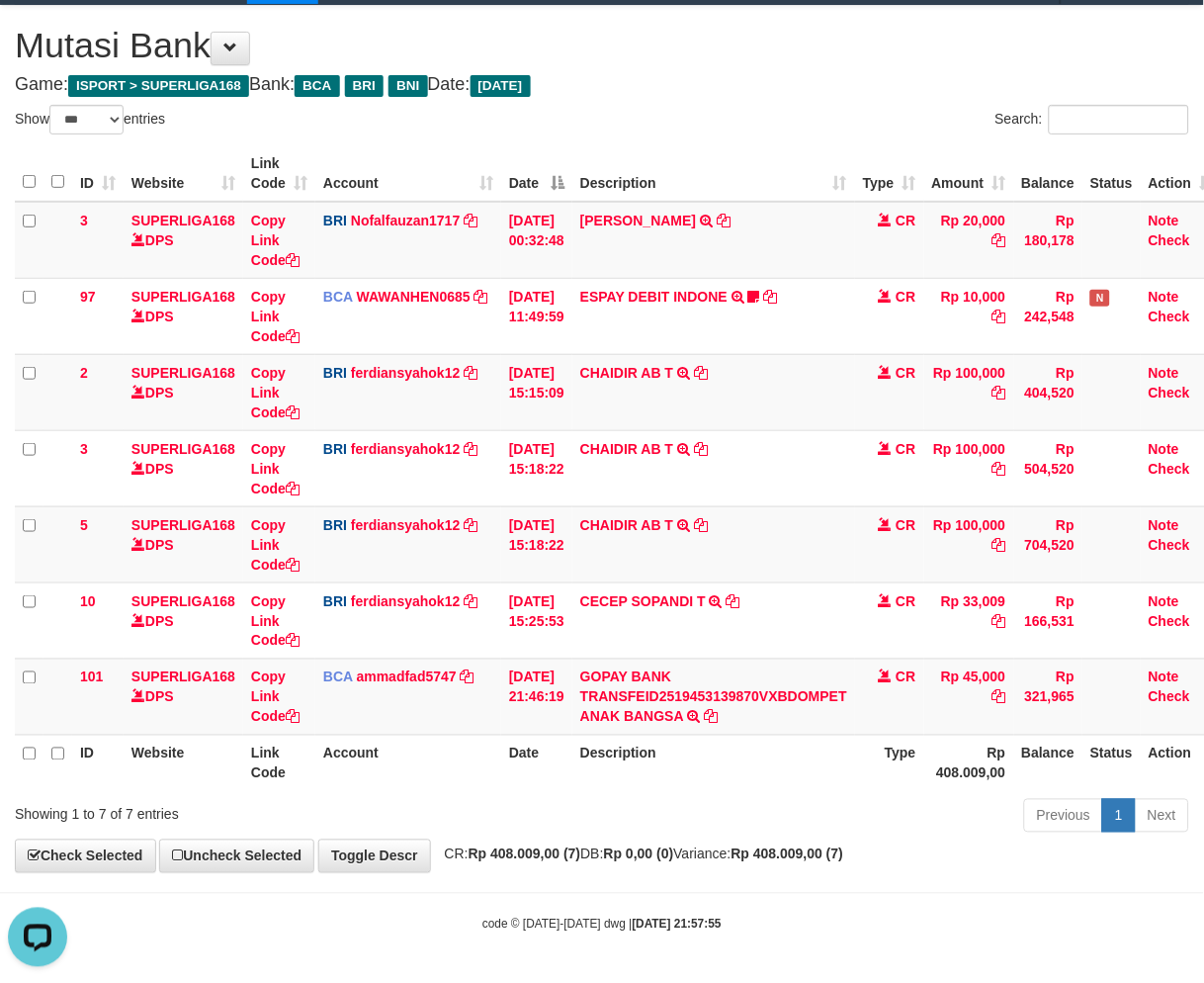 click on "Description" at bounding box center [714, 762] 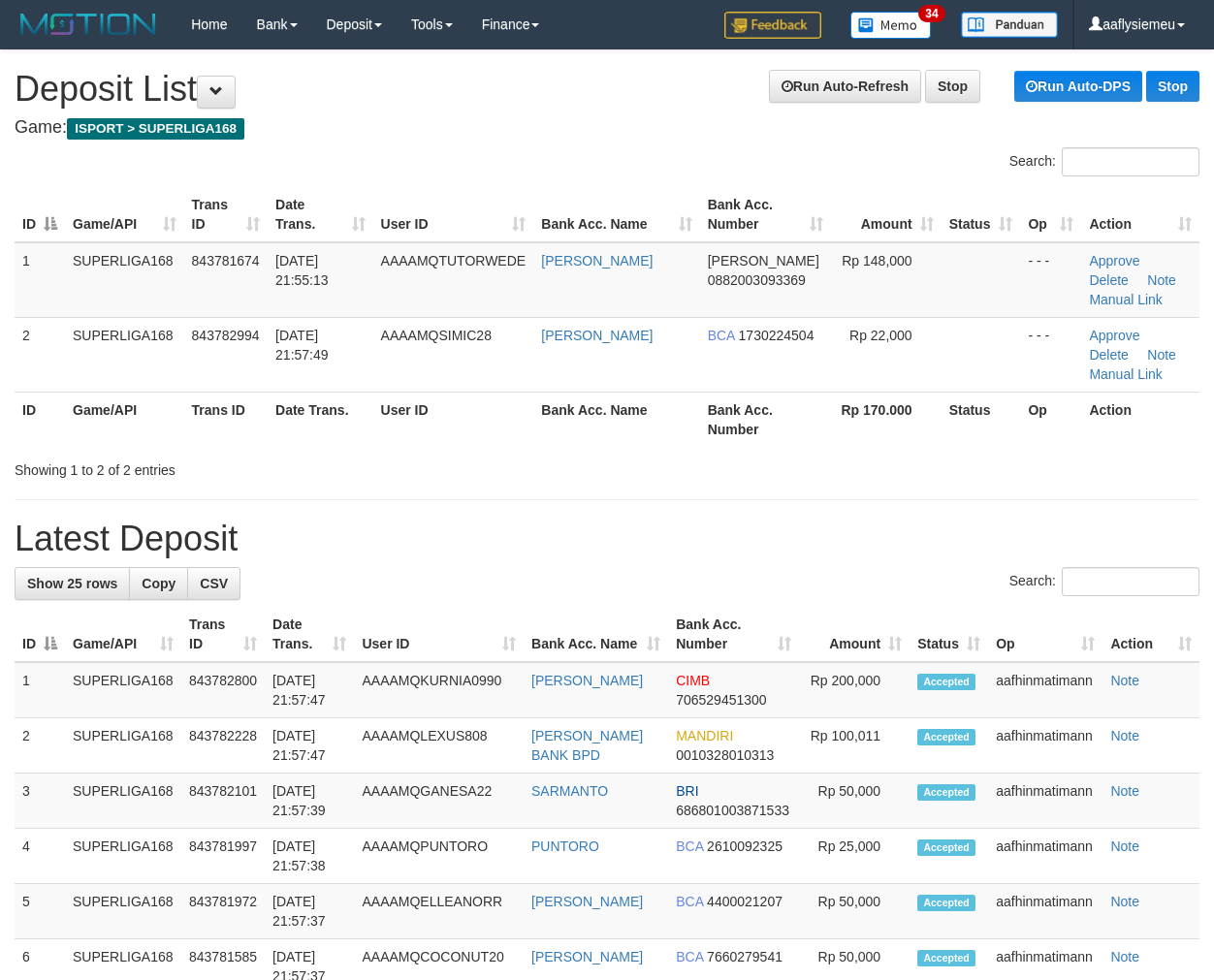 scroll, scrollTop: 0, scrollLeft: 0, axis: both 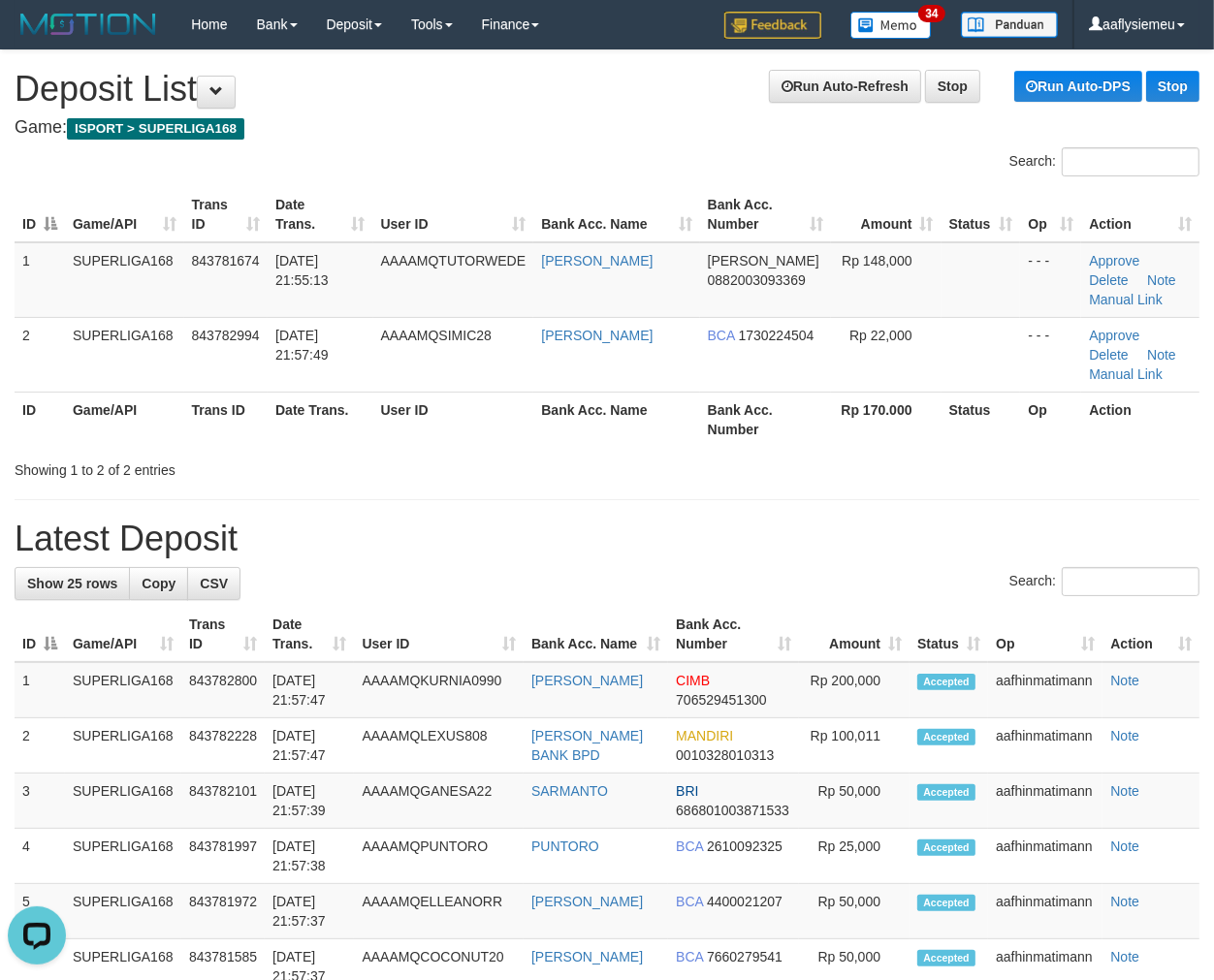 drag, startPoint x: 443, startPoint y: 374, endPoint x: 356, endPoint y: 423, distance: 99.8499 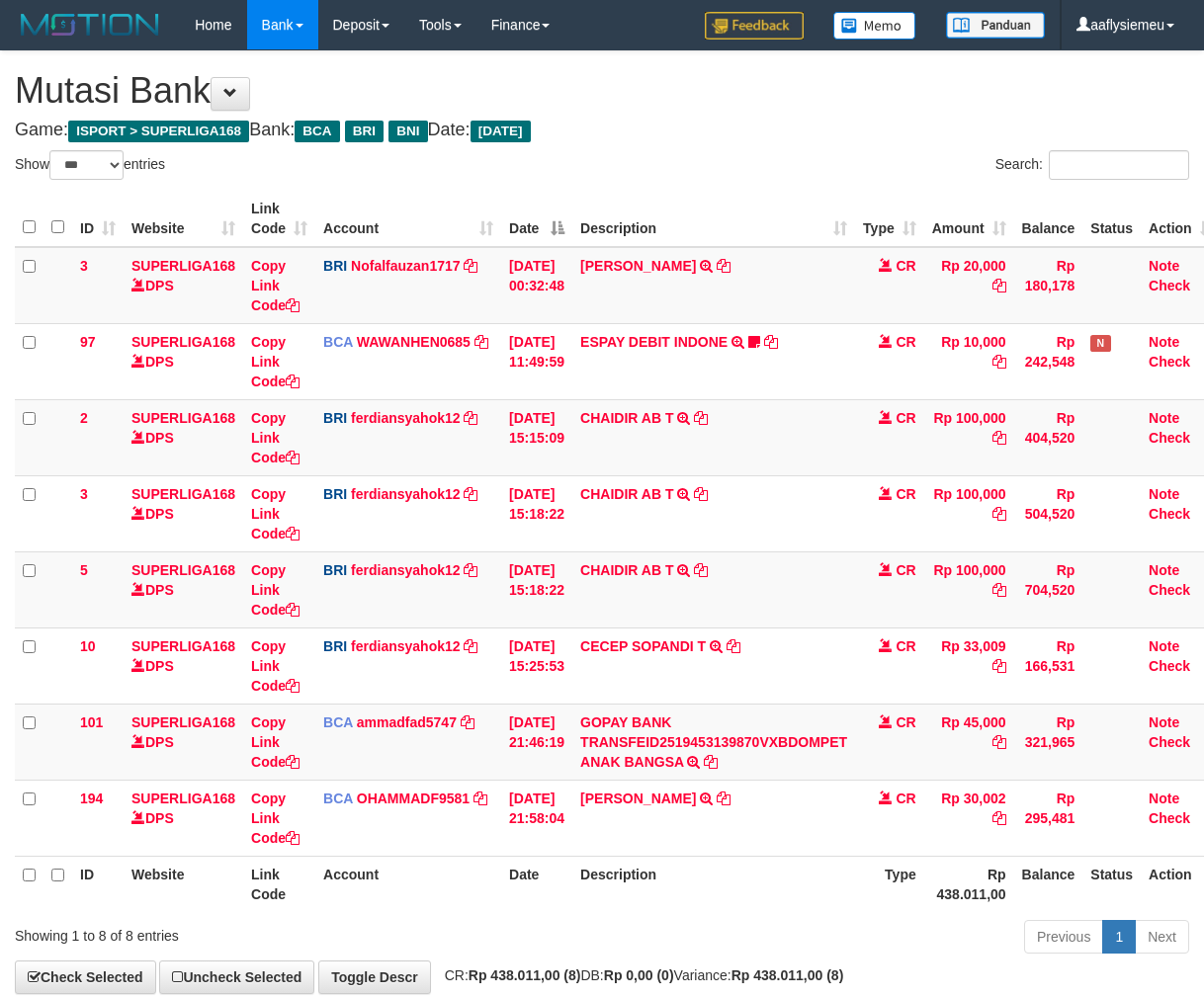 select on "***" 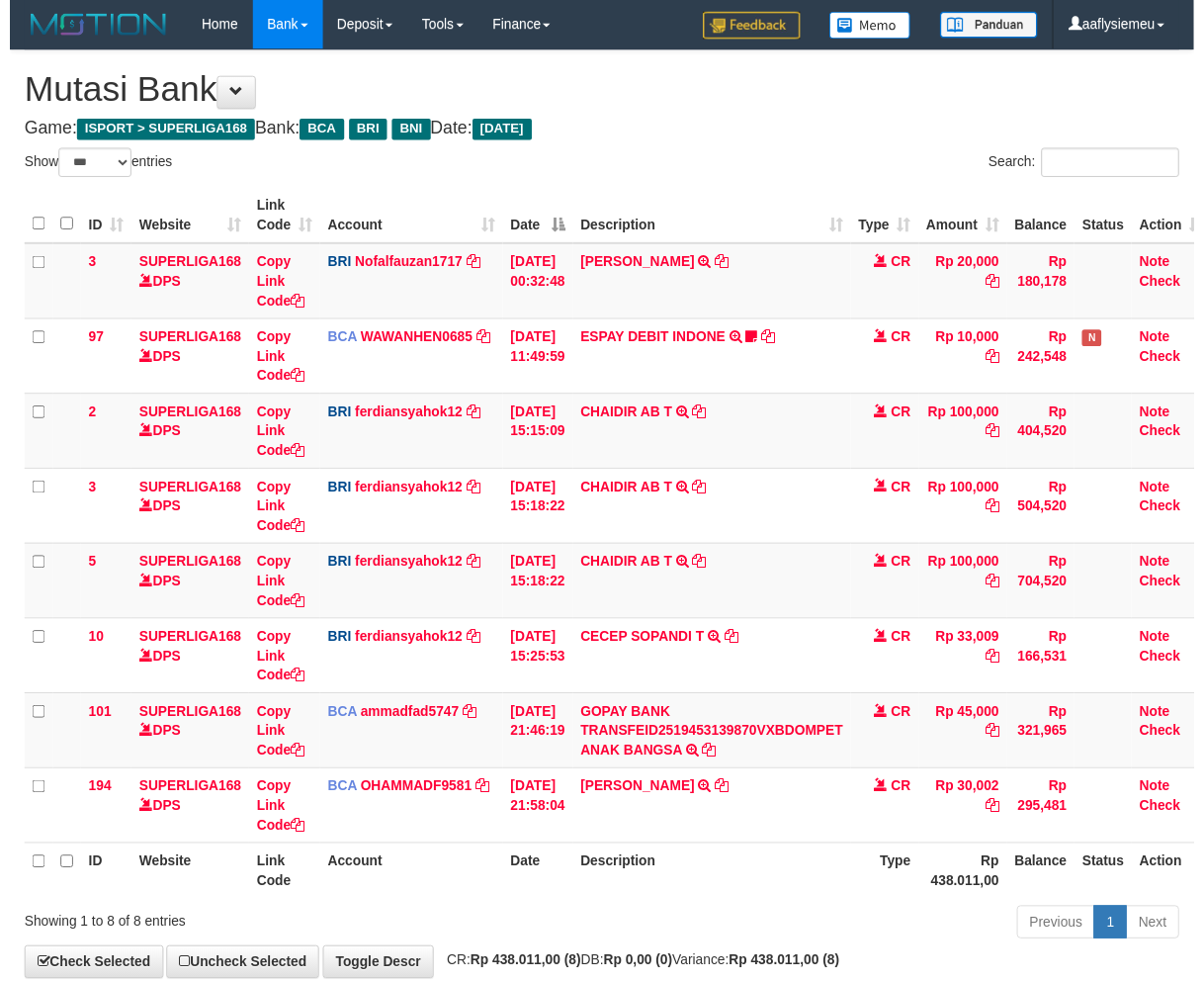 scroll, scrollTop: 45, scrollLeft: 0, axis: vertical 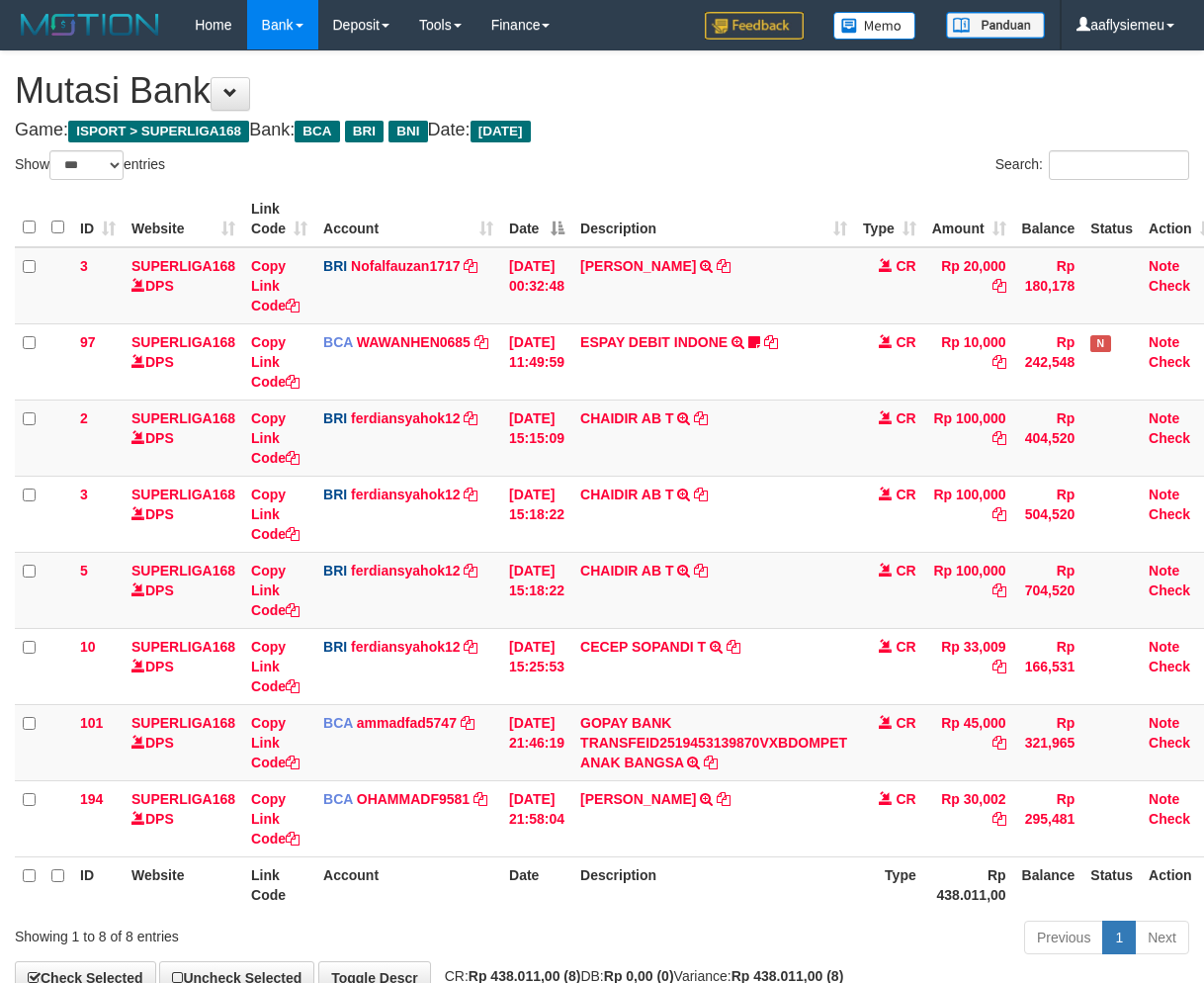 select on "***" 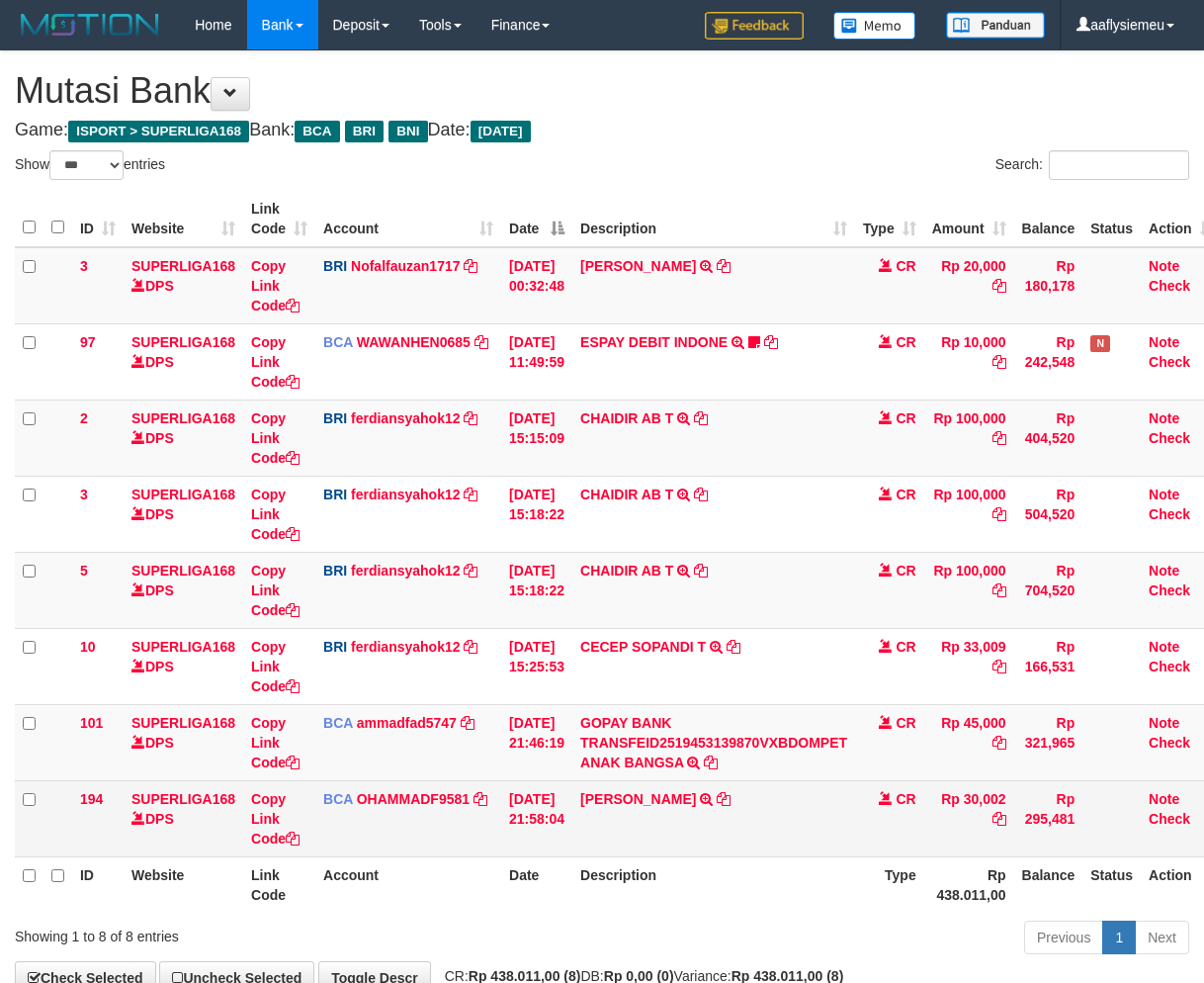 scroll, scrollTop: 45, scrollLeft: 0, axis: vertical 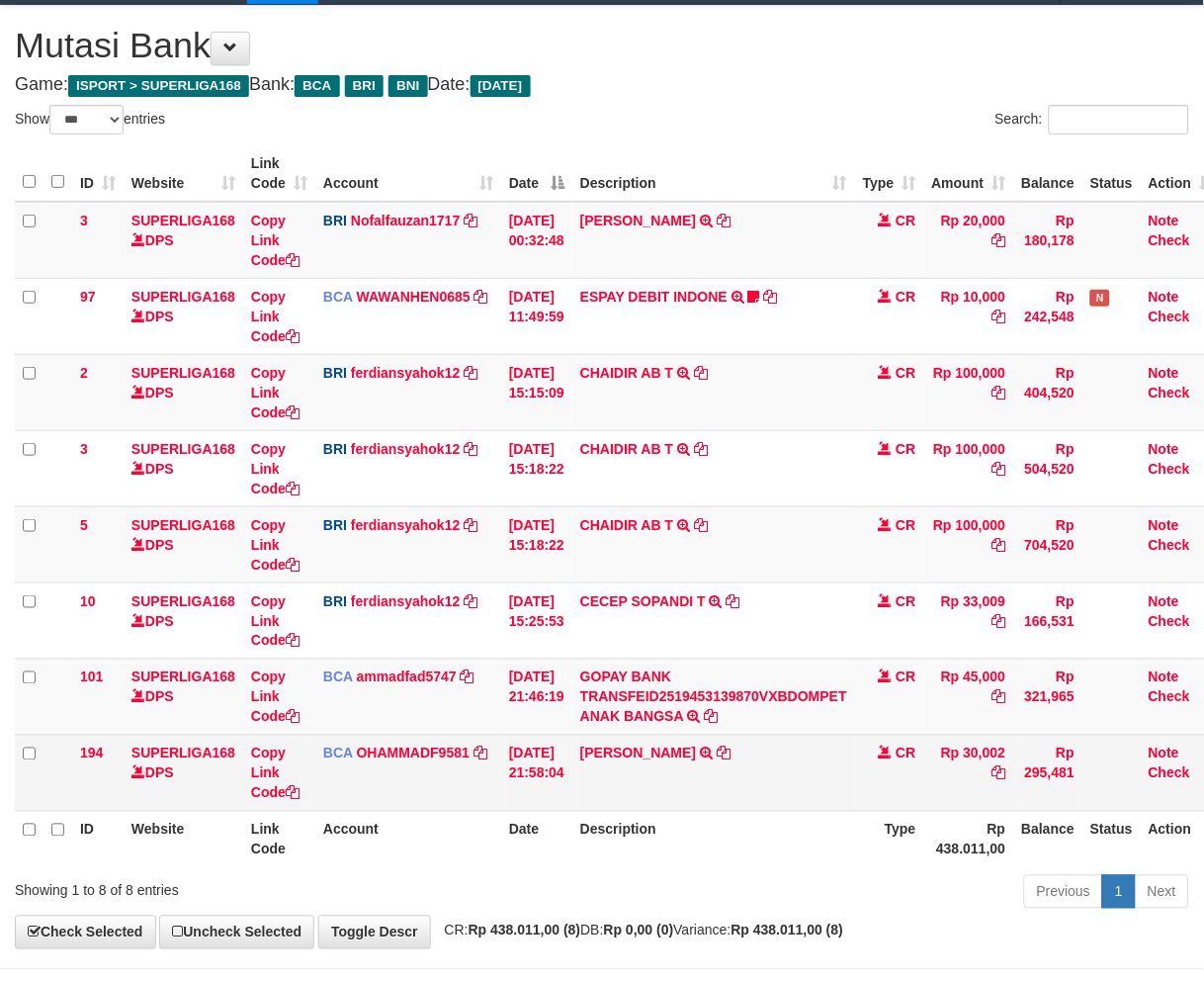 click on "CR" at bounding box center [890, 772] 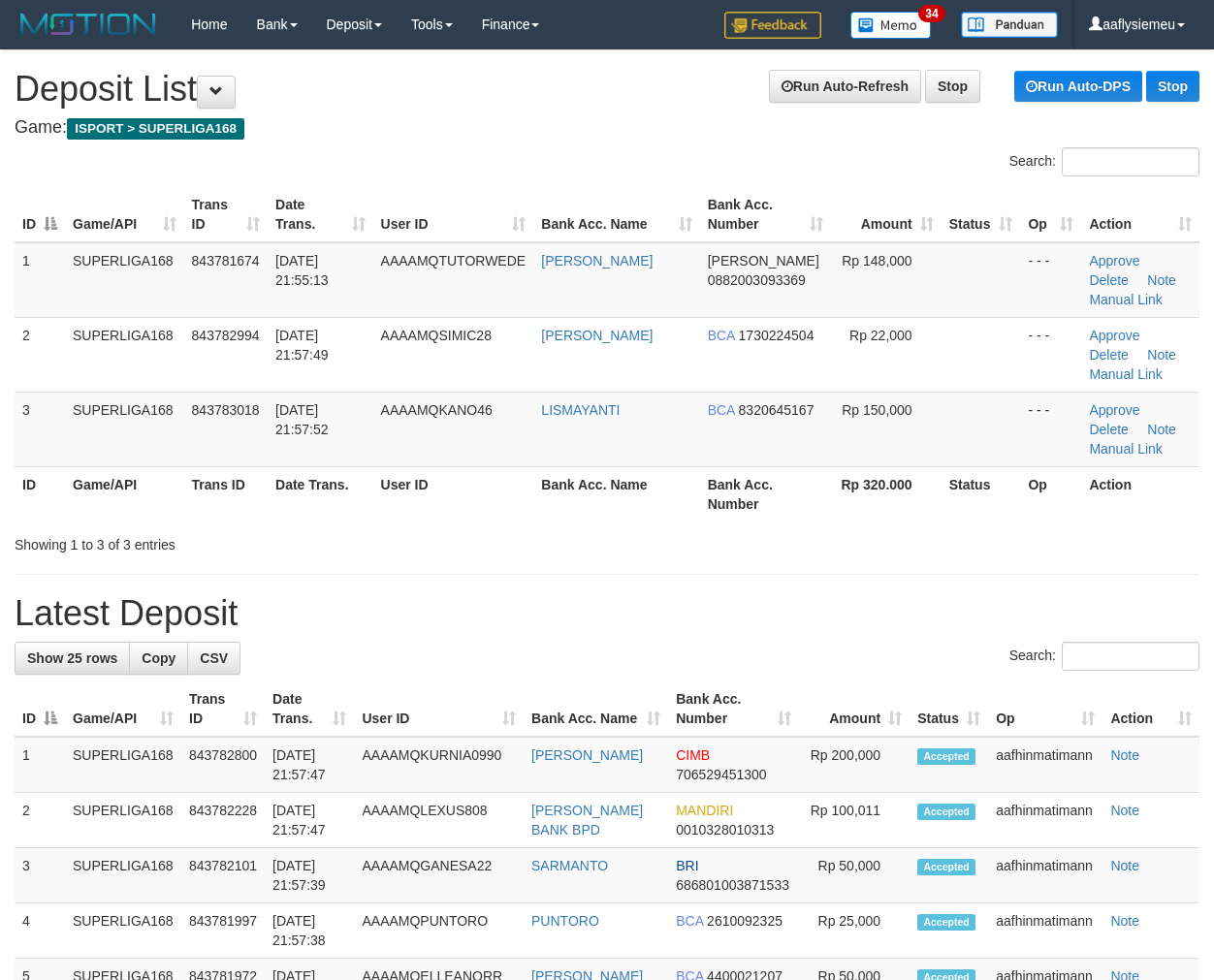 scroll, scrollTop: 0, scrollLeft: 0, axis: both 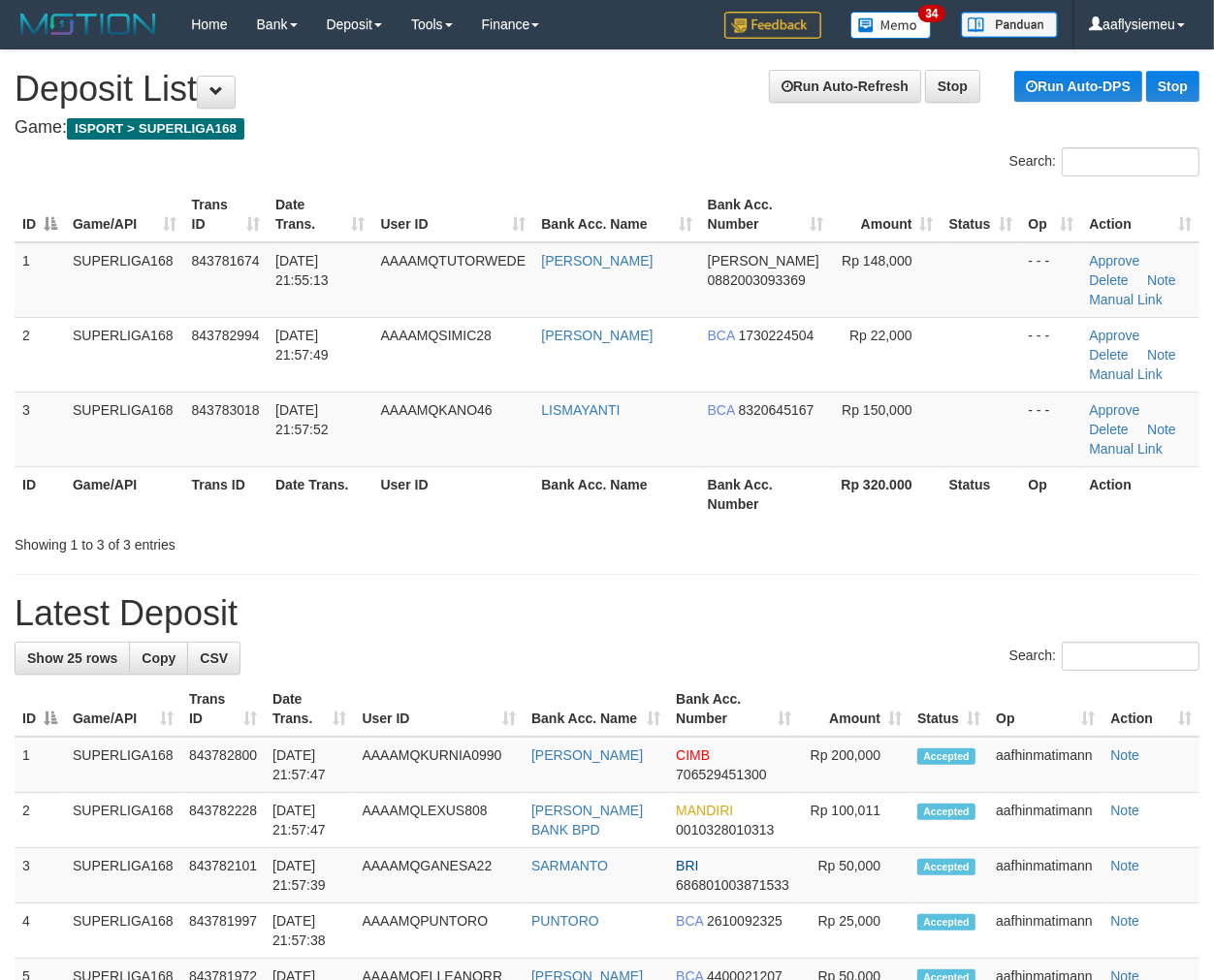 click on "Date Trans." at bounding box center (320, 493) 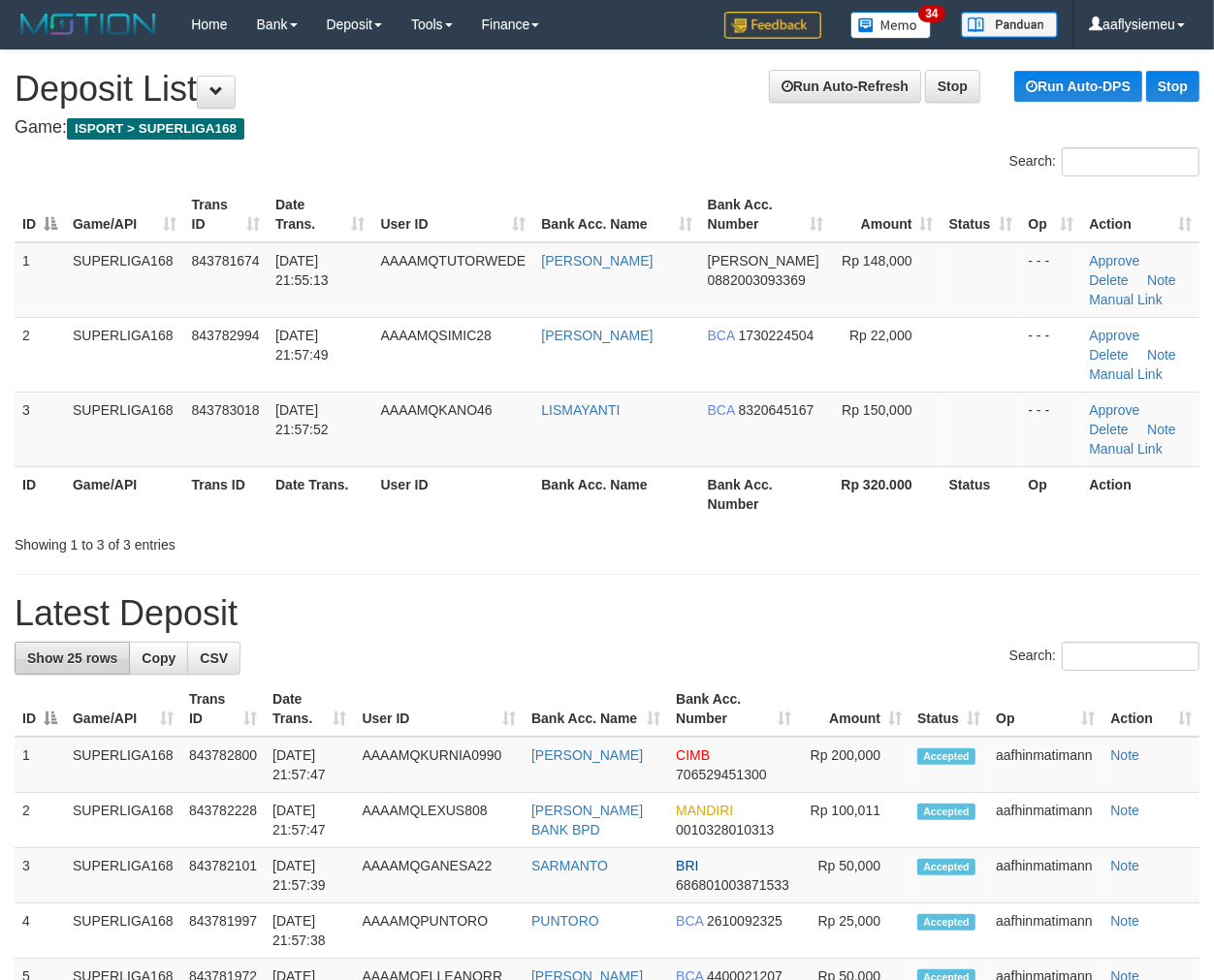 drag, startPoint x: 278, startPoint y: 550, endPoint x: 19, endPoint y: 644, distance: 275.5304 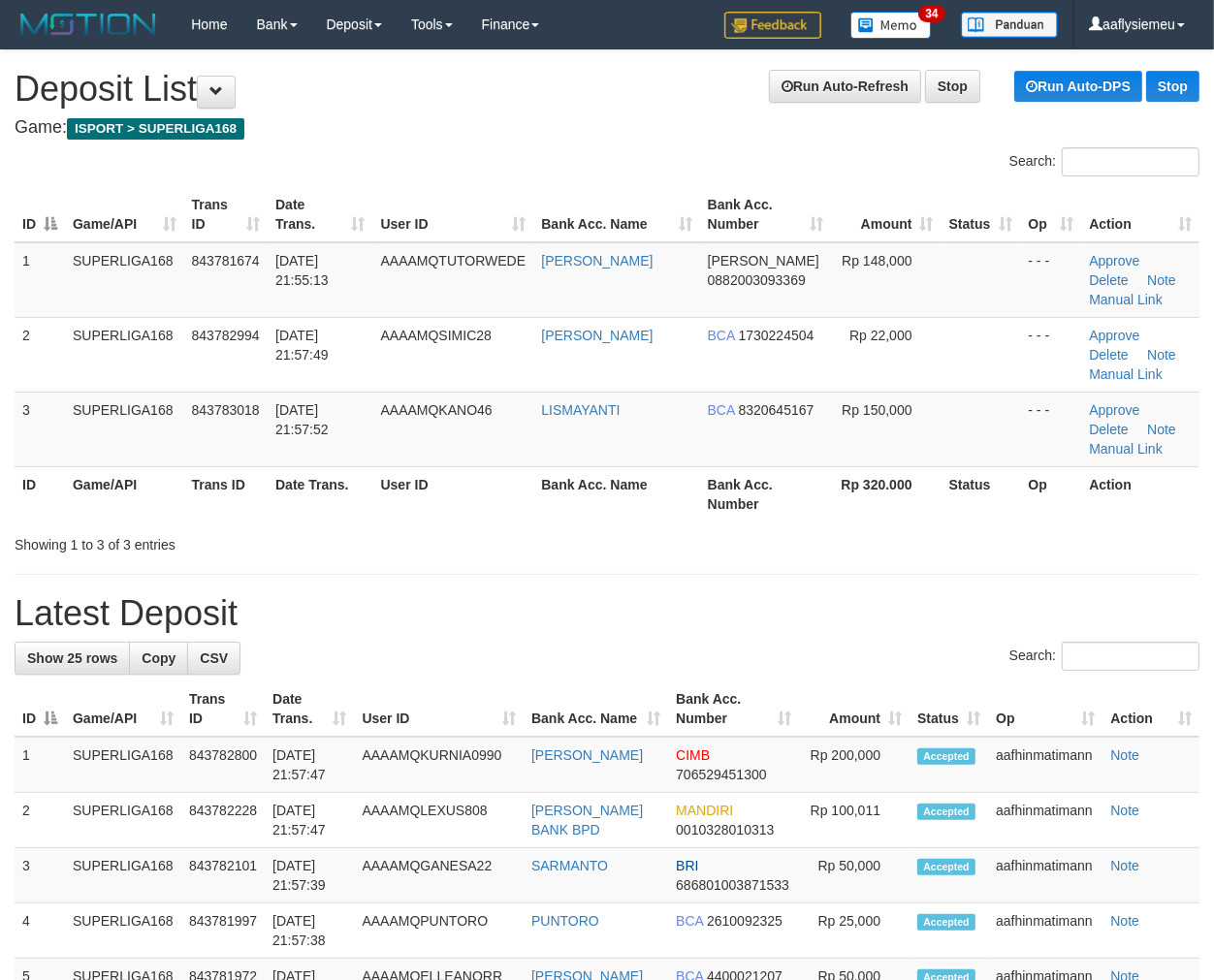 drag, startPoint x: 317, startPoint y: 528, endPoint x: 217, endPoint y: 567, distance: 107.33592 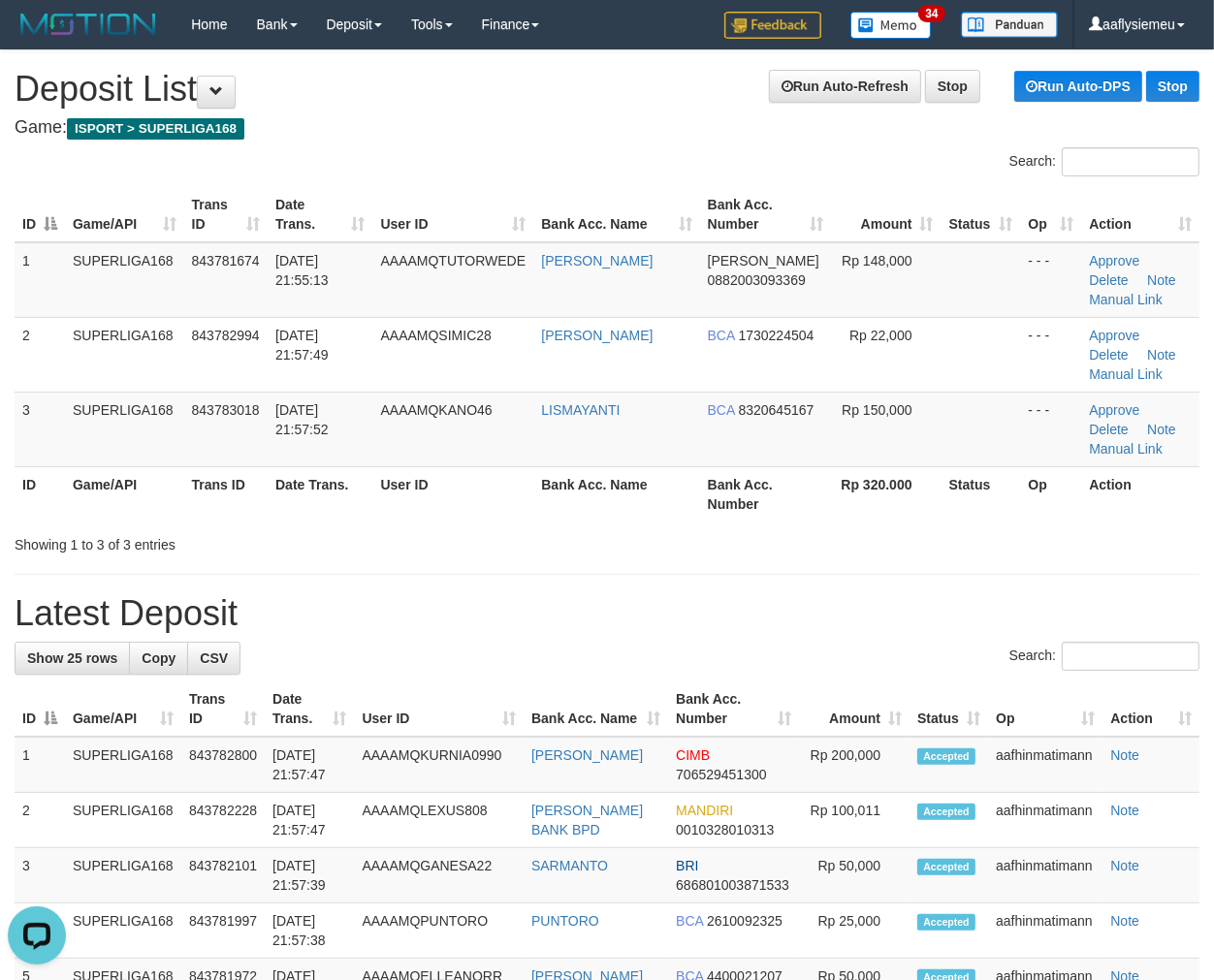 scroll, scrollTop: 0, scrollLeft: 0, axis: both 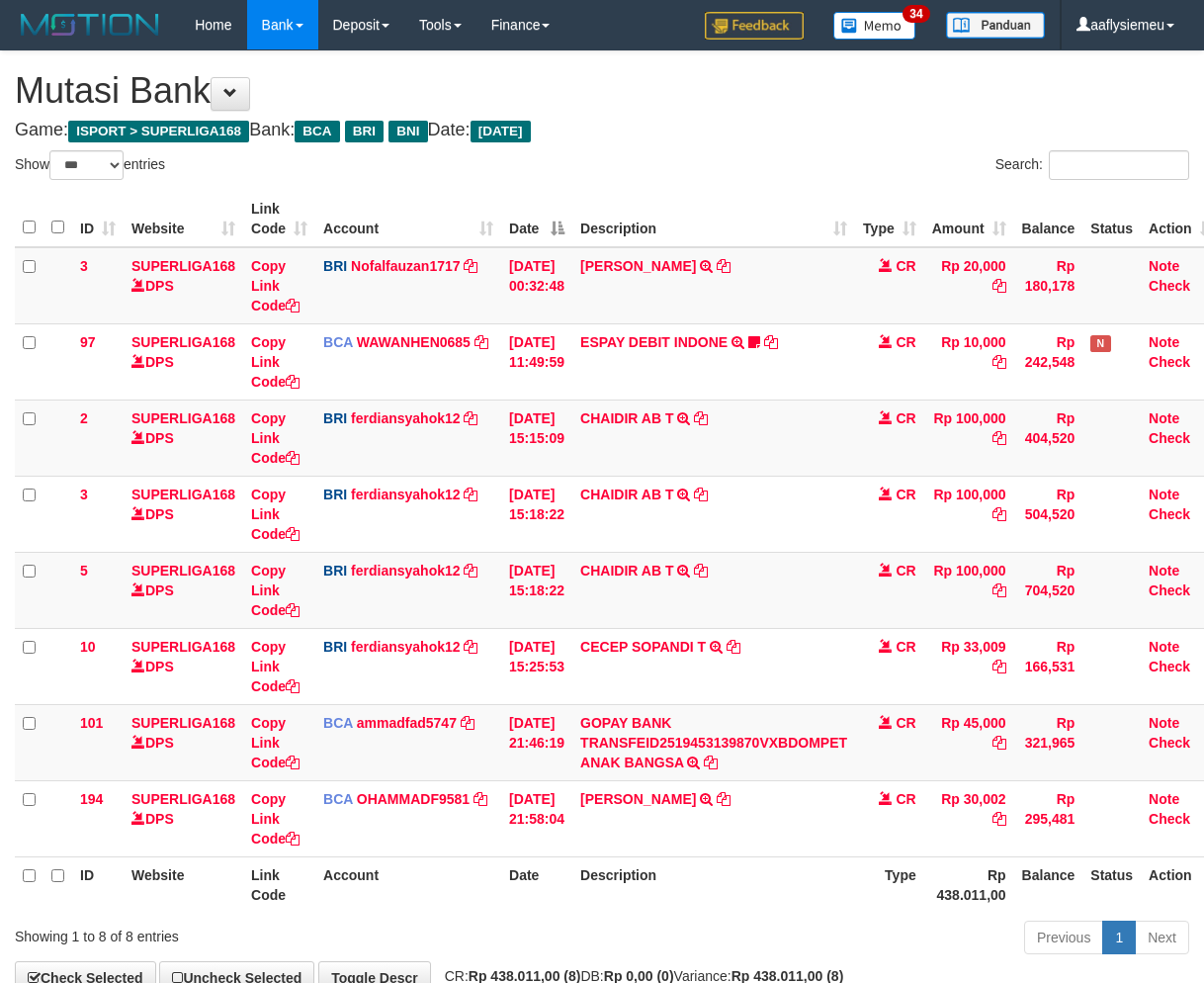 select on "***" 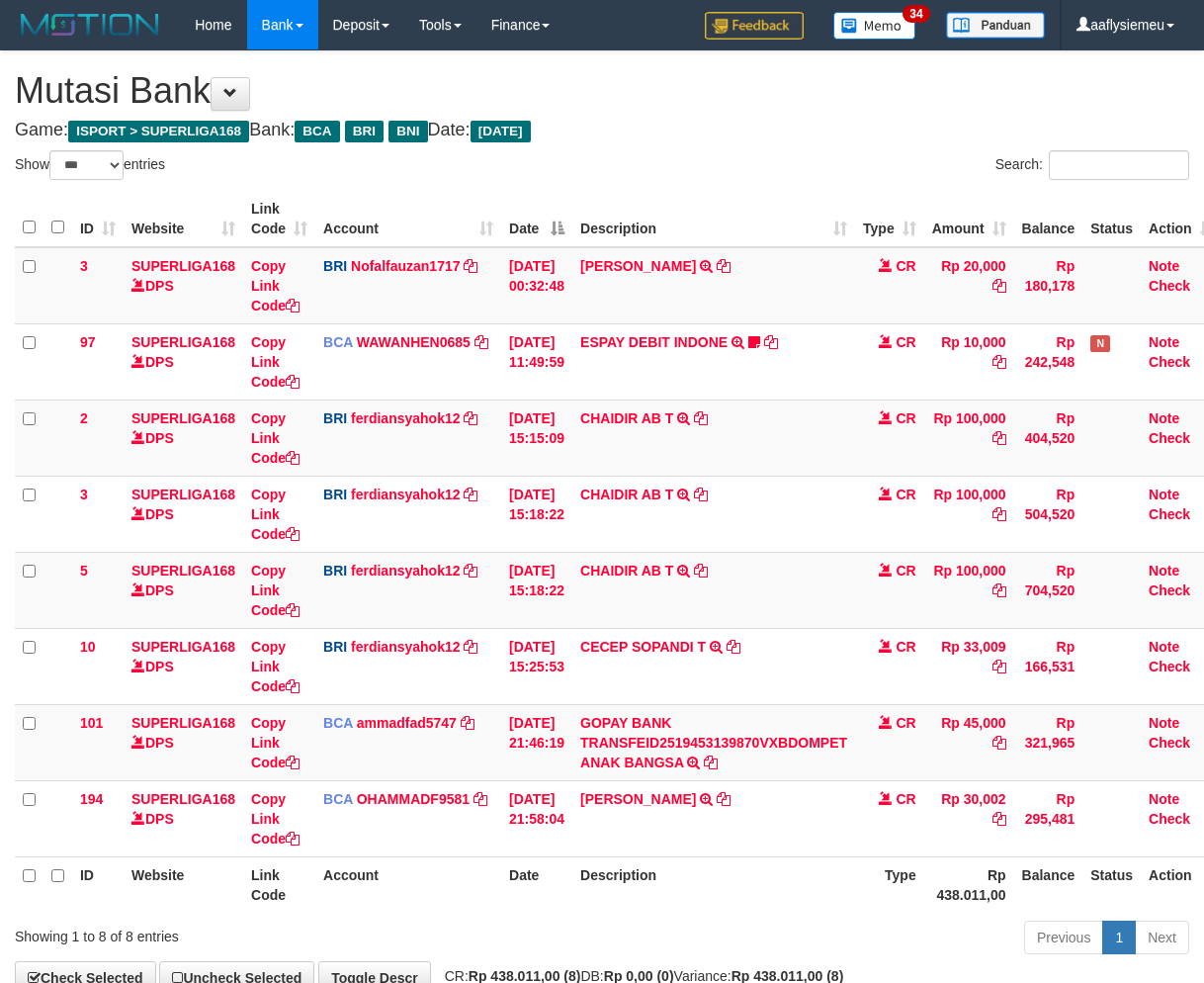 scroll, scrollTop: 45, scrollLeft: 0, axis: vertical 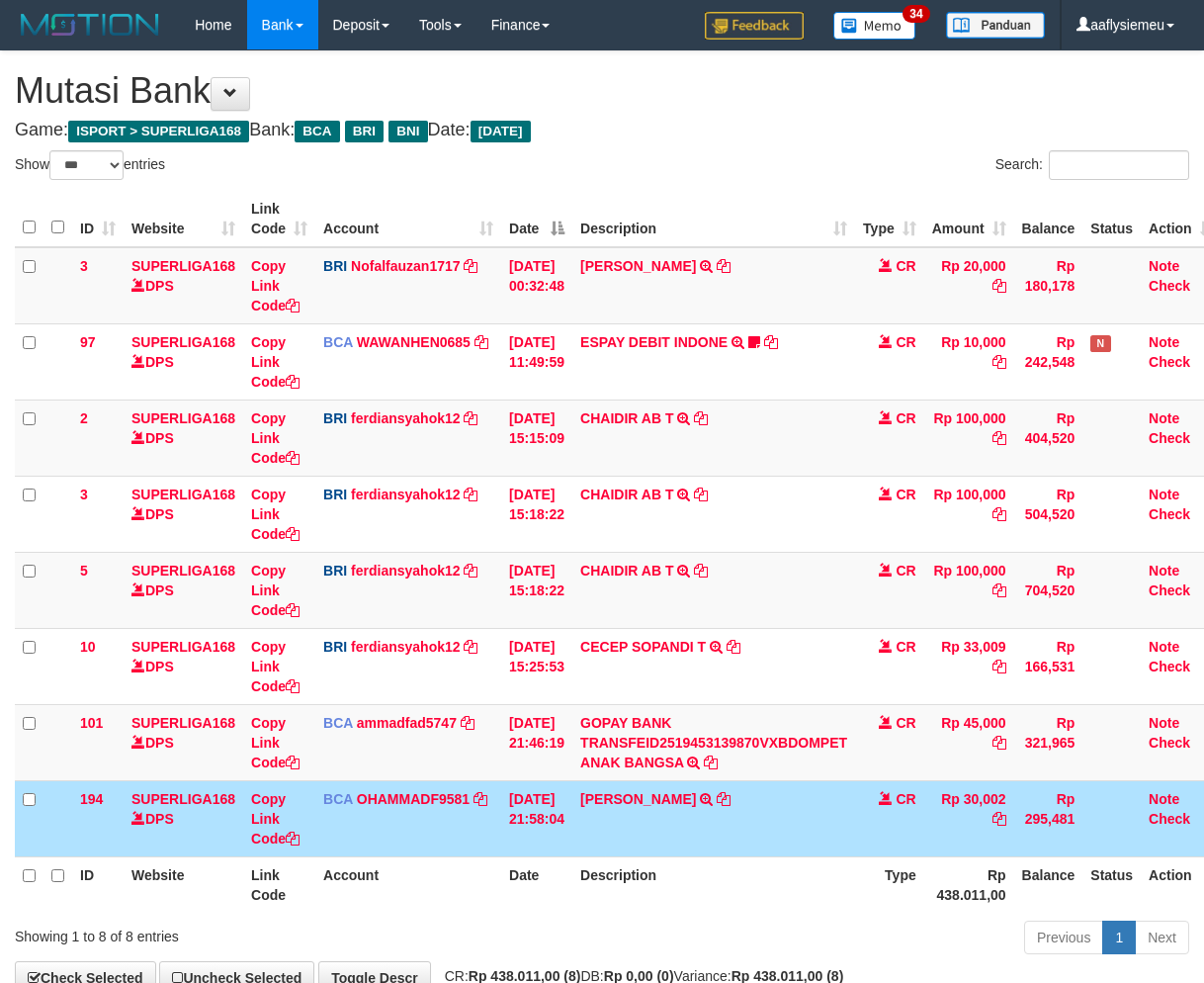 select on "***" 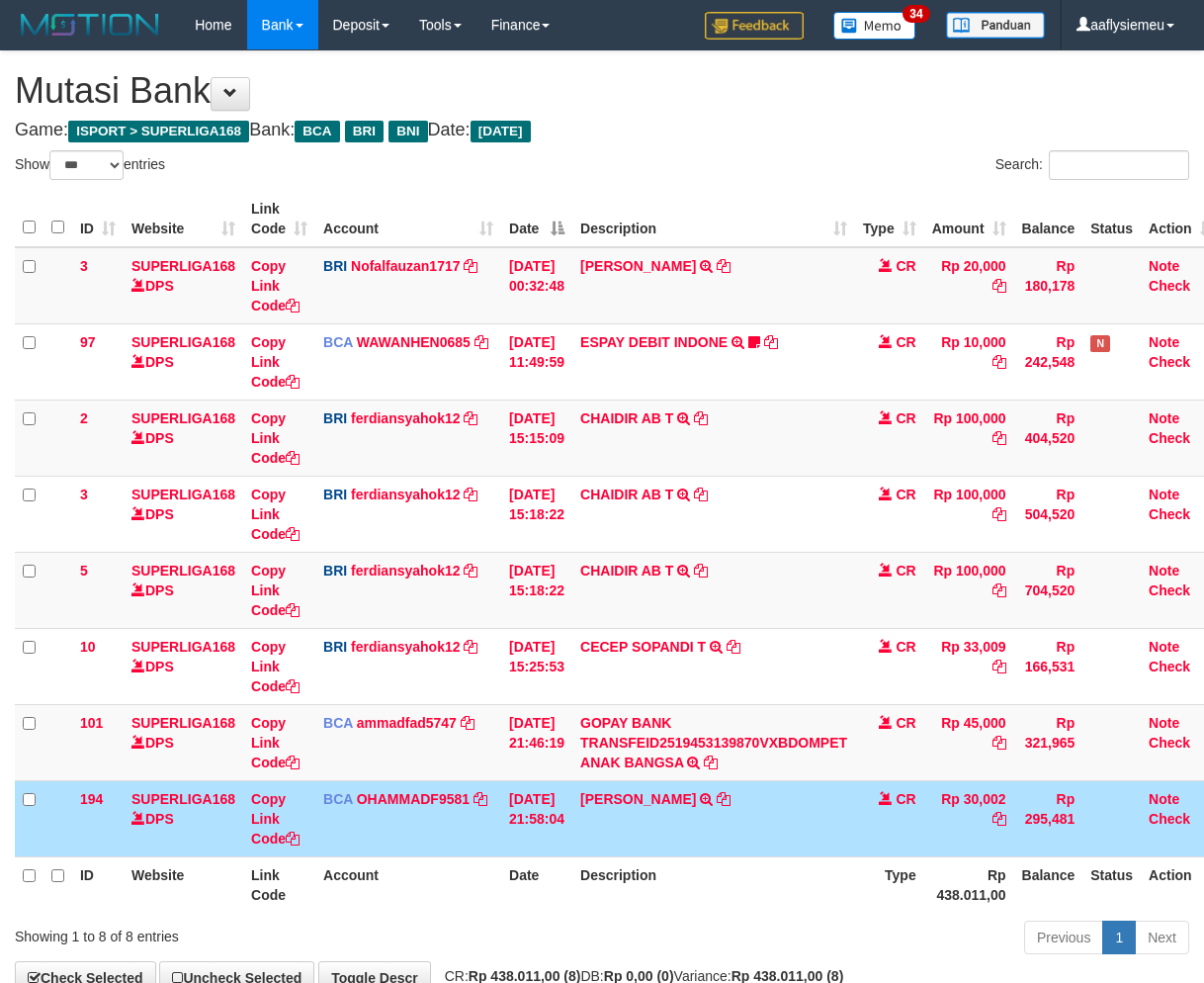 scroll, scrollTop: 45, scrollLeft: 0, axis: vertical 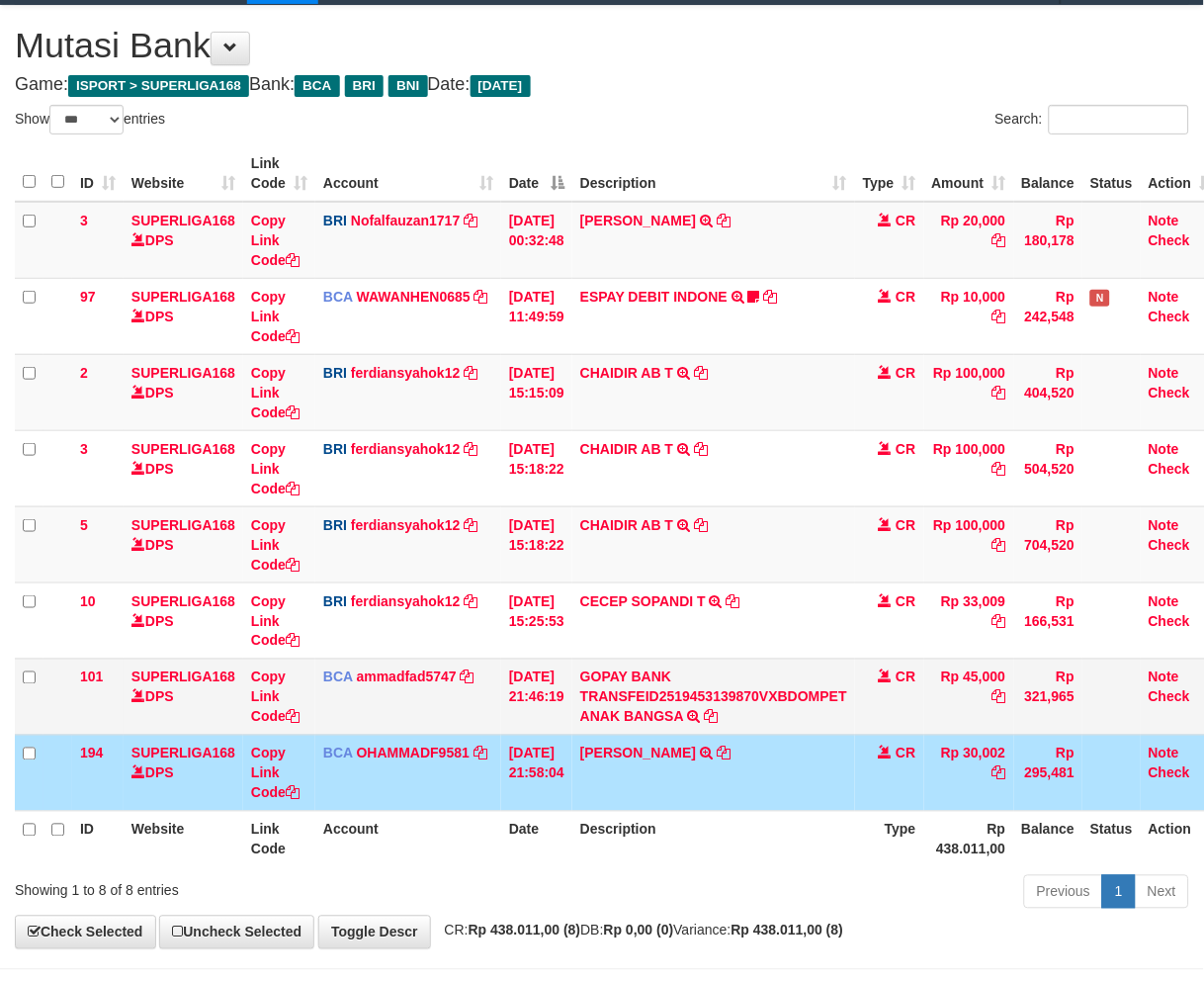 drag, startPoint x: 680, startPoint y: 664, endPoint x: 704, endPoint y: 663, distance: 24.020824 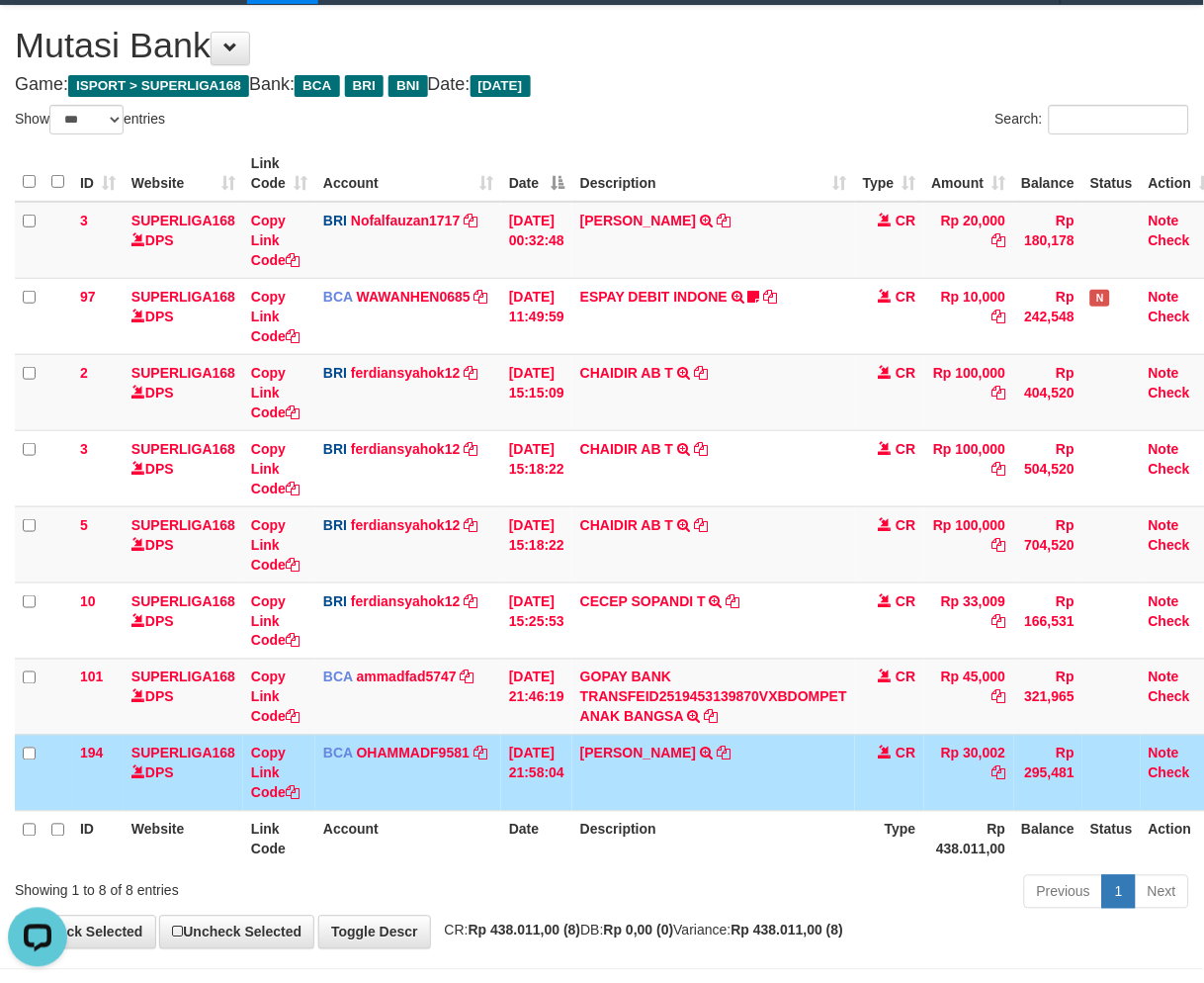 scroll, scrollTop: 0, scrollLeft: 0, axis: both 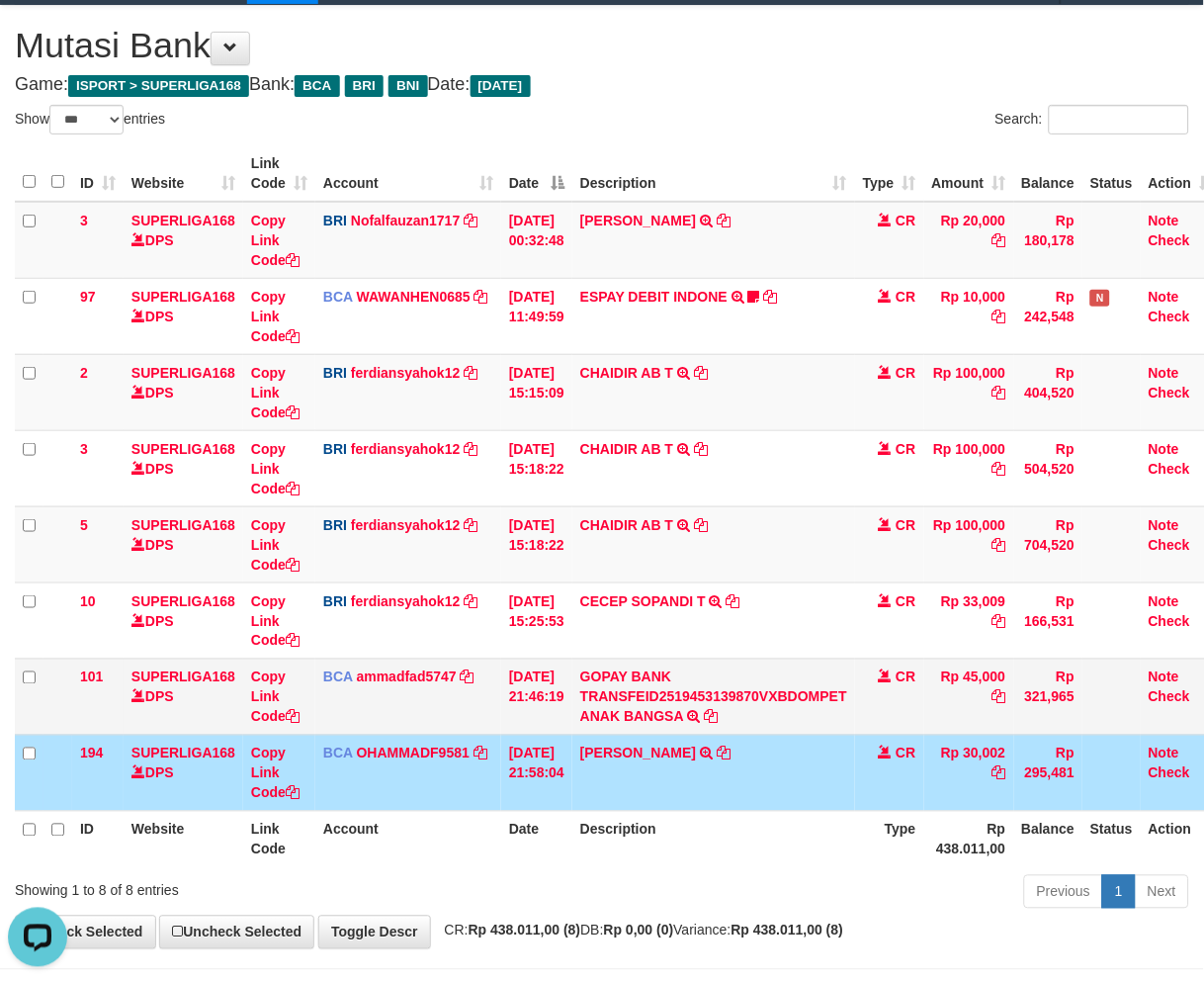 click on "GOPAY BANK TRANSFEID2519453139870VXBDOMPET ANAK BANGSA         TRSF E-BANKING CR 1307/FTSCY/WS95051
45000.00GOPAY BANK TRANSFEID2519453139870VXBDOMPET ANAK BANGSA" at bounding box center [714, 696] 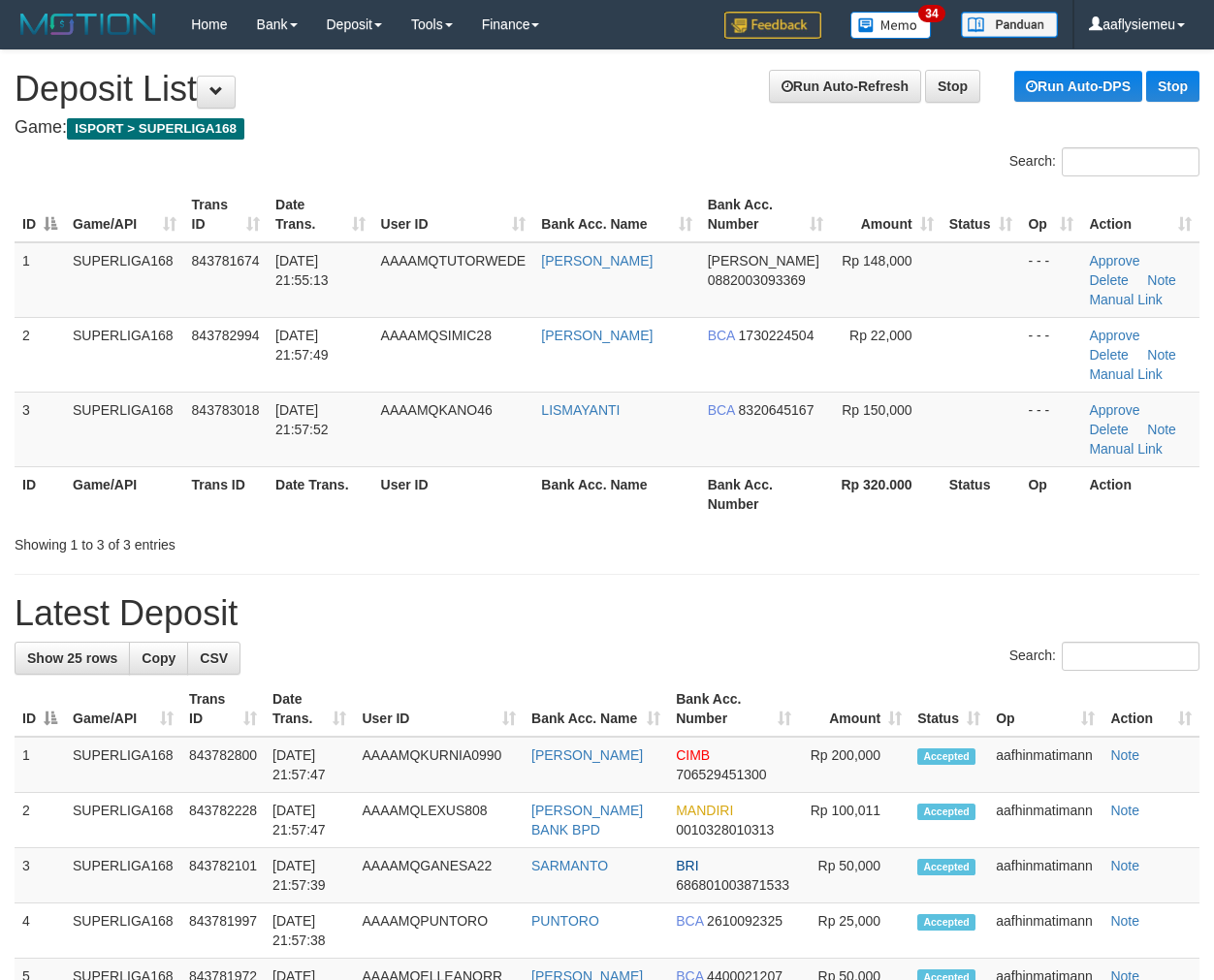 scroll, scrollTop: 0, scrollLeft: 0, axis: both 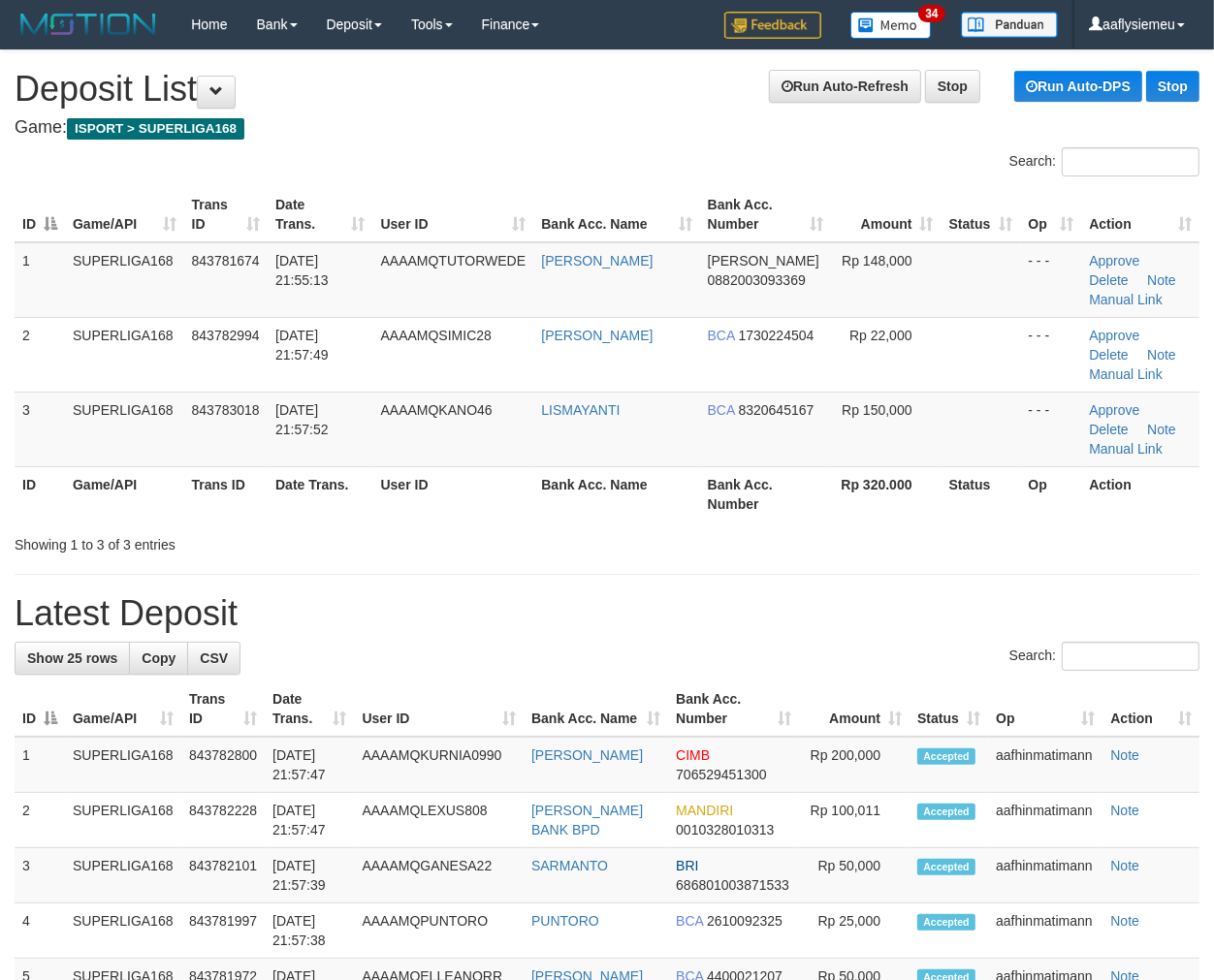 drag, startPoint x: 356, startPoint y: 420, endPoint x: 149, endPoint y: 477, distance: 214.70445 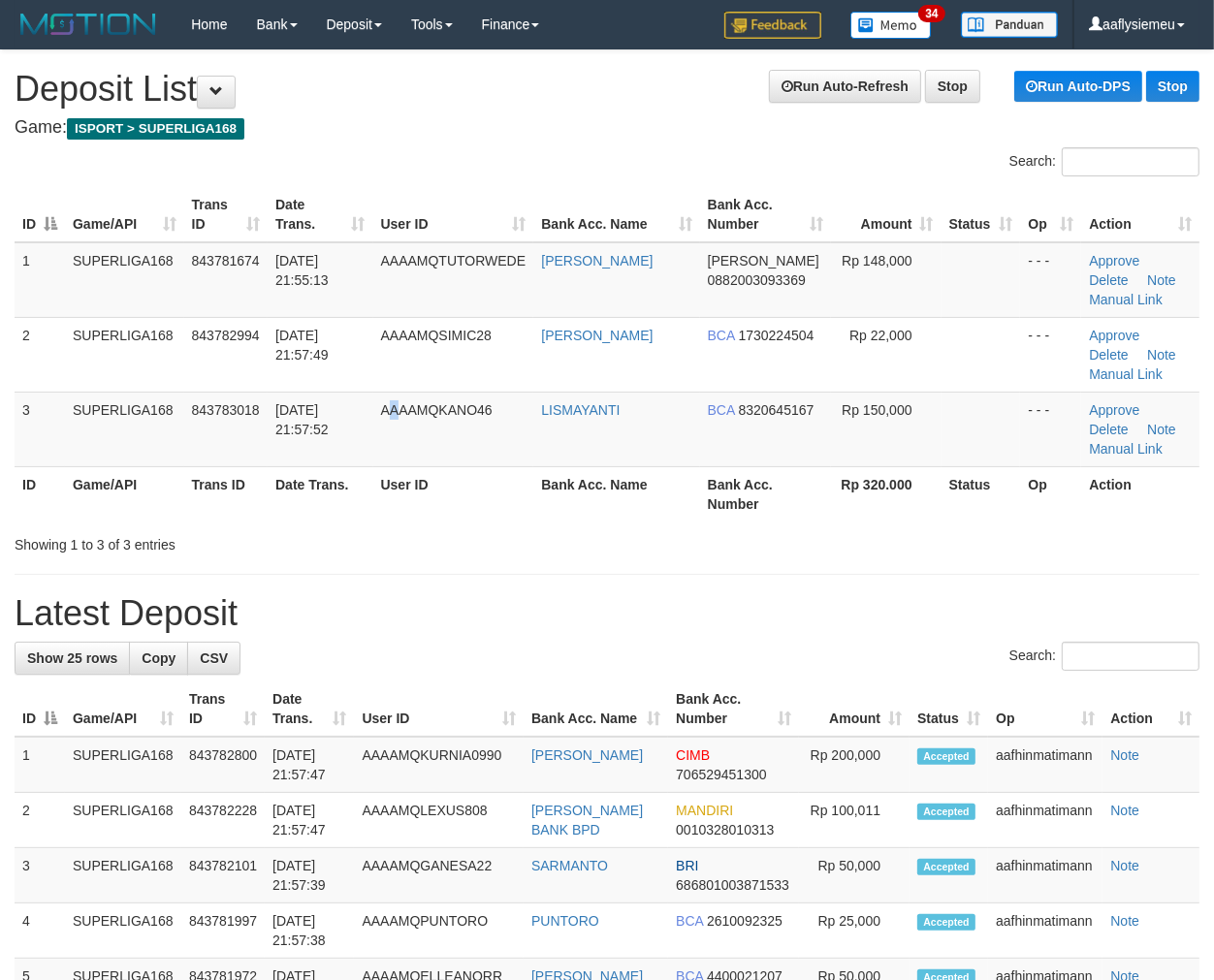 drag, startPoint x: 401, startPoint y: 402, endPoint x: 15, endPoint y: 506, distance: 399.76493 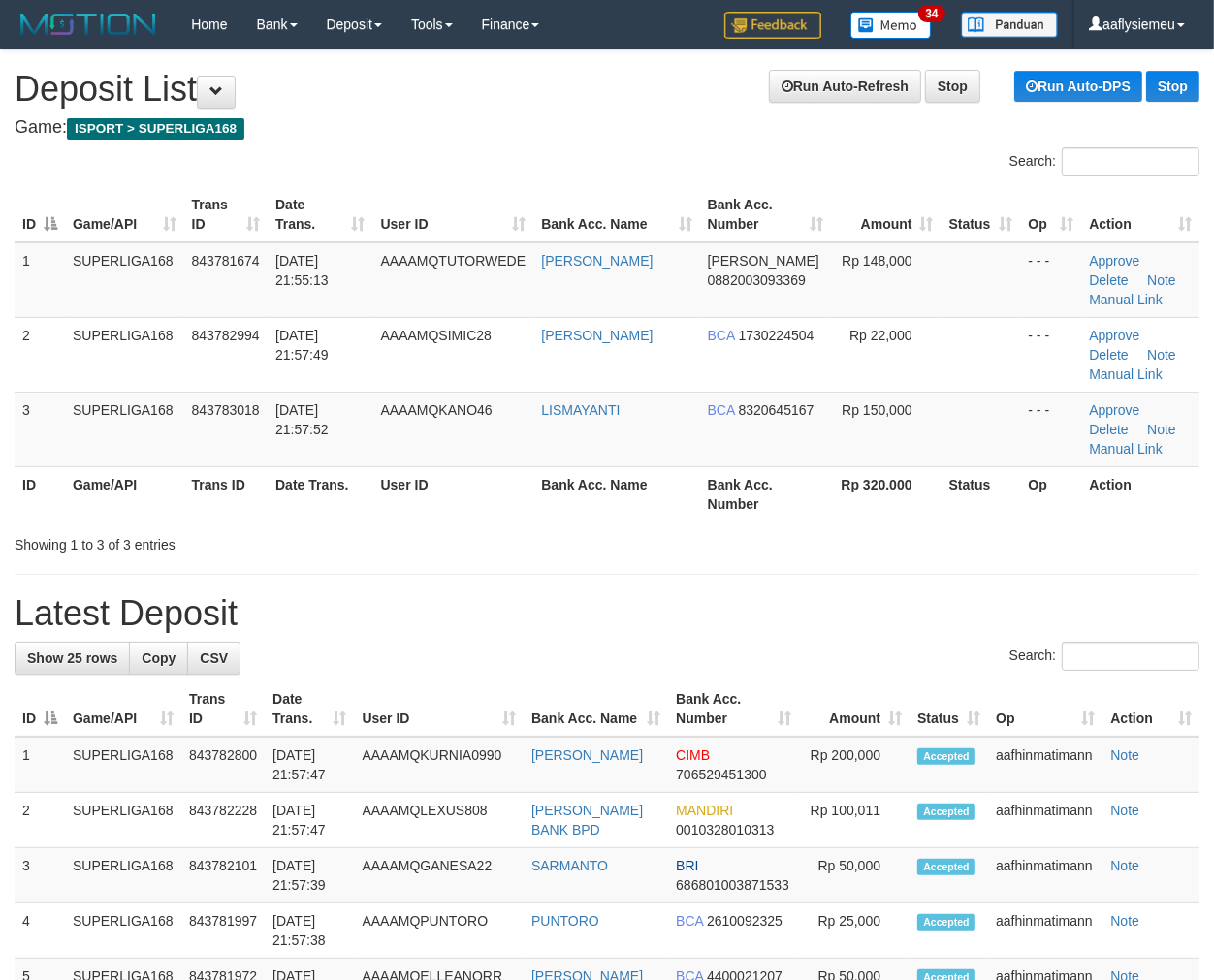 drag, startPoint x: 368, startPoint y: 443, endPoint x: 30, endPoint y: 520, distance: 346.65978 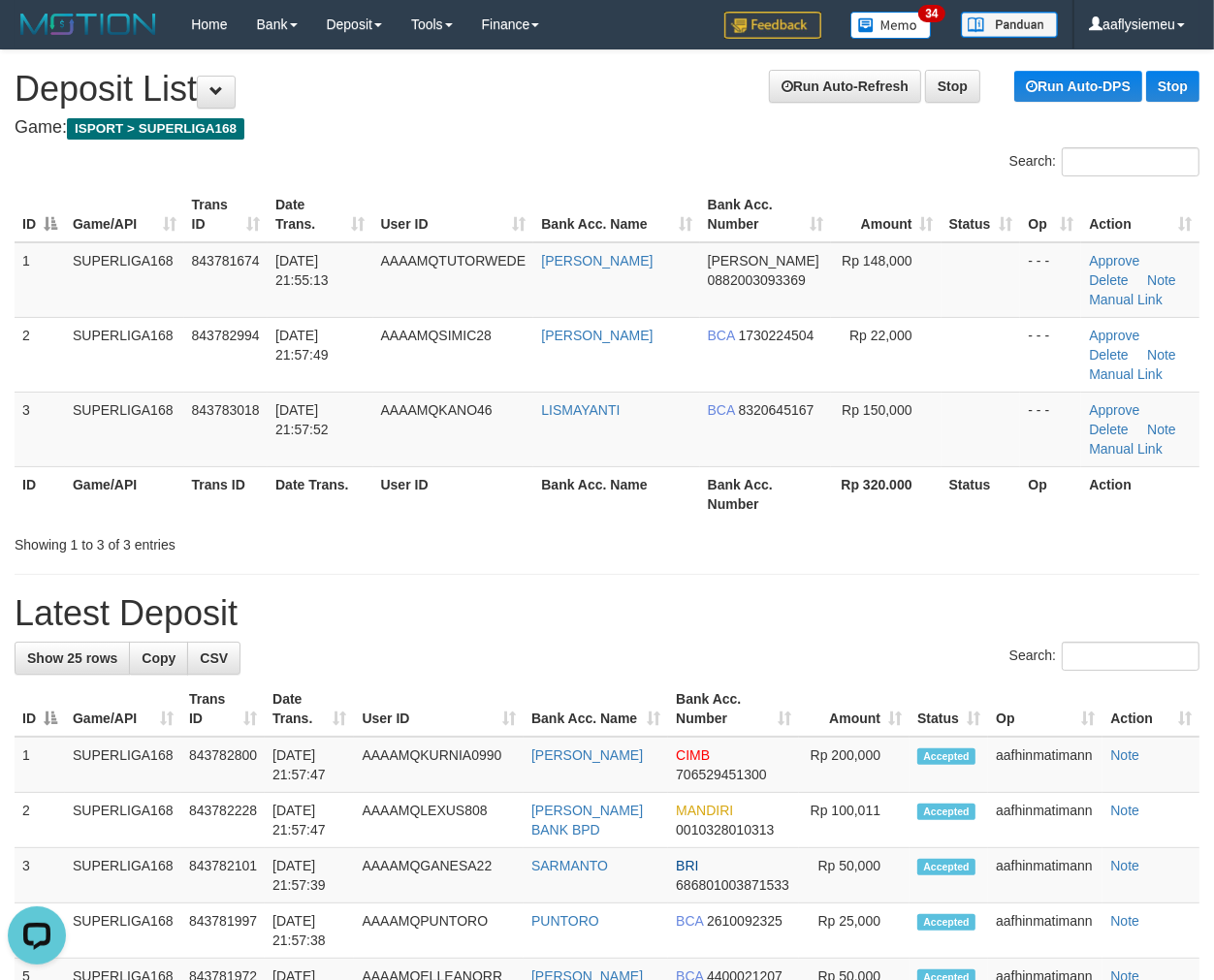 scroll, scrollTop: 0, scrollLeft: 0, axis: both 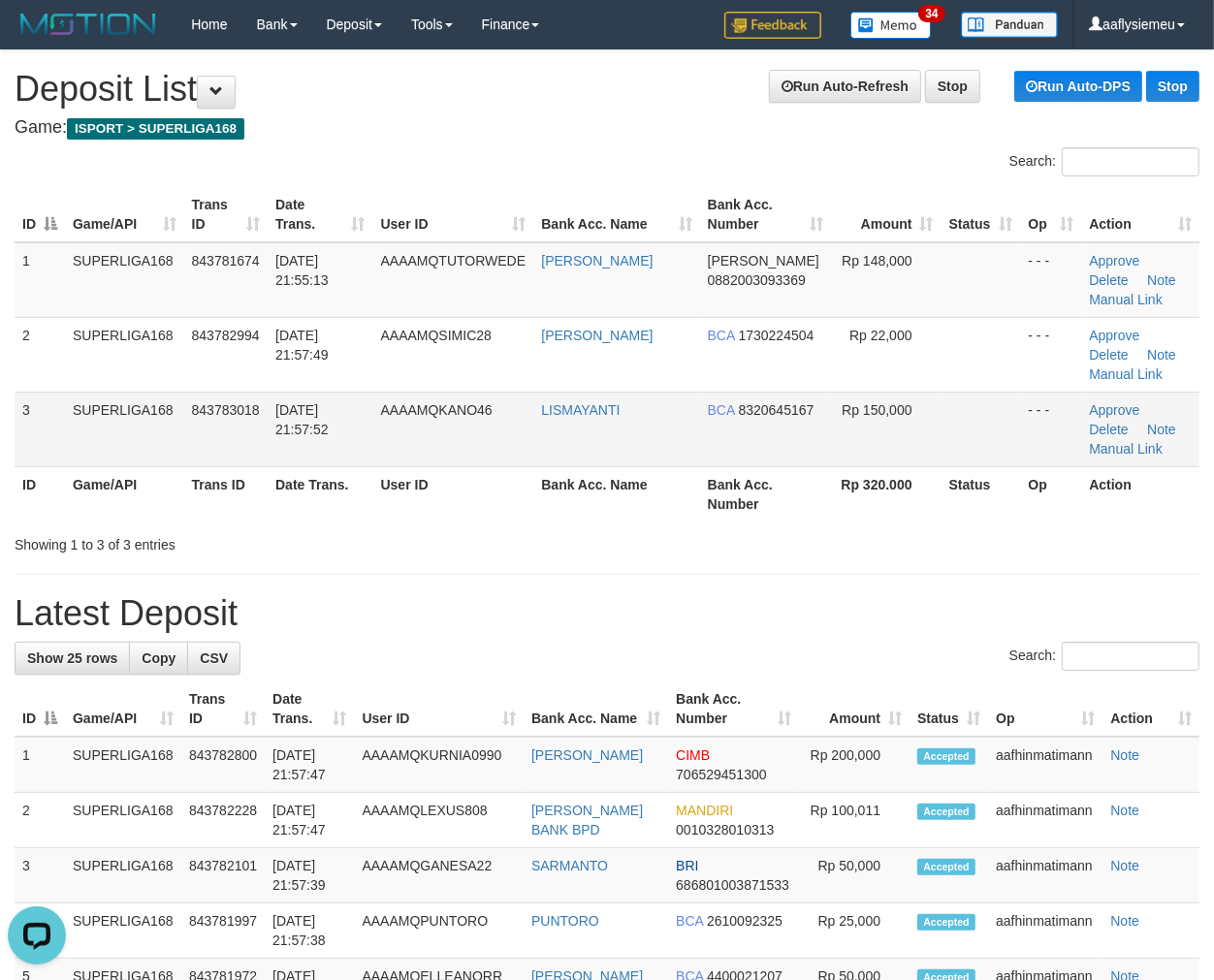 click on "13/07/2025 21:57:52" at bounding box center (320, 428) 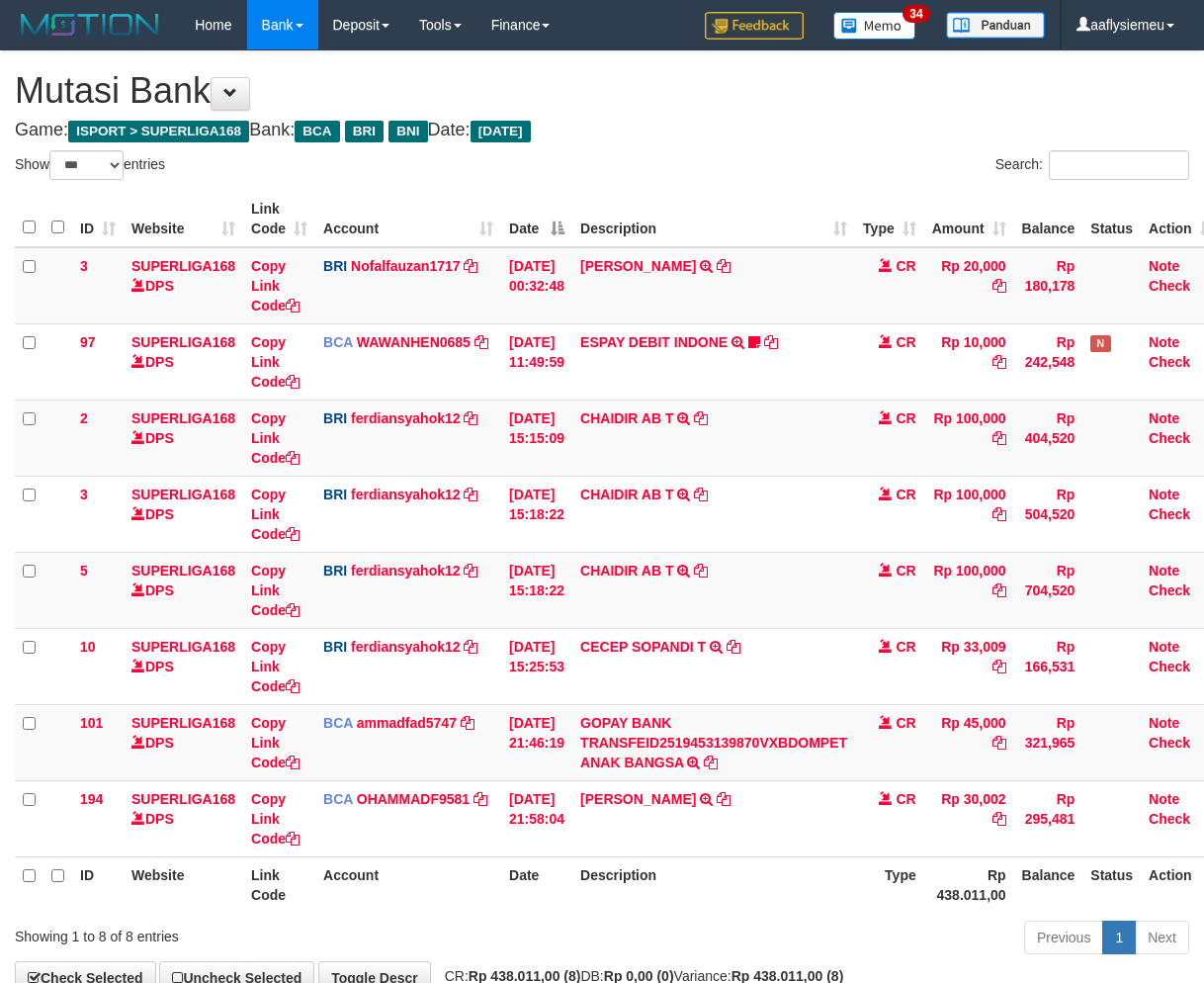 select on "***" 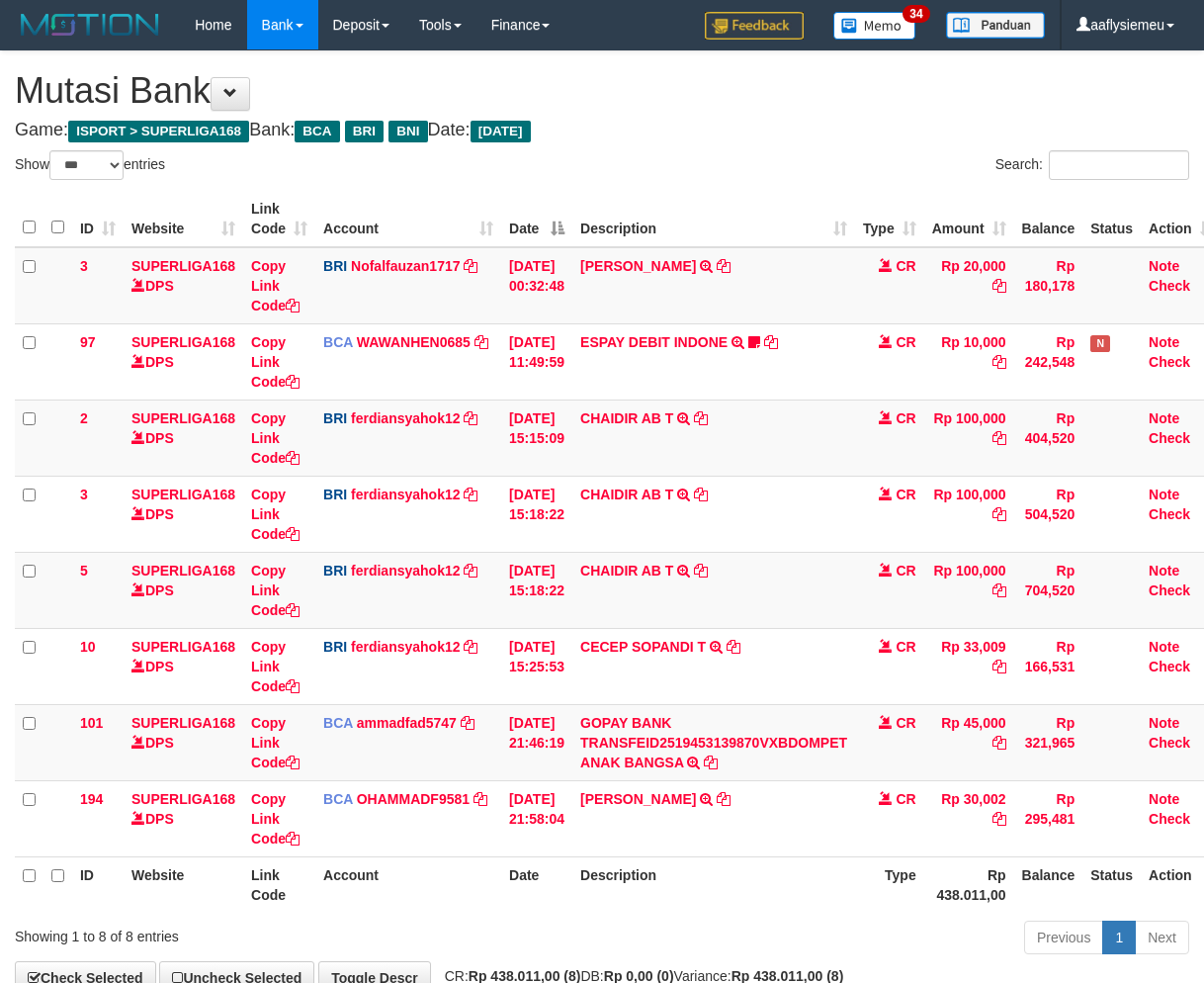 scroll, scrollTop: 45, scrollLeft: 0, axis: vertical 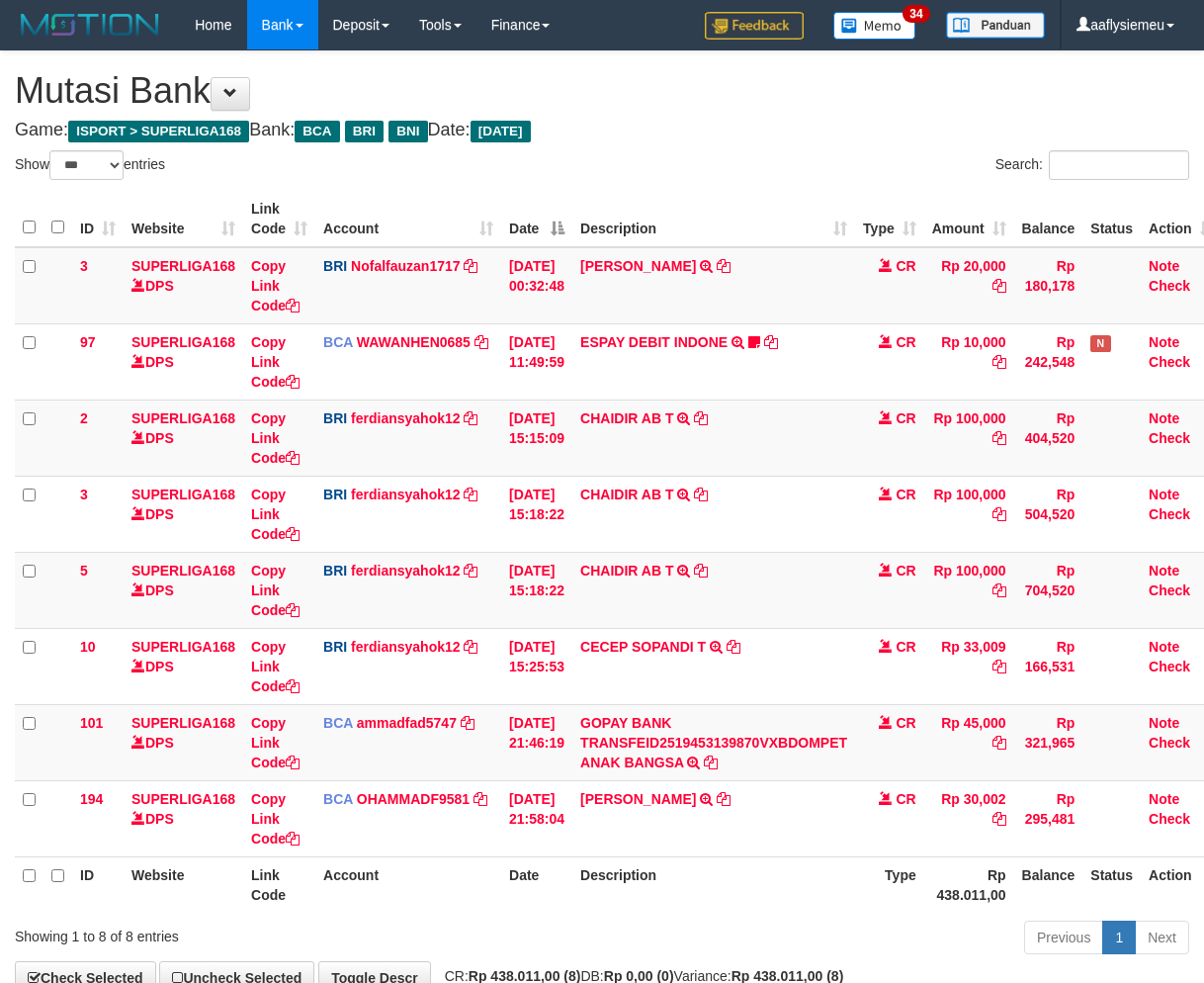 select on "***" 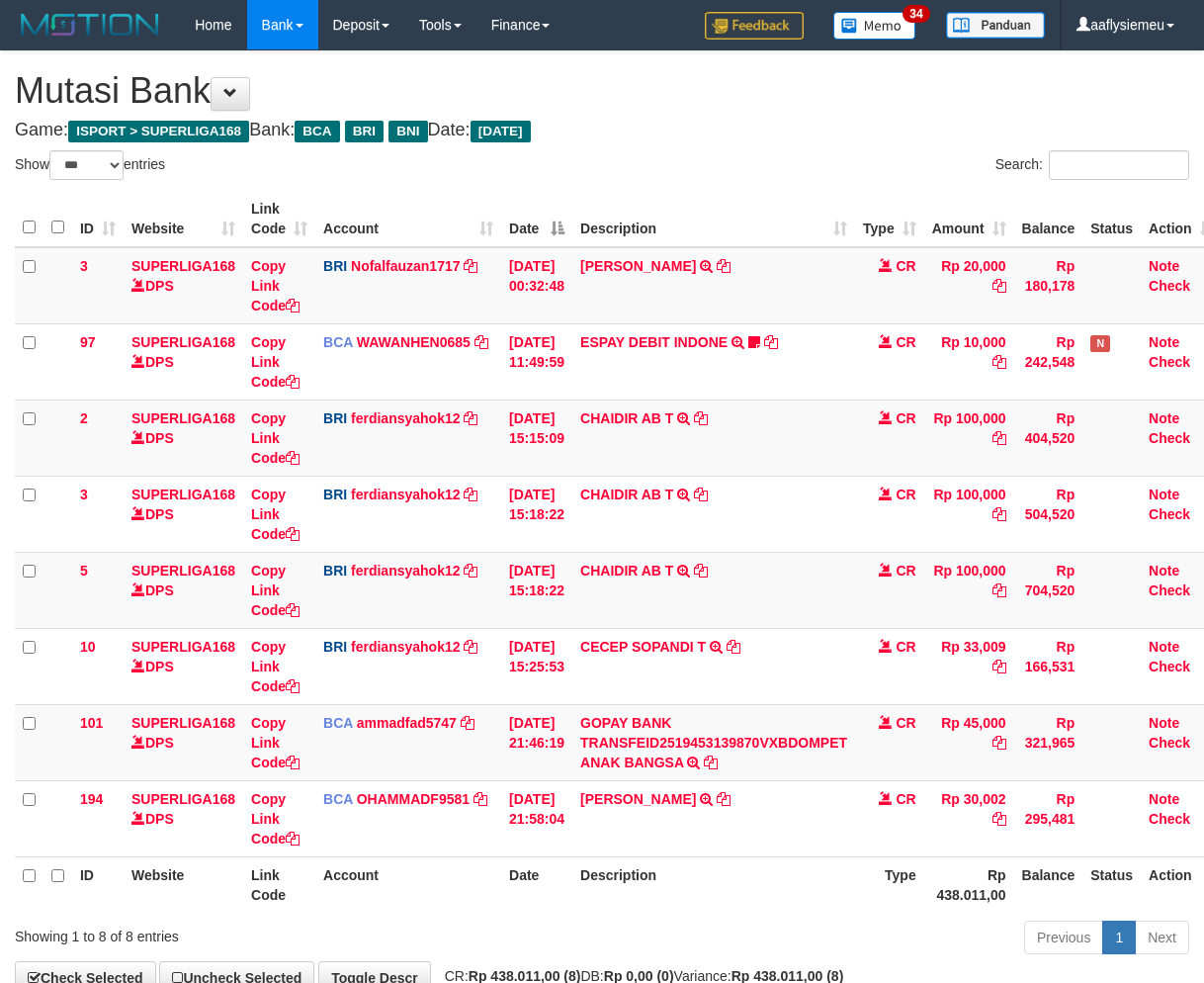 scroll, scrollTop: 45, scrollLeft: 0, axis: vertical 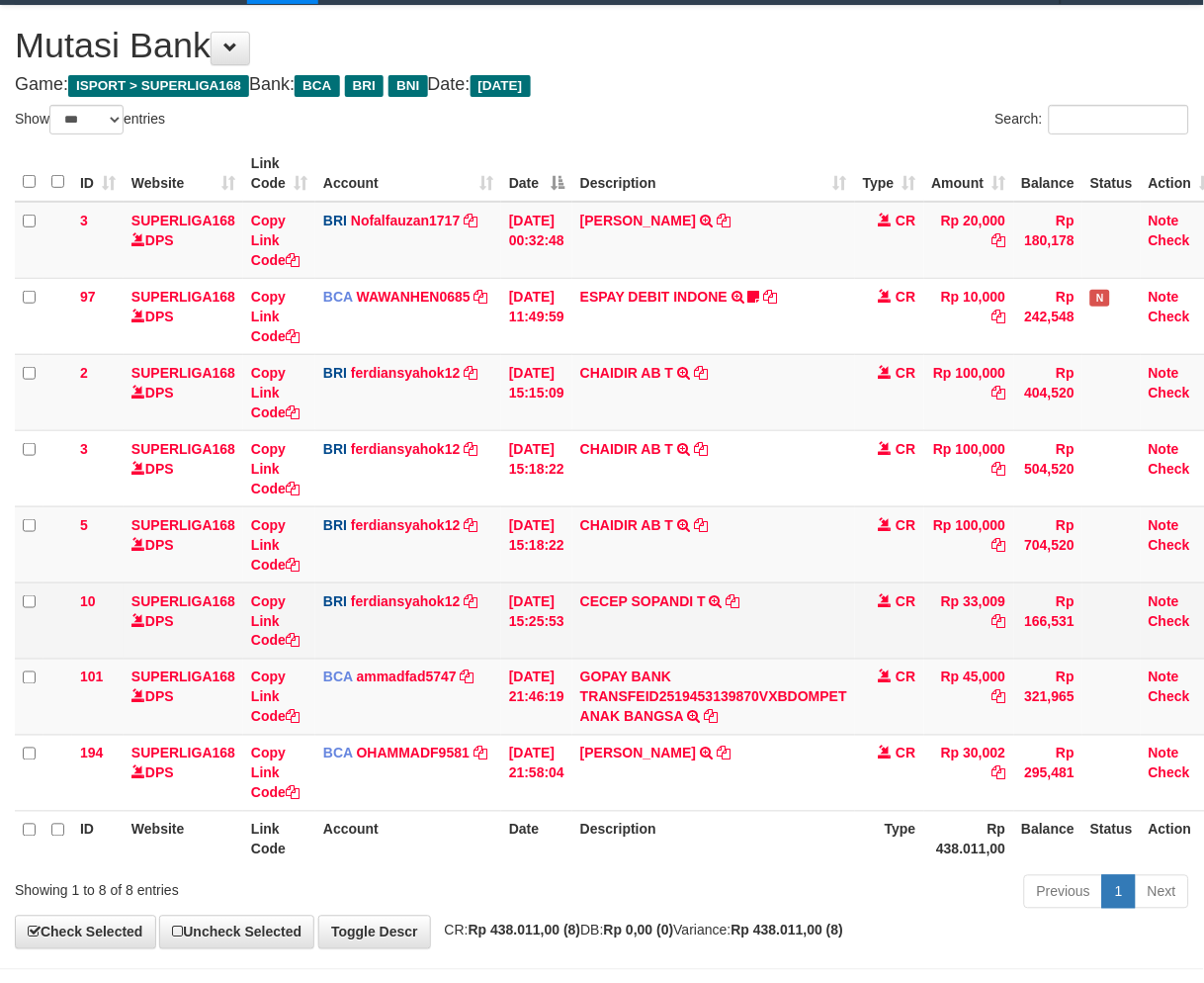 click on "Rp 166,531" at bounding box center [1049, 620] 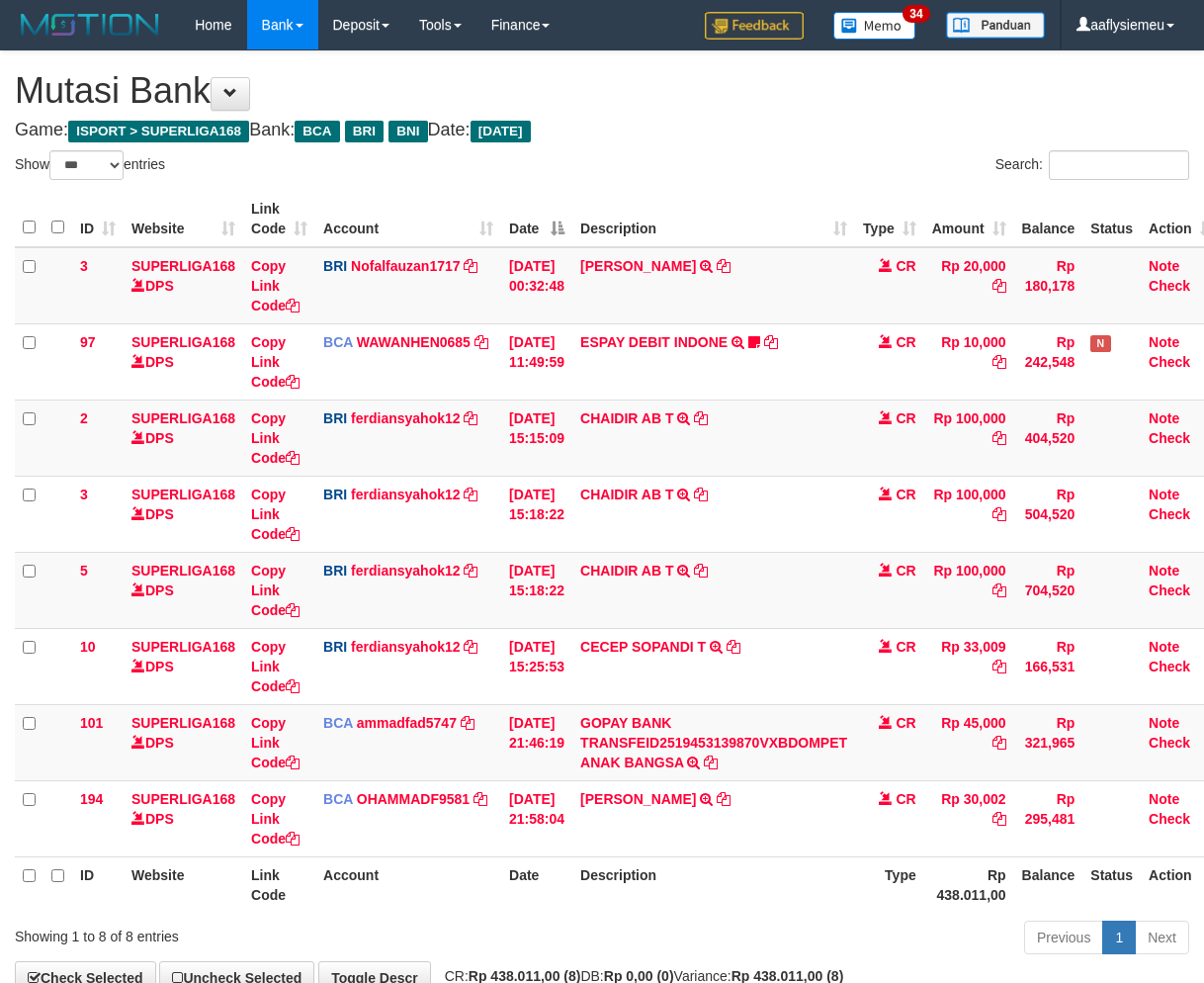 select on "***" 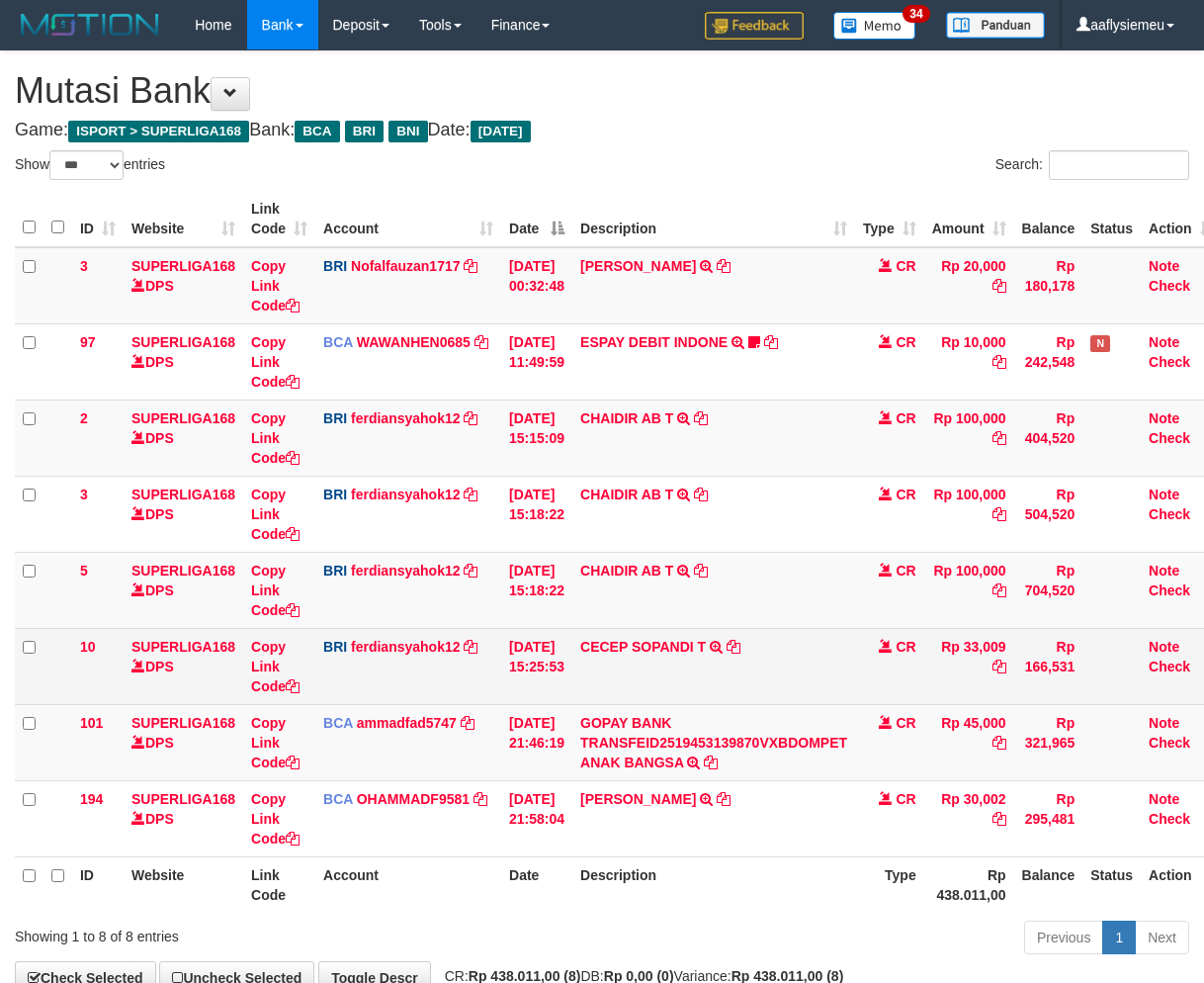 scroll, scrollTop: 45, scrollLeft: 0, axis: vertical 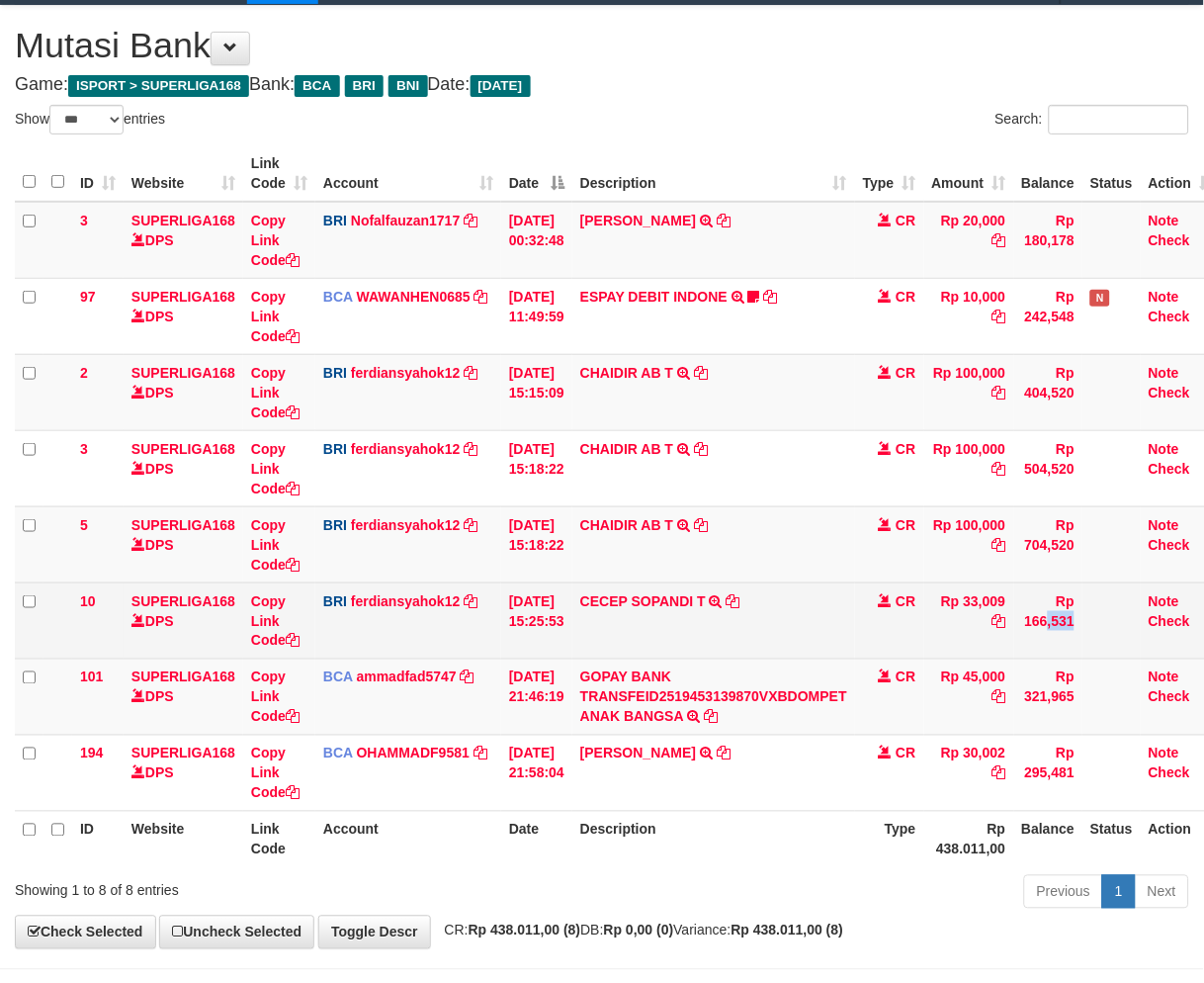 click on "Rp 166,531" at bounding box center [1049, 620] 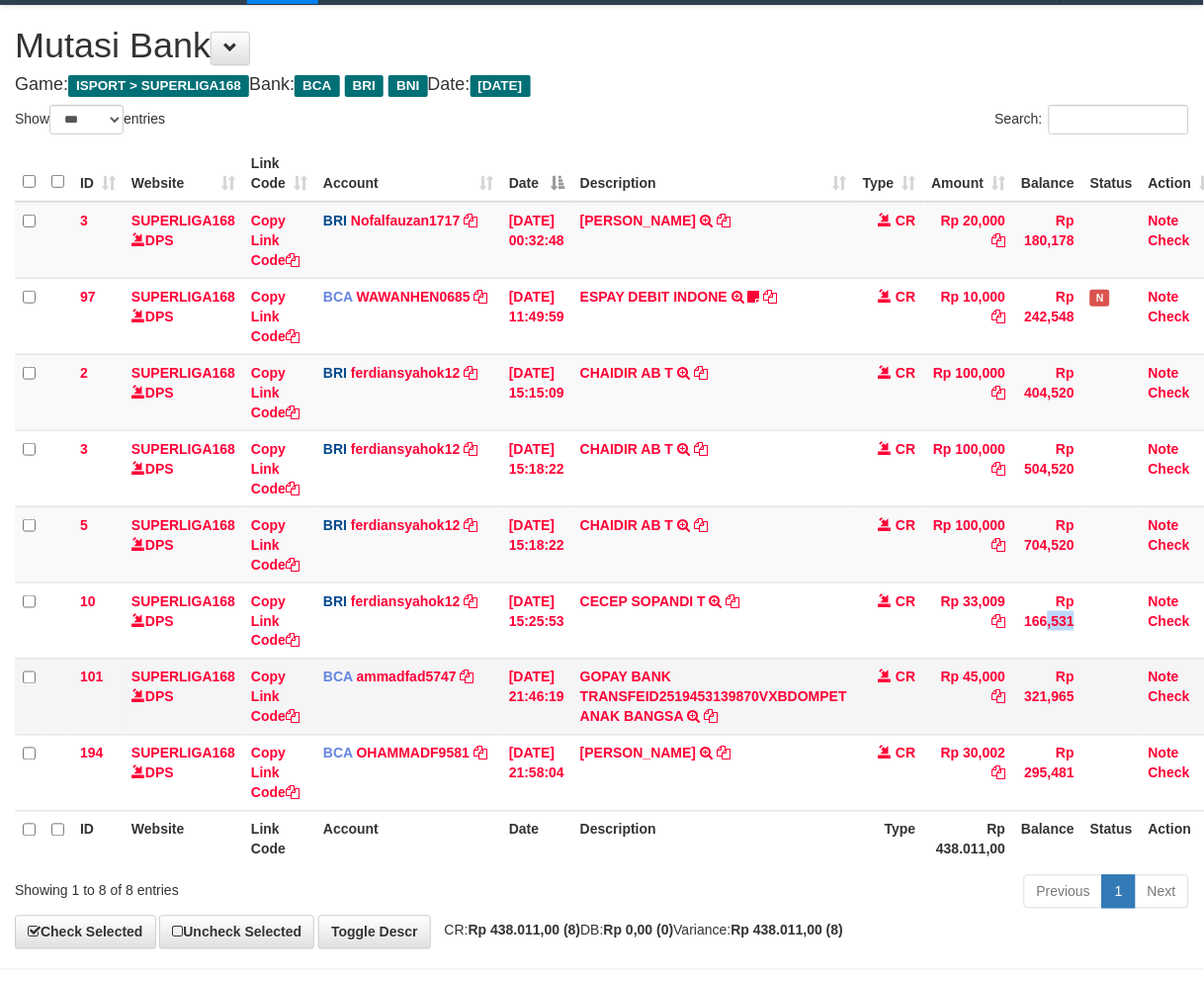 click on "3
SUPERLIGA168    DPS
Copy Link Code
BRI
Nofalfauzan1717
DPS
[PERSON_NAME] ZANURIAH
mutasi_20250713_2213 | 3
mutasi_20250713_2213 | 3
[DATE] 00:32:48
[PERSON_NAME]         TRANSFER NBMB [PERSON_NAME] TO [PERSON_NAME] ZANURIAH
CR
Rp 20,000
Rp 180,178
Note
Check
97
SUPERLIGA168    DPS
Copy Link Code
BCA
WAWANHEN0685
DPS
WAWAN HENDRATNO
mutasi_20250713_3096 | 97
mutasi_20250713_3096 | 97" at bounding box center (618, 506) 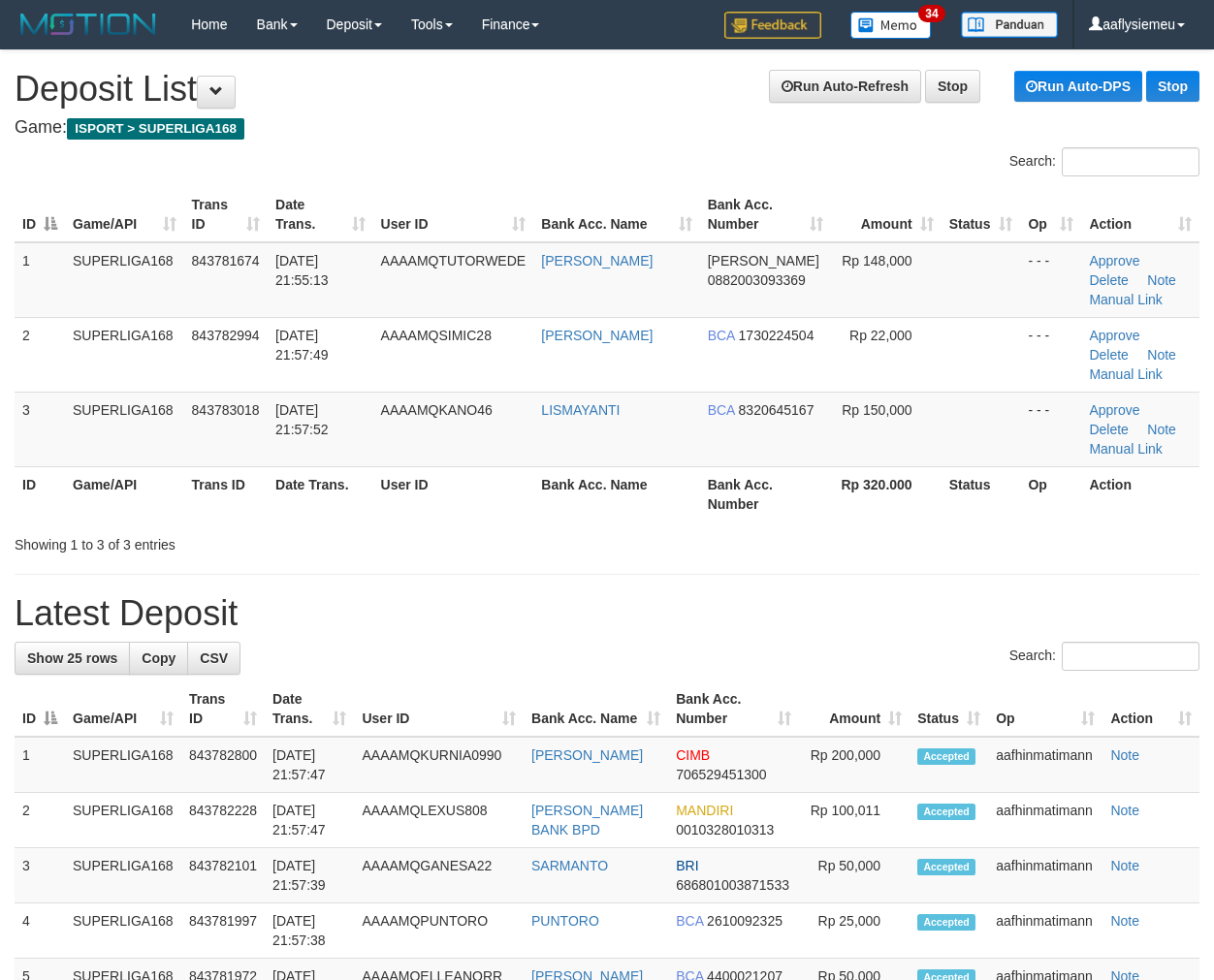 scroll, scrollTop: 0, scrollLeft: 0, axis: both 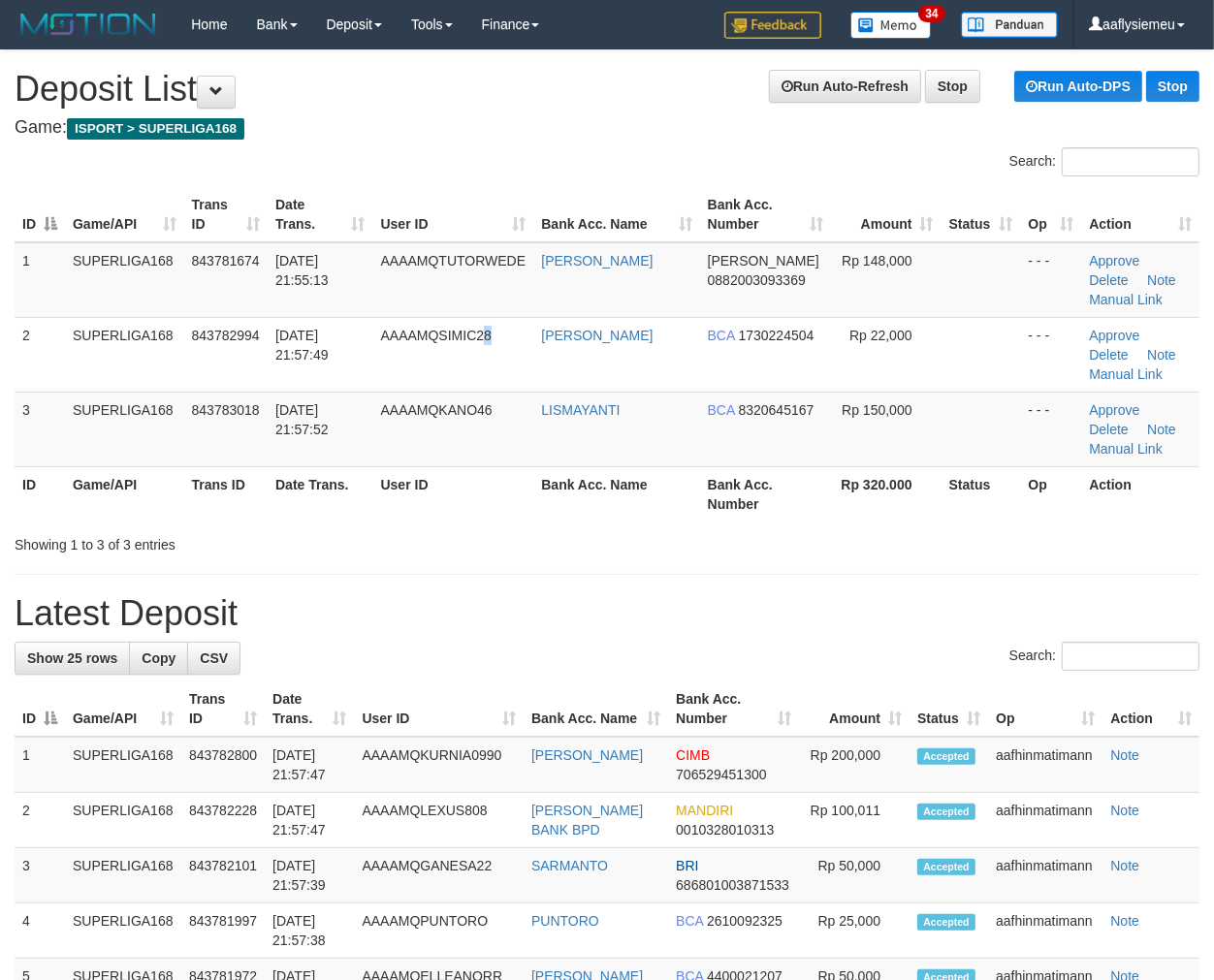 drag, startPoint x: 514, startPoint y: 353, endPoint x: 176, endPoint y: 490, distance: 364.70947 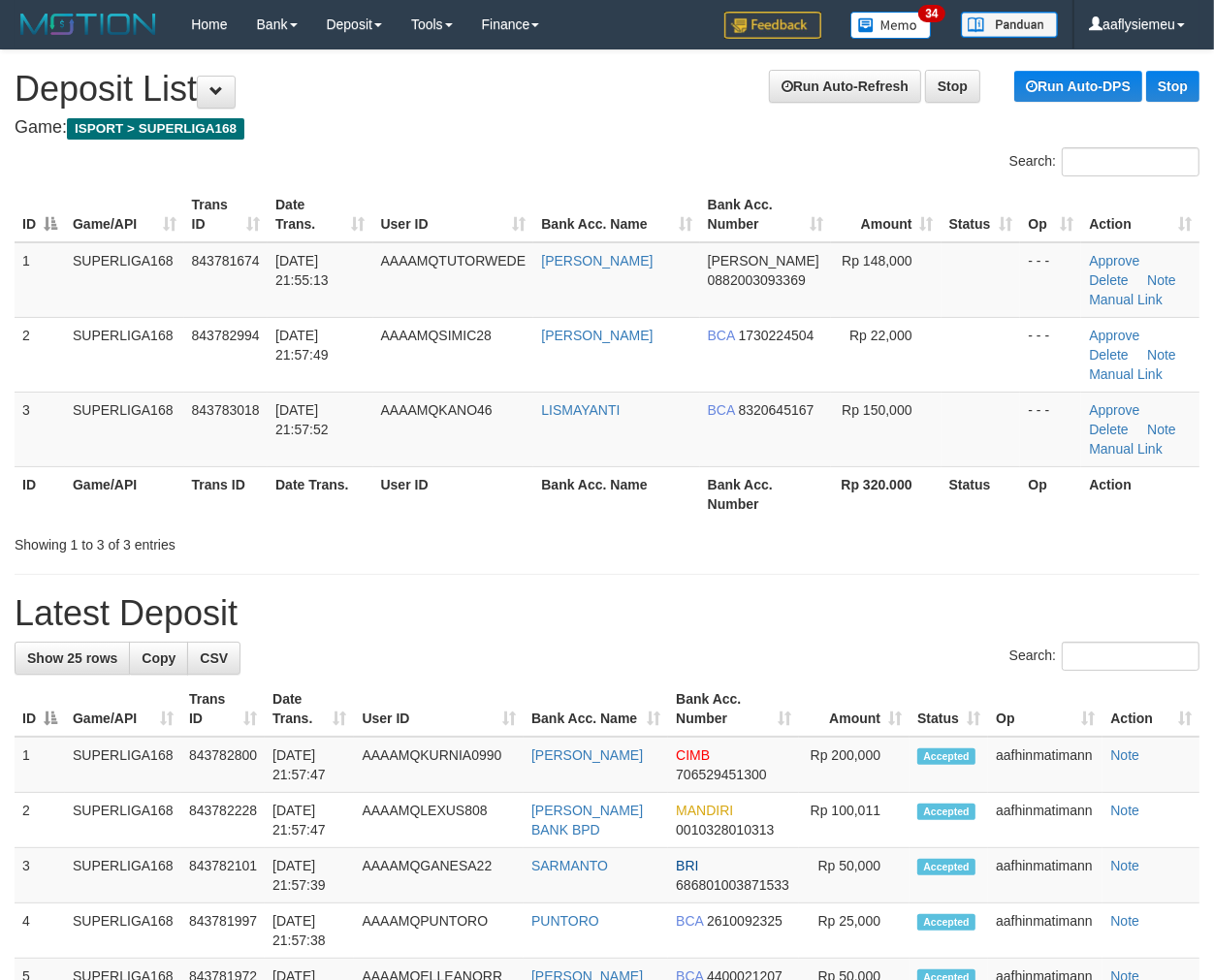 drag, startPoint x: 253, startPoint y: 486, endPoint x: 1, endPoint y: 582, distance: 269.66646 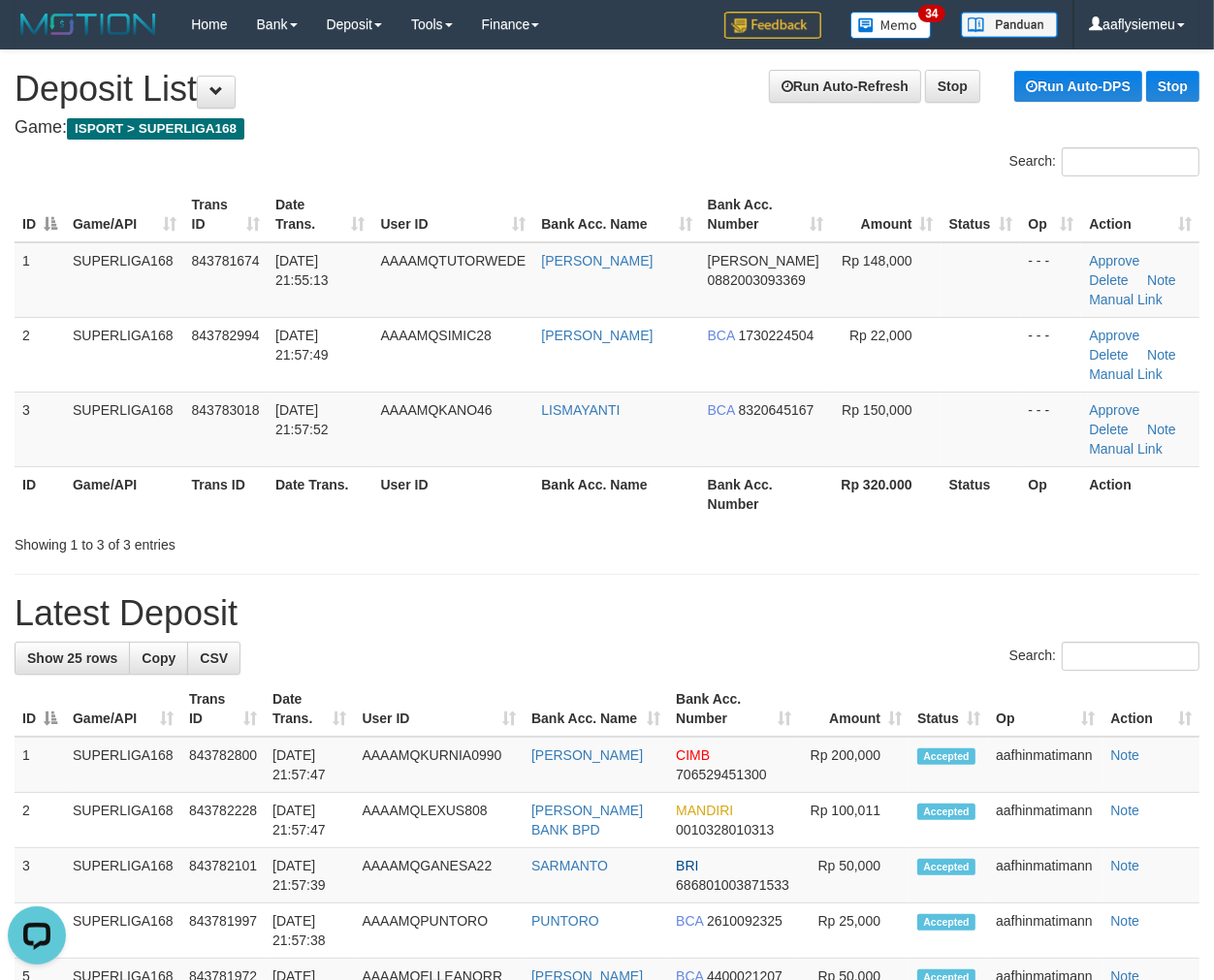scroll, scrollTop: 0, scrollLeft: 0, axis: both 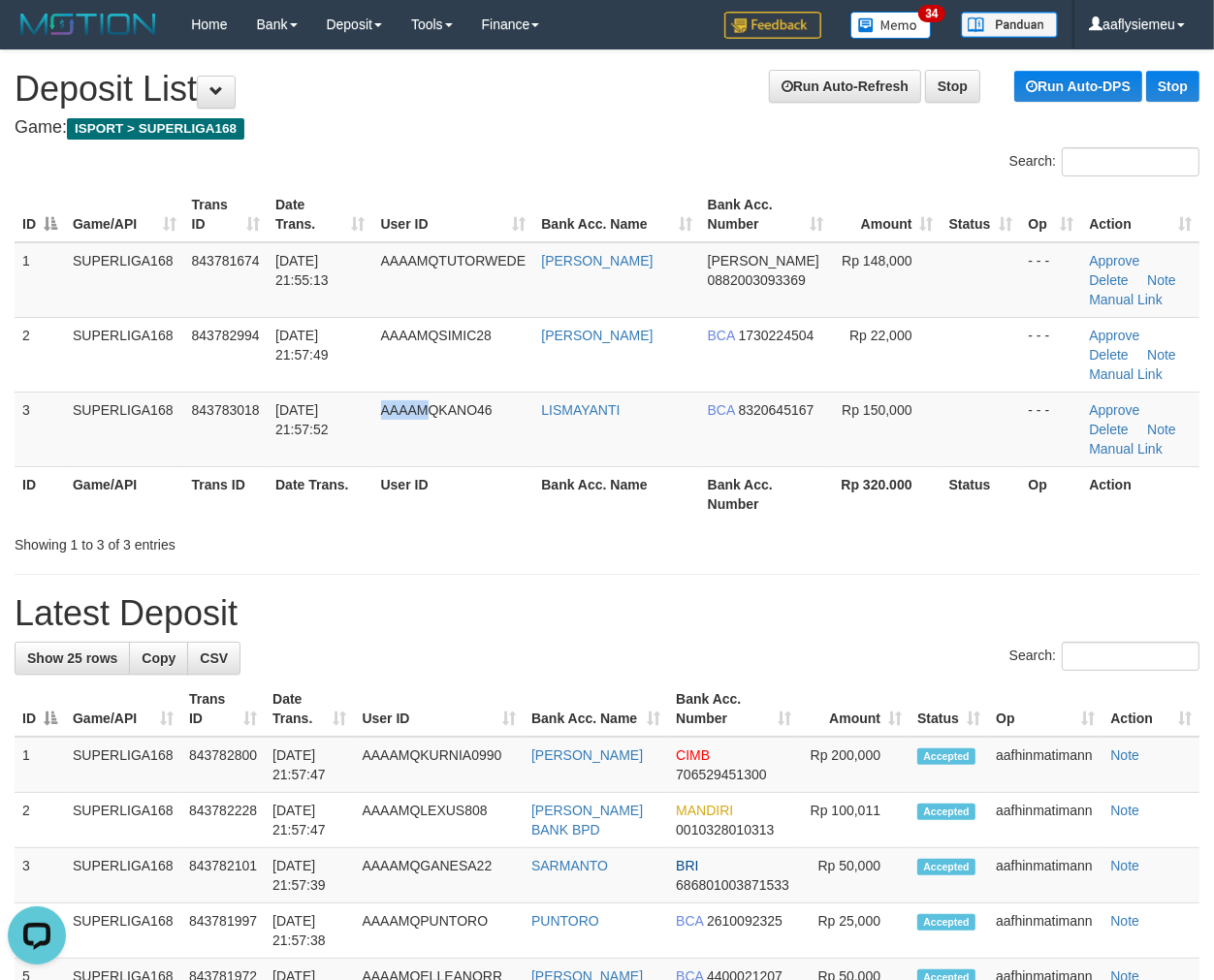 drag, startPoint x: 431, startPoint y: 452, endPoint x: 7, endPoint y: 591, distance: 446.2029 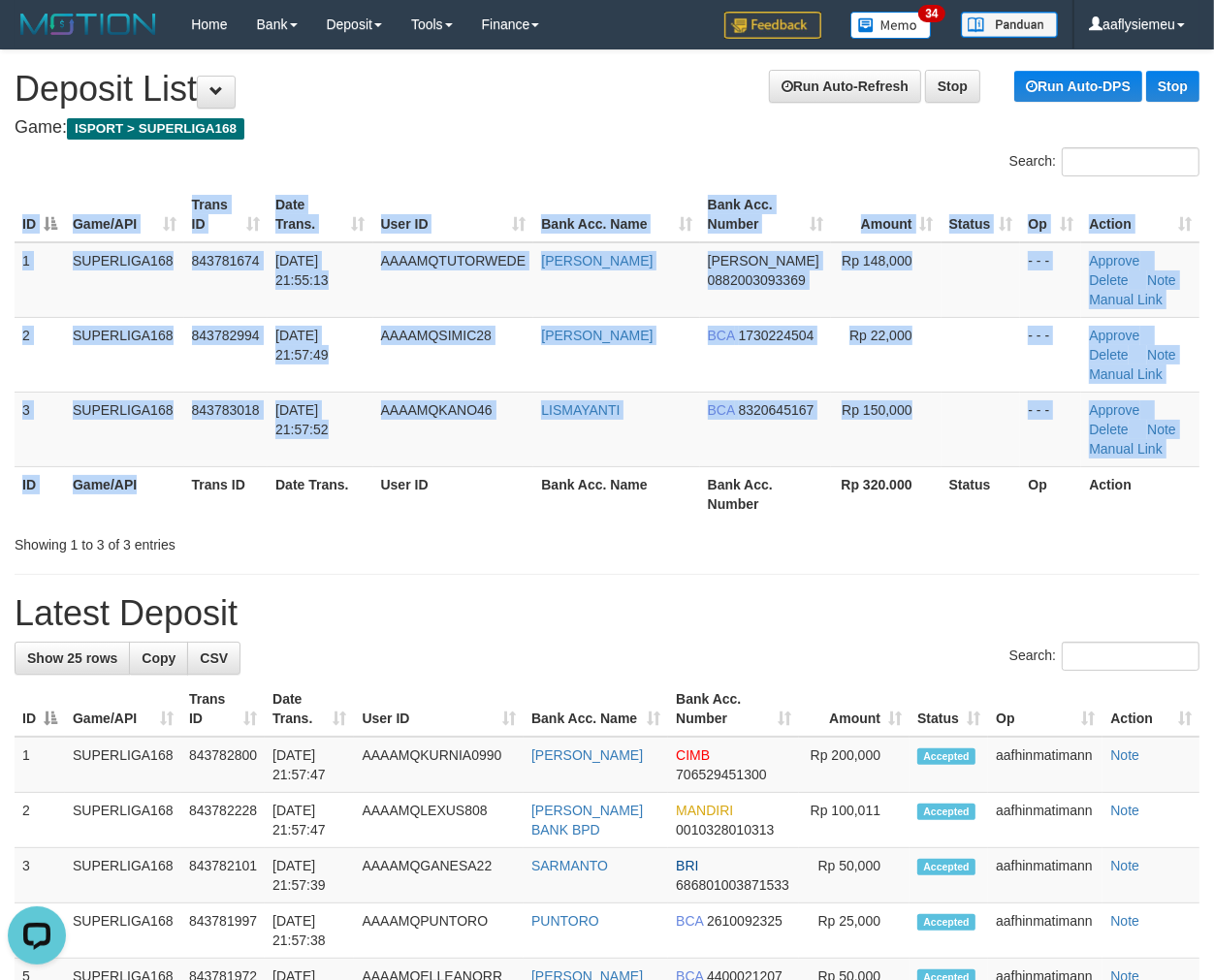 drag, startPoint x: 150, startPoint y: 518, endPoint x: 5, endPoint y: 558, distance: 150.41609 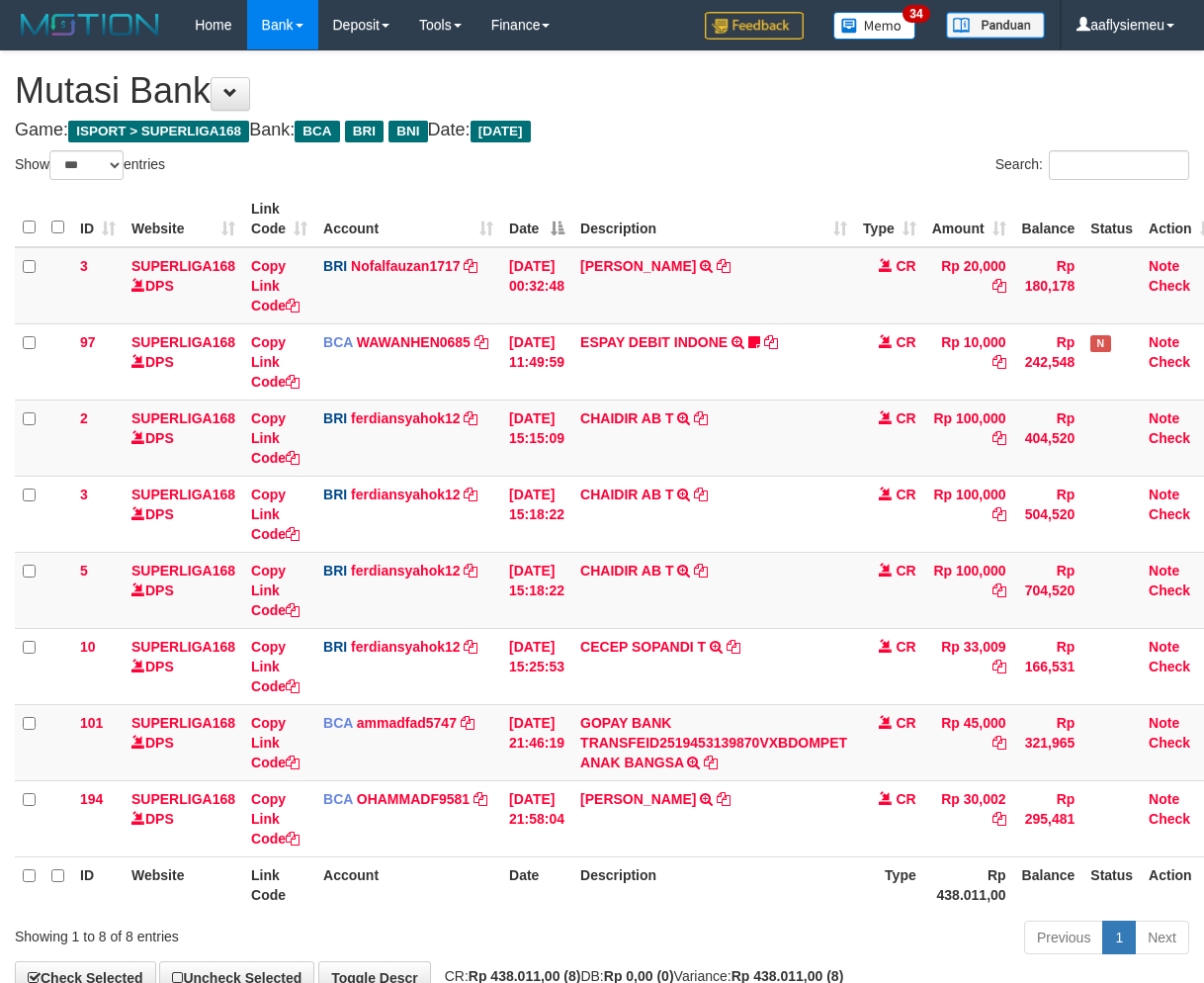 select on "***" 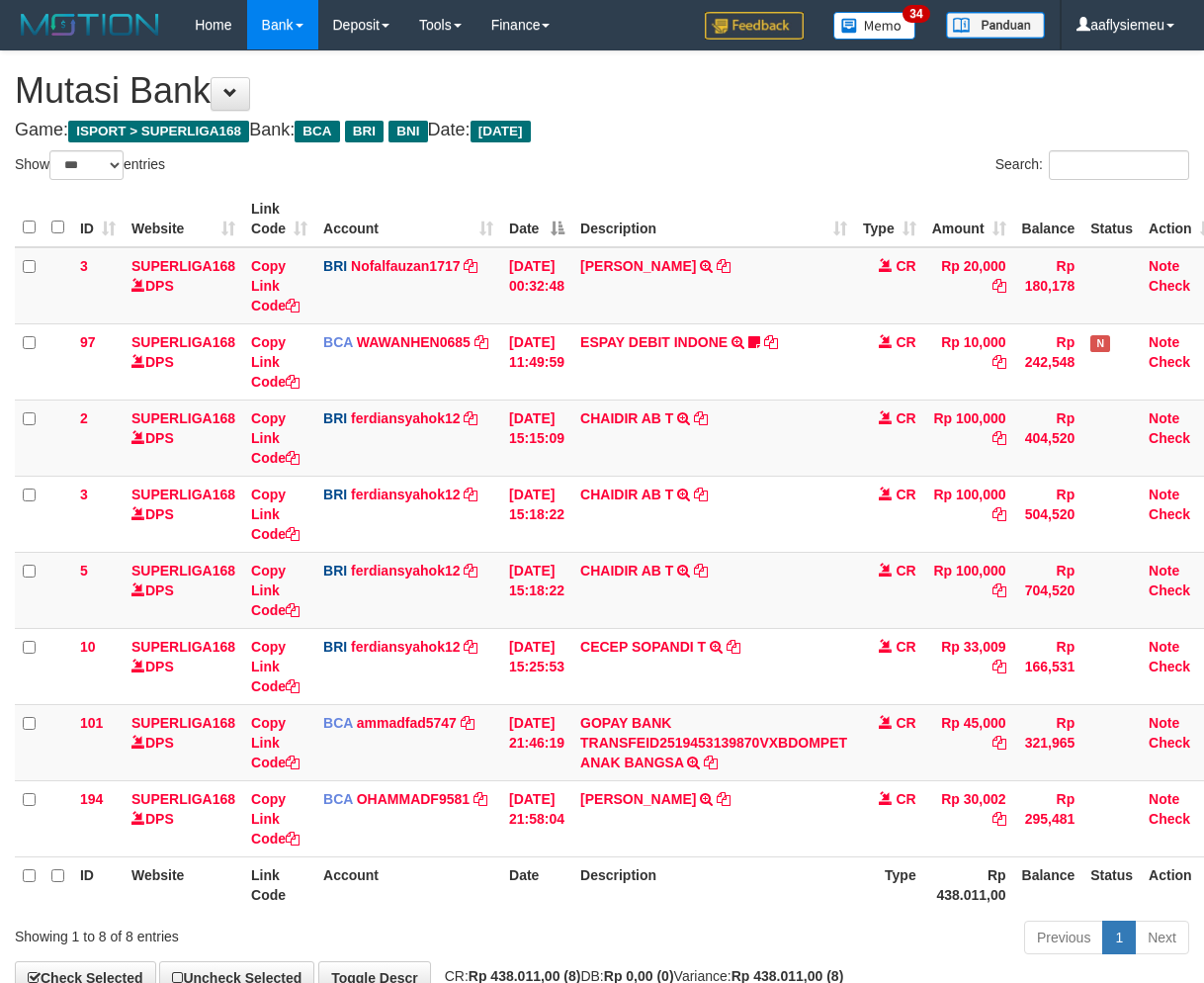 scroll, scrollTop: 45, scrollLeft: 0, axis: vertical 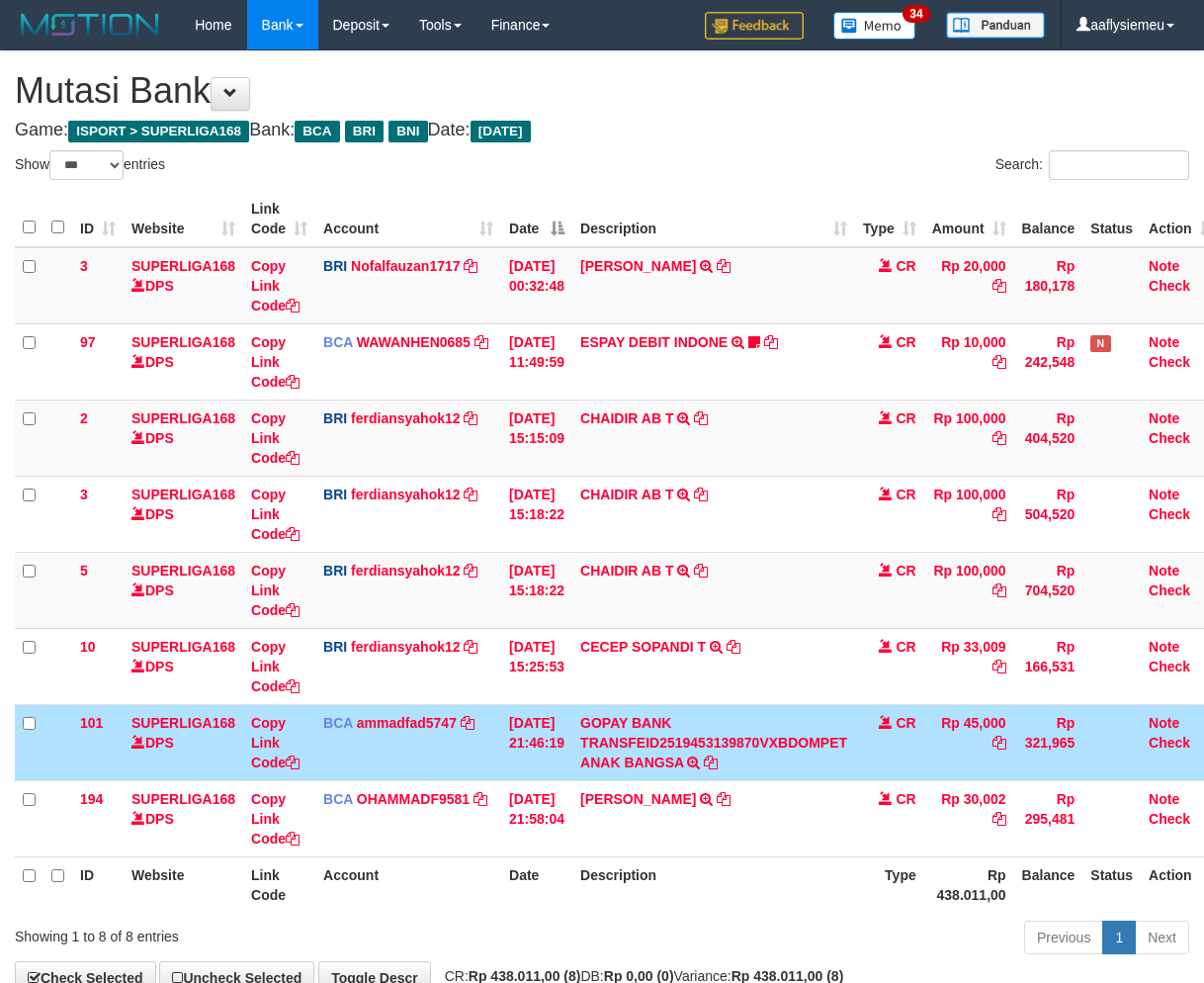 select on "***" 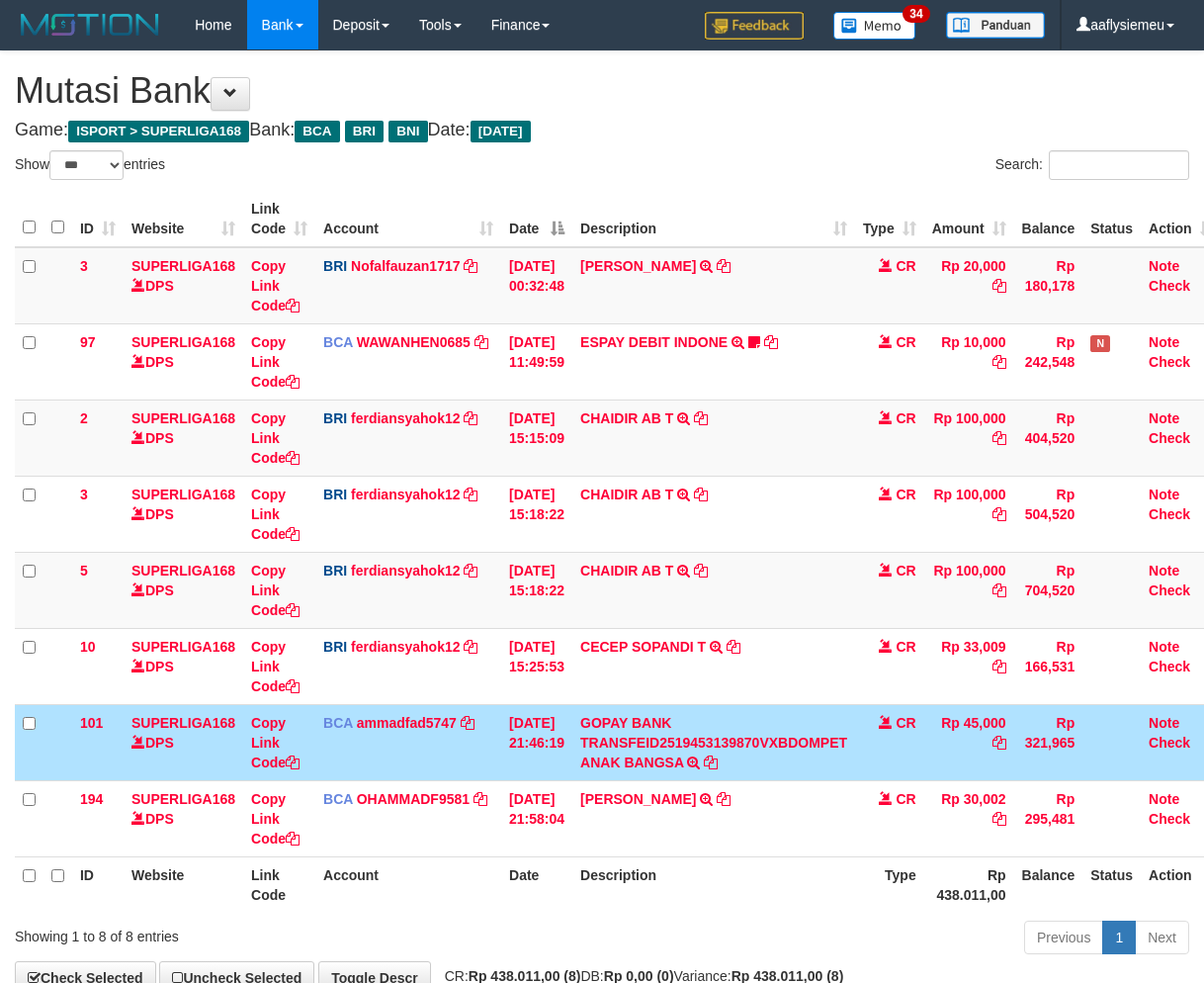 scroll, scrollTop: 45, scrollLeft: 0, axis: vertical 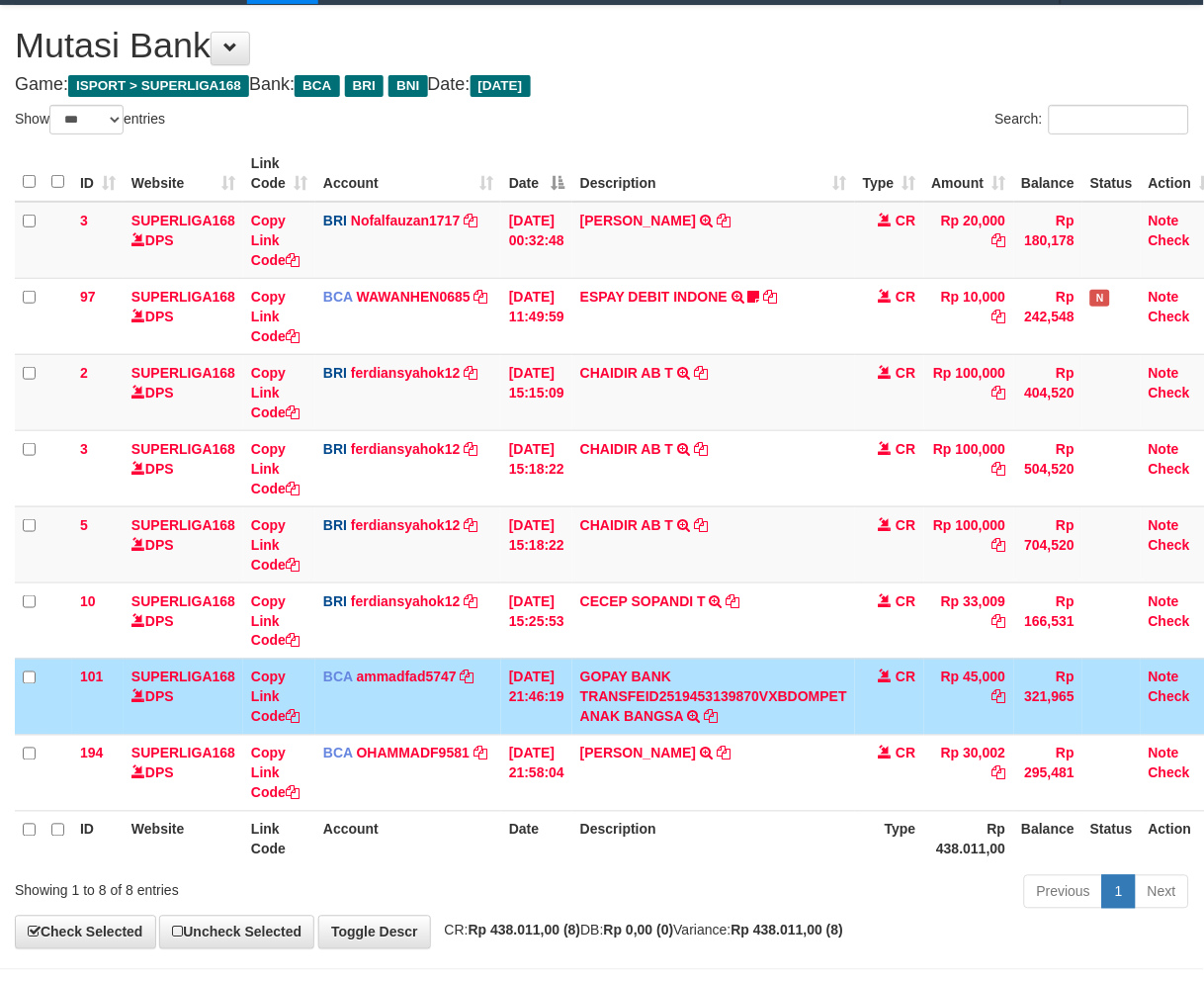 click on "CR" at bounding box center [890, 696] 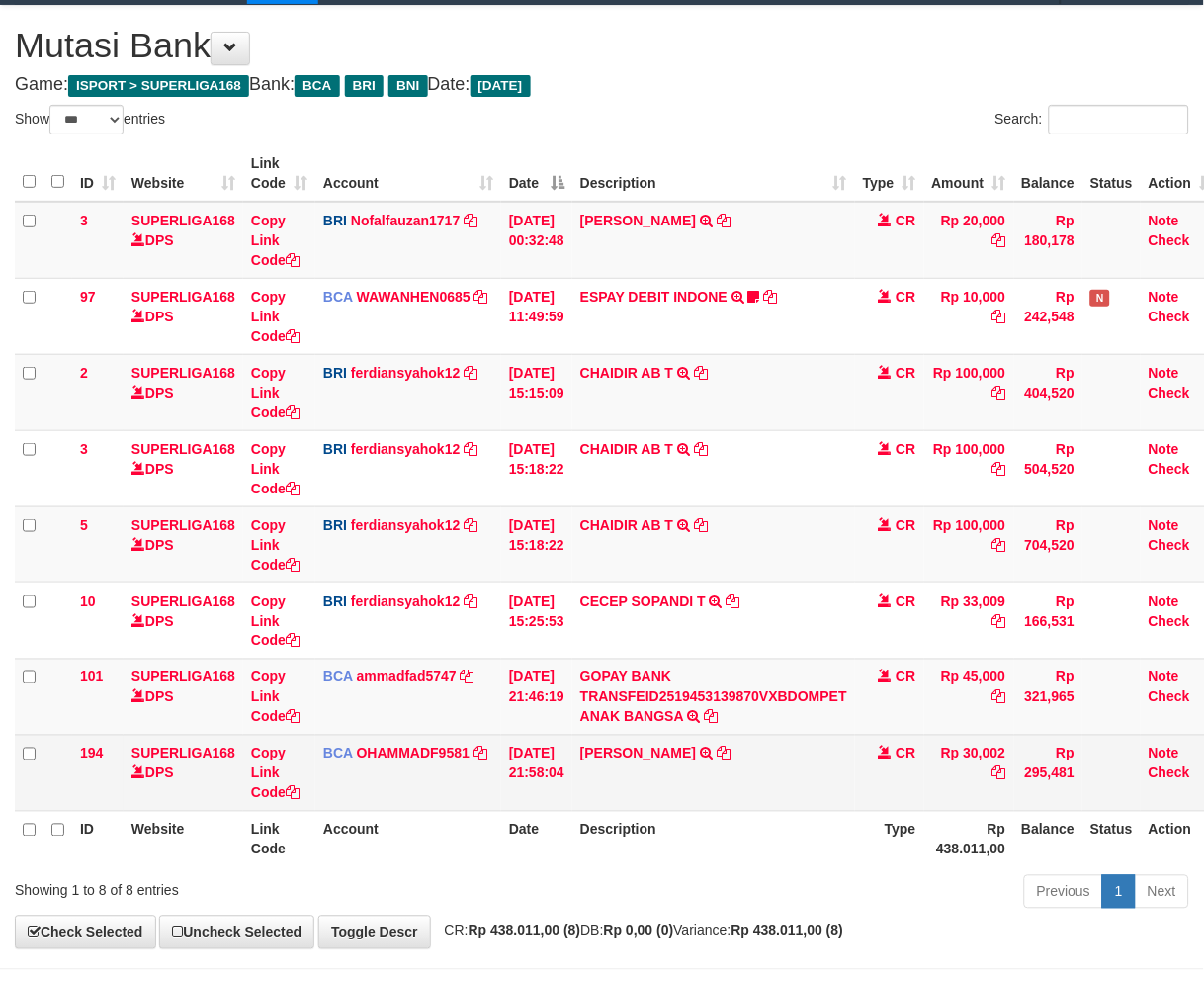 click on "MIFTA JUANDA         TRSF E-BANKING CR 1307/FTSCY/WS95031
30002.00MIFTA JUANDA" at bounding box center [714, 772] 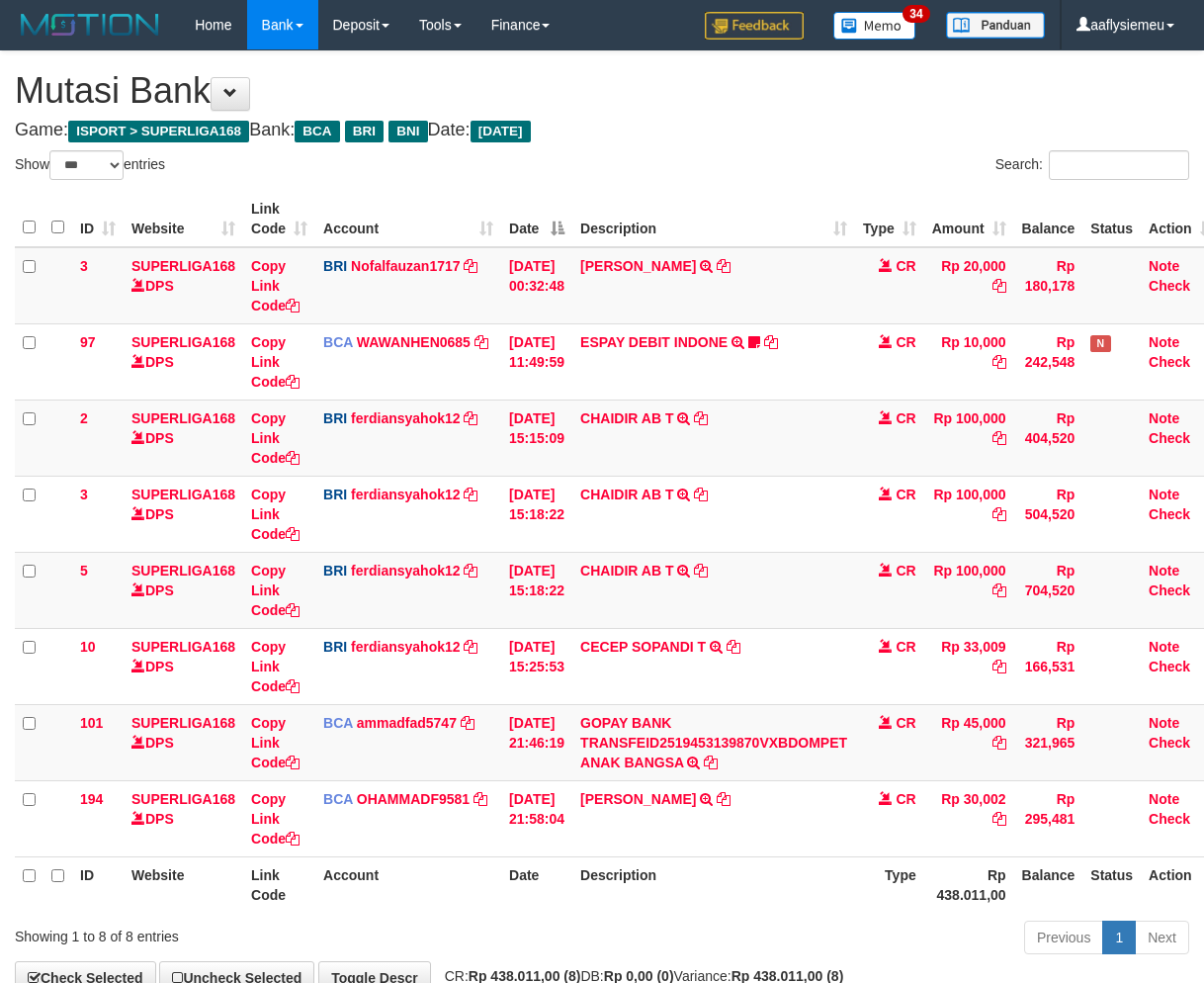 select on "***" 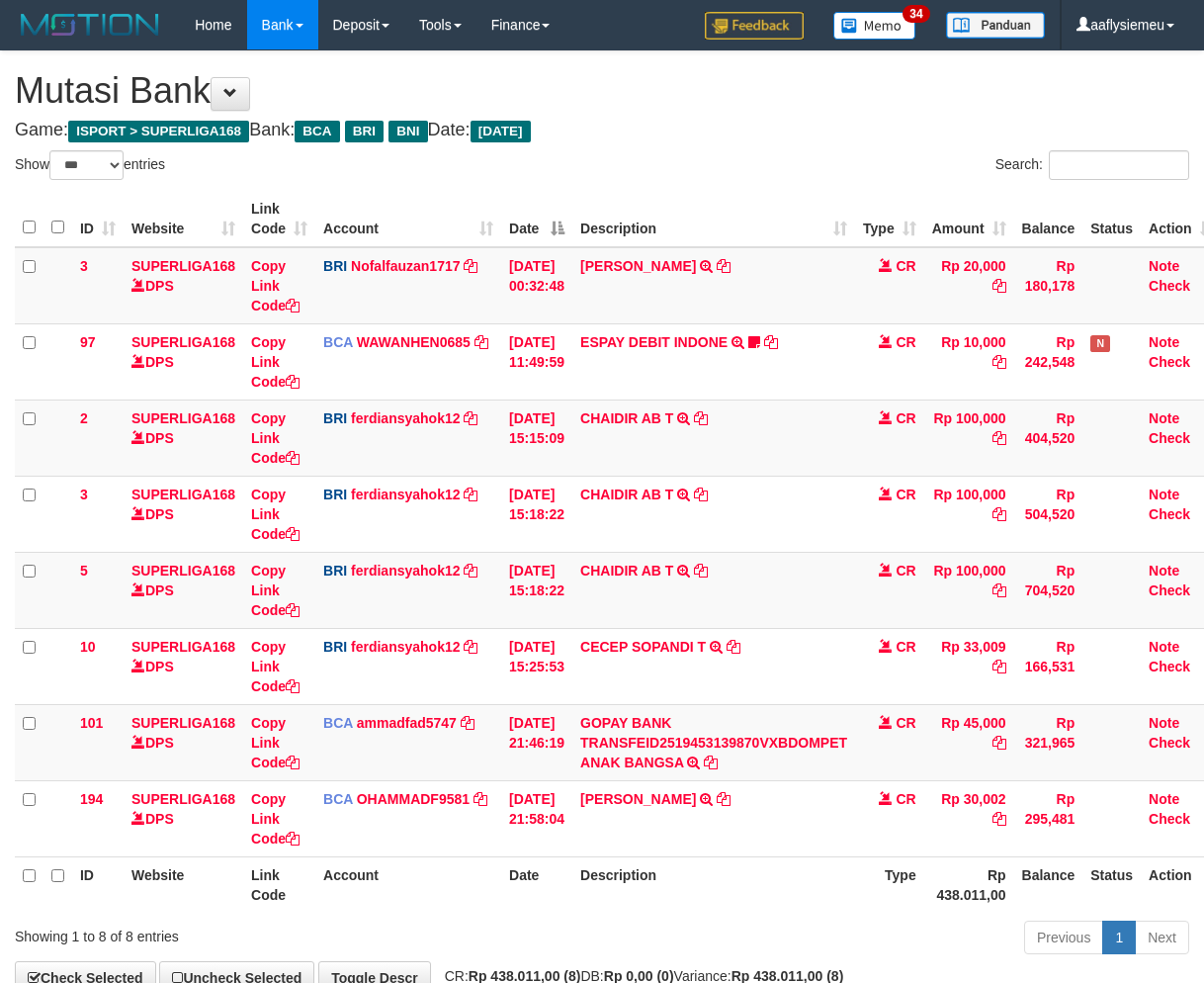 scroll, scrollTop: 45, scrollLeft: 0, axis: vertical 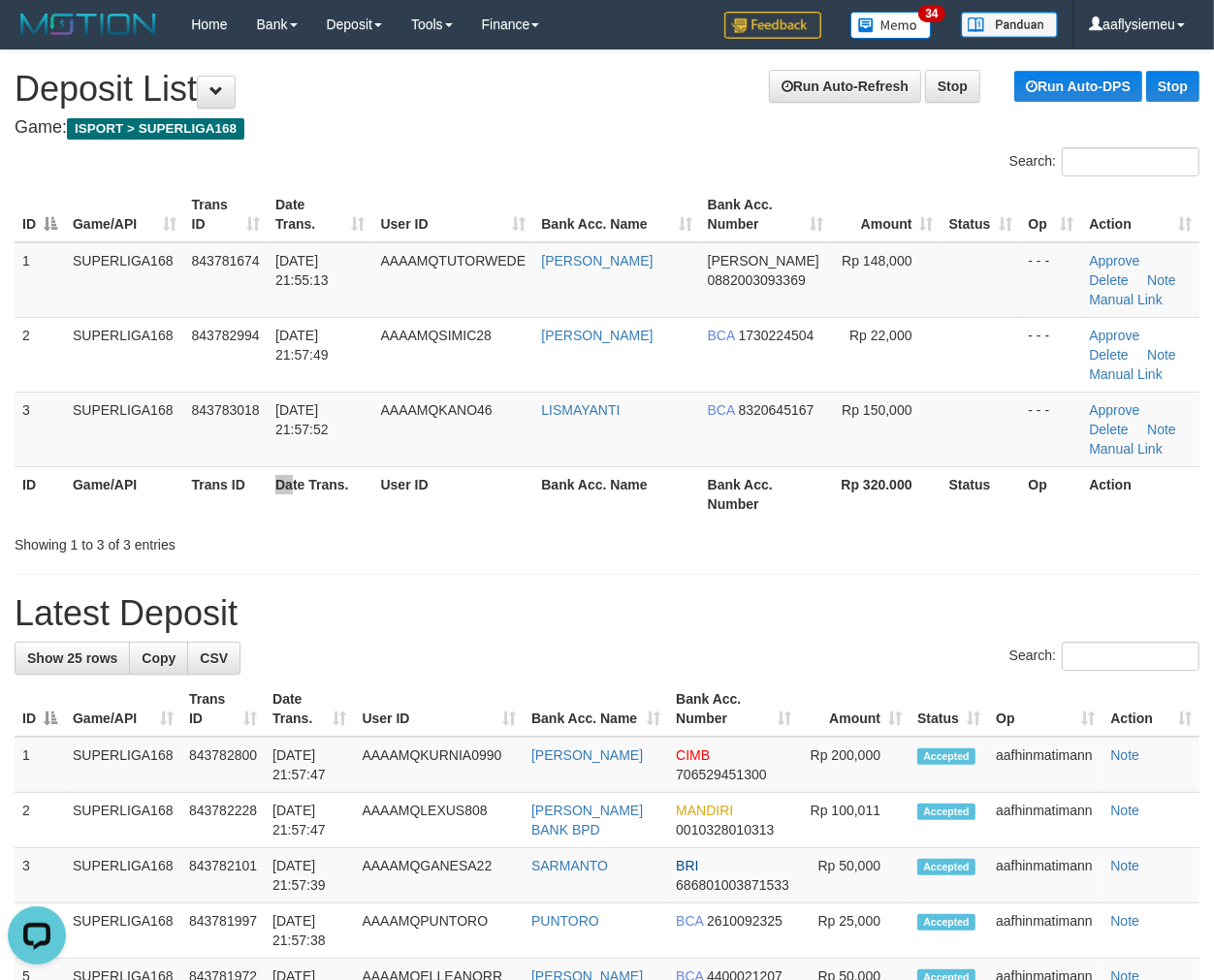 click on "Date Trans." at bounding box center (320, 493) 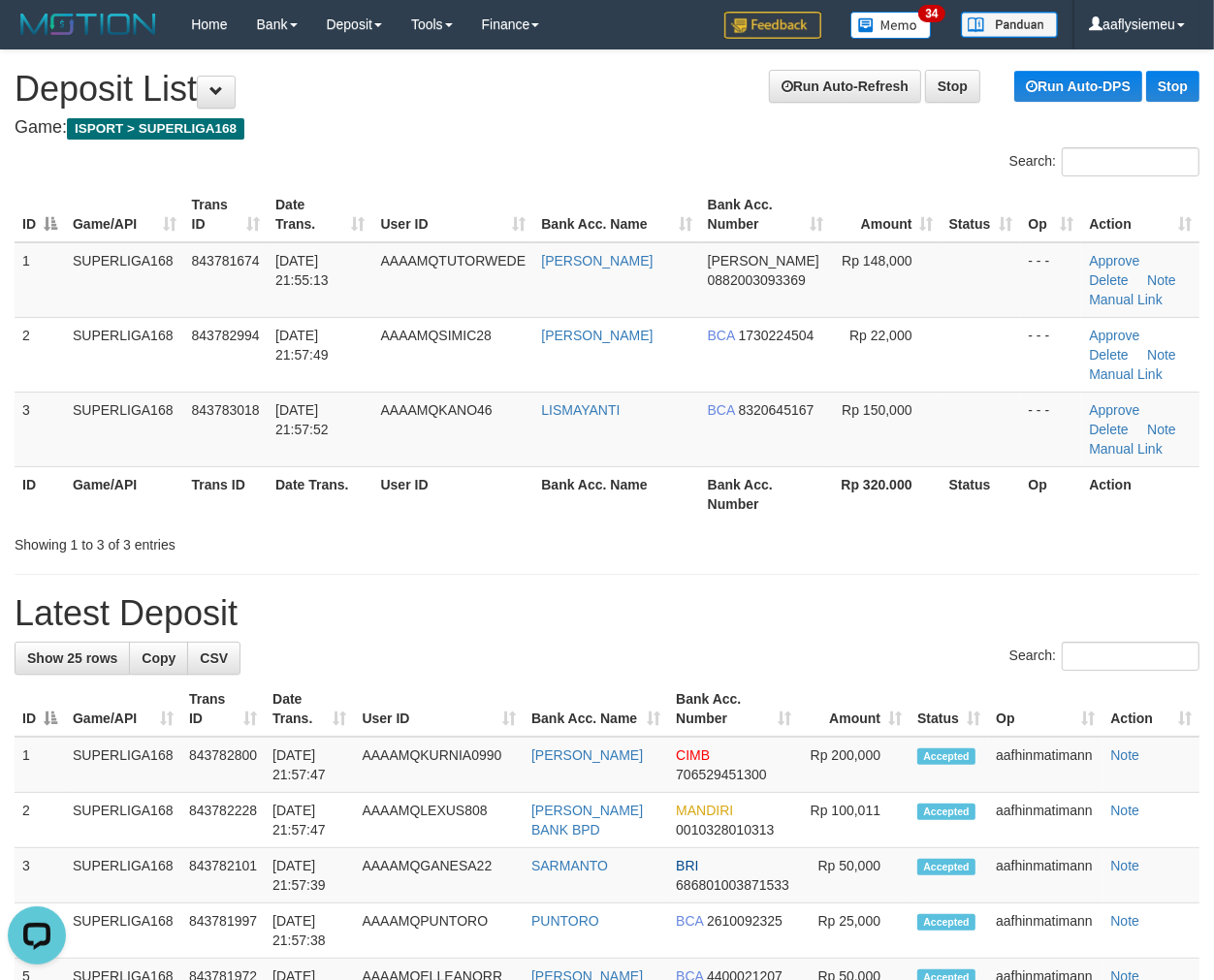 drag, startPoint x: 79, startPoint y: 526, endPoint x: 16, endPoint y: 558, distance: 70.66116 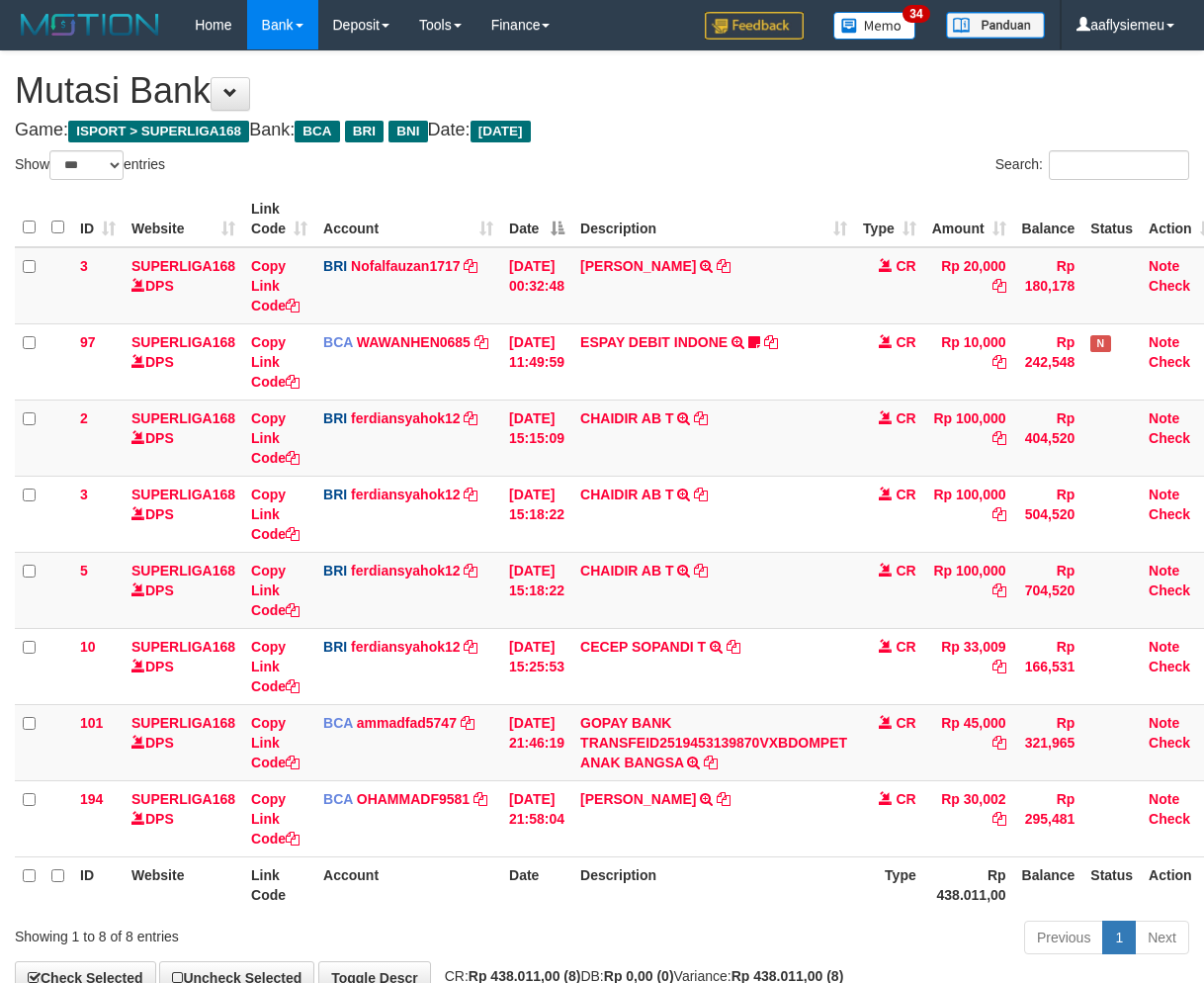 select on "***" 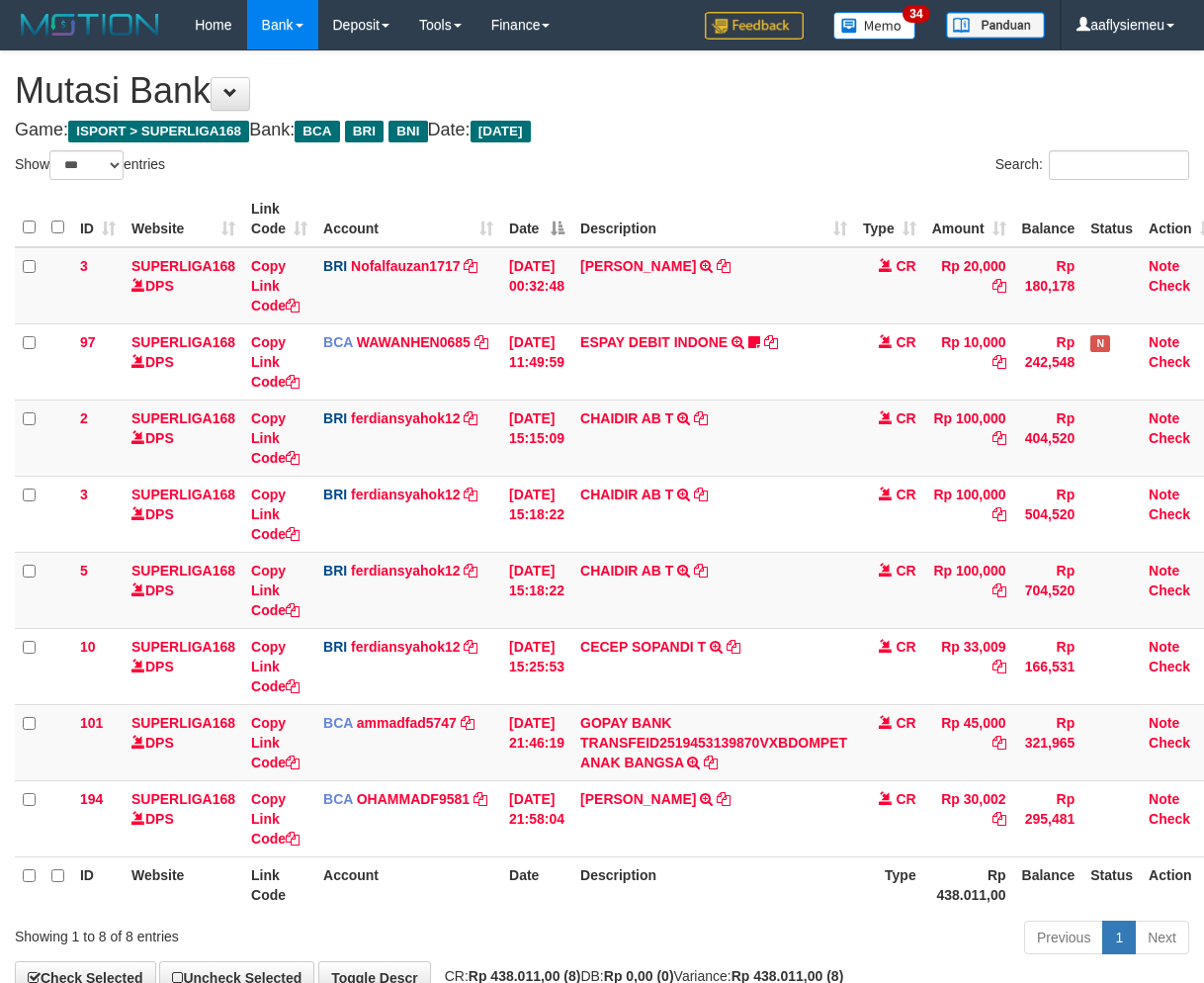 scroll, scrollTop: 45, scrollLeft: 0, axis: vertical 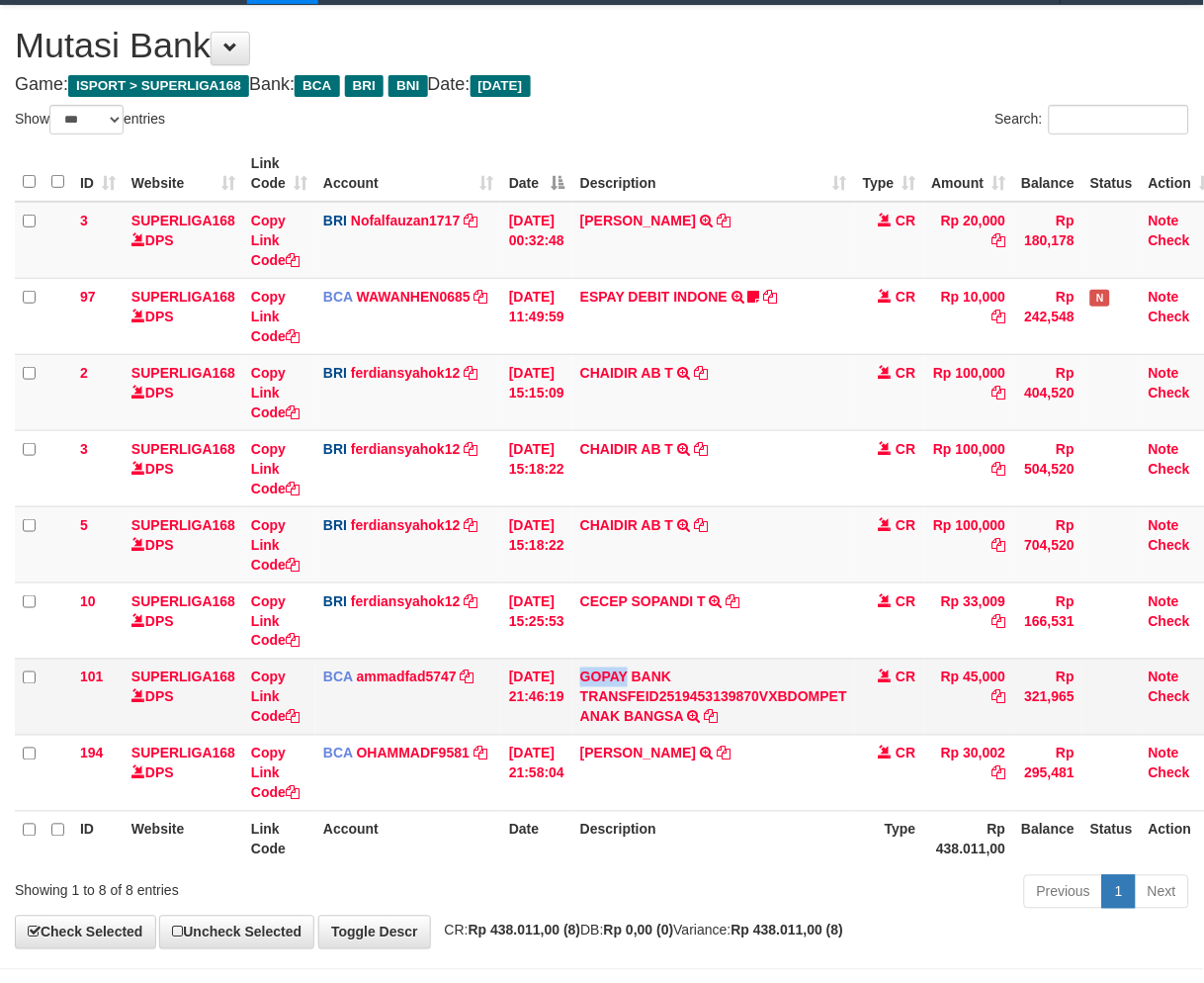 drag, startPoint x: 0, startPoint y: 0, endPoint x: 623, endPoint y: 663, distance: 909.7791 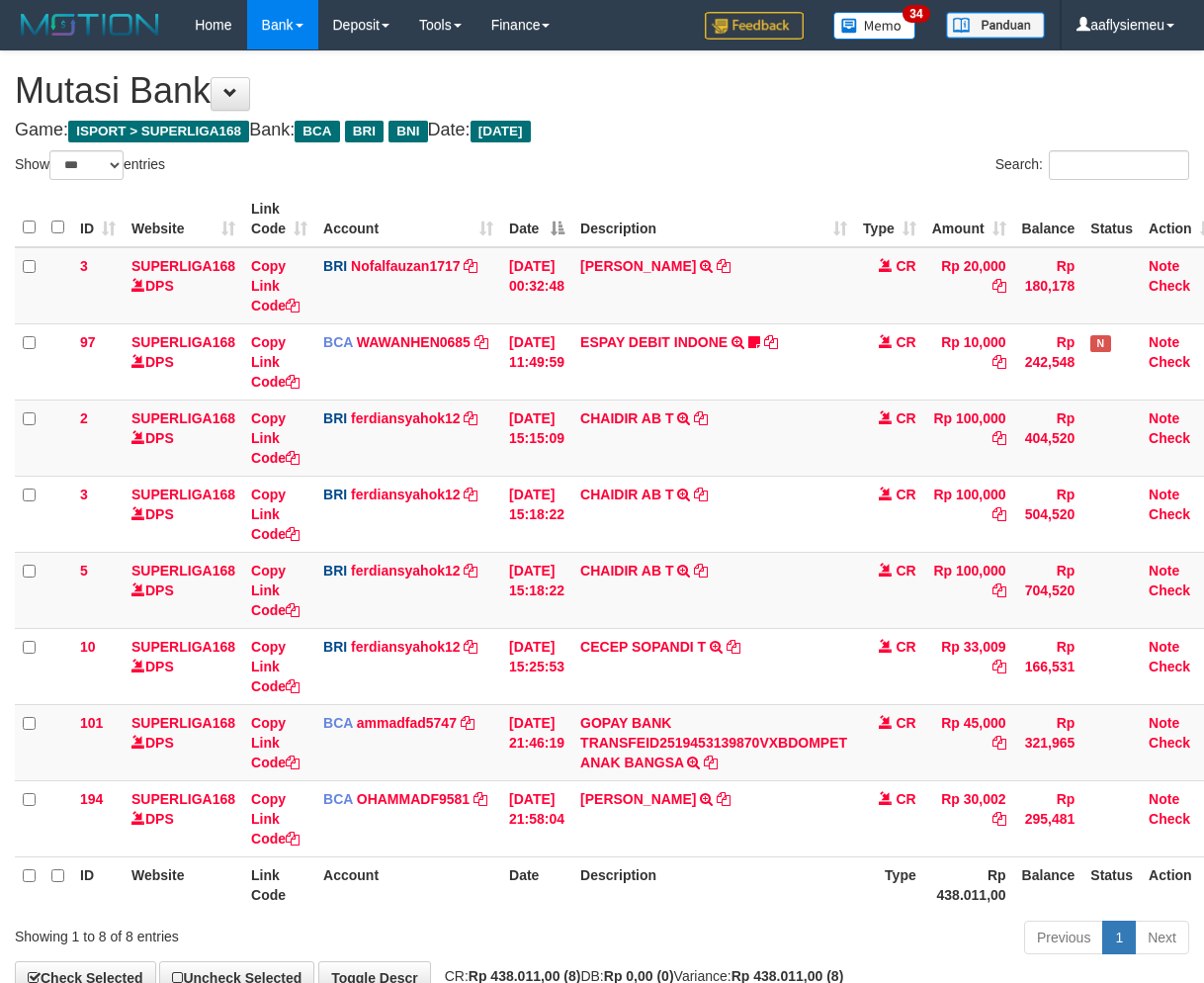select on "***" 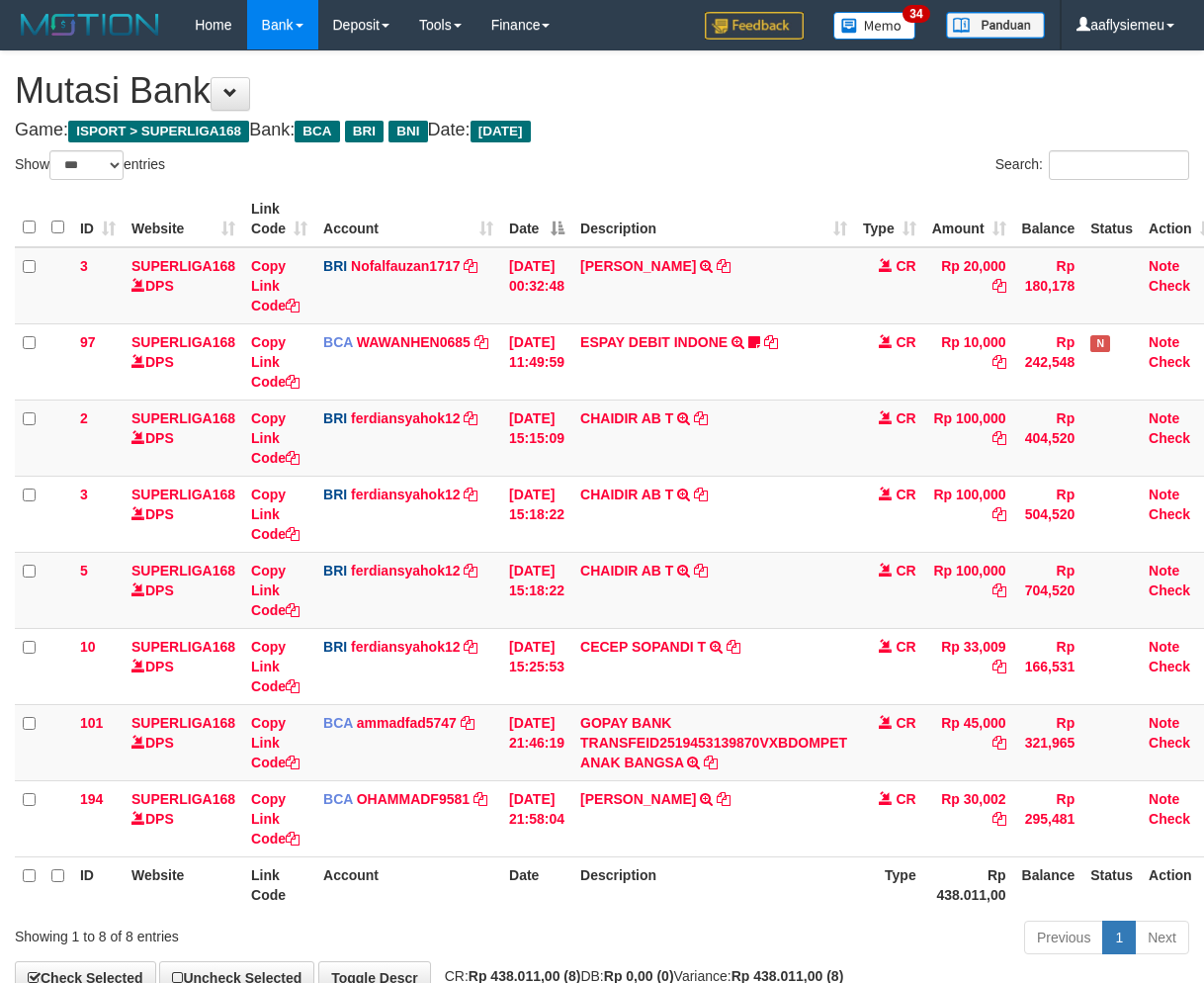 scroll, scrollTop: 45, scrollLeft: 0, axis: vertical 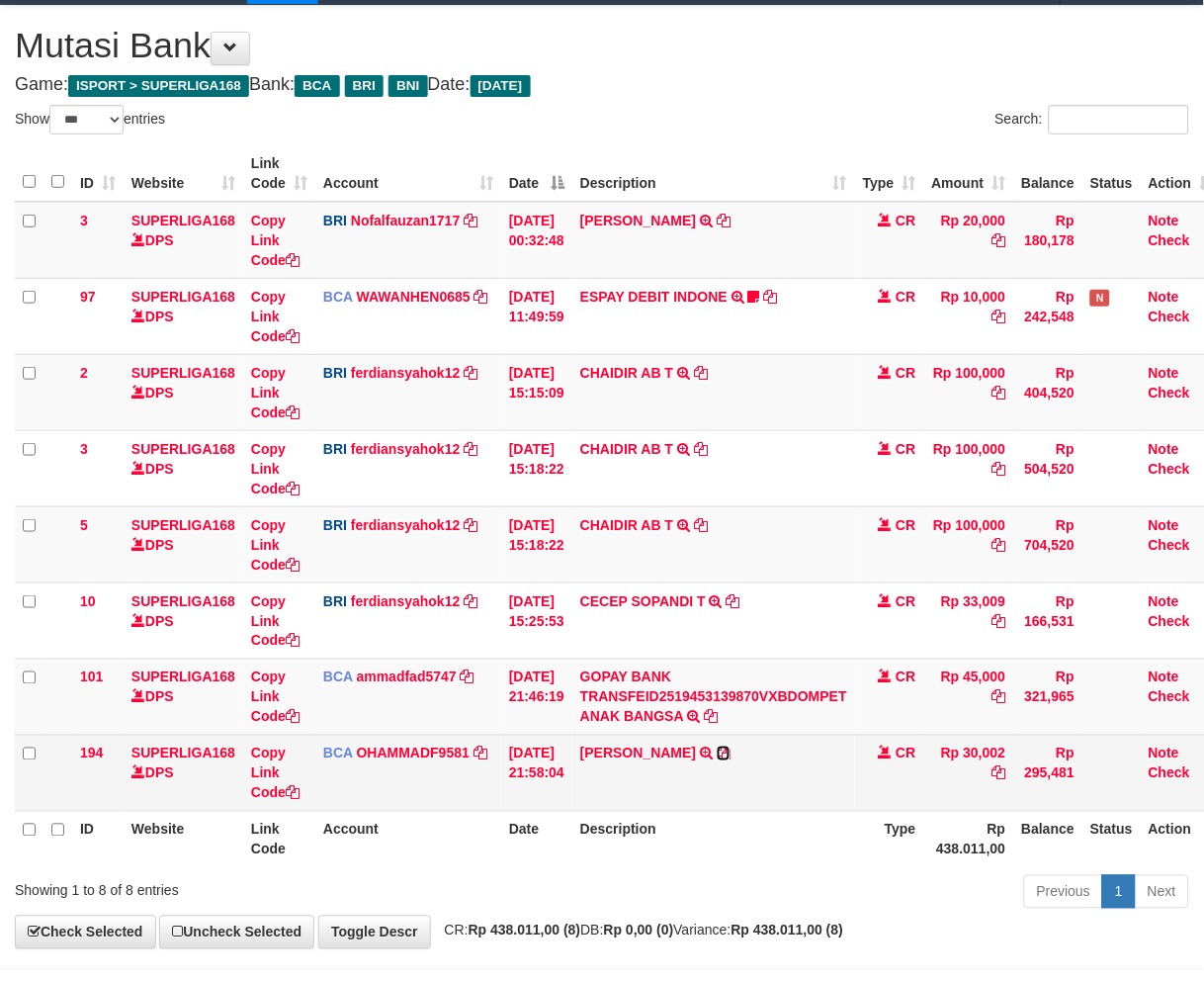 click at bounding box center (724, 754) 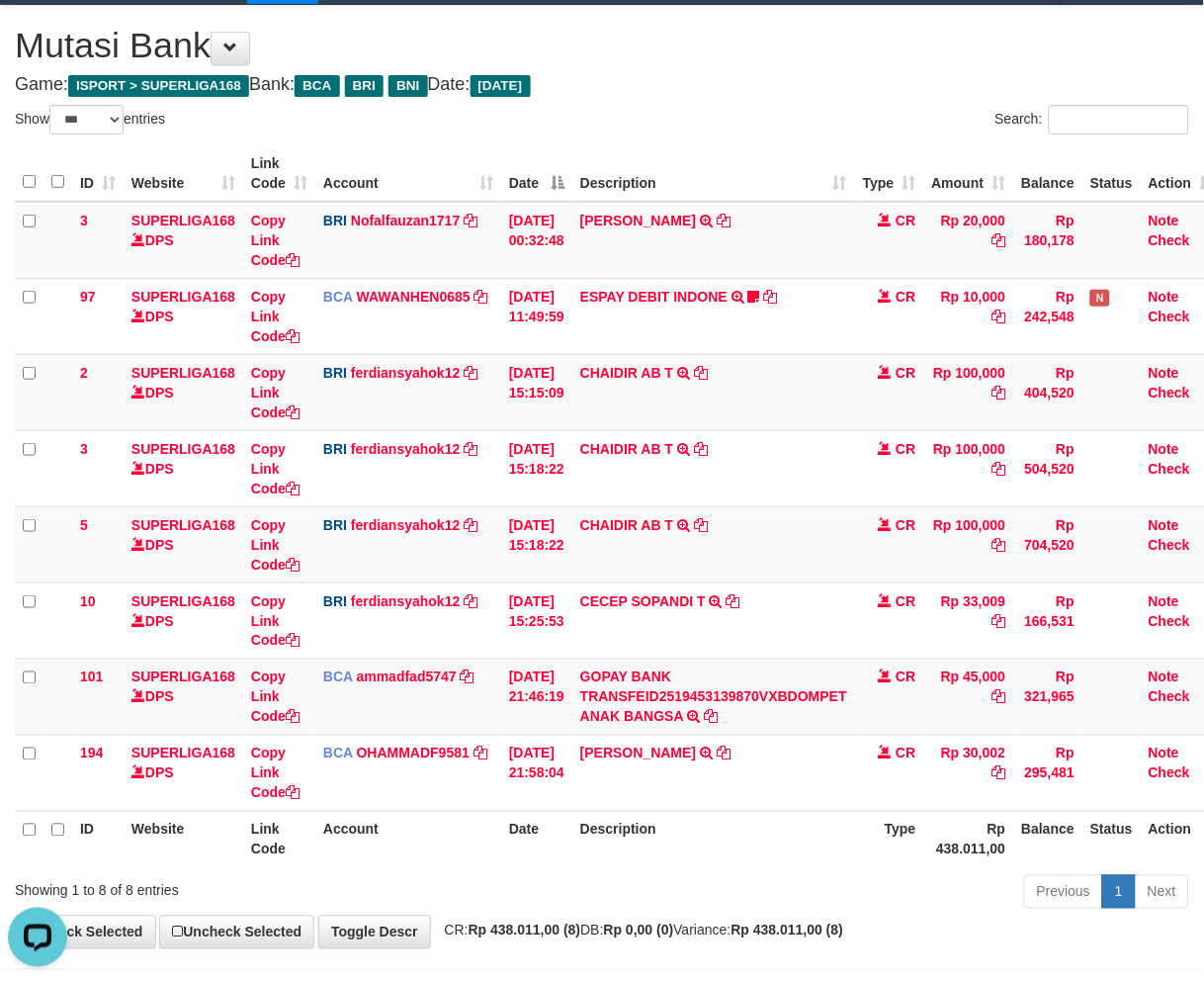 scroll, scrollTop: 0, scrollLeft: 0, axis: both 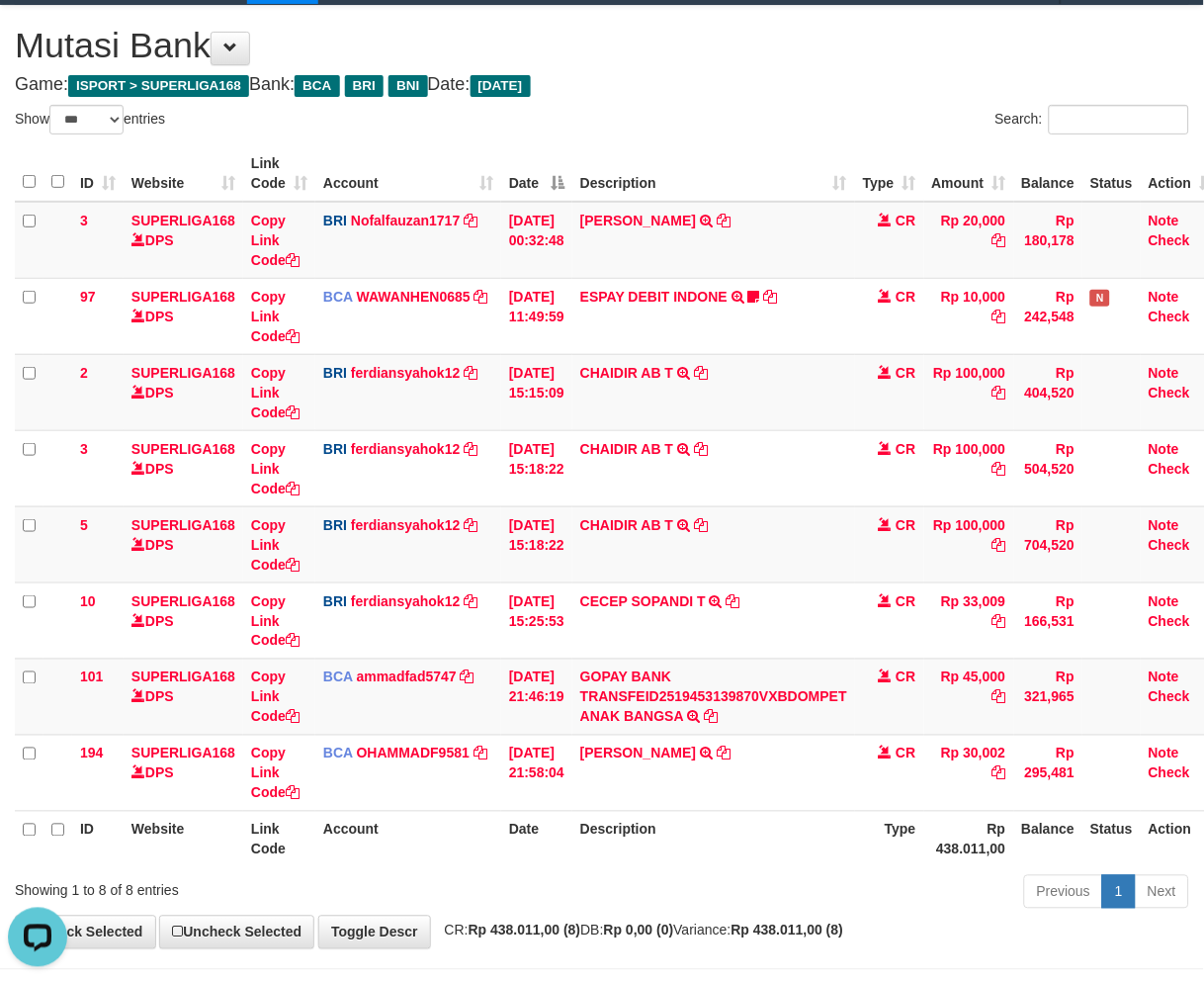 drag, startPoint x: 773, startPoint y: 817, endPoint x: 791, endPoint y: 813, distance: 18.439089 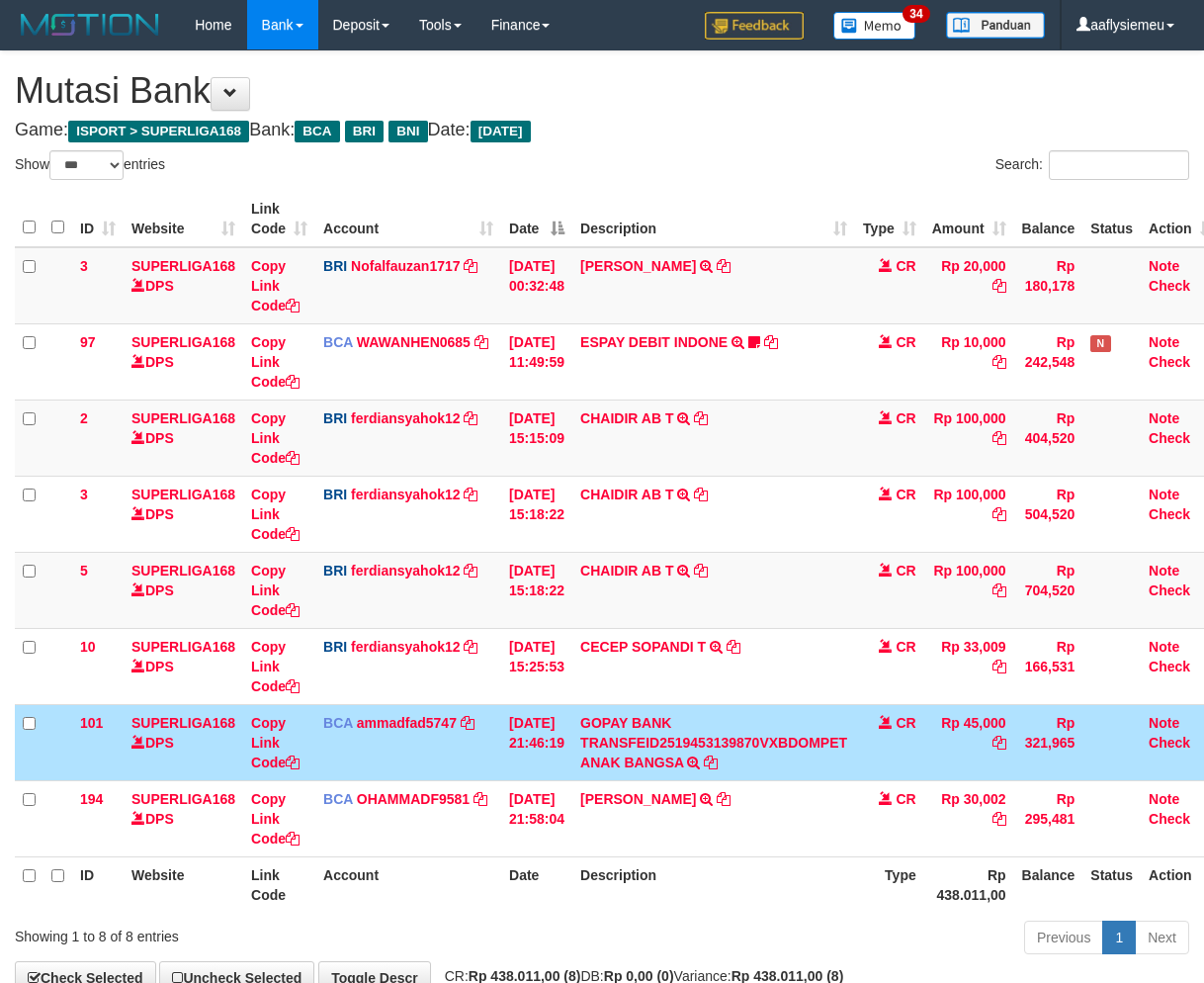 select on "***" 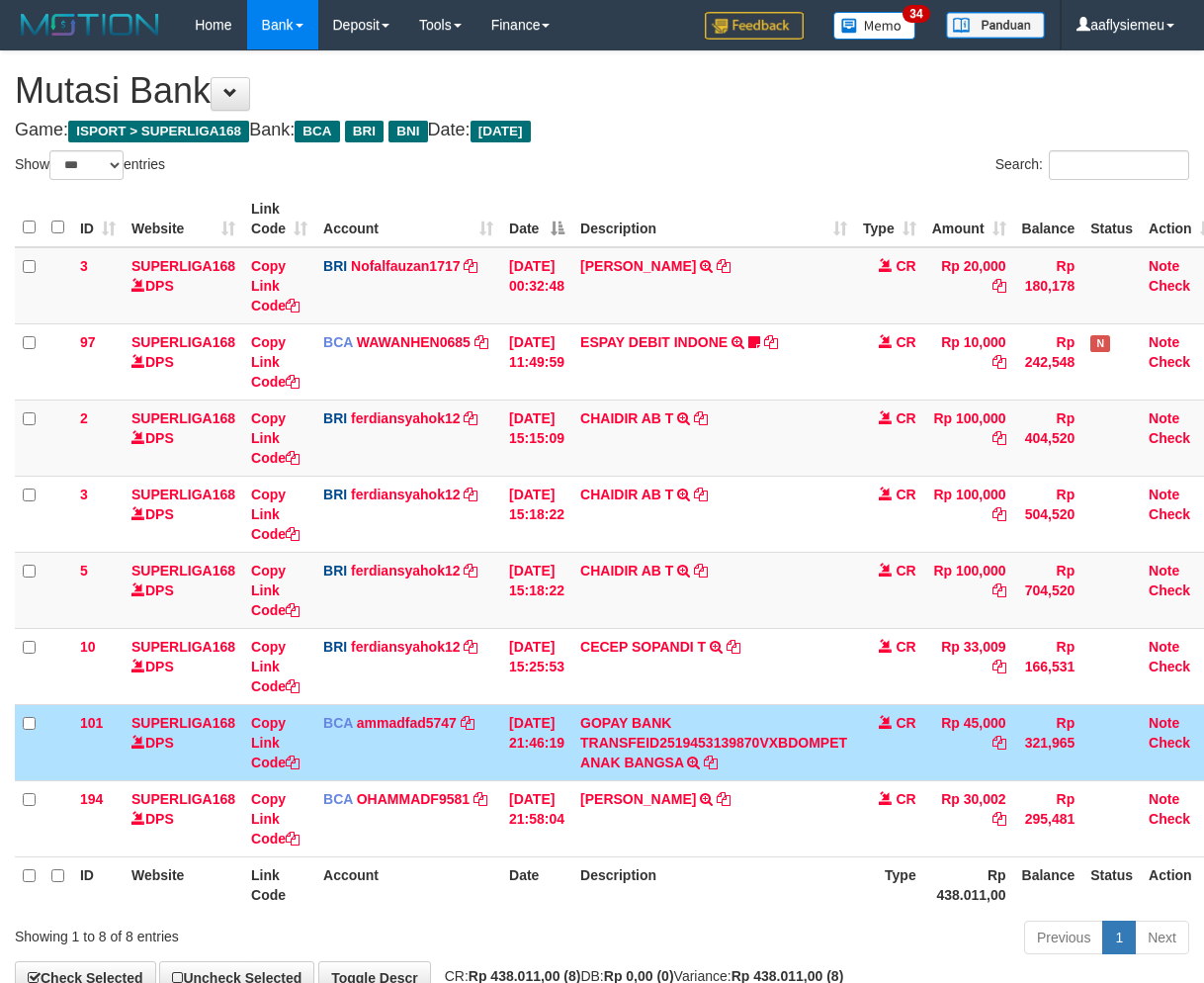 scroll, scrollTop: 45, scrollLeft: 0, axis: vertical 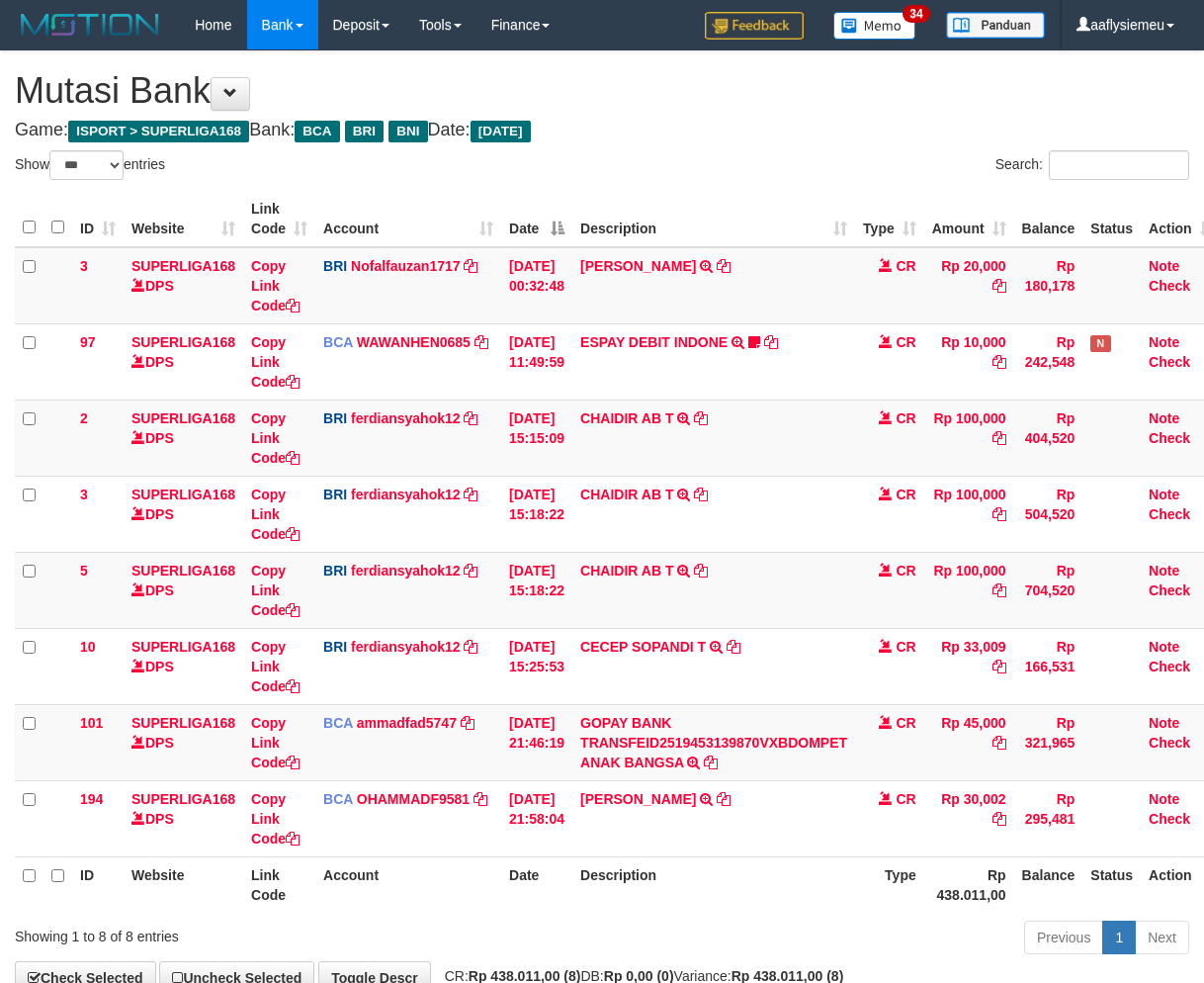 select on "***" 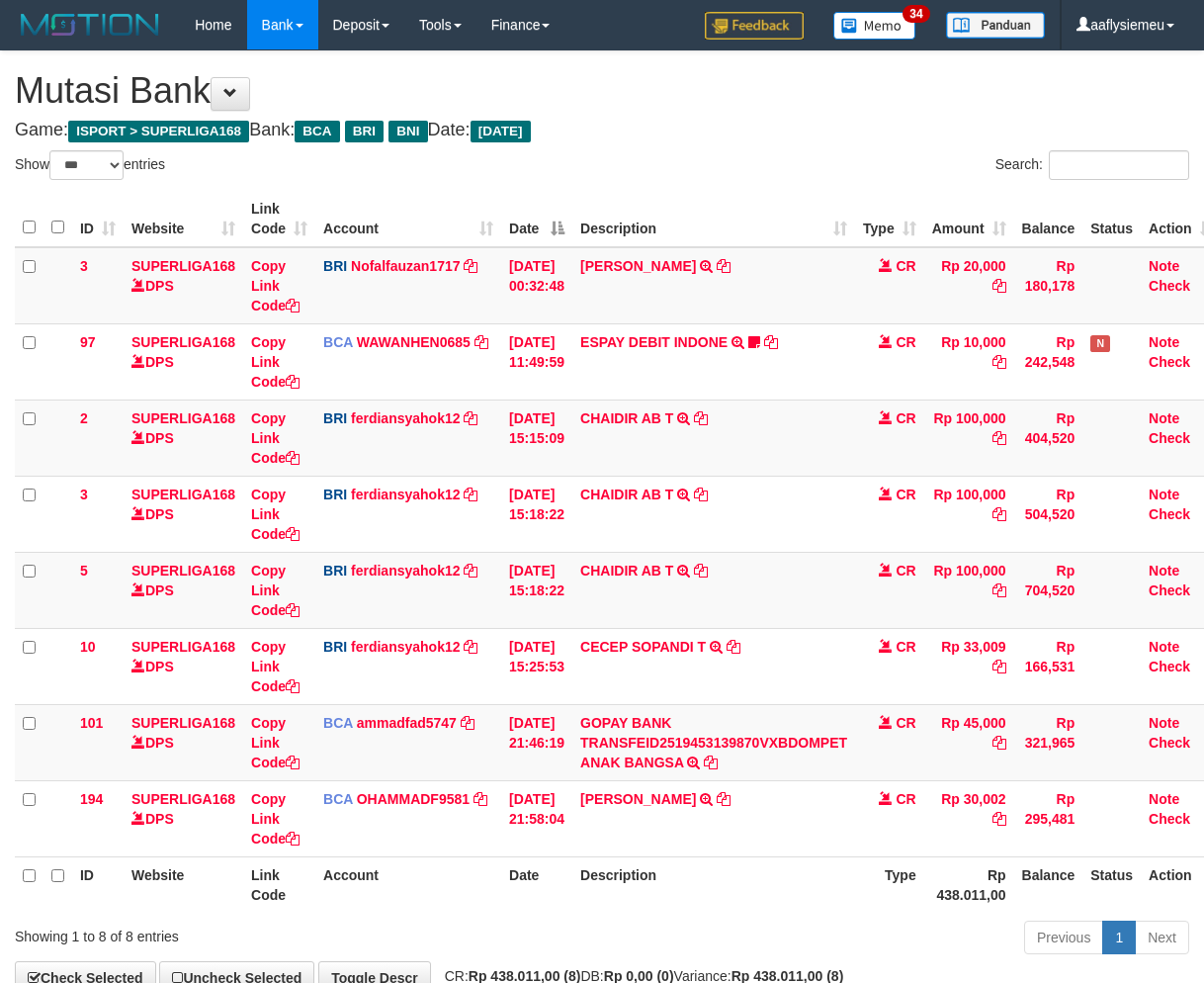 scroll, scrollTop: 45, scrollLeft: 0, axis: vertical 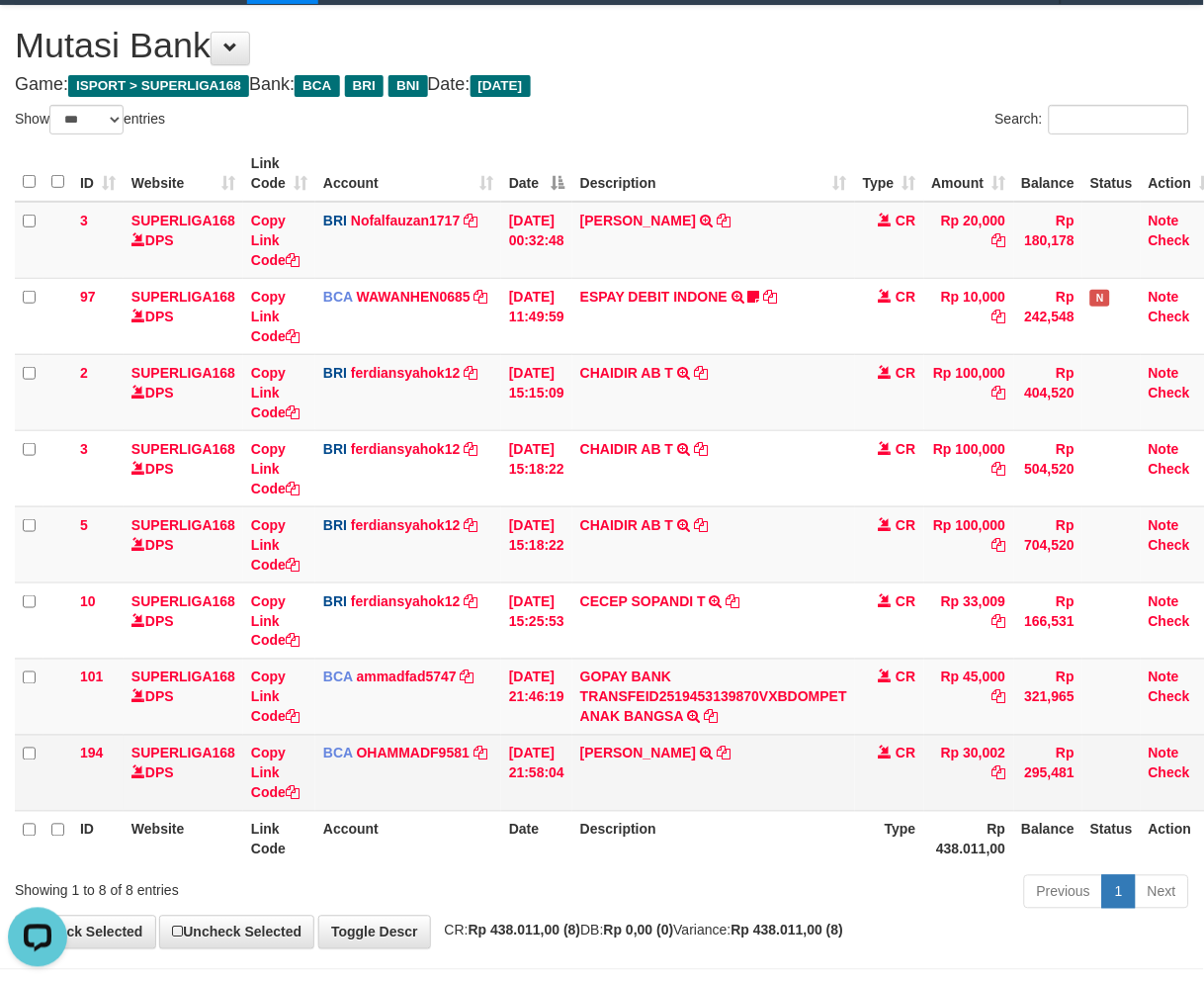 drag, startPoint x: 717, startPoint y: 766, endPoint x: 791, endPoint y: 754, distance: 74.96666 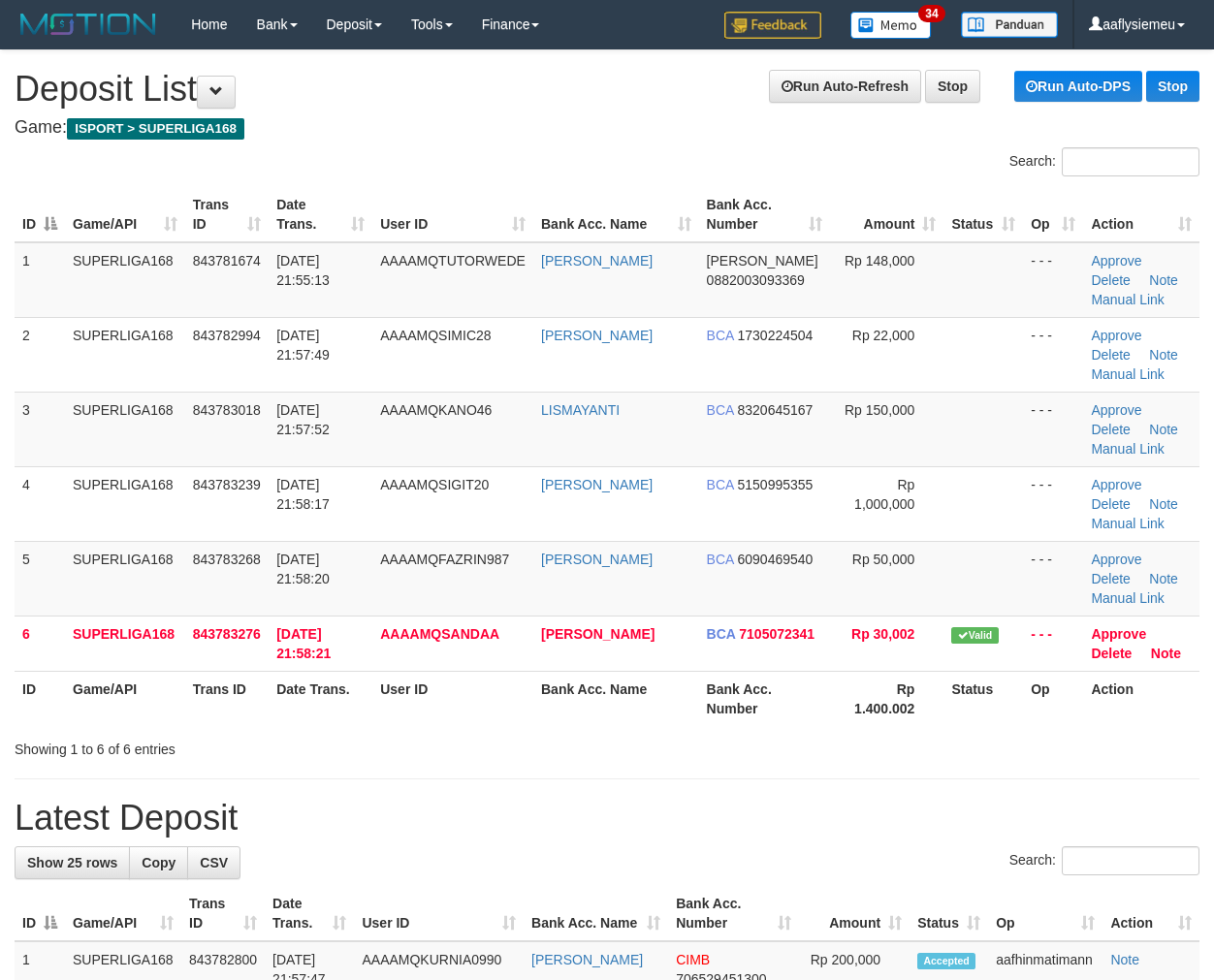 scroll, scrollTop: 0, scrollLeft: 0, axis: both 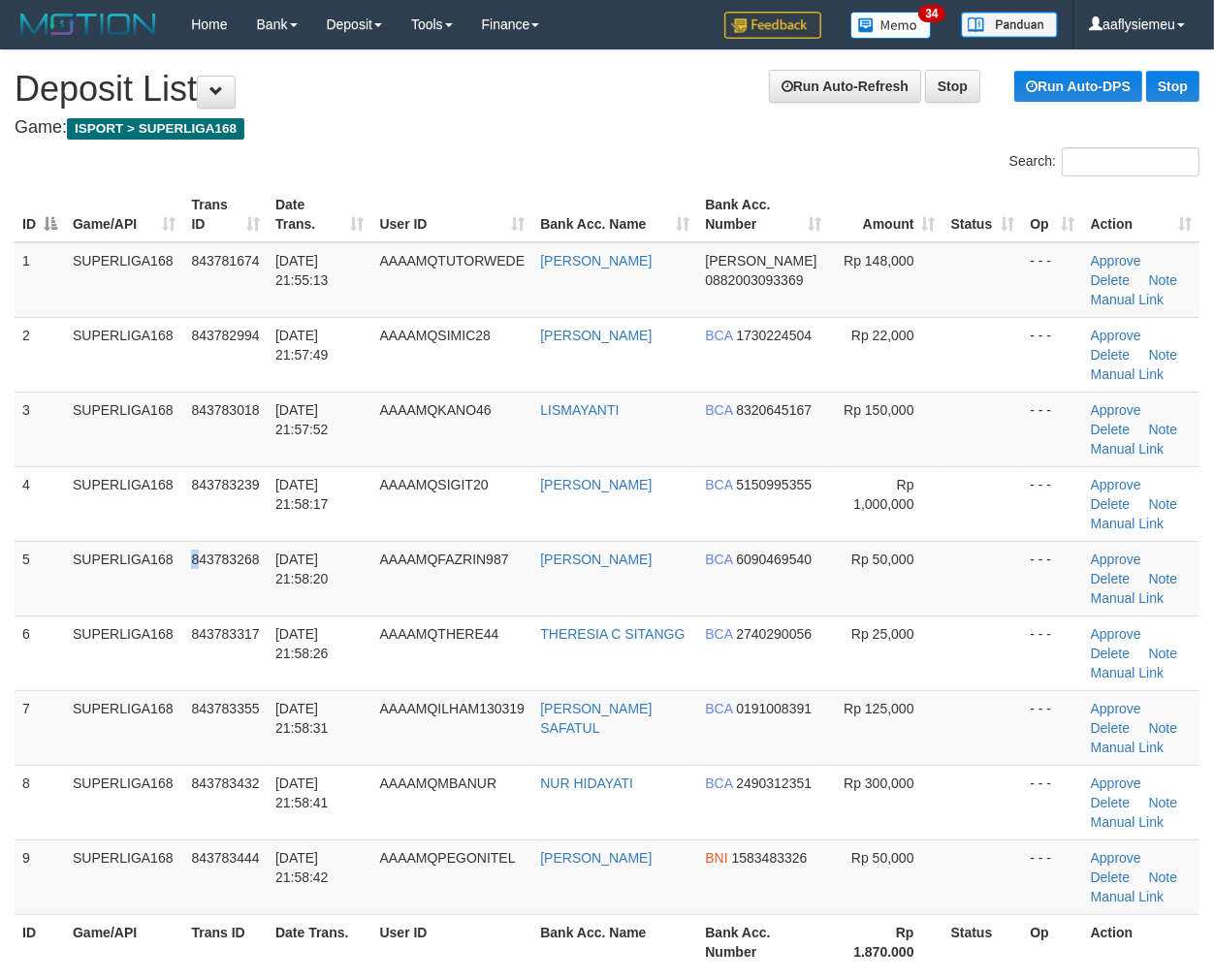 drag, startPoint x: 197, startPoint y: 546, endPoint x: 1, endPoint y: 642, distance: 218.24757 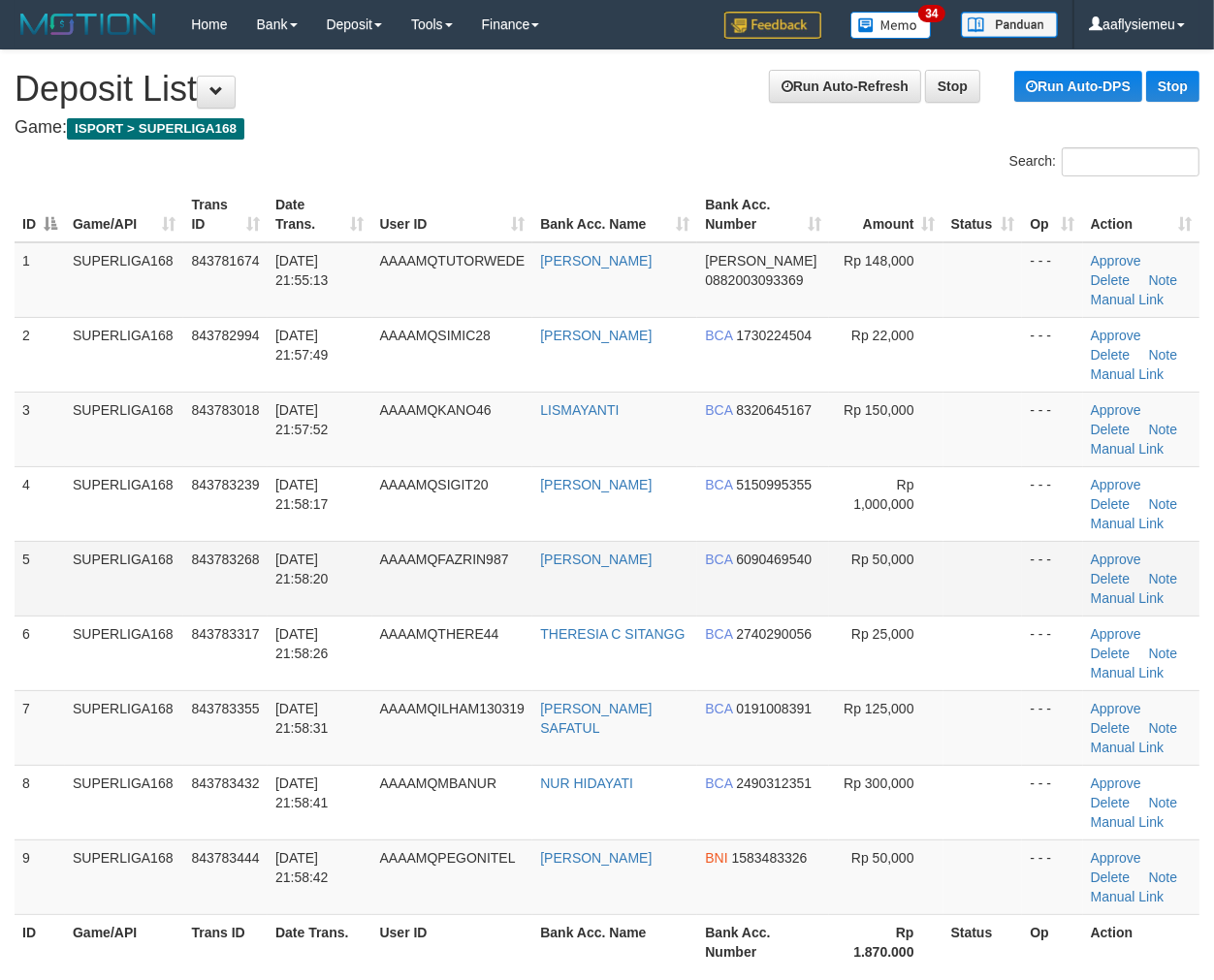 click on "843783268" at bounding box center [225, 559] 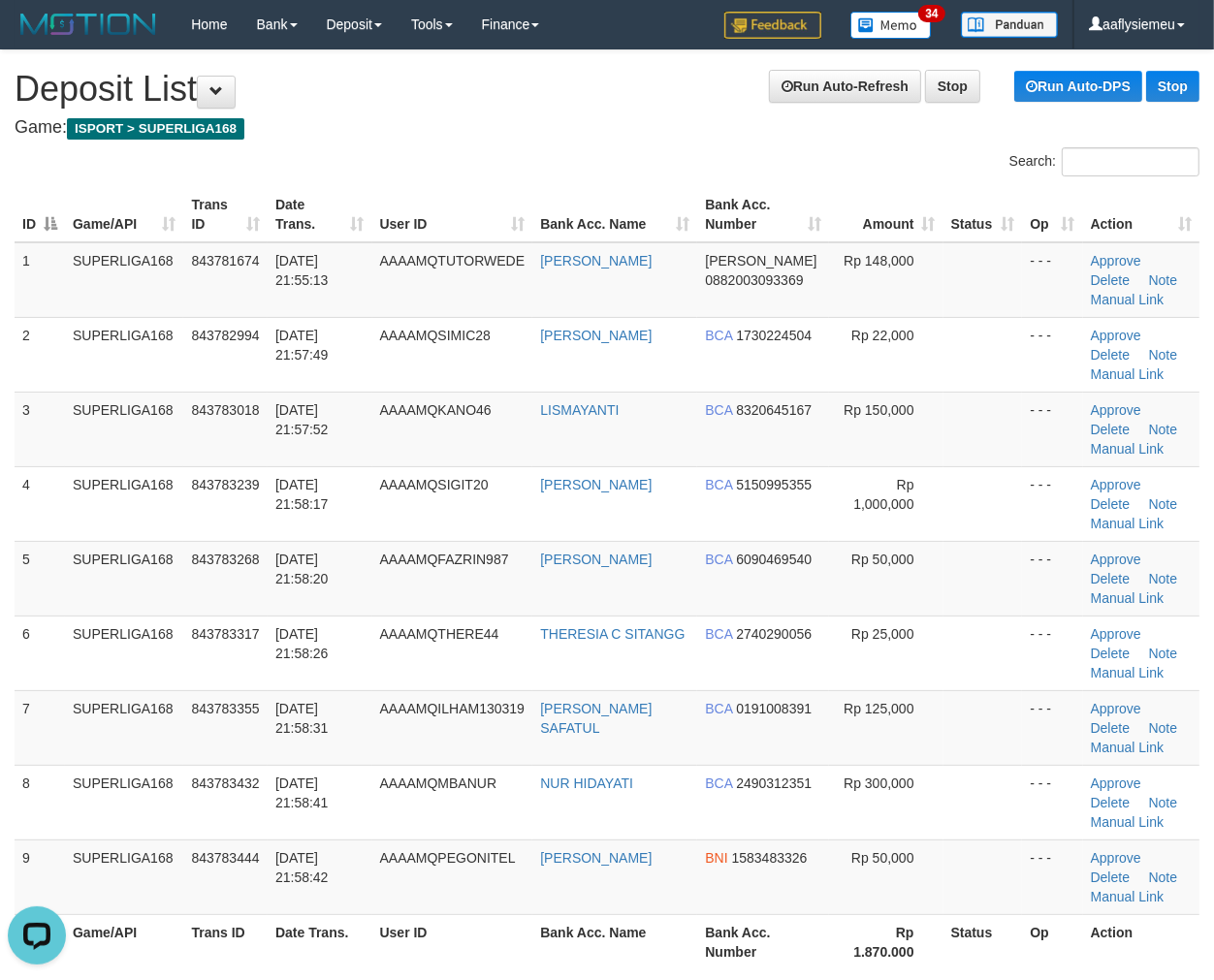 scroll, scrollTop: 0, scrollLeft: 0, axis: both 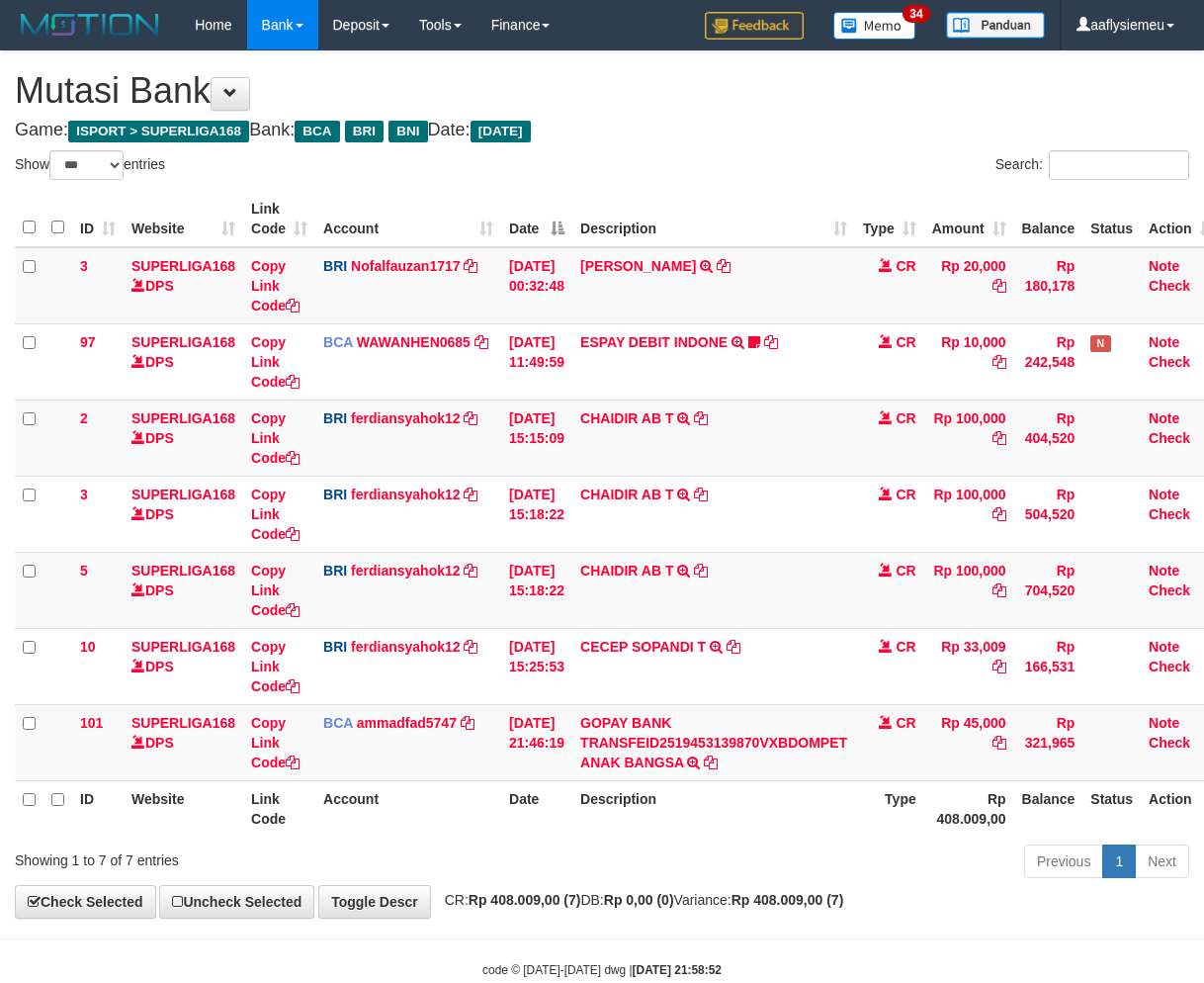 select on "***" 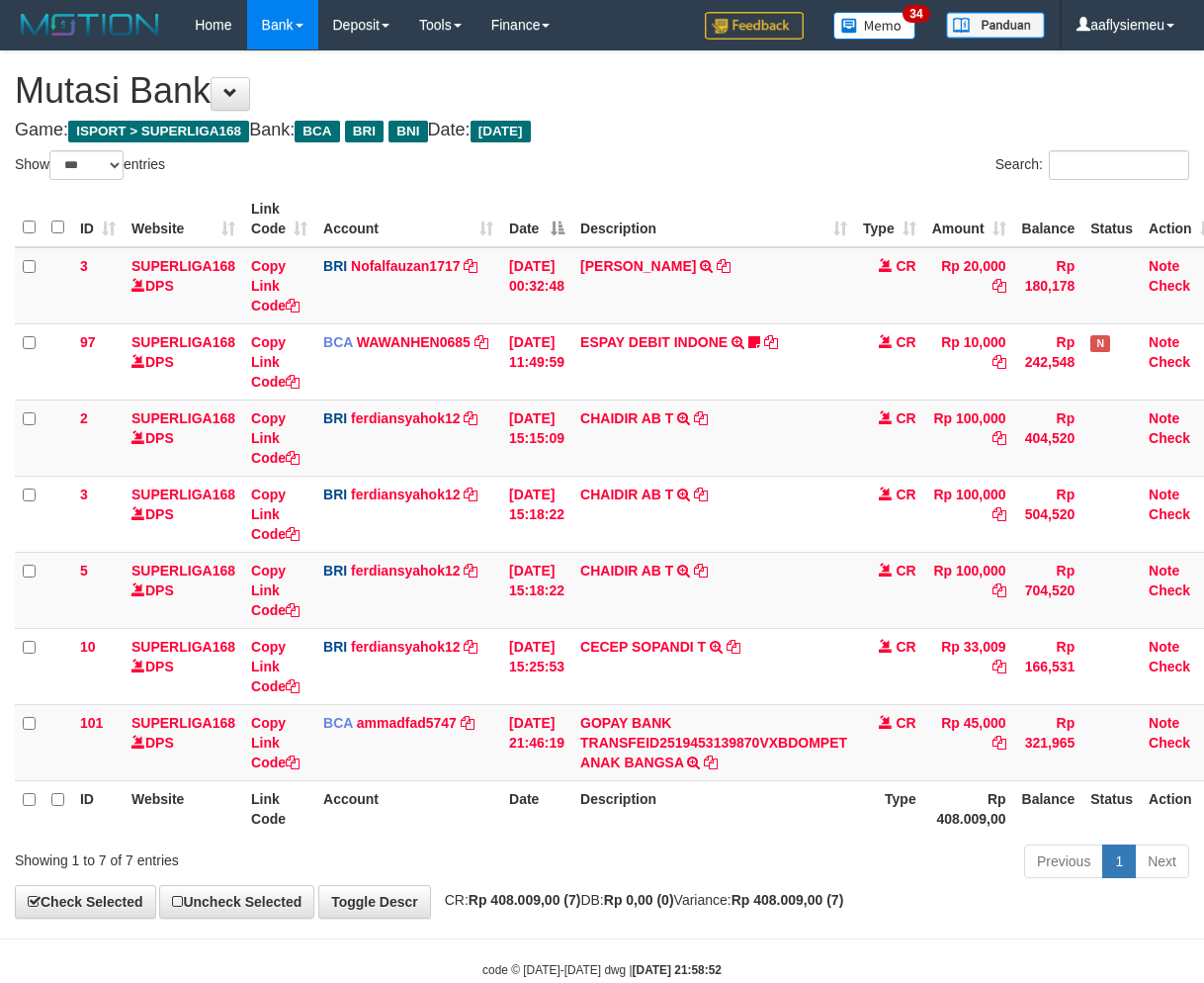 scroll, scrollTop: 45, scrollLeft: 0, axis: vertical 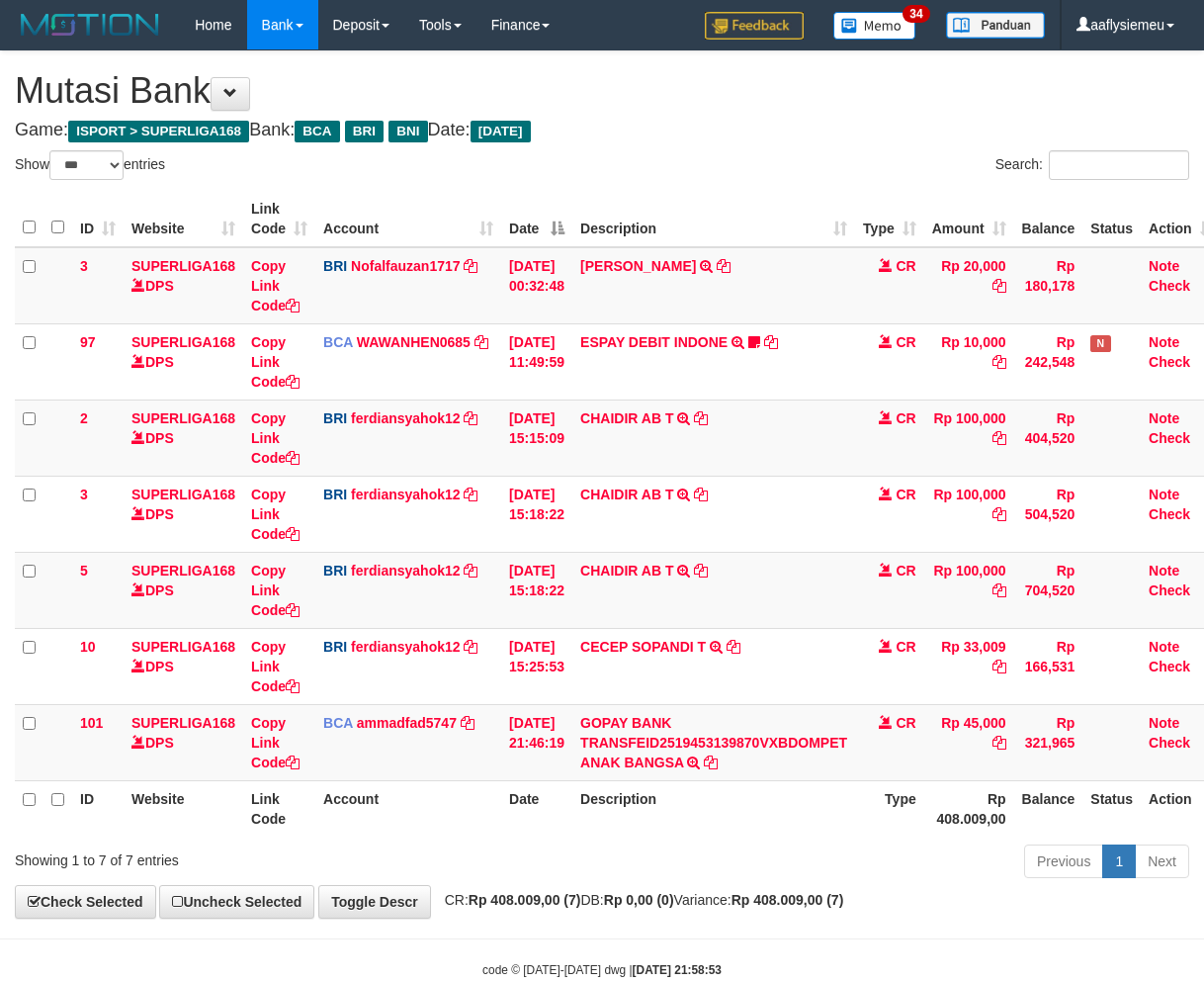 select on "***" 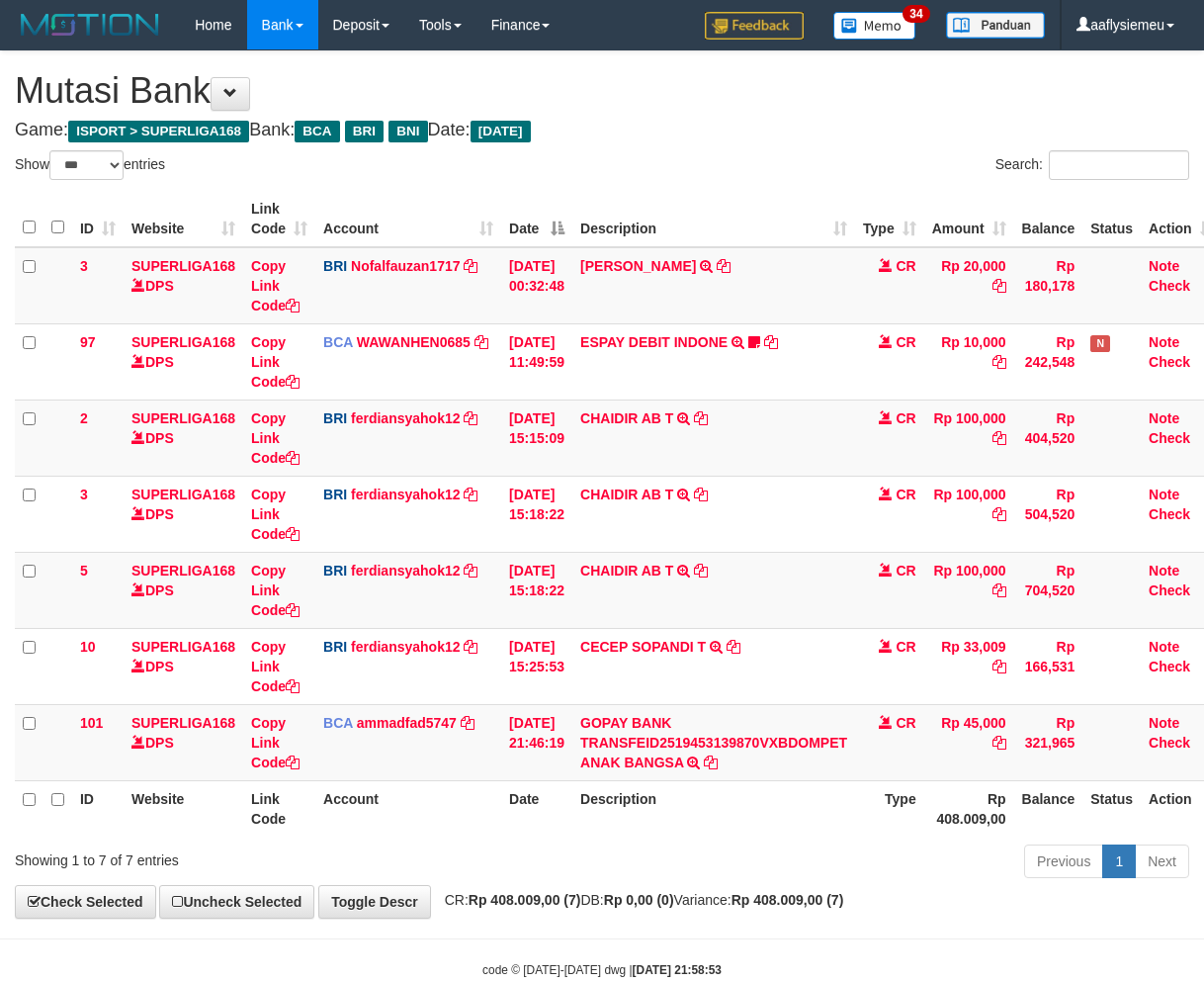 scroll, scrollTop: 45, scrollLeft: 0, axis: vertical 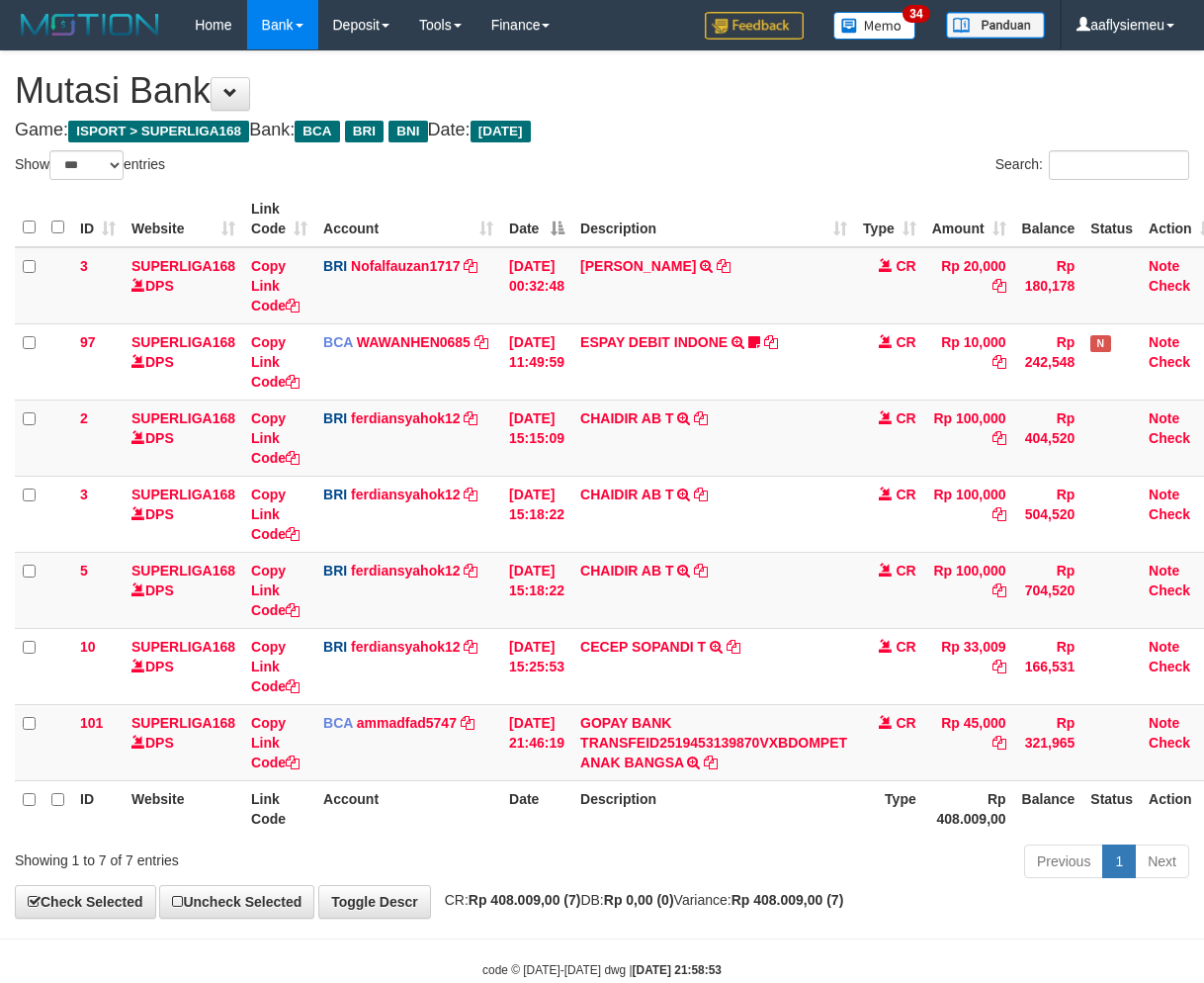 select on "***" 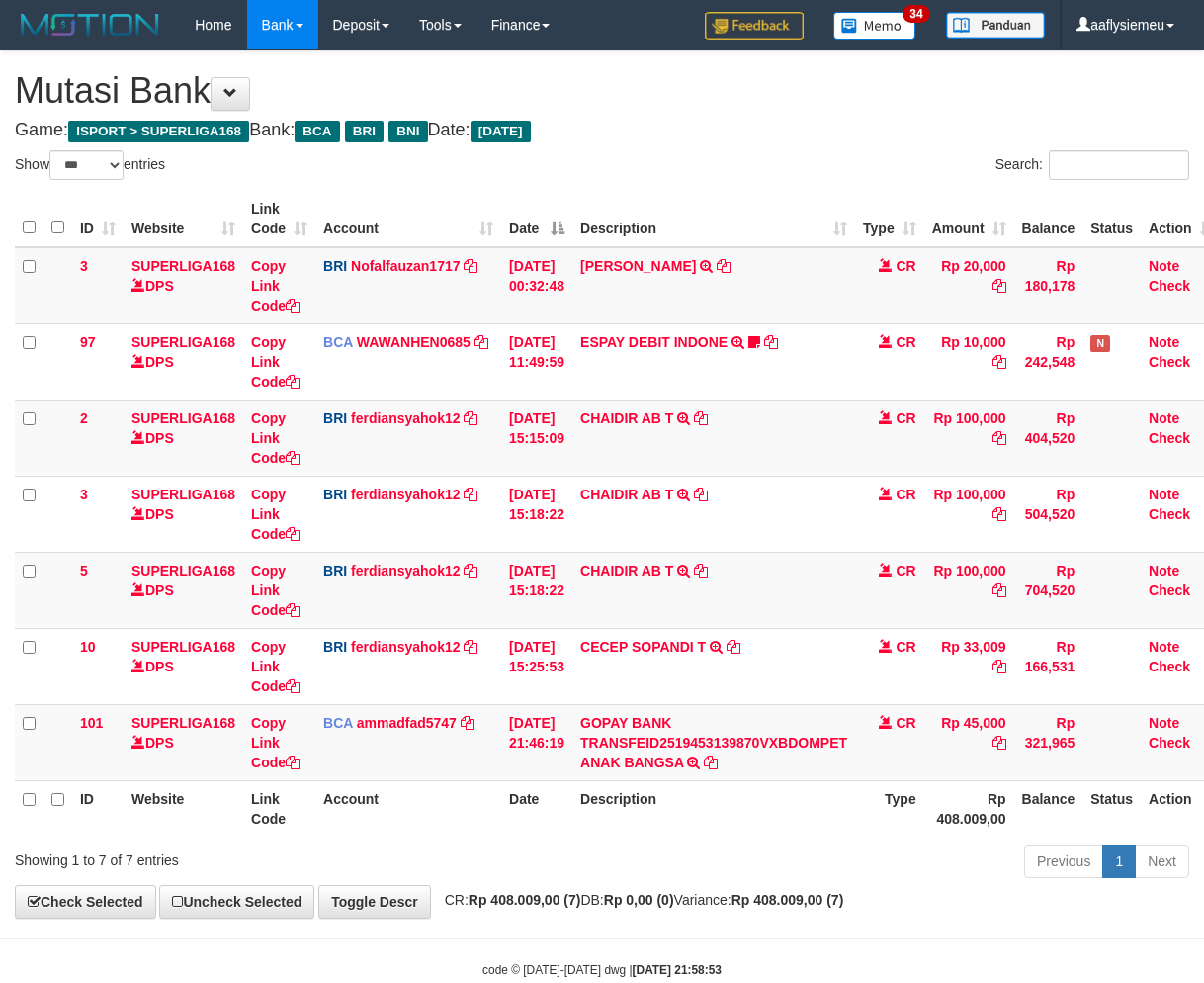 scroll, scrollTop: 45, scrollLeft: 0, axis: vertical 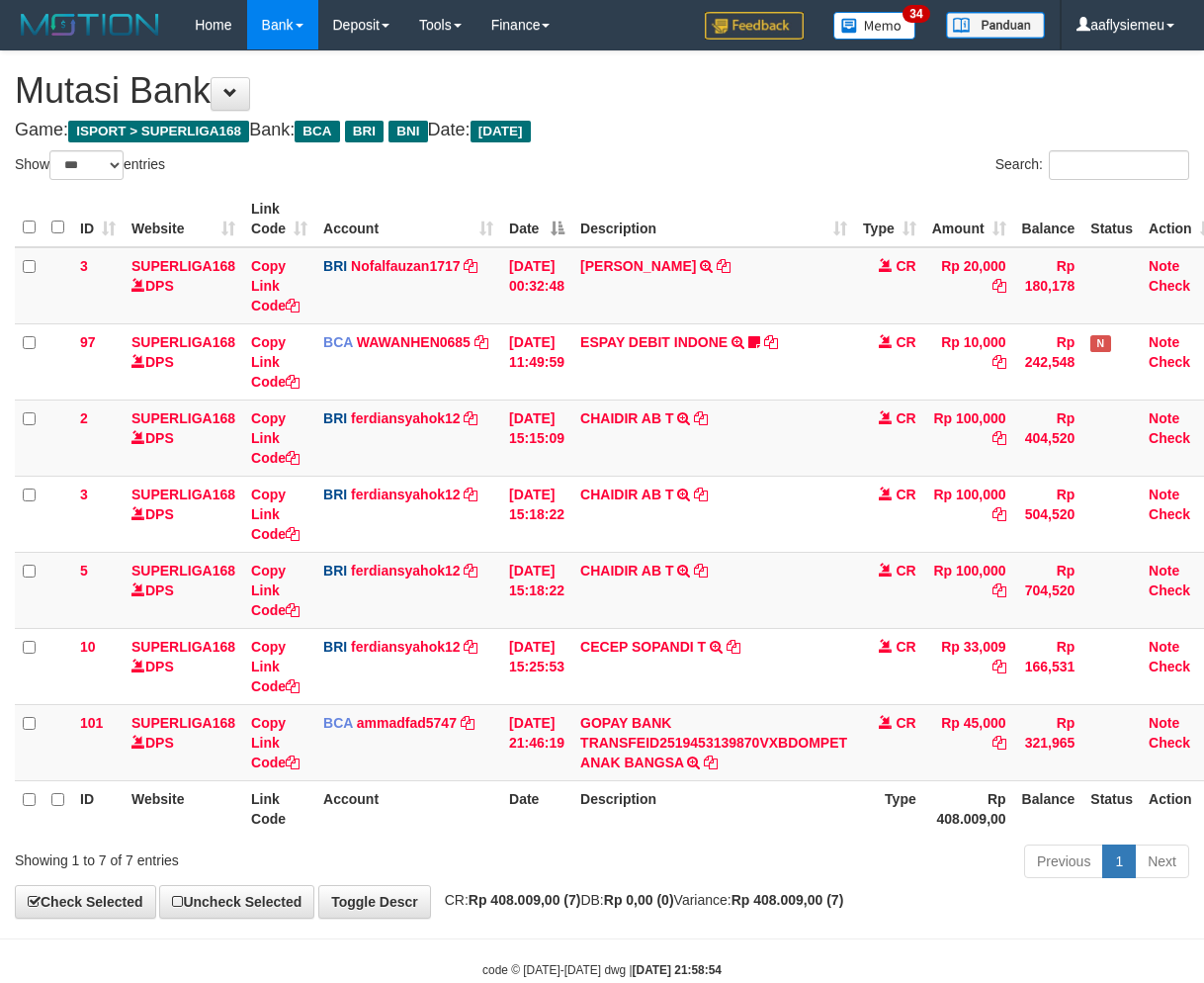 select on "***" 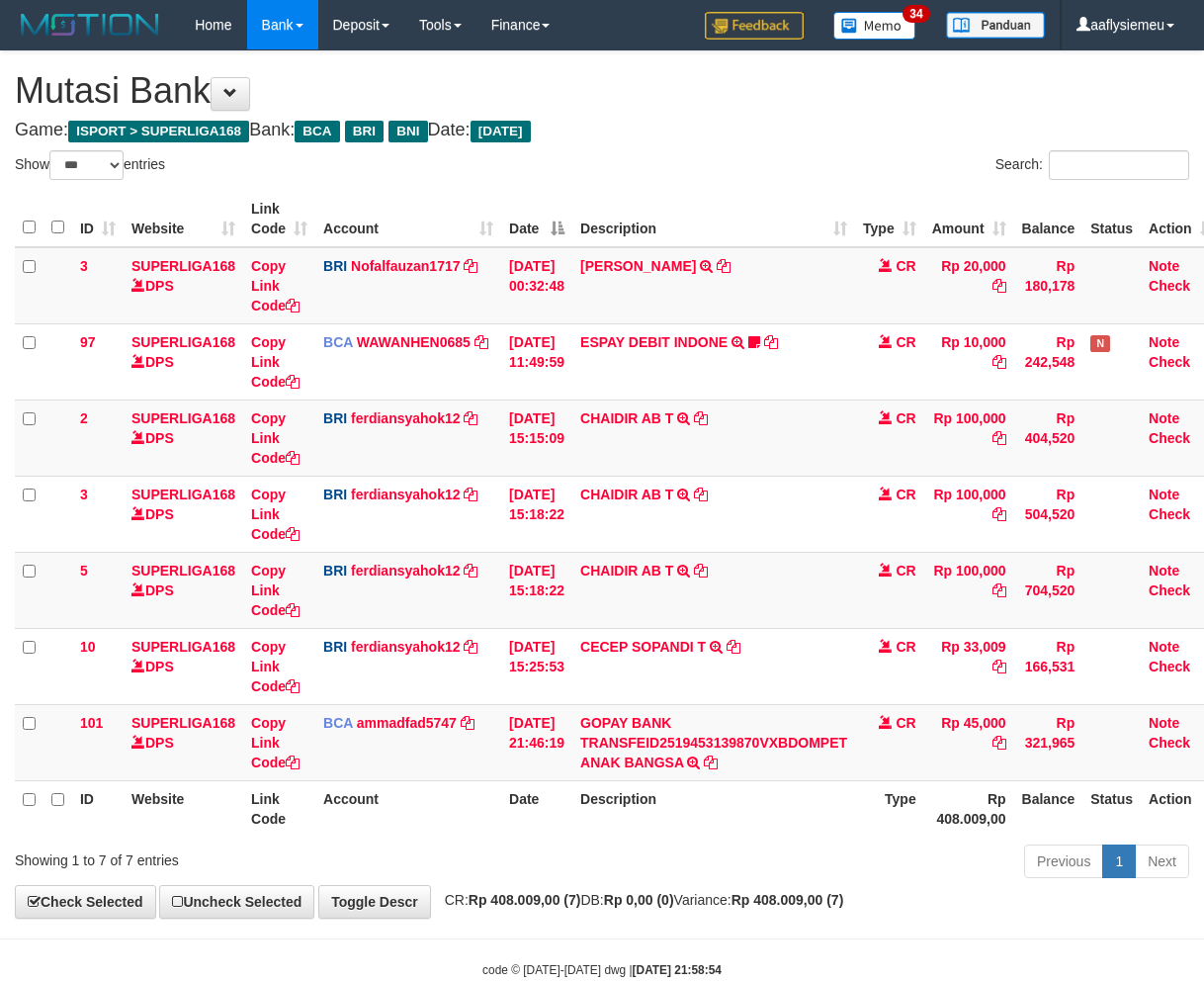scroll, scrollTop: 45, scrollLeft: 0, axis: vertical 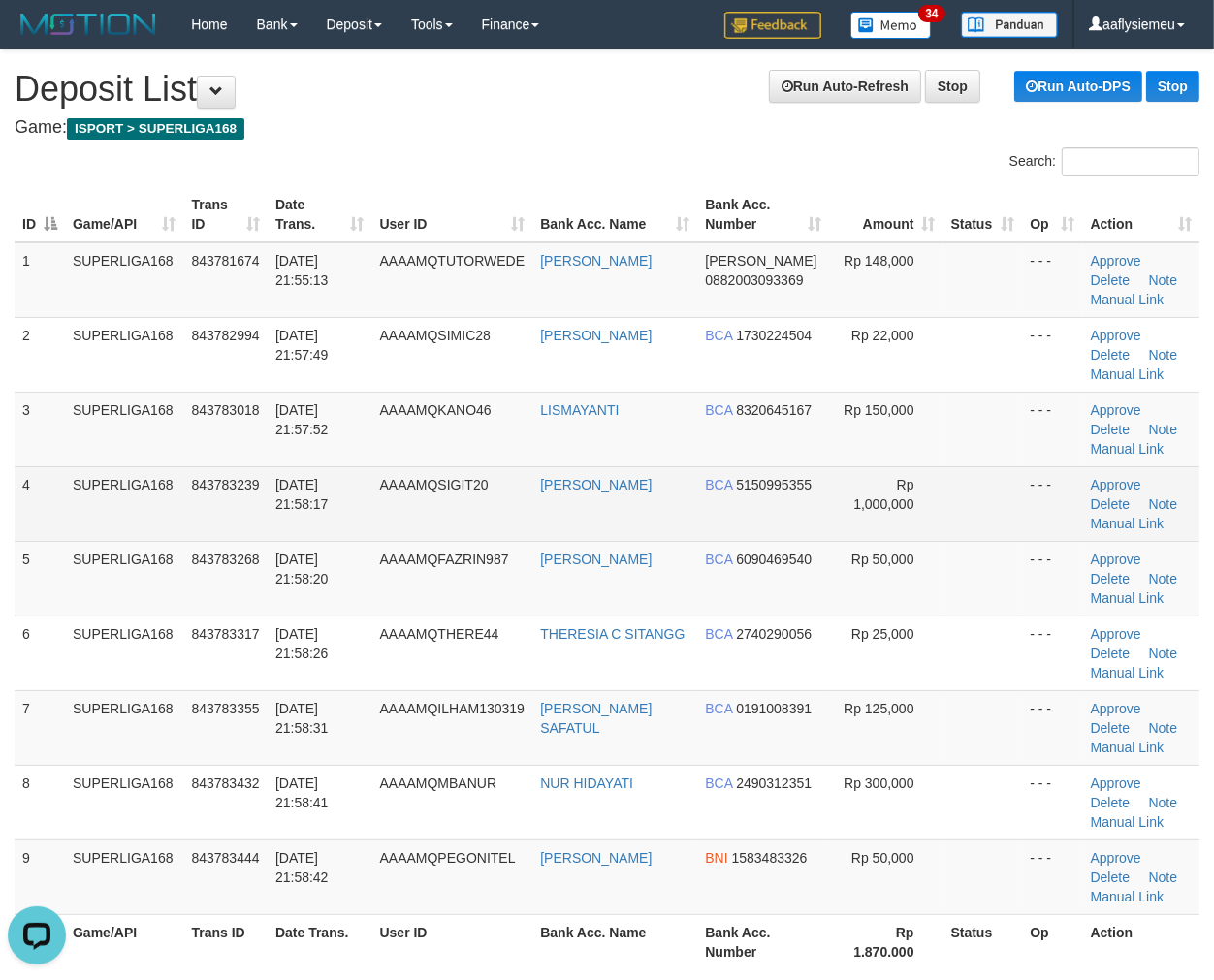 click on "SUPERLIGA168" at bounding box center [124, 503] 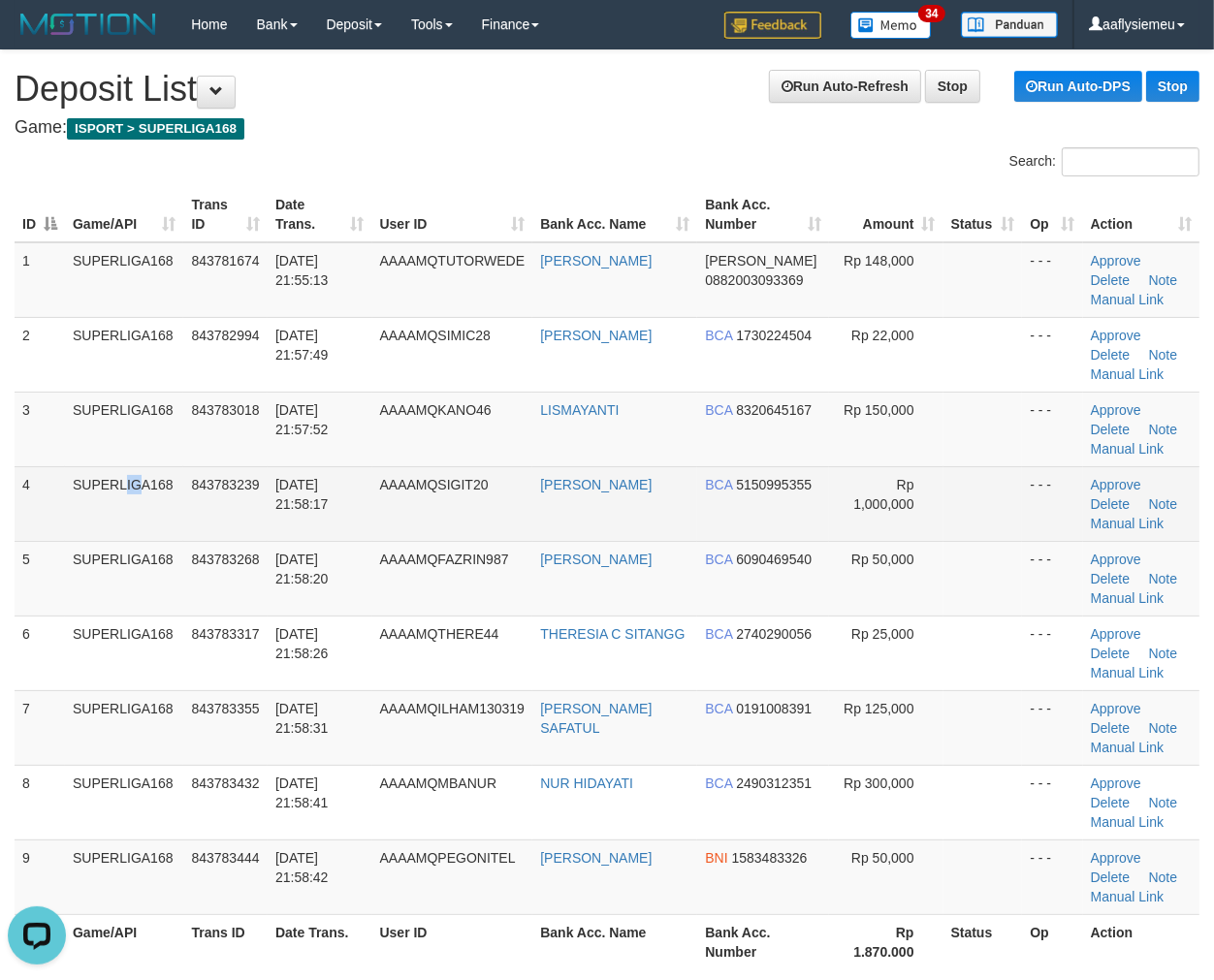 click on "SUPERLIGA168" at bounding box center (124, 503) 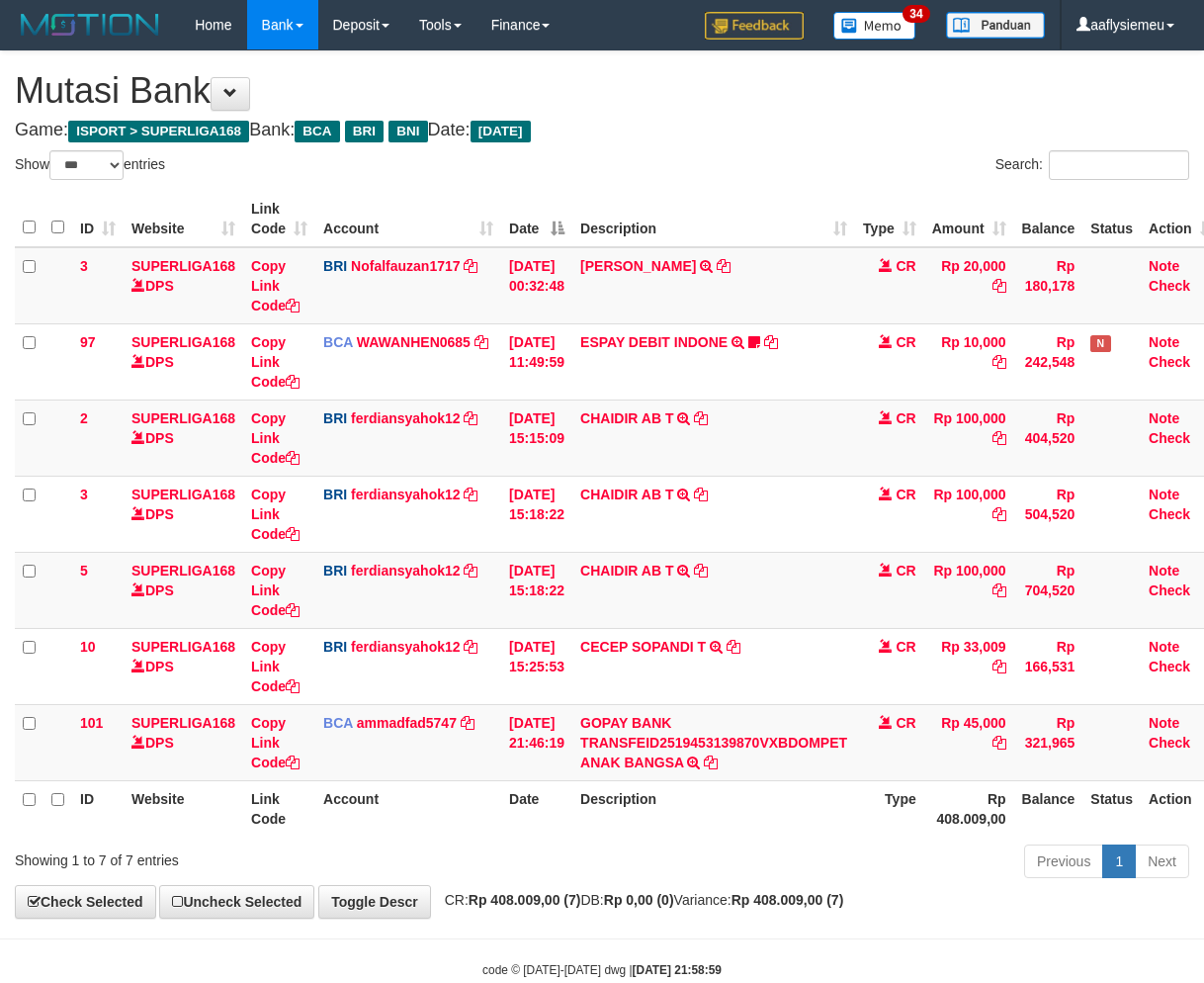 select on "***" 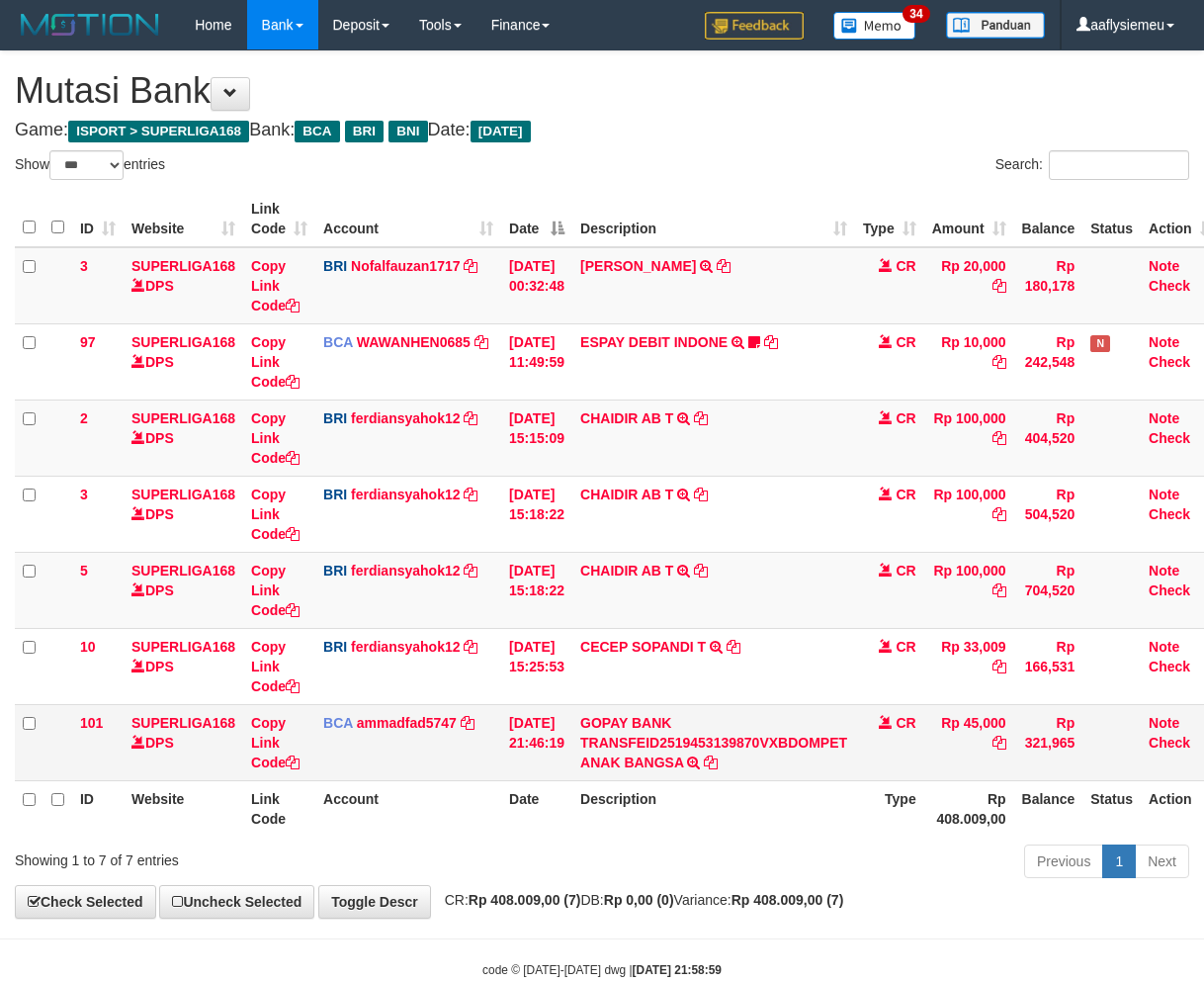 scroll, scrollTop: 45, scrollLeft: 0, axis: vertical 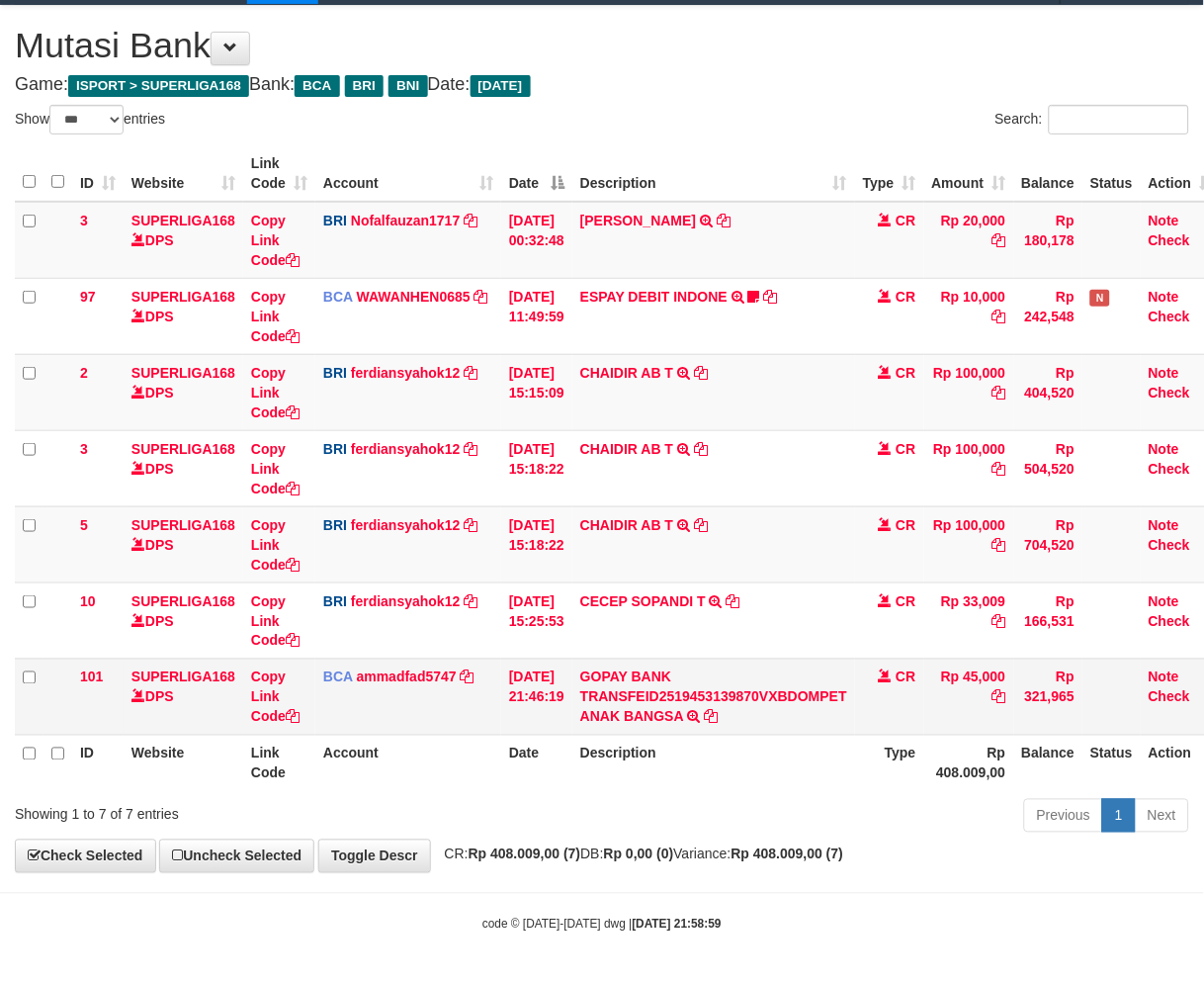 click on "GOPAY BANK TRANSFEID2519453139870VXBDOMPET ANAK BANGSA         TRSF E-BANKING CR 1307/FTSCY/WS95051
45000.00GOPAY BANK TRANSFEID2519453139870VXBDOMPET ANAK BANGSA" at bounding box center (714, 696) 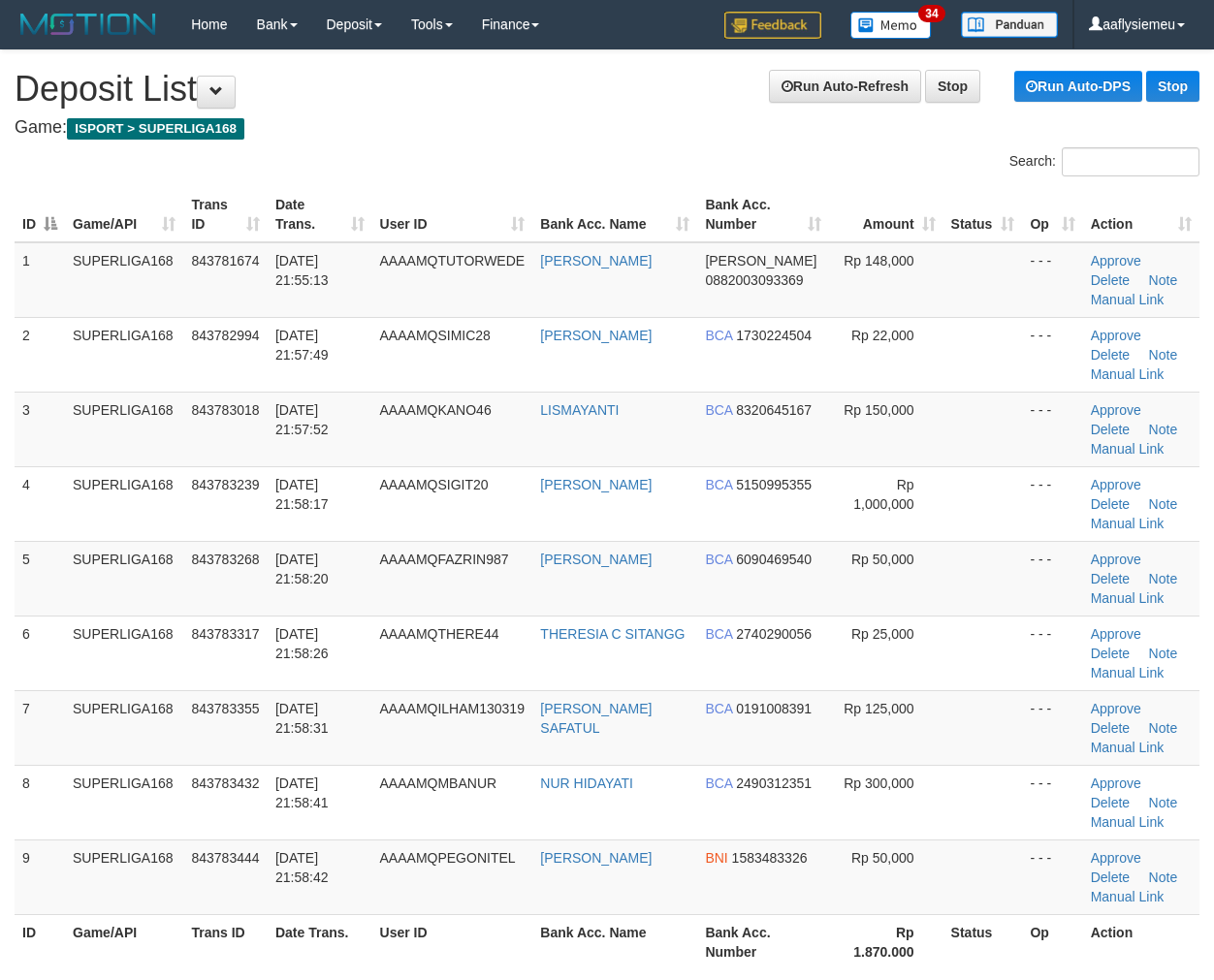 scroll, scrollTop: 0, scrollLeft: 0, axis: both 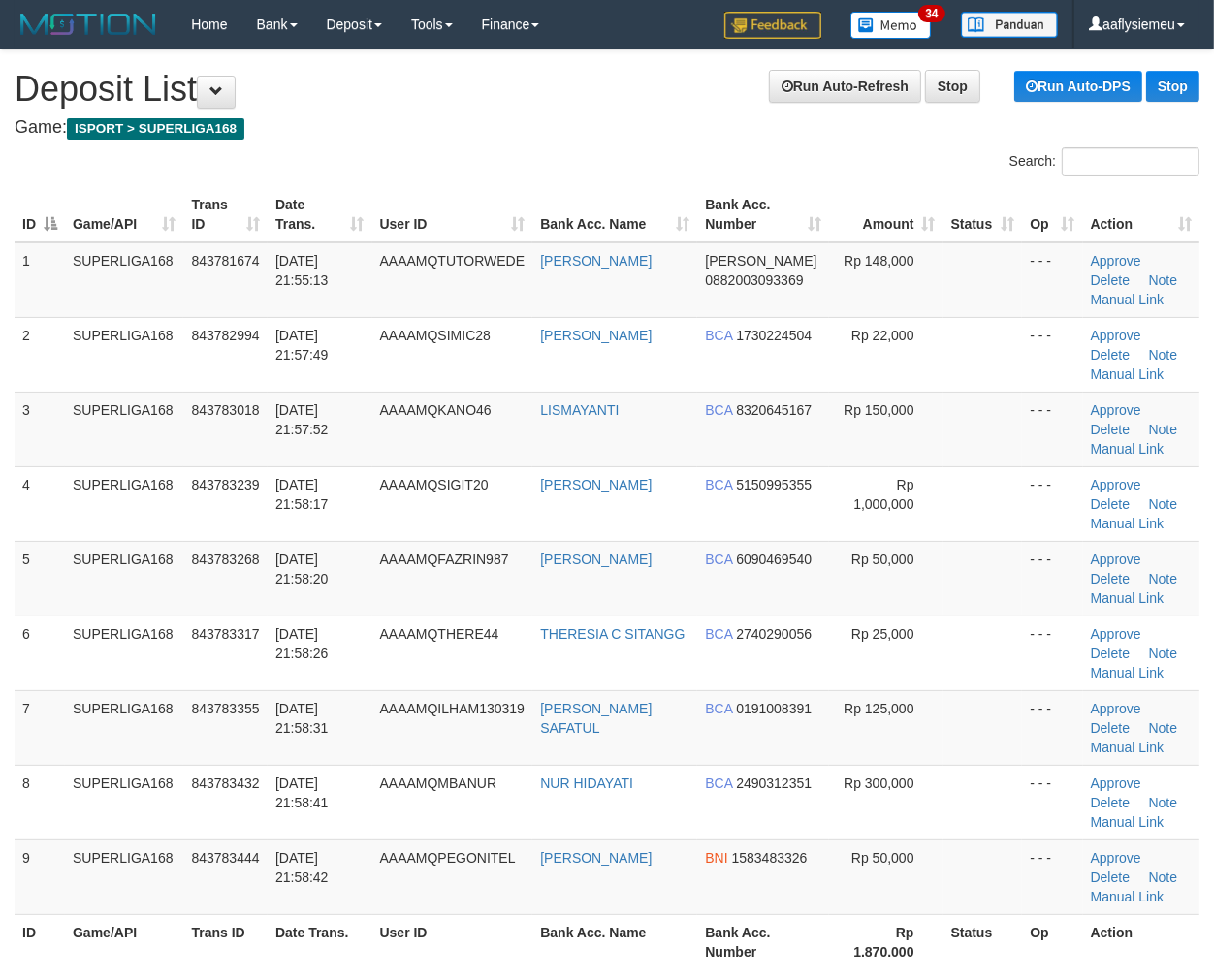 click on "ID Game/API Trans ID Date Trans. User ID Bank Acc. Name Bank Acc. Number Amount Status Op Action
1
SUPERLIGA168
843781674
13/07/2025 21:55:13
AAAAMQTUTORWEDE
HERI SUGIYANTORO
DANA
0882003093369
Rp 148,000
- - -
Approve
Delete
Note
Manual Link
2
SUPERLIGA168
843782994
13/07/2025 21:57:49
AAAAMQSIMIC28
IVAN FADILAH
BCA
1730224504" at bounding box center [607, 578] 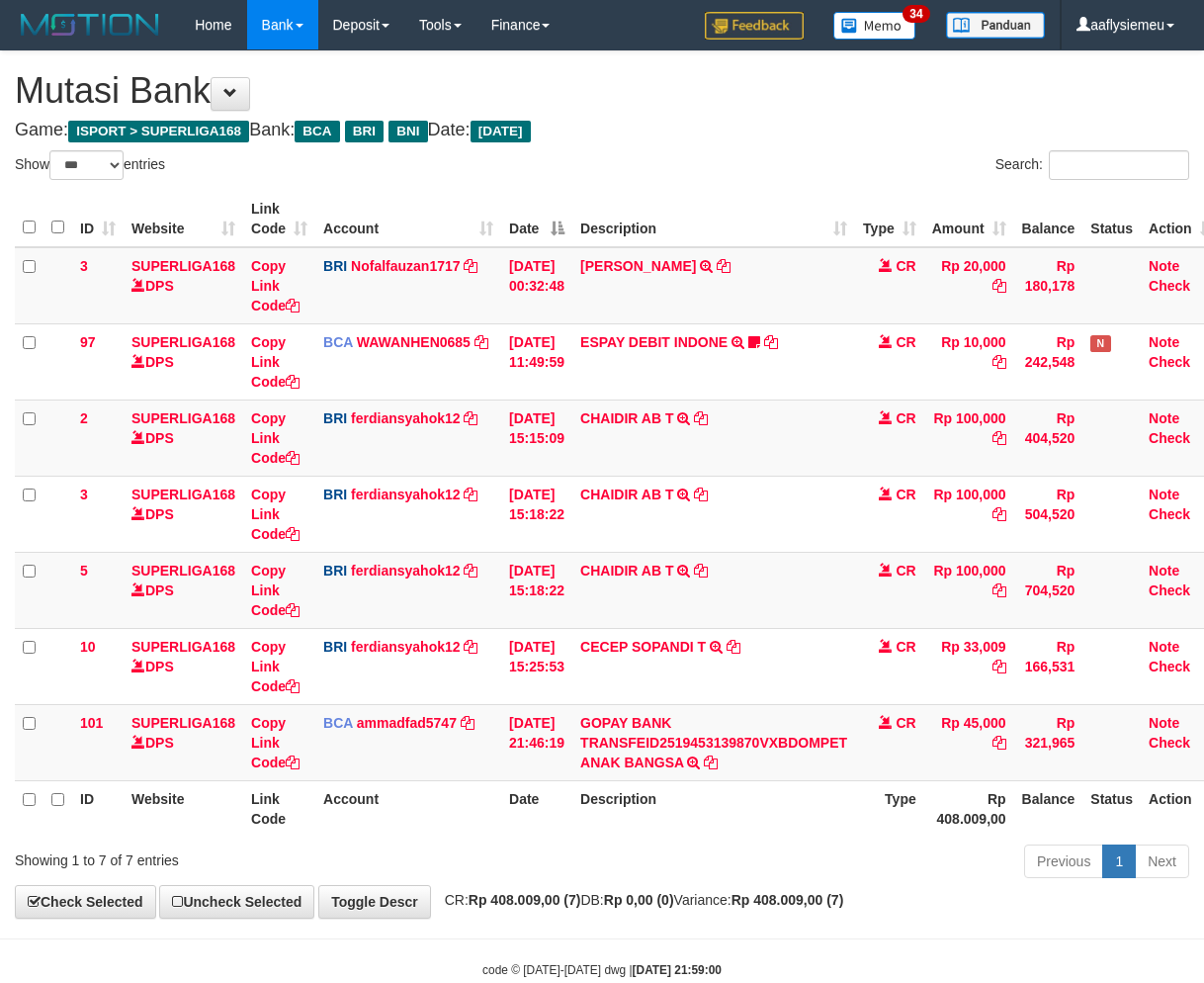 select on "***" 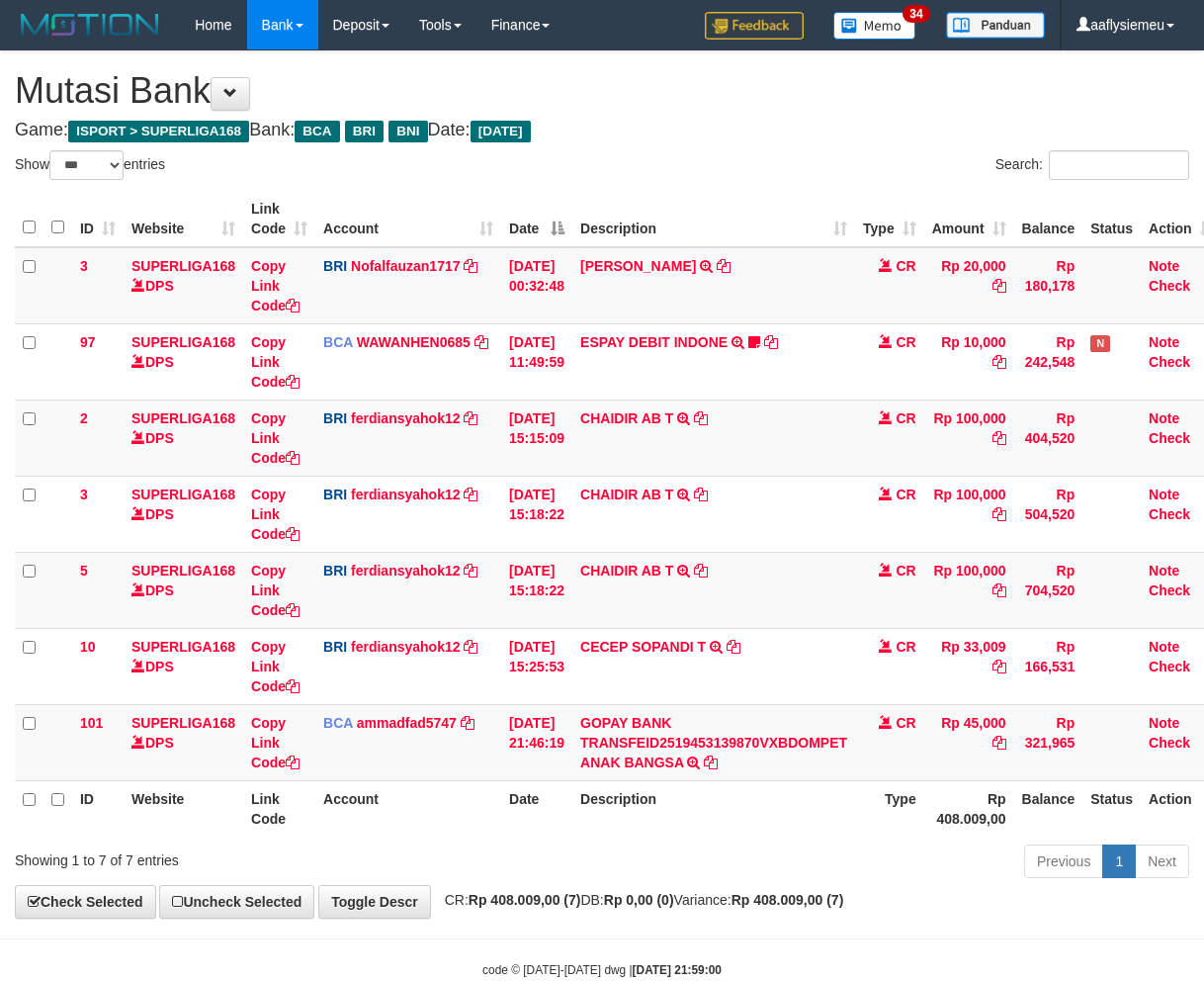 scroll, scrollTop: 45, scrollLeft: 0, axis: vertical 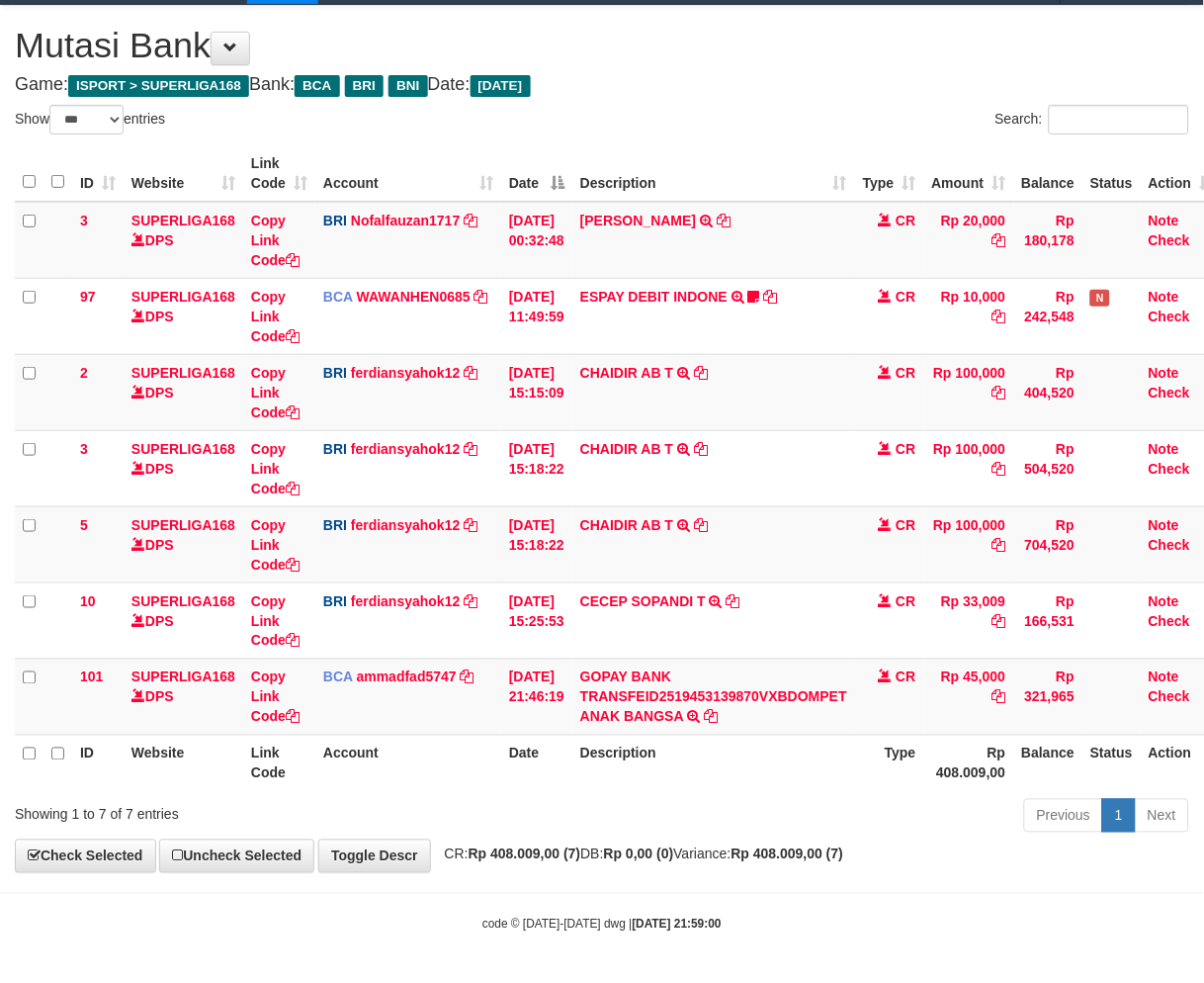 click on "Date" at bounding box center [537, 762] 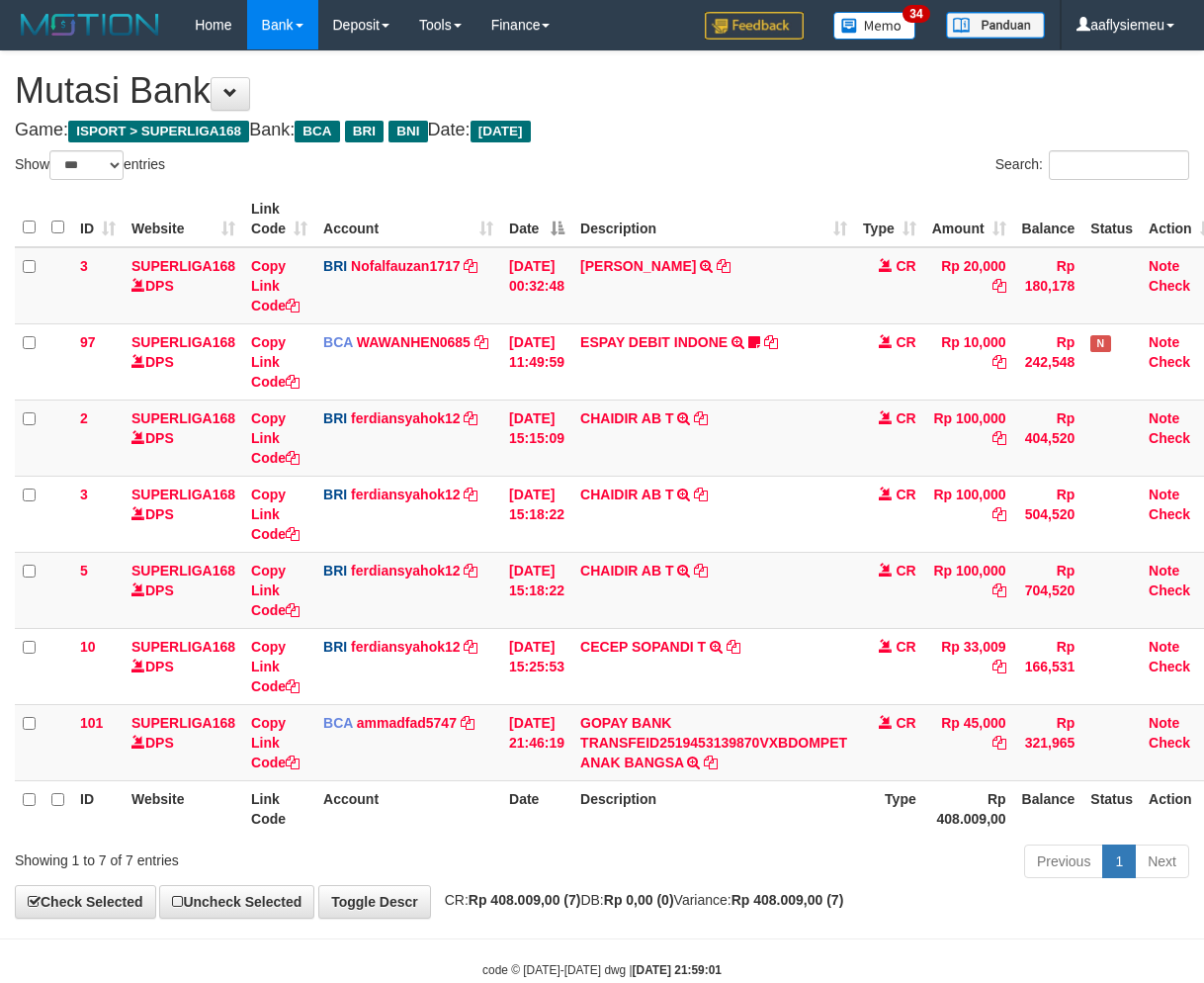 select on "***" 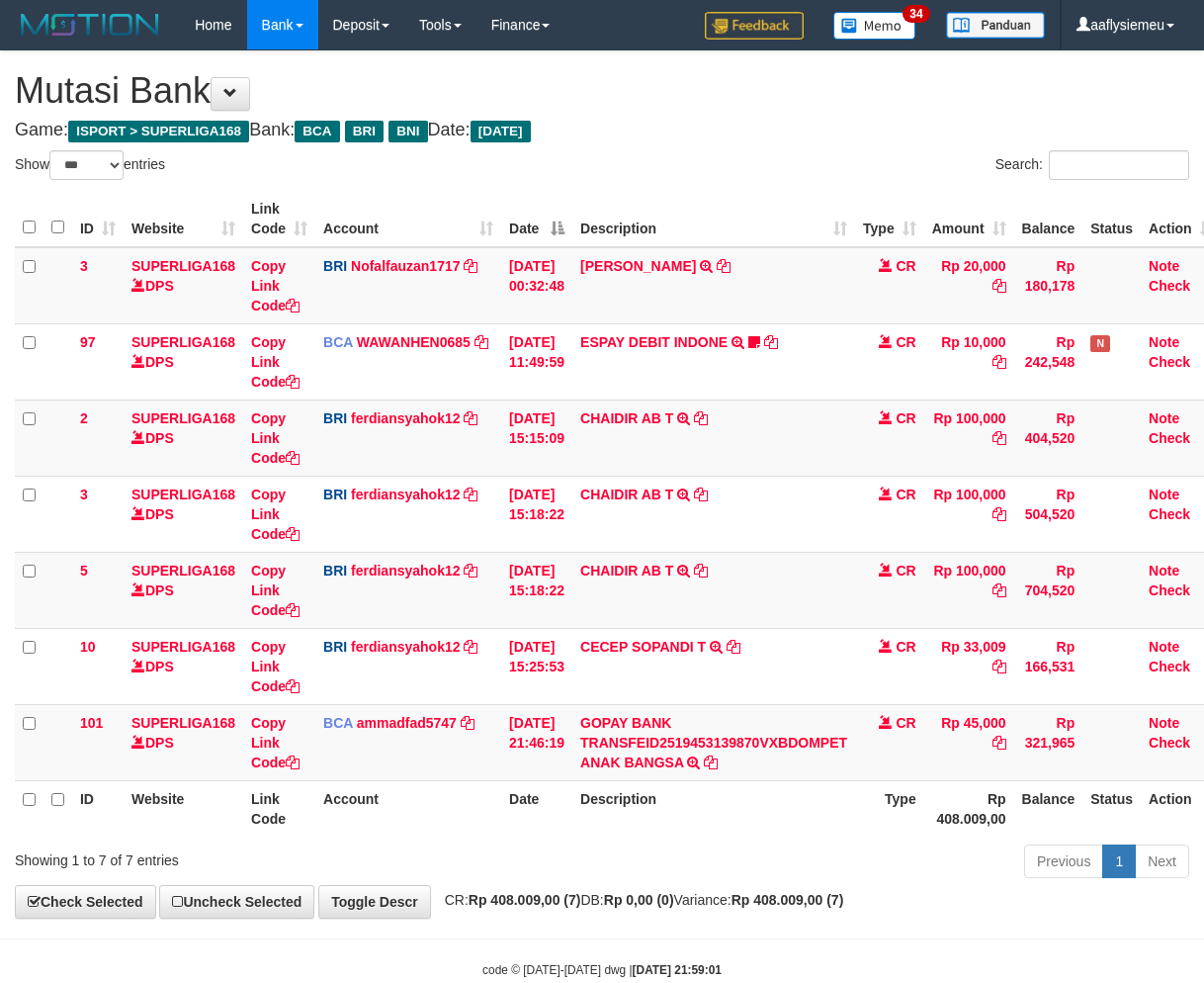 scroll, scrollTop: 45, scrollLeft: 0, axis: vertical 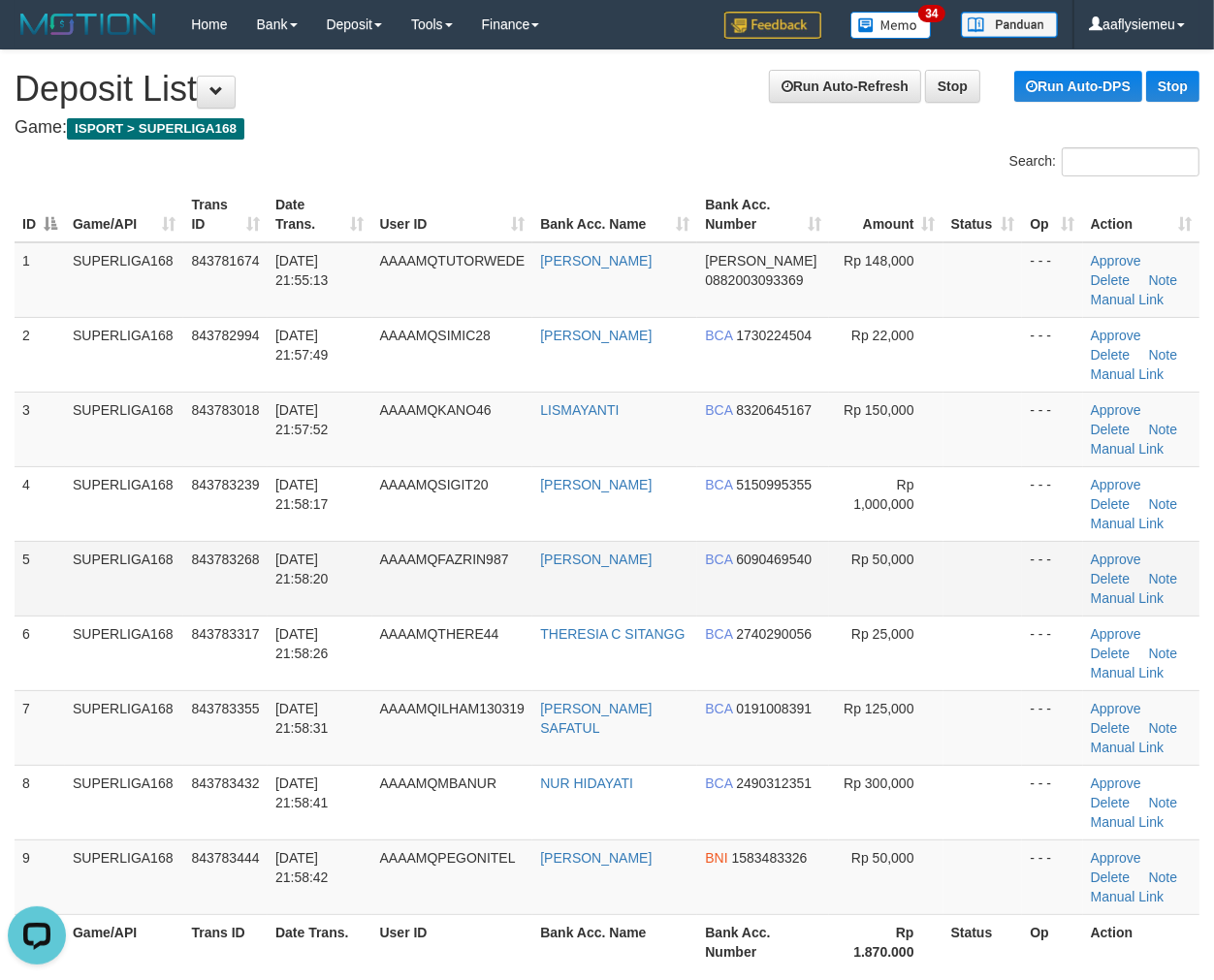 click on "SUPERLIGA168" at bounding box center [124, 578] 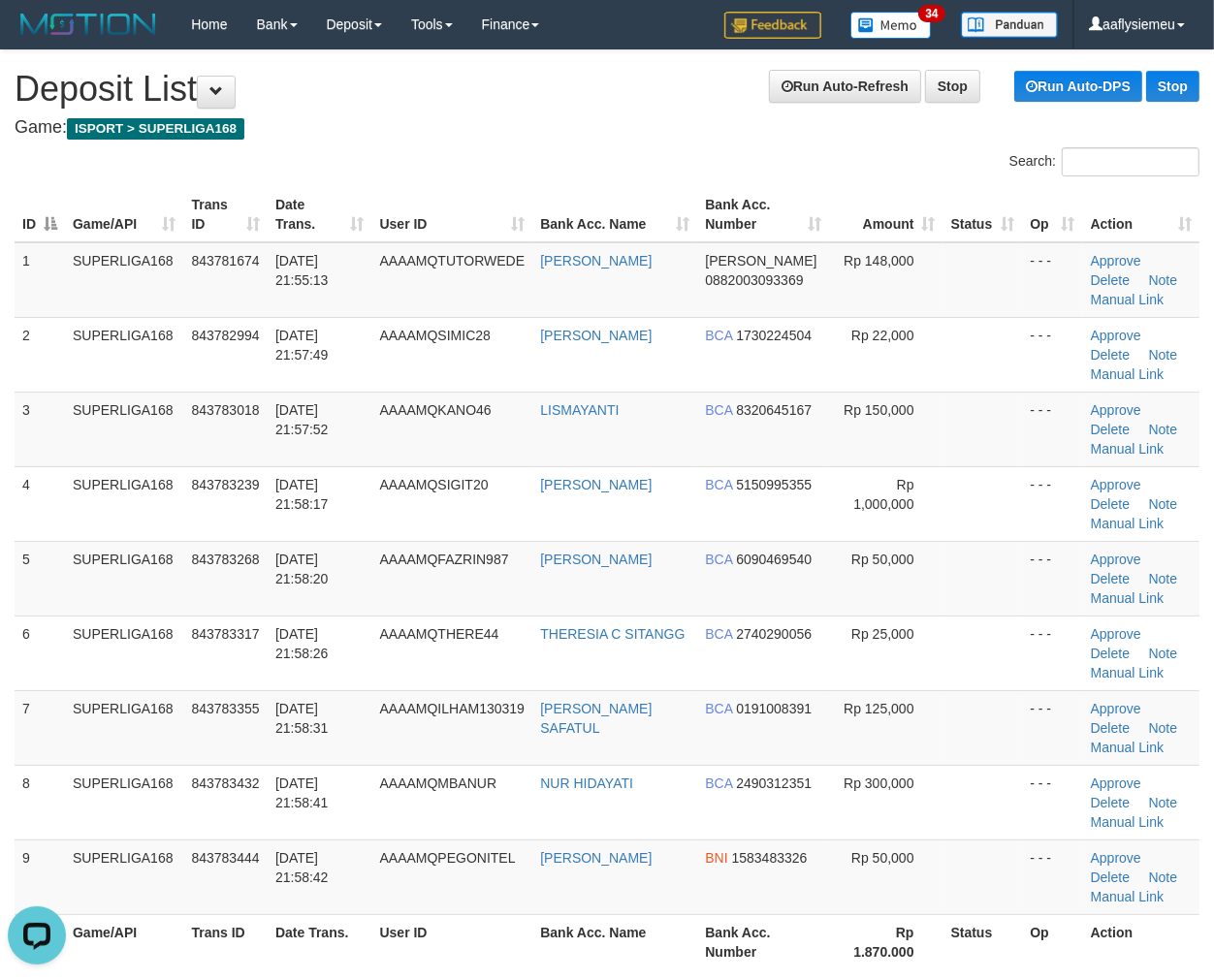 click on "6" at bounding box center [40, 652] 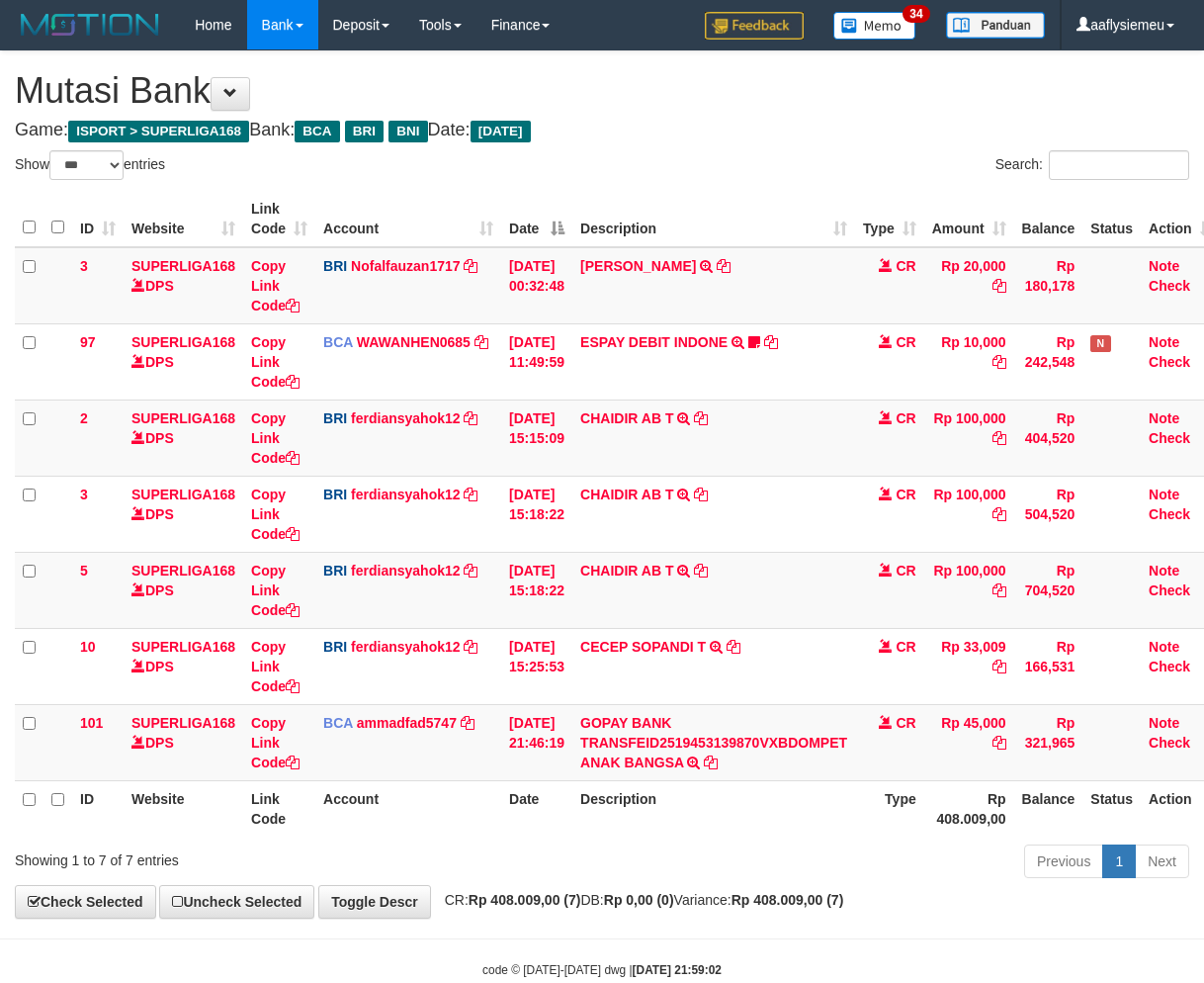 select on "***" 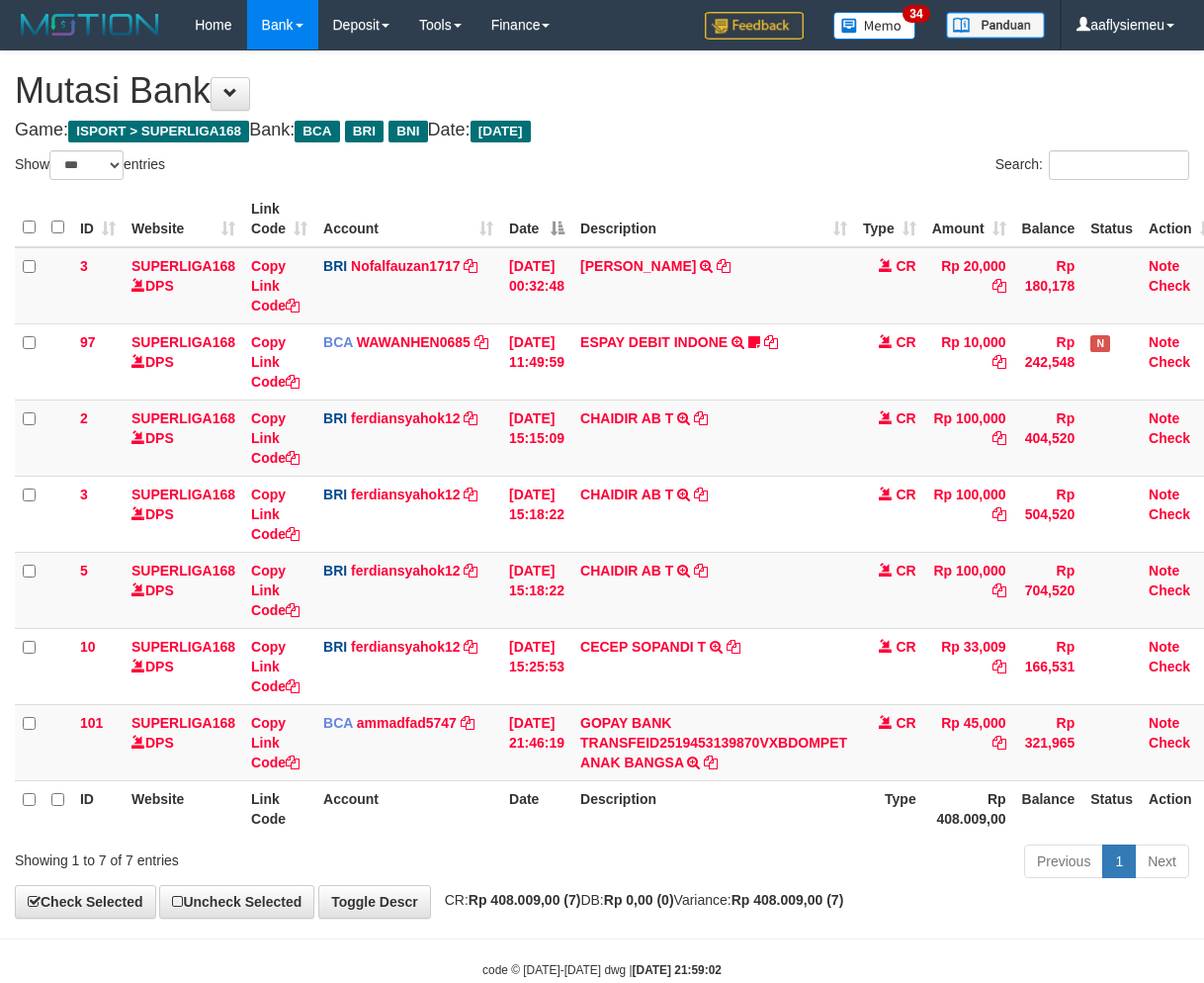 scroll, scrollTop: 45, scrollLeft: 0, axis: vertical 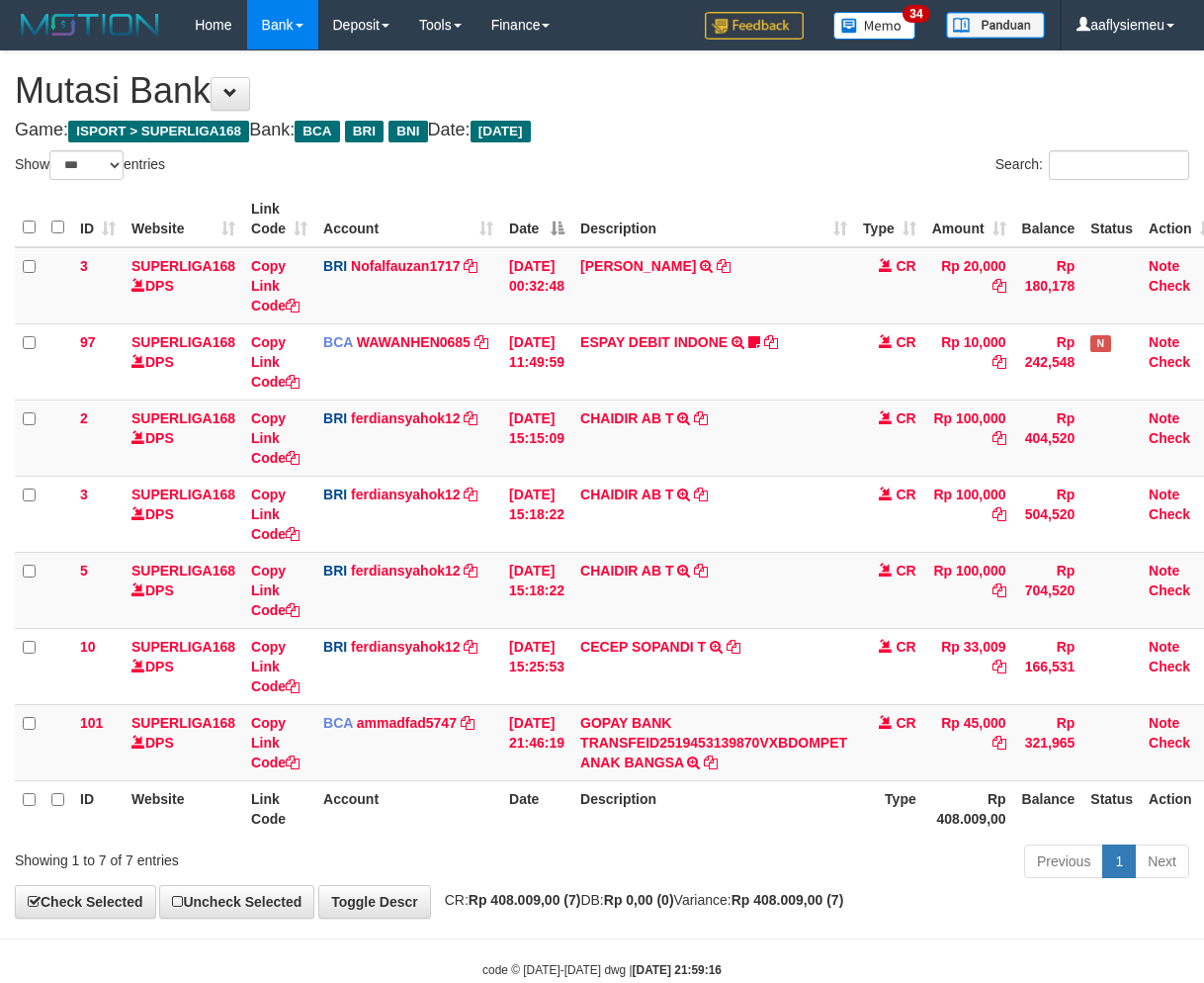 select on "***" 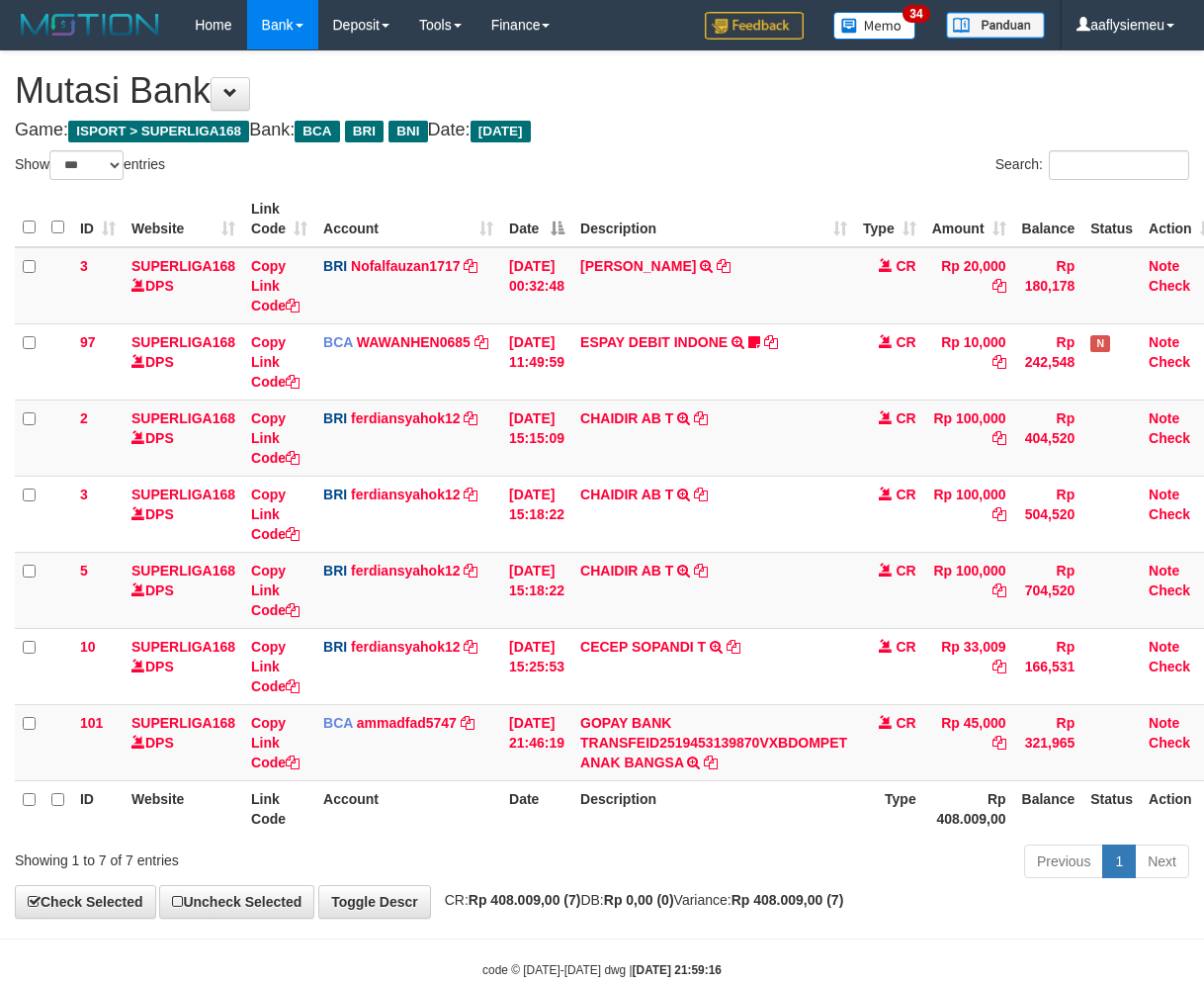 scroll, scrollTop: 45, scrollLeft: 0, axis: vertical 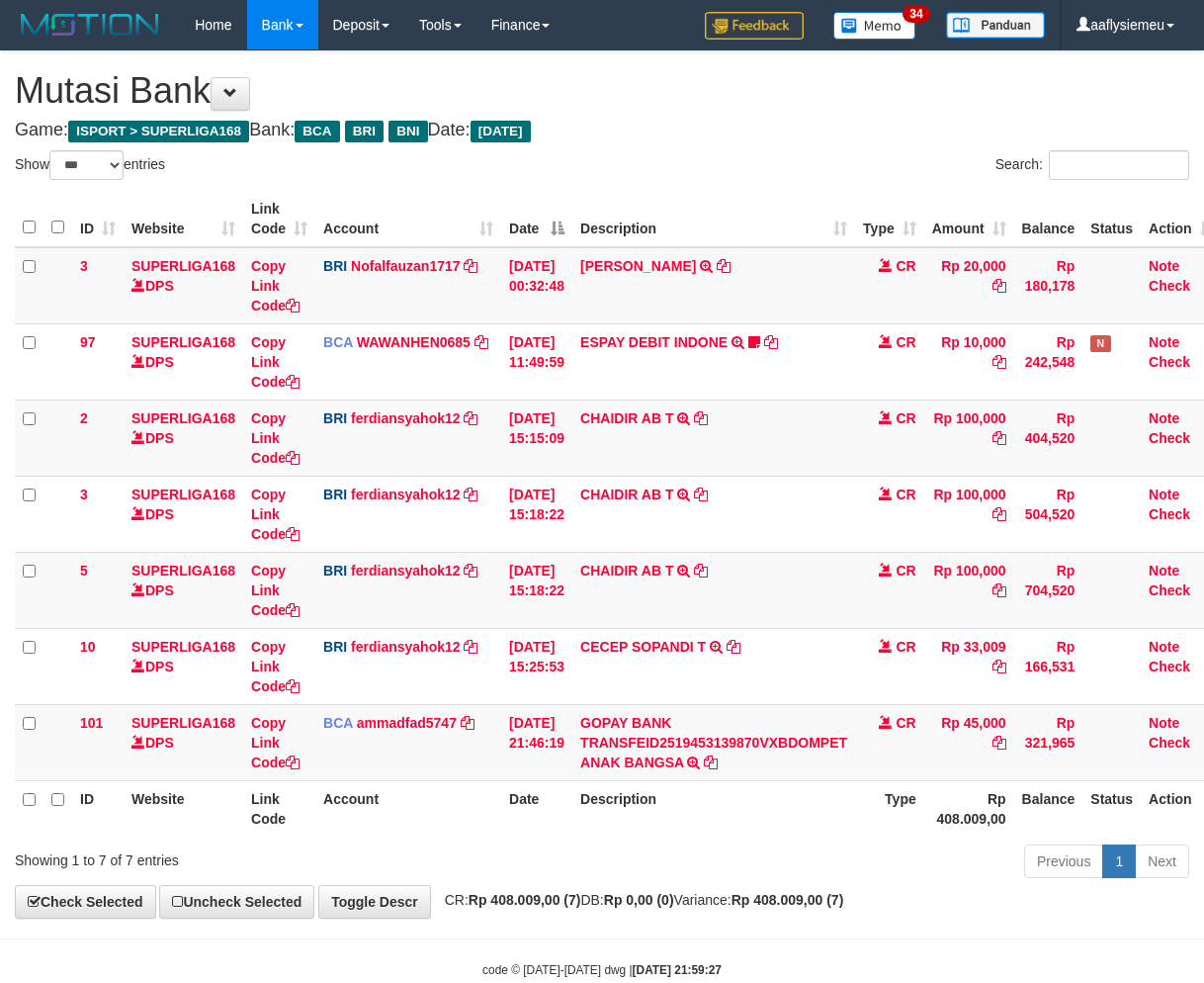 select on "***" 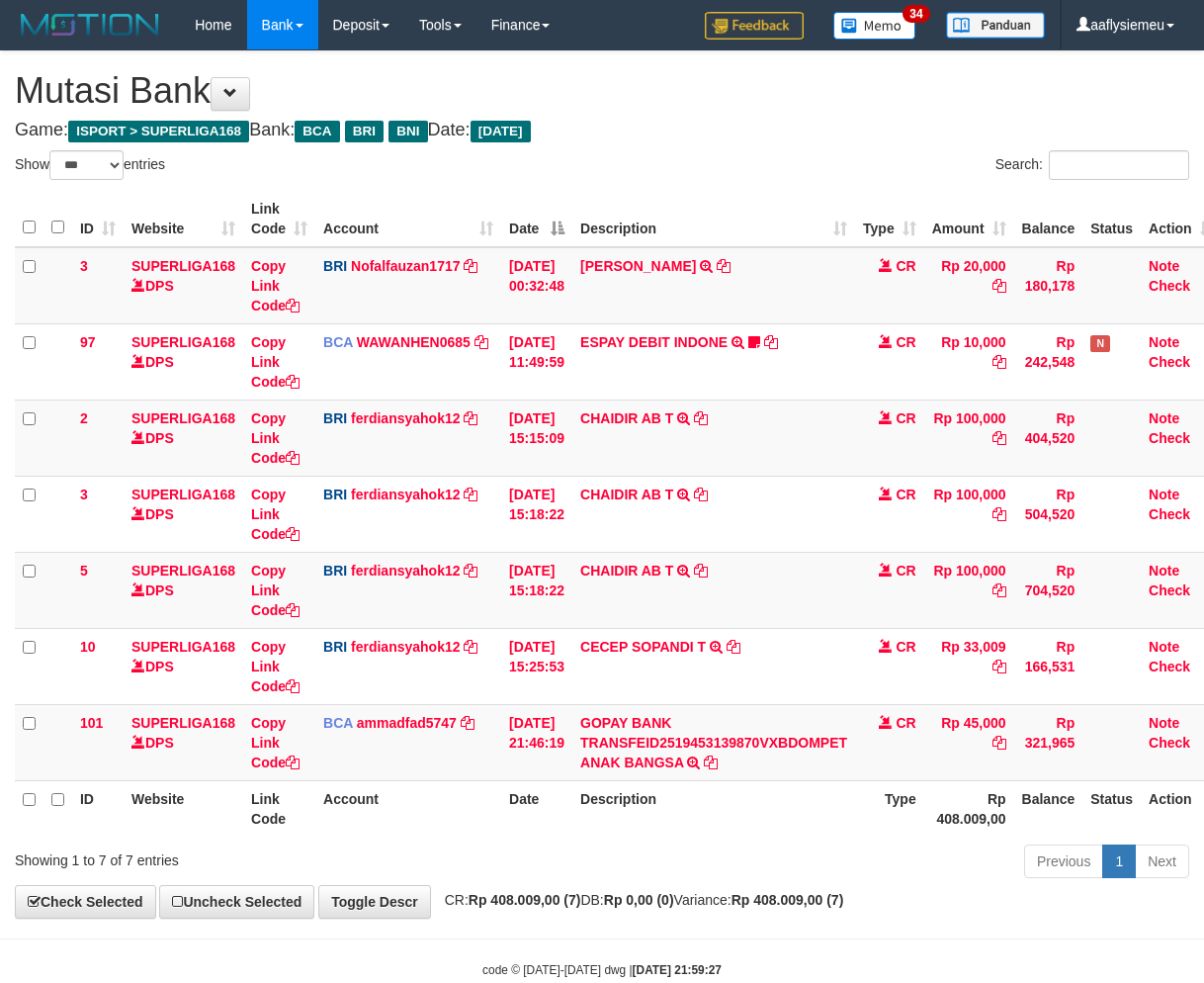 scroll, scrollTop: 45, scrollLeft: 0, axis: vertical 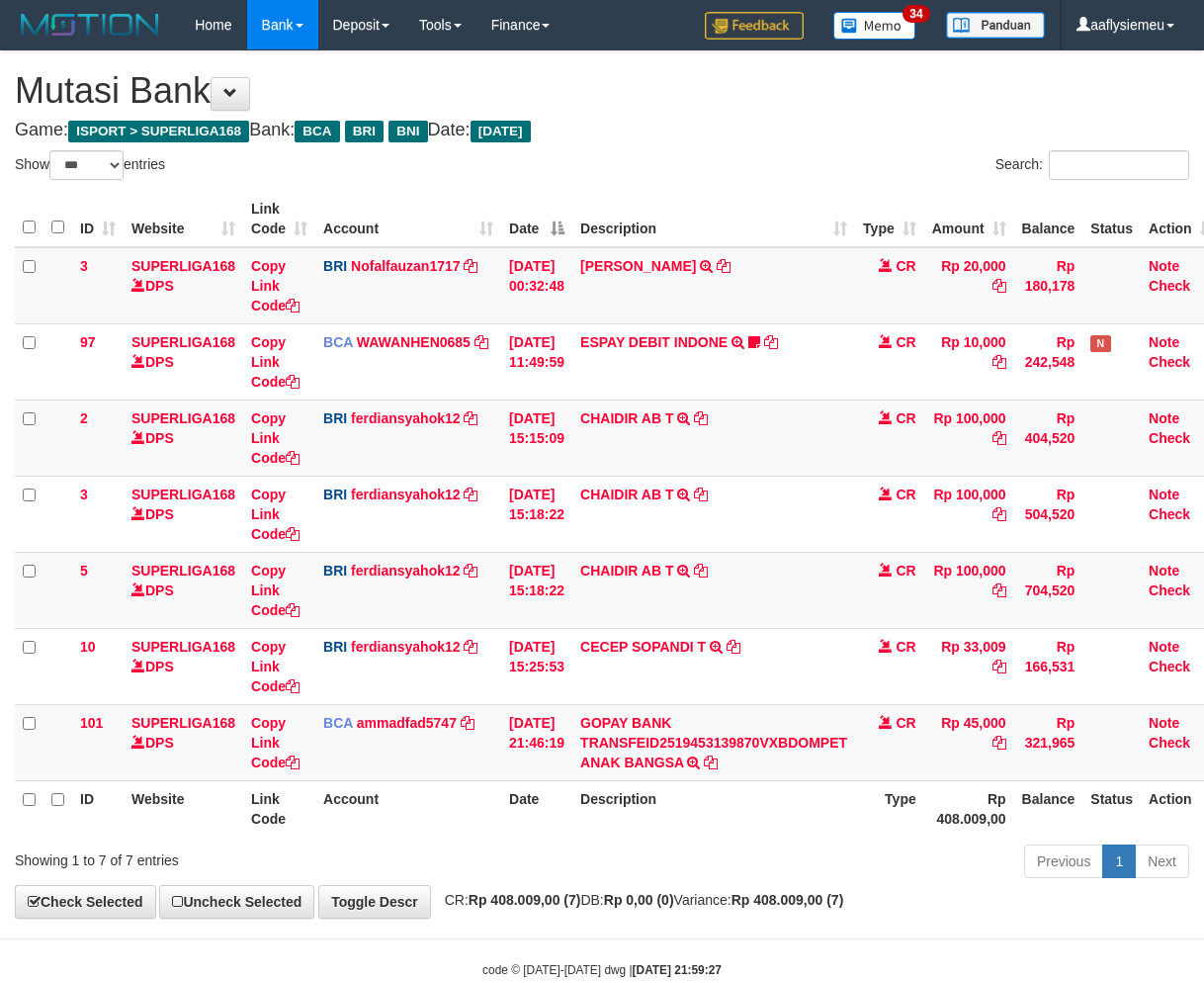select on "***" 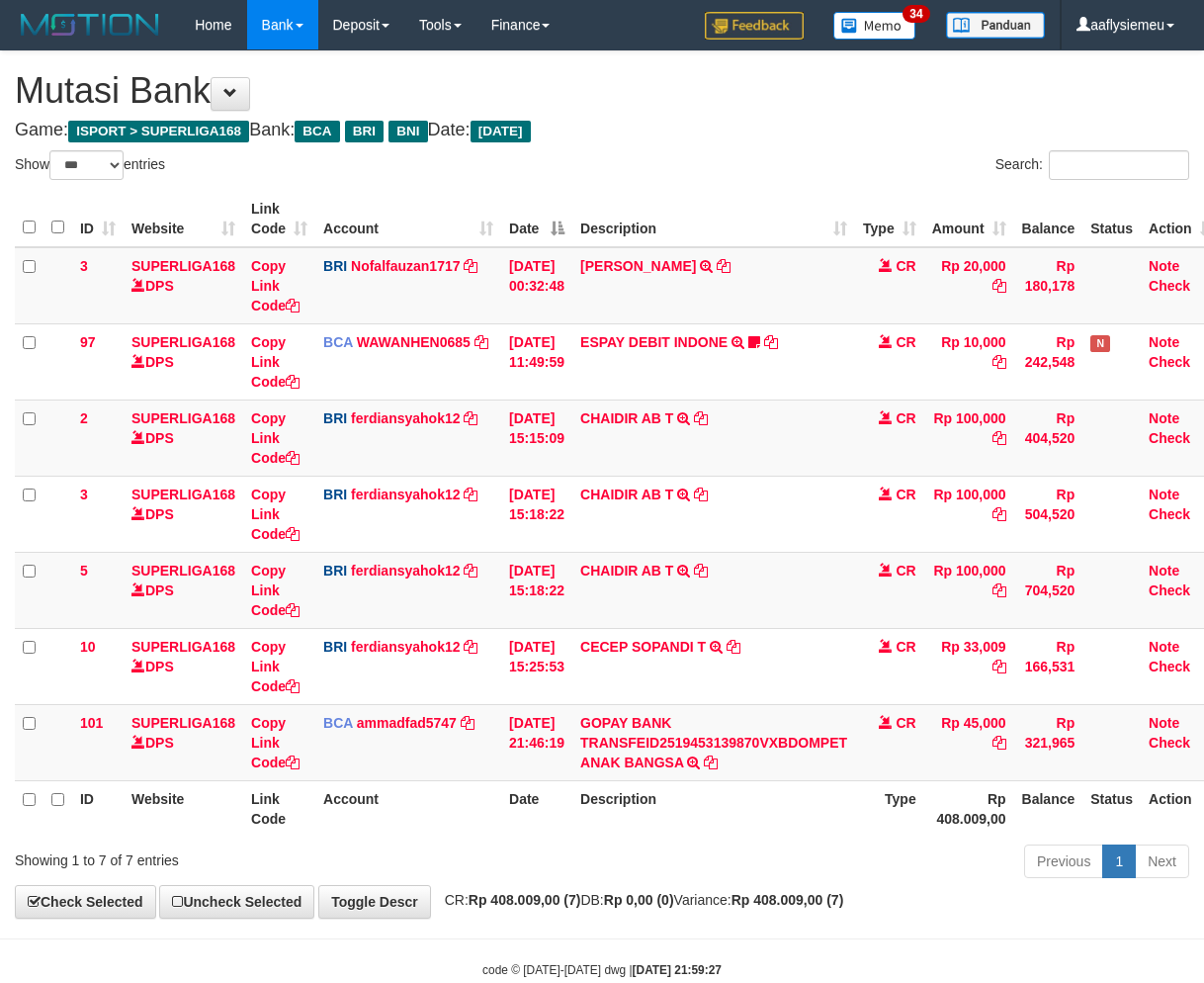 scroll, scrollTop: 45, scrollLeft: 0, axis: vertical 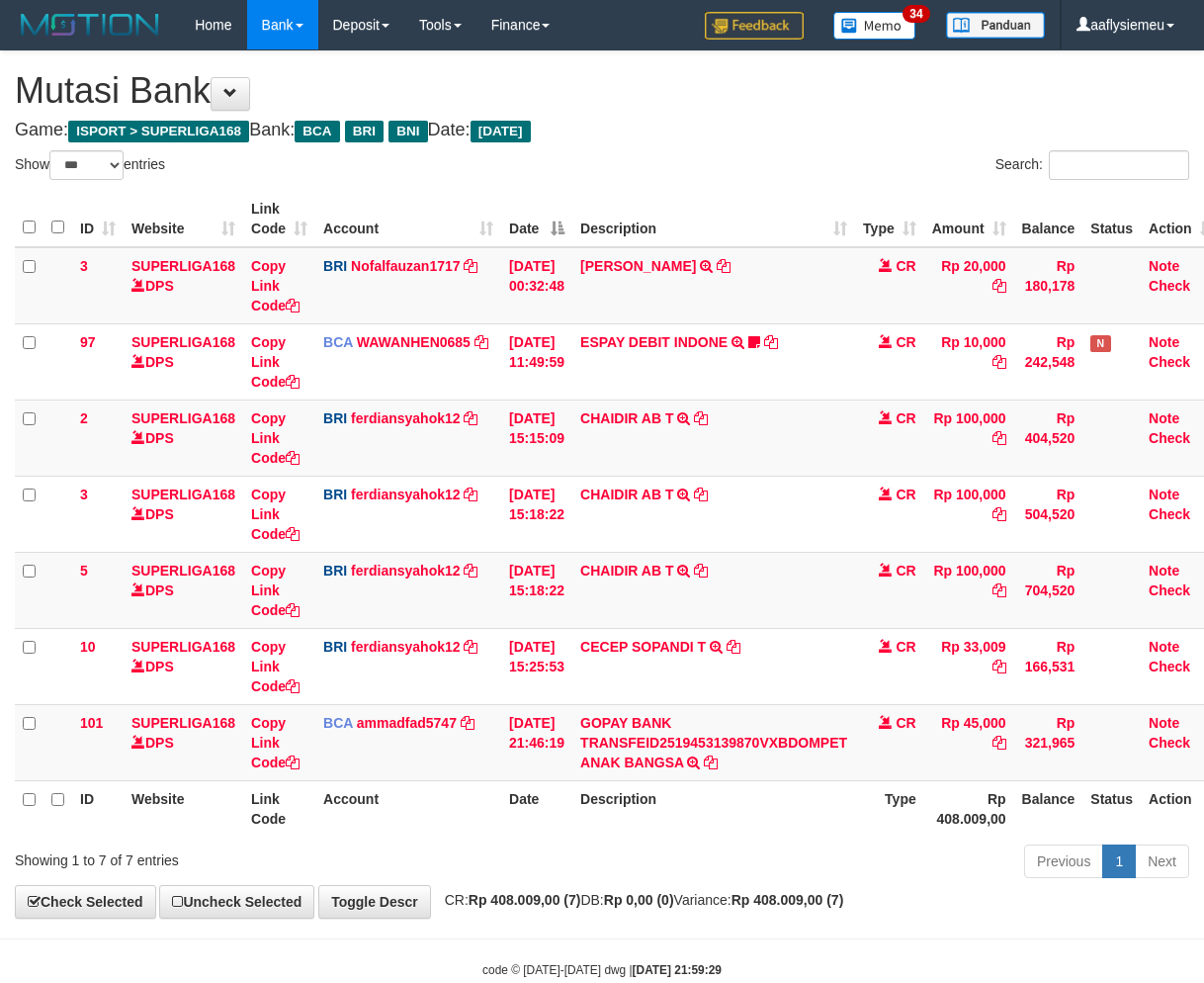 select on "***" 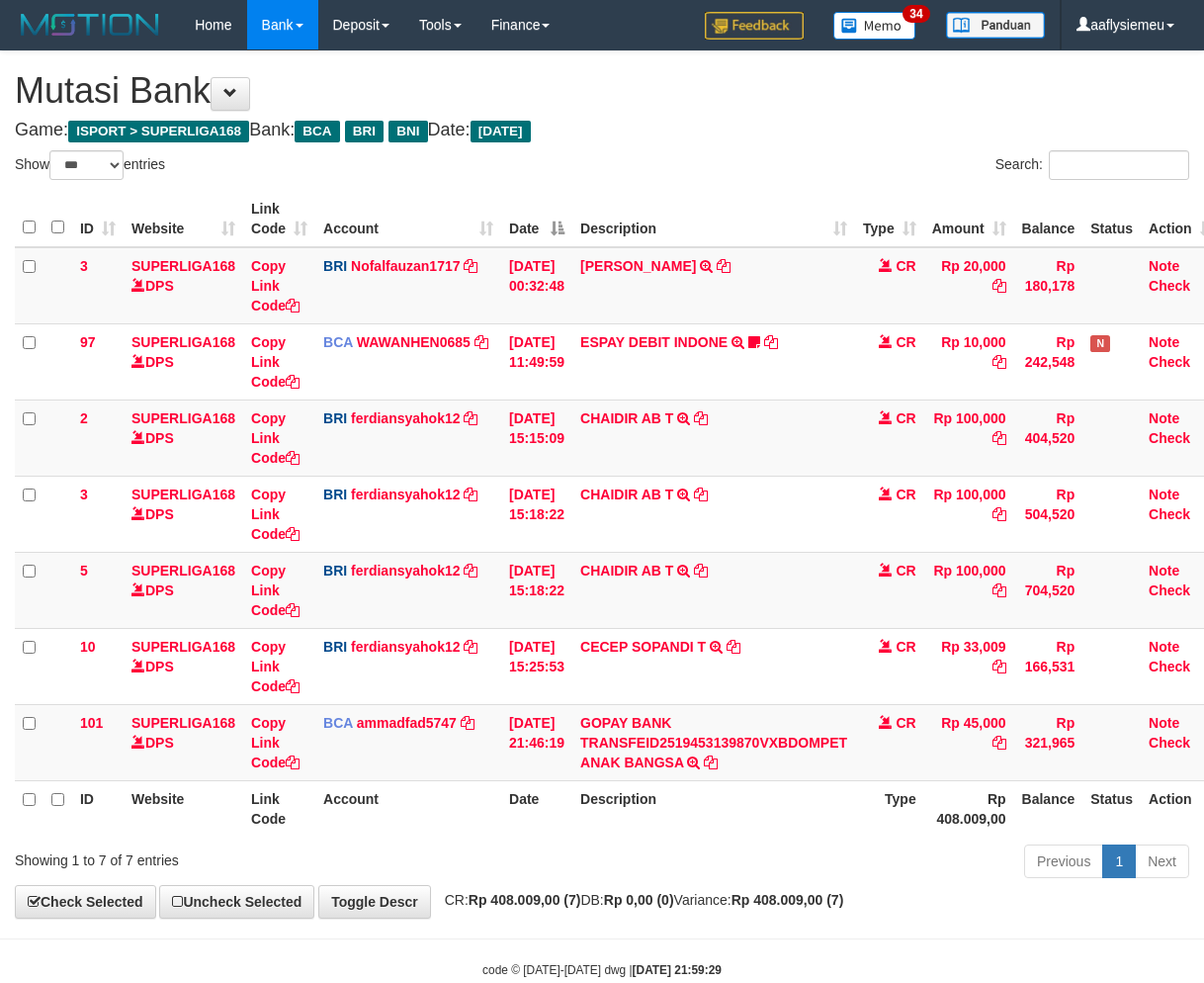scroll, scrollTop: 45, scrollLeft: 0, axis: vertical 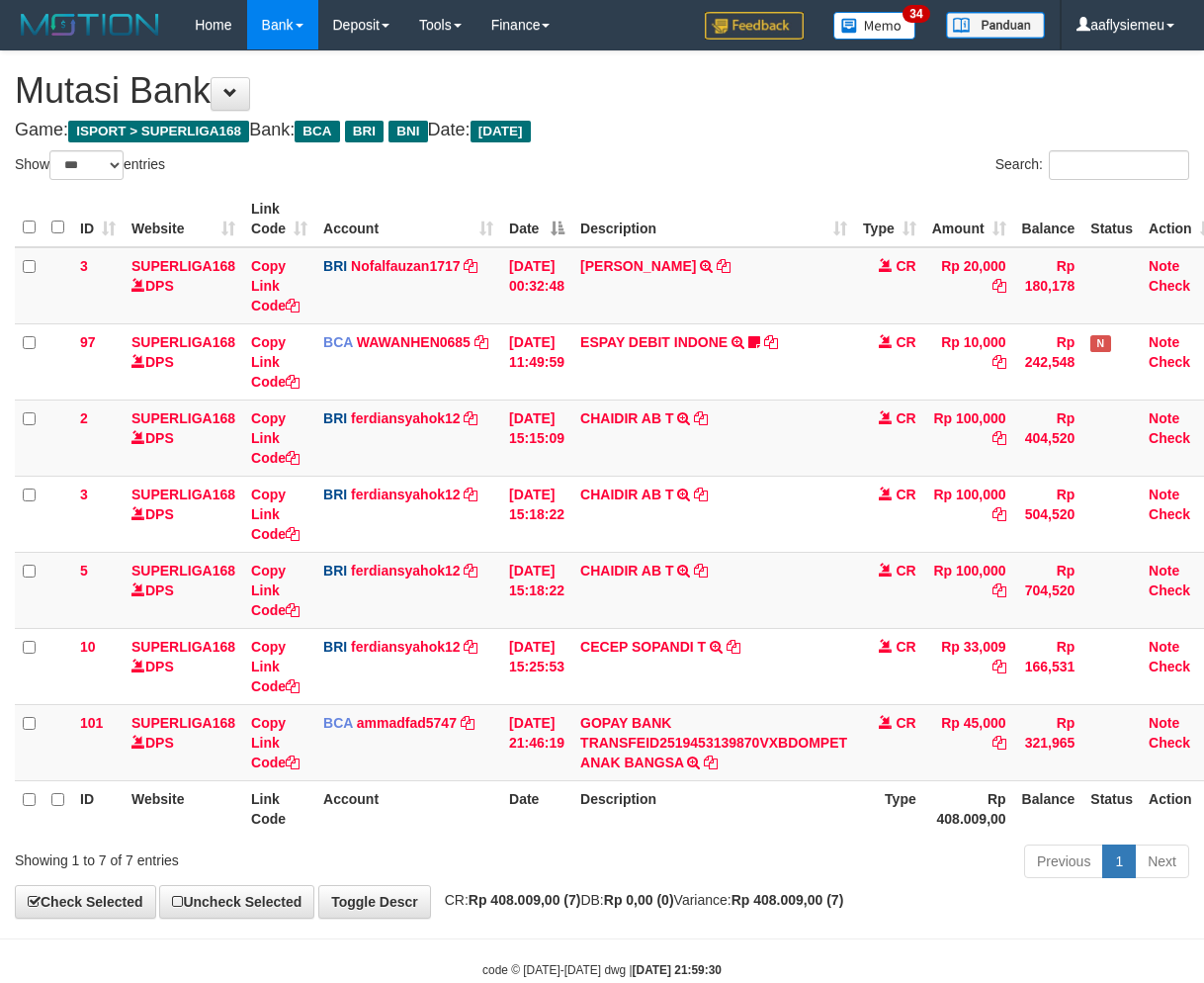 select on "***" 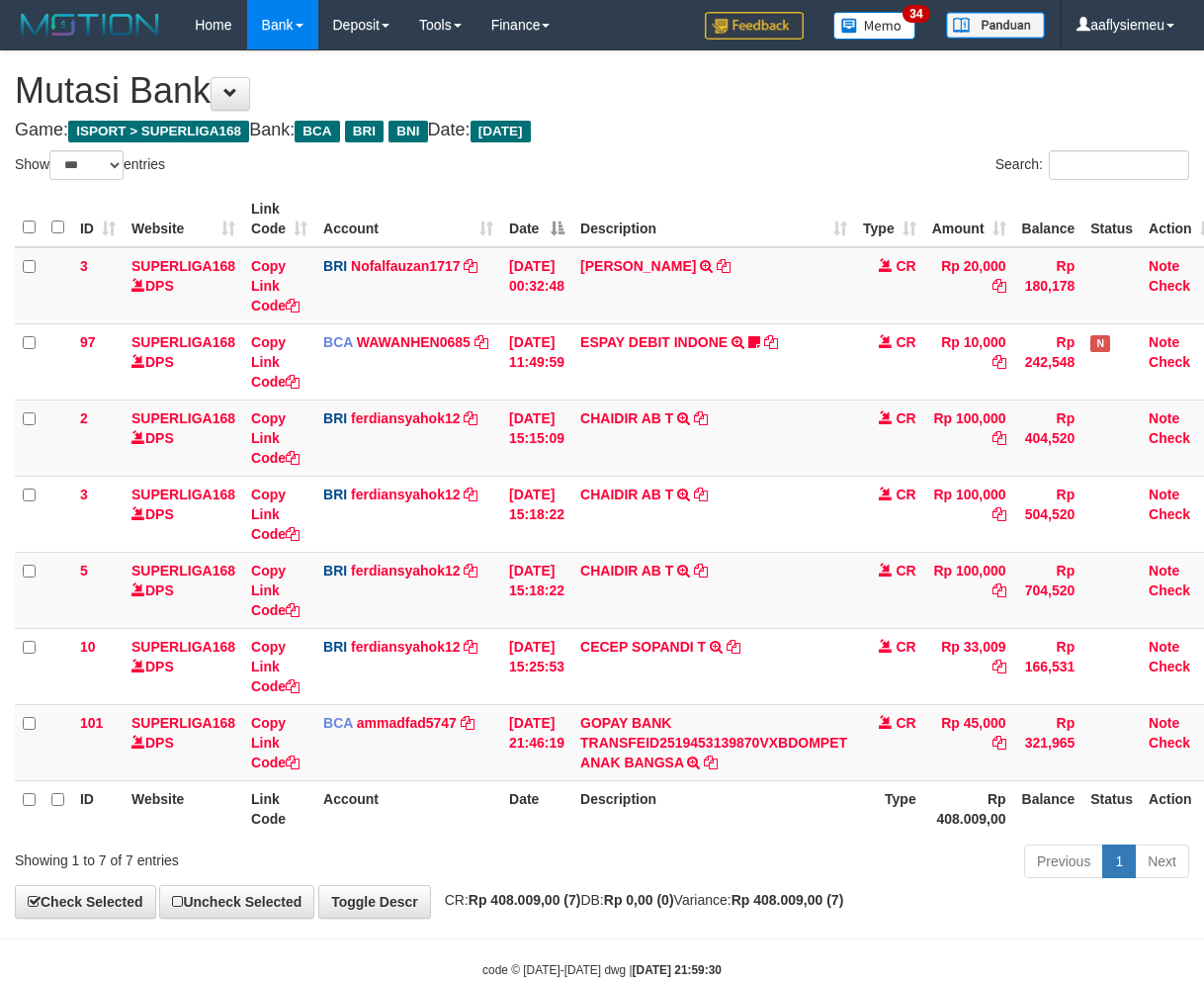 scroll, scrollTop: 45, scrollLeft: 0, axis: vertical 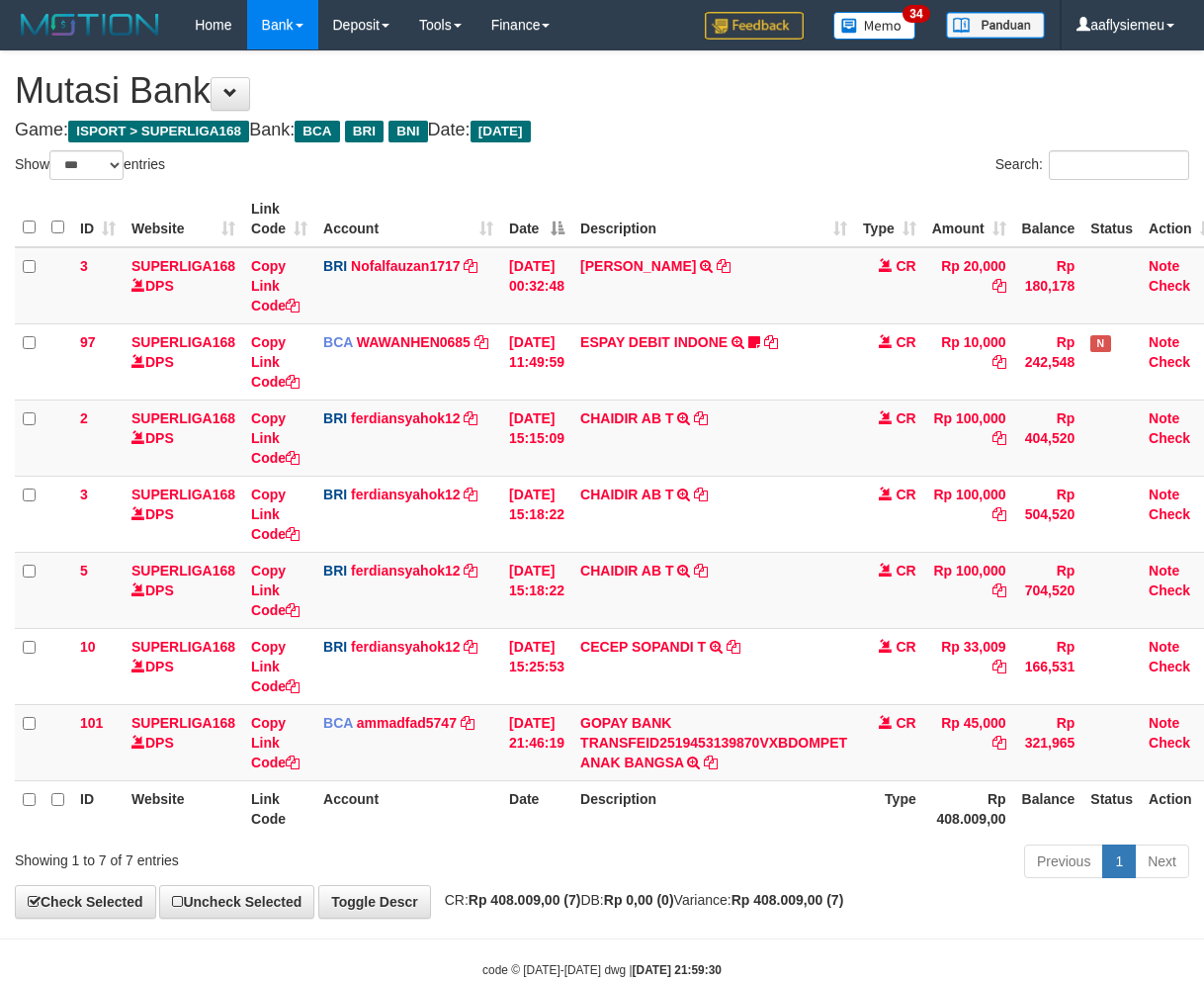 select on "***" 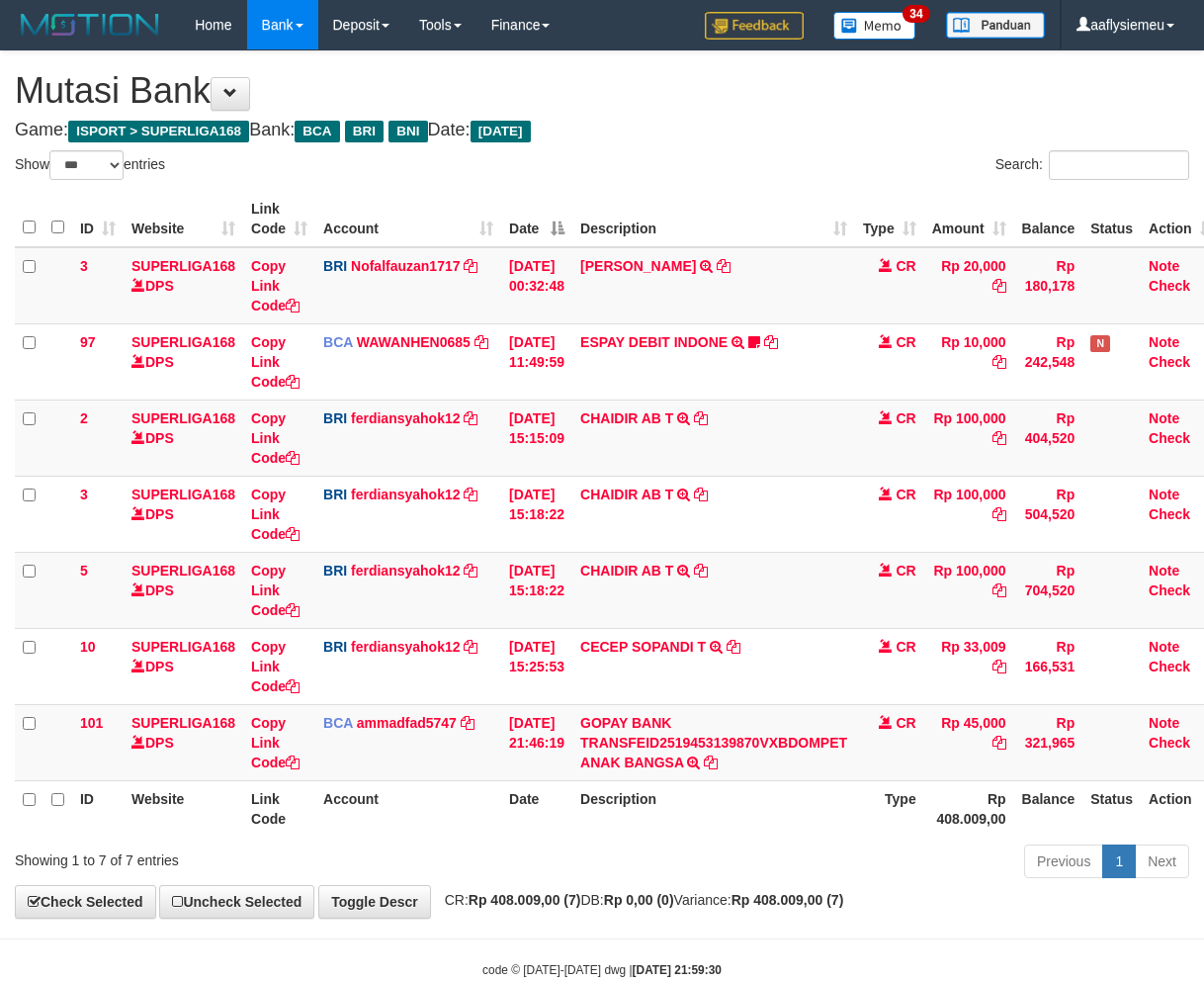 scroll, scrollTop: 45, scrollLeft: 0, axis: vertical 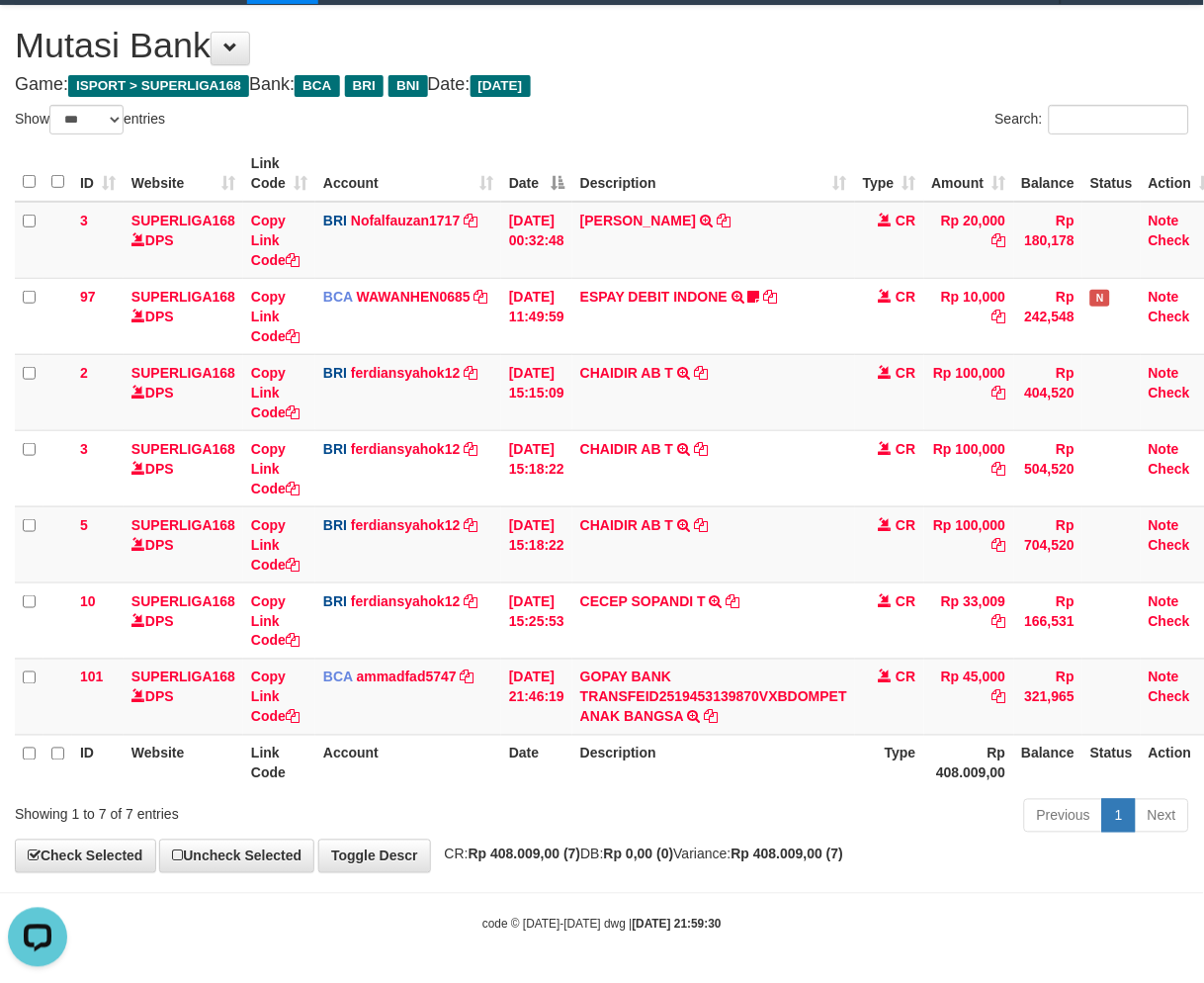click on "Description" at bounding box center (714, 762) 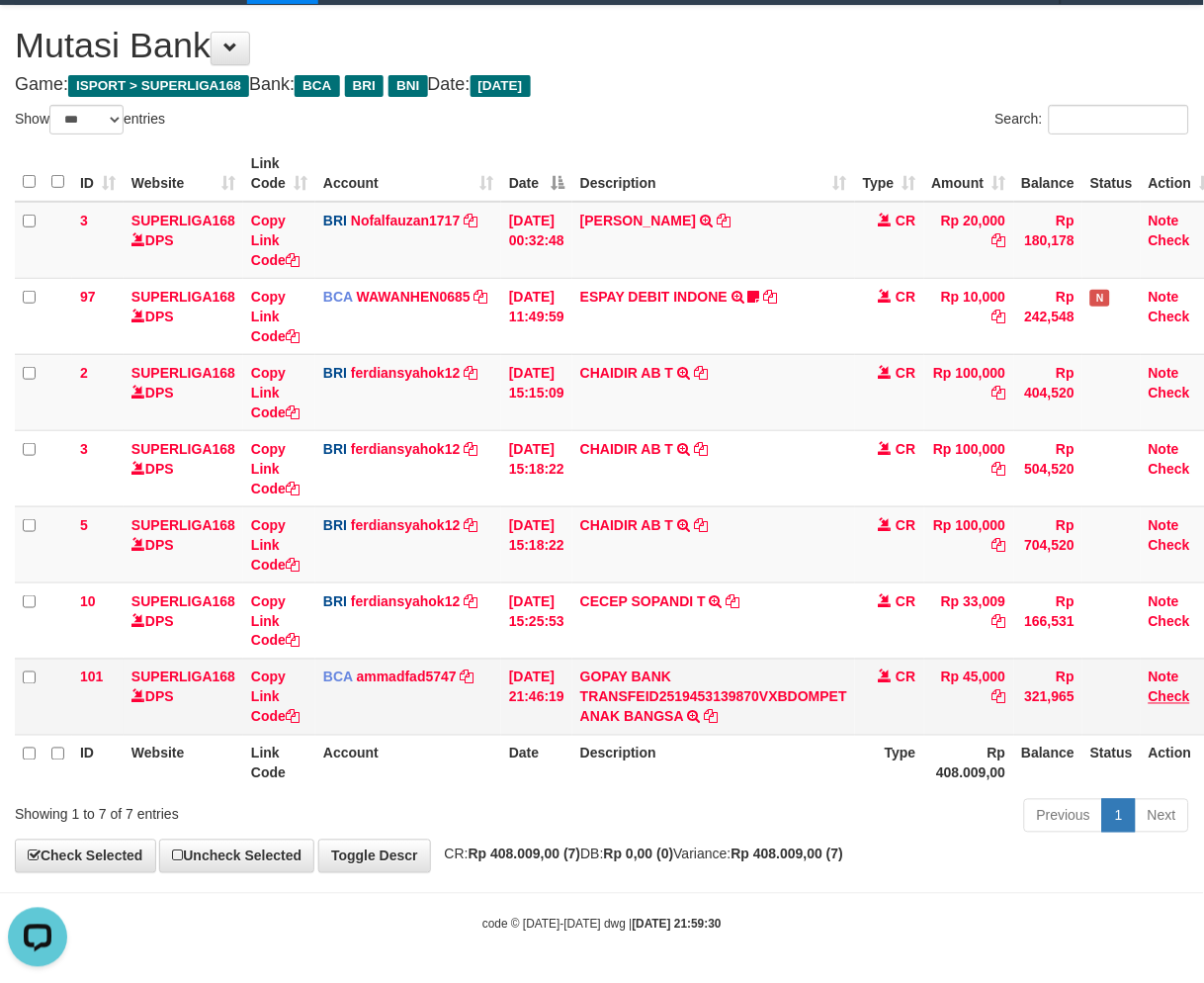 drag, startPoint x: 865, startPoint y: 747, endPoint x: 1168, endPoint y: 699, distance: 306.7784 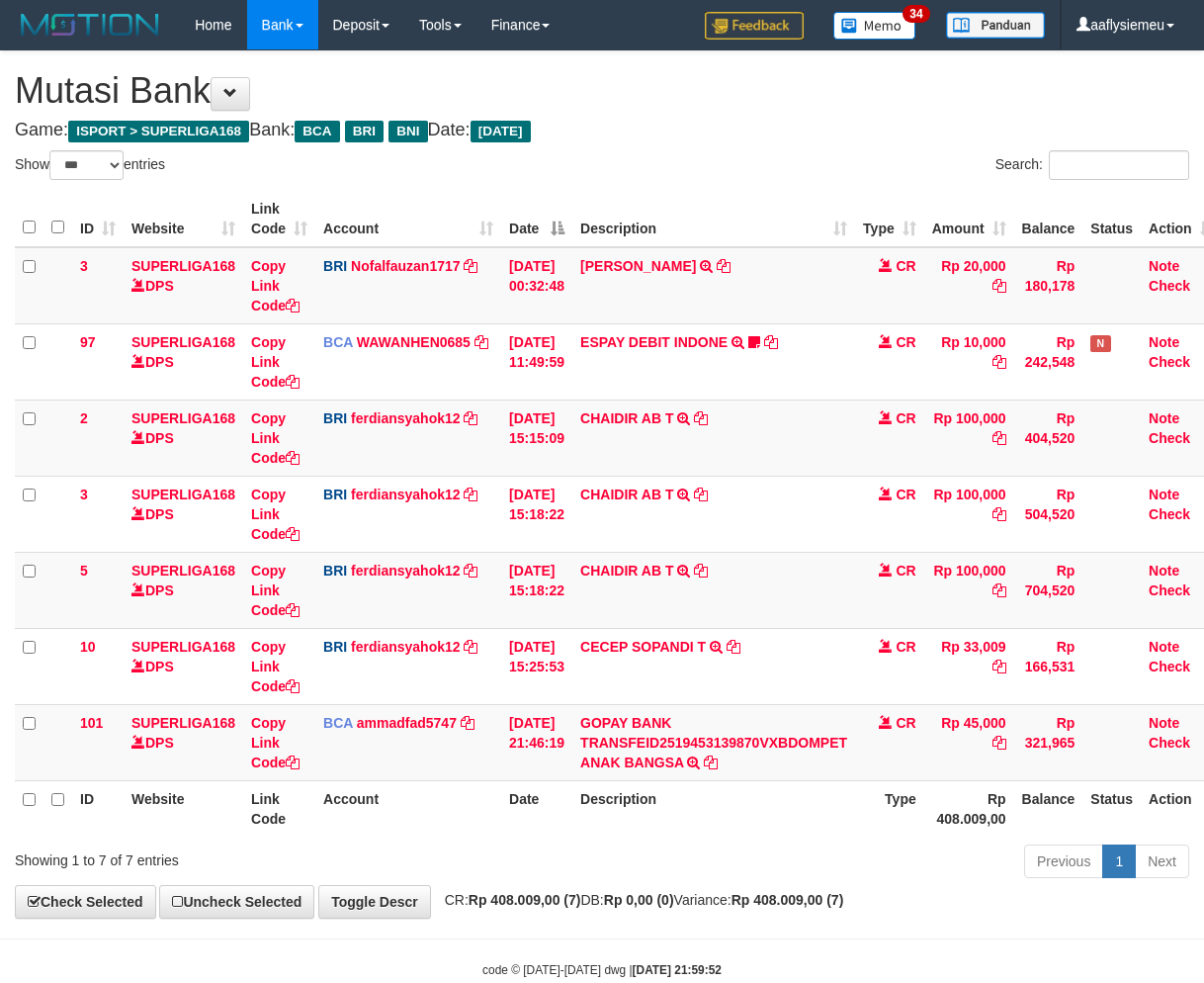select on "***" 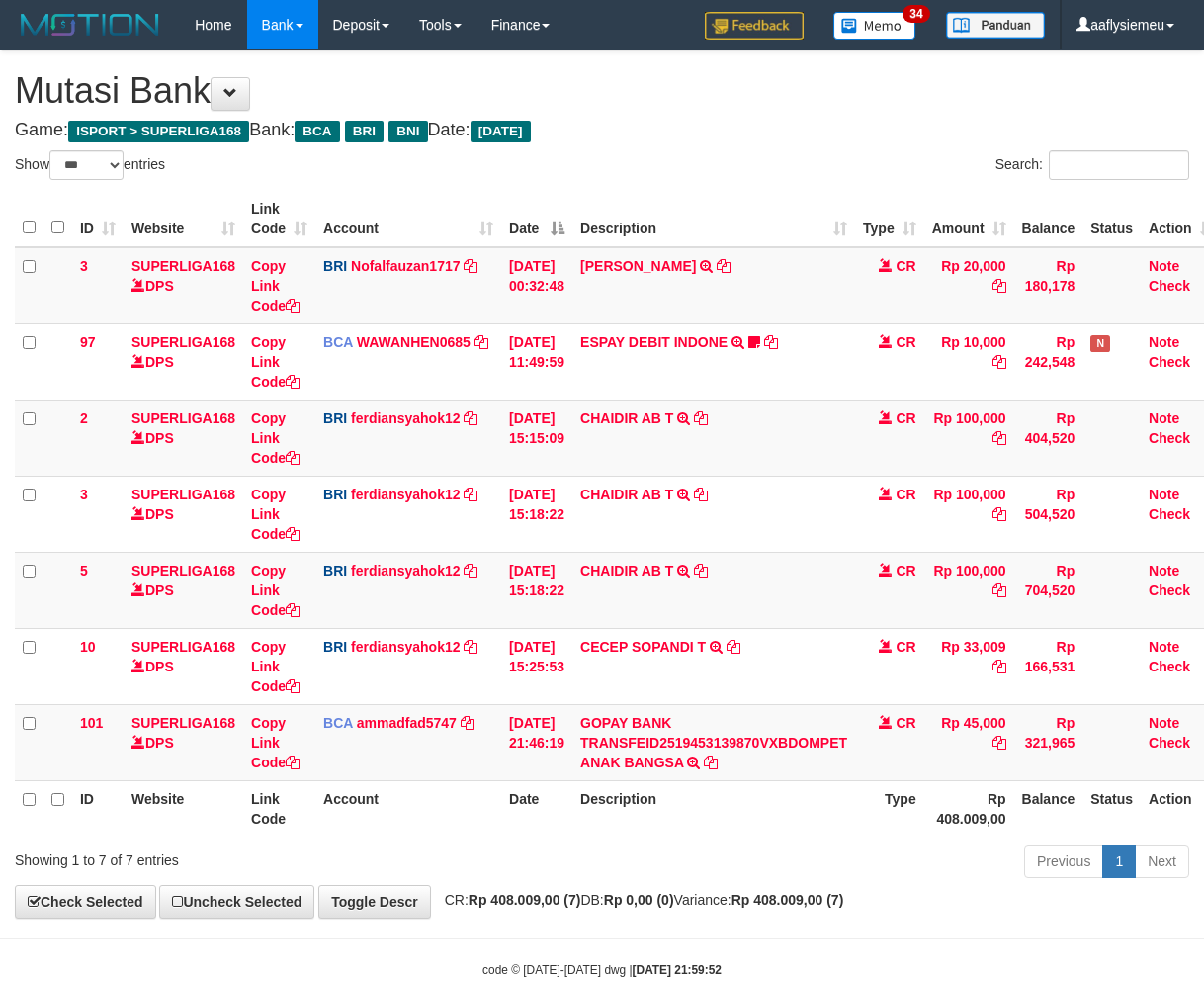 scroll, scrollTop: 45, scrollLeft: 0, axis: vertical 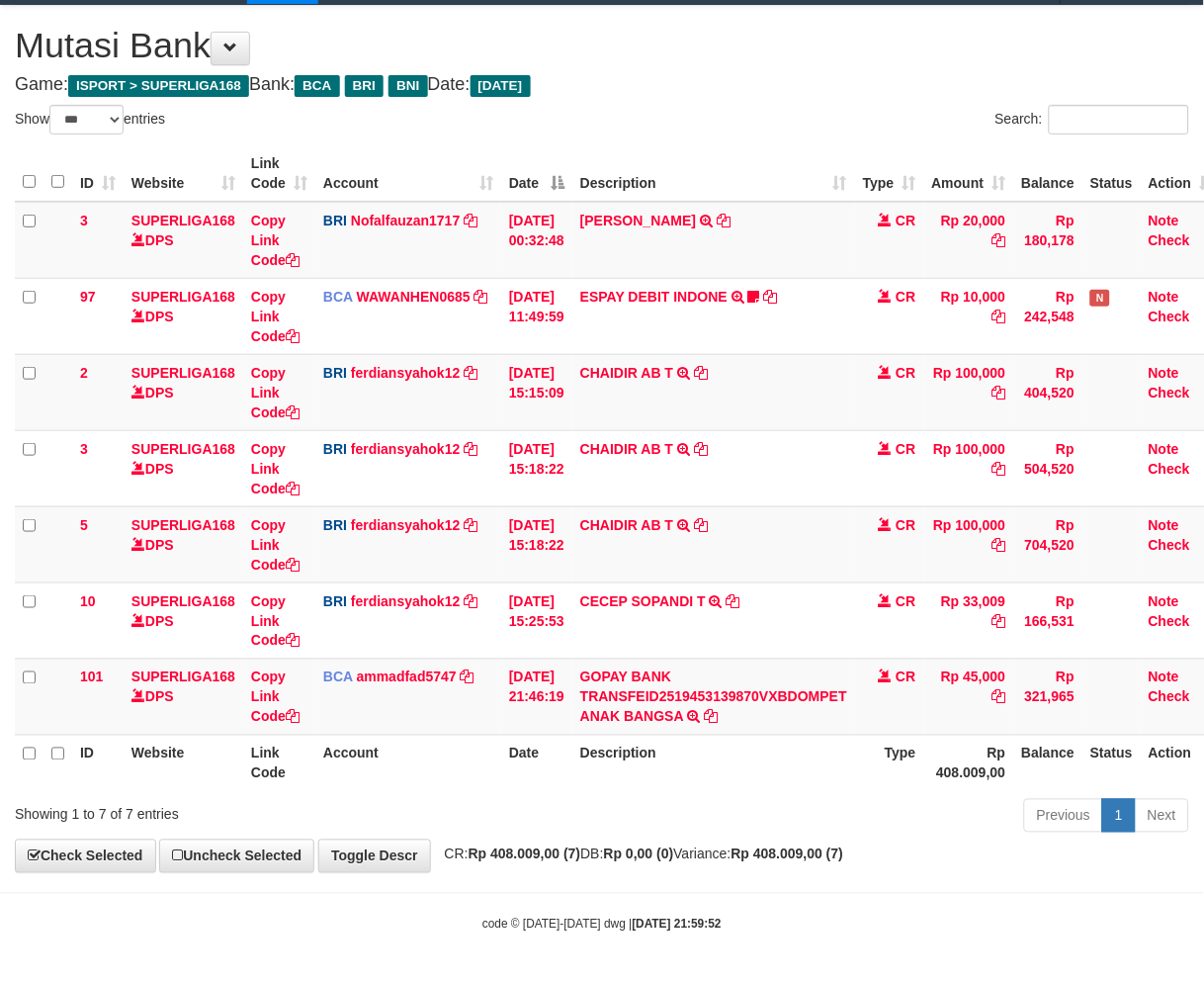 click on "Rp 408.009,00" at bounding box center [969, 762] 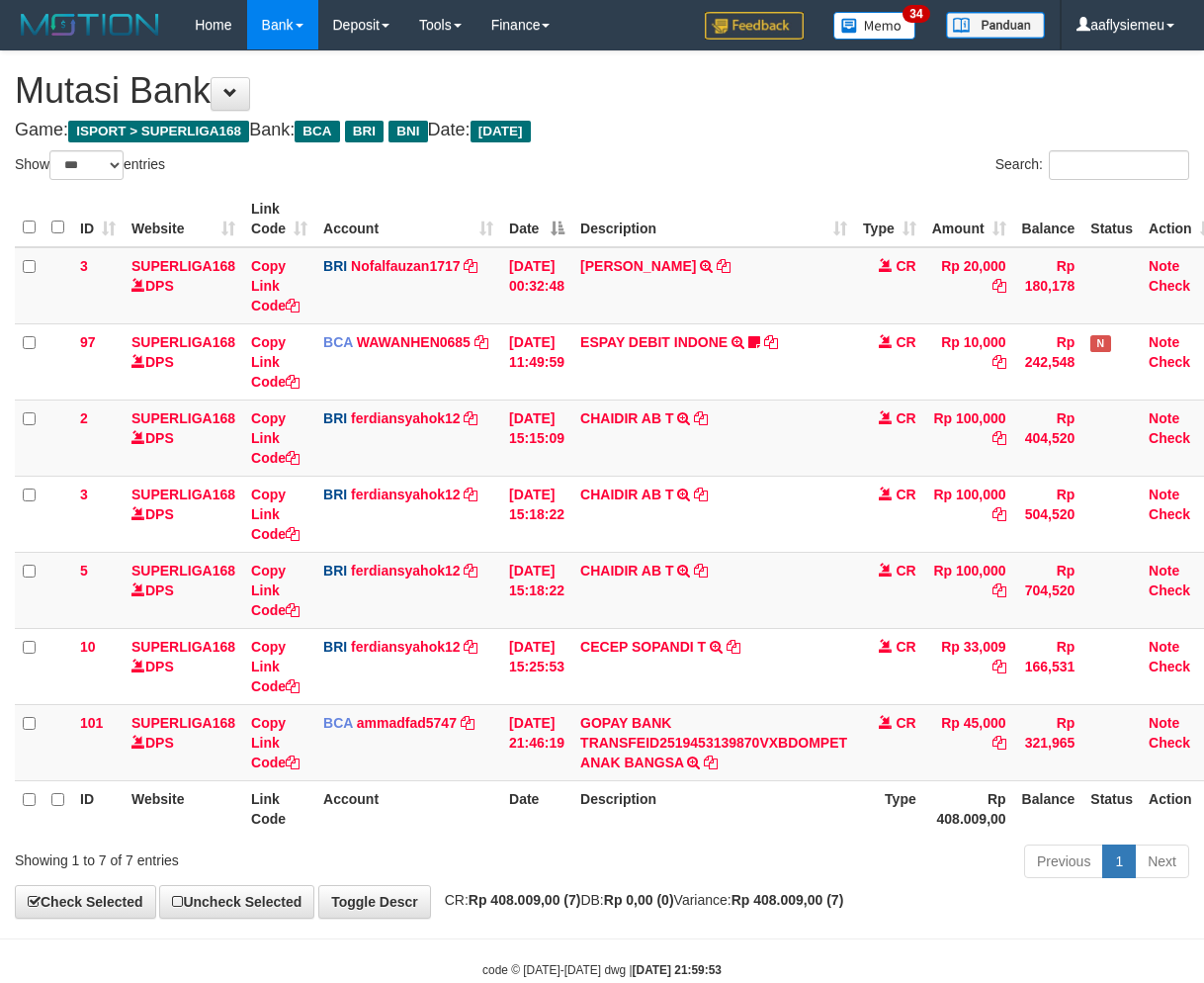 select on "***" 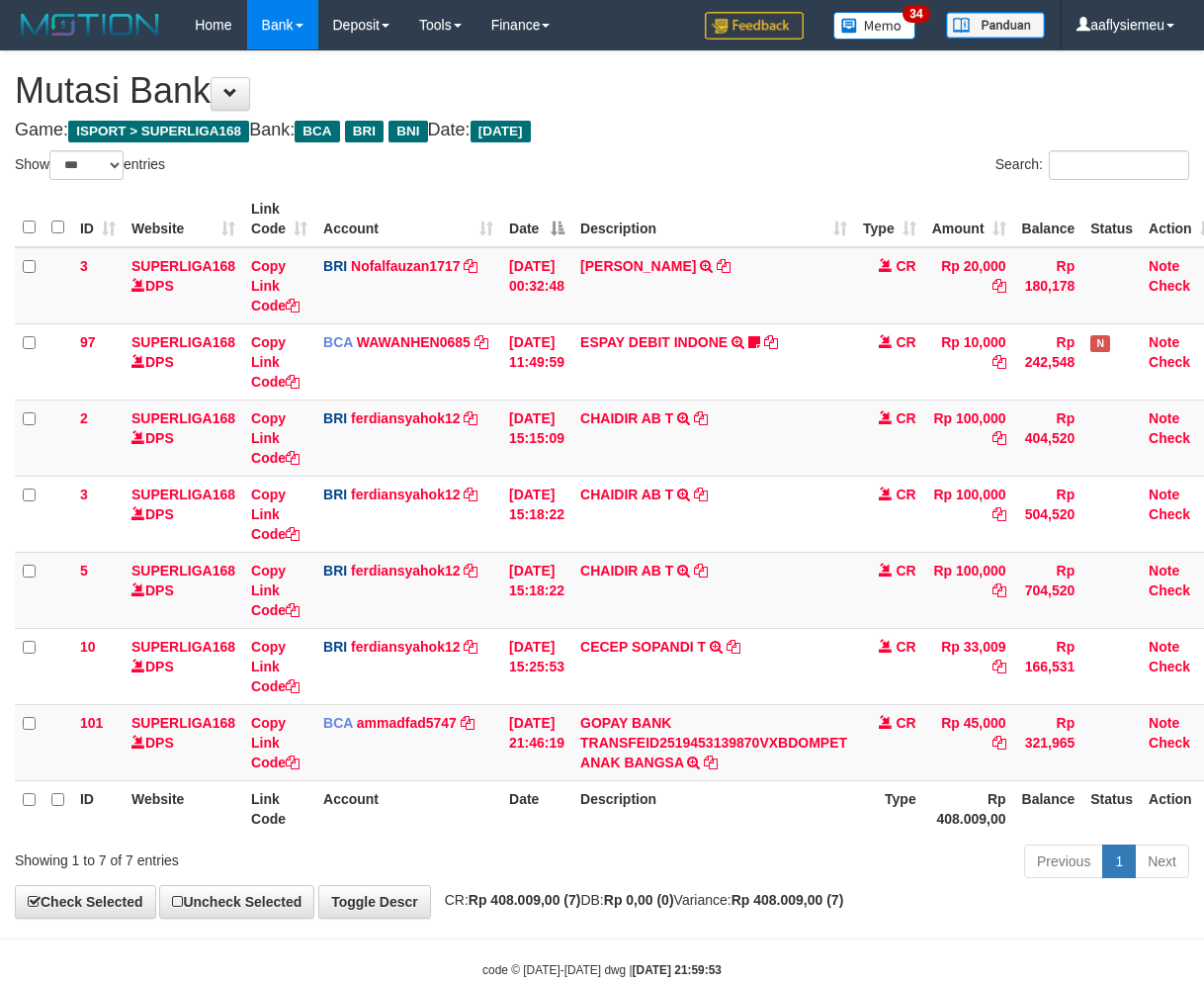 scroll, scrollTop: 45, scrollLeft: 0, axis: vertical 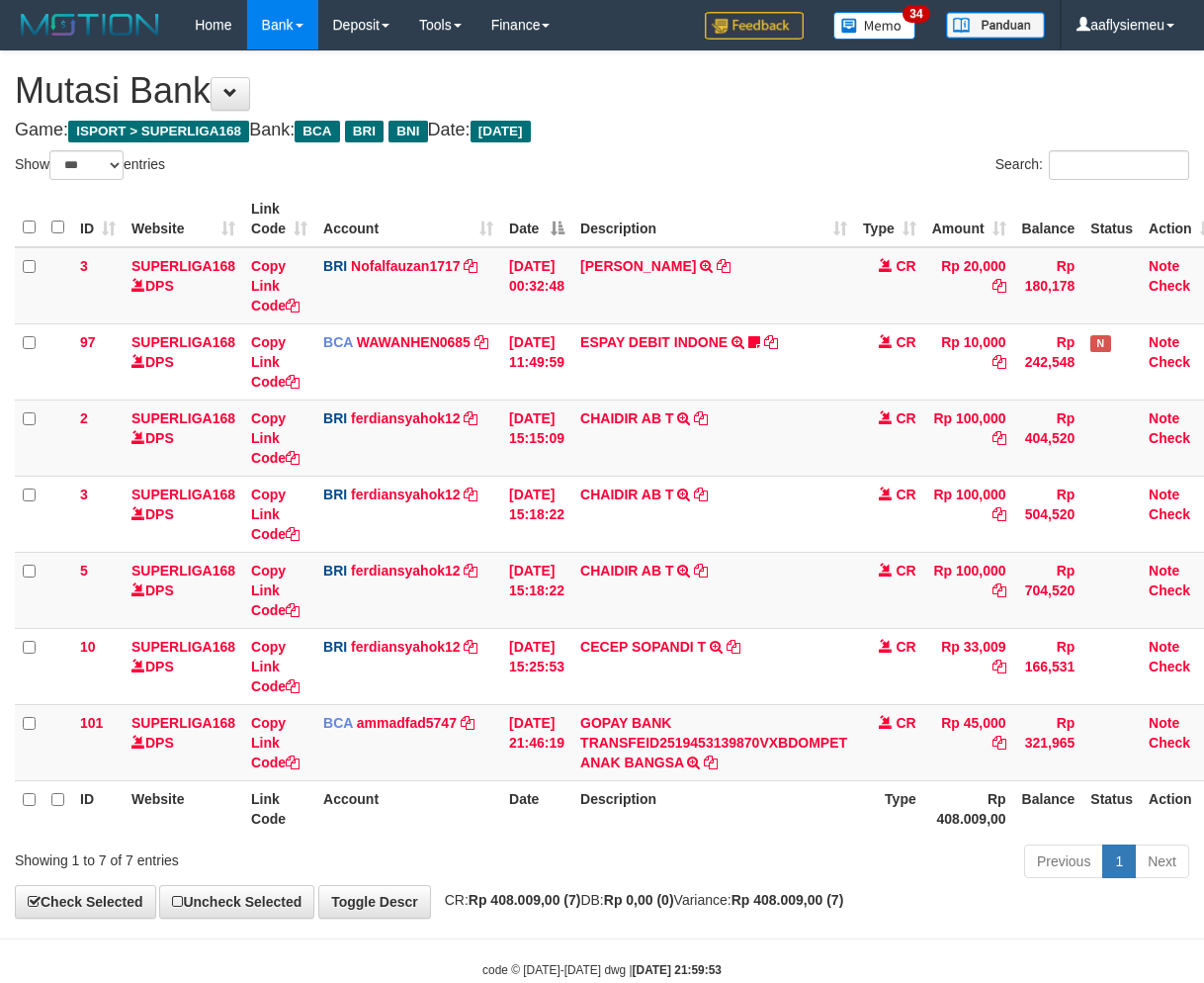 select on "***" 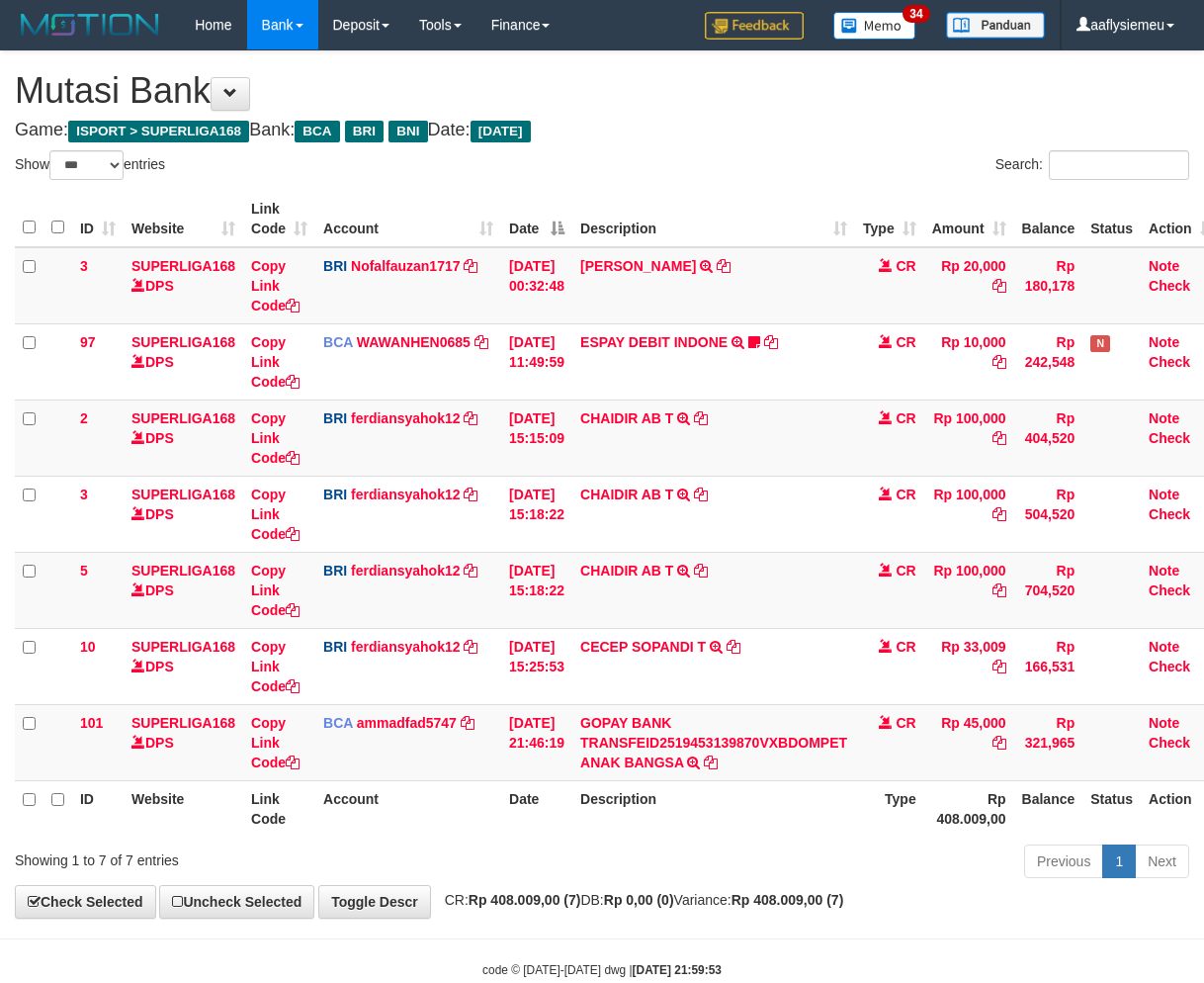 scroll, scrollTop: 45, scrollLeft: 0, axis: vertical 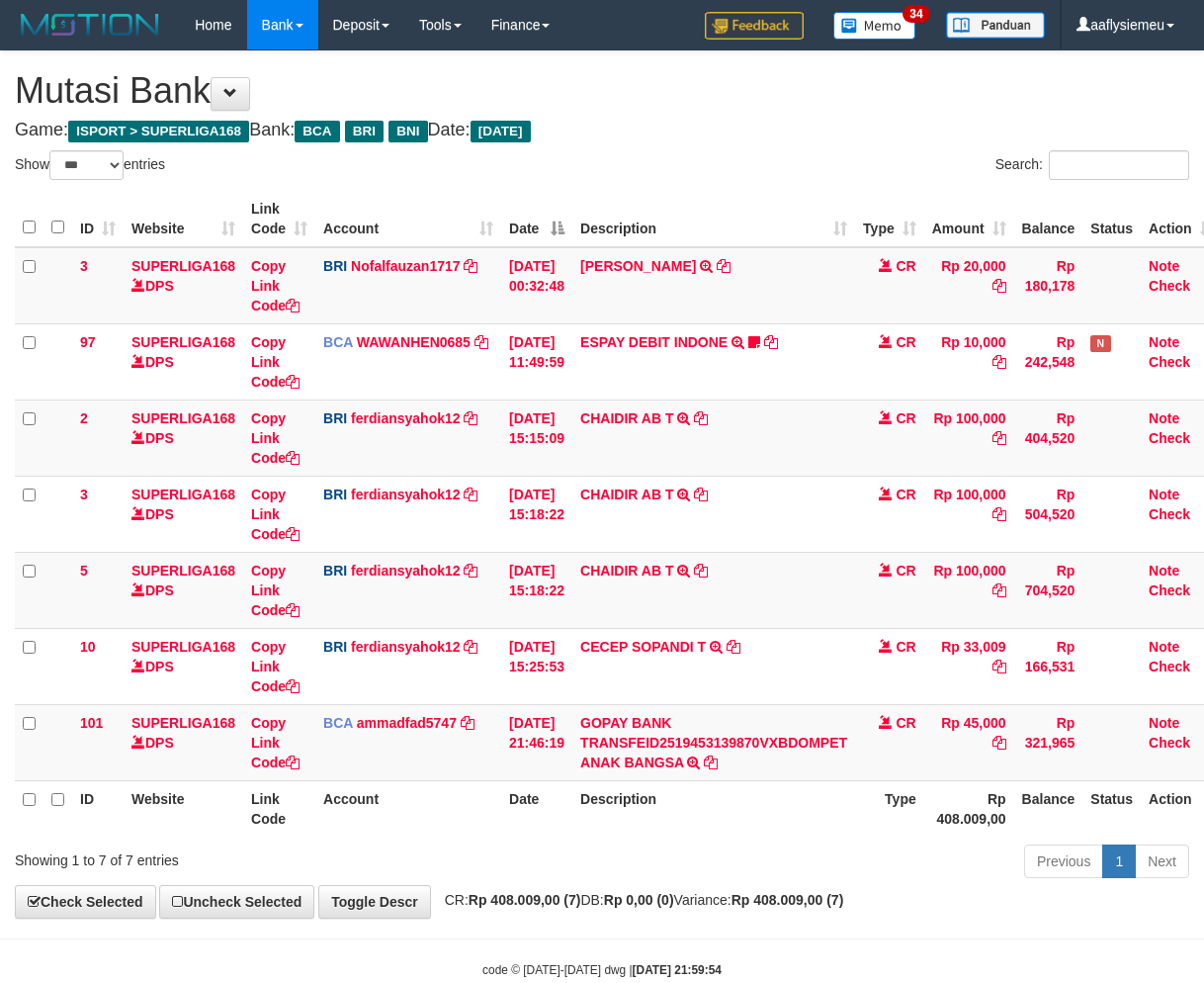 select on "***" 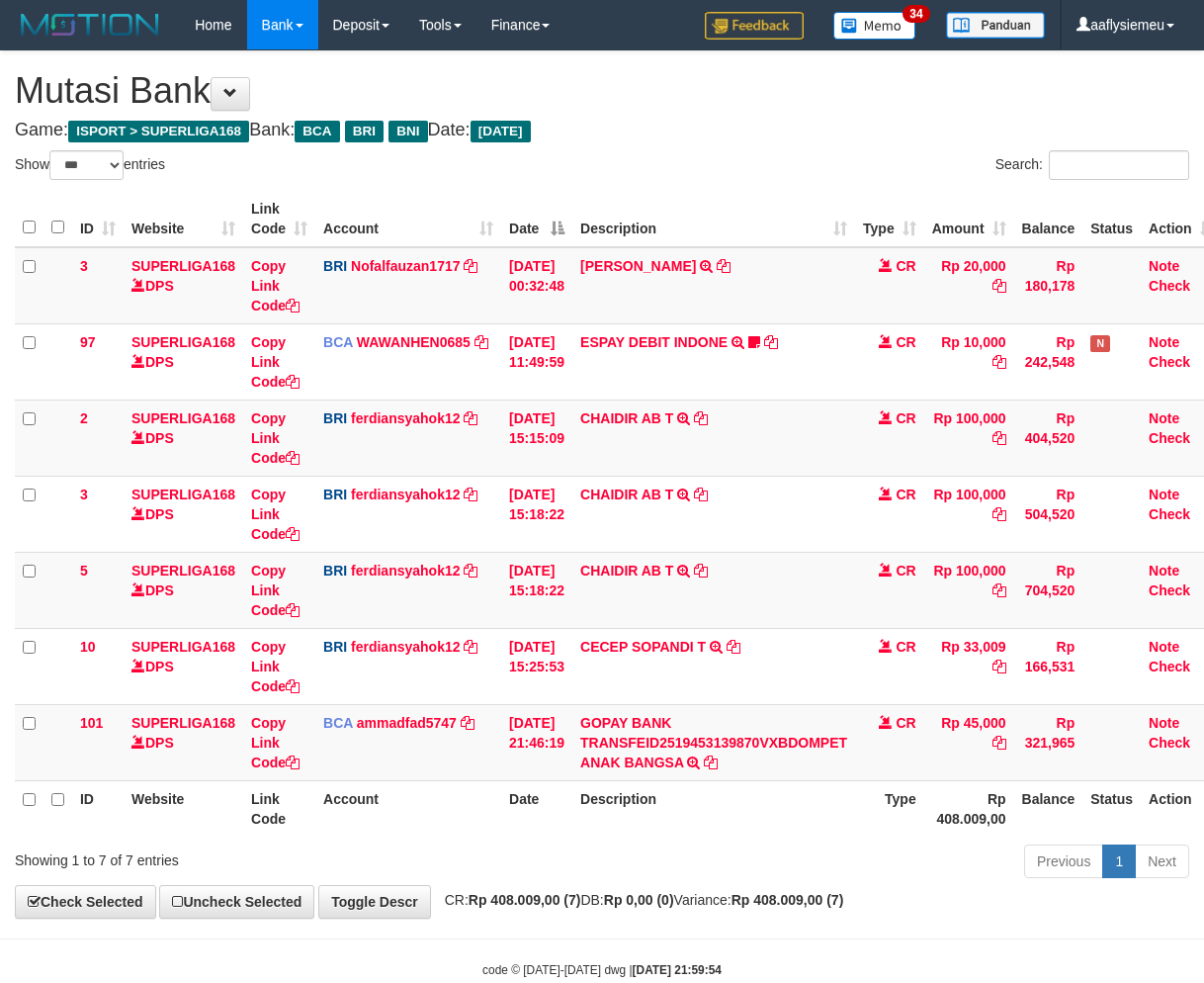 scroll, scrollTop: 45, scrollLeft: 0, axis: vertical 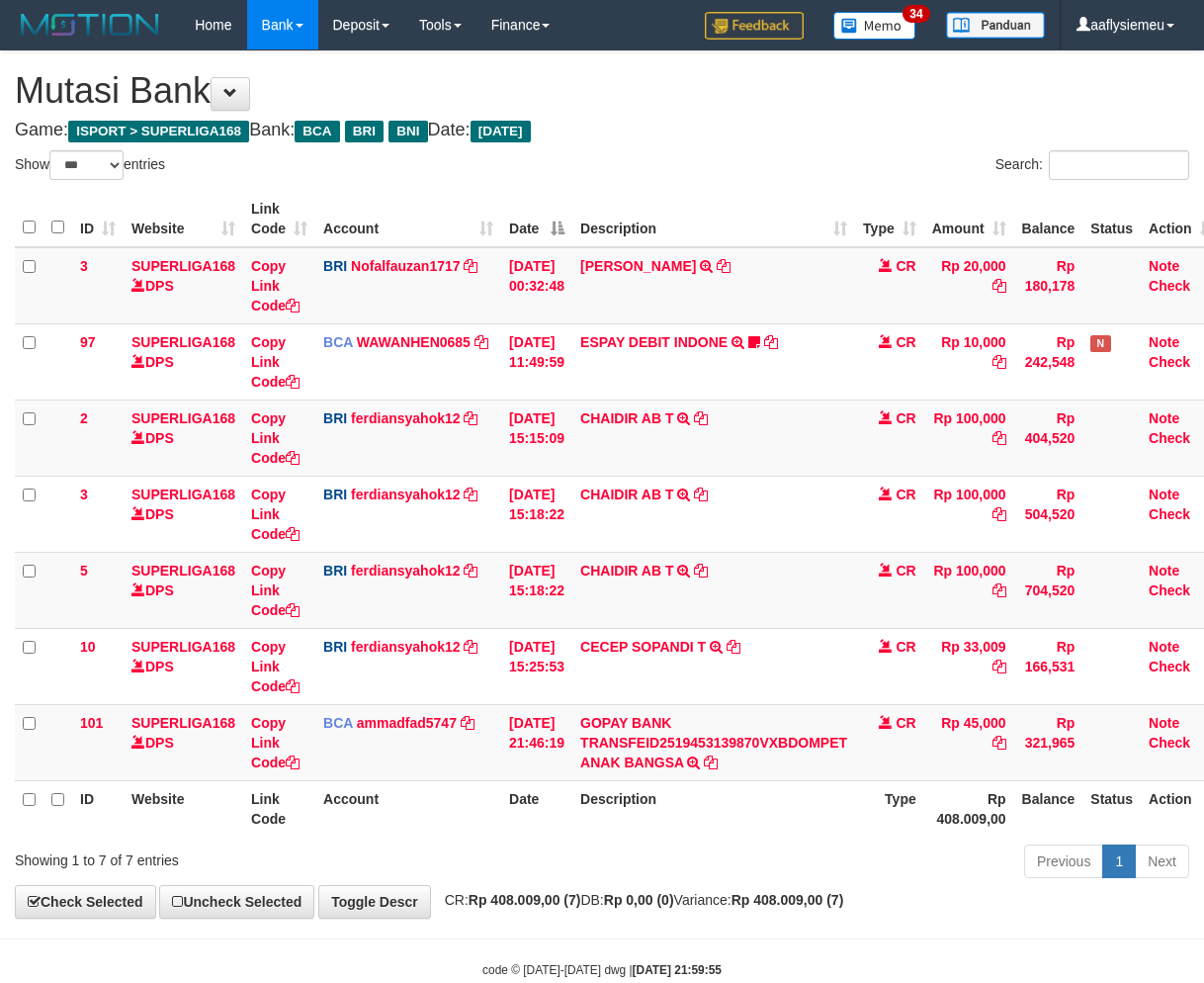 select on "***" 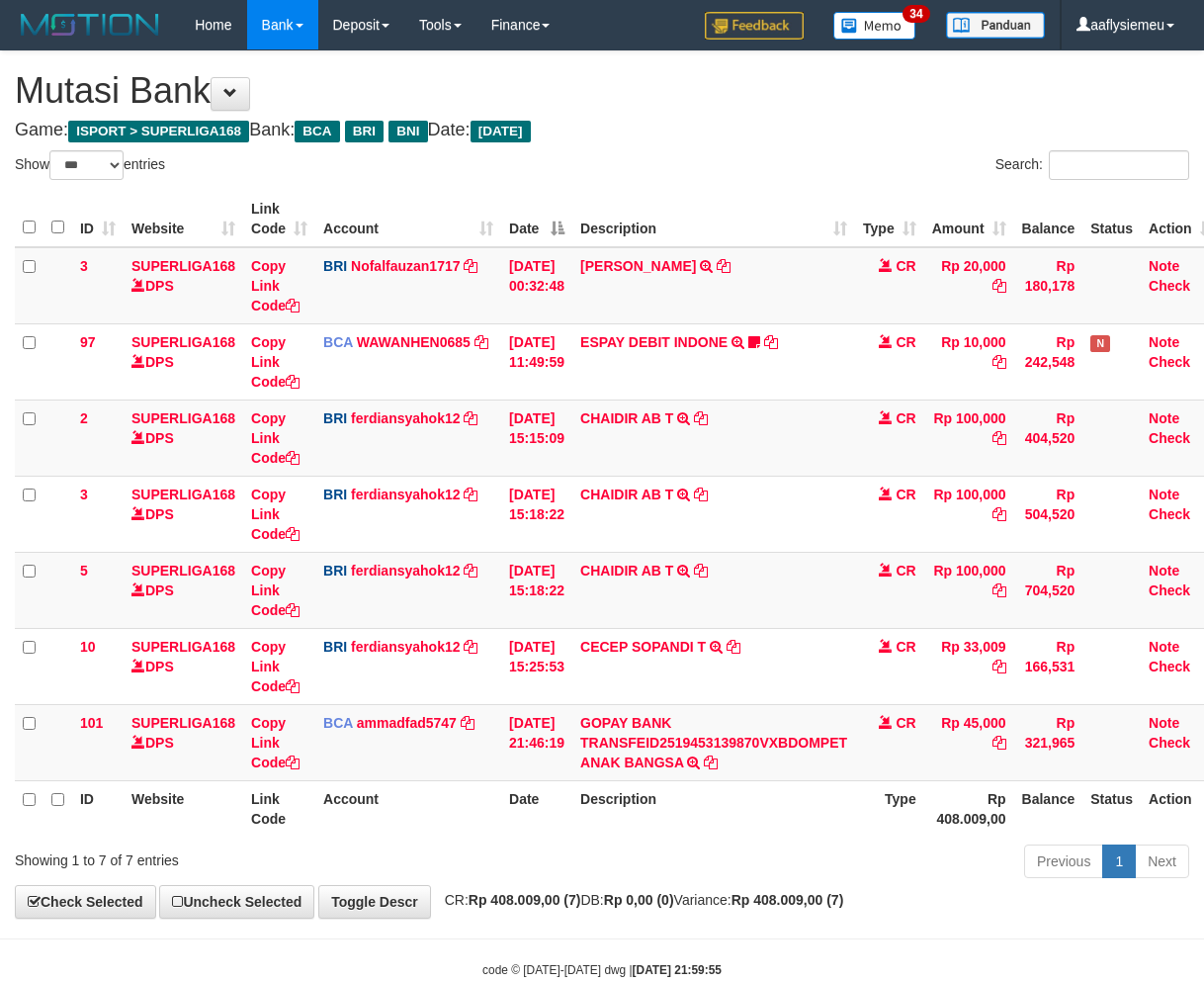 scroll, scrollTop: 45, scrollLeft: 0, axis: vertical 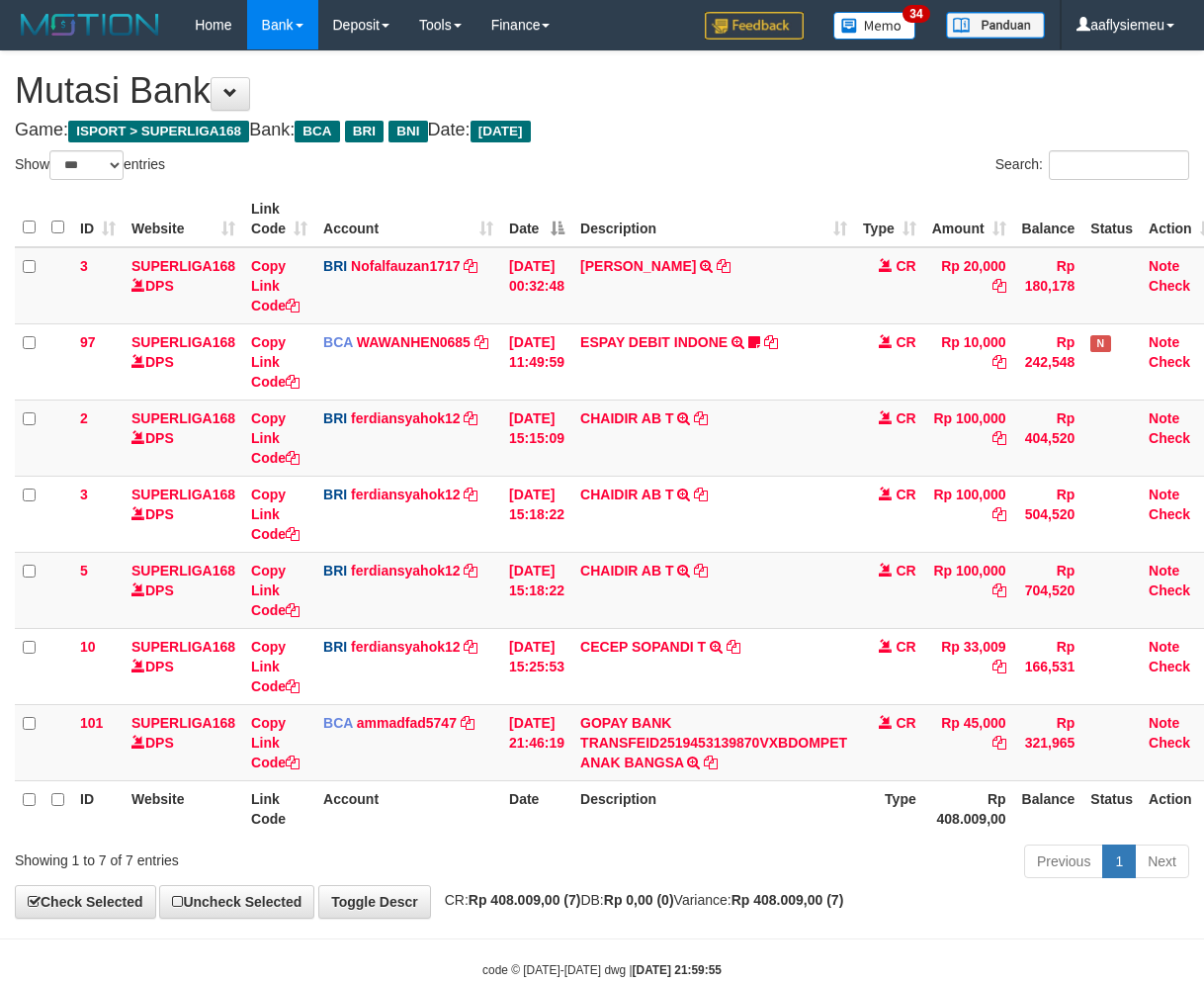select on "***" 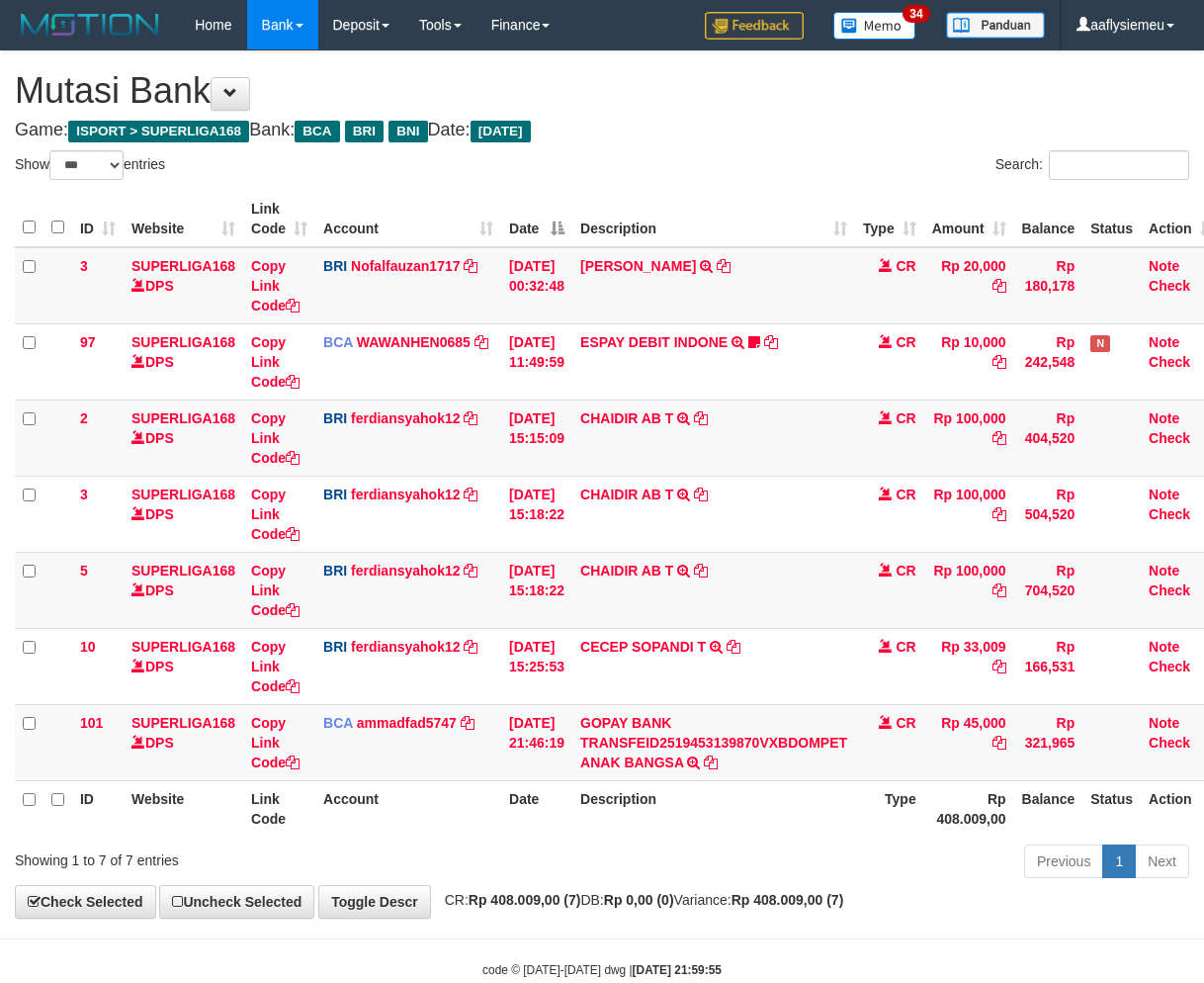 scroll, scrollTop: 45, scrollLeft: 0, axis: vertical 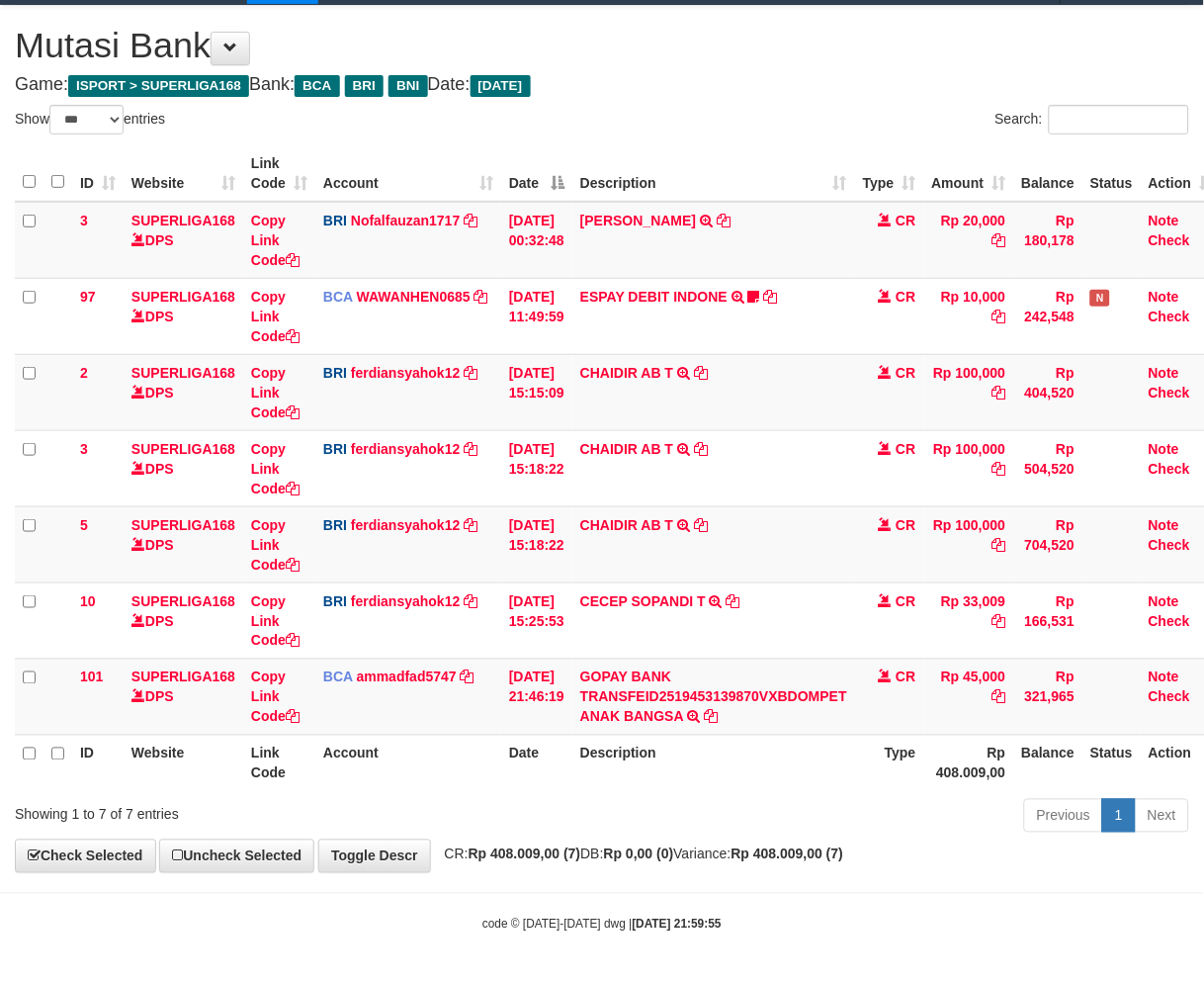 click on "ID Website Link Code Account Date Description Type Amount Balance Status Action
3
SUPERLIGA168    DPS
Copy Link Code
BRI
Nofalfauzan1717
DPS
[PERSON_NAME] ZANURIAH
mutasi_20250713_2213 | 3
mutasi_20250713_2213 | 3
[DATE] 00:32:48
[PERSON_NAME]         TRANSFER NBMB [PERSON_NAME] TO [PERSON_NAME] ZANURIAH
CR
Rp 20,000
Rp 180,178
Note
Check
97
SUPERLIGA168    DPS
Copy Link Code
BCA
WAWANHEN0685
DPS" at bounding box center (602, 468) 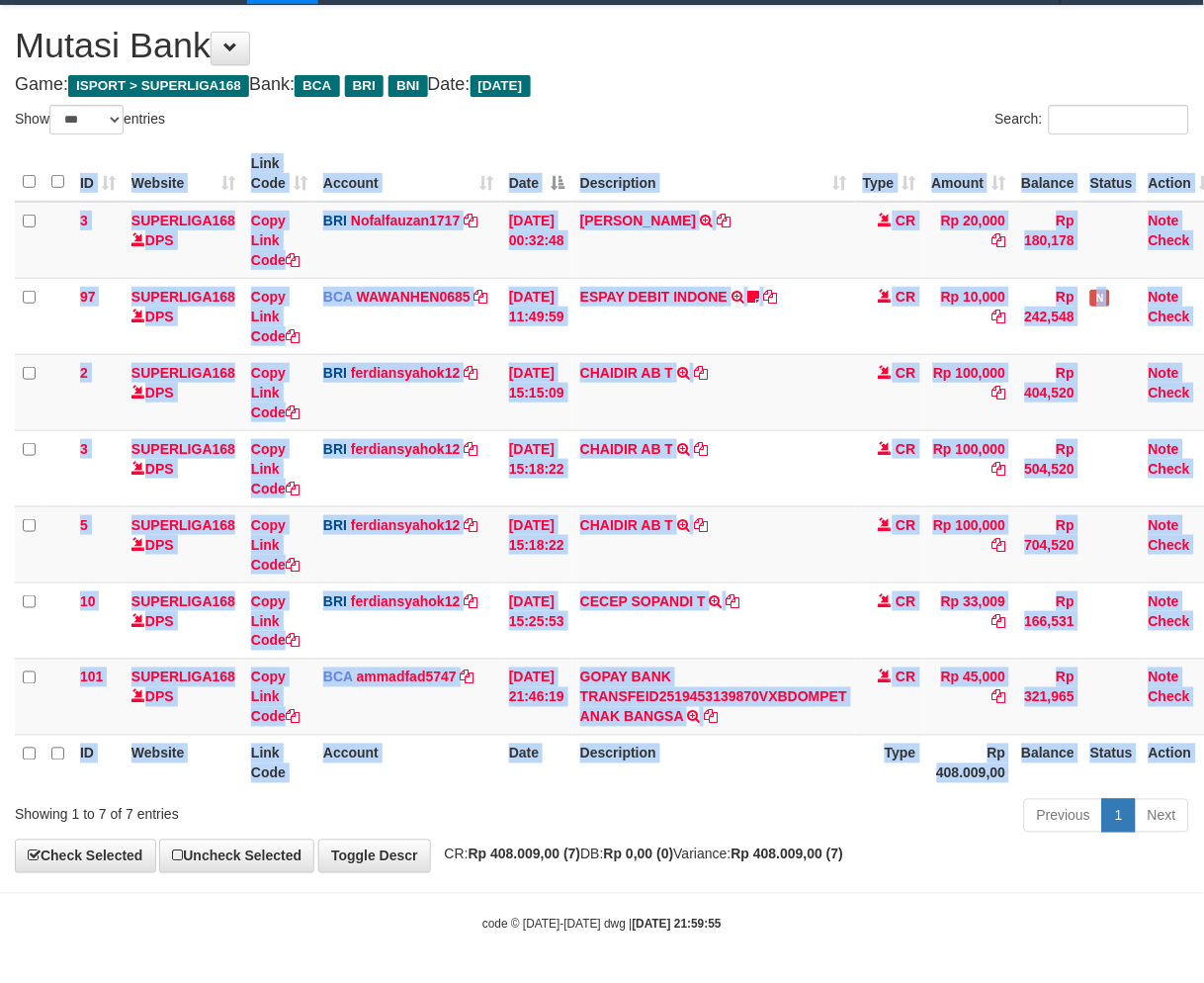 click on "ID Website Link Code Account Date Description Type Amount Balance Status Action
3
SUPERLIGA168    DPS
Copy Link Code
BRI
Nofalfauzan1717
DPS
NOFAL ZANURIAH
mutasi_20250713_2213 | 3
mutasi_20250713_2213 | 3
13/07/2025 00:32:48
MUHAMMAD LUT         TRANSFER NBMB MUHAMMAD LUT TO NOFAL ZANURIAH
CR
Rp 20,000
Rp 180,178
Note
Check
97
SUPERLIGA168    DPS
Copy Link Code
BCA
WAWANHEN0685
DPS" at bounding box center (602, 468) 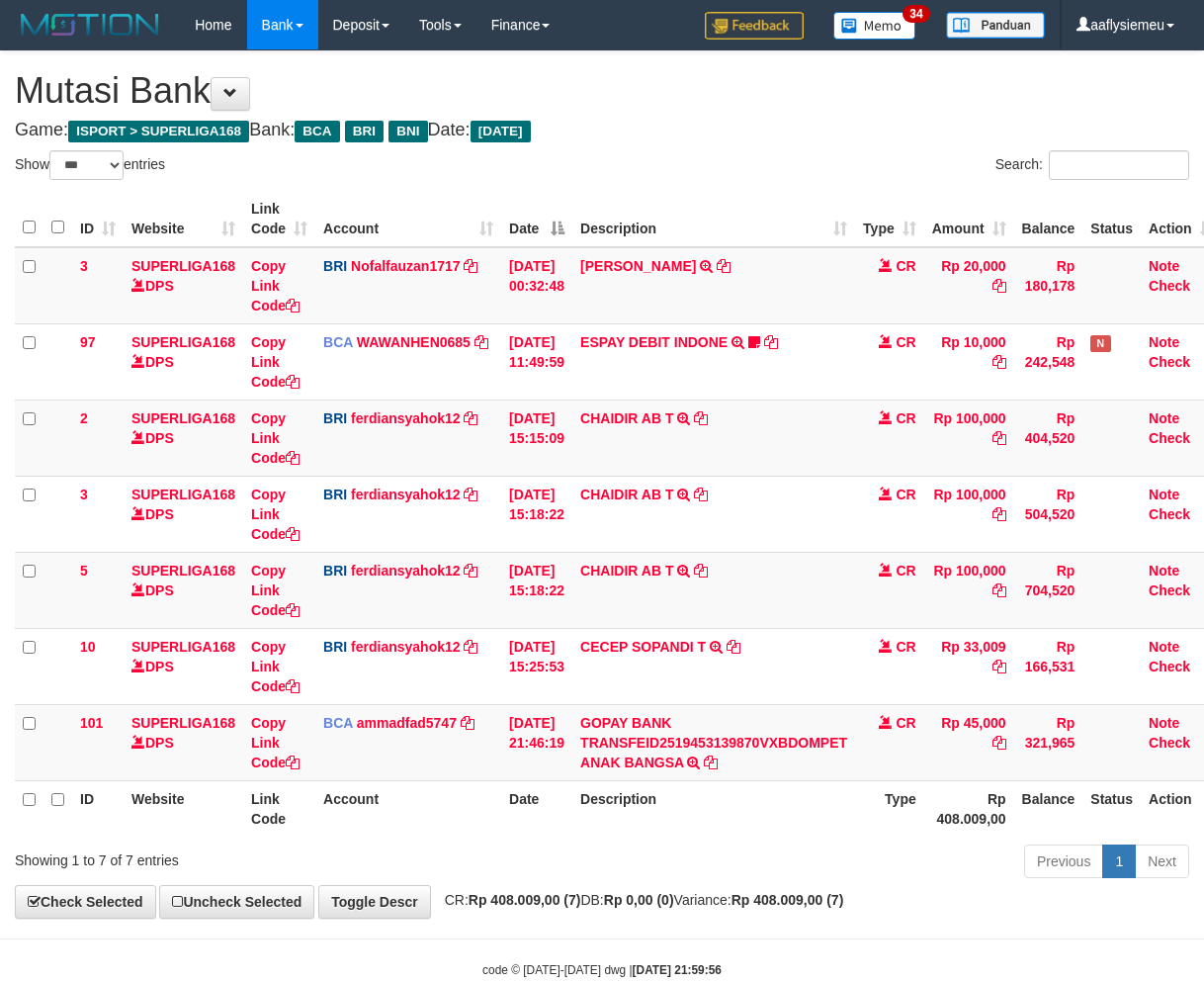 select on "***" 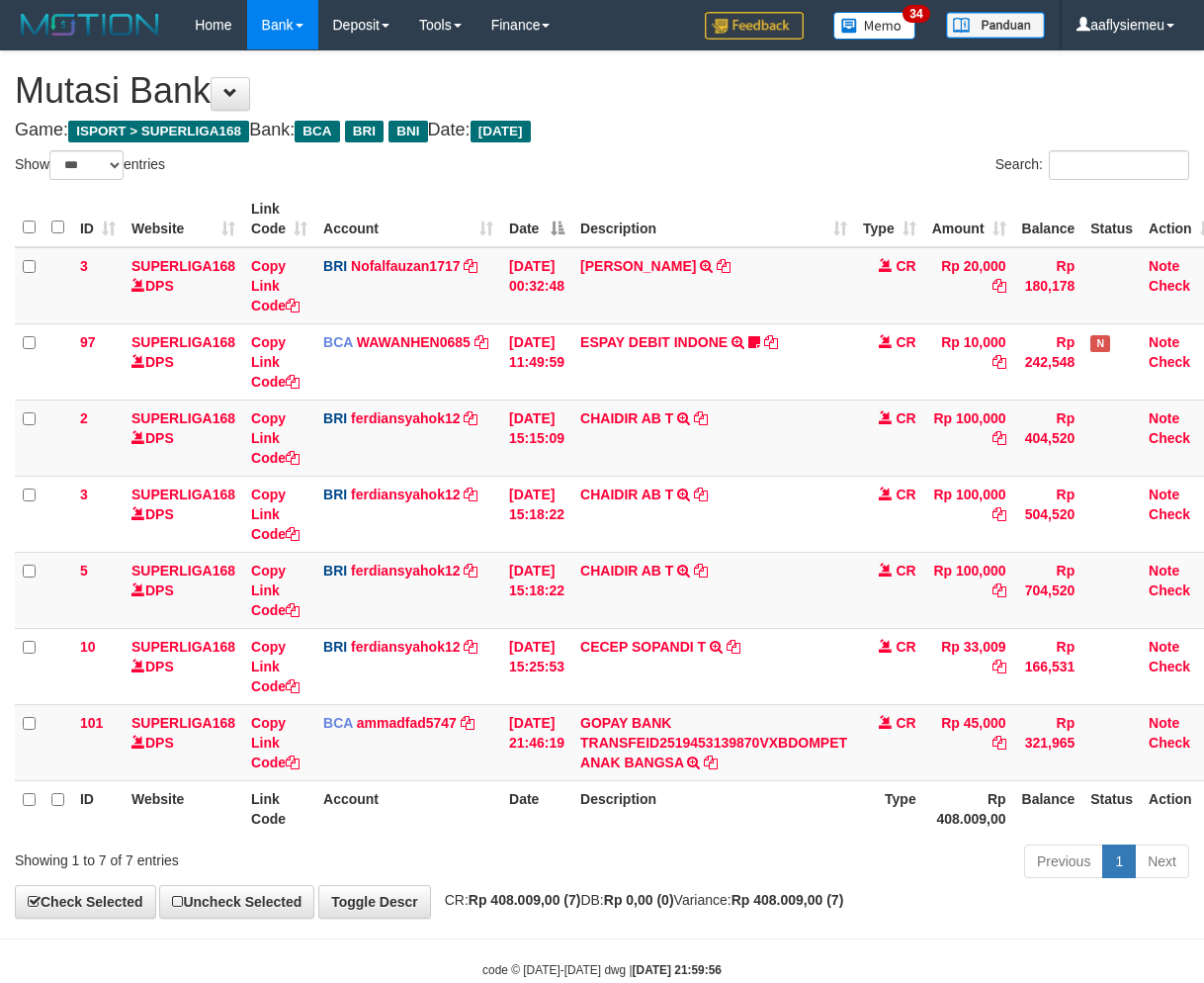 scroll, scrollTop: 45, scrollLeft: 0, axis: vertical 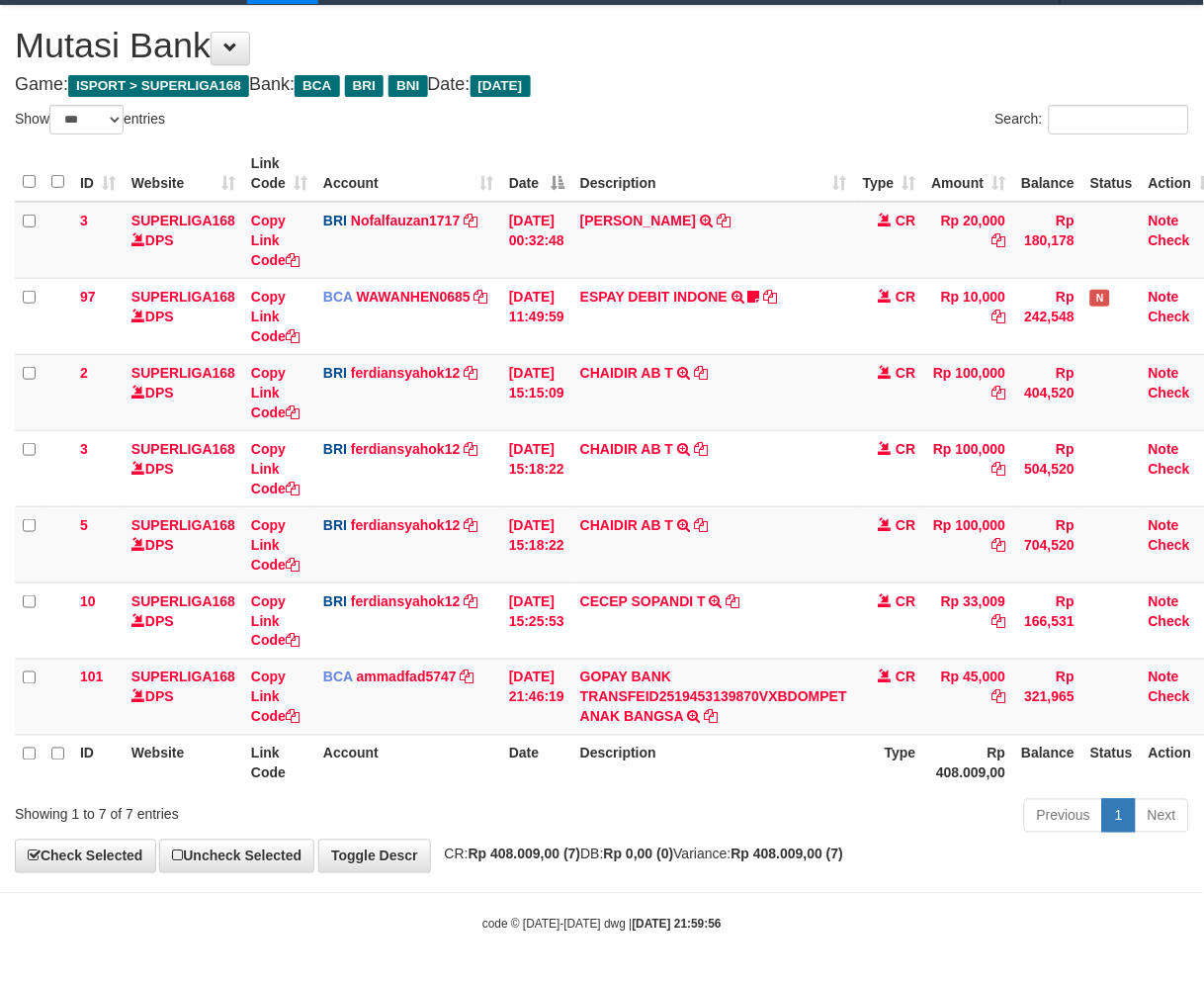 click on "Description" at bounding box center [714, 762] 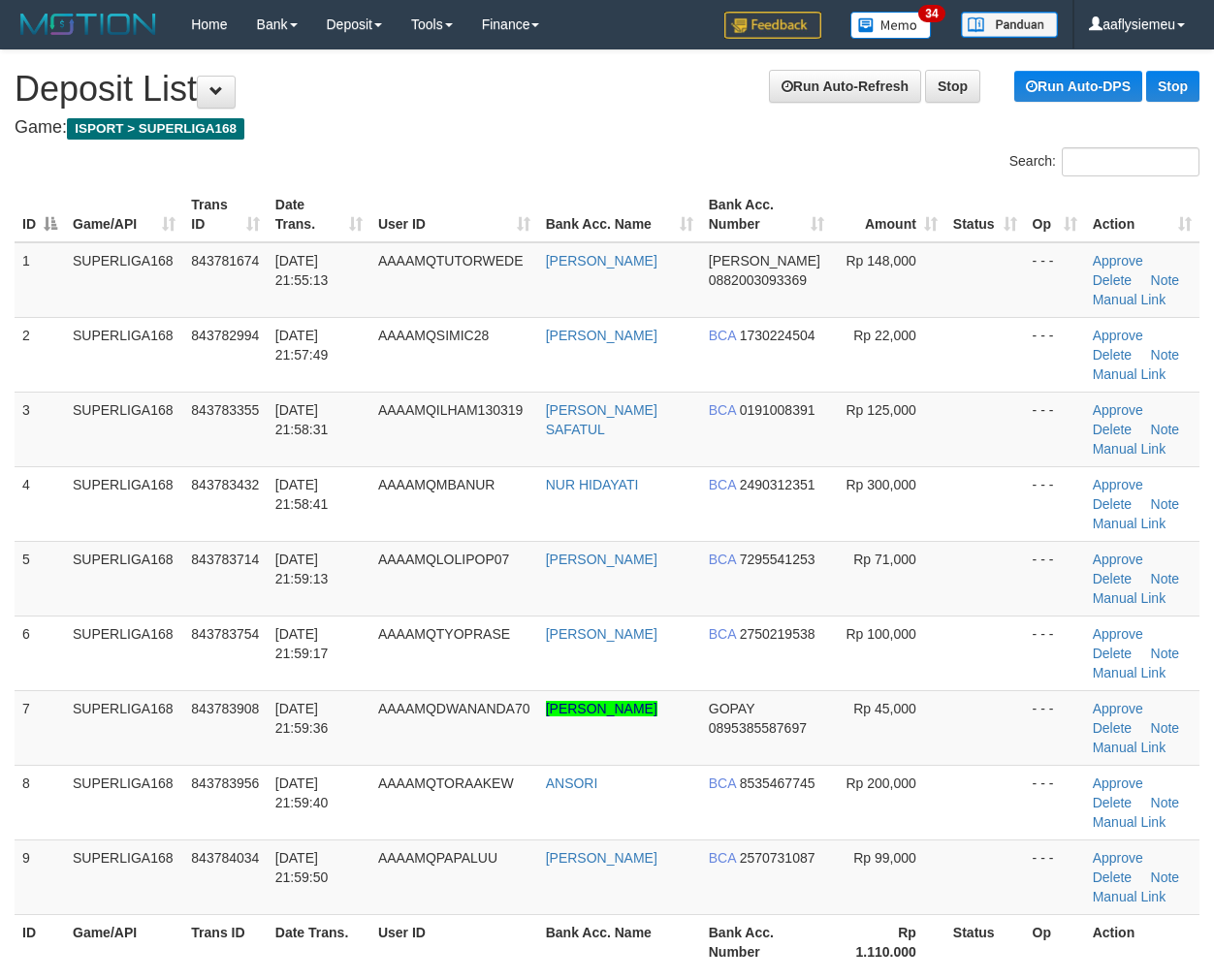 scroll, scrollTop: 0, scrollLeft: 0, axis: both 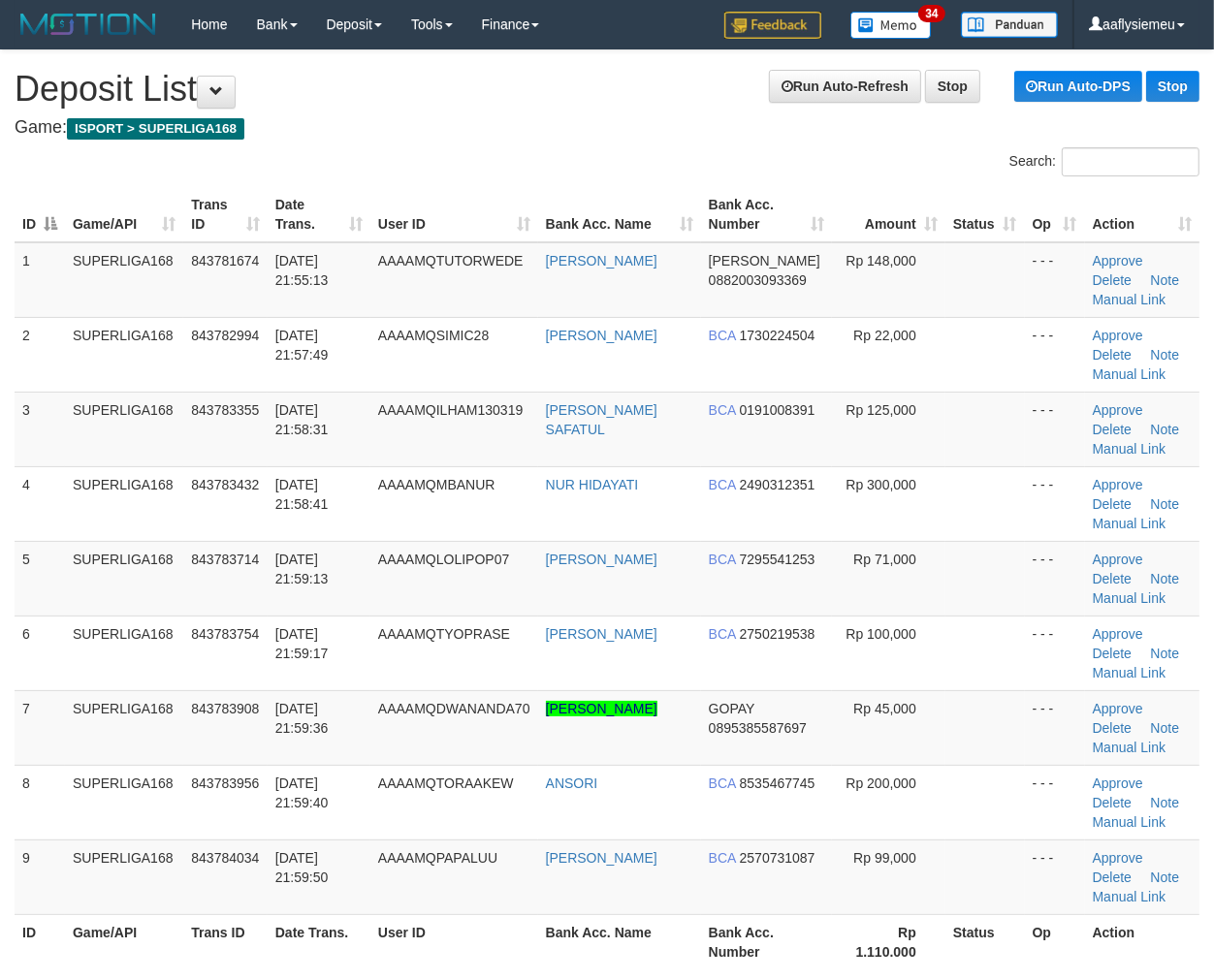 drag, startPoint x: 136, startPoint y: 592, endPoint x: 0, endPoint y: 618, distance: 138.463 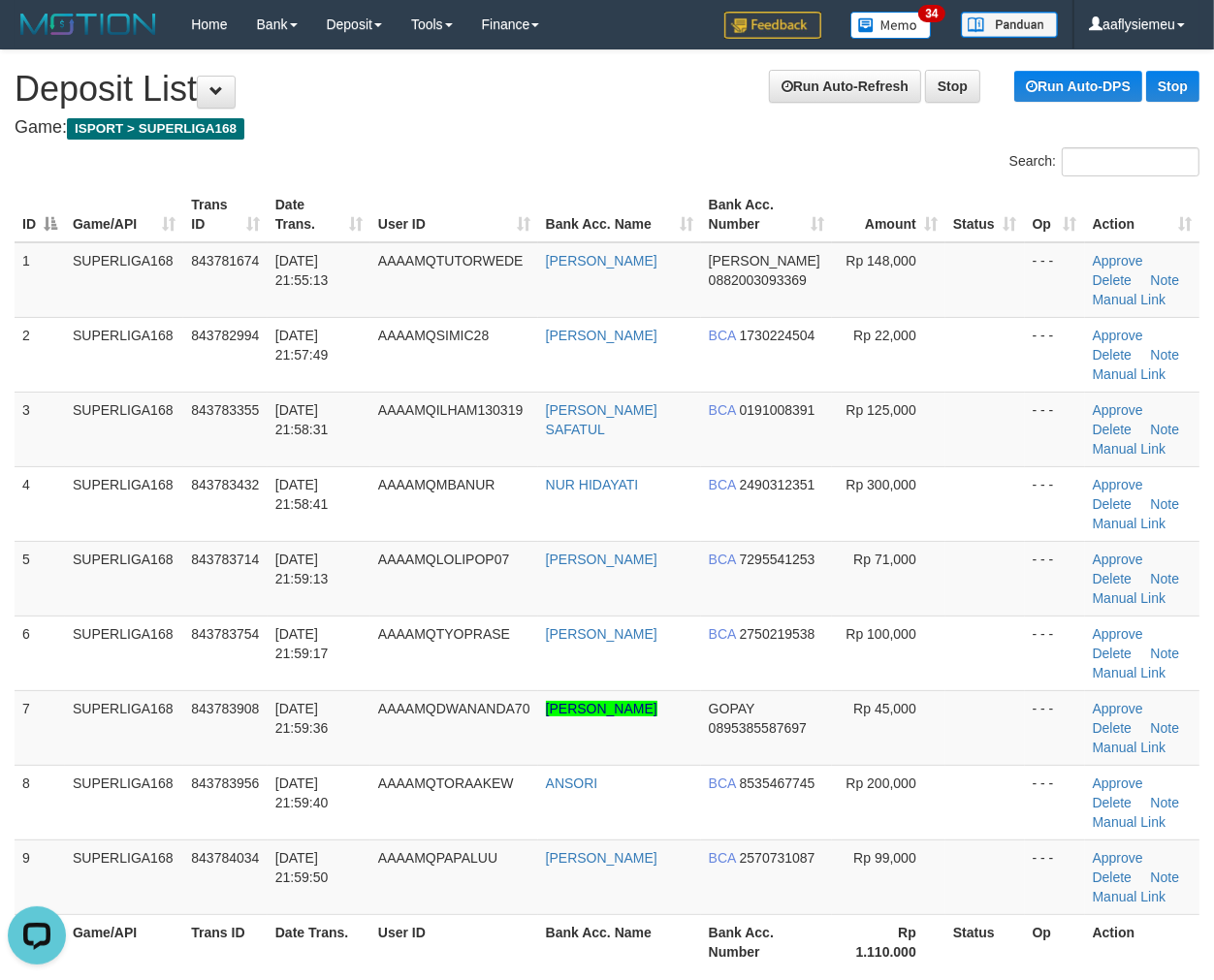 scroll, scrollTop: 0, scrollLeft: 0, axis: both 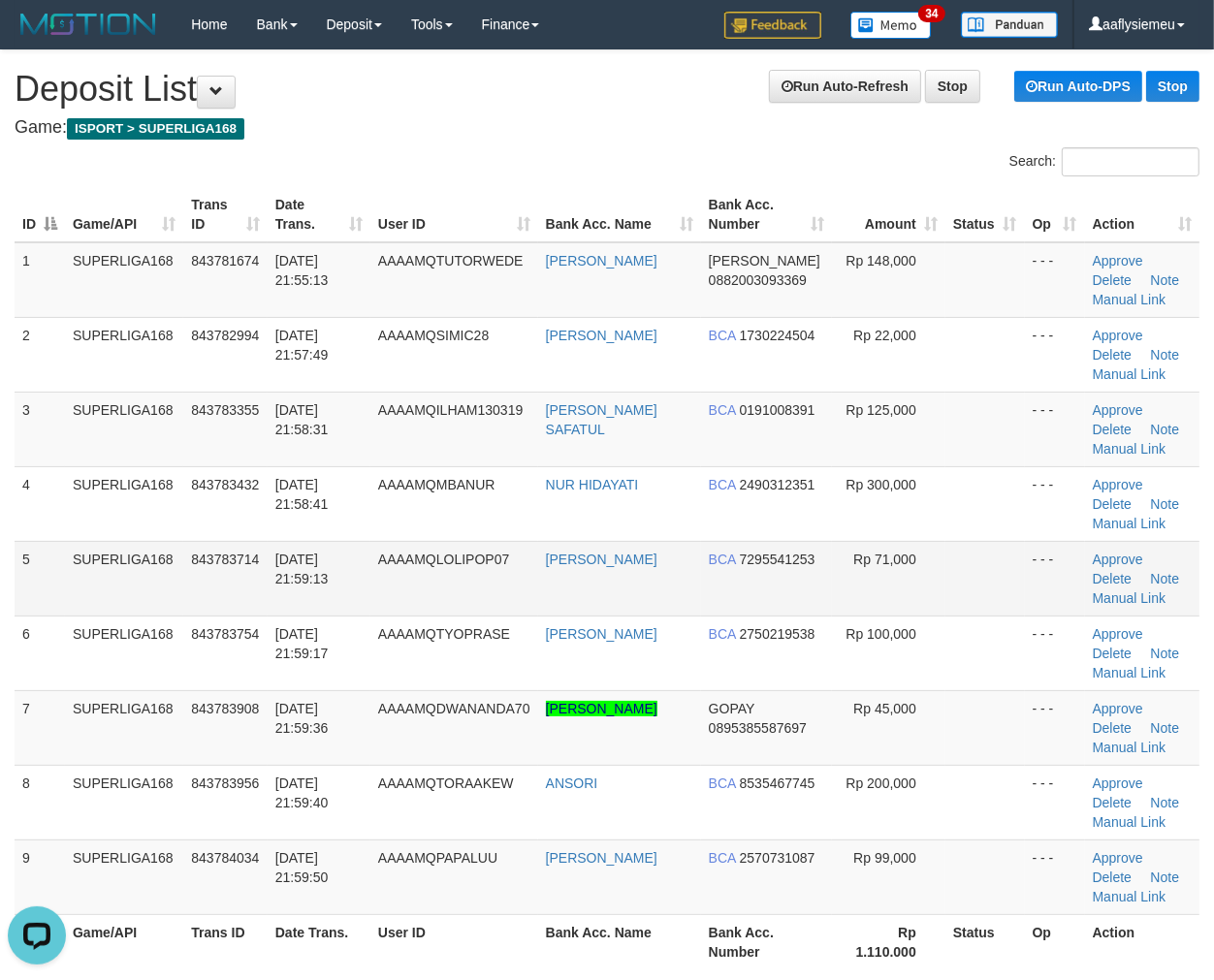 click on "5" at bounding box center (40, 578) 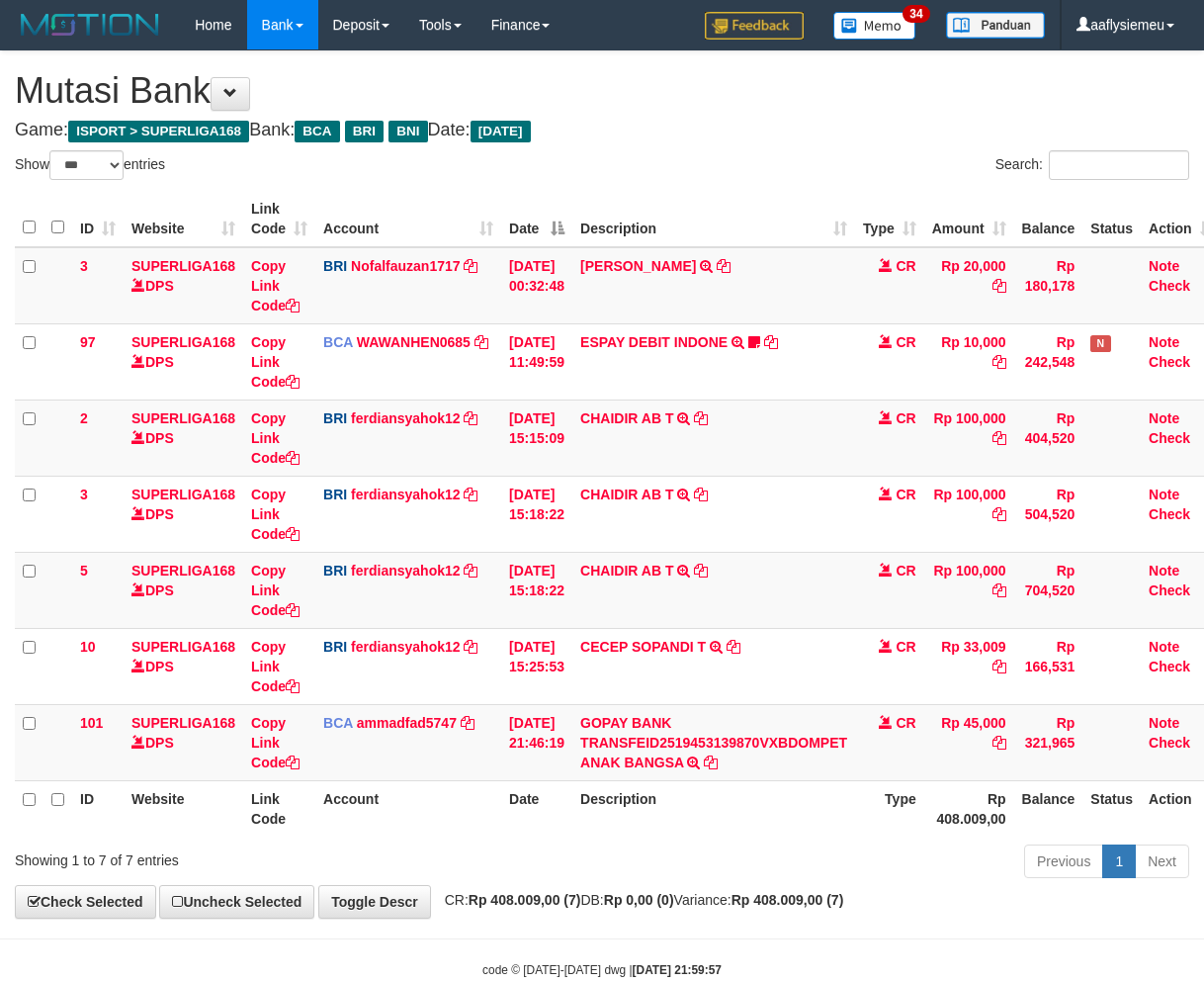 select on "***" 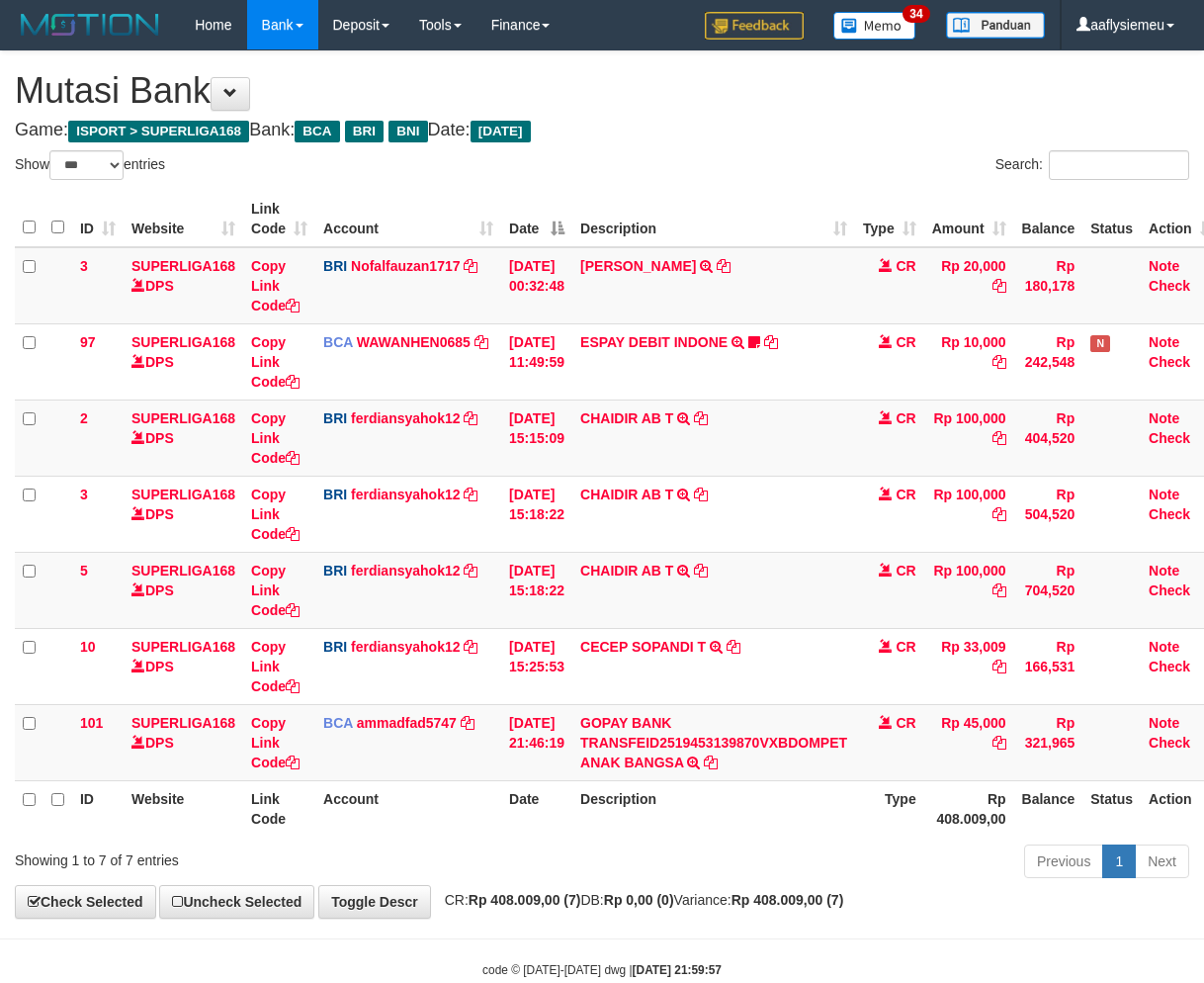 scroll, scrollTop: 45, scrollLeft: 0, axis: vertical 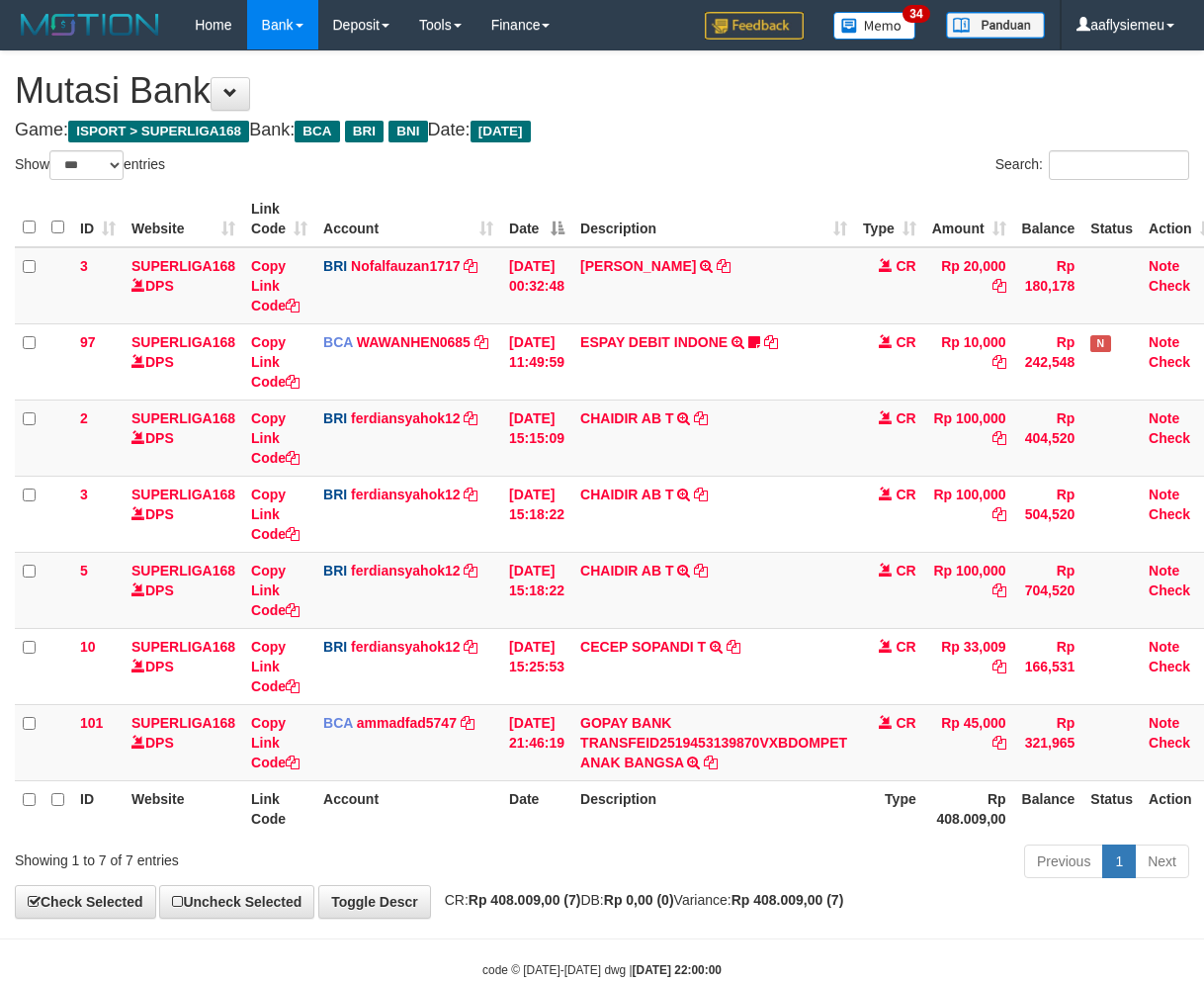 select on "***" 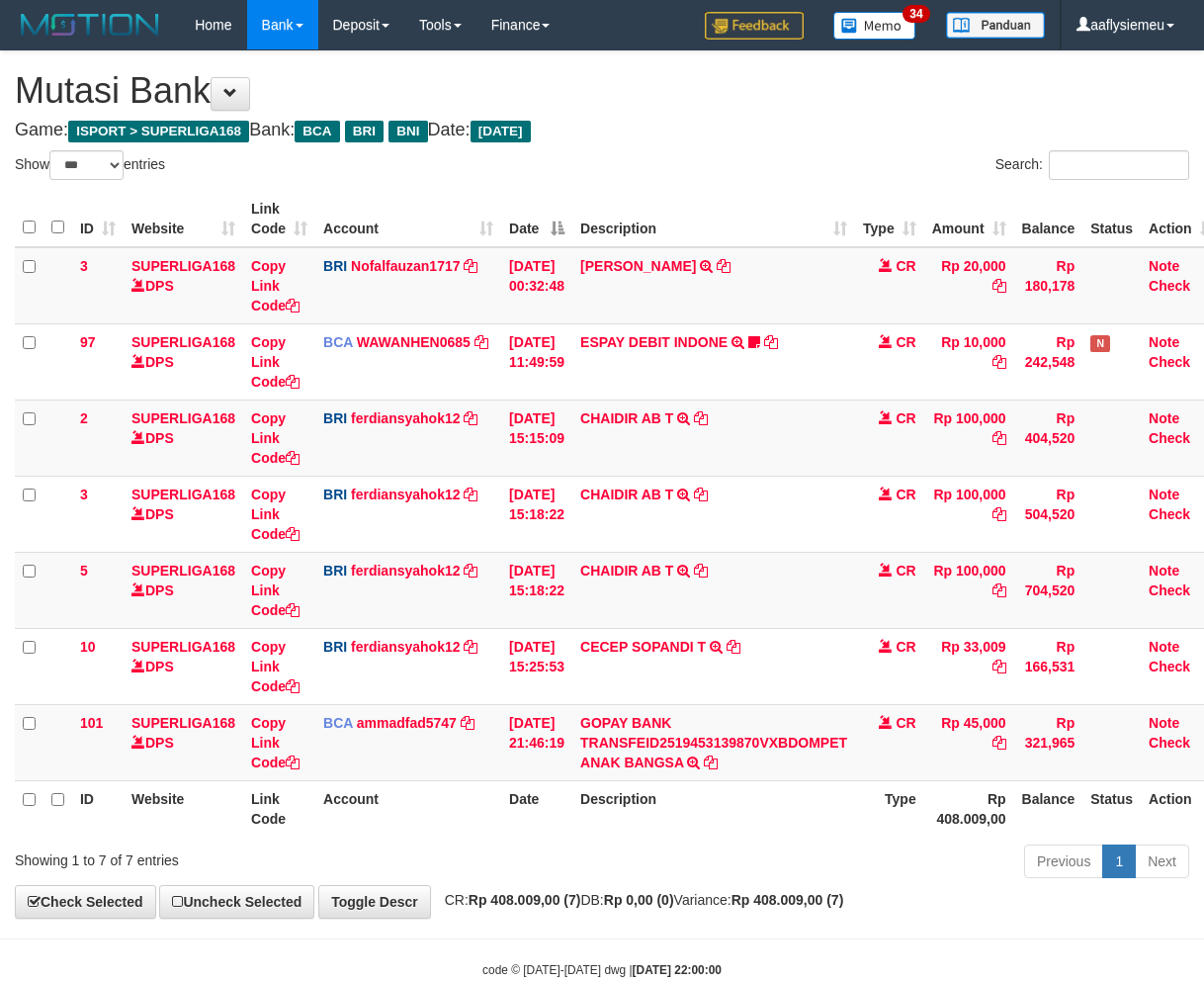 scroll, scrollTop: 45, scrollLeft: 0, axis: vertical 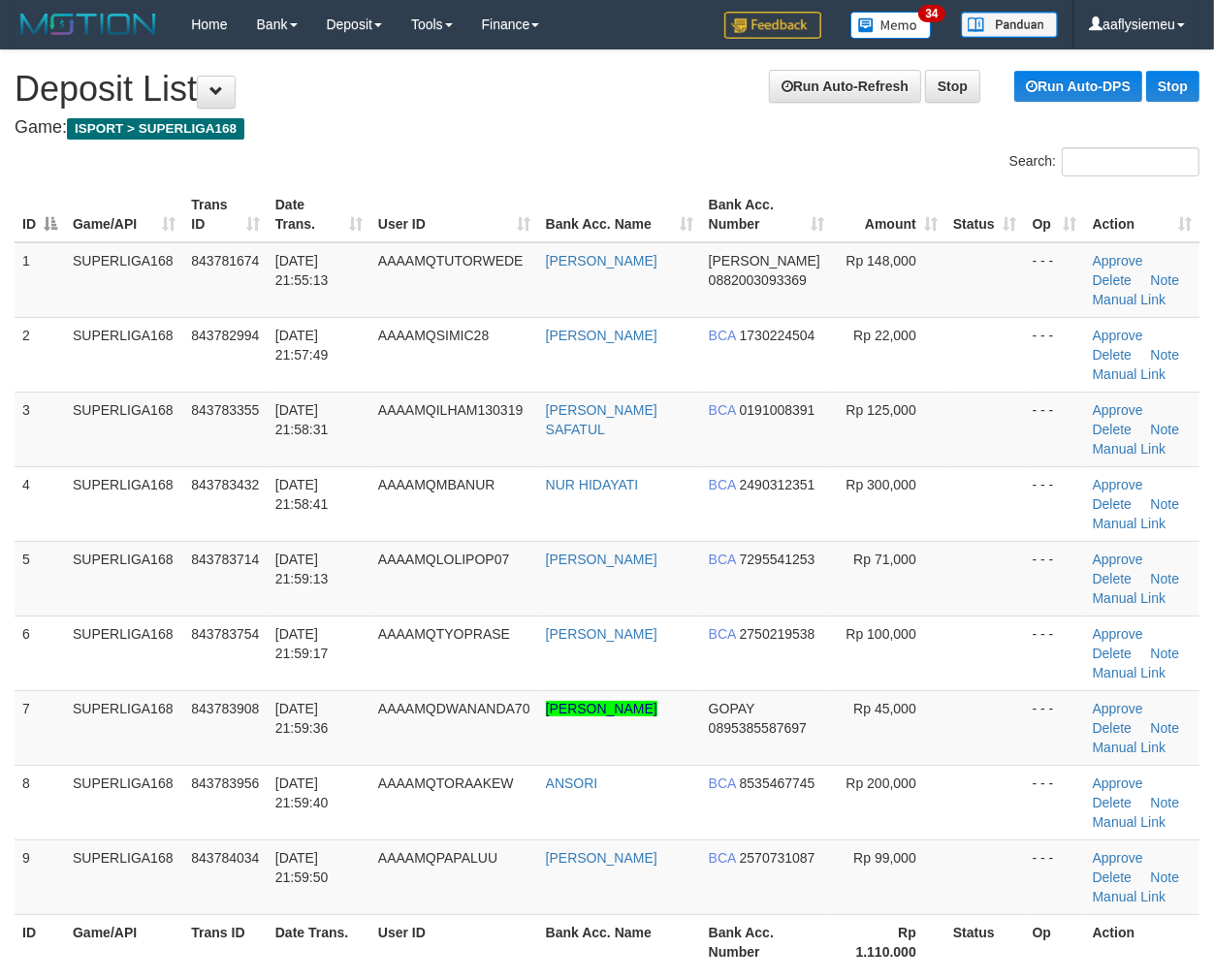 drag, startPoint x: 78, startPoint y: 574, endPoint x: 1, endPoint y: 594, distance: 79.555 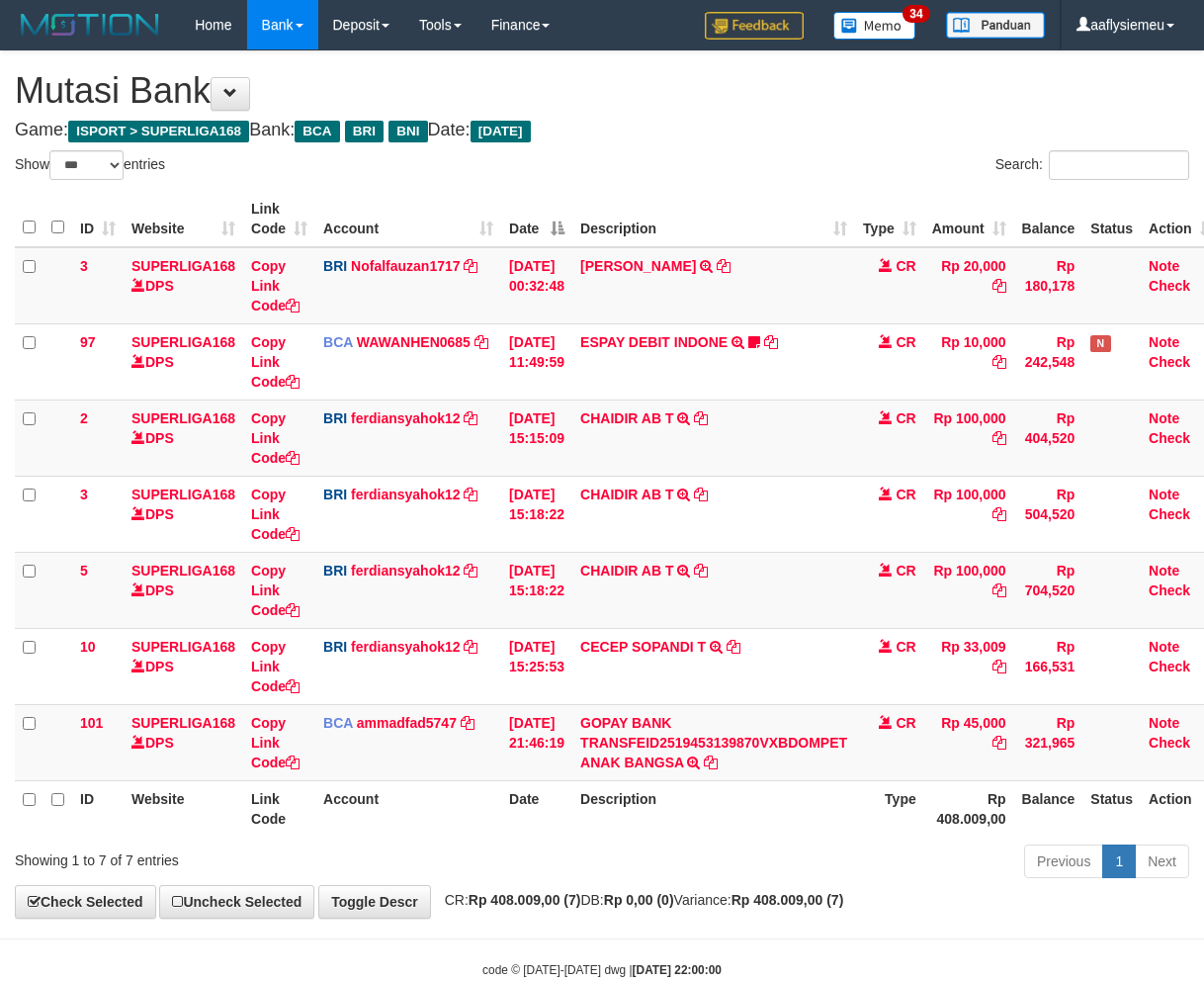 select on "***" 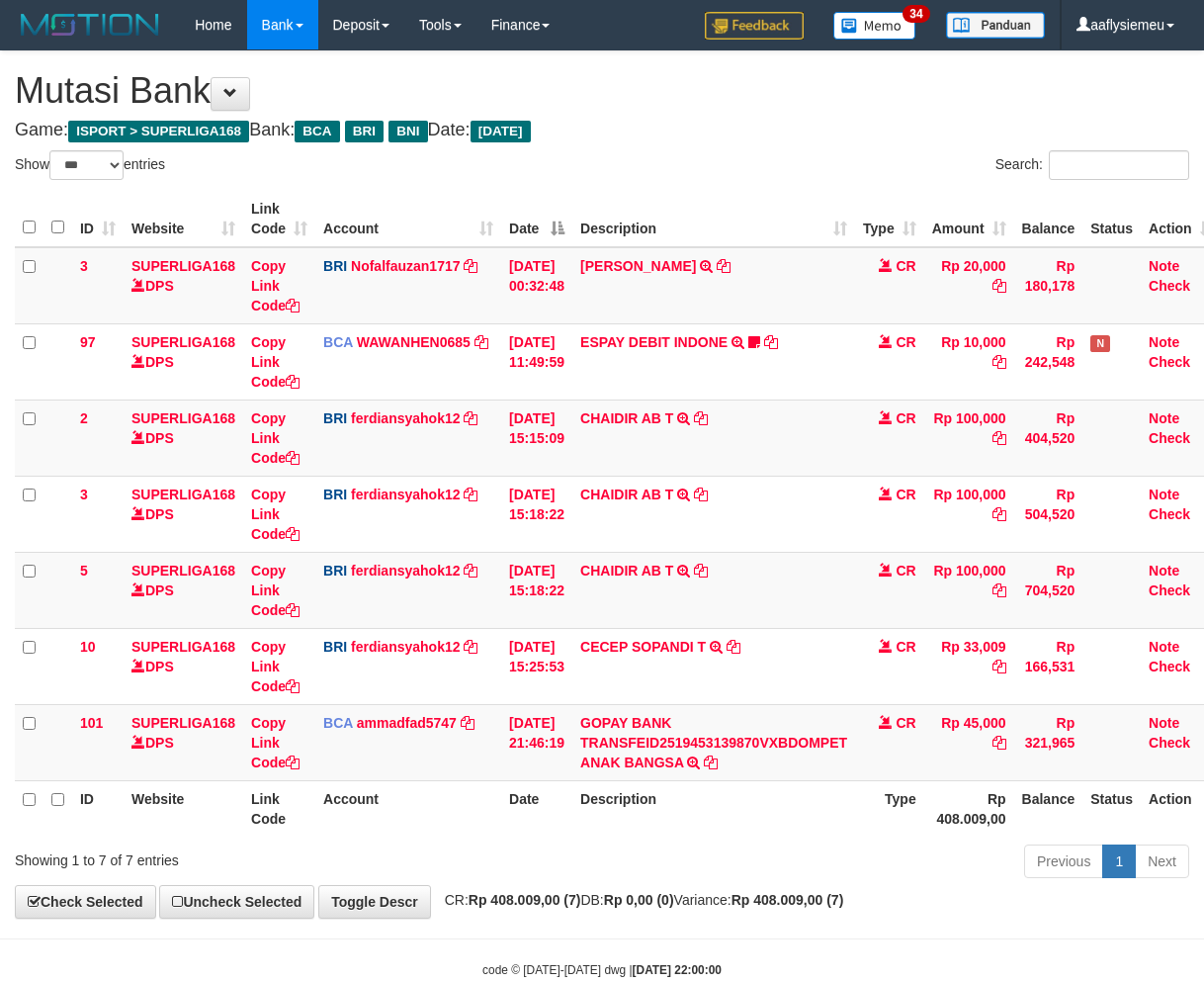 scroll, scrollTop: 45, scrollLeft: 0, axis: vertical 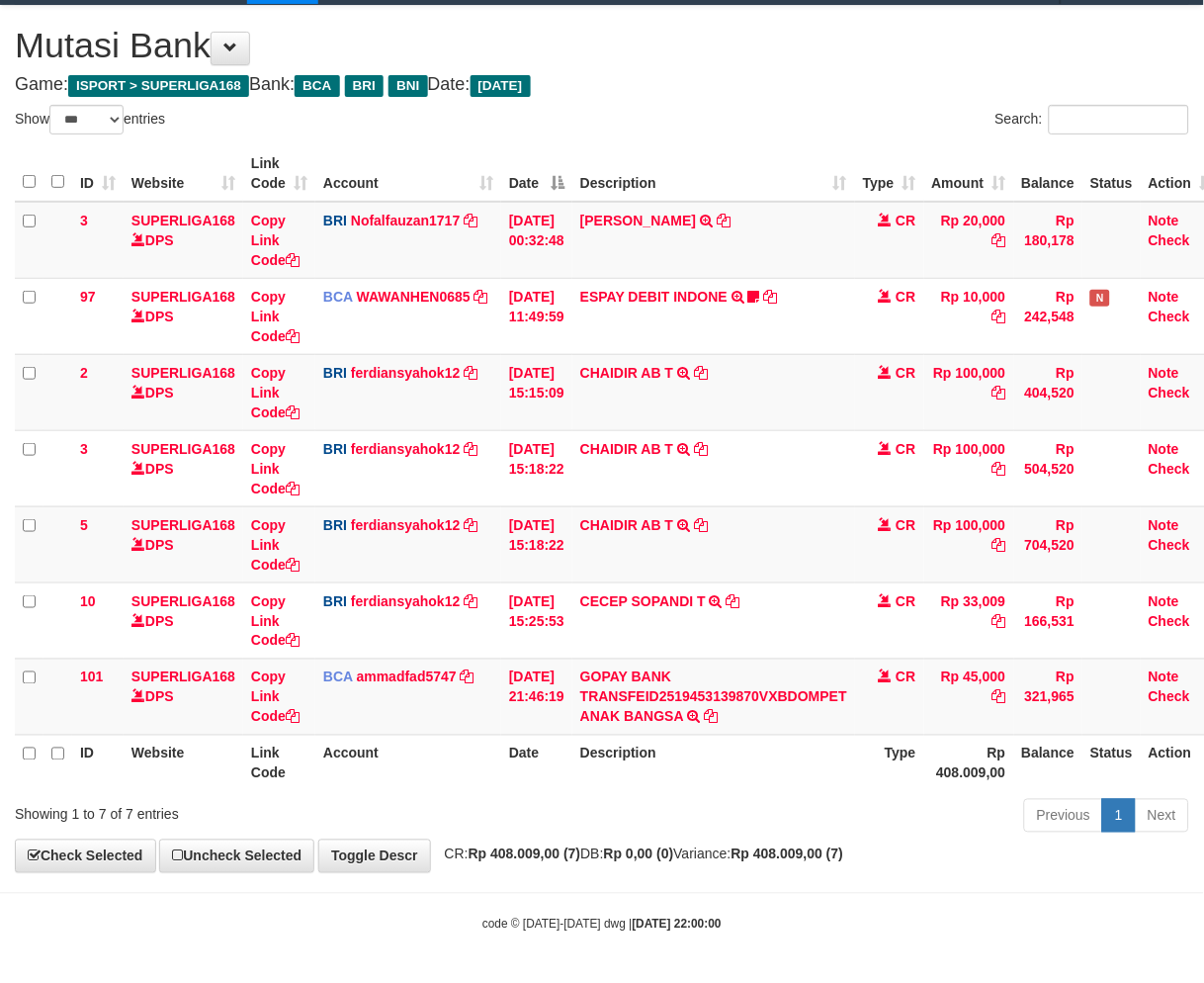click on "Description" at bounding box center (714, 762) 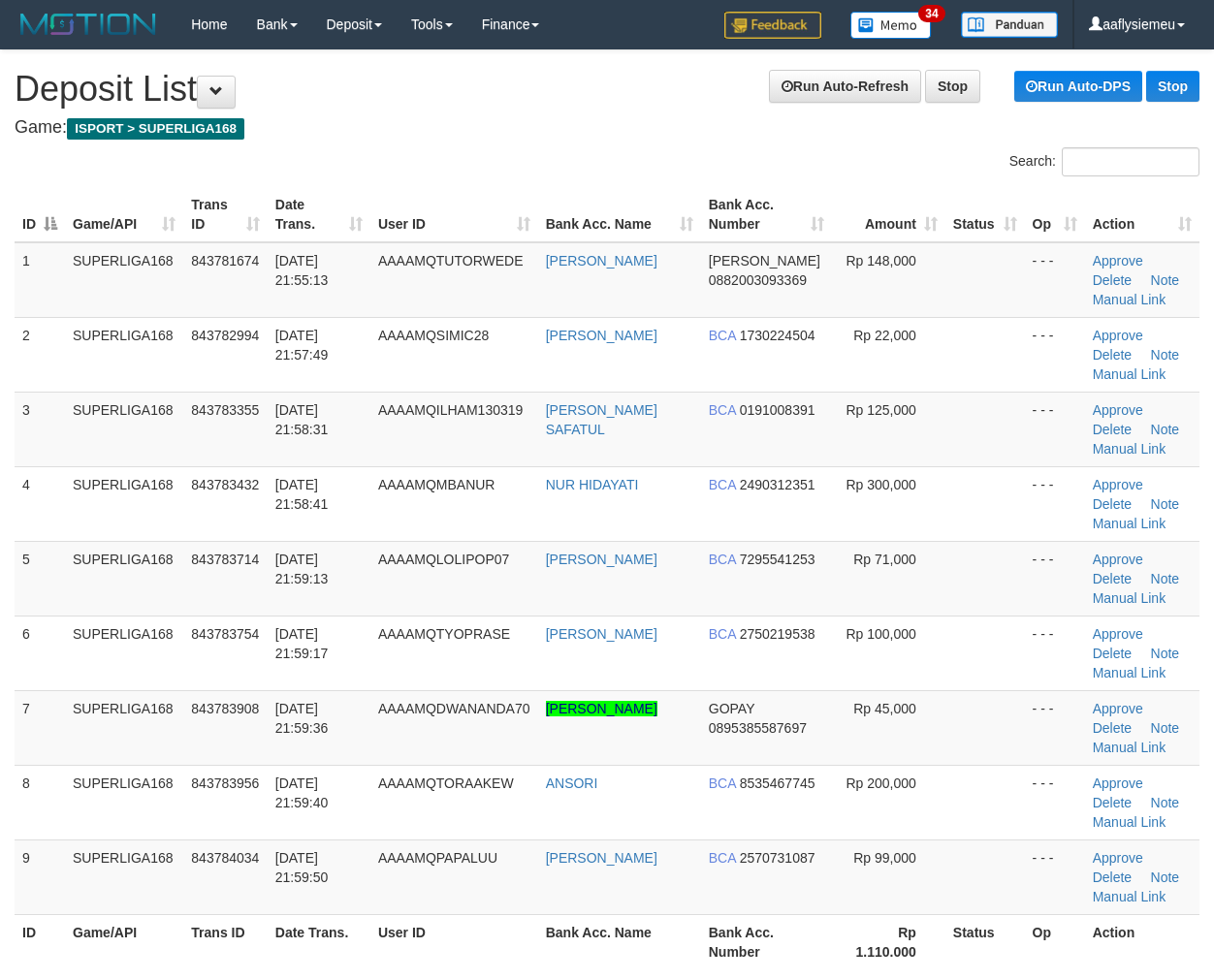 scroll, scrollTop: 0, scrollLeft: 0, axis: both 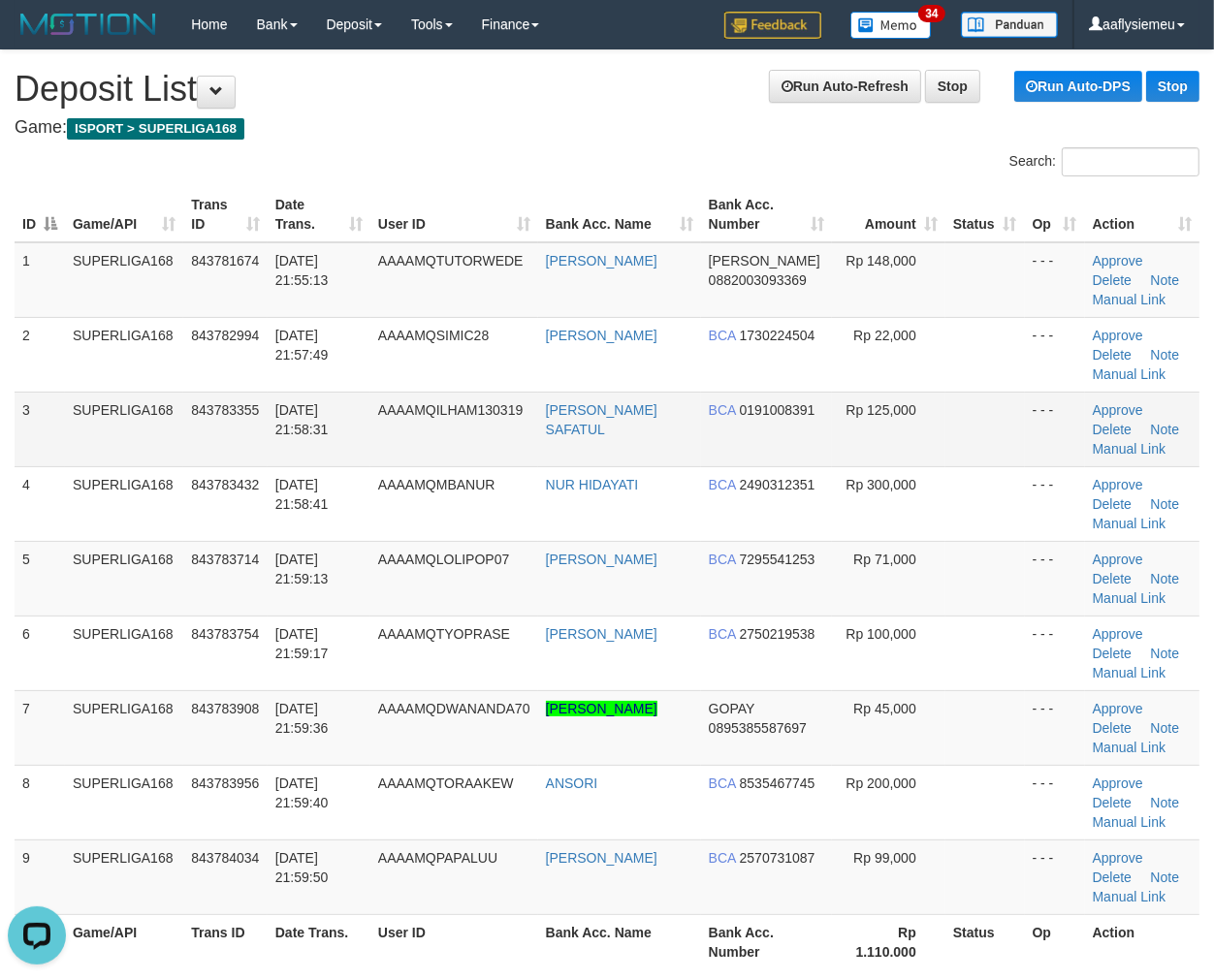 click on "SUPERLIGA168" at bounding box center [124, 428] 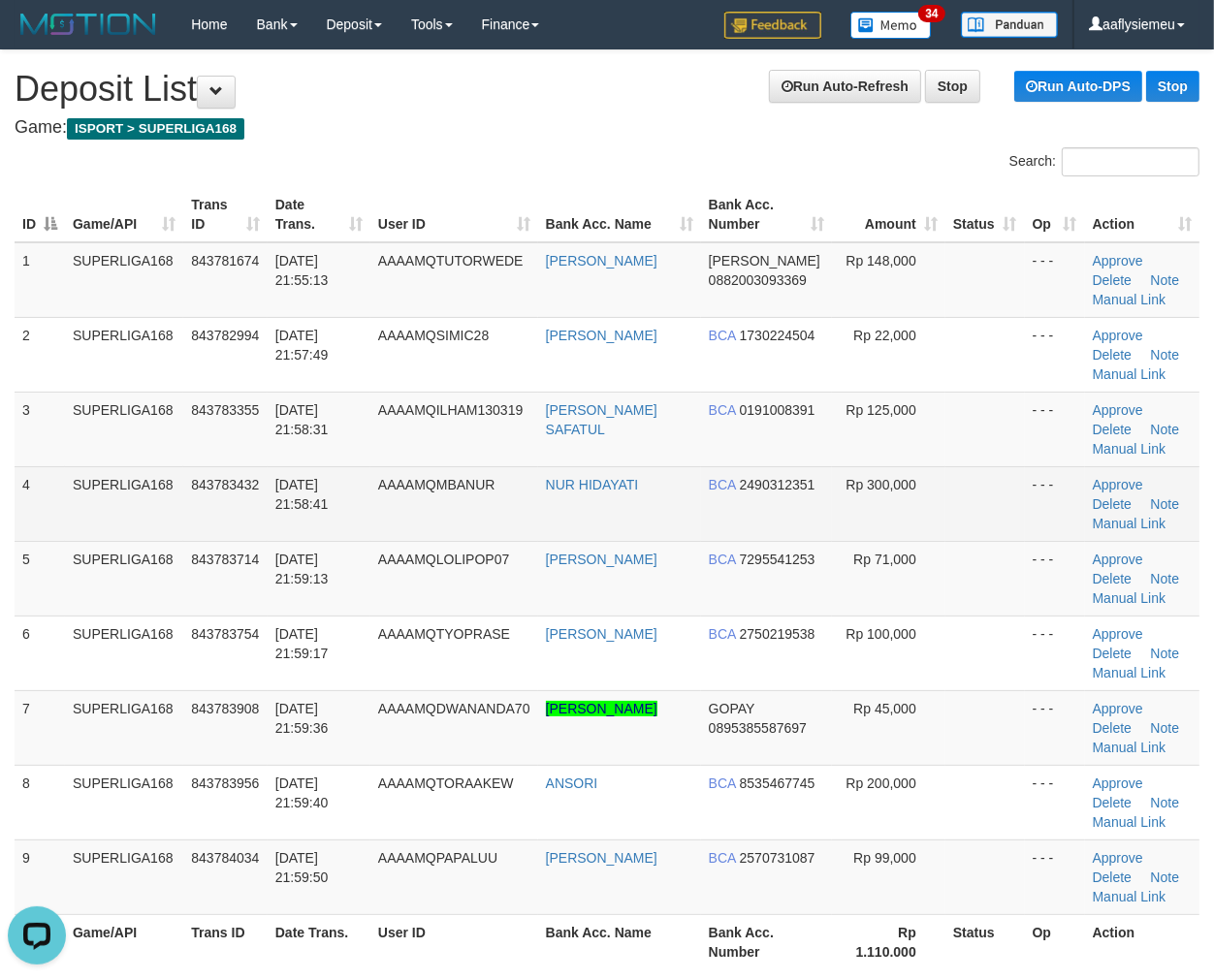 drag, startPoint x: 187, startPoint y: 443, endPoint x: 95, endPoint y: 485, distance: 101.13358 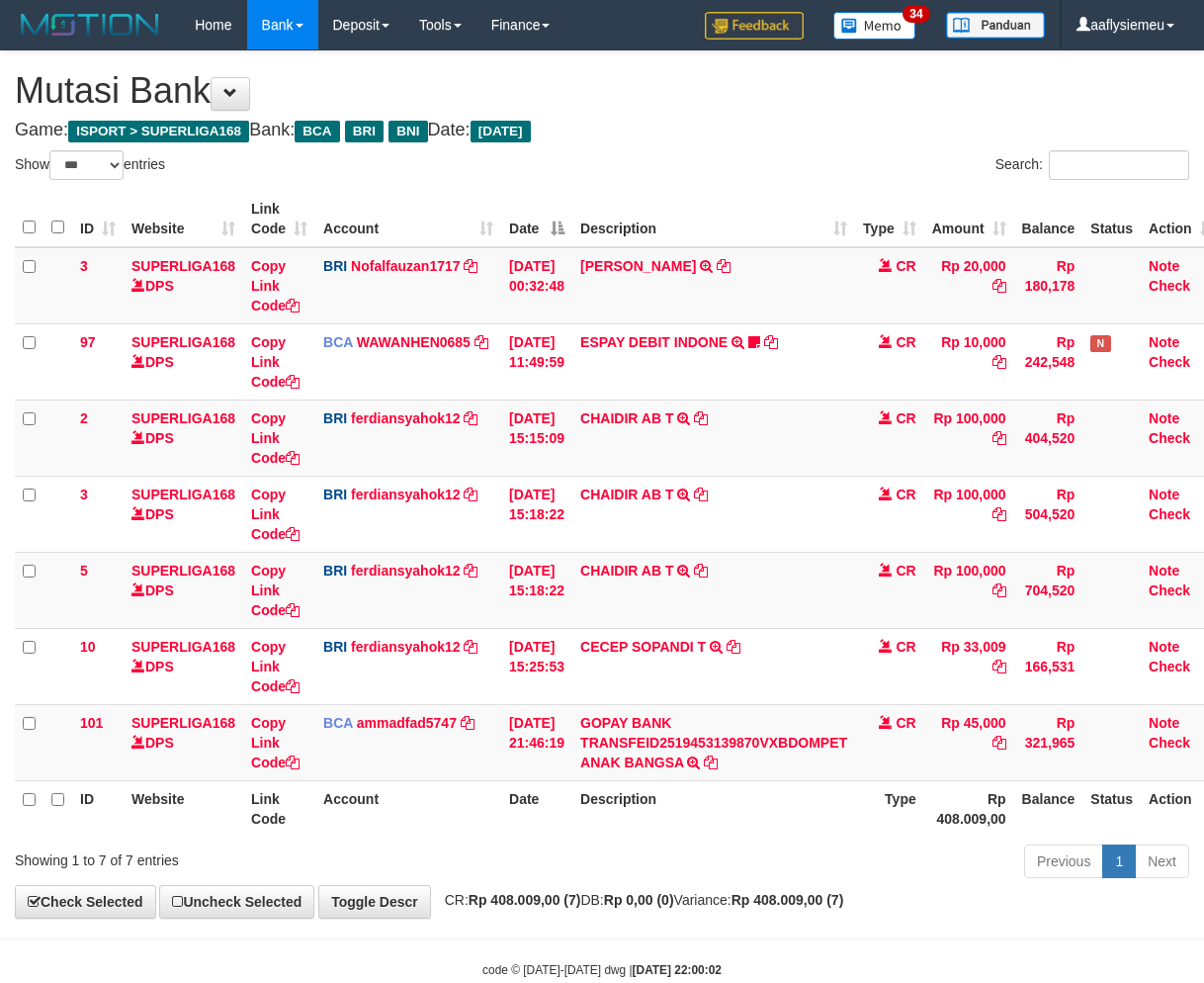 select on "***" 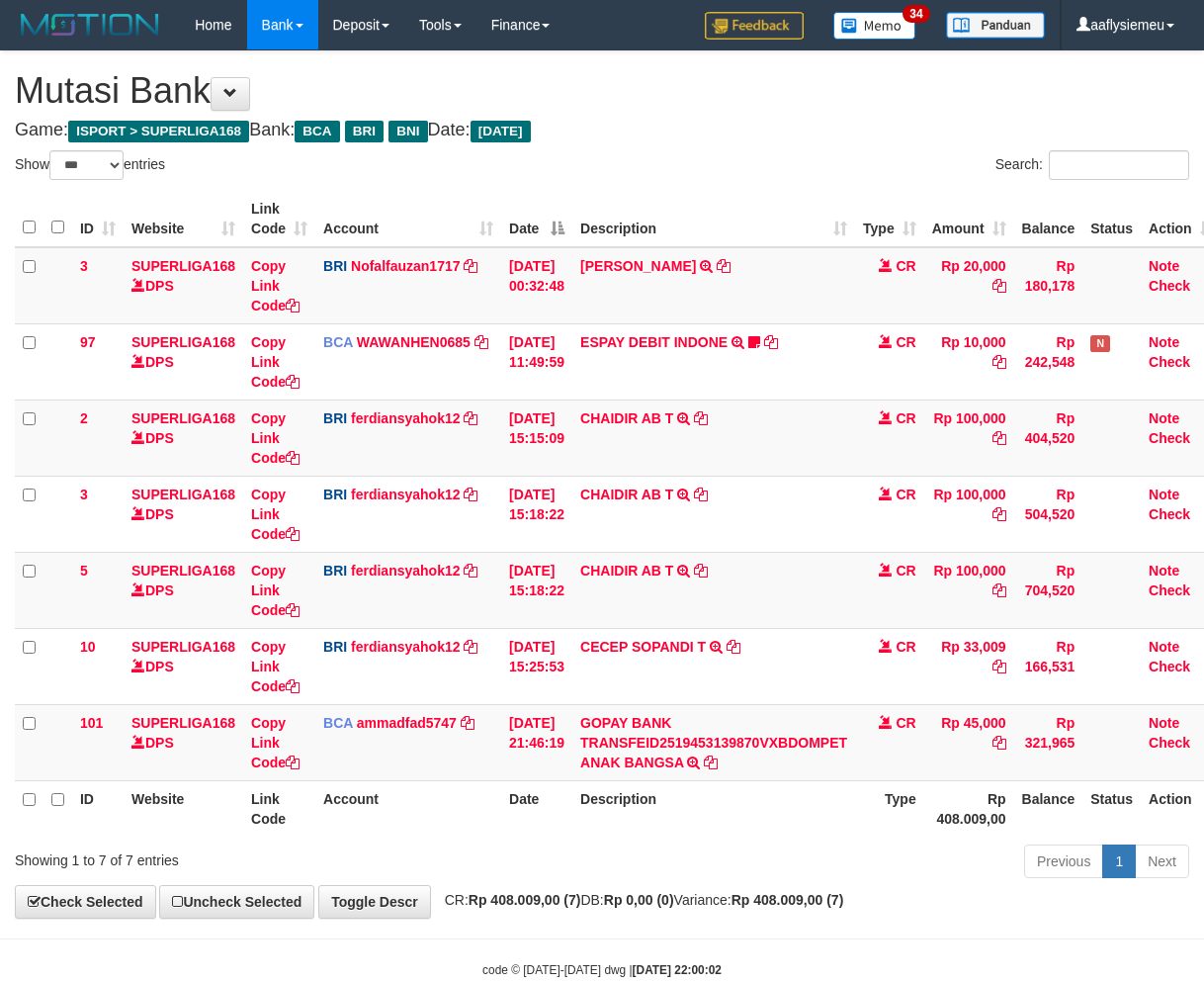 scroll, scrollTop: 45, scrollLeft: 0, axis: vertical 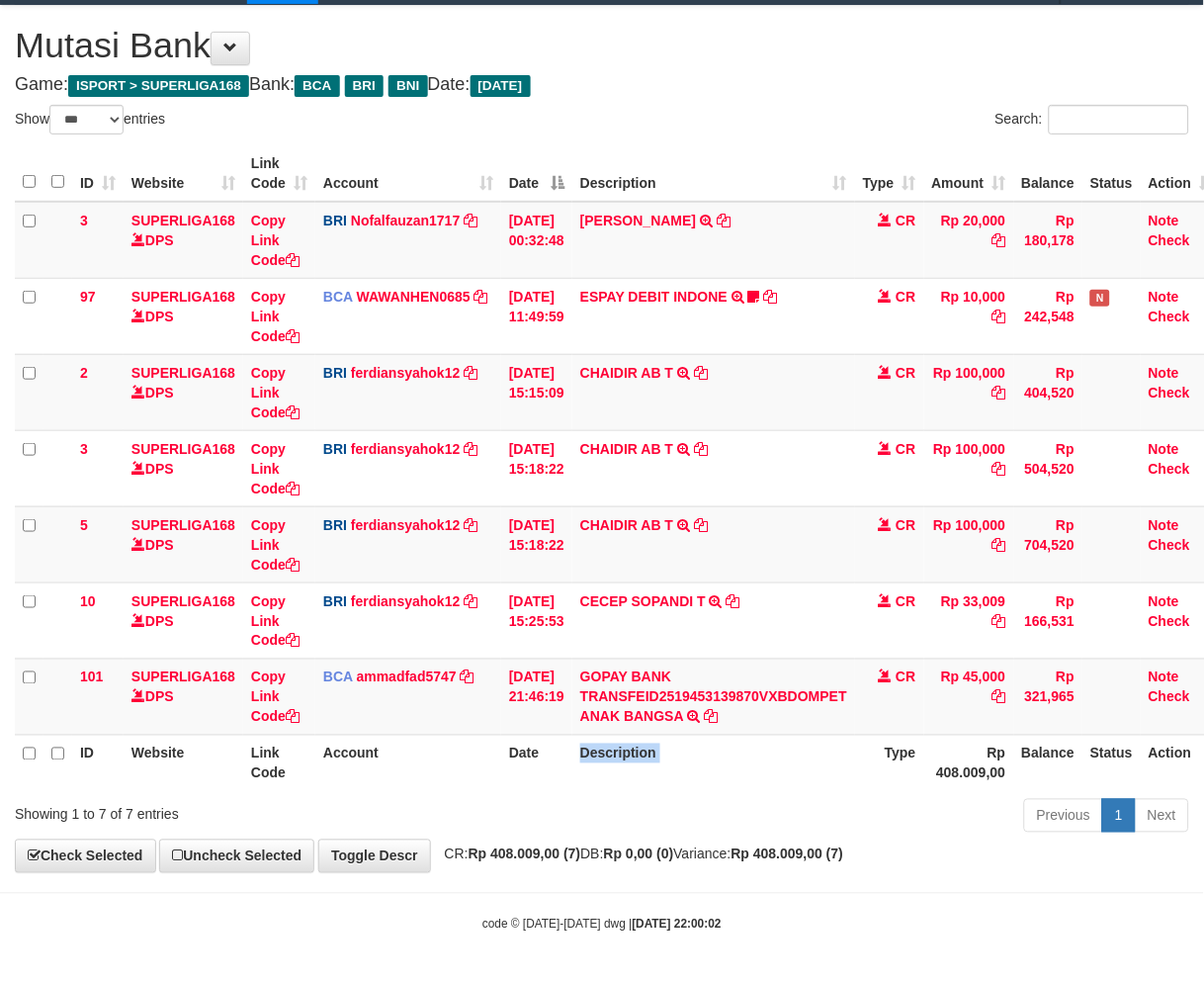 click on "Description" at bounding box center [714, 762] 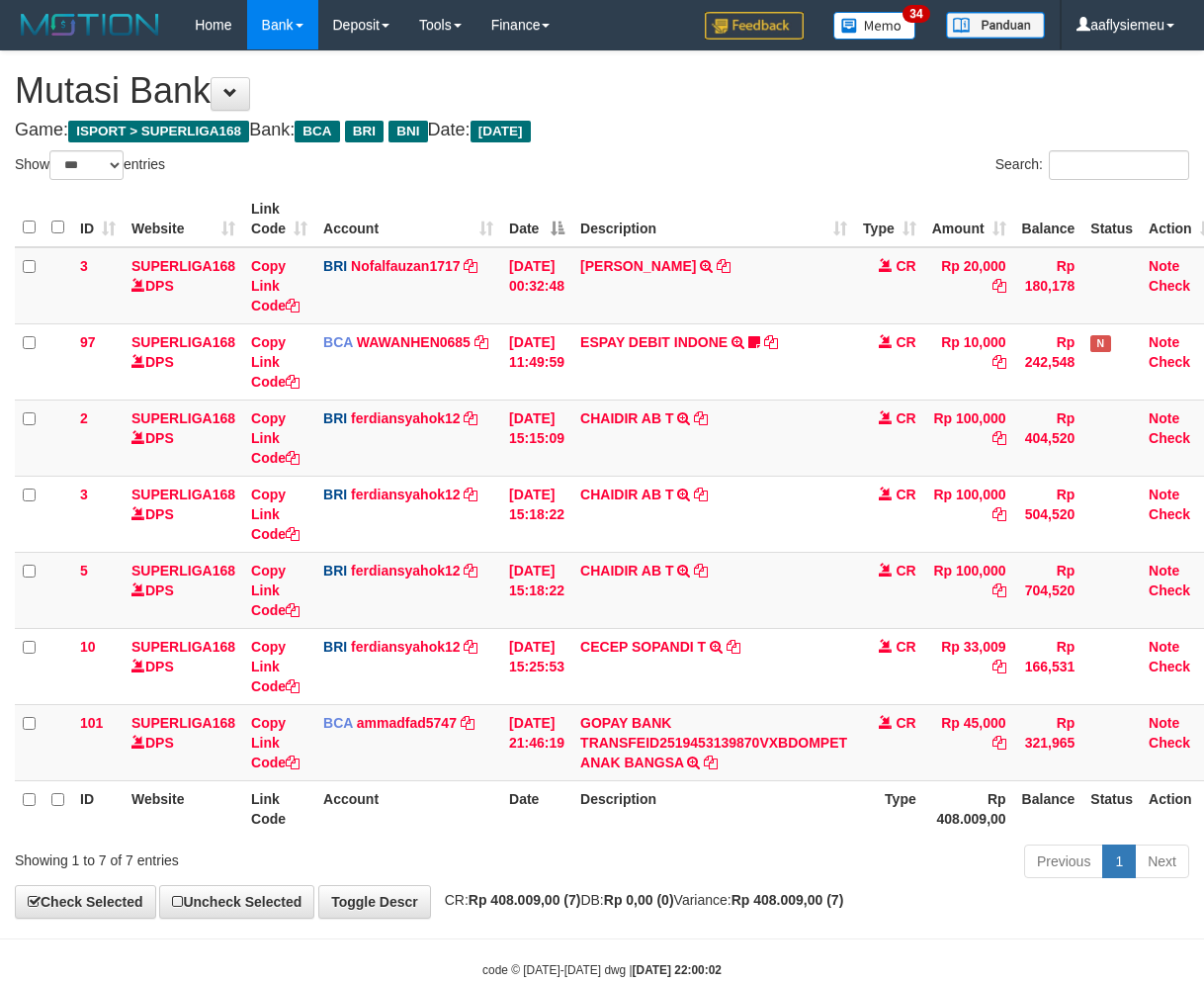 select on "***" 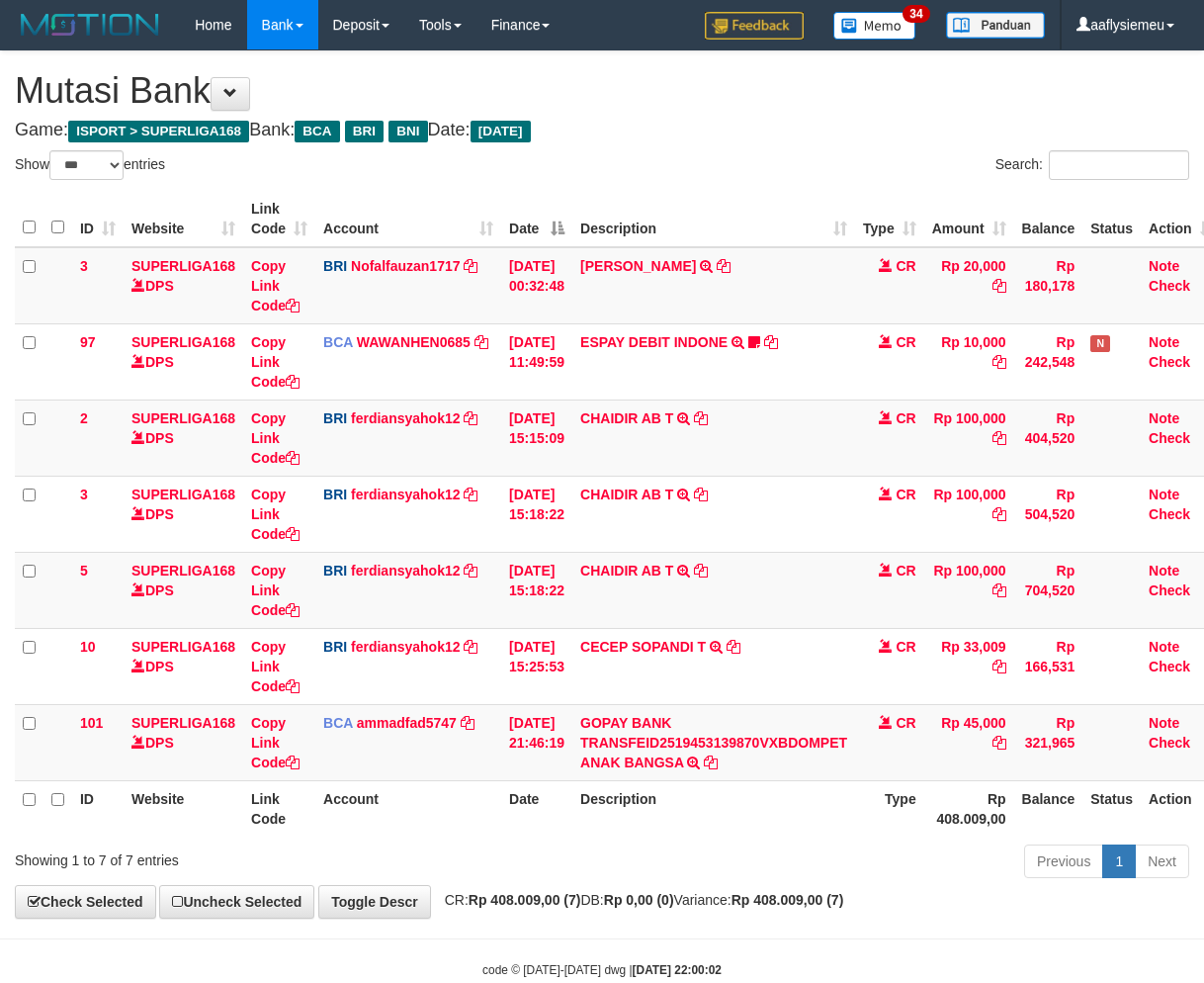 scroll, scrollTop: 45, scrollLeft: 0, axis: vertical 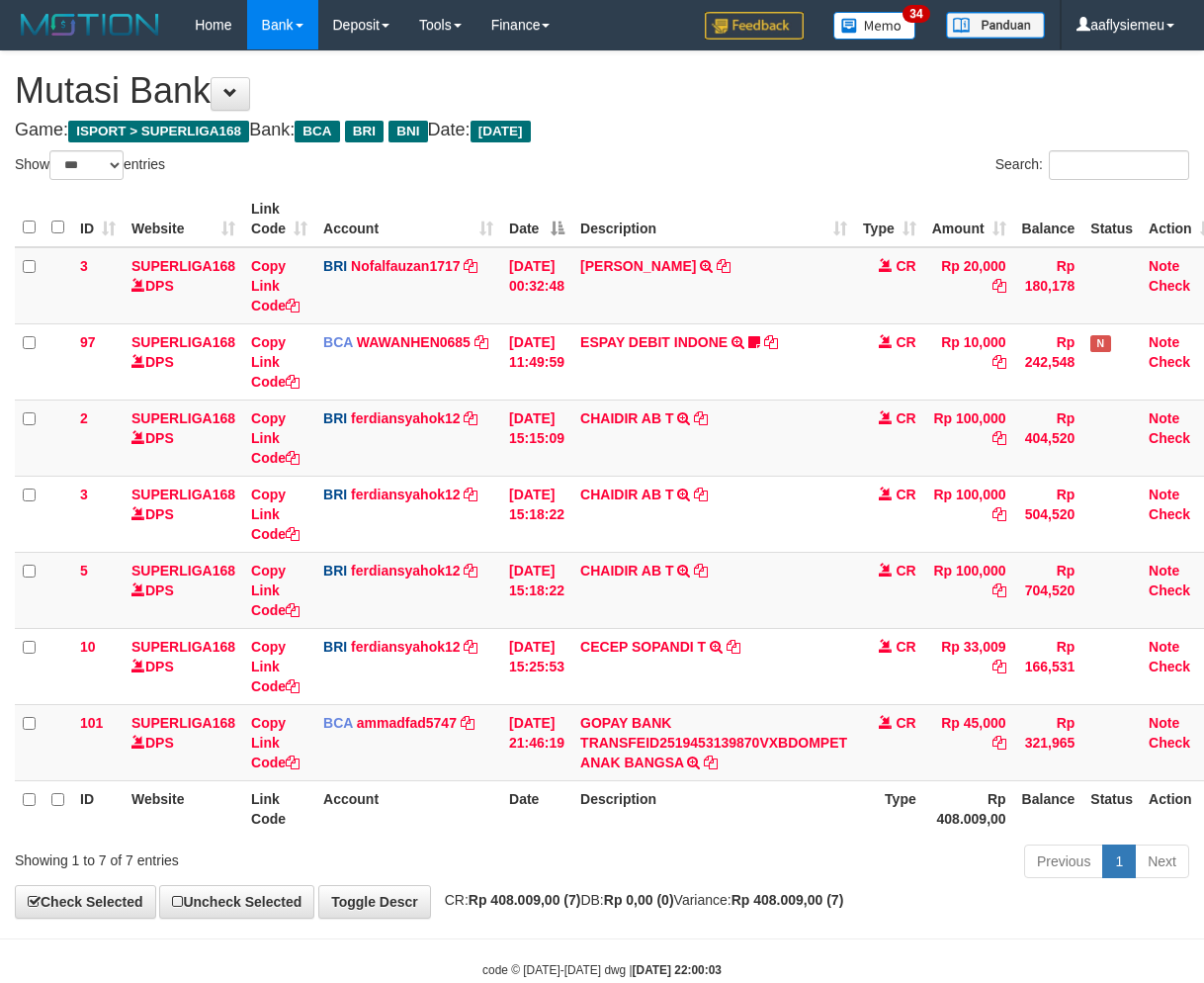 select on "***" 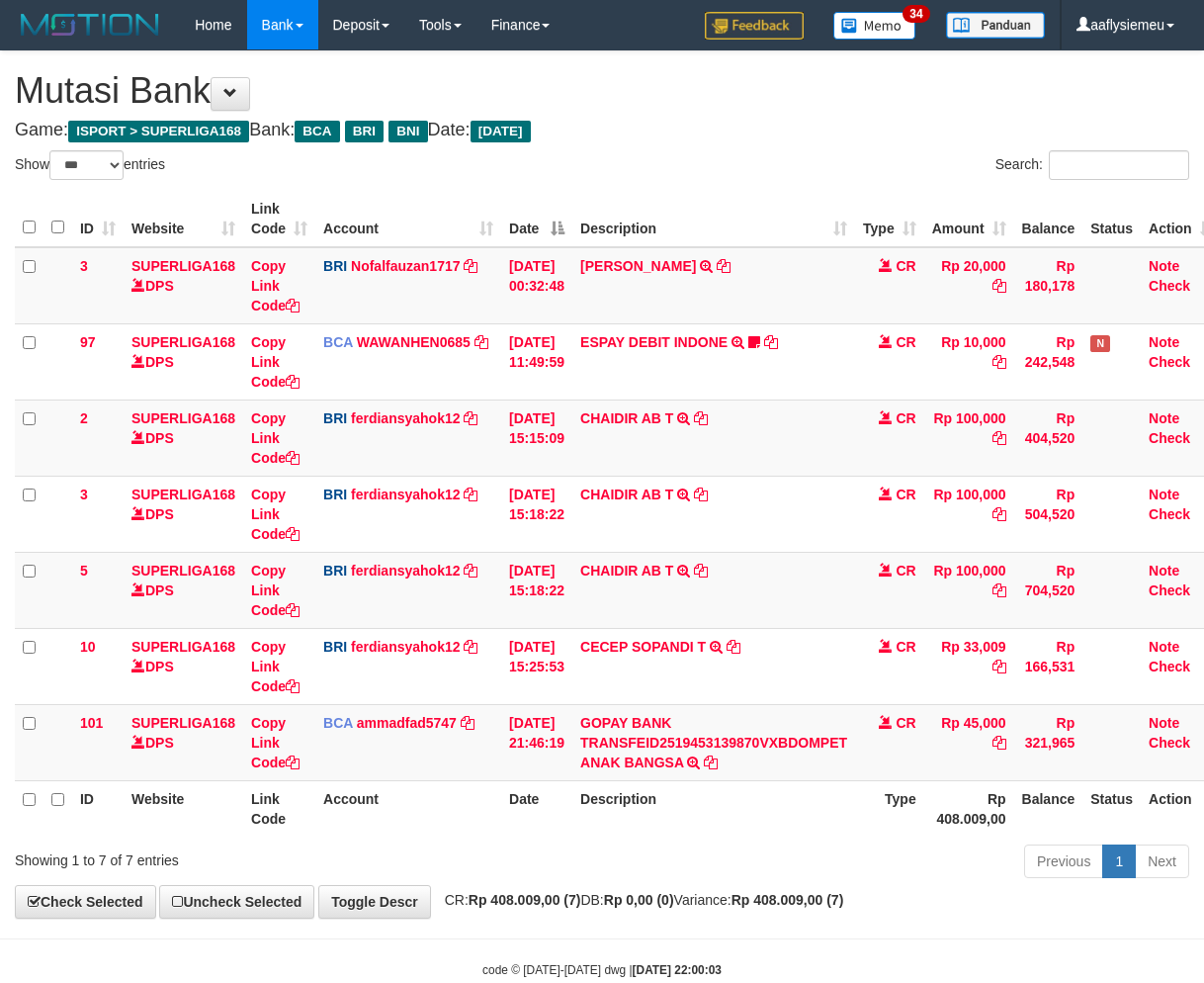 scroll, scrollTop: 45, scrollLeft: 0, axis: vertical 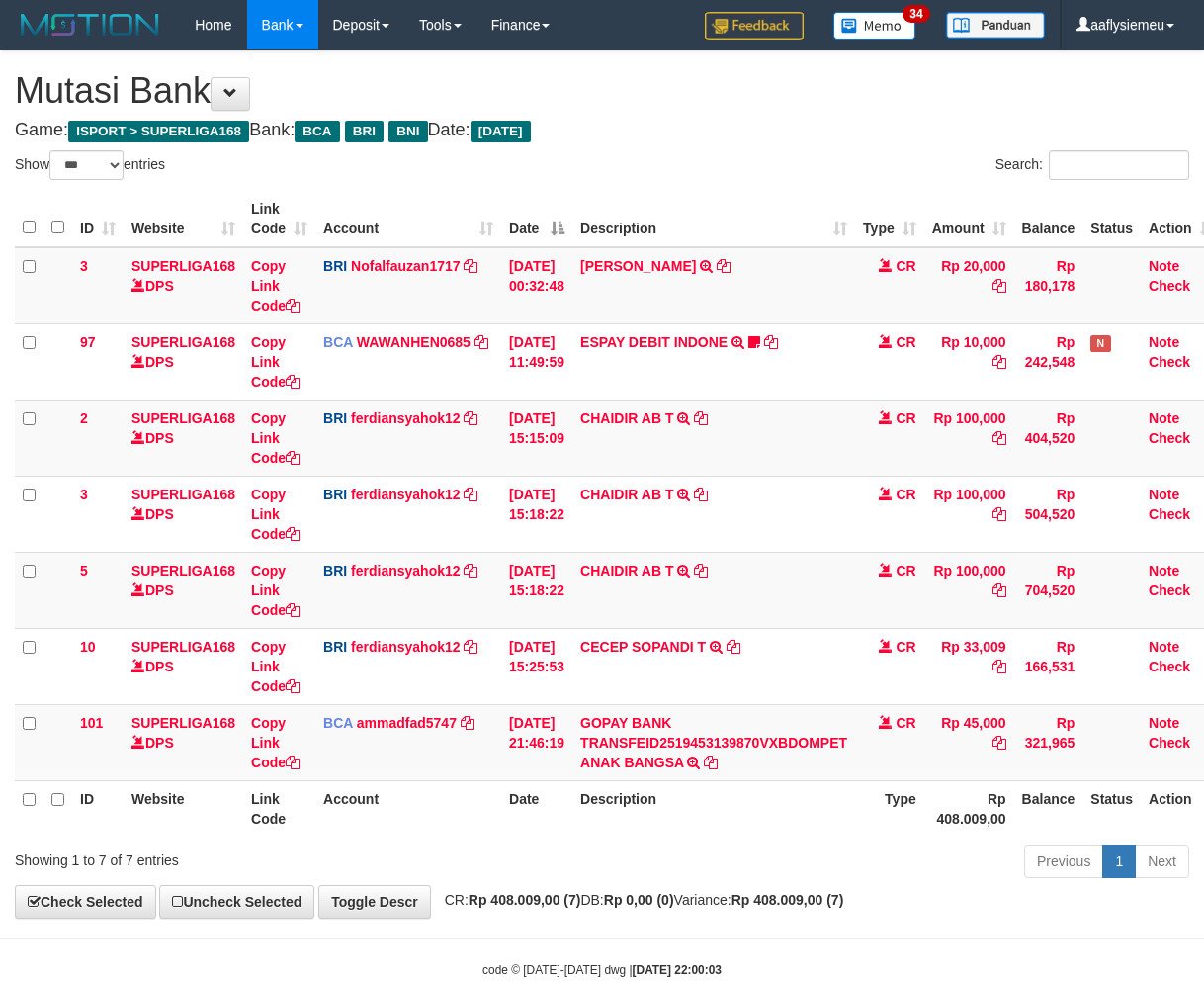 select on "***" 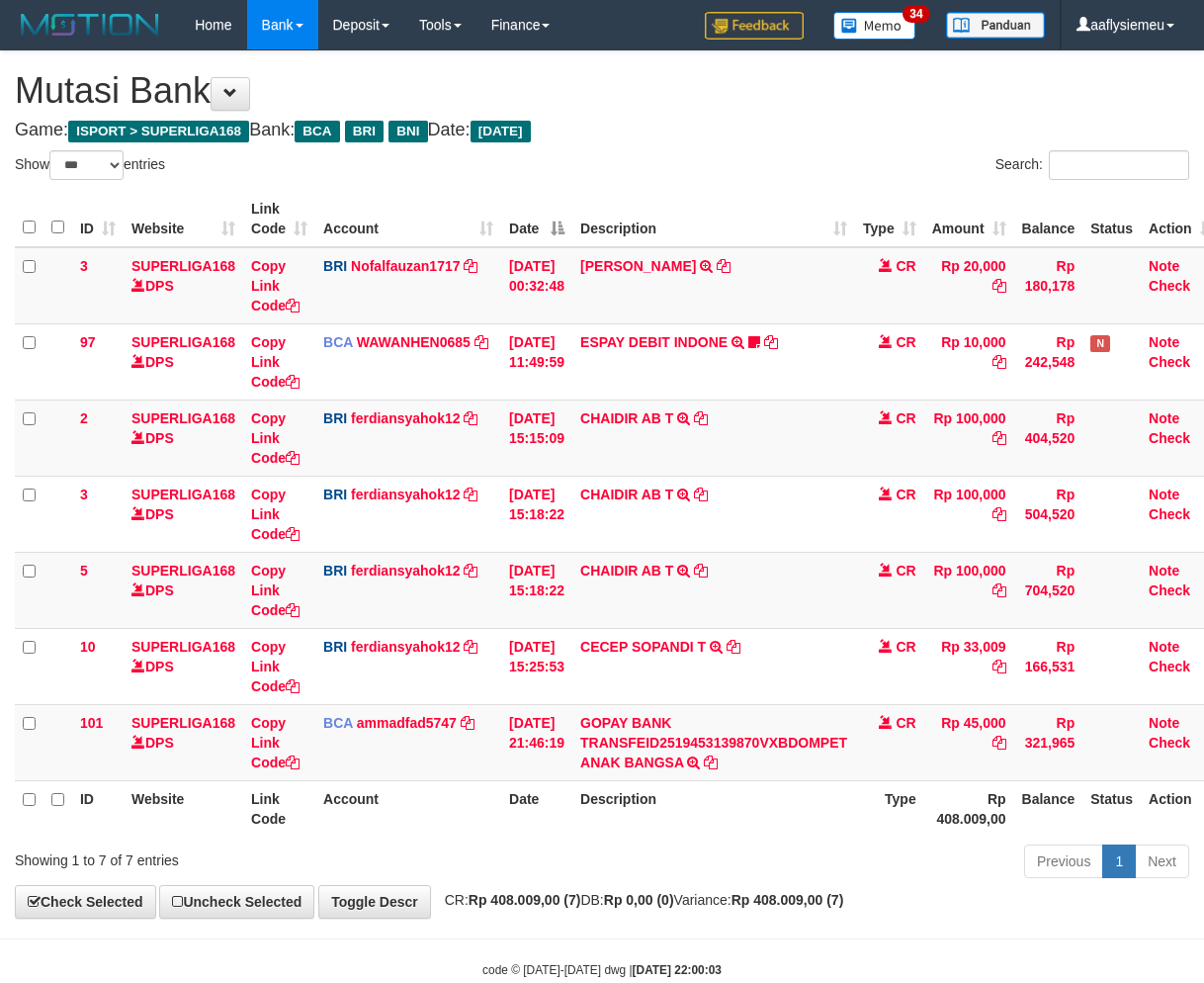 scroll, scrollTop: 45, scrollLeft: 0, axis: vertical 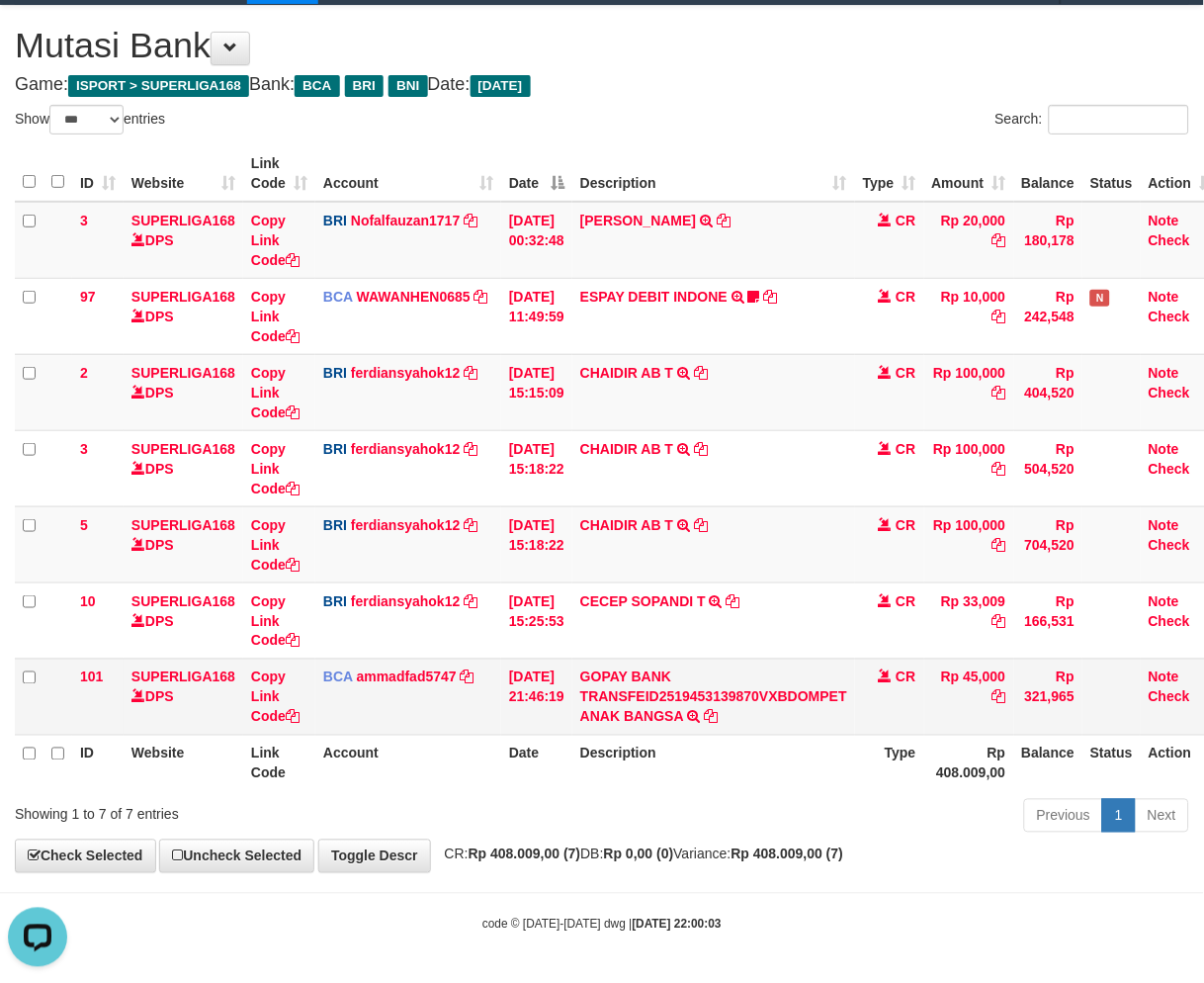 click on "13/07/2025 21:46:19" at bounding box center (537, 696) 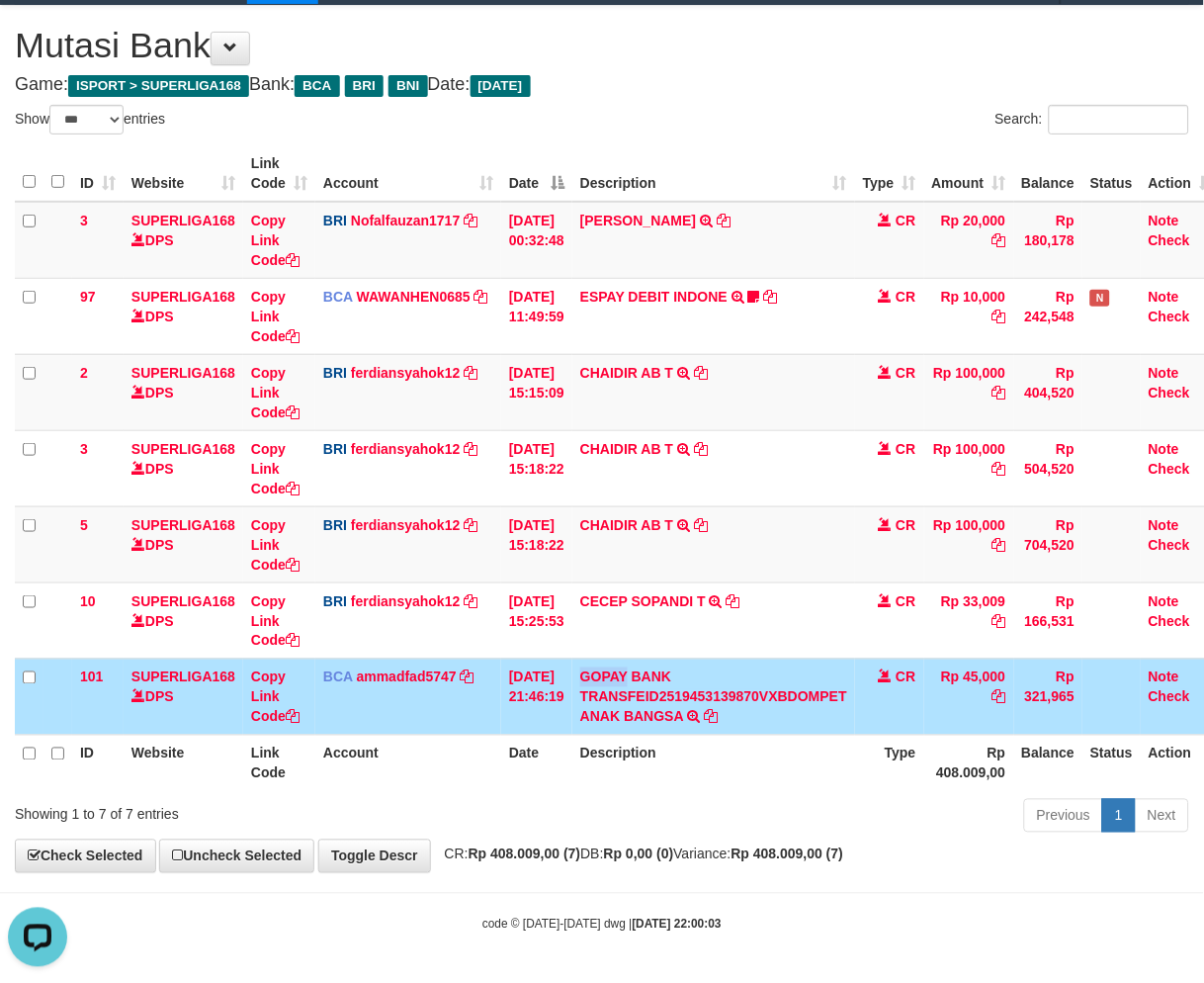 click on "GOPAY BANK TRANSFEID2519453139870VXBDOMPET ANAK BANGSA         TRSF E-BANKING CR 1307/FTSCY/WS95051
45000.00GOPAY BANK TRANSFEID2519453139870VXBDOMPET ANAK BANGSA" at bounding box center [714, 696] 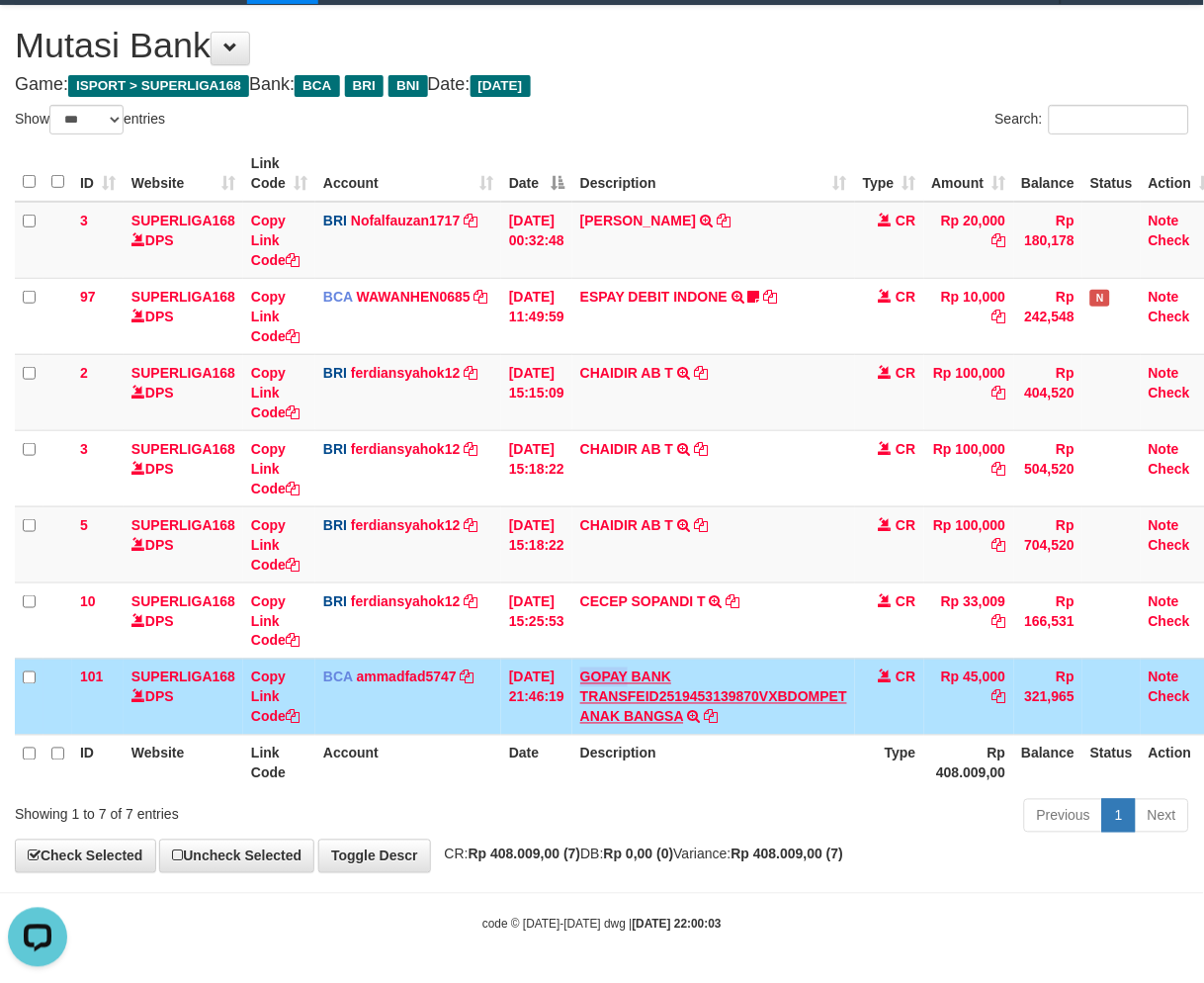 click on "GOPAY BANK TRANSFEID2519453139870VXBDOMPET ANAK BANGSA         TRSF E-BANKING CR 1307/FTSCY/WS95051
45000.00GOPAY BANK TRANSFEID2519453139870VXBDOMPET ANAK BANGSA" at bounding box center [714, 696] 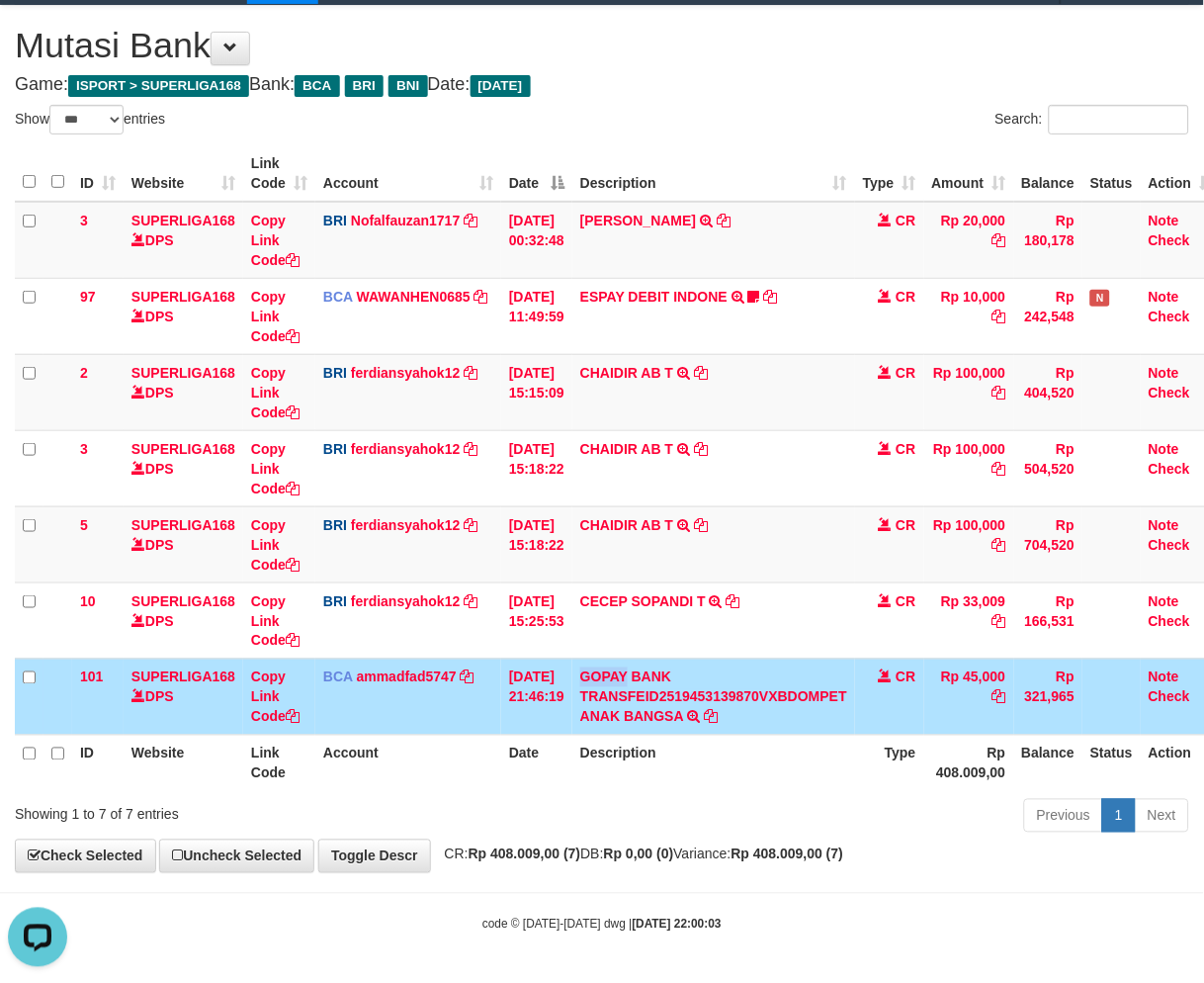 click on "GOPAY BANK TRANSFEID2519453139870VXBDOMPET ANAK BANGSA         TRSF E-BANKING CR 1307/FTSCY/WS95051
45000.00GOPAY BANK TRANSFEID2519453139870VXBDOMPET ANAK BANGSA" at bounding box center (714, 696) 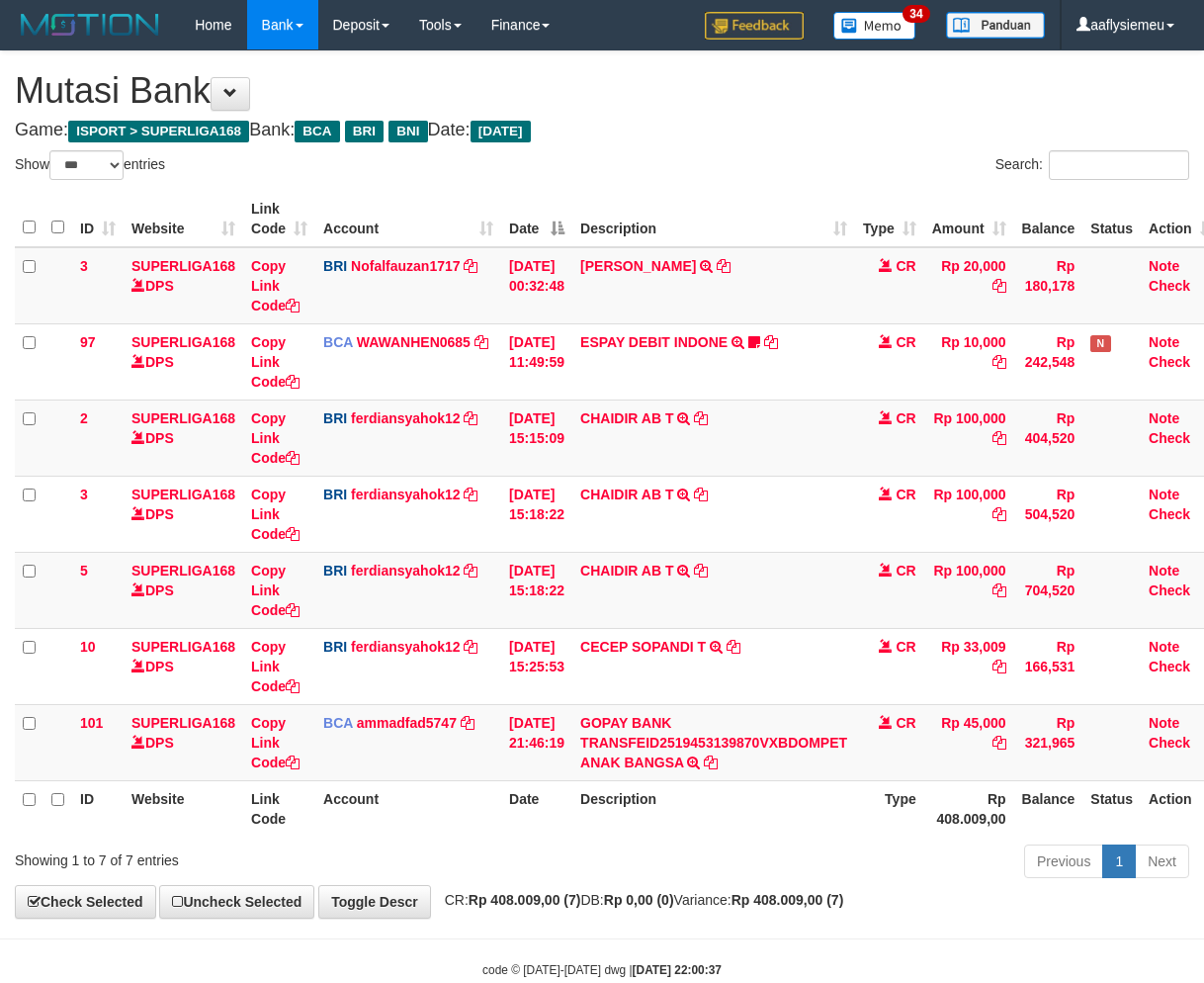 select on "***" 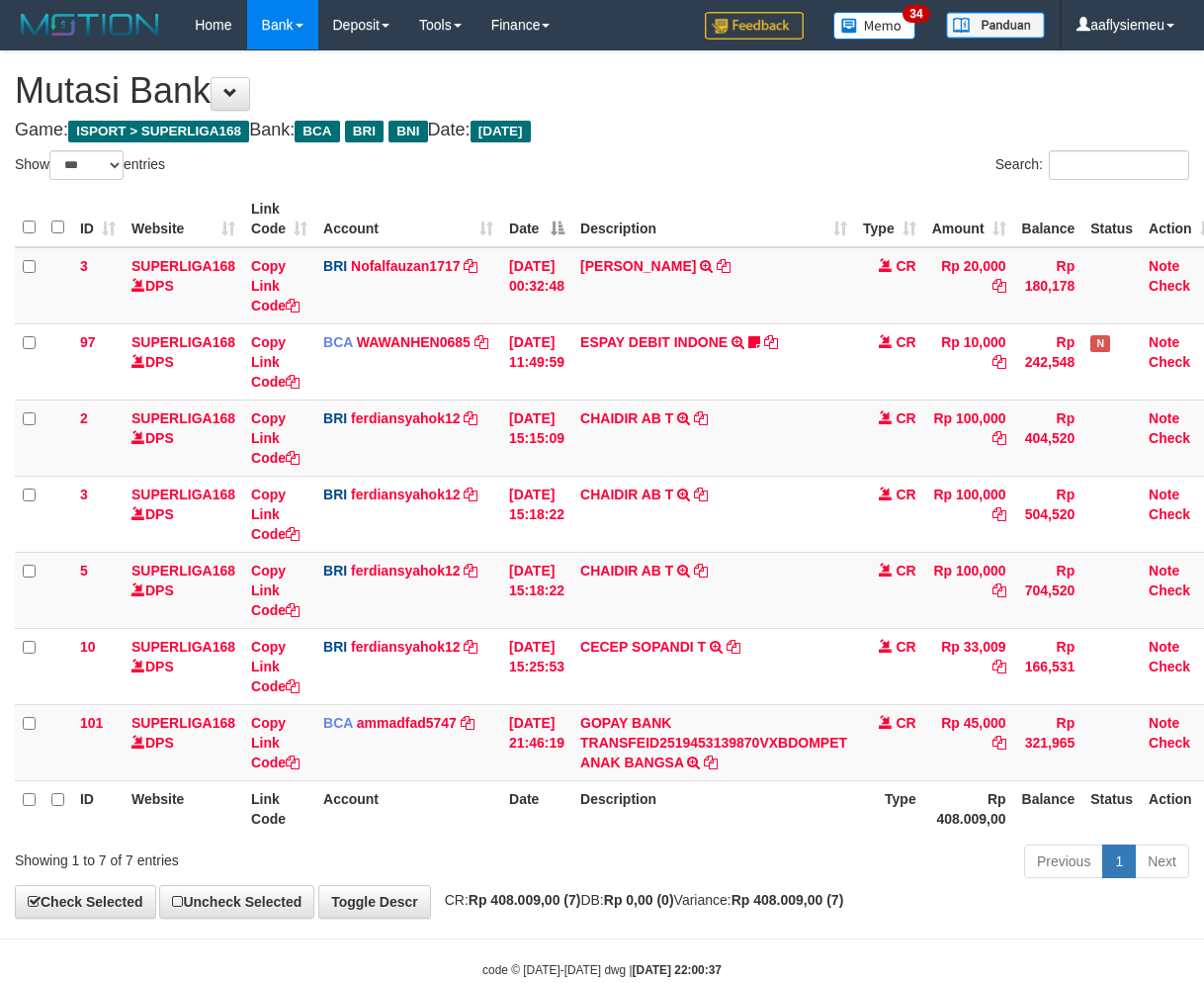 scroll, scrollTop: 45, scrollLeft: 0, axis: vertical 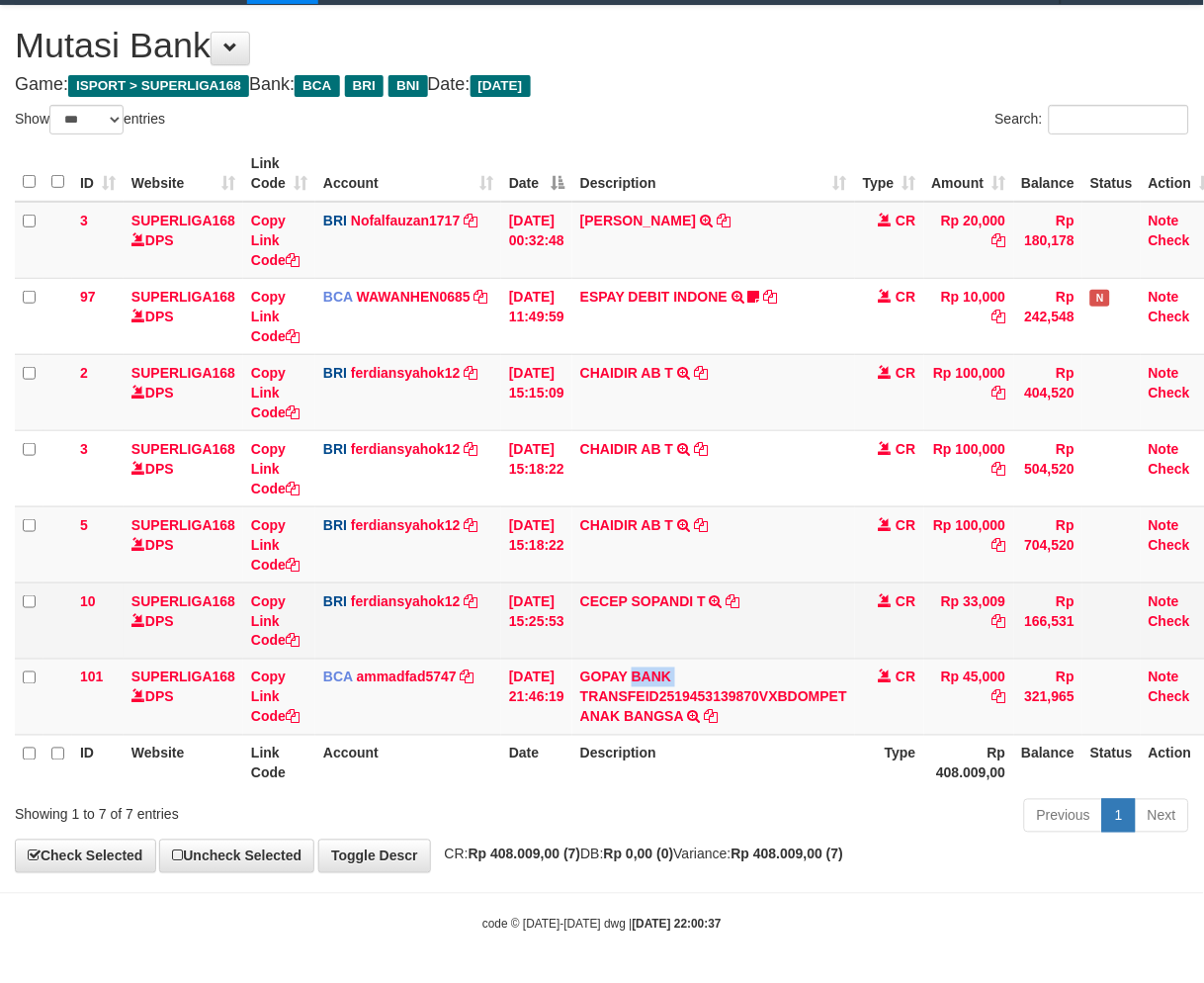 drag, startPoint x: 0, startPoint y: 0, endPoint x: 1011, endPoint y: 623, distance: 1187.5395 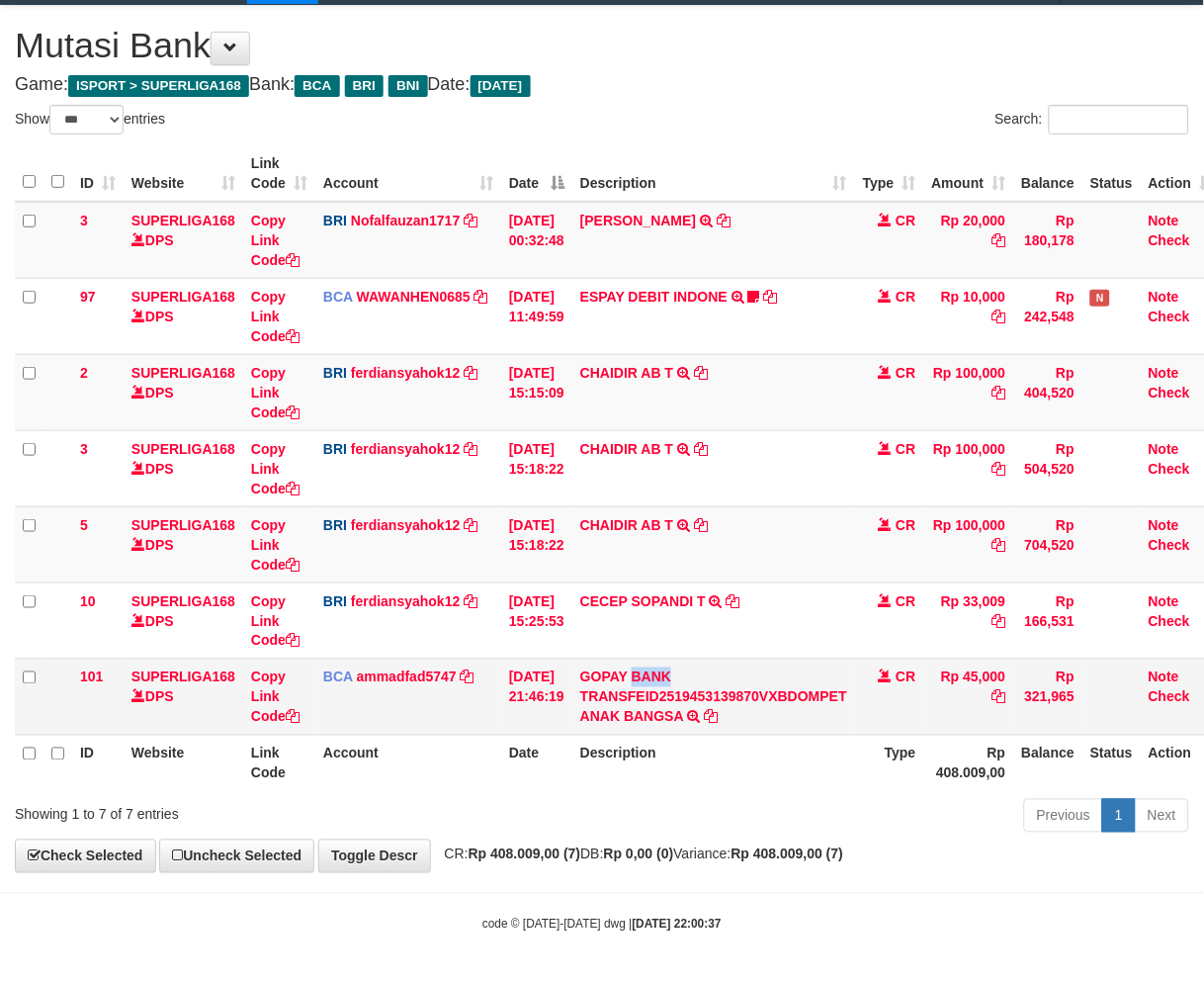 click on "3
SUPERLIGA168    DPS
Copy Link Code
BRI
Nofalfauzan1717
DPS
NOFAL ZANURIAH
mutasi_20250713_2213 | 3
mutasi_20250713_2213 | 3
13/07/2025 00:32:48
MUHAMMAD LUT         TRANSFER NBMB MUHAMMAD LUT TO NOFAL ZANURIAH
CR
Rp 20,000
Rp 180,178
Note
Check
97
SUPERLIGA168    DPS
Copy Link Code
BCA
WAWANHEN0685
DPS
WAWAN HENDRATNO
mutasi_20250713_3096 | 97
mutasi_20250713_3096 | 97" at bounding box center (618, 469) 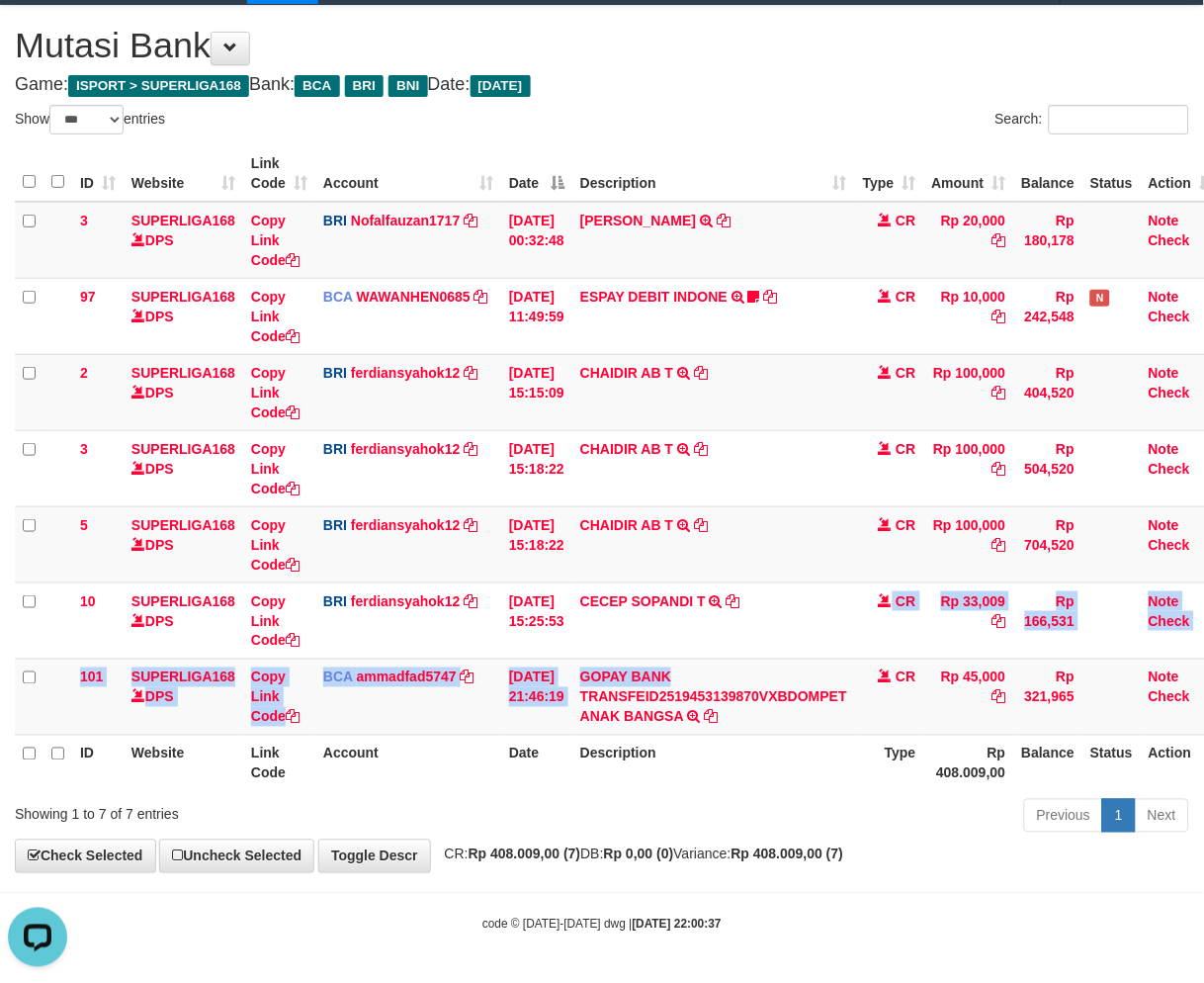 scroll, scrollTop: 0, scrollLeft: 0, axis: both 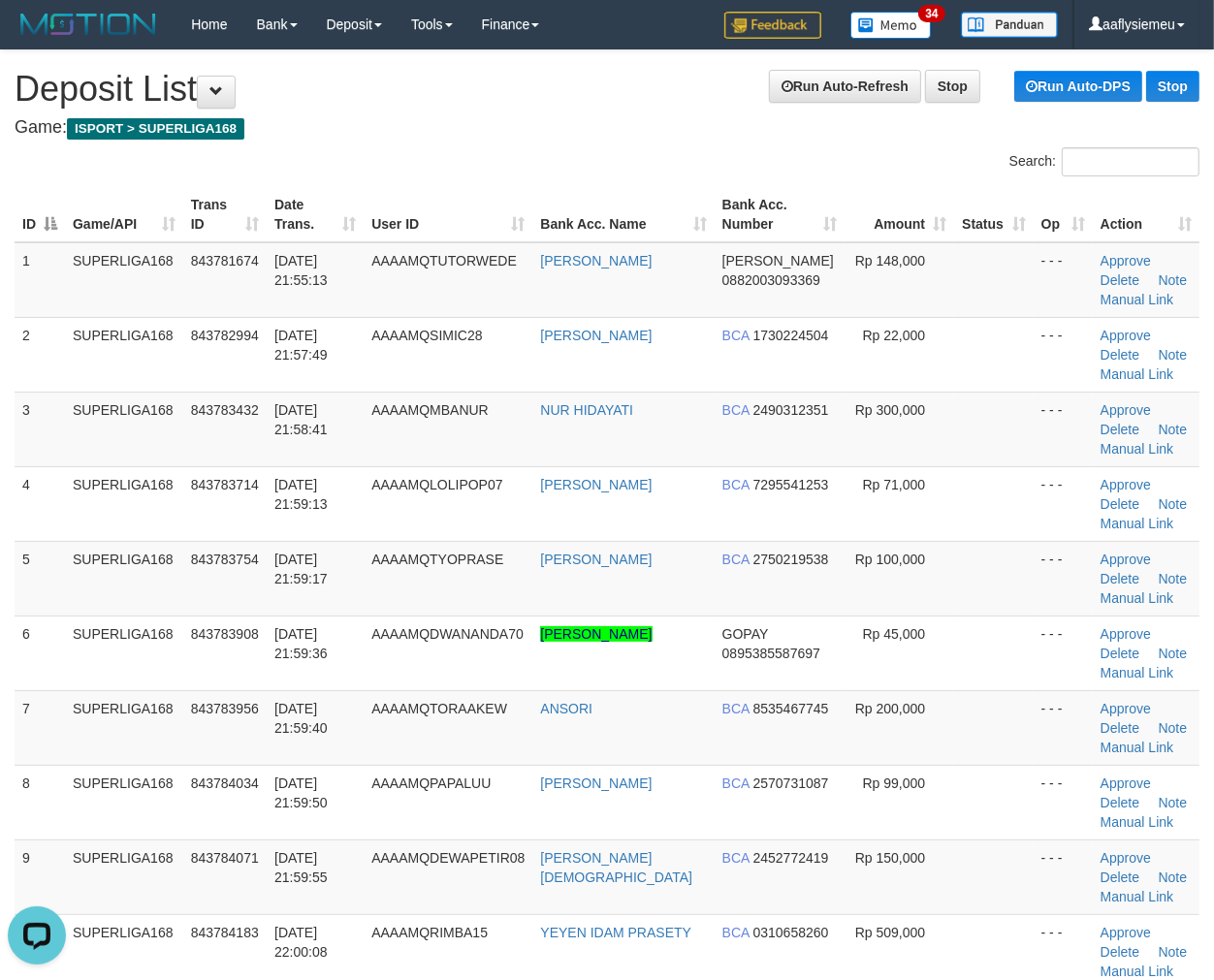 click on "ID Game/API Trans ID Date Trans. User ID Bank Acc. Name Bank Acc. Number Amount Status Op Action
1
SUPERLIGA168
843781674
13/07/2025 21:55:13
AAAAMQTUTORWEDE
HERI SUGIYANTORO
DANA
0882003093369
Rp 148,000
- - -
Approve
Delete
Note
Manual Link
2
SUPERLIGA168
843782994
13/07/2025 21:57:49
AAAAMQSIMIC28
IVAN FADILAH
BCA
1730224504" at bounding box center [607, 616] 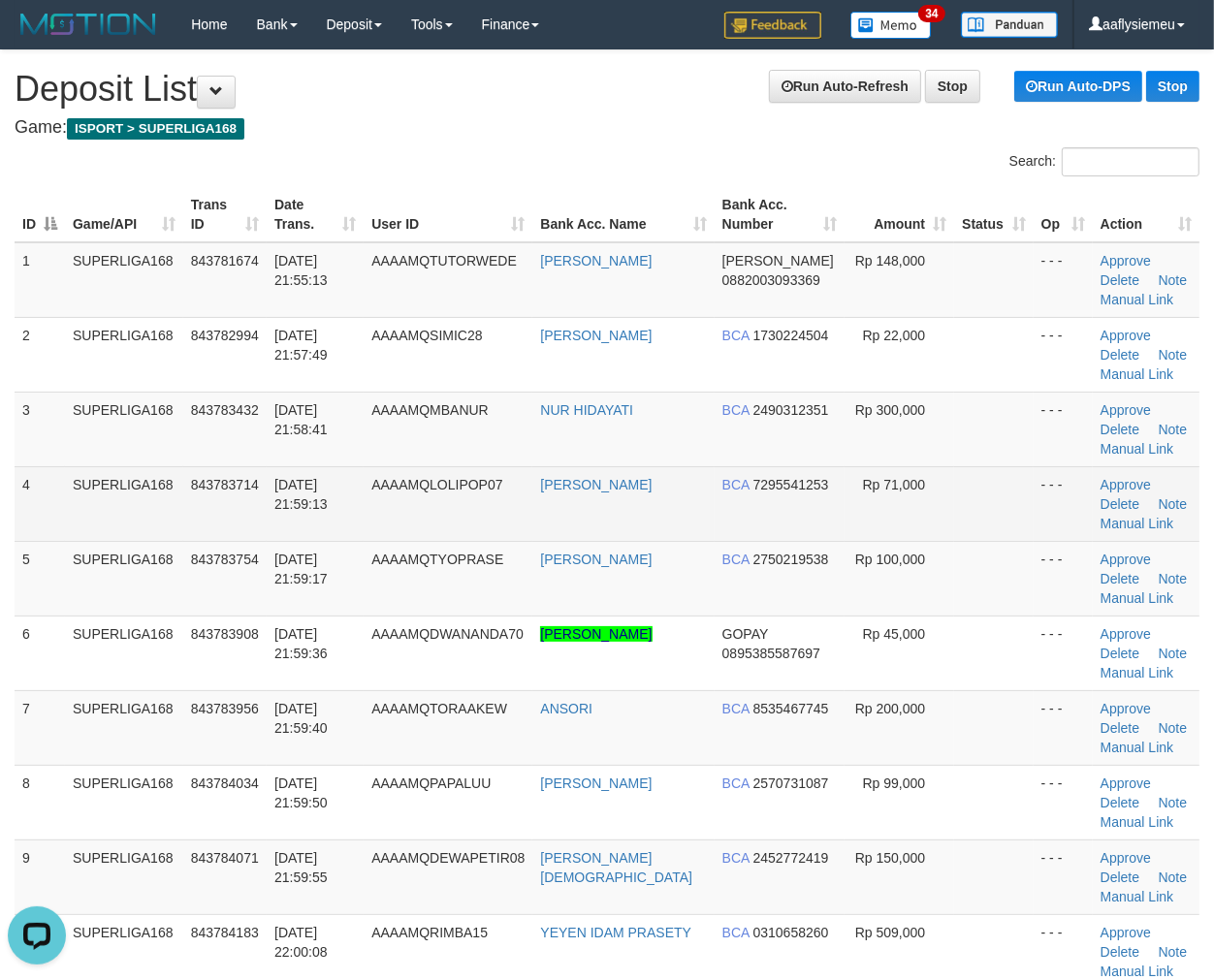 click on "843783714" at bounding box center (225, 485) 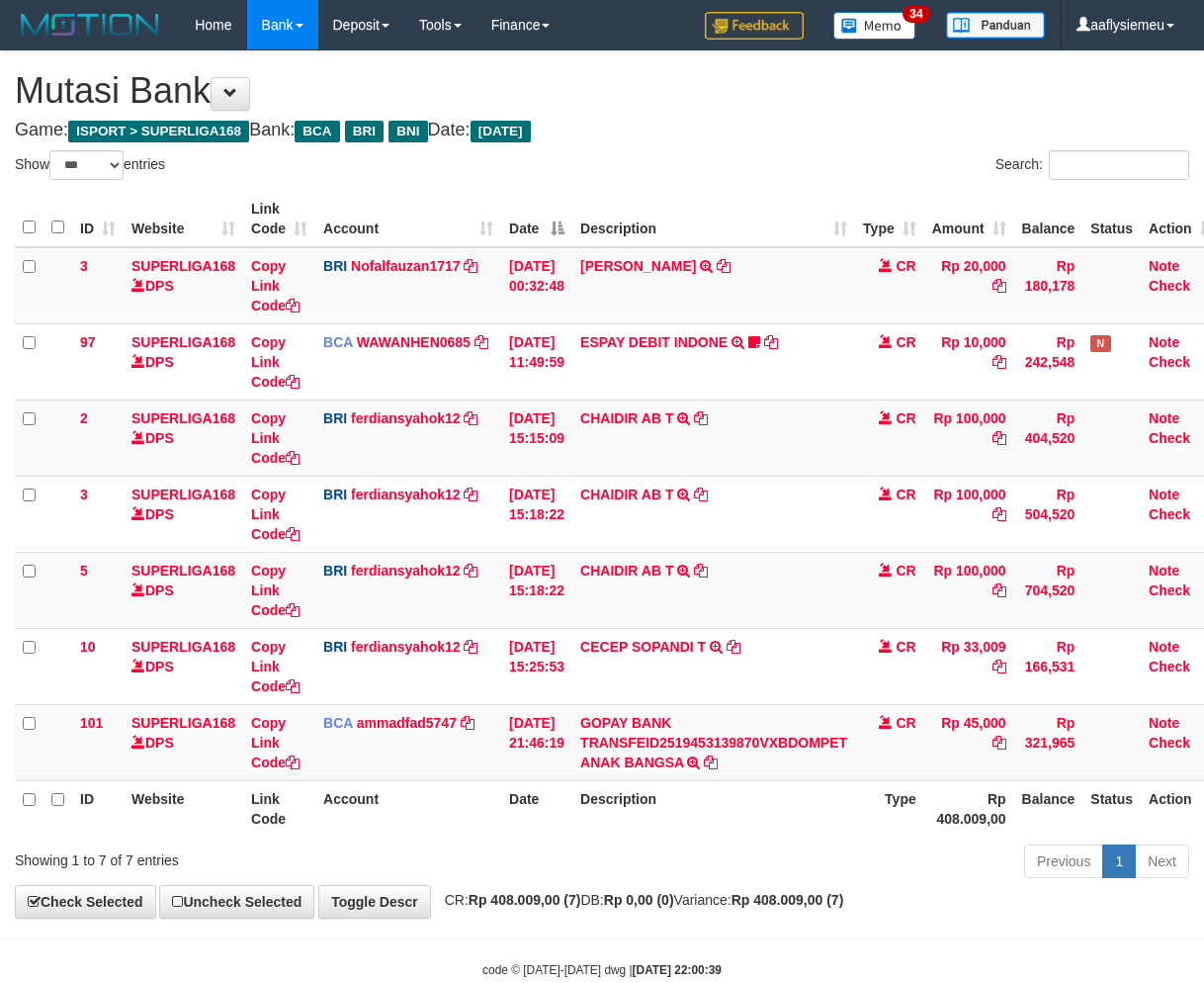 select on "***" 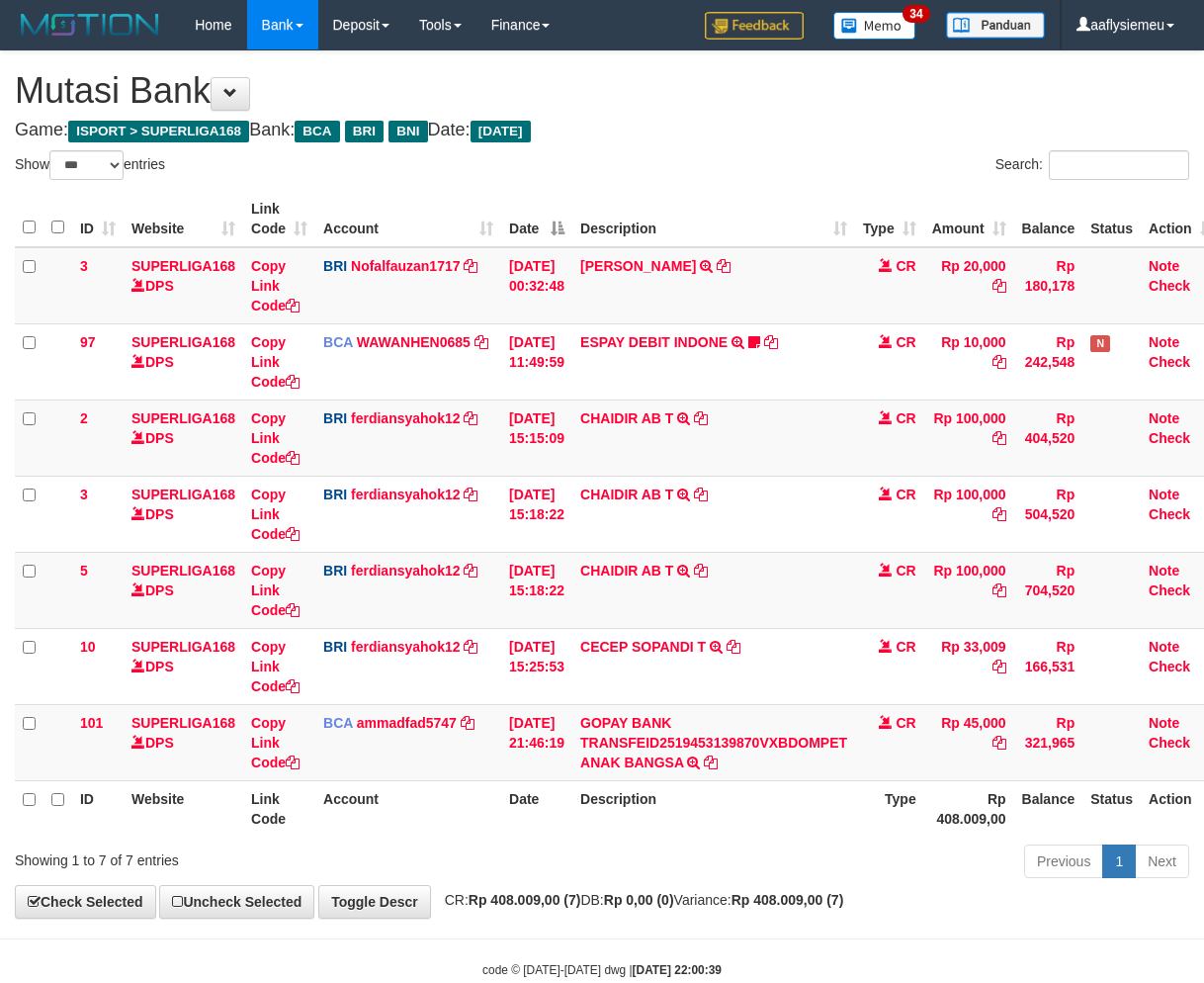 scroll, scrollTop: 45, scrollLeft: 0, axis: vertical 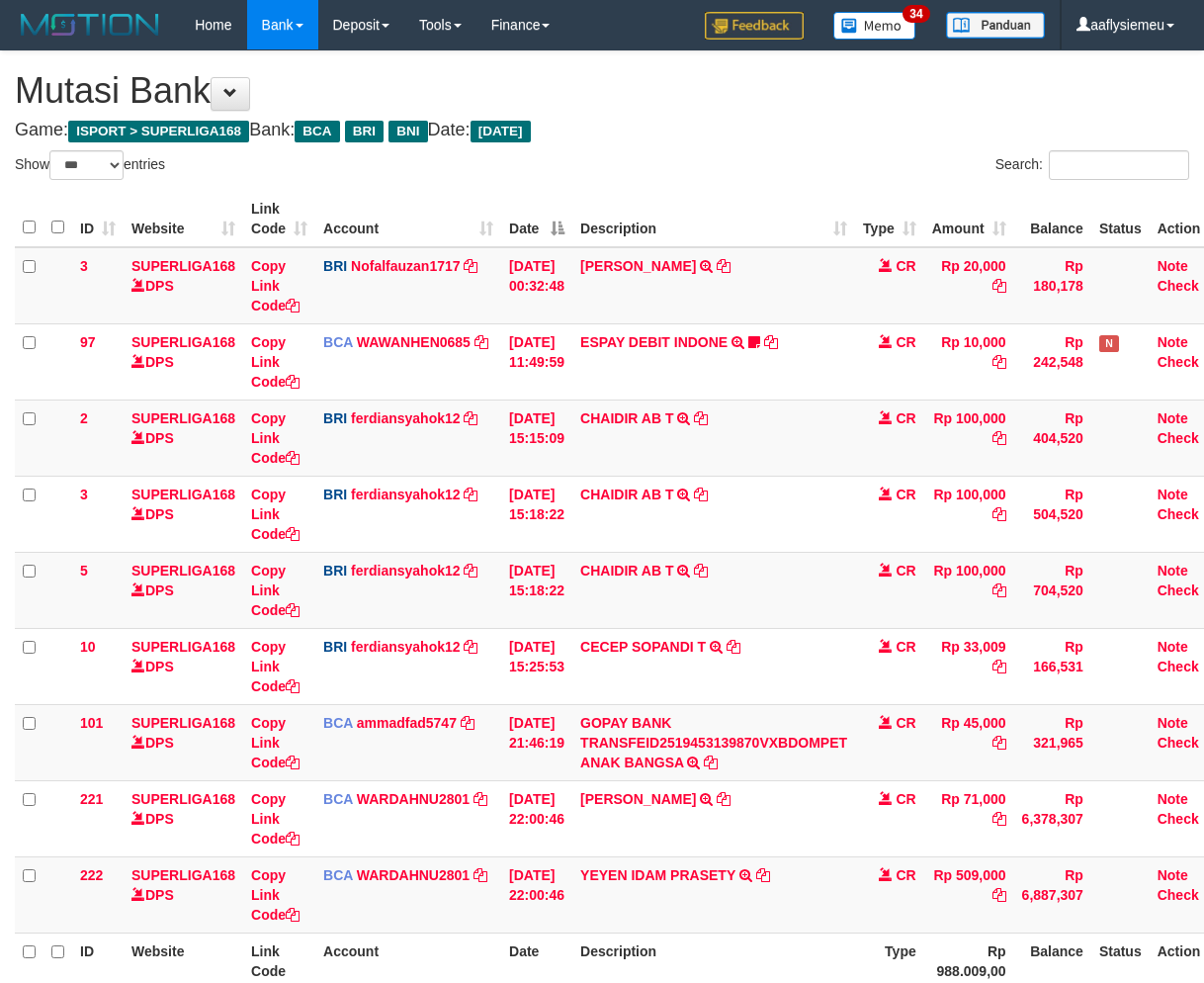 select on "***" 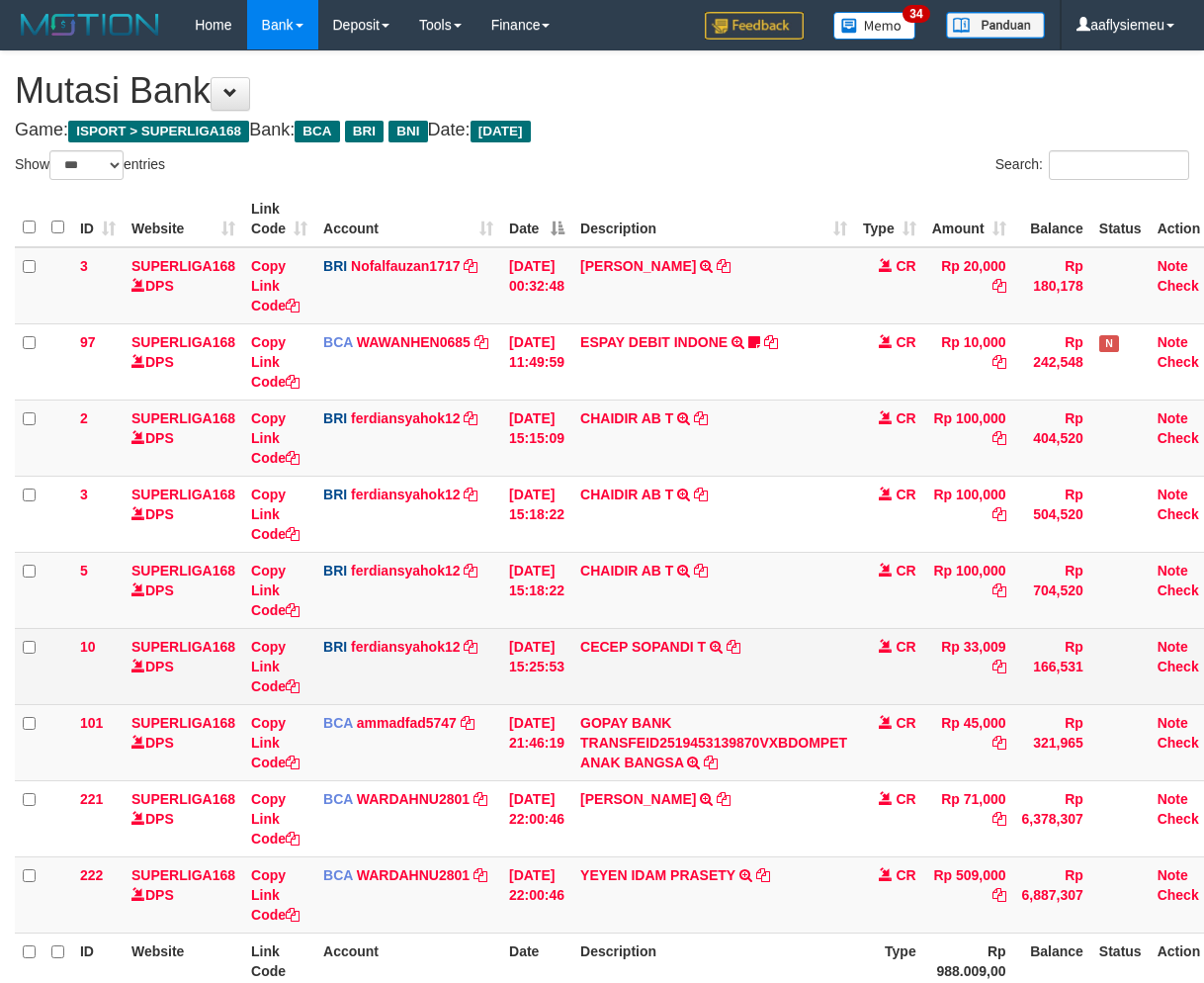 scroll, scrollTop: 45, scrollLeft: 0, axis: vertical 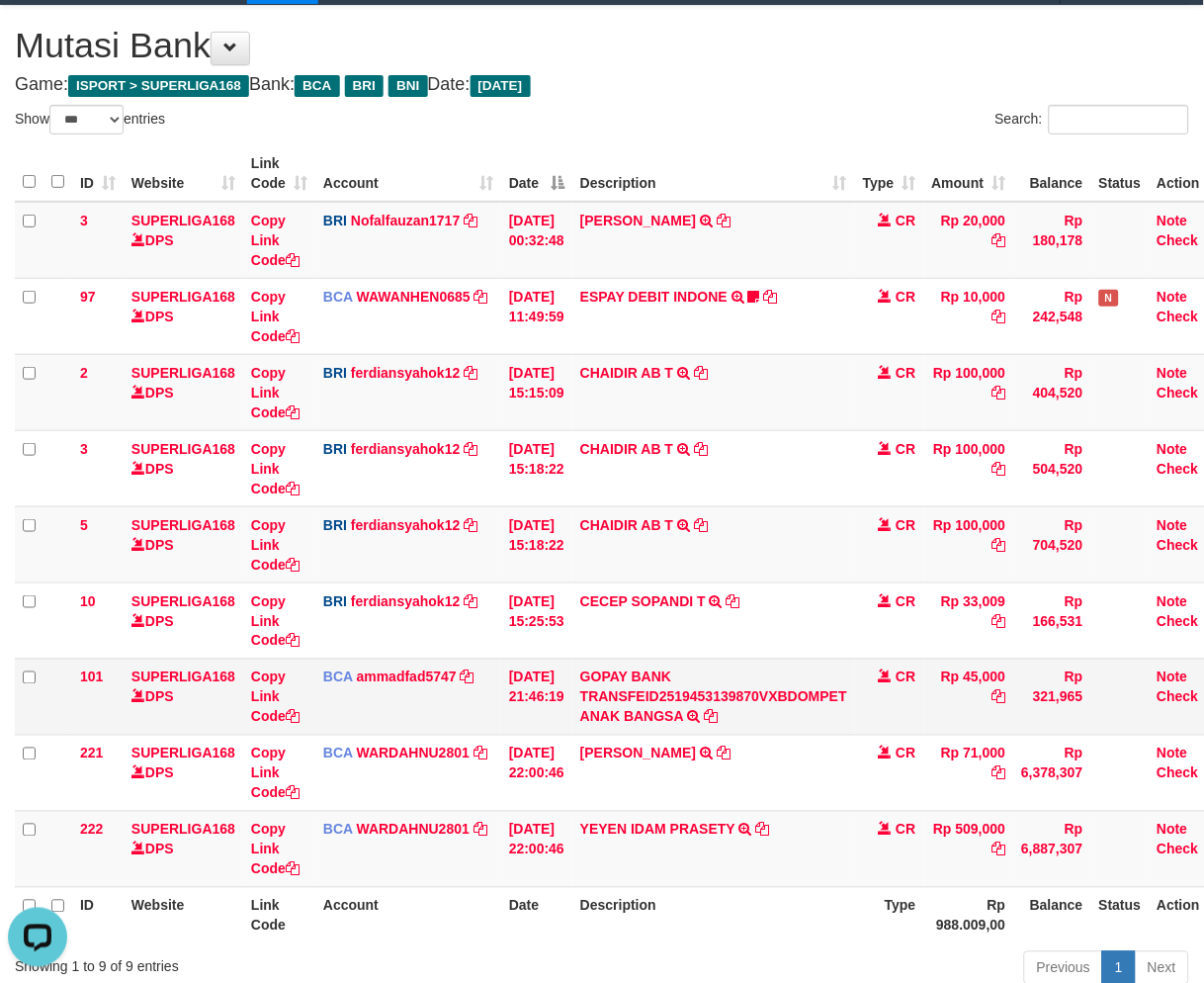 click on "GOPAY BANK TRANSFEID2519453139870VXBDOMPET ANAK BANGSA         TRSF E-BANKING CR 1307/FTSCY/WS95051
45000.00GOPAY BANK TRANSFEID2519453139870VXBDOMPET ANAK BANGSA" at bounding box center (714, 696) 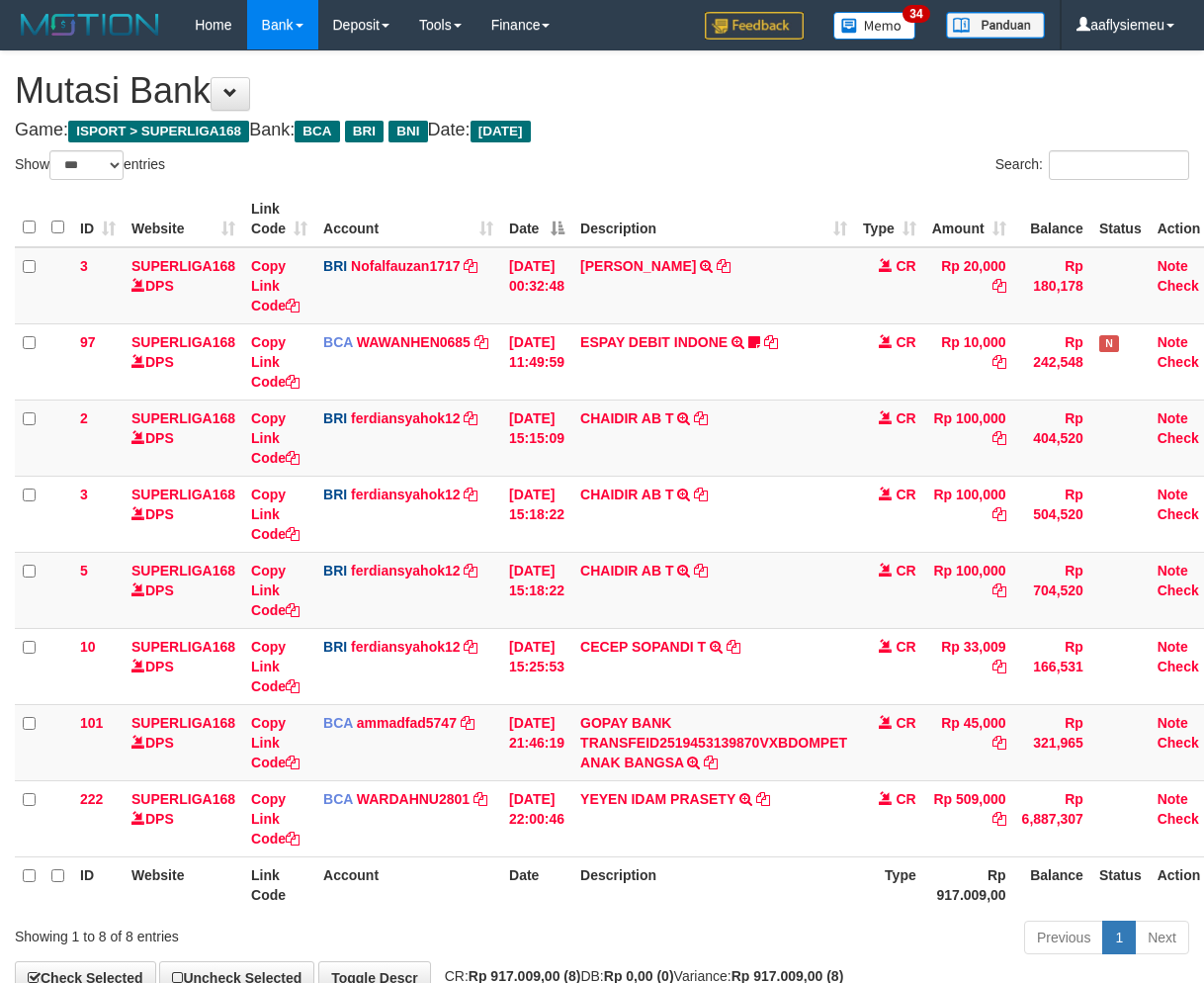 select on "***" 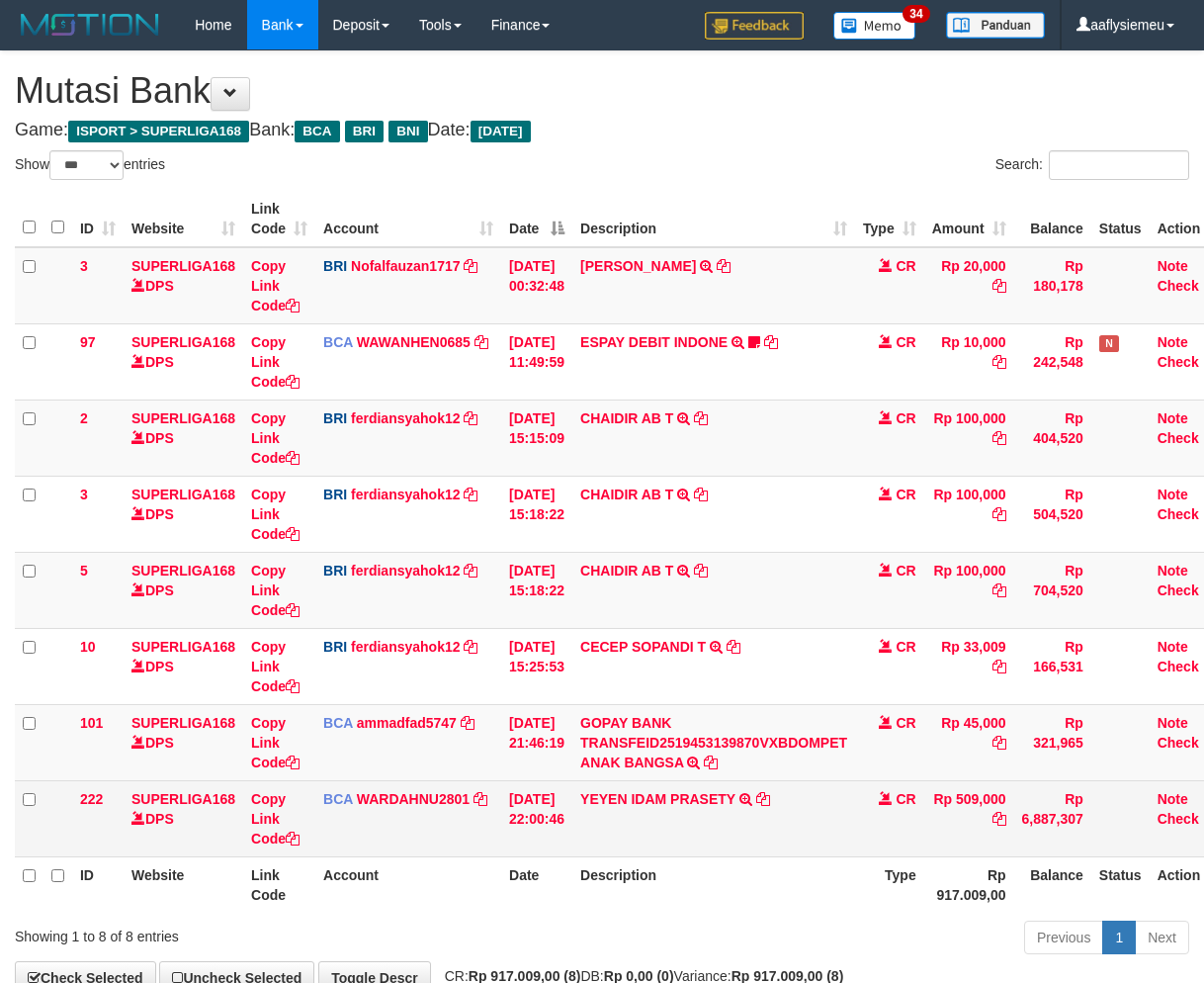 scroll, scrollTop: 45, scrollLeft: 0, axis: vertical 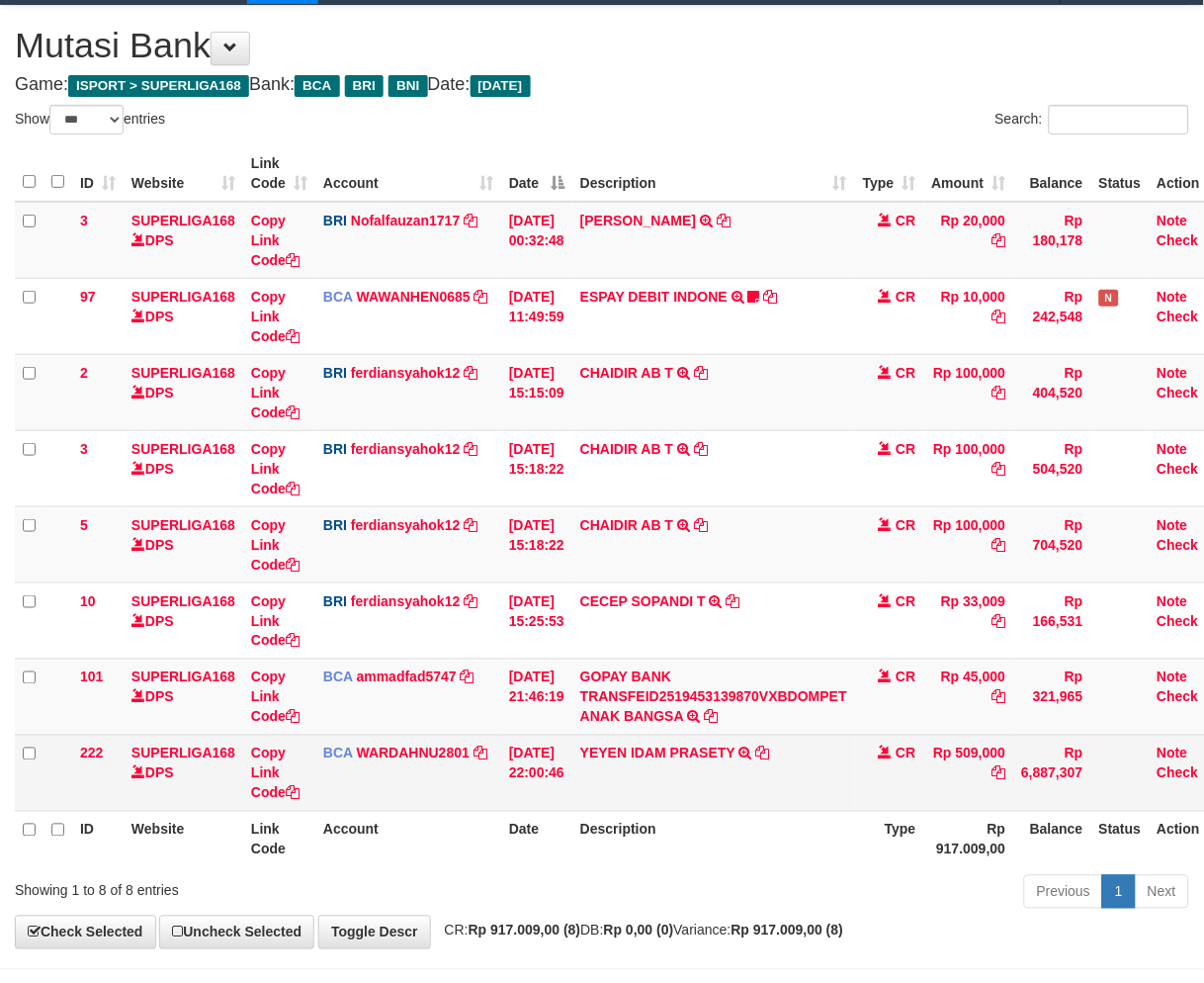 click on "CR" at bounding box center (905, 754) 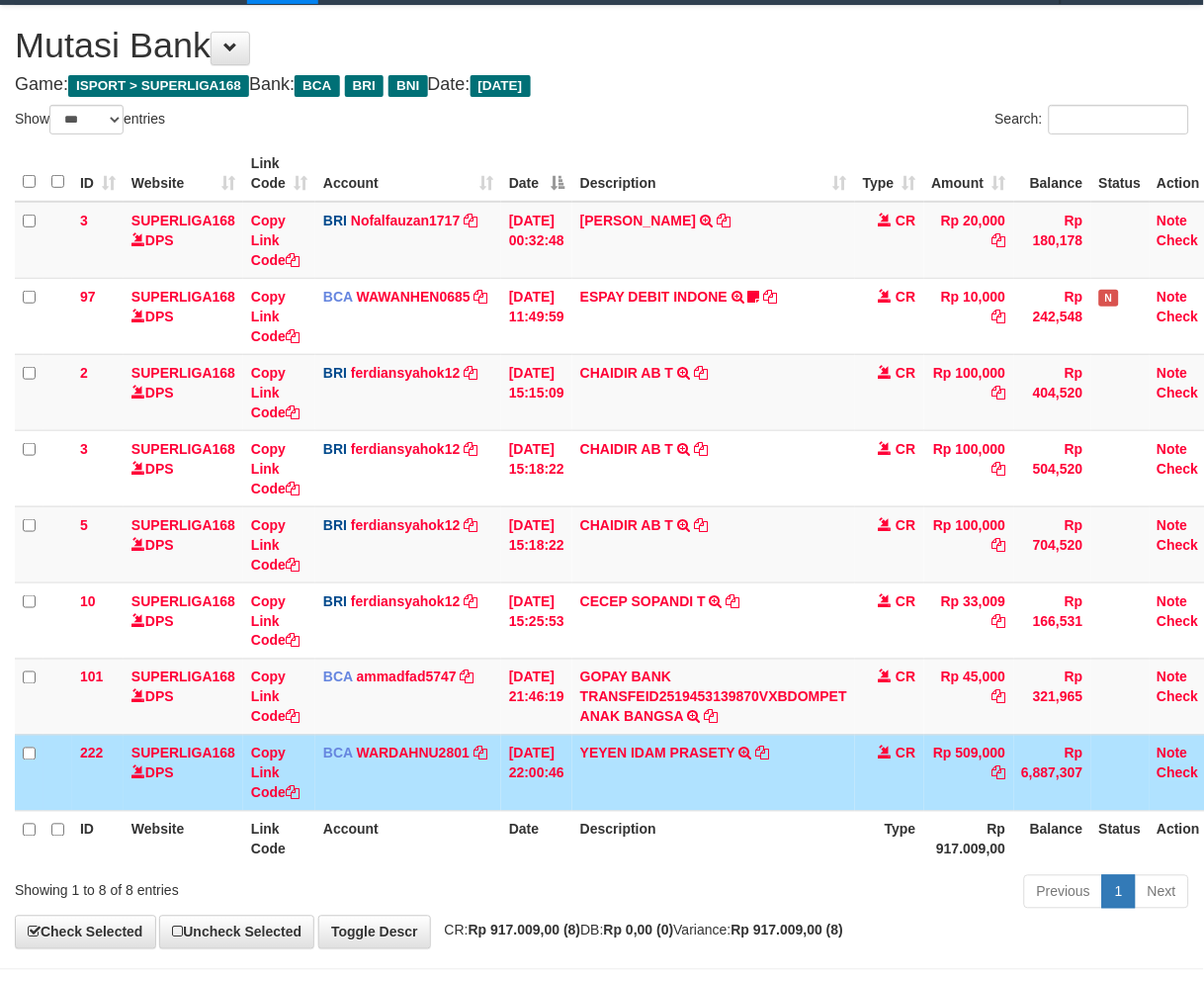drag, startPoint x: 672, startPoint y: 802, endPoint x: 656, endPoint y: 788, distance: 21.260292 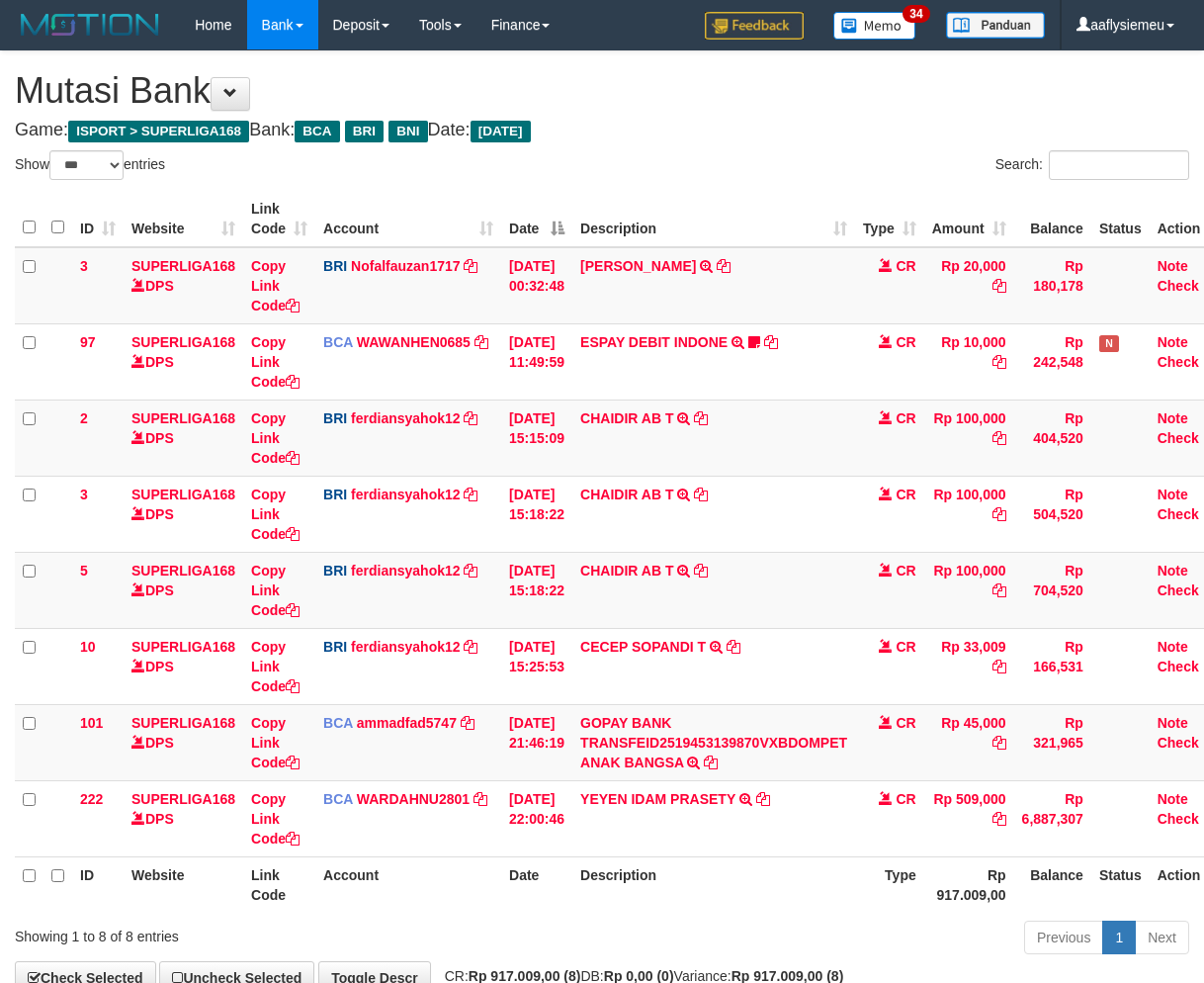 select on "***" 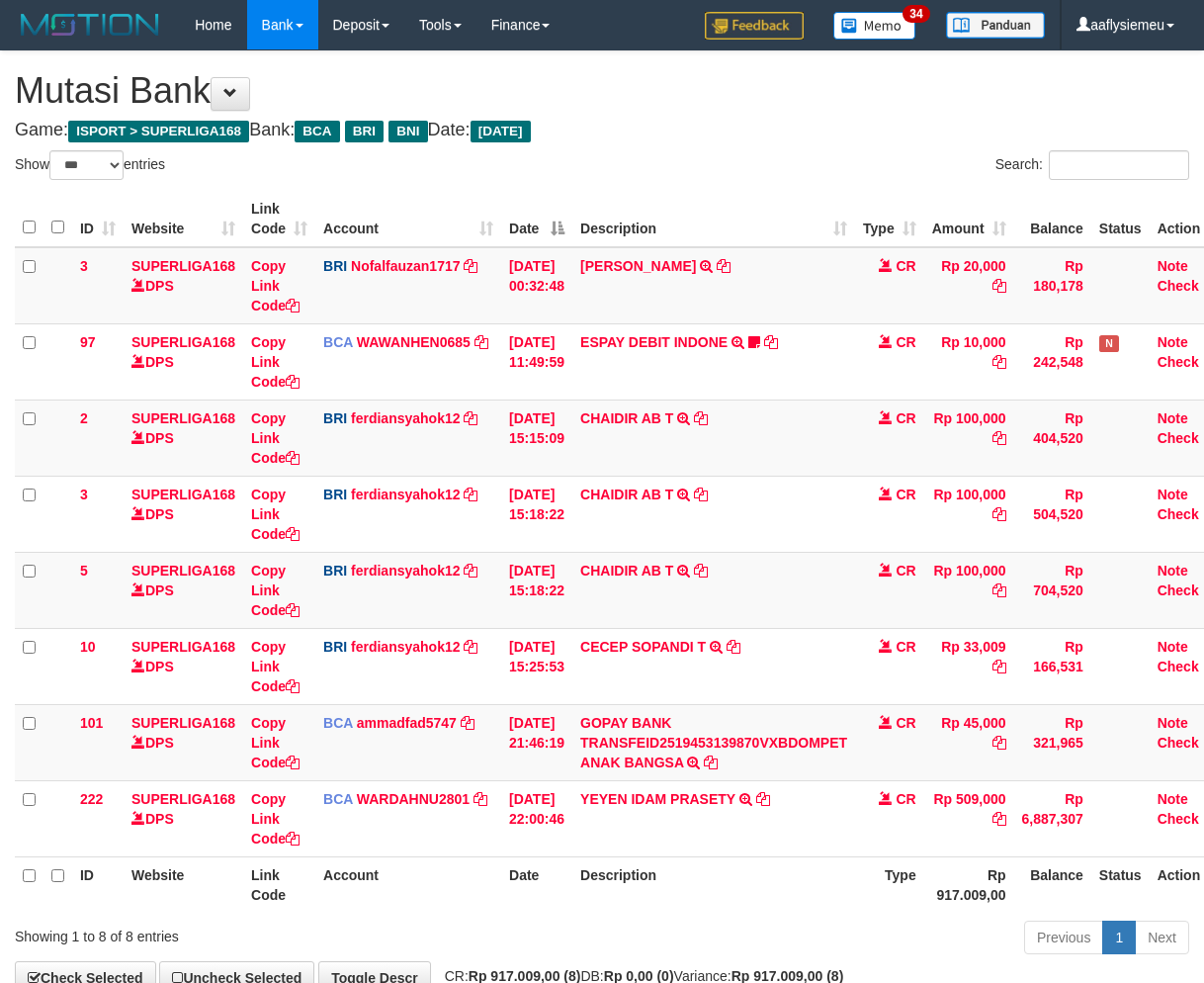 scroll, scrollTop: 45, scrollLeft: 0, axis: vertical 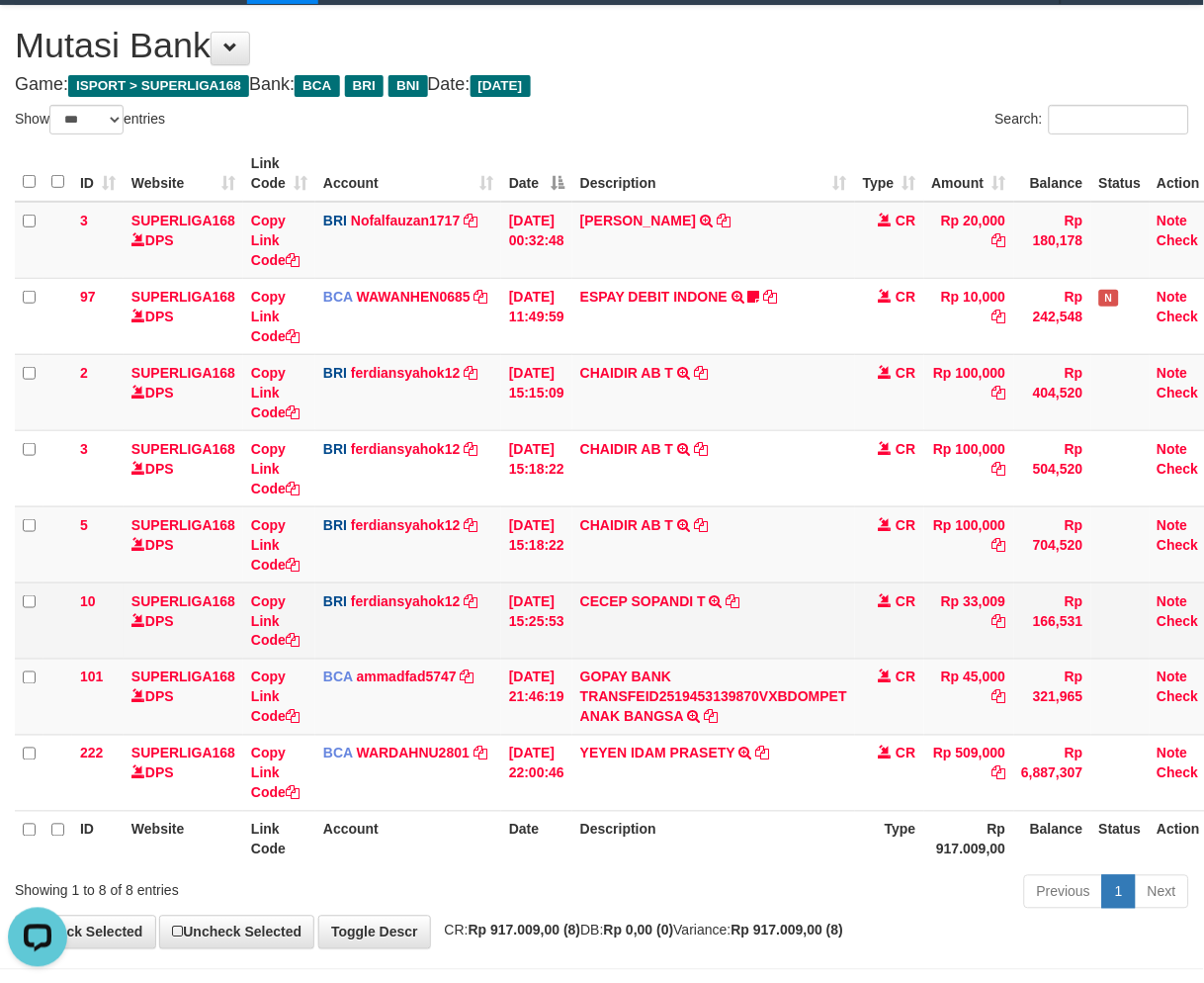 click on "Copy Link Code" at bounding box center [279, 620] 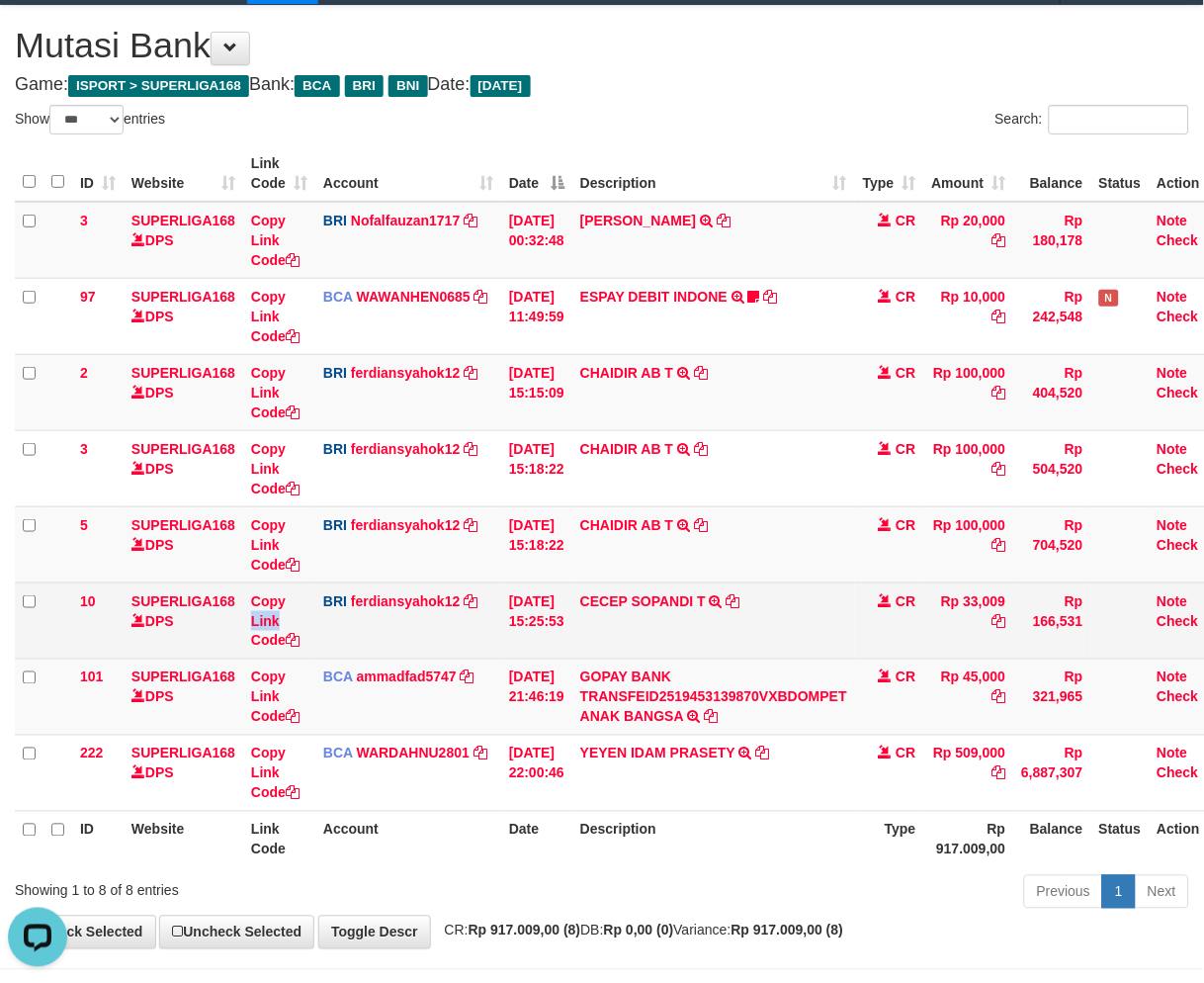 click on "Copy Link Code" at bounding box center (279, 620) 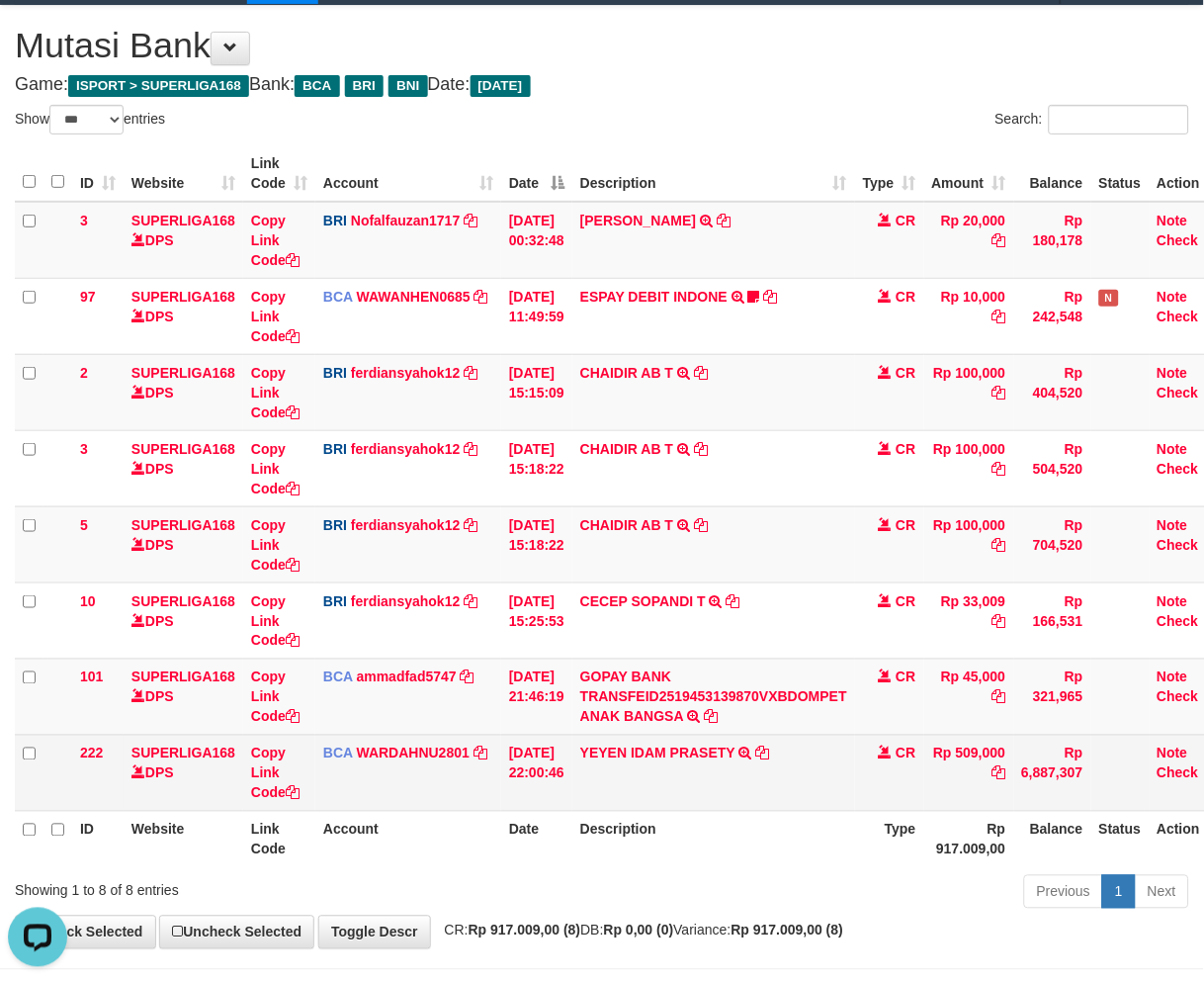 drag, startPoint x: 557, startPoint y: 784, endPoint x: 654, endPoint y: 771, distance: 97.867257 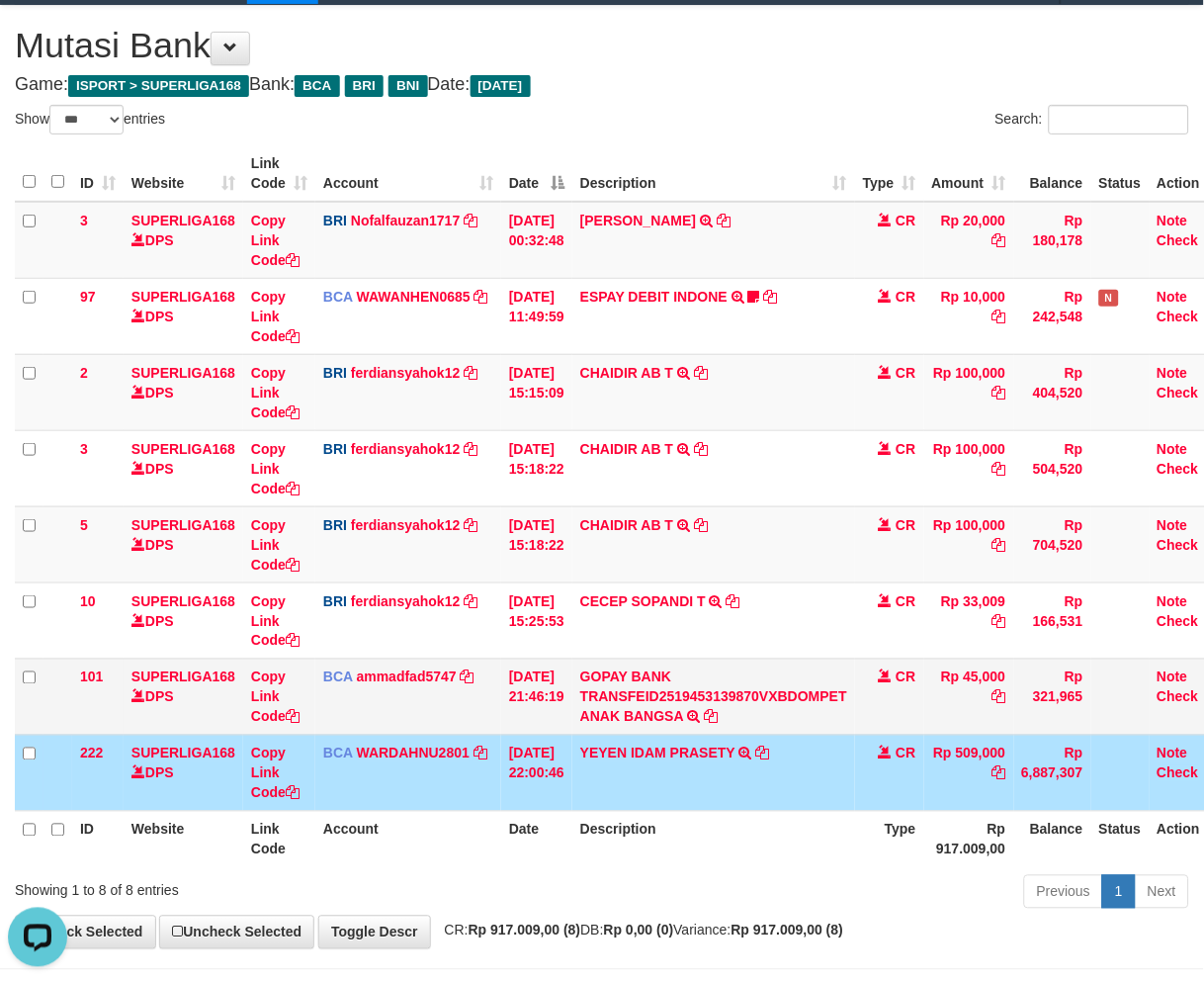 click on "GOPAY BANK TRANSFEID2519453139870VXBDOMPET ANAK BANGSA         TRSF E-BANKING CR 1307/FTSCY/WS95051
45000.00GOPAY BANK TRANSFEID2519453139870VXBDOMPET ANAK BANGSA" at bounding box center [714, 696] 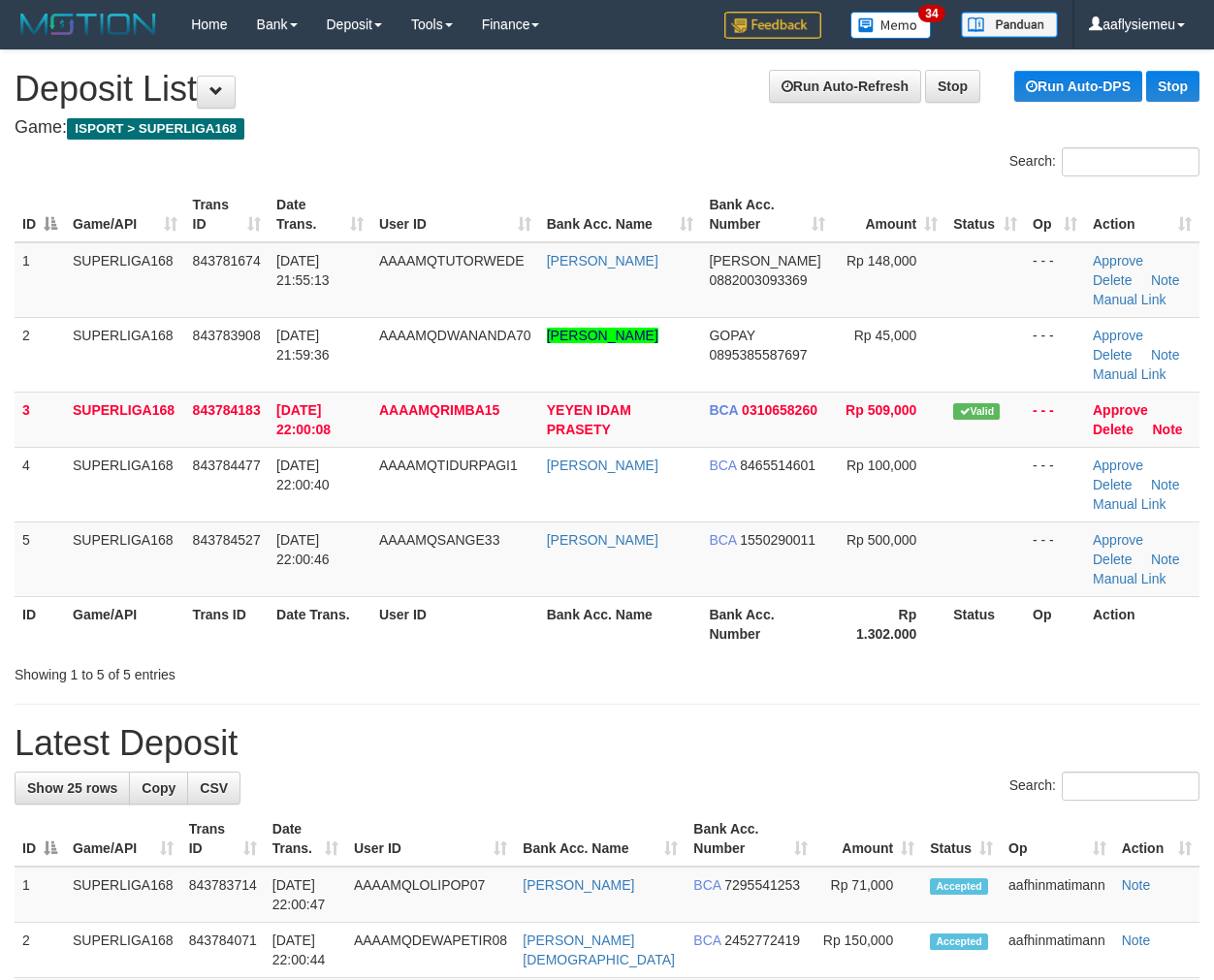 scroll, scrollTop: 0, scrollLeft: 0, axis: both 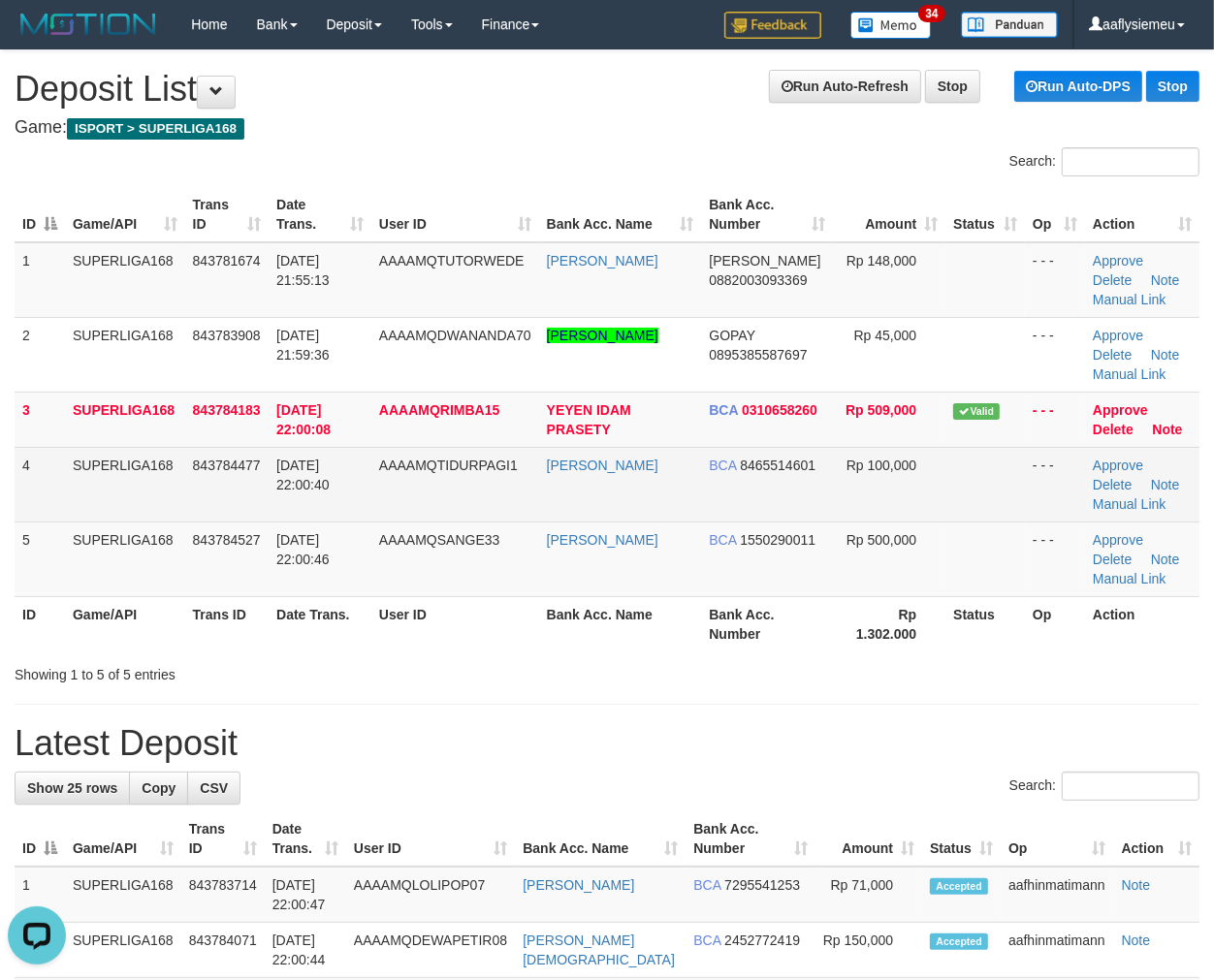 click on "SUPERLIGA168" at bounding box center (125, 484) 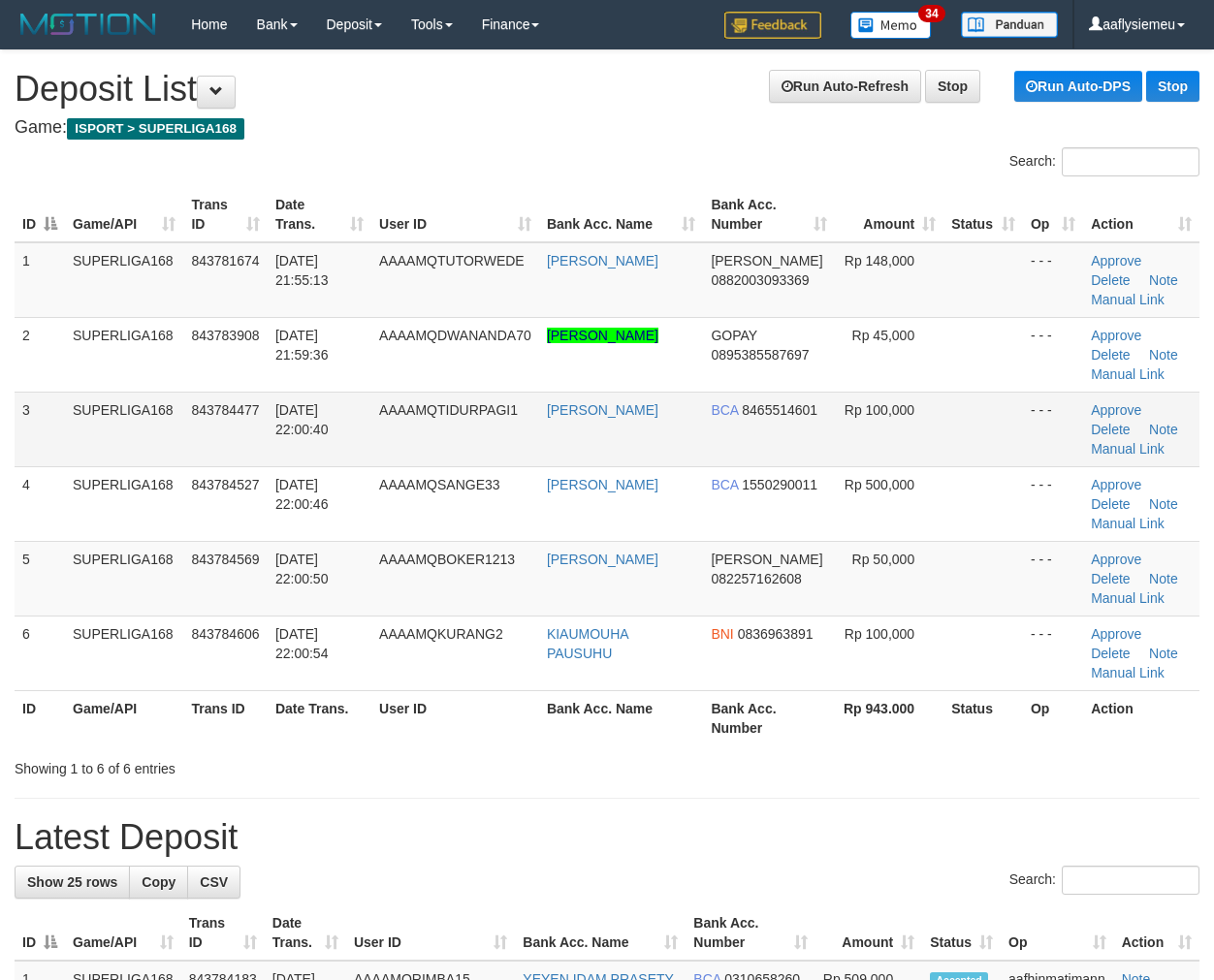 scroll, scrollTop: 0, scrollLeft: 0, axis: both 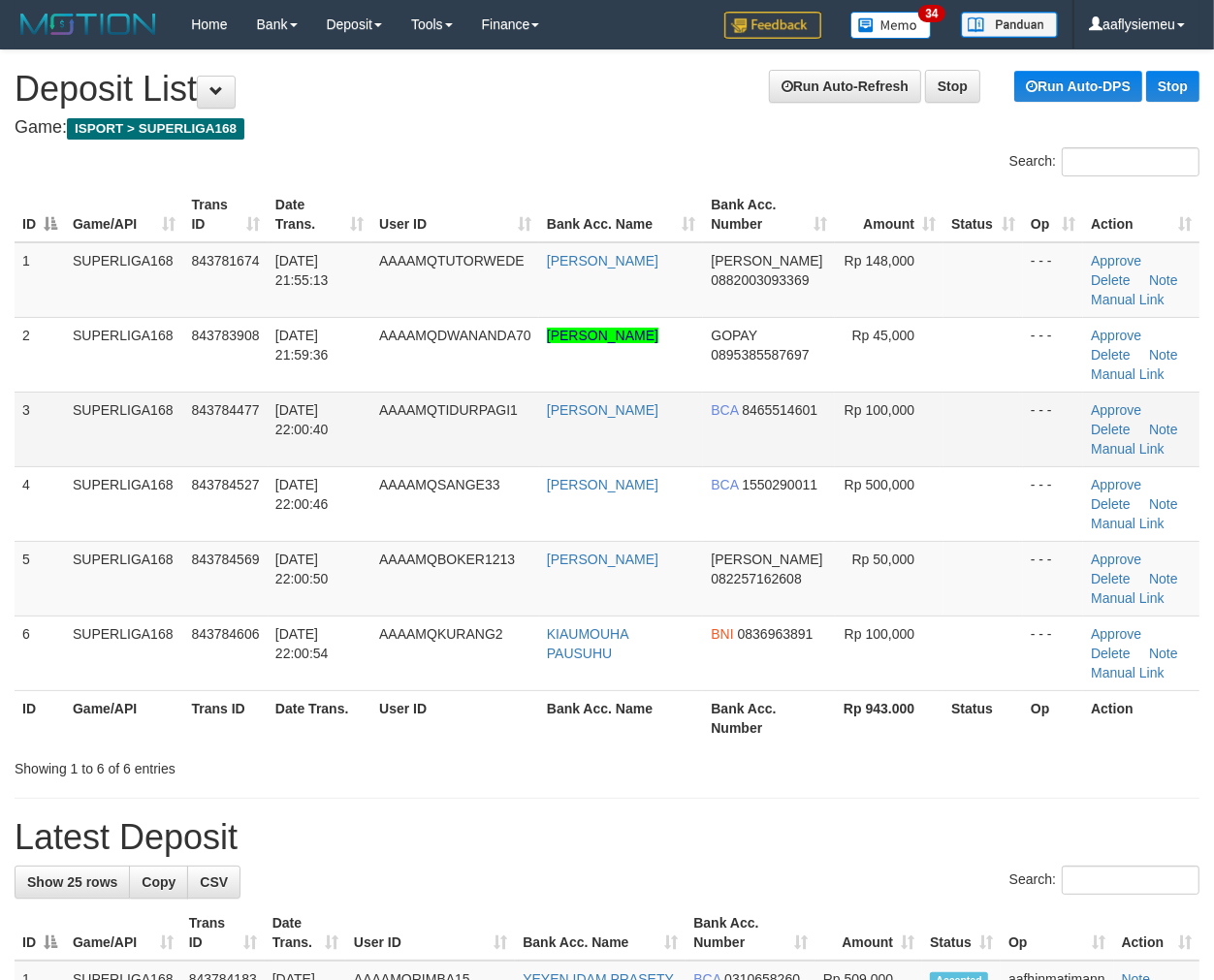 drag, startPoint x: 346, startPoint y: 441, endPoint x: 4, endPoint y: 547, distance: 358.05028 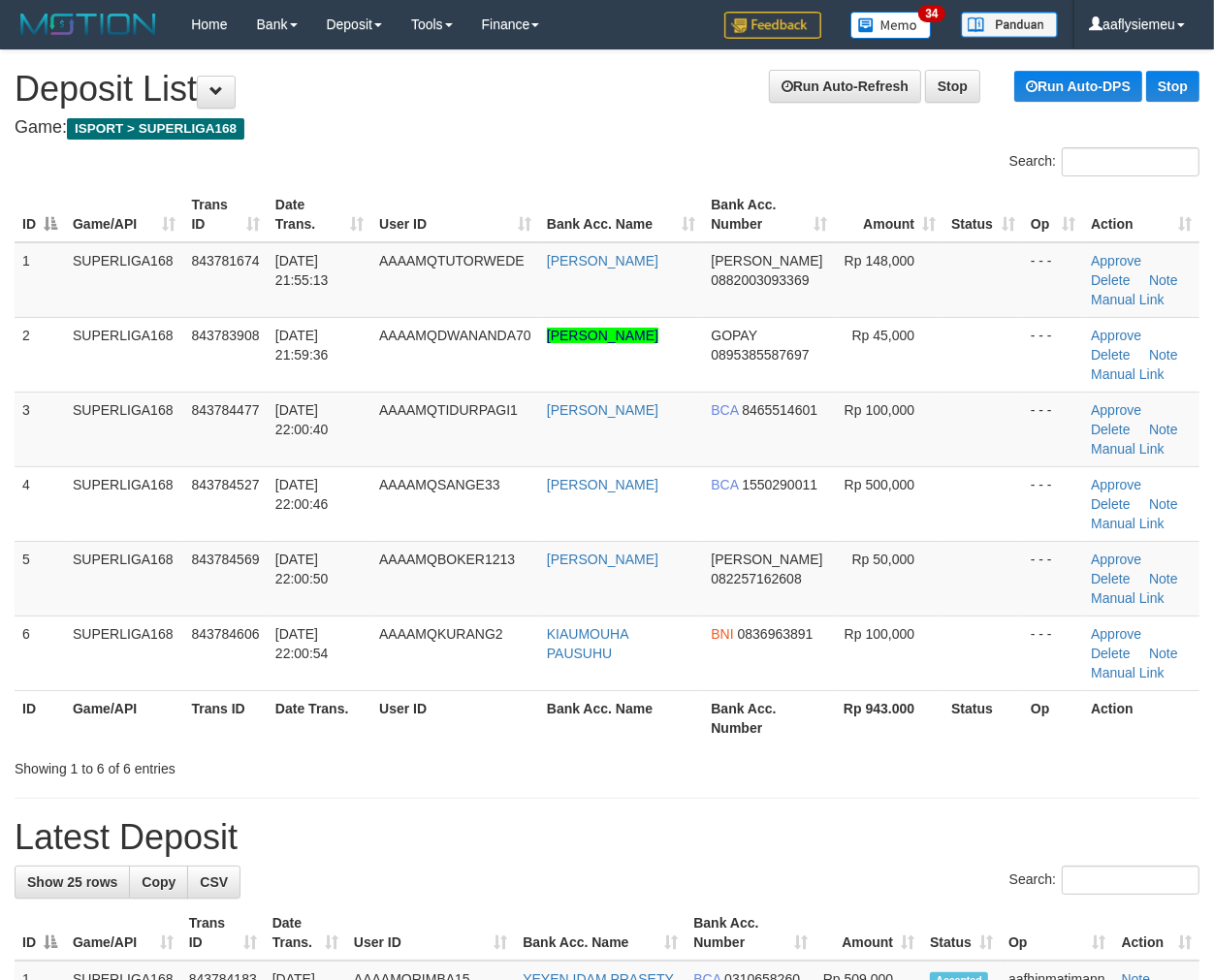 drag, startPoint x: 176, startPoint y: 518, endPoint x: 5, endPoint y: 577, distance: 180.89223 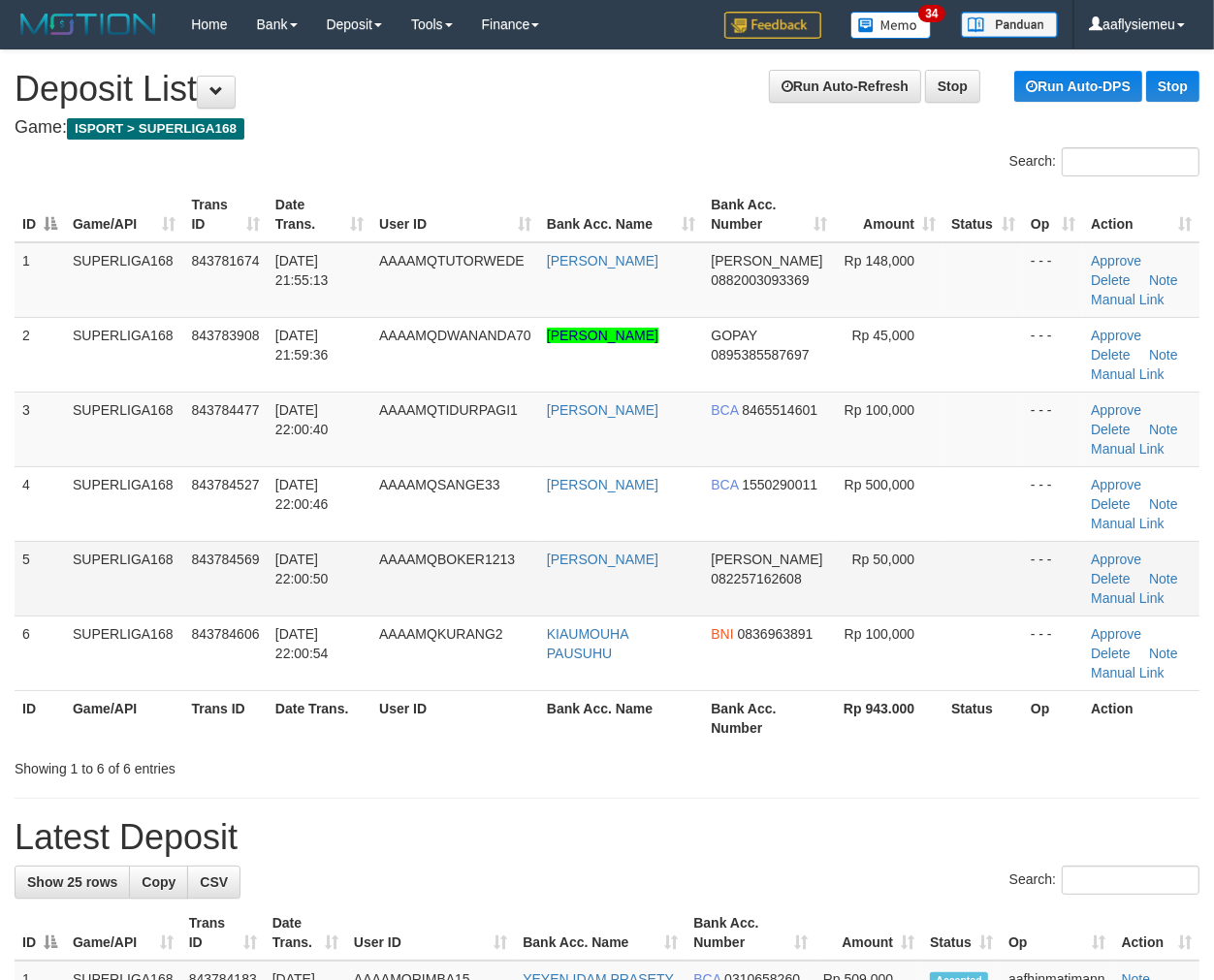 drag, startPoint x: 163, startPoint y: 536, endPoint x: 23, endPoint y: 574, distance: 145.0655 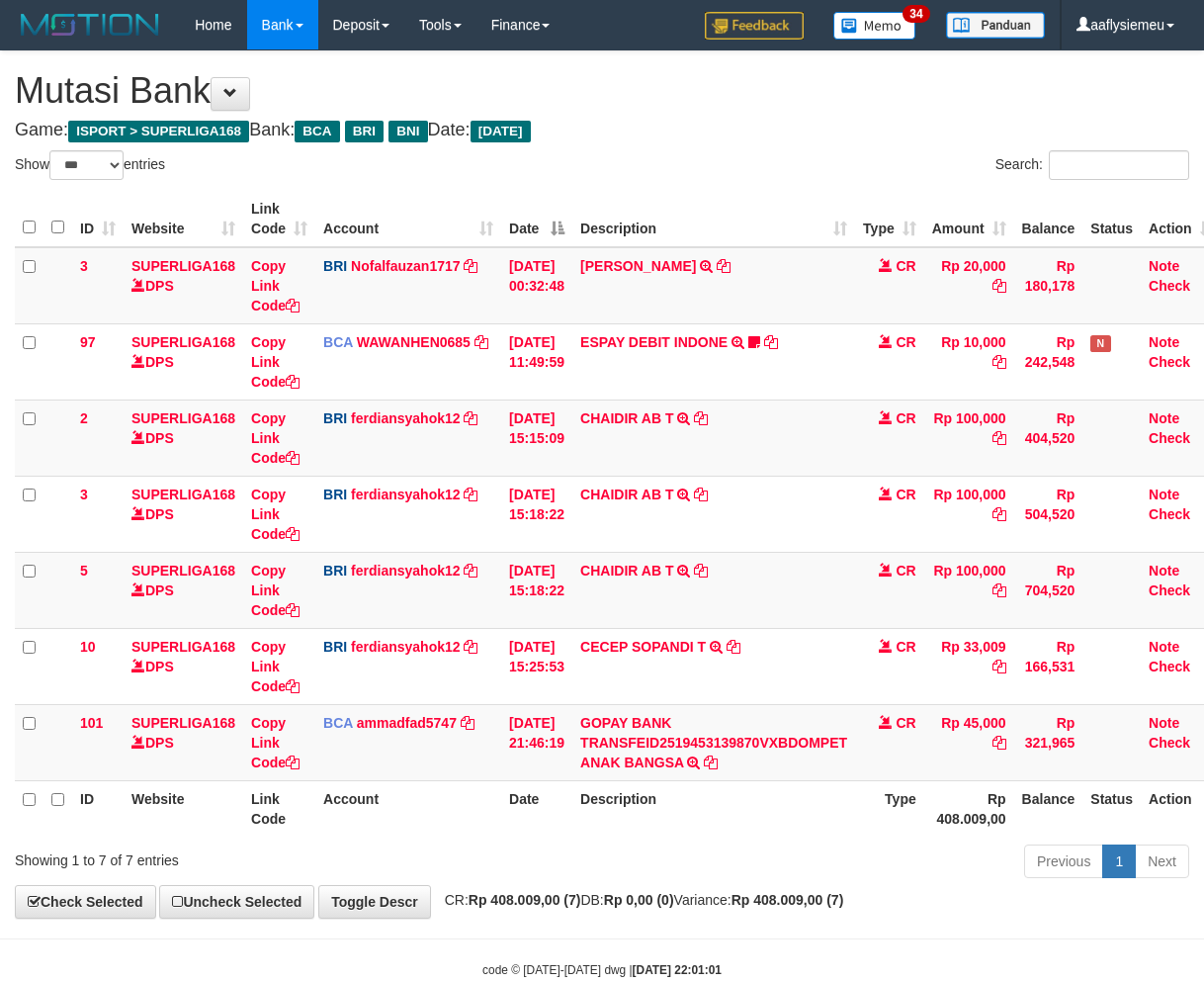 select on "***" 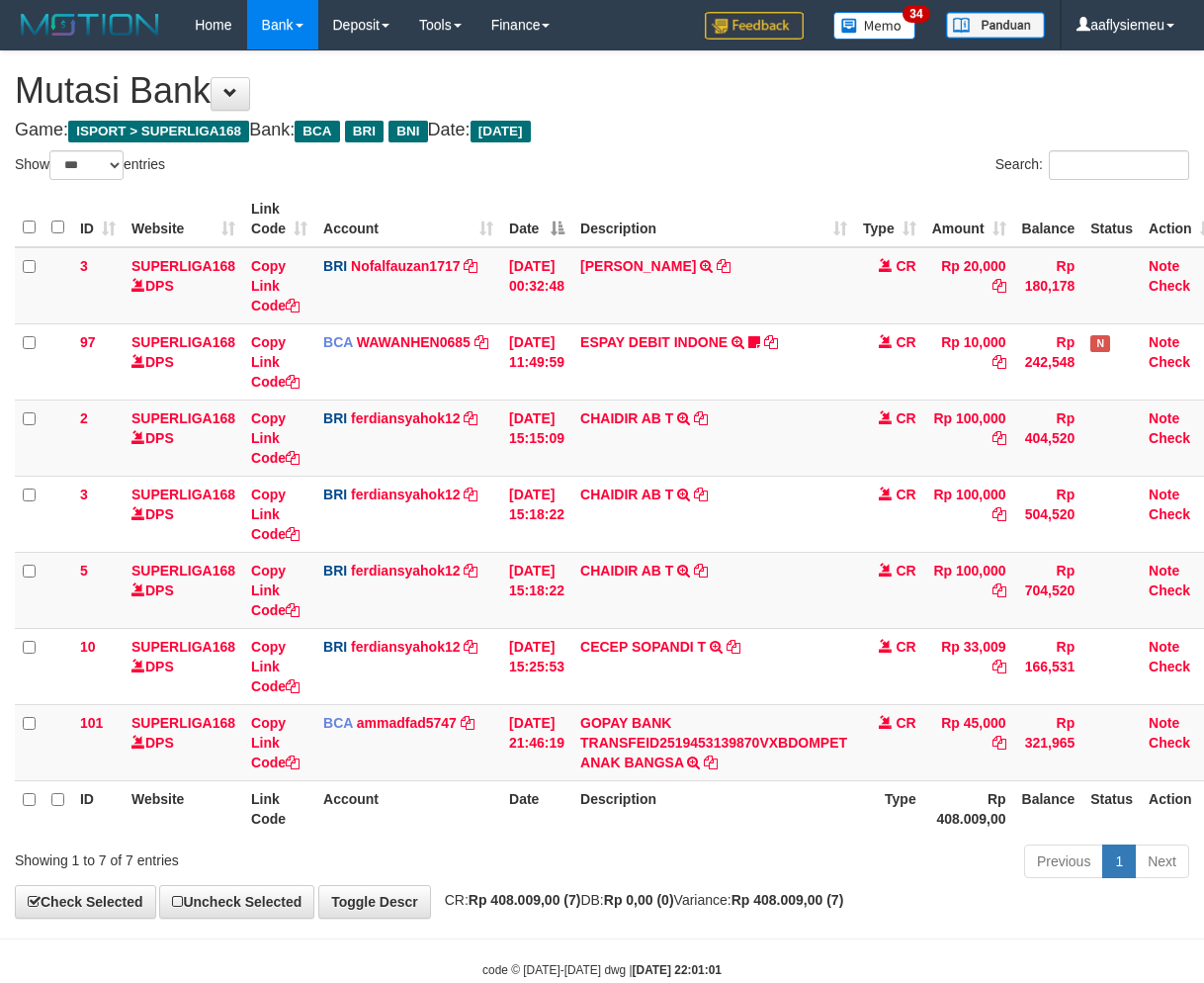 scroll, scrollTop: 45, scrollLeft: 0, axis: vertical 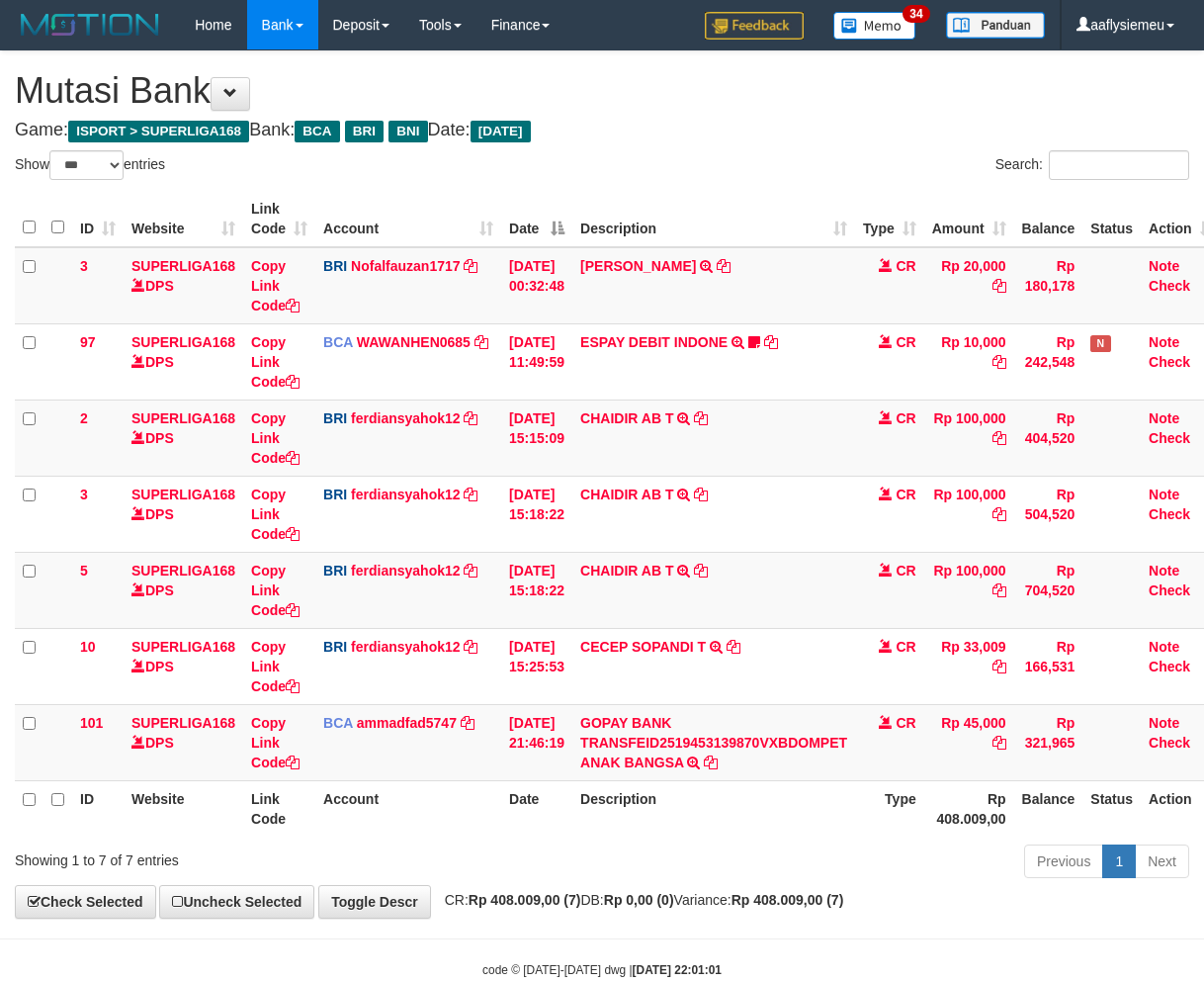 select on "***" 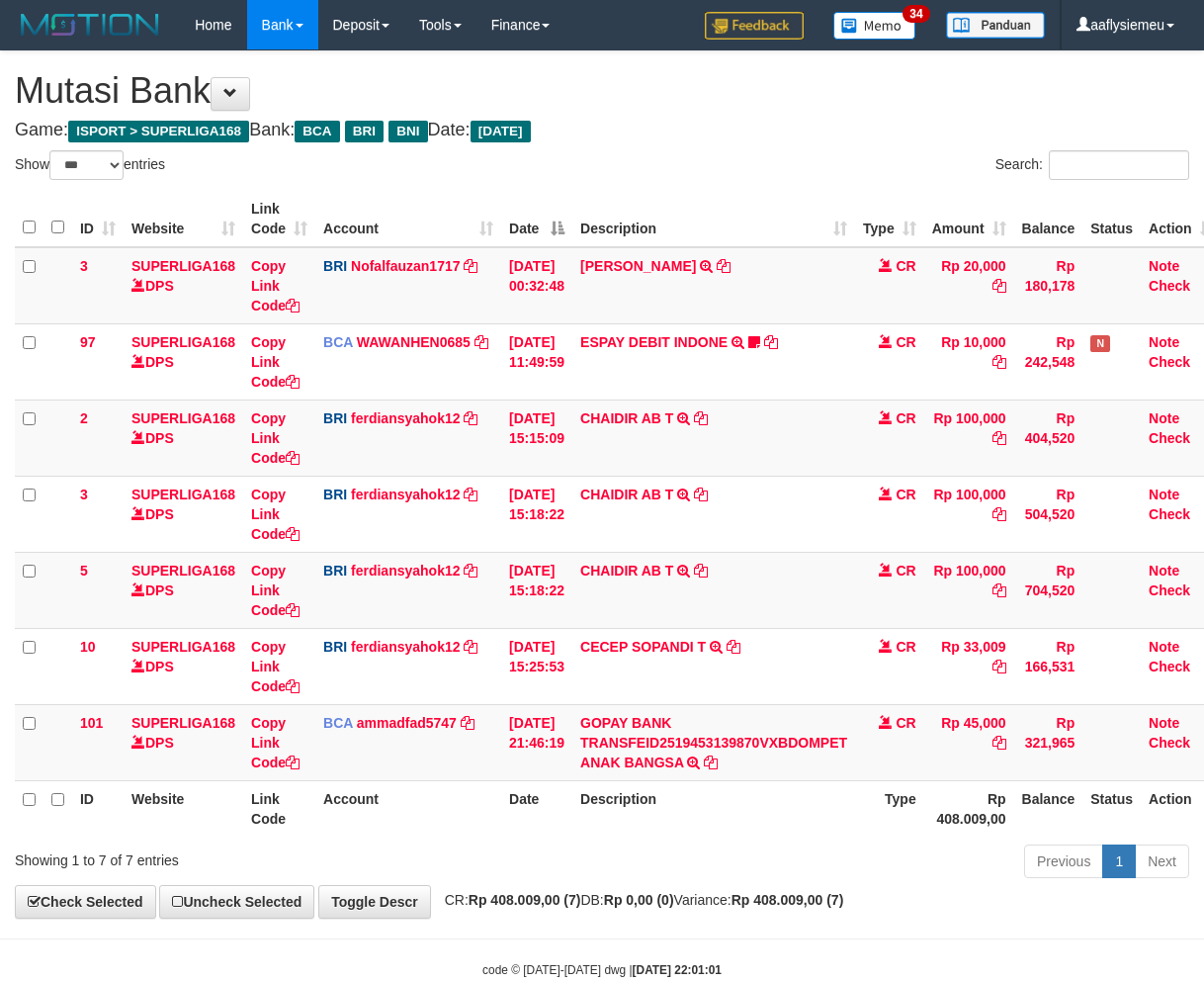scroll, scrollTop: 45, scrollLeft: 0, axis: vertical 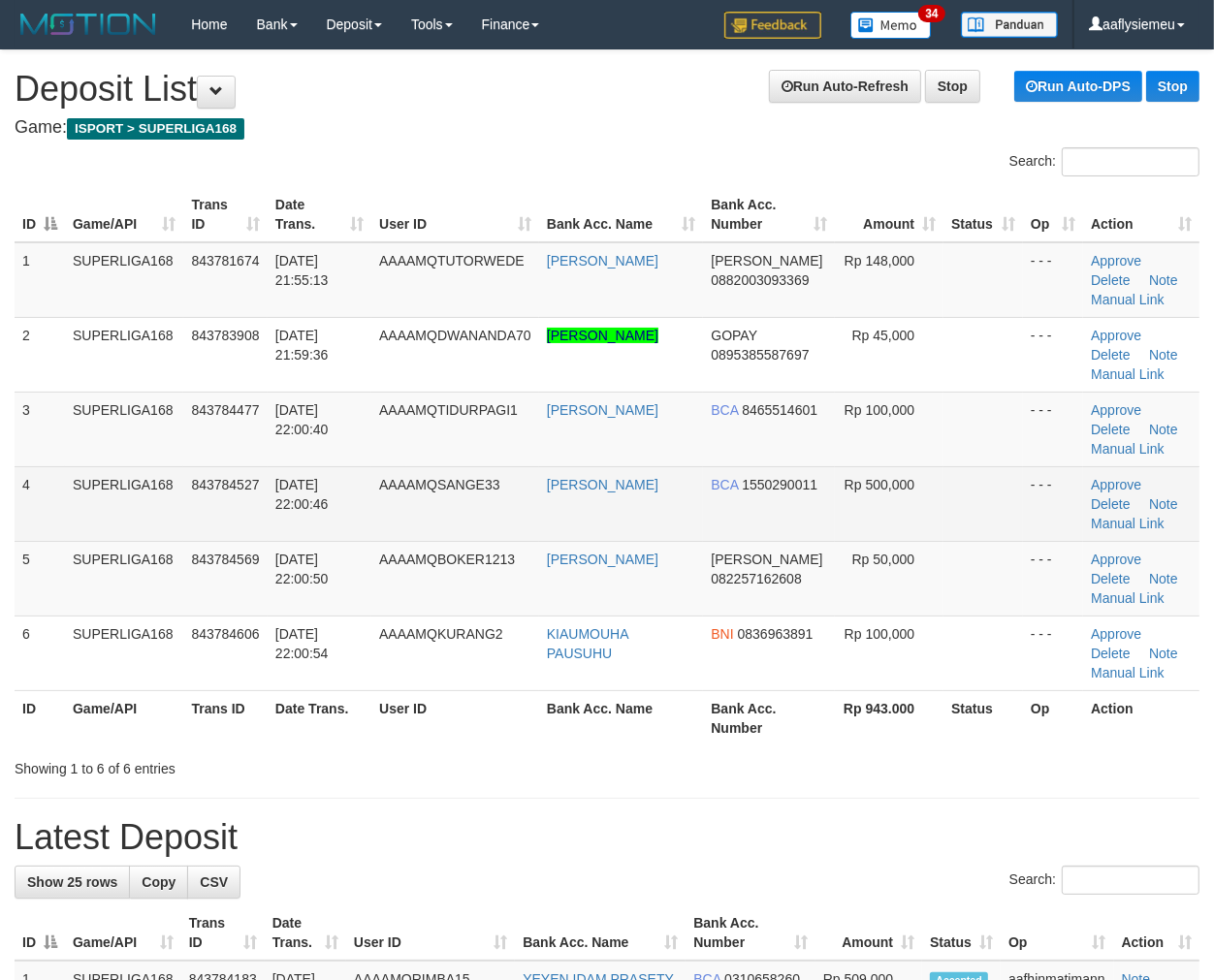 click on "SUPERLIGA168" at bounding box center [124, 503] 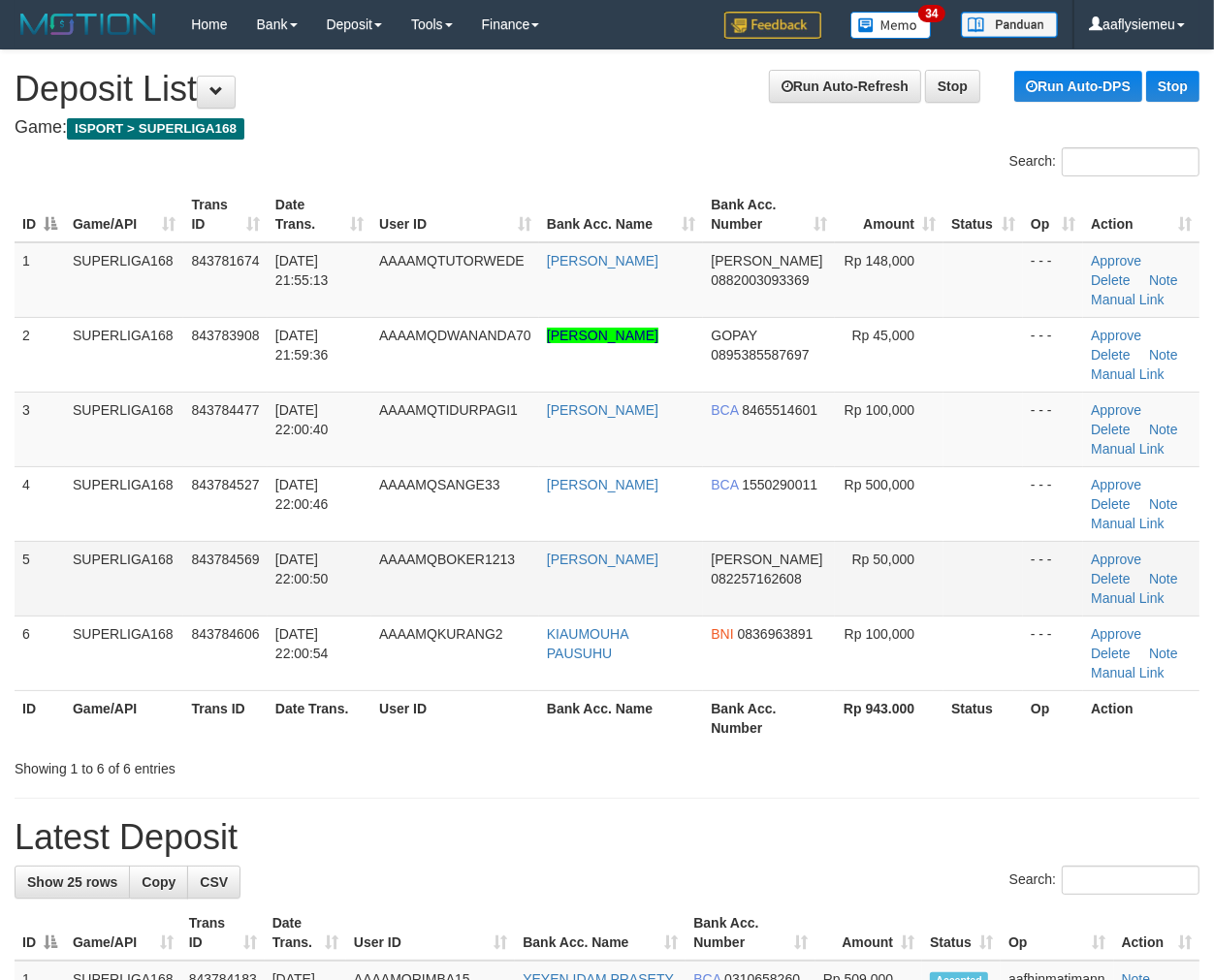 drag, startPoint x: 133, startPoint y: 523, endPoint x: 26, endPoint y: 559, distance: 112.89376 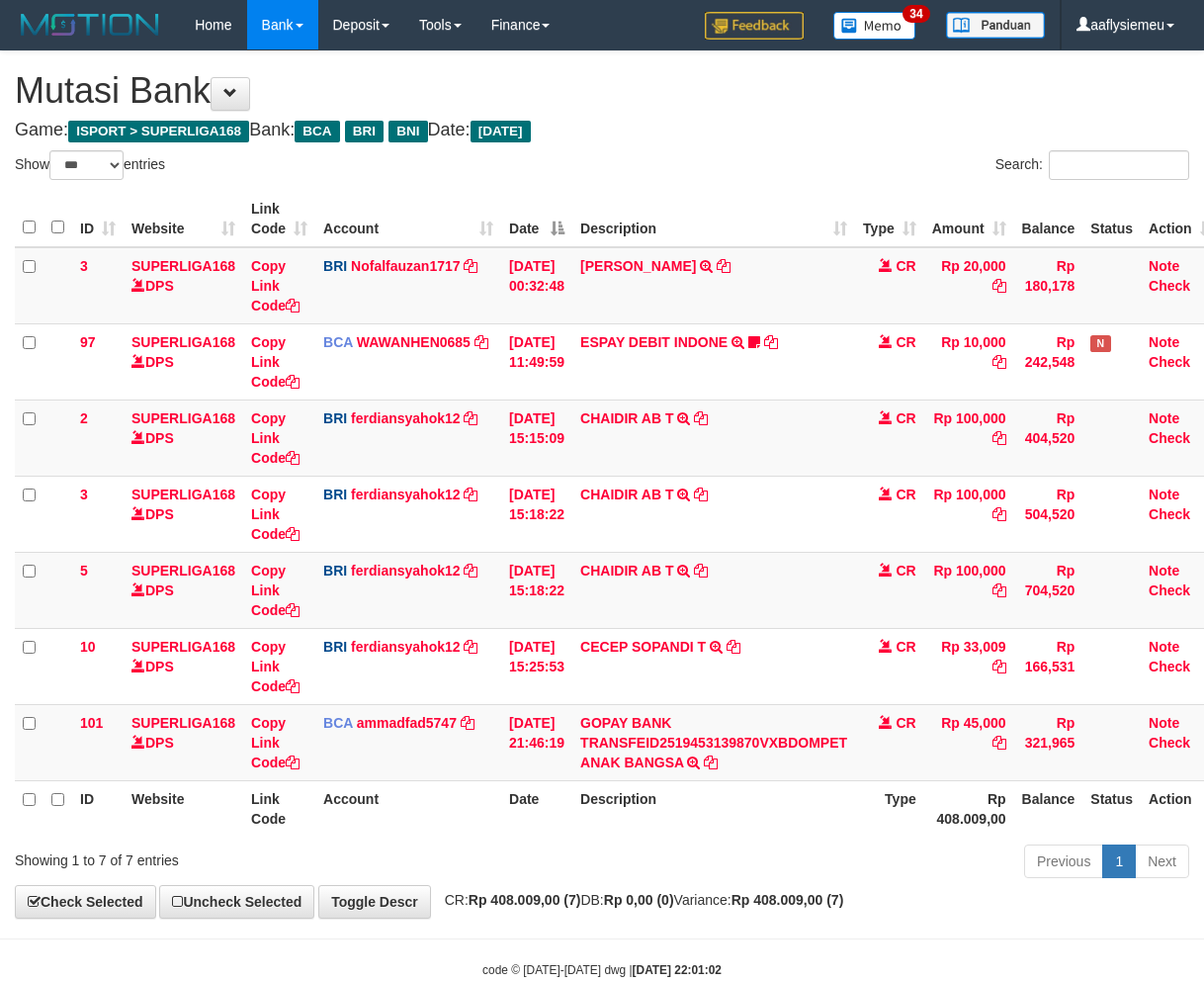 select on "***" 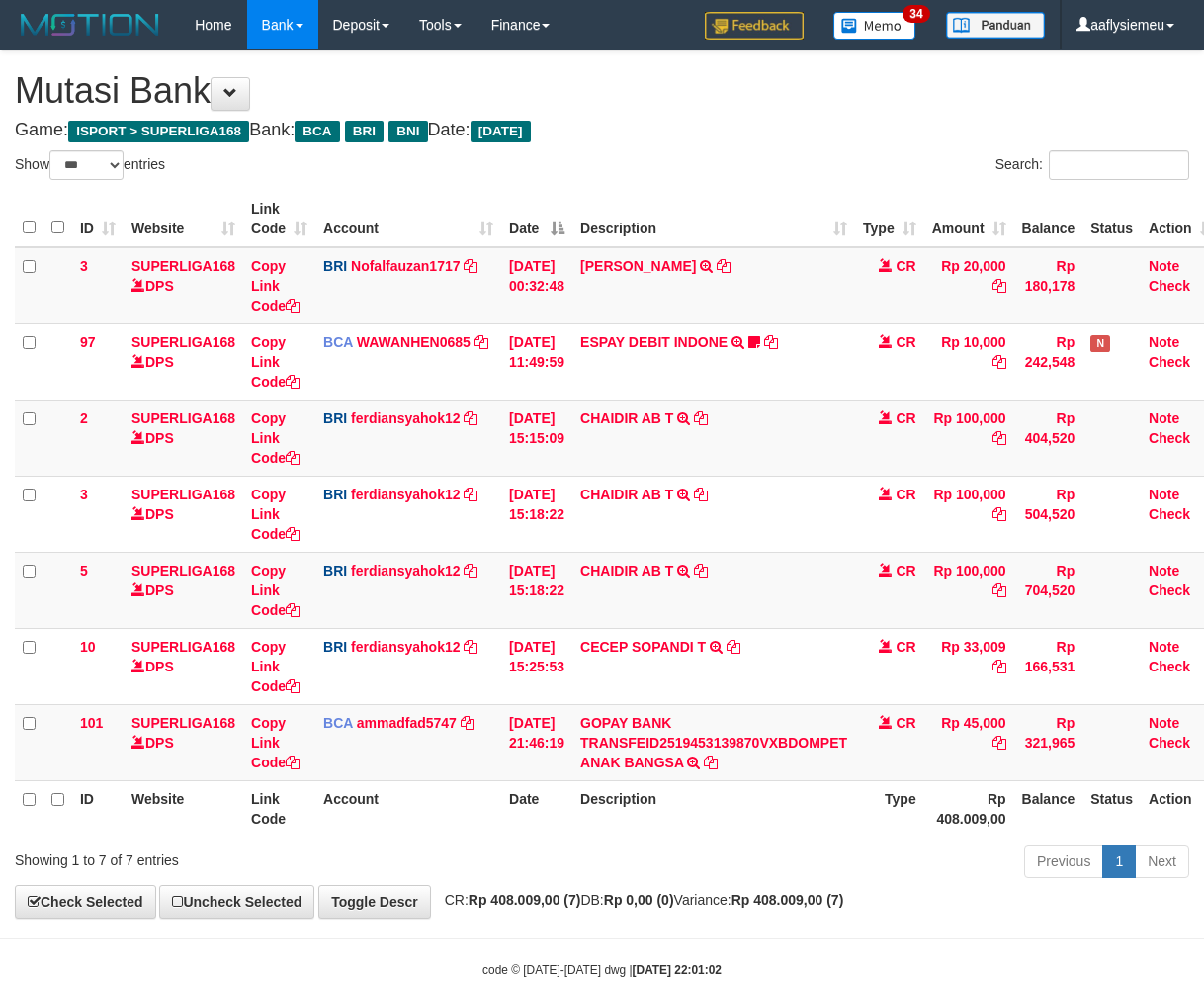 scroll, scrollTop: 45, scrollLeft: 0, axis: vertical 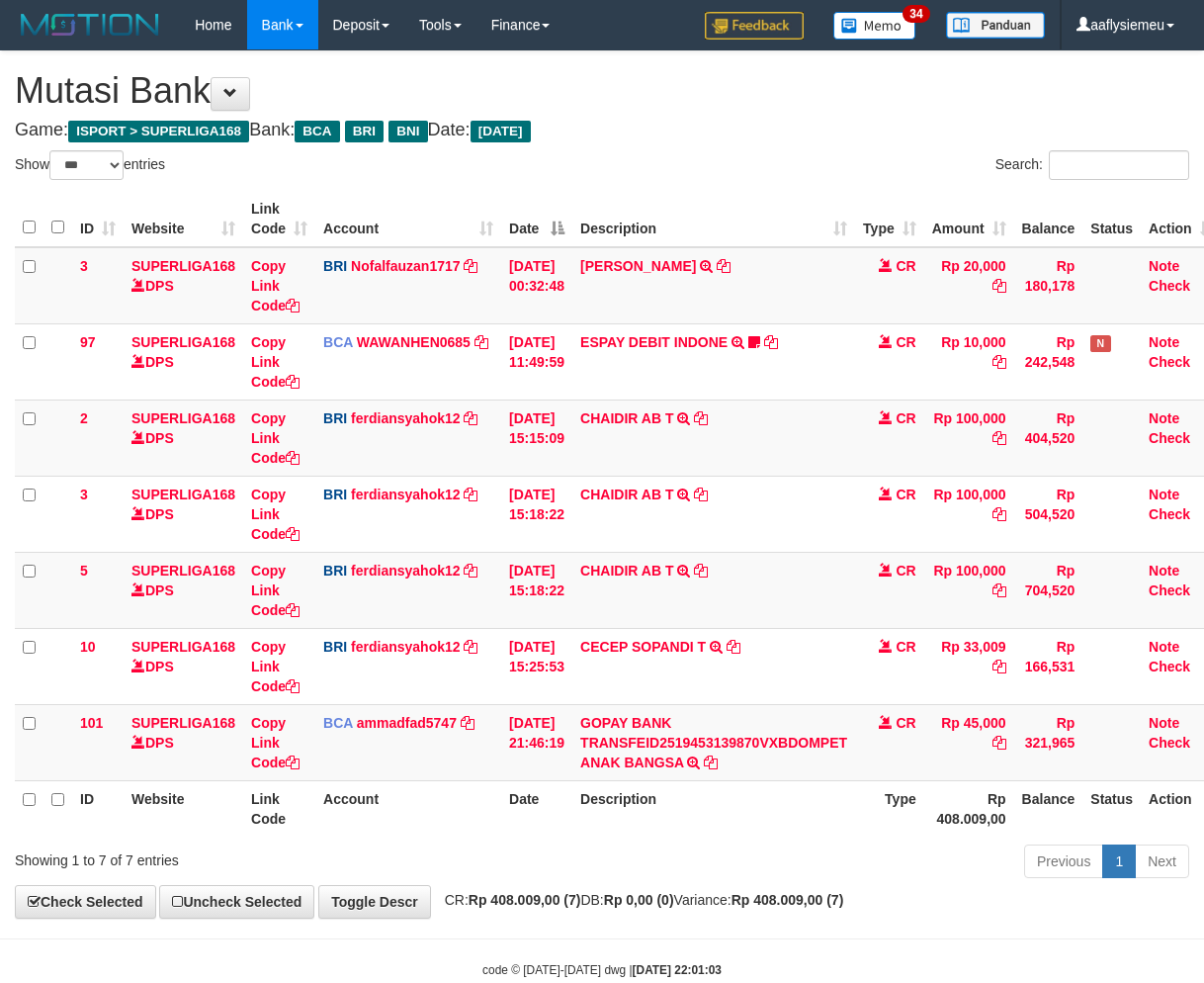 select on "***" 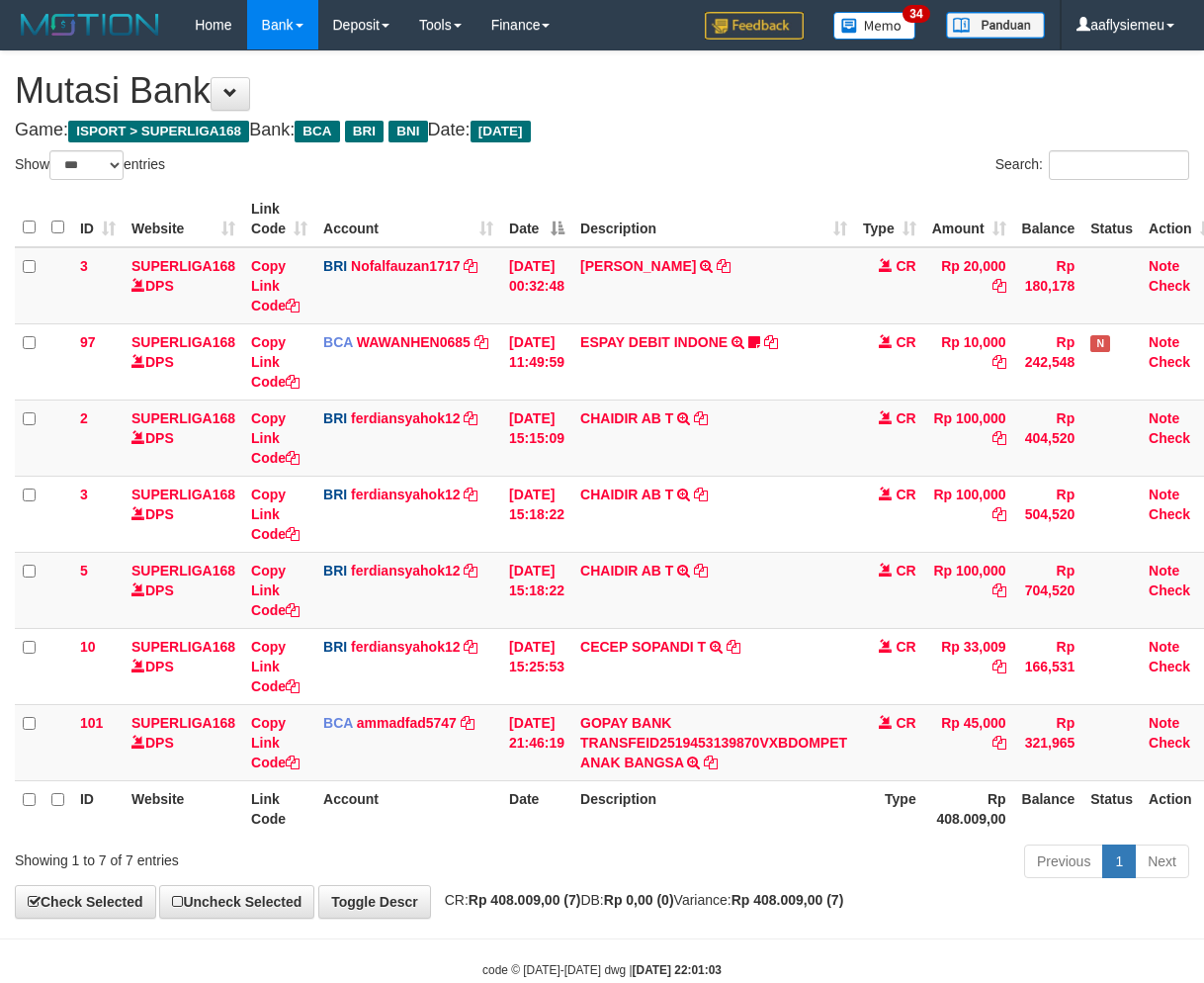 scroll, scrollTop: 45, scrollLeft: 0, axis: vertical 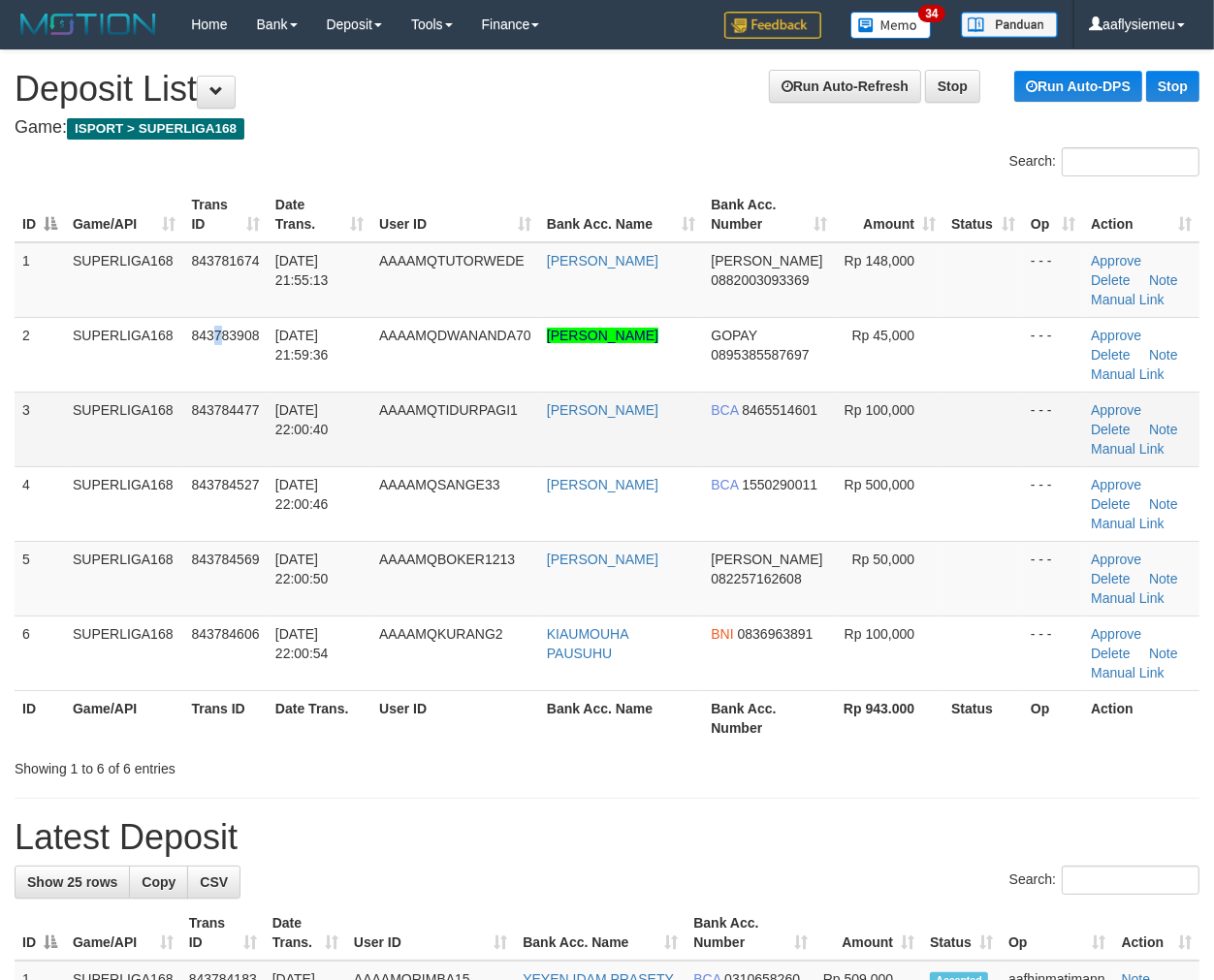 drag, startPoint x: 220, startPoint y: 364, endPoint x: 20, endPoint y: 462, distance: 222.71955 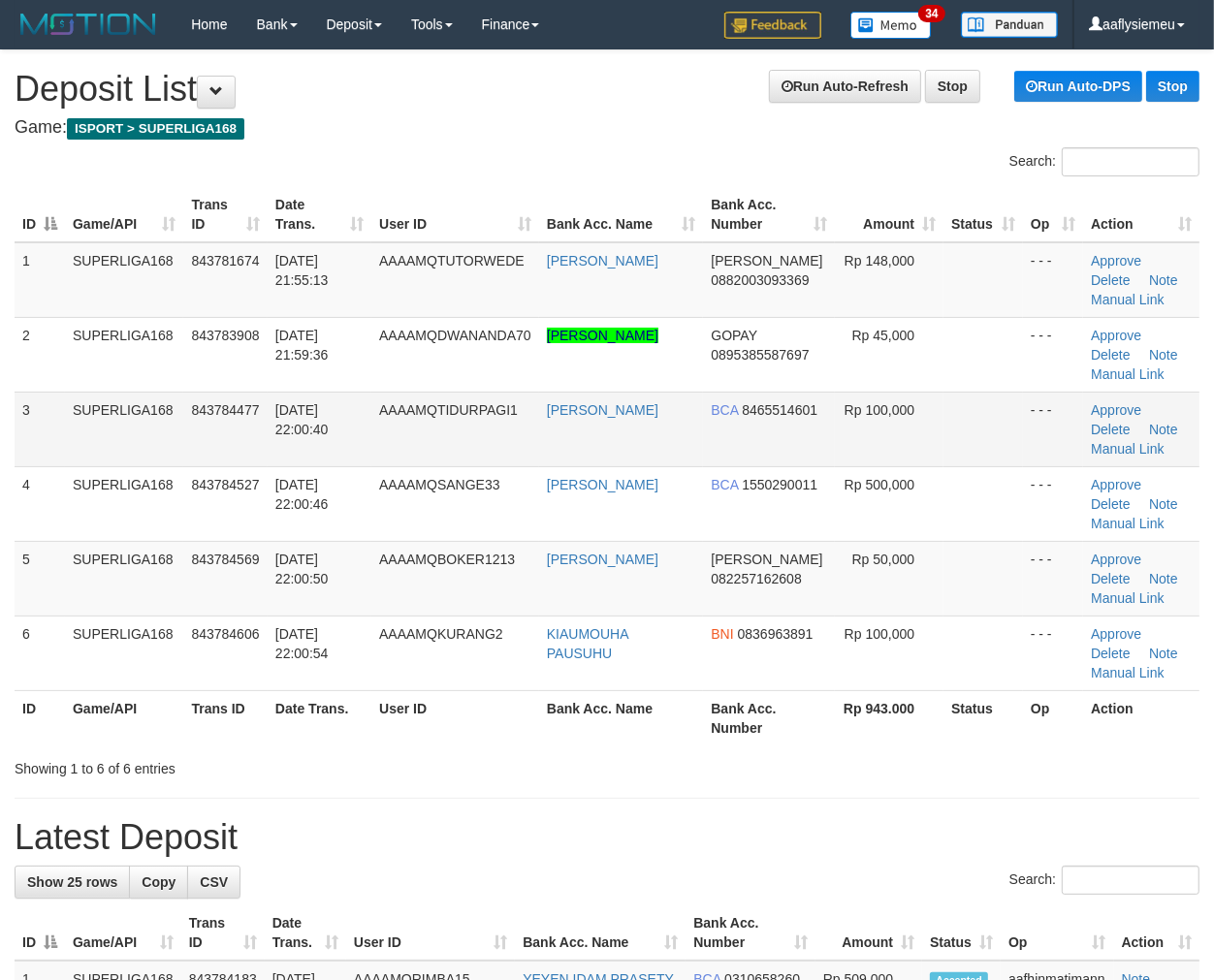 click on "13/07/2025 22:00:40" at bounding box center [319, 428] 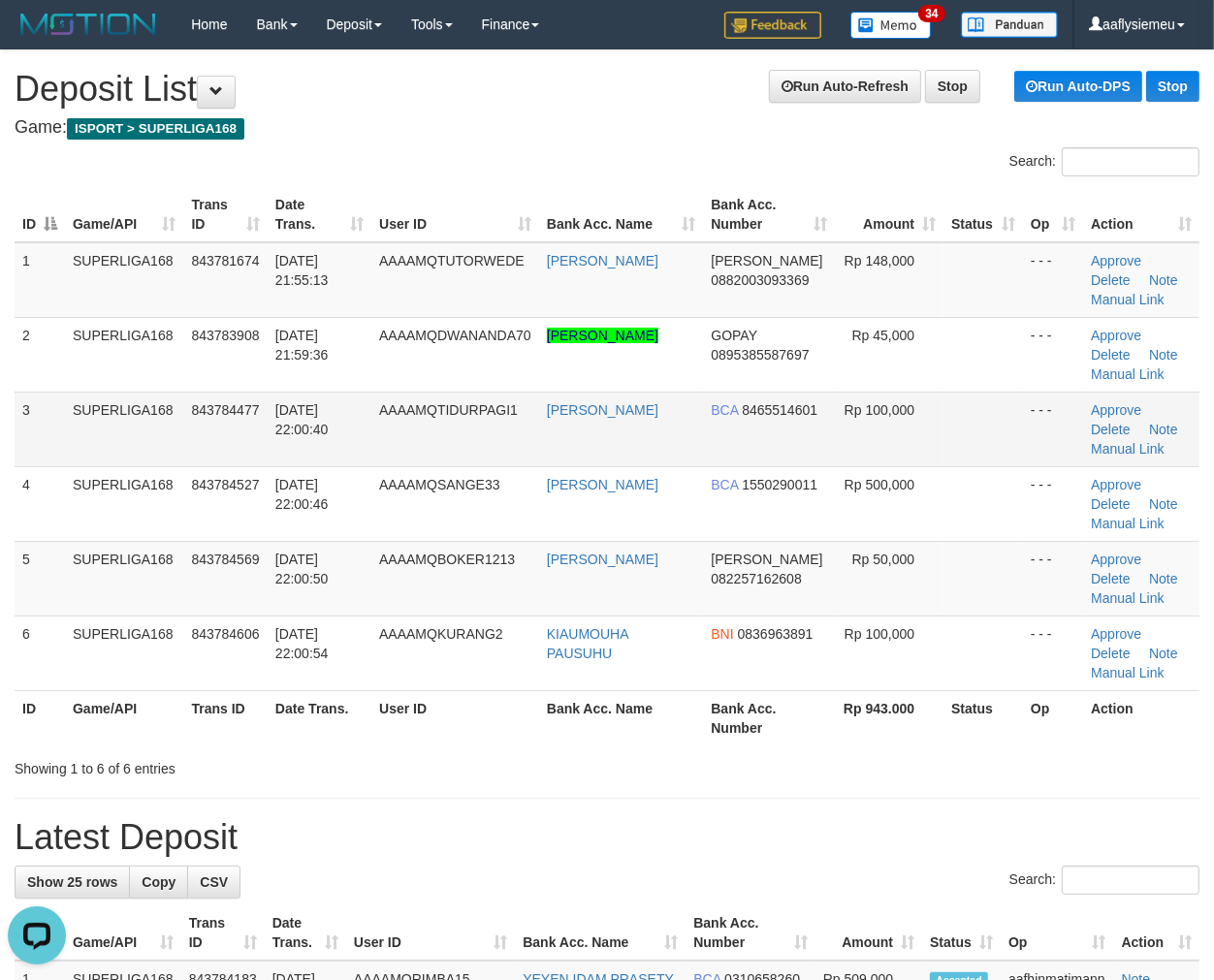 scroll, scrollTop: 0, scrollLeft: 0, axis: both 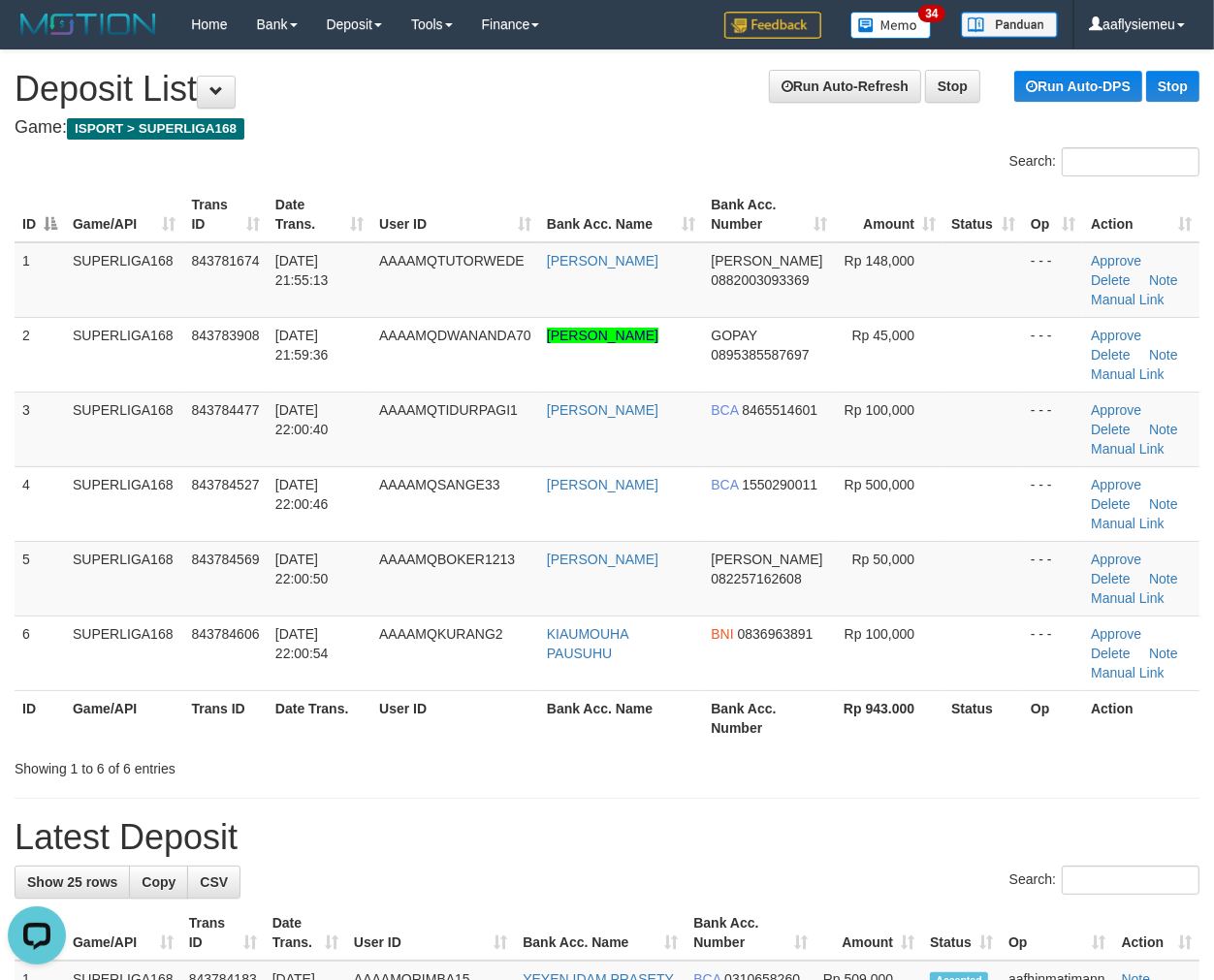 drag, startPoint x: 296, startPoint y: 437, endPoint x: 2, endPoint y: 546, distance: 313.55542 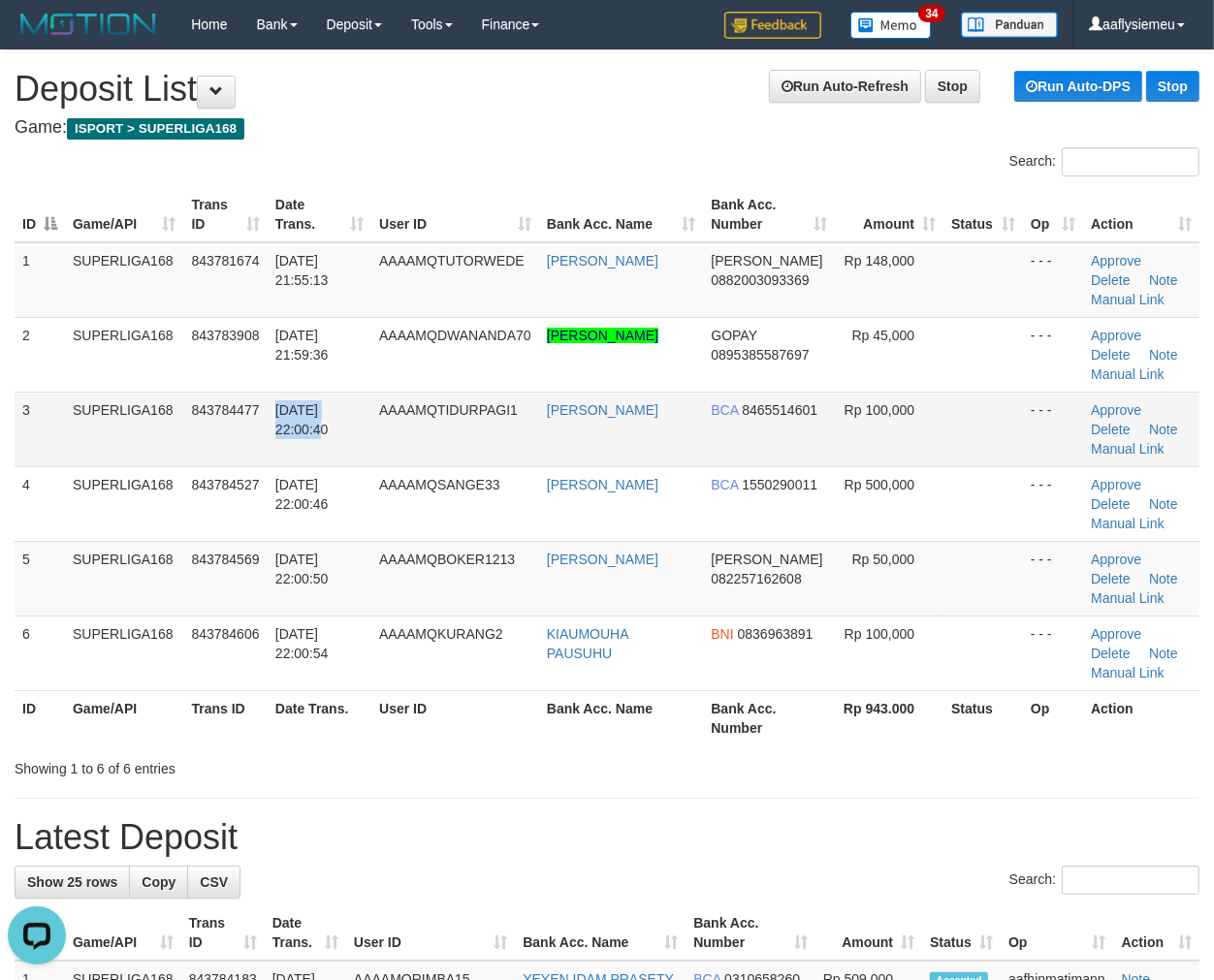 click on "AAAAMQTIDURPAGI1" at bounding box center [455, 428] 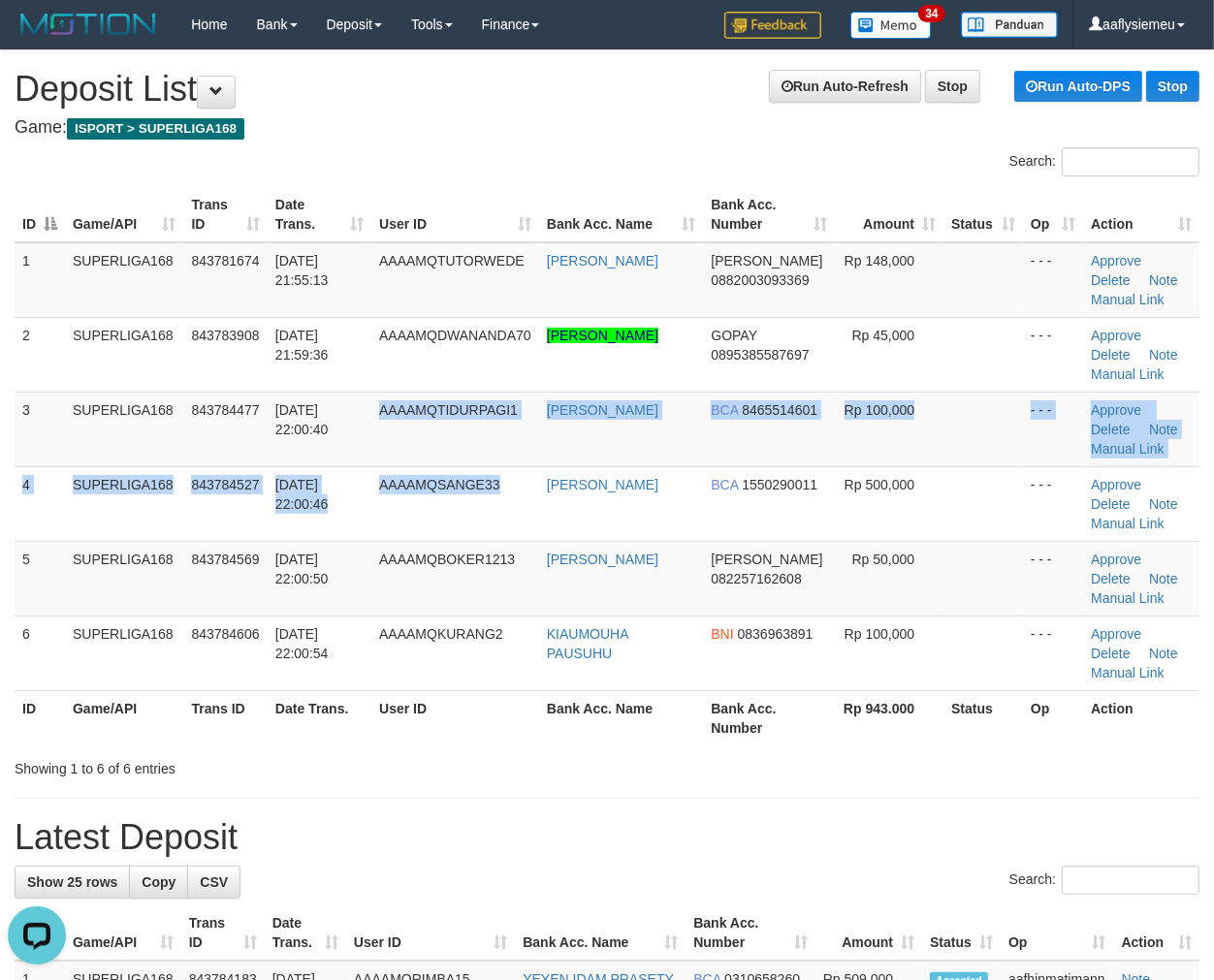 drag, startPoint x: 509, startPoint y: 461, endPoint x: 1, endPoint y: 637, distance: 537.6244 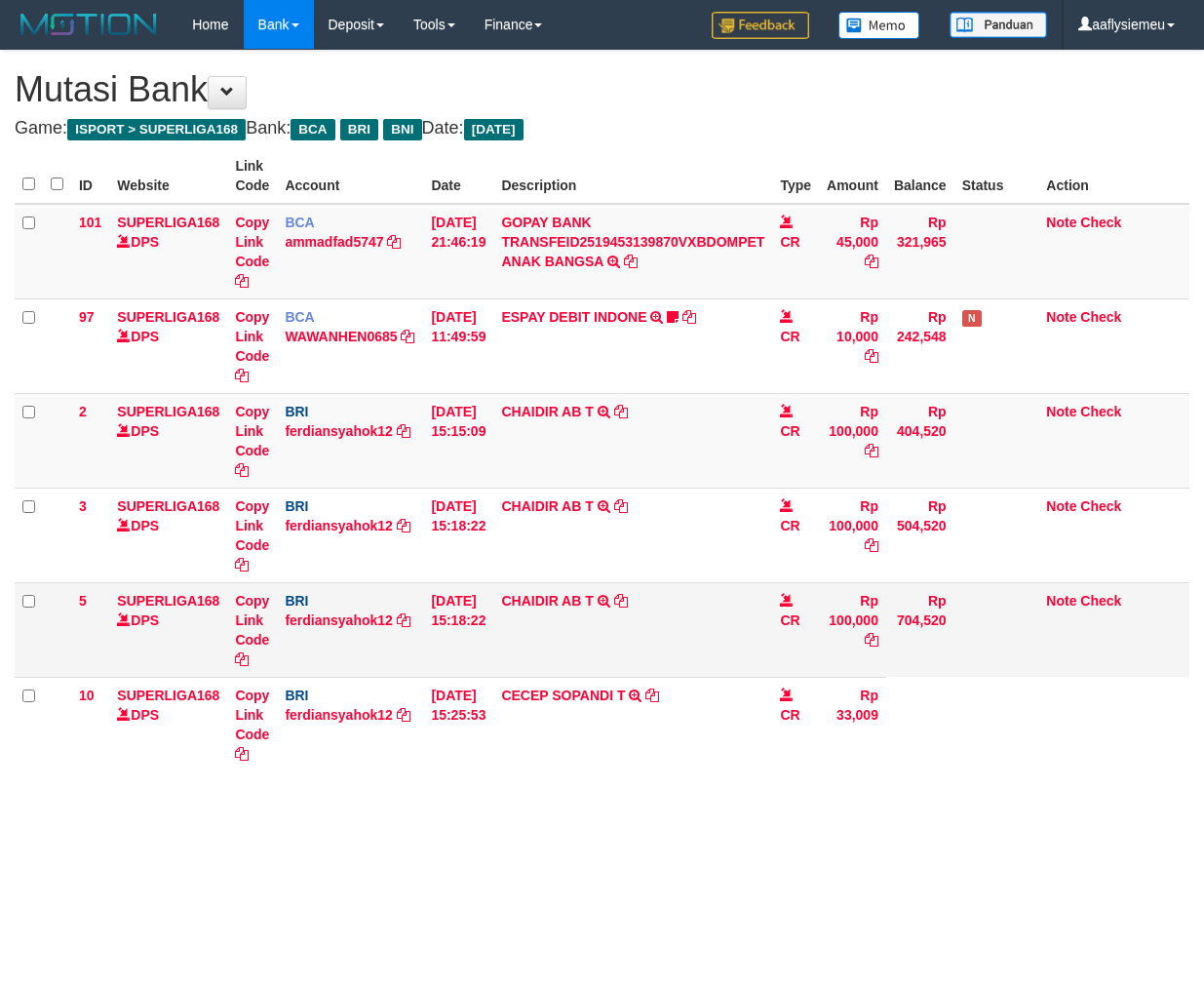 scroll, scrollTop: 0, scrollLeft: 0, axis: both 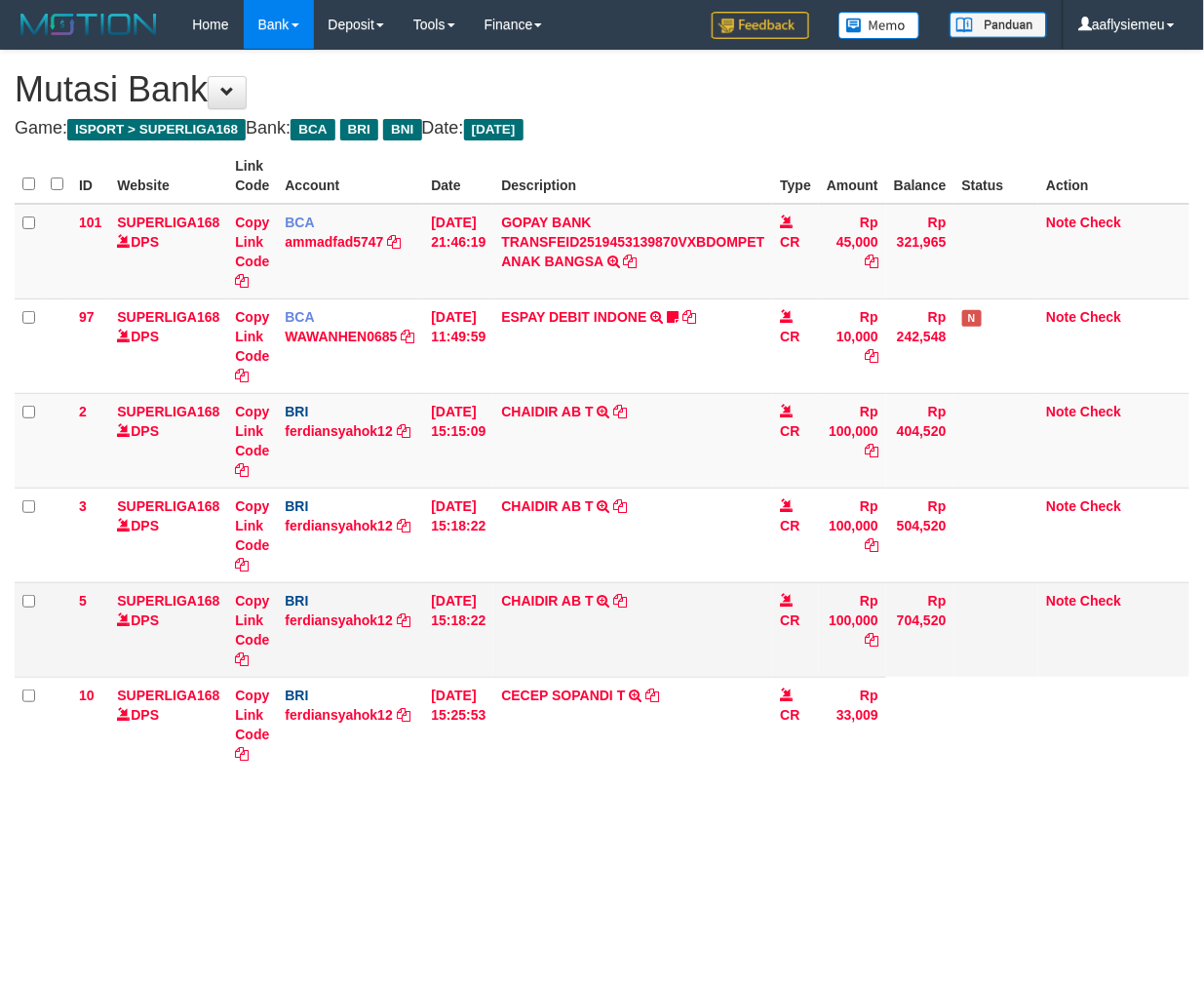 click on "13/07/2025 15:18:22" at bounding box center (458, 629) 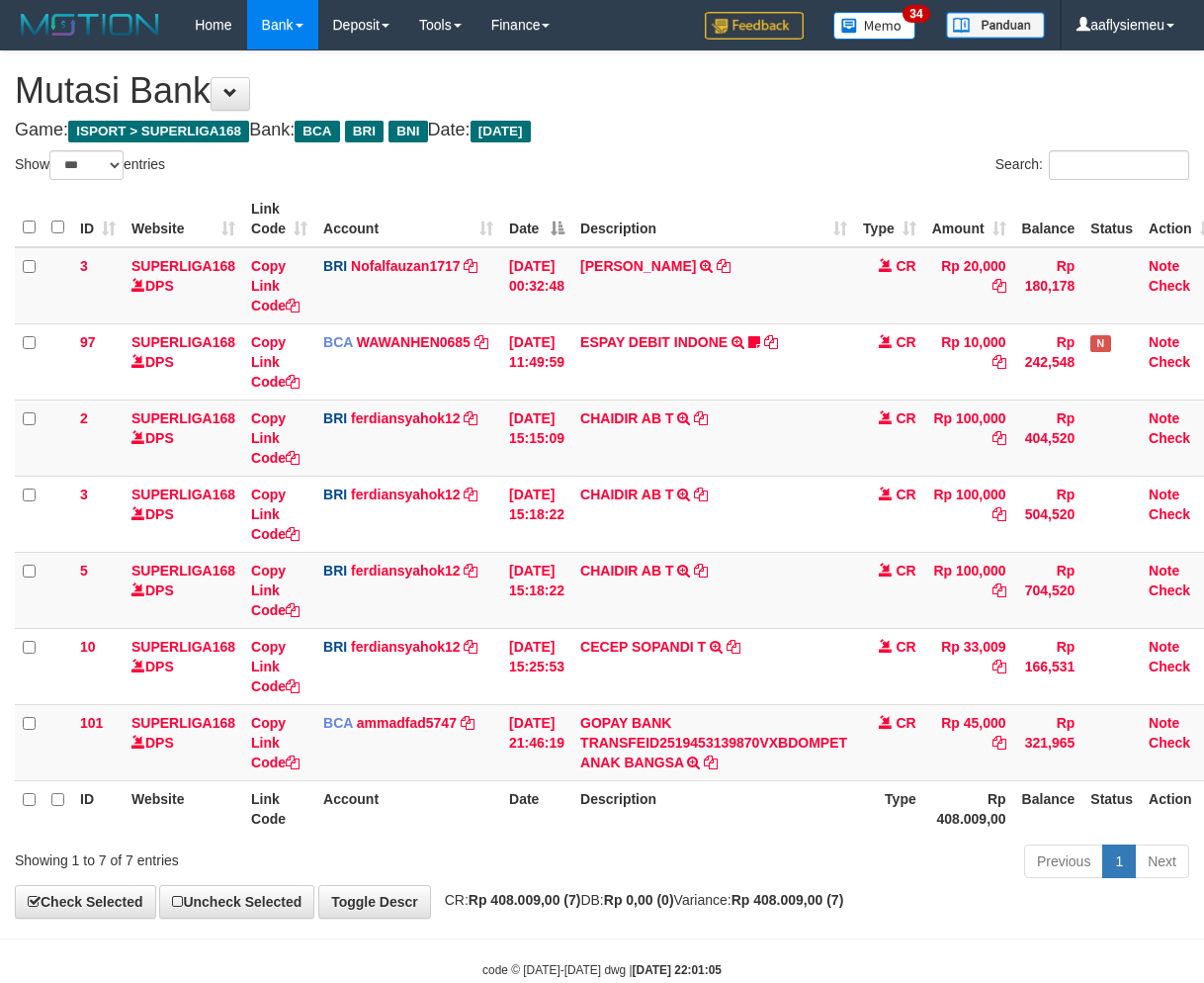 select on "***" 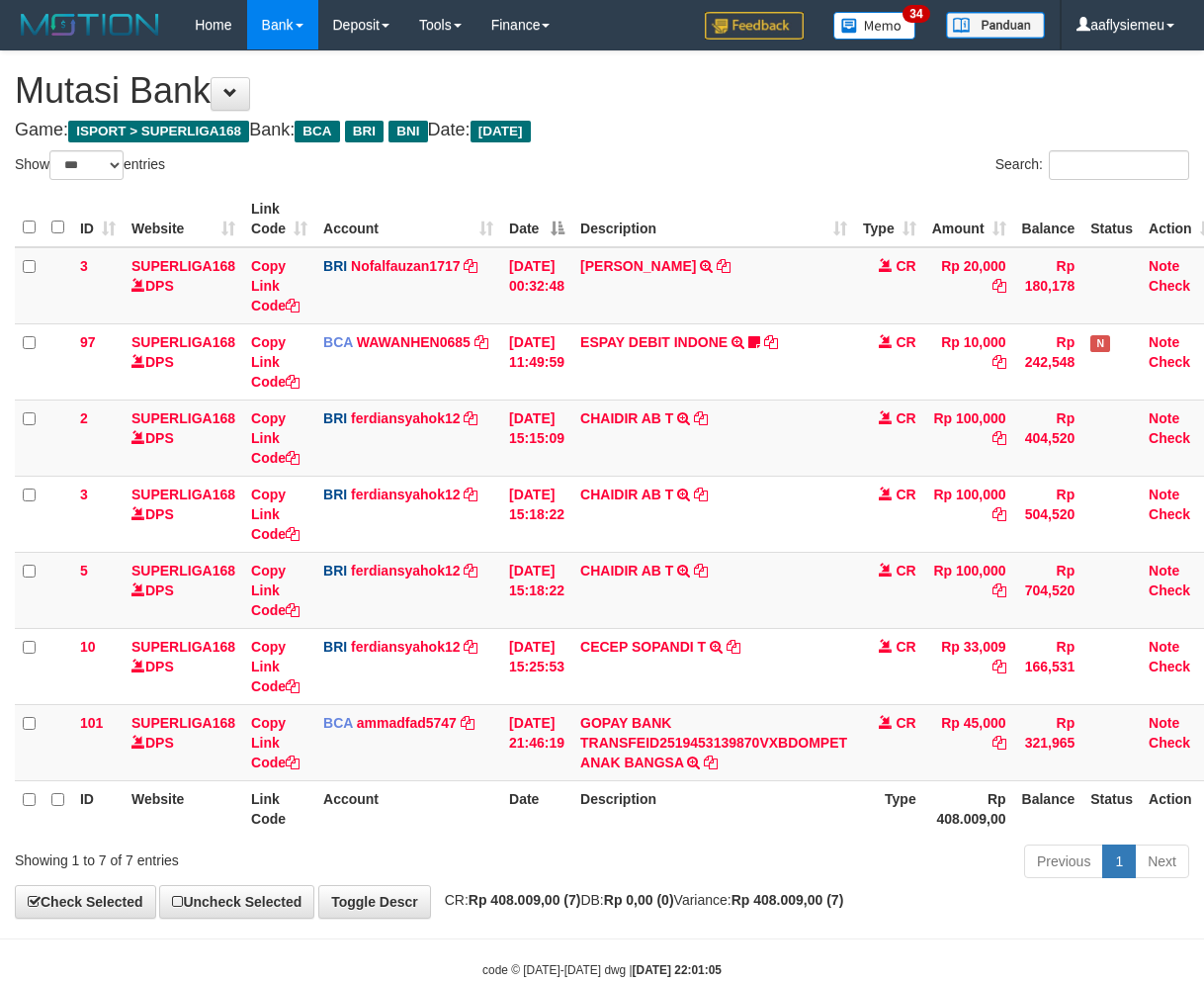 scroll, scrollTop: 0, scrollLeft: 0, axis: both 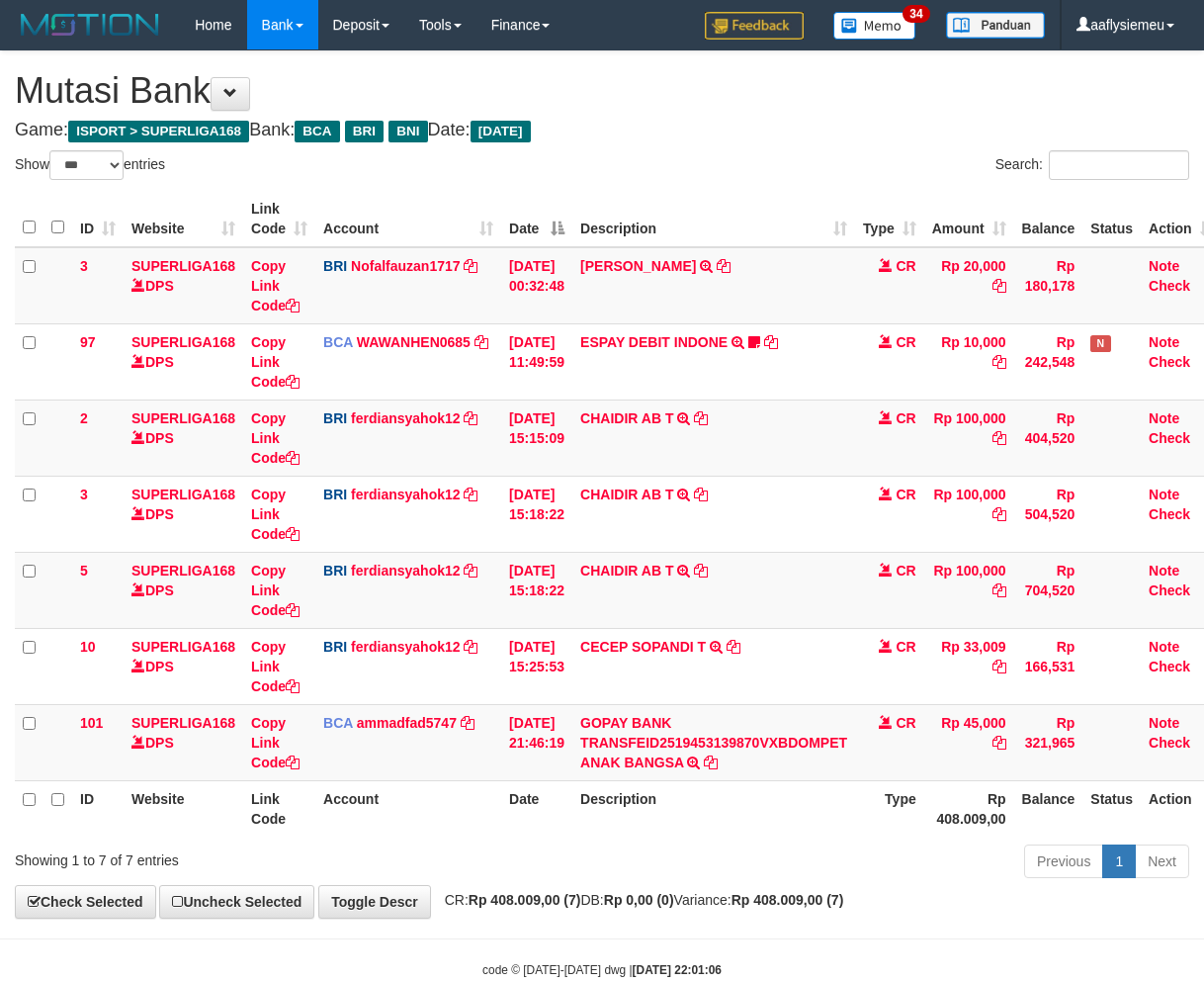 select on "***" 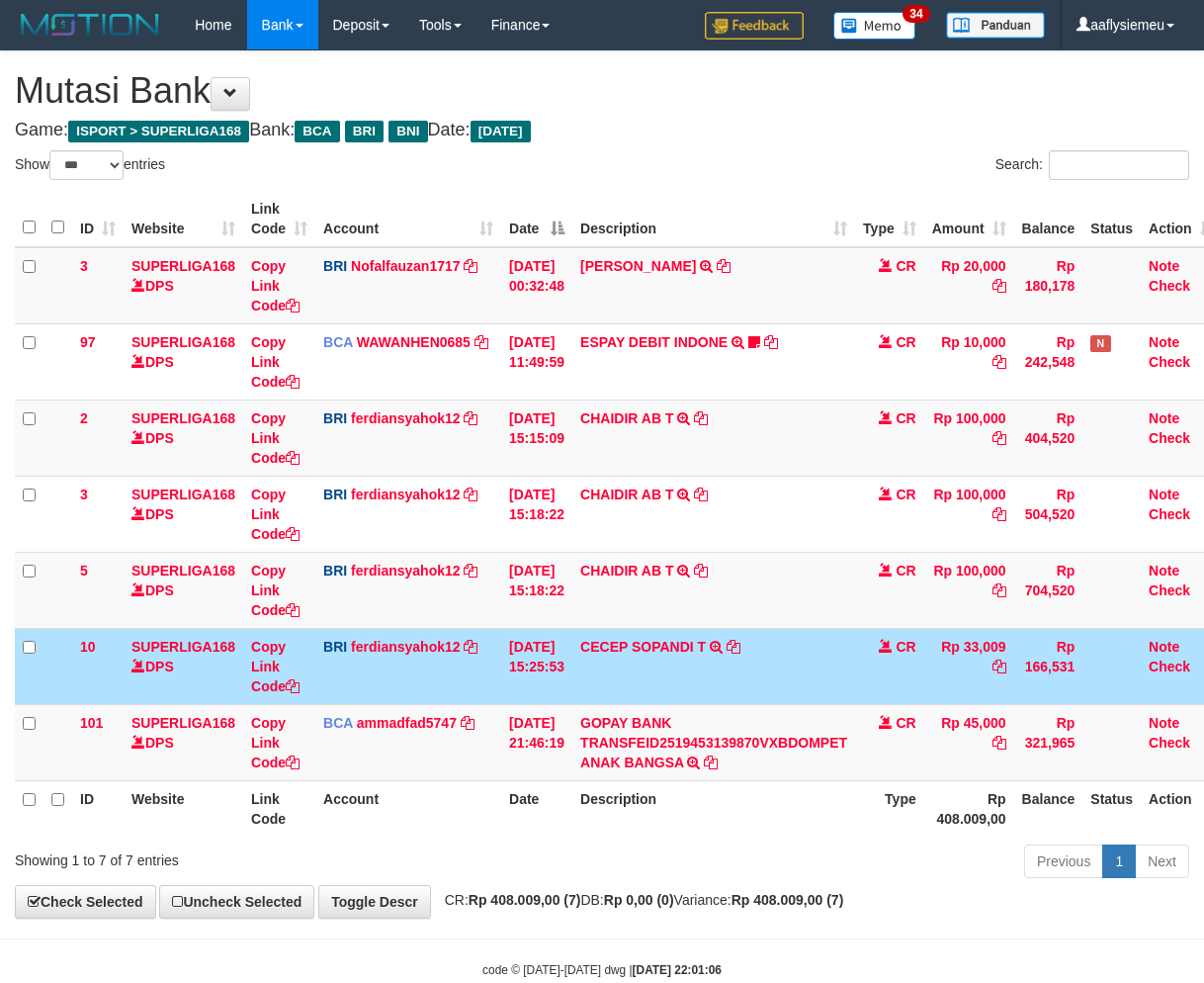 select on "***" 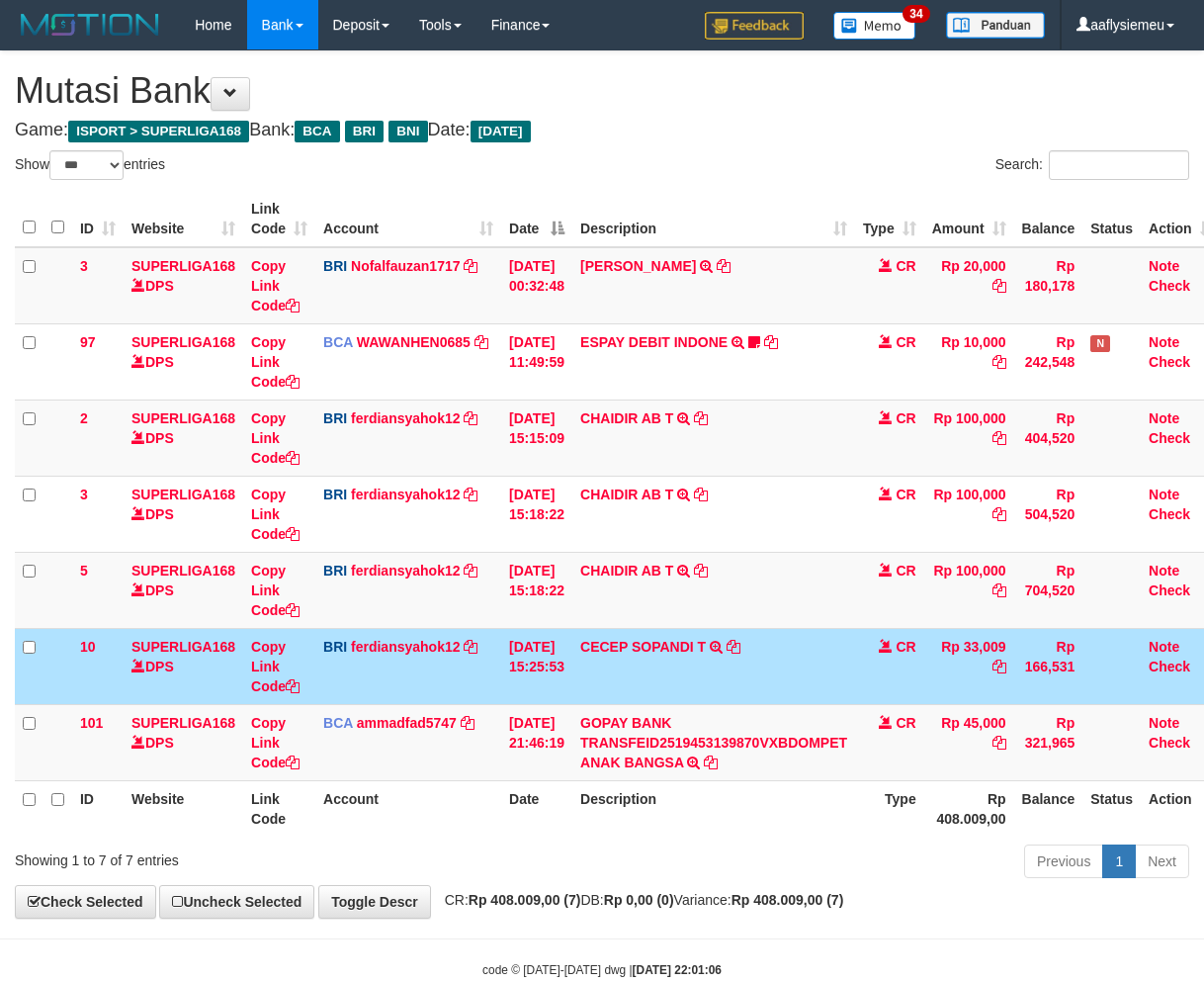 scroll, scrollTop: 0, scrollLeft: 0, axis: both 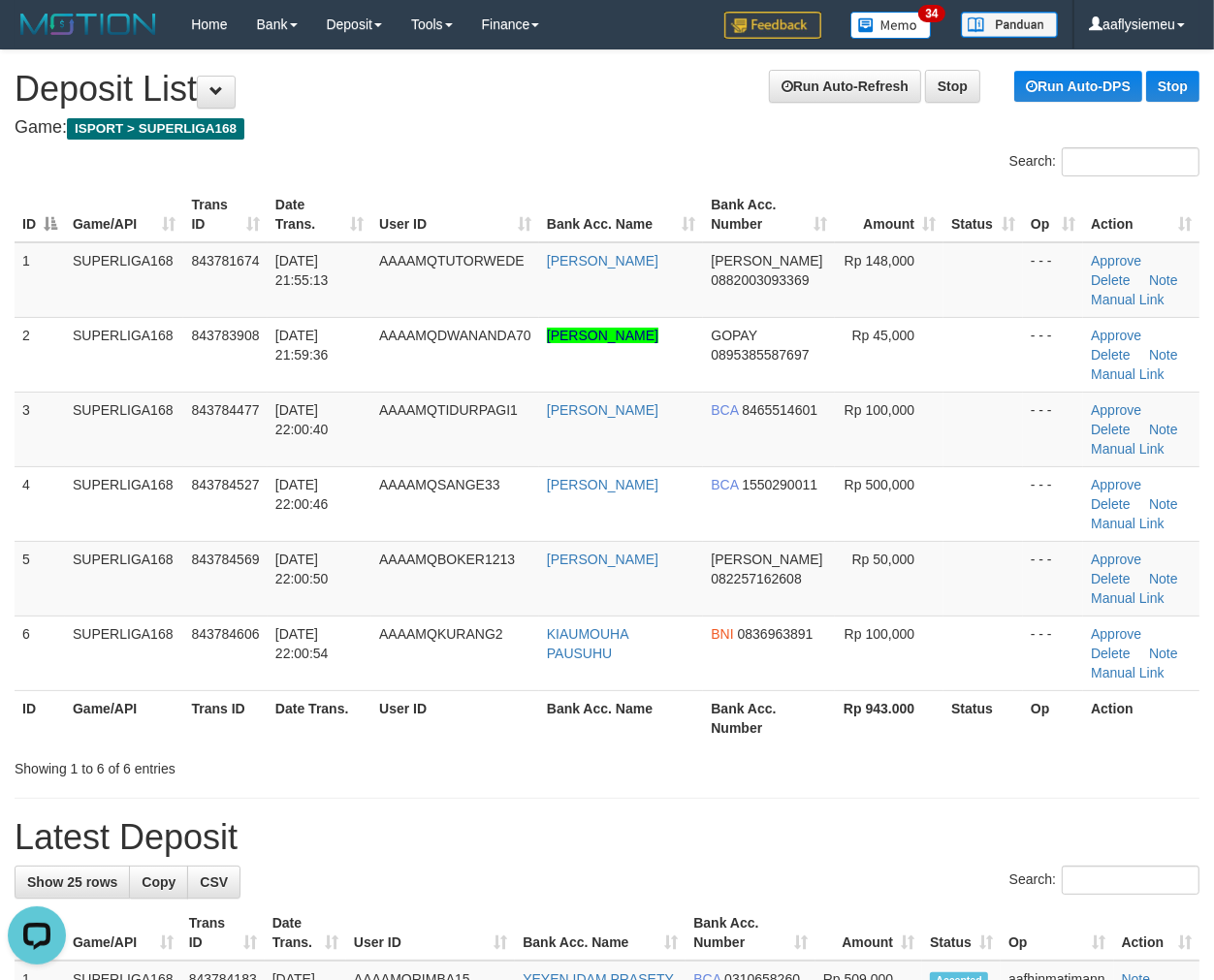 drag, startPoint x: 196, startPoint y: 444, endPoint x: 6, endPoint y: 475, distance: 192.51234 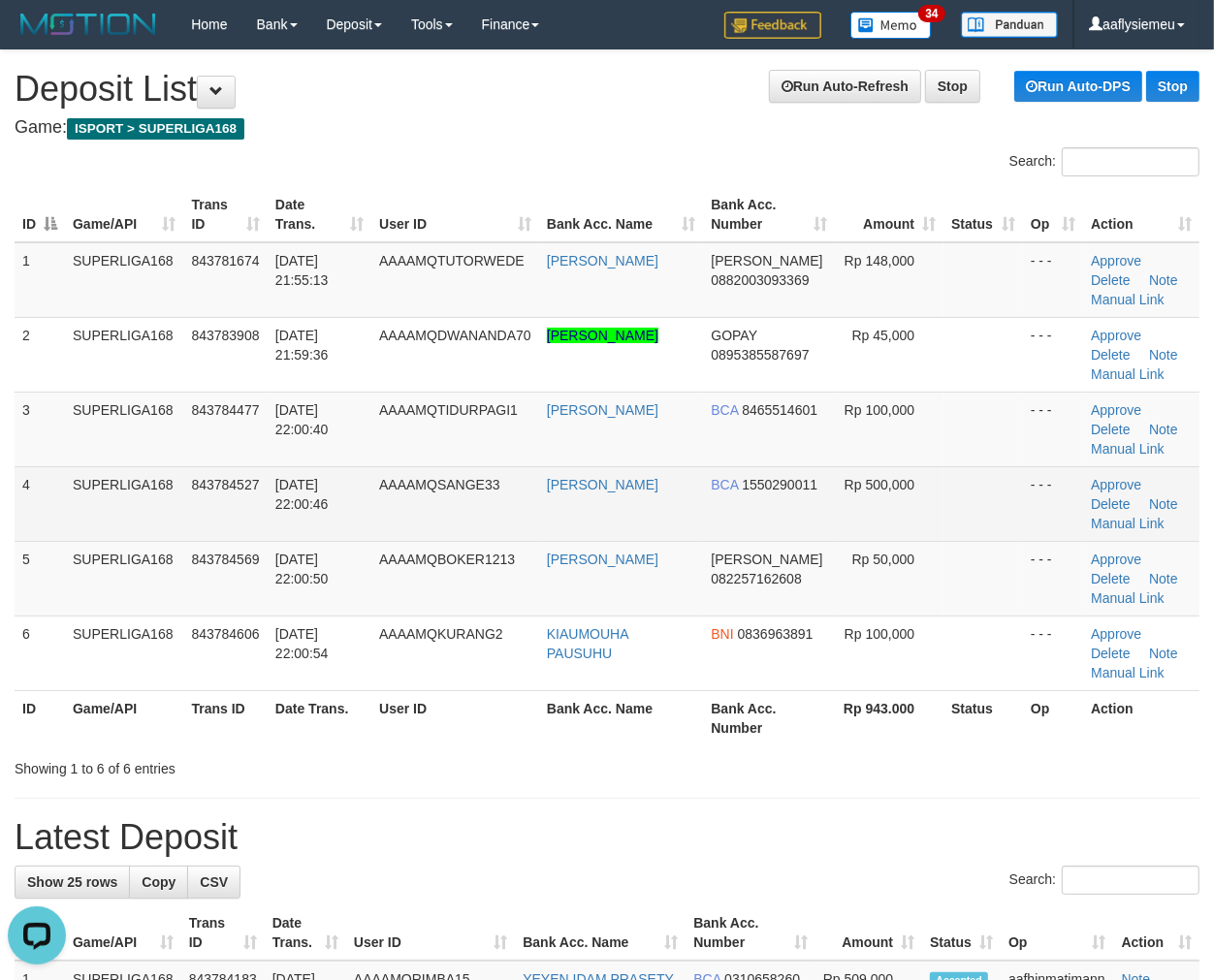 click on "SUPERLIGA168" at bounding box center [124, 503] 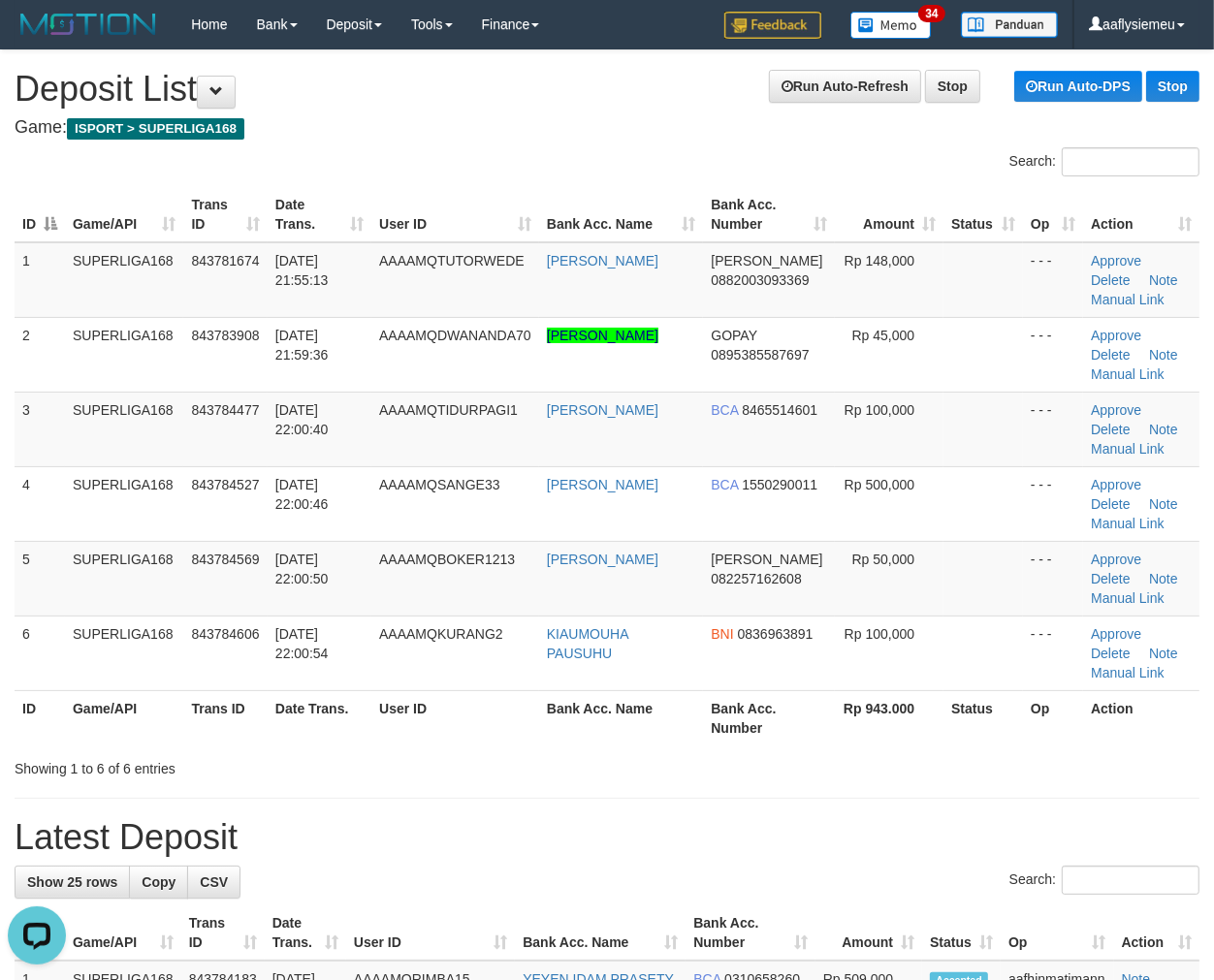 drag, startPoint x: 221, startPoint y: 494, endPoint x: 1, endPoint y: 557, distance: 228.84274 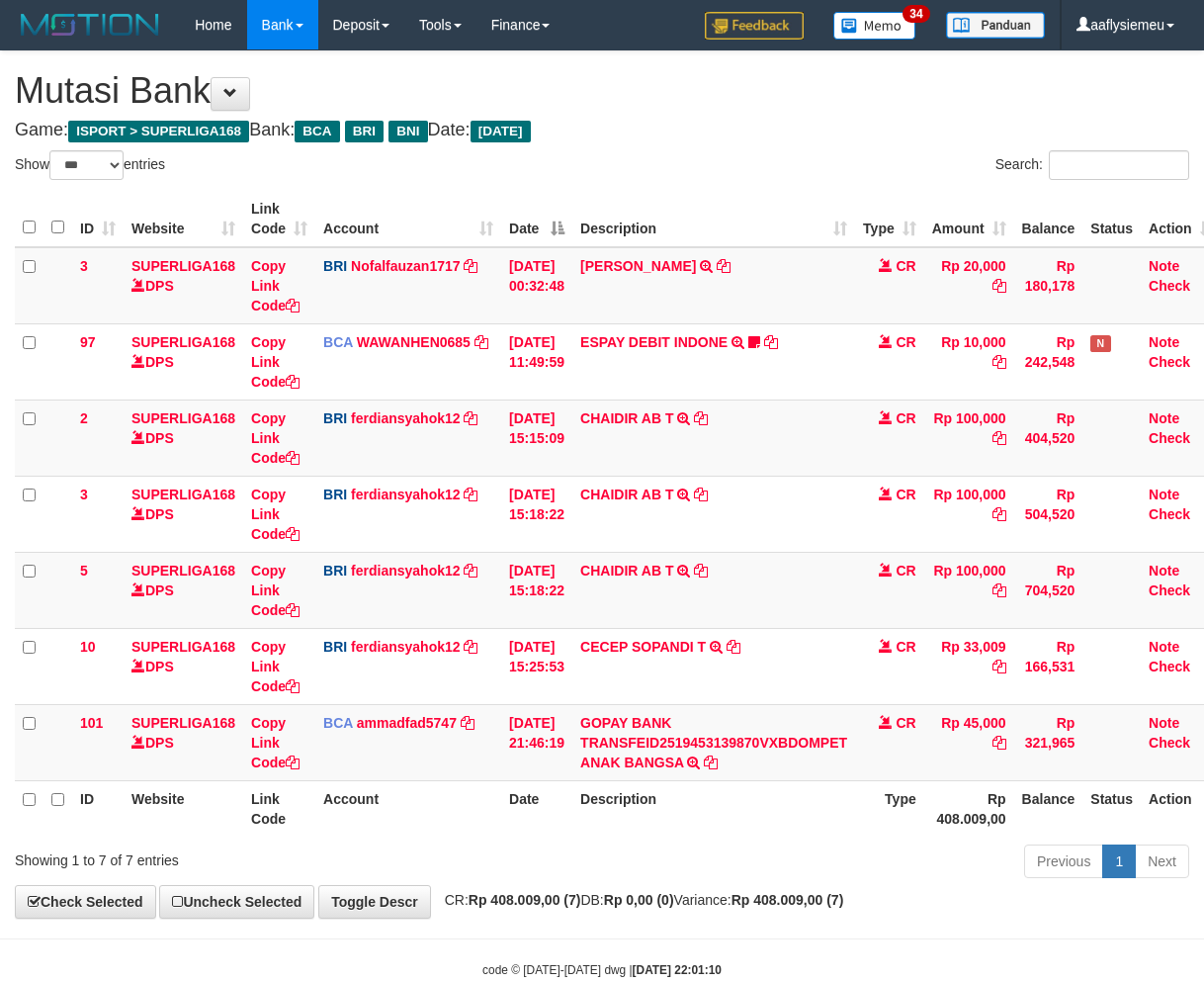 select on "***" 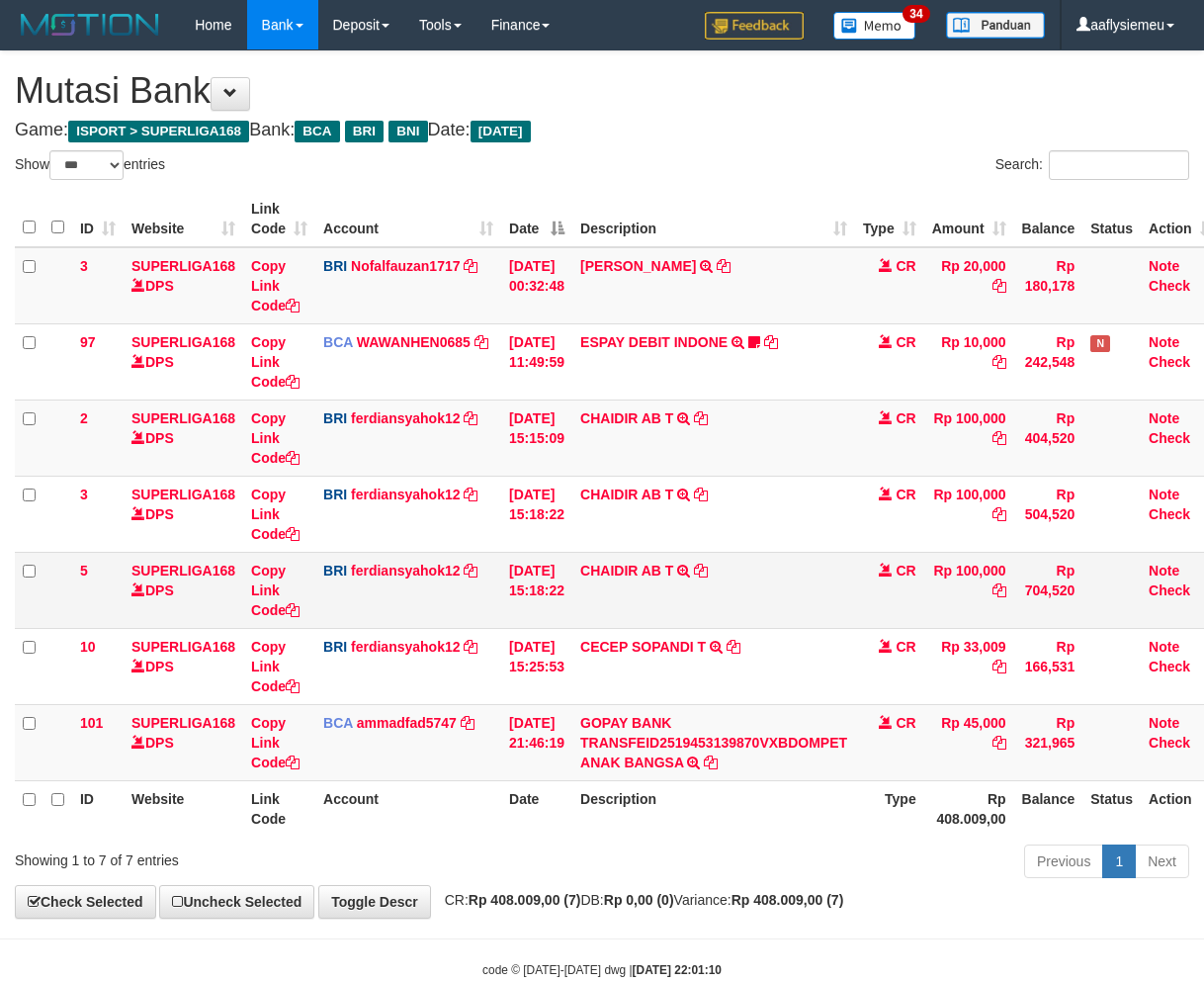 scroll, scrollTop: 0, scrollLeft: 0, axis: both 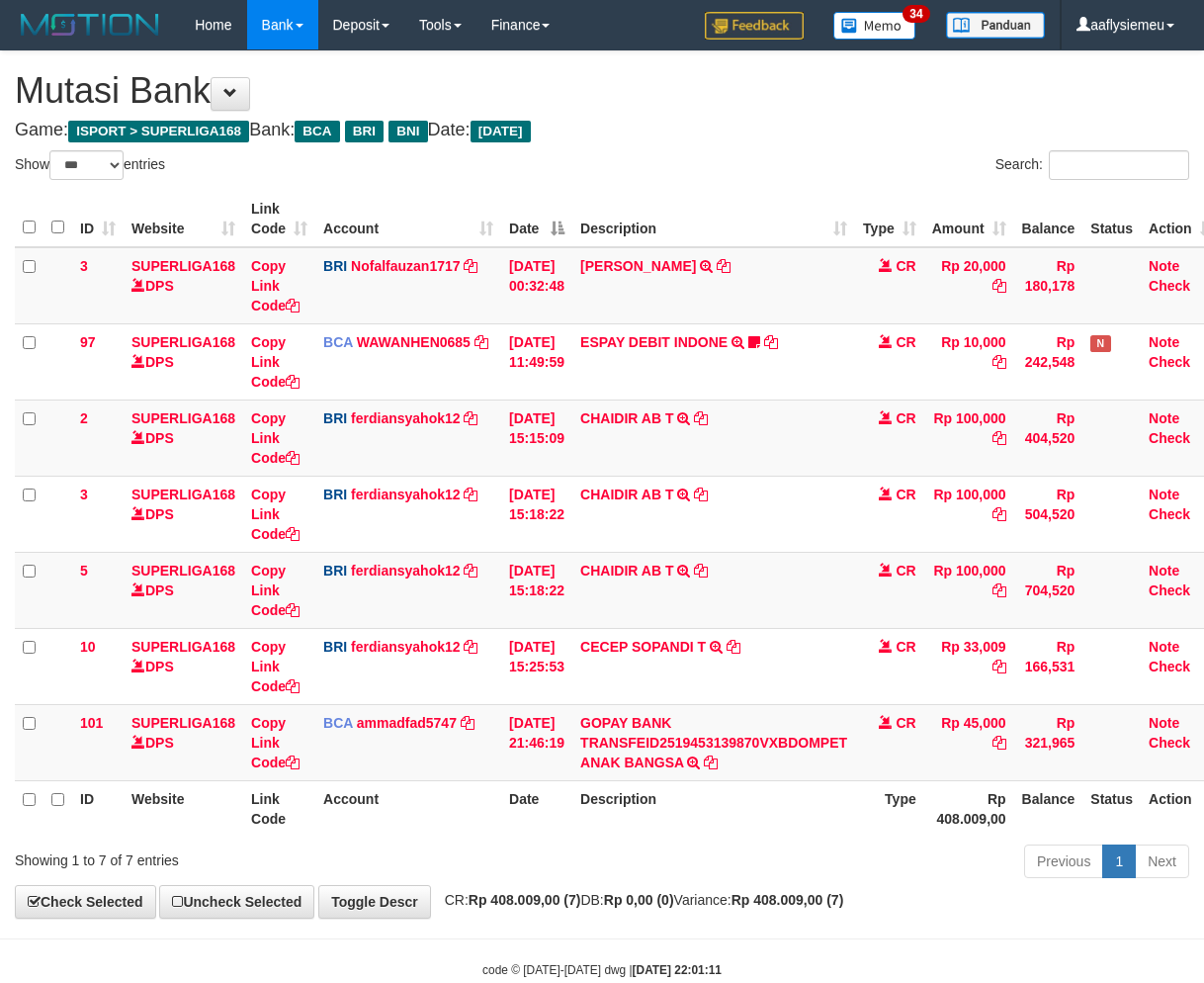 select on "***" 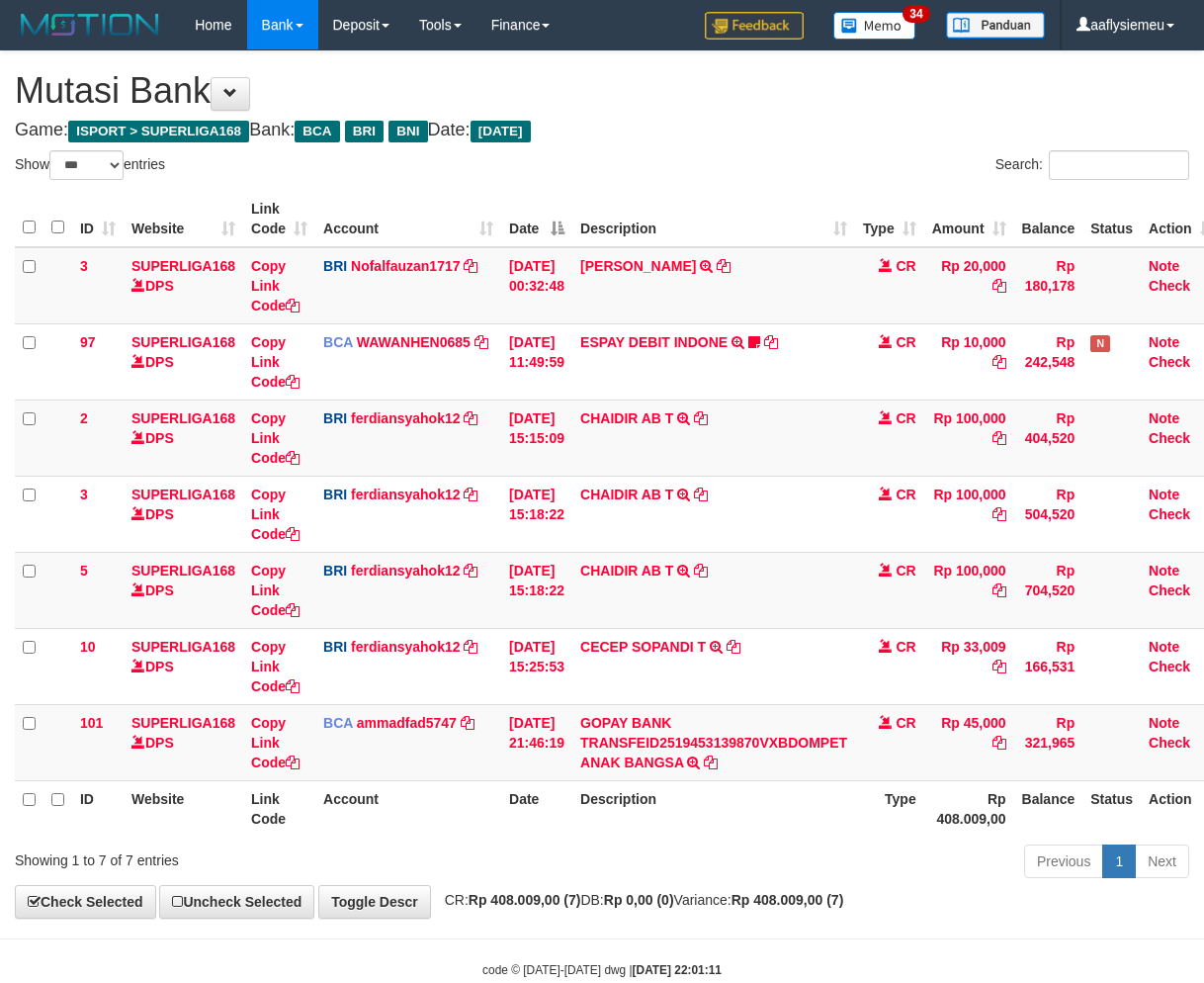 scroll, scrollTop: 0, scrollLeft: 0, axis: both 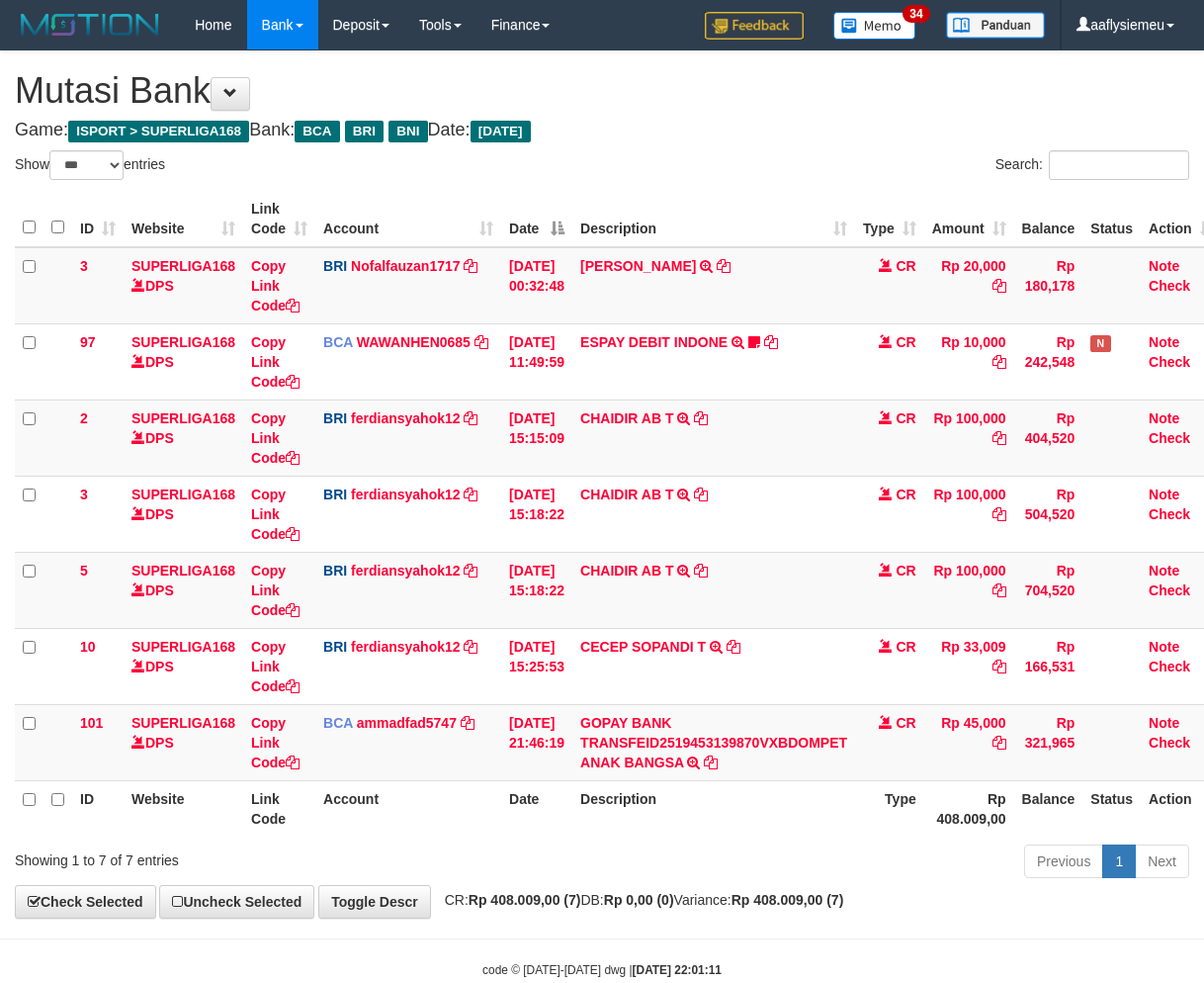 select on "***" 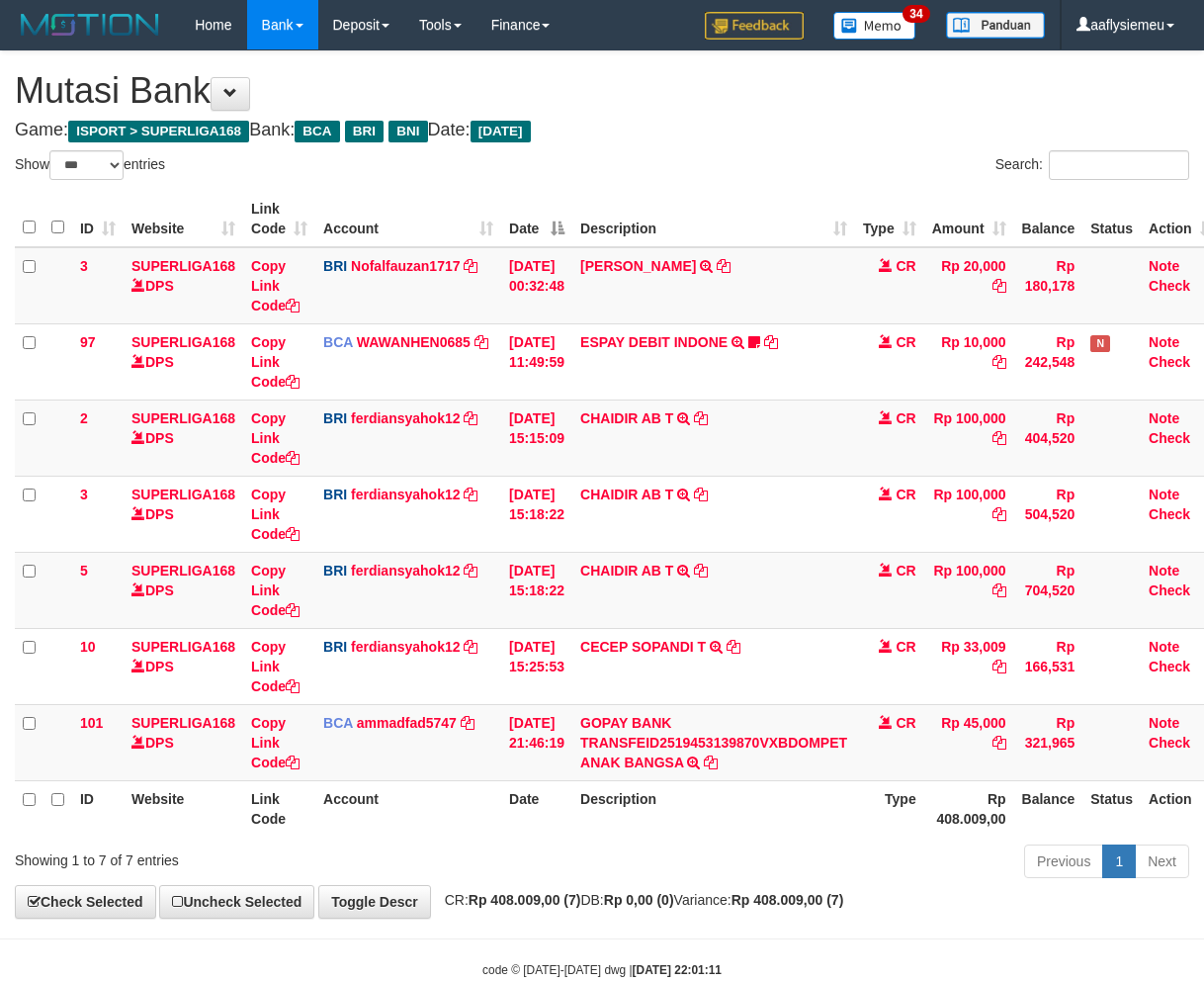scroll, scrollTop: 0, scrollLeft: 0, axis: both 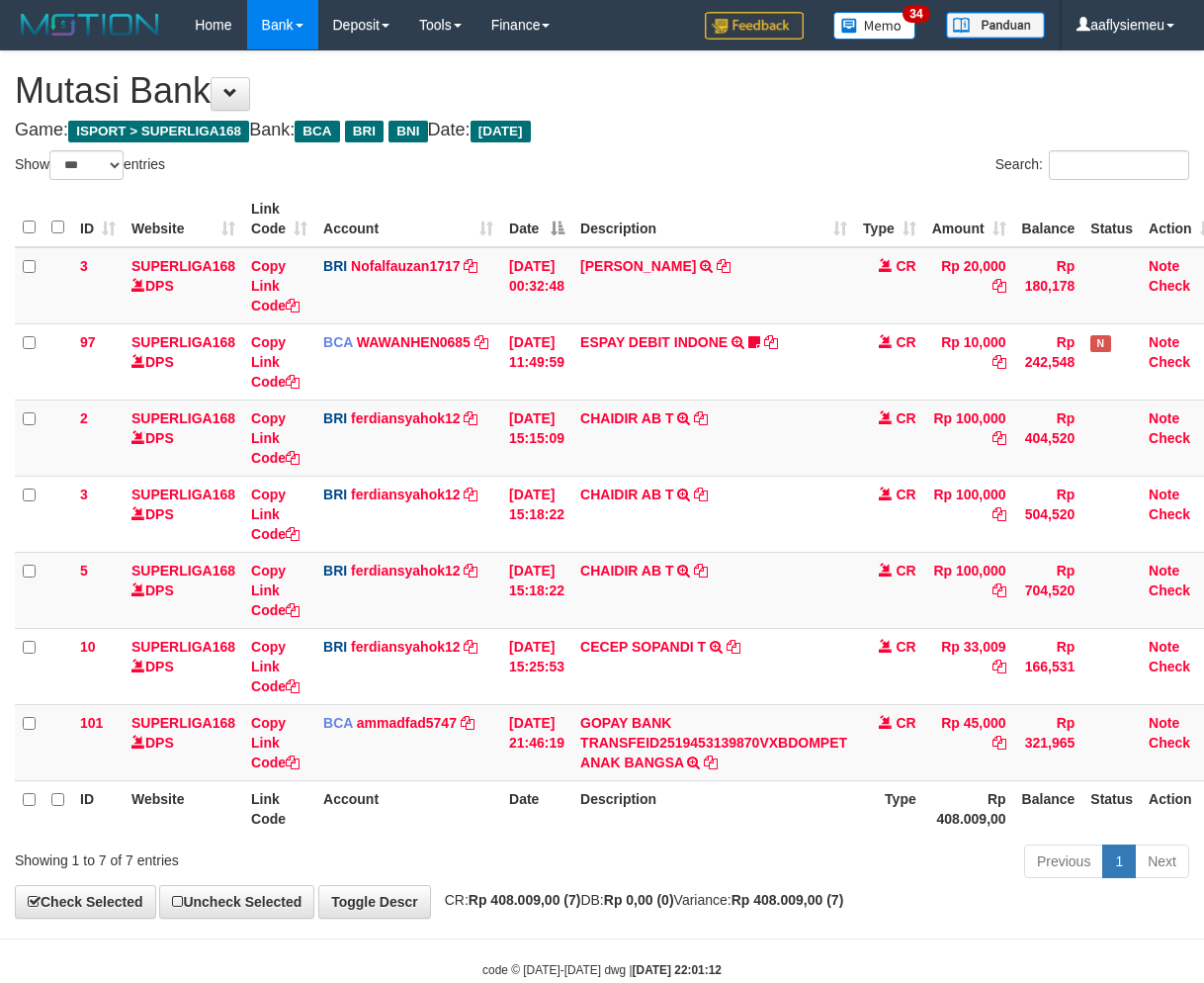 select on "***" 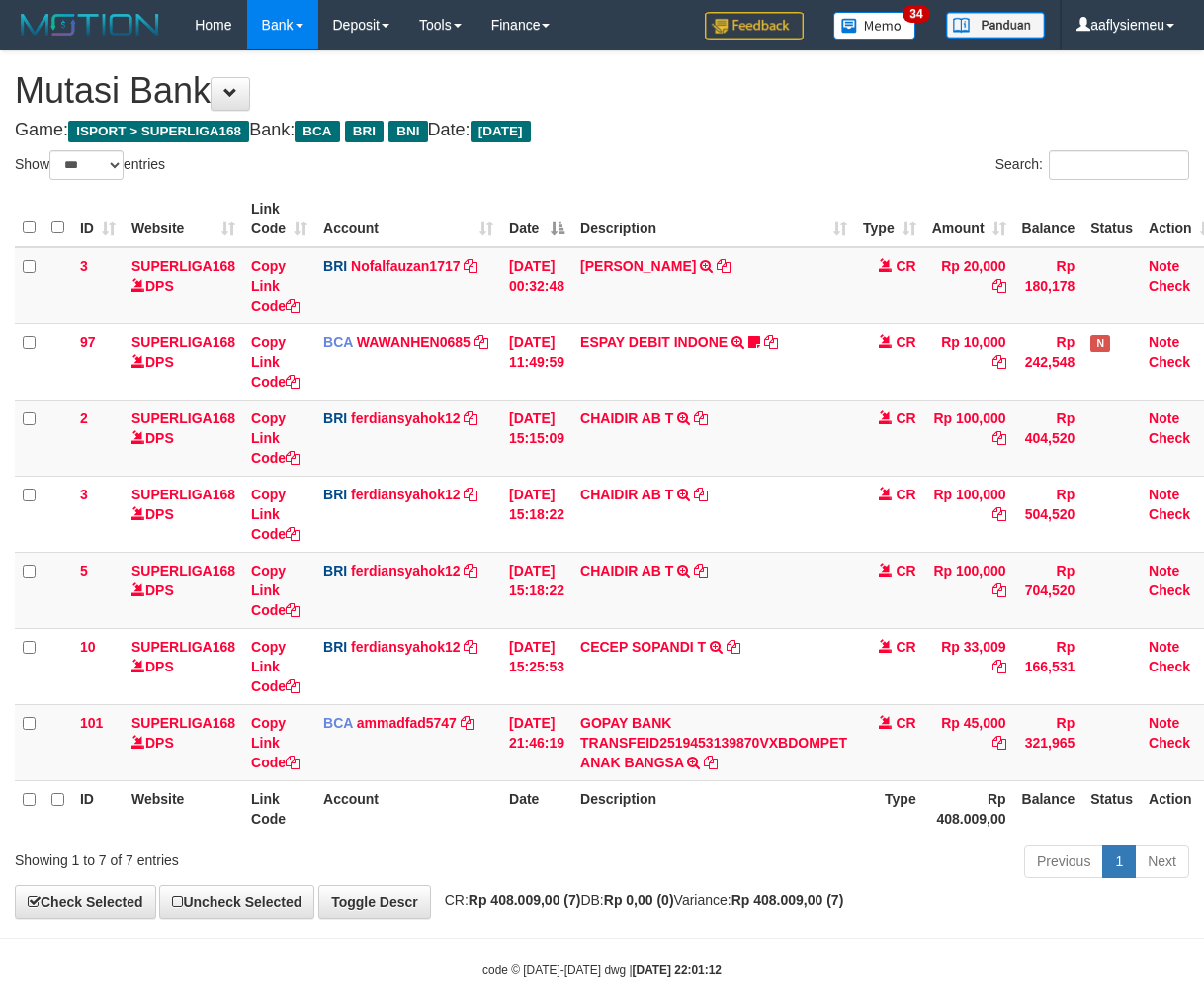 scroll, scrollTop: 0, scrollLeft: 0, axis: both 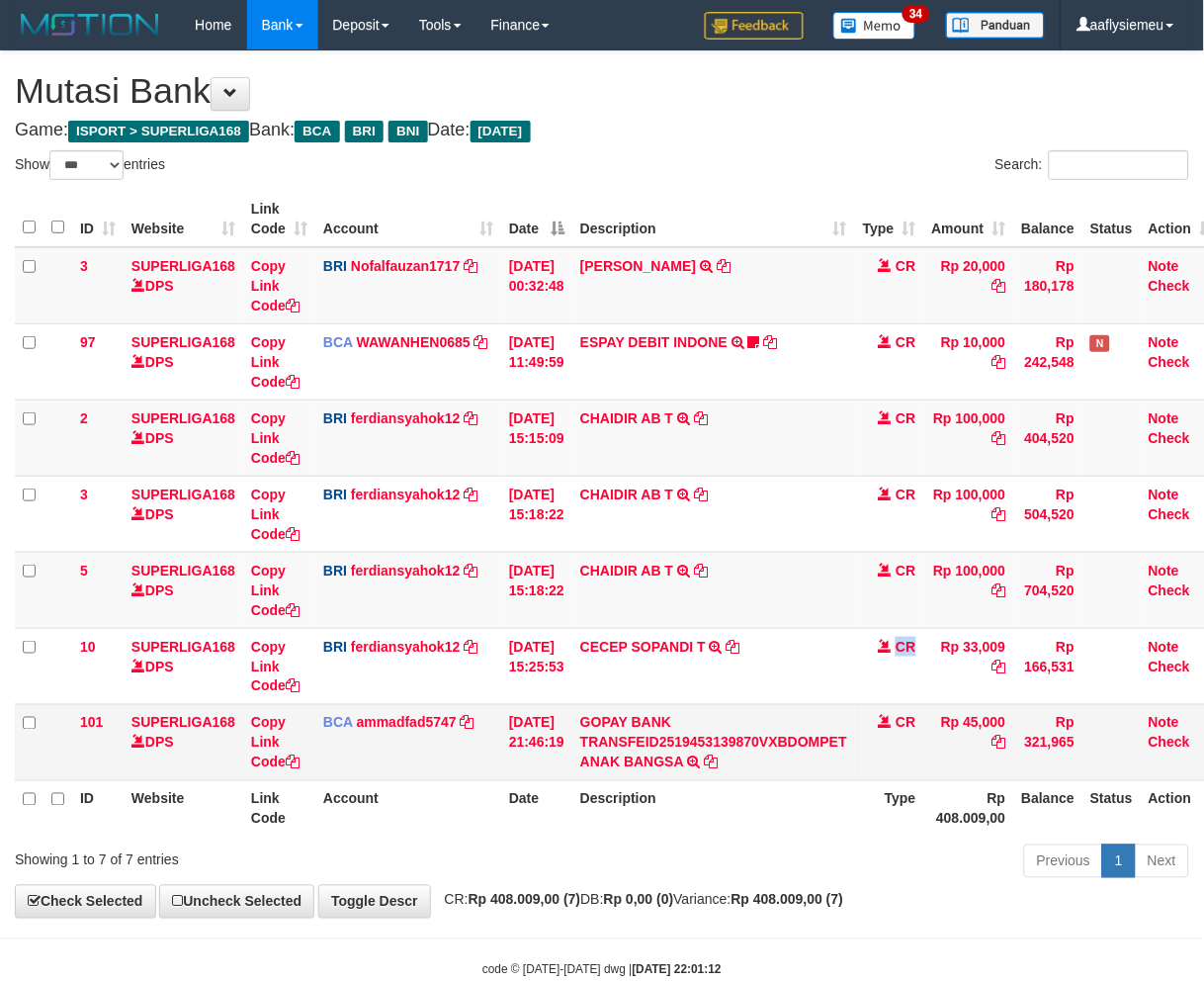 click on "GOPAY BANK TRANSFEID2519453139870VXBDOMPET ANAK BANGSA         TRSF E-BANKING CR 1307/FTSCY/WS95051
45000.00GOPAY BANK TRANSFEID2519453139870VXBDOMPET ANAK BANGSA" at bounding box center (714, 742) 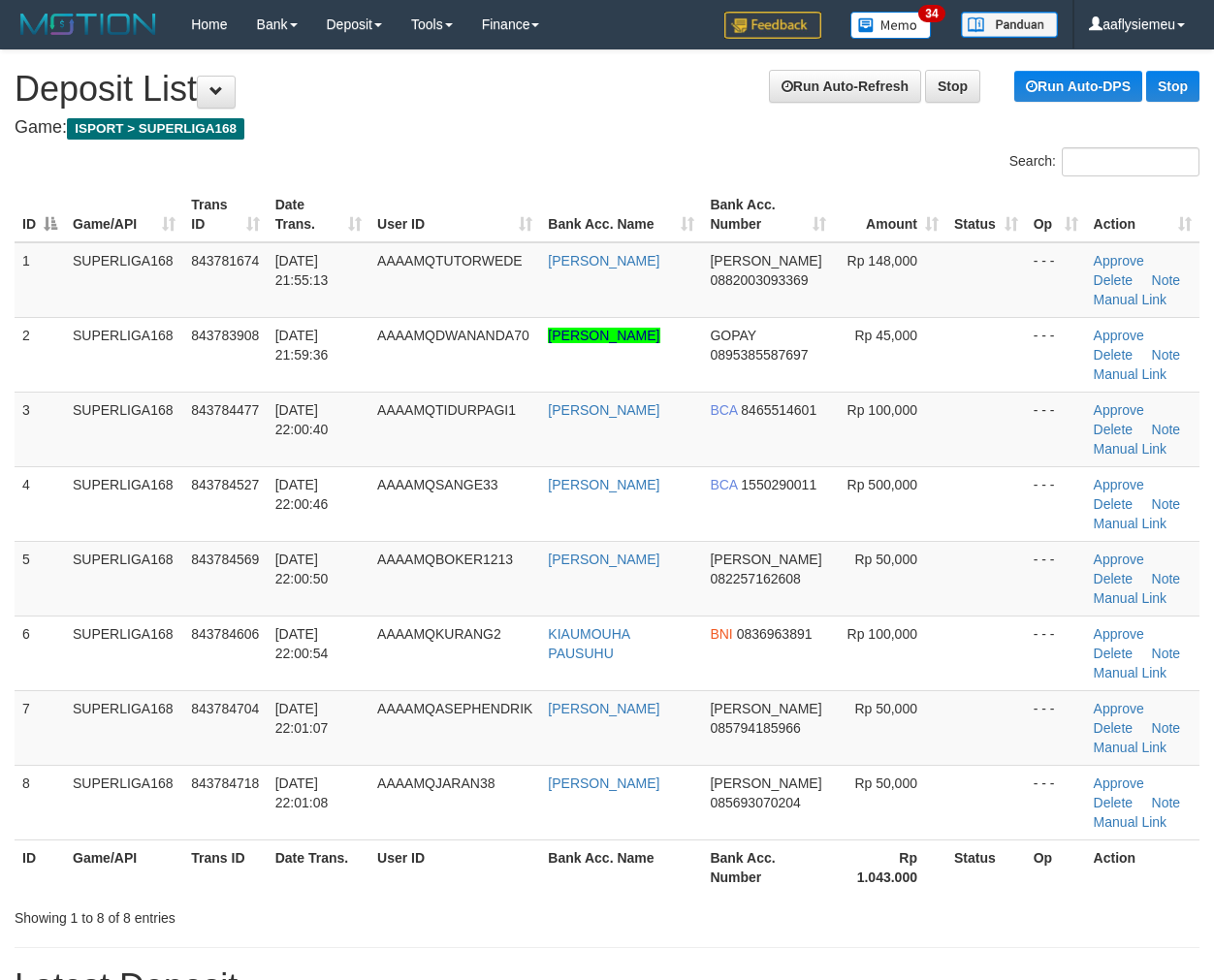 scroll, scrollTop: 0, scrollLeft: 0, axis: both 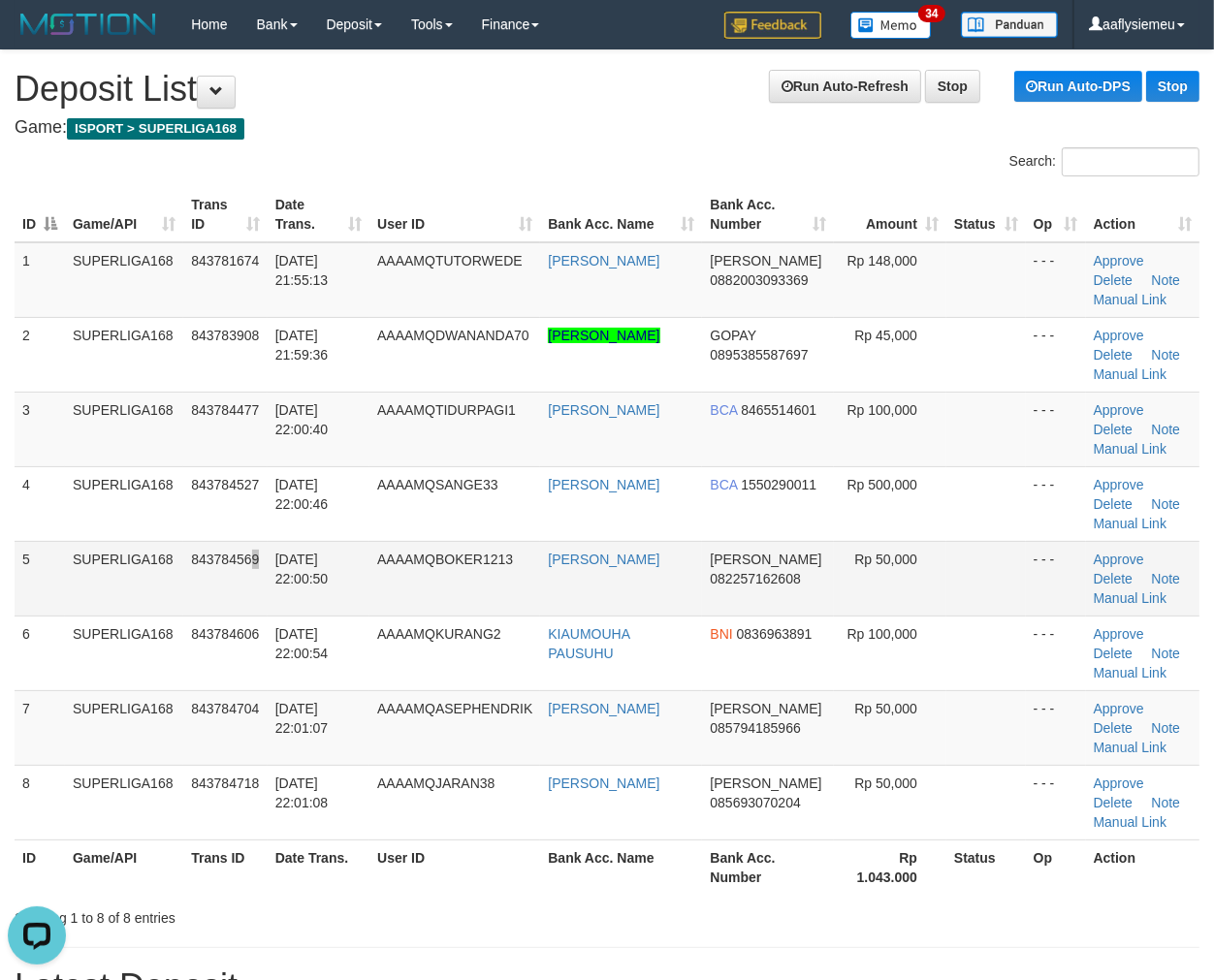 click on "843784569" at bounding box center [225, 578] 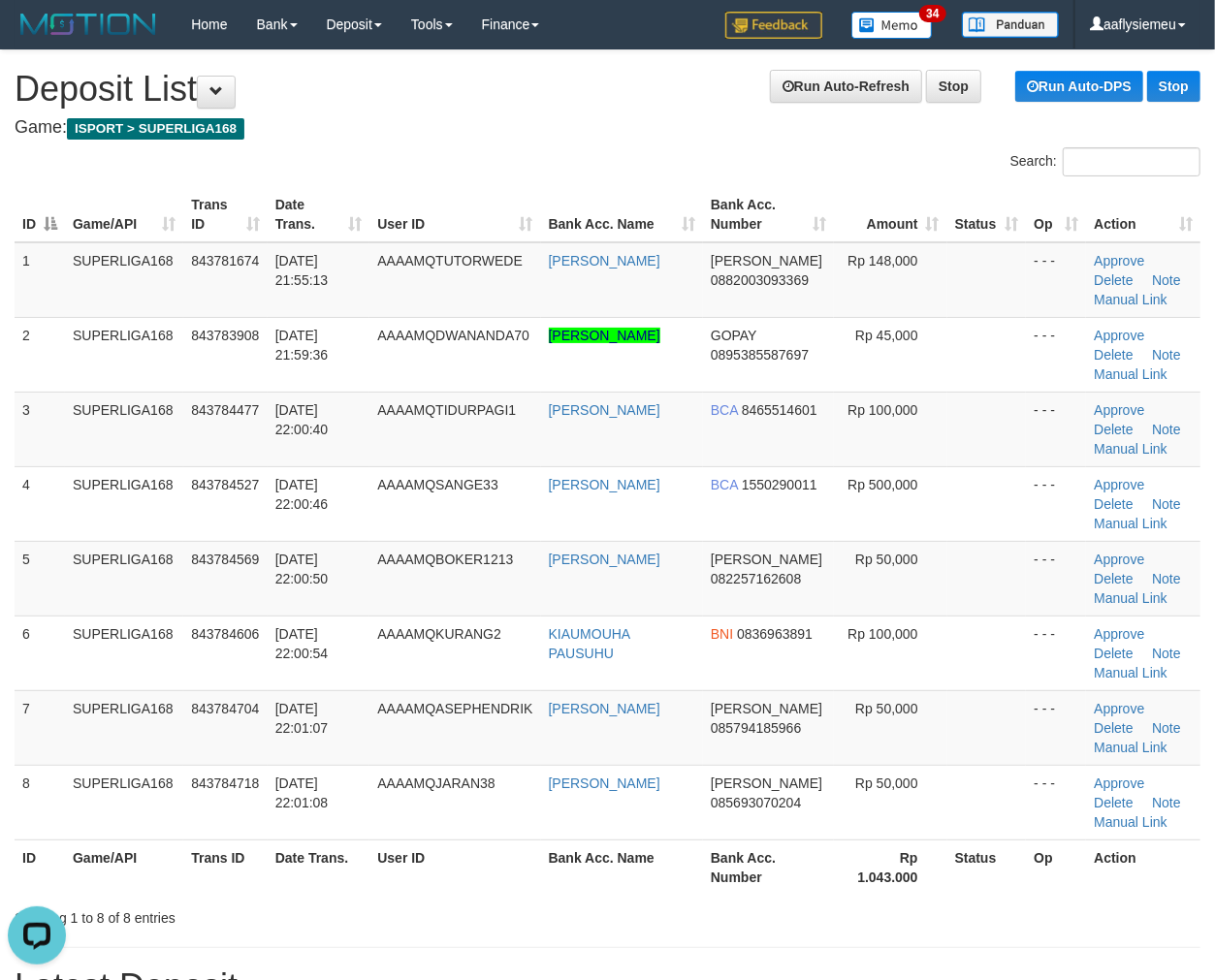 drag, startPoint x: 64, startPoint y: 556, endPoint x: 2, endPoint y: 584, distance: 68.029405 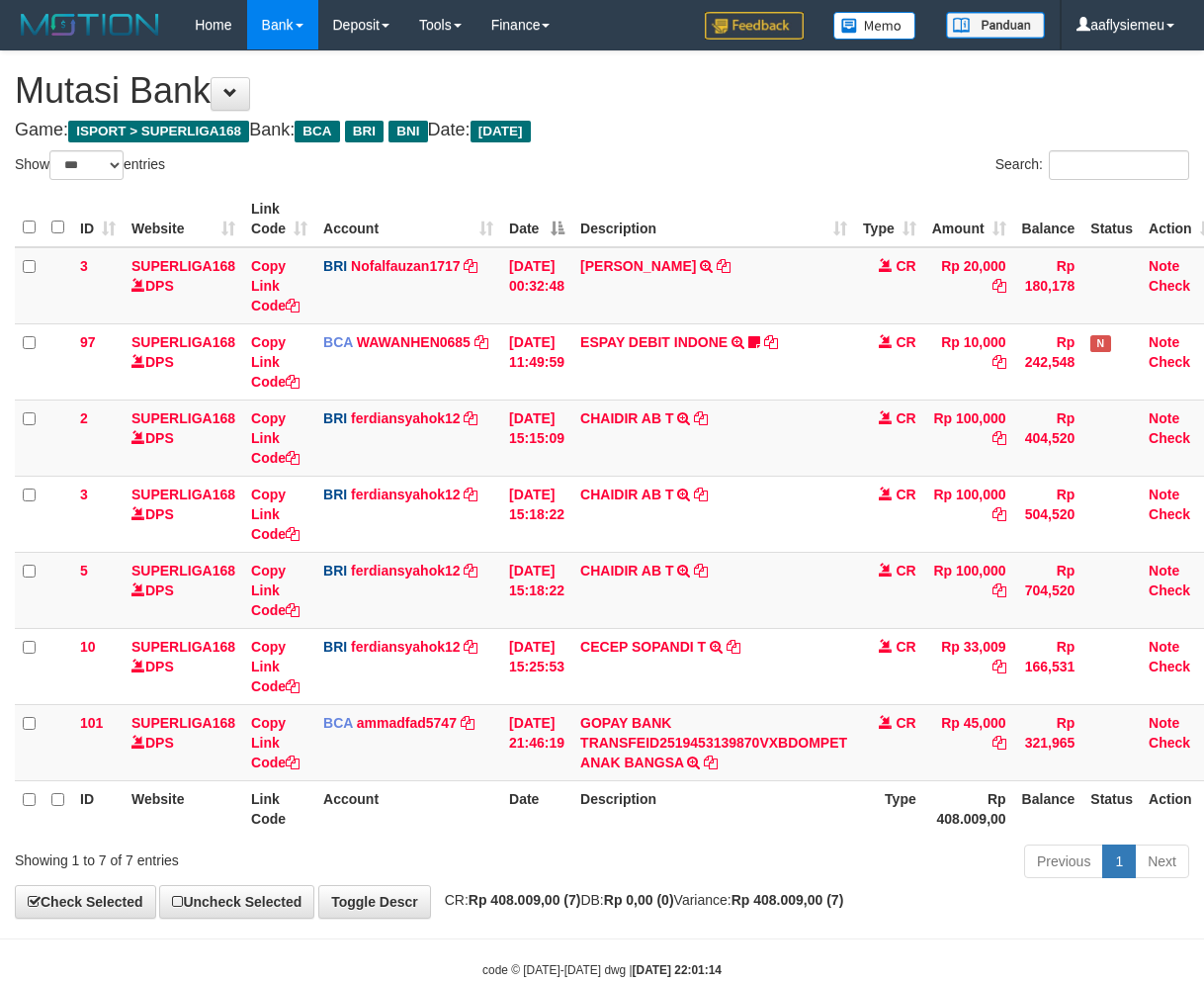 select on "***" 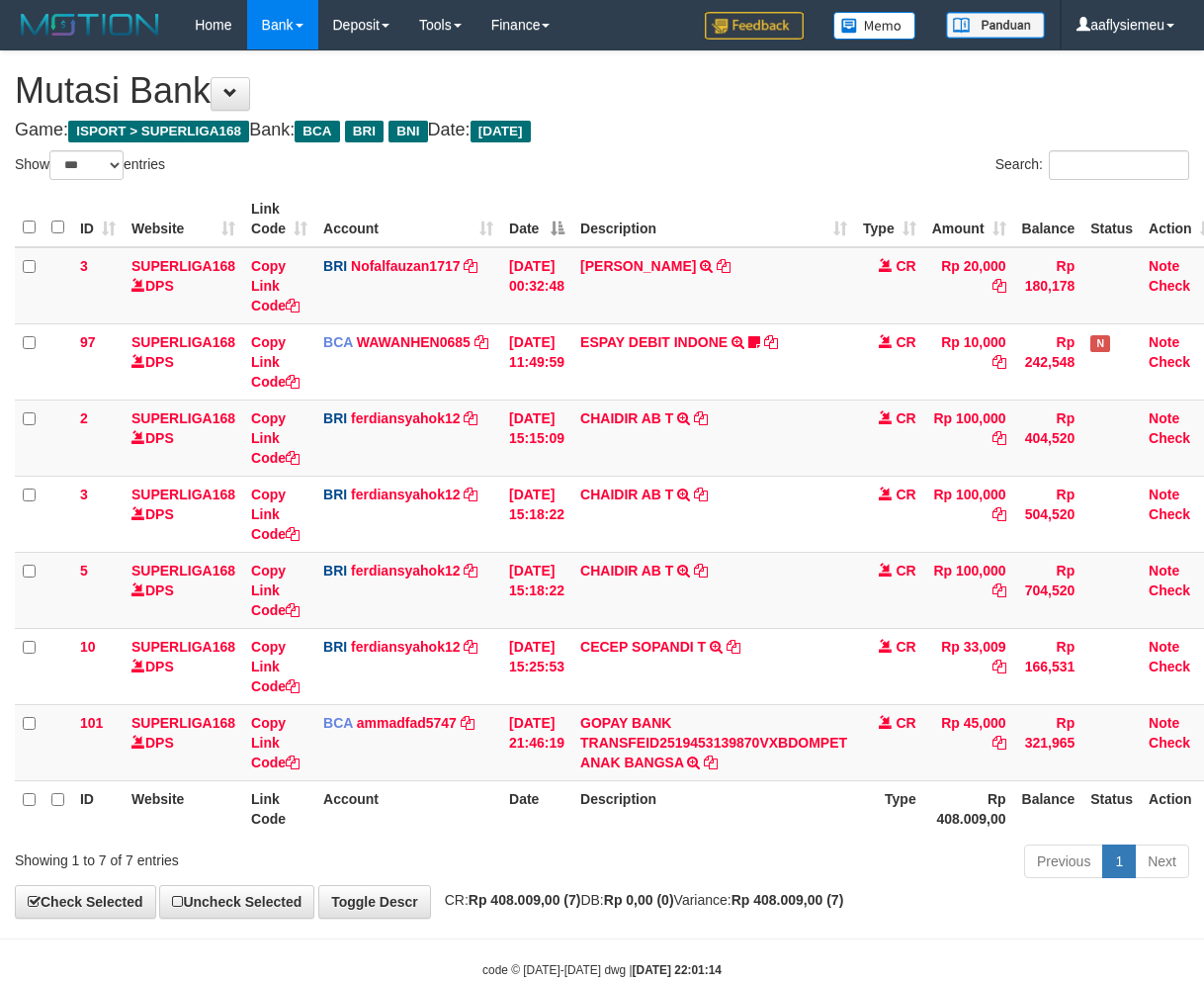 scroll, scrollTop: 0, scrollLeft: 0, axis: both 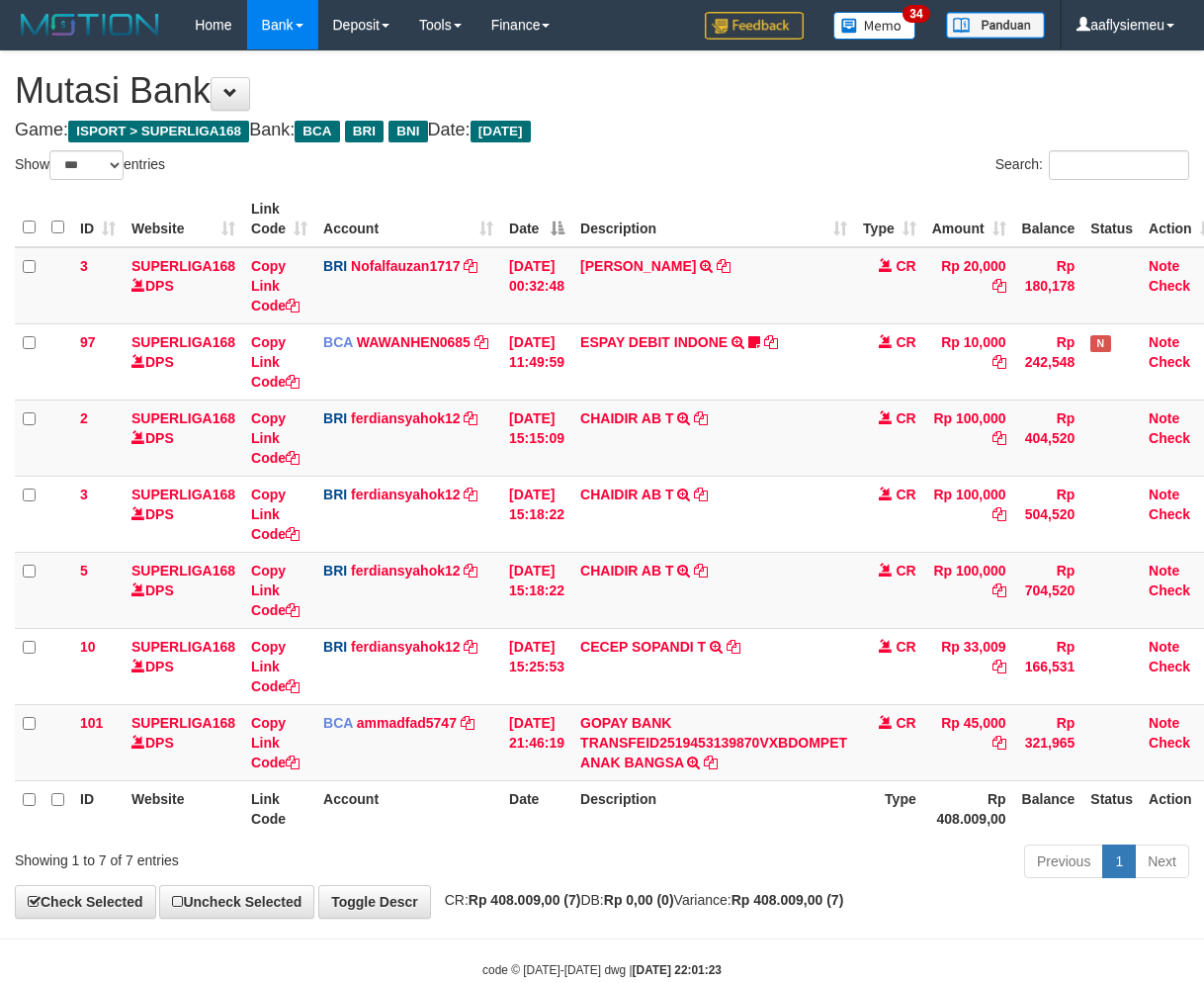 select on "***" 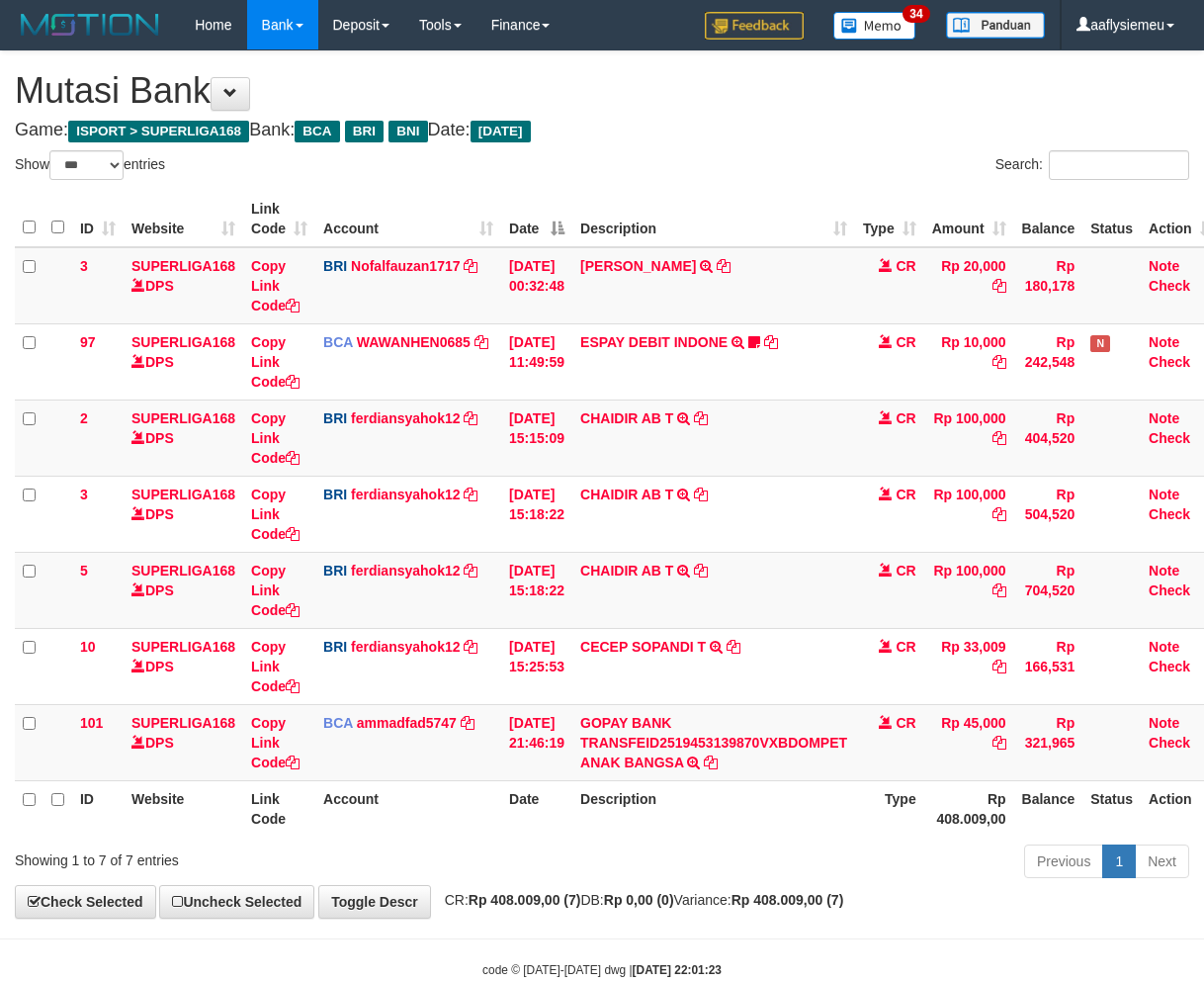 scroll, scrollTop: 0, scrollLeft: 0, axis: both 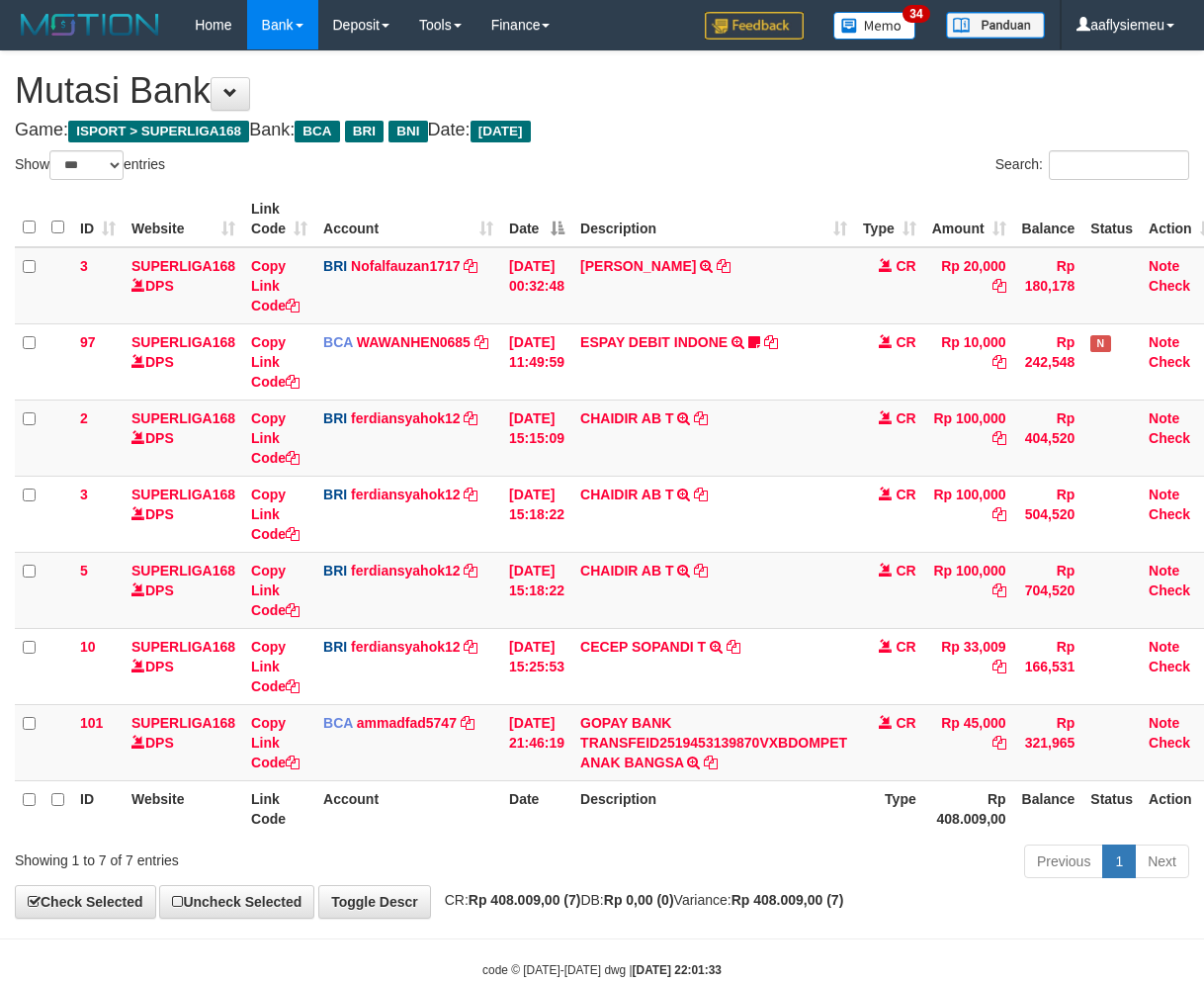 select on "***" 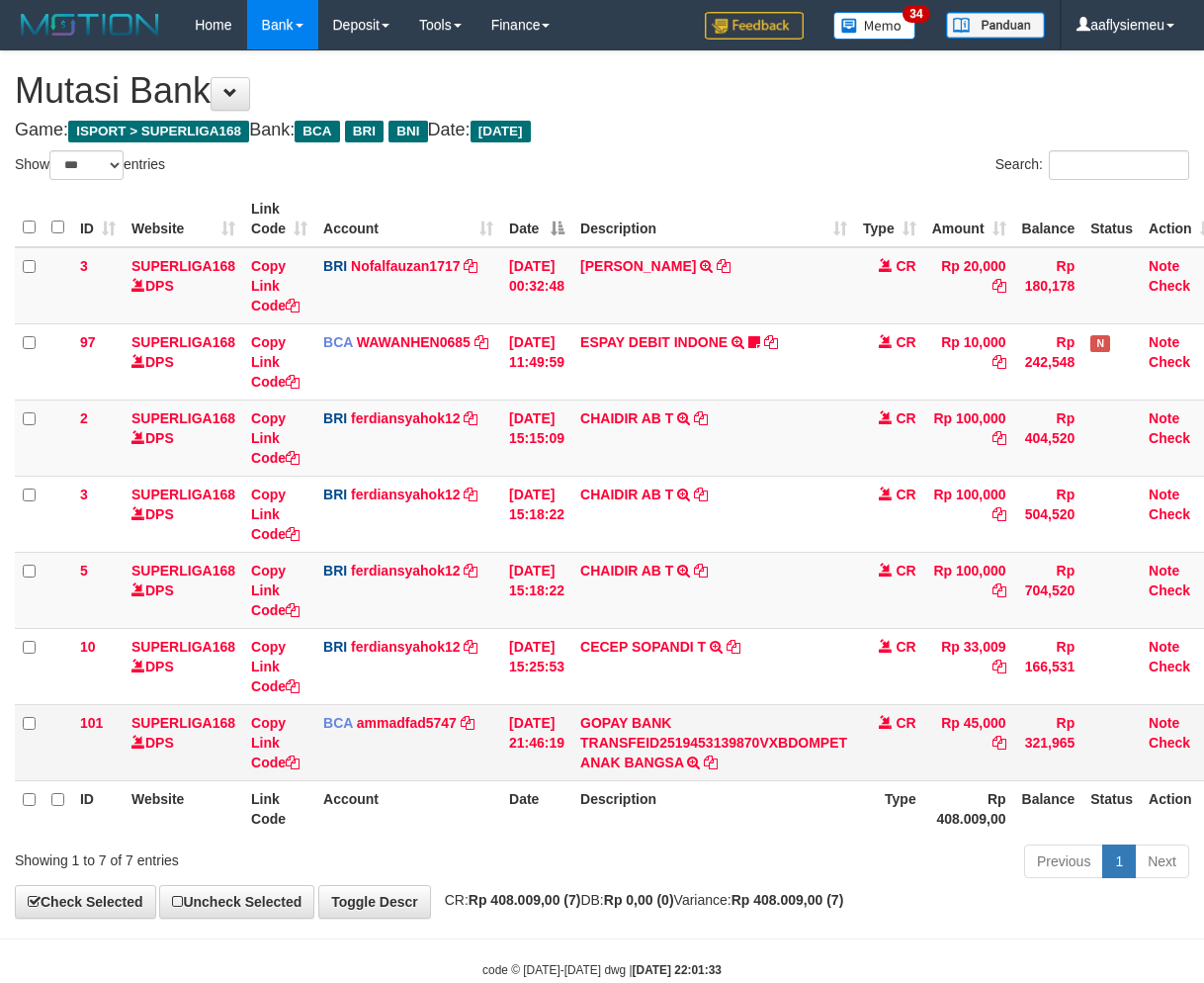 scroll, scrollTop: 0, scrollLeft: 0, axis: both 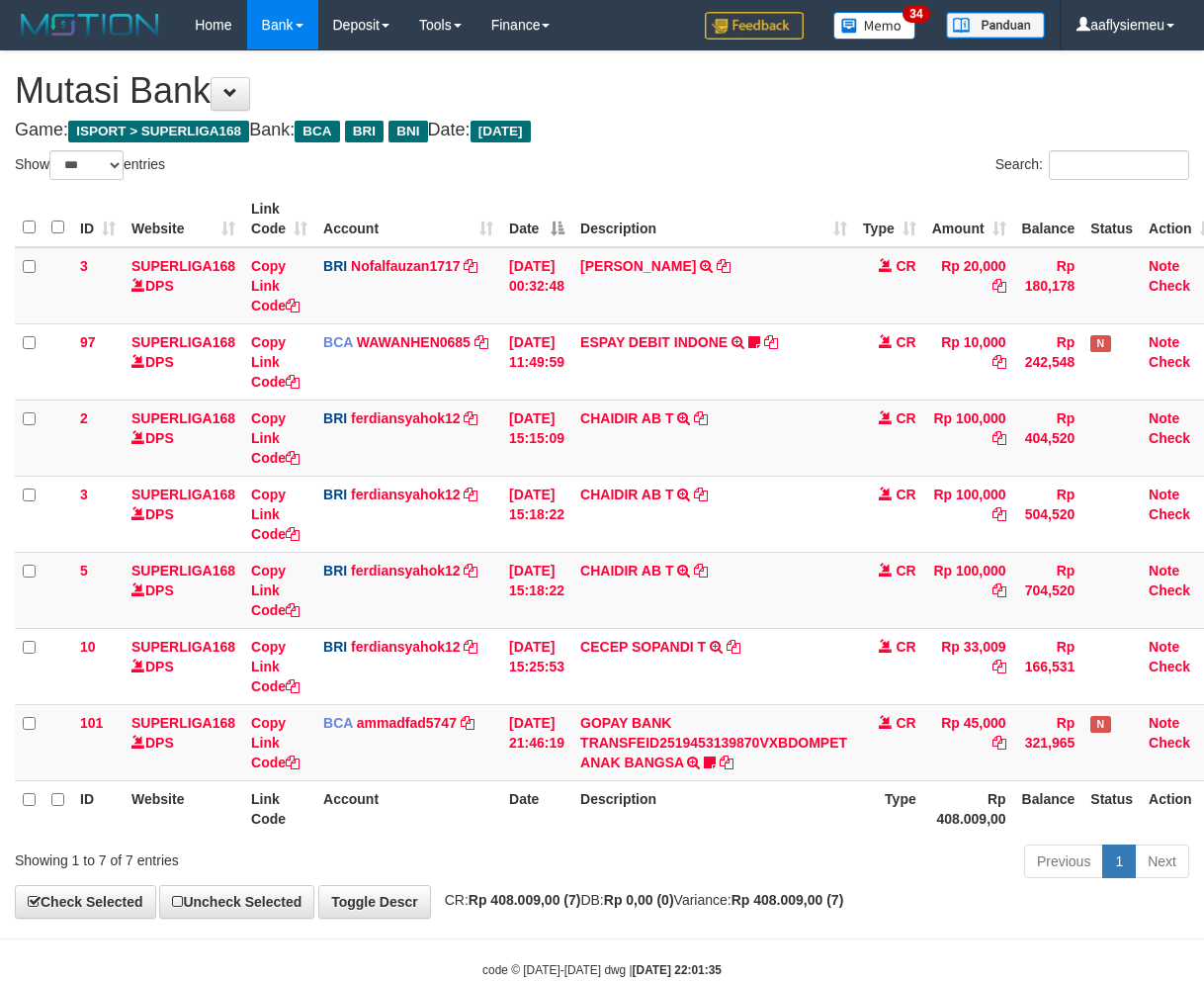 select on "***" 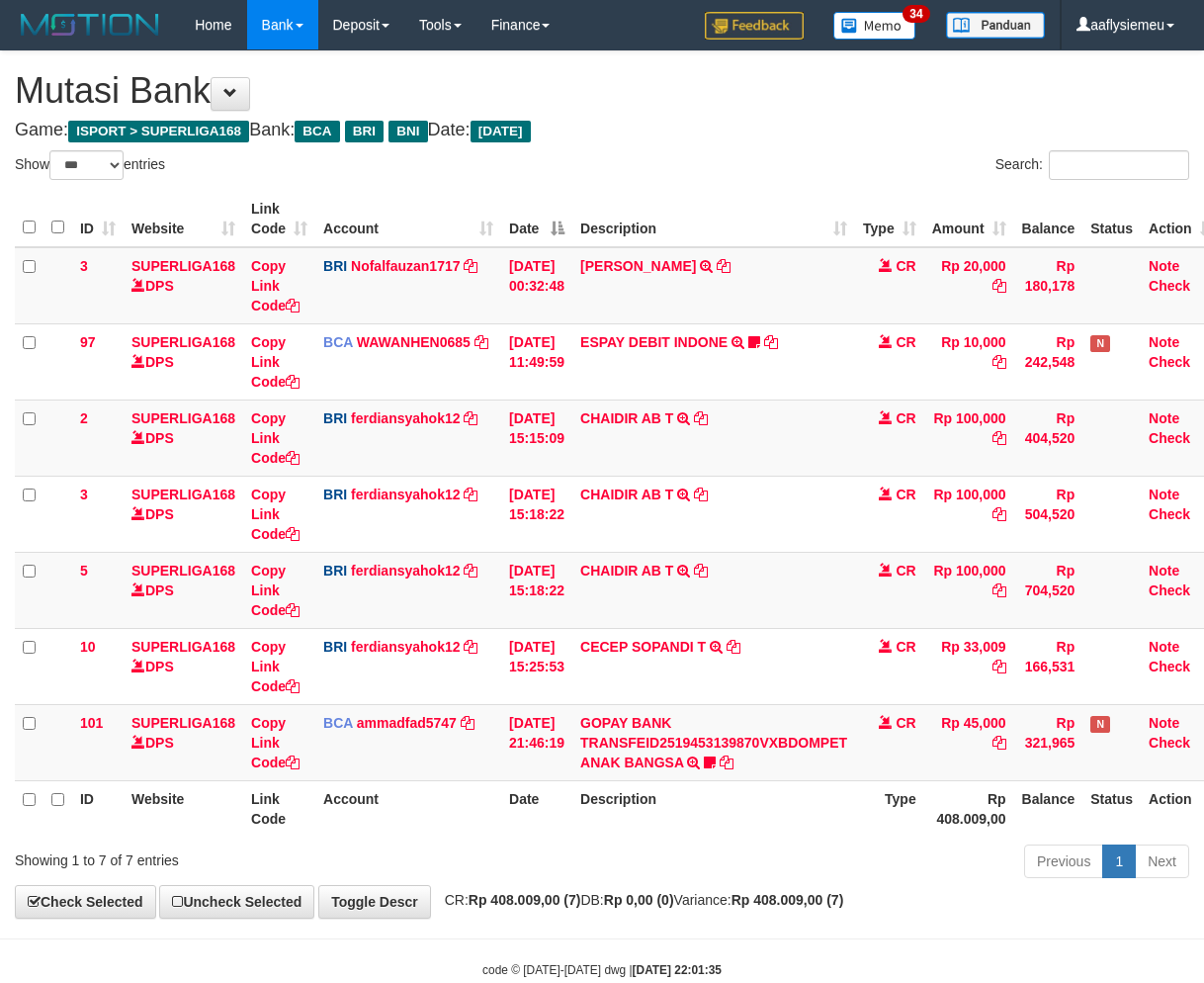 scroll, scrollTop: 0, scrollLeft: 0, axis: both 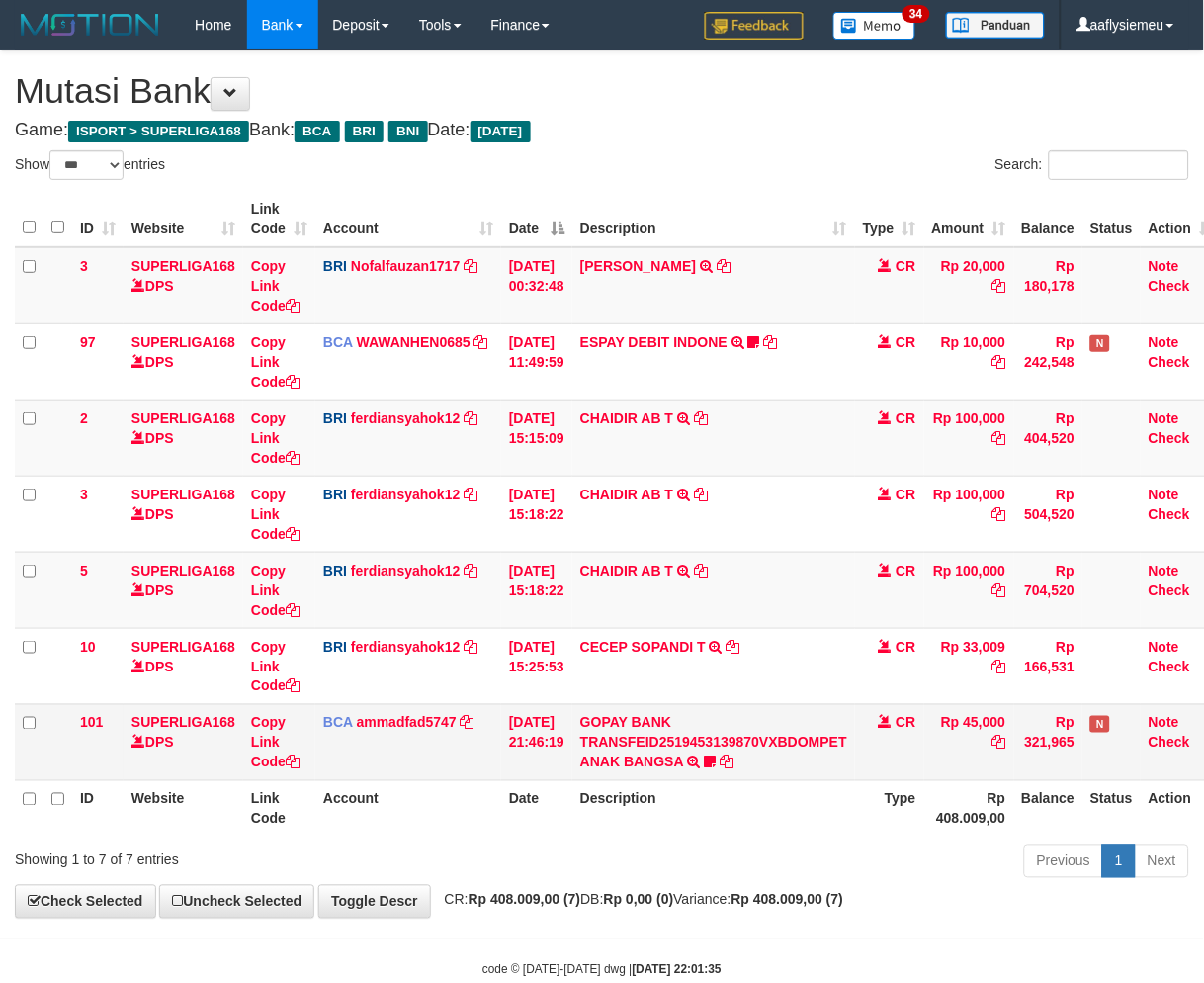 click on "GOPAY BANK TRANSFEID2519453139870VXBDOMPET ANAK BANGSA            TRSF E-BANKING CR 1307/FTSCY/WS95051
45000.00GOPAY BANK TRANSFEID2519453139870VXBDOMPET ANAK BANGSA    dwananda70" at bounding box center [714, 742] 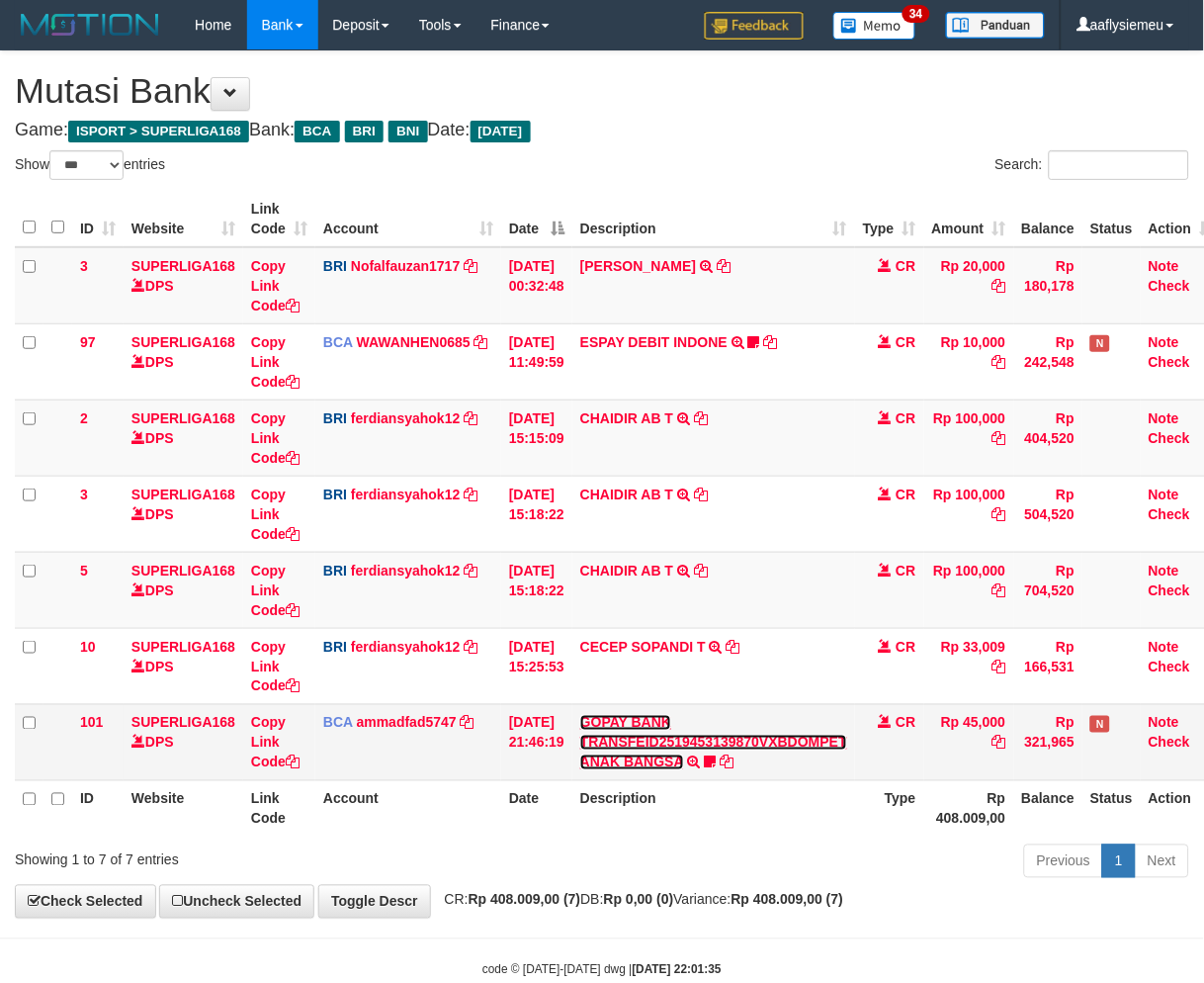 click on "GOPAY BANK TRANSFEID2519453139870VXBDOMPET ANAK BANGSA" at bounding box center [714, 743] 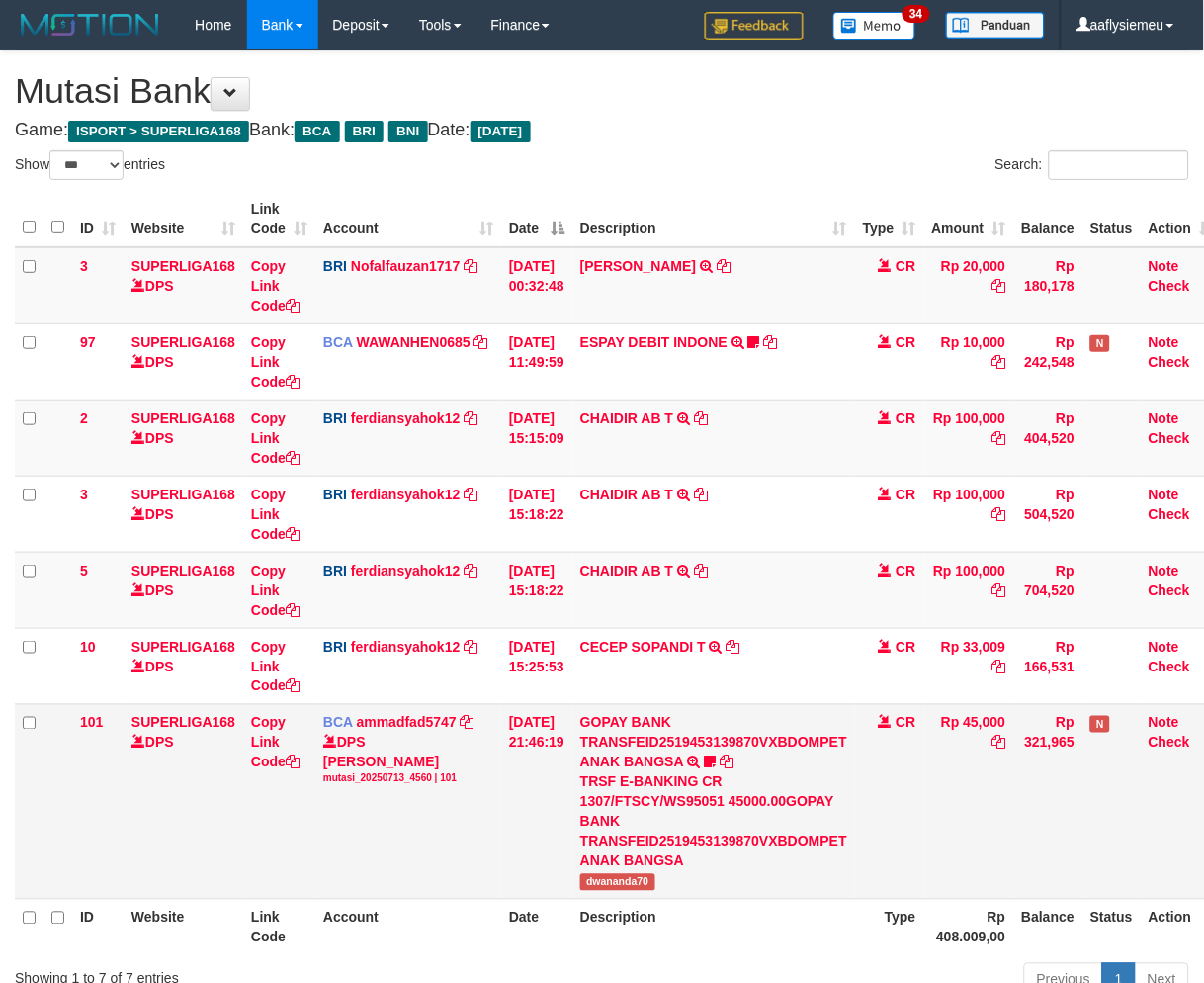 click on "GOPAY BANK TRANSFEID2519453139870VXBDOMPET ANAK BANGSA            TRSF E-BANKING CR 1307/FTSCY/WS95051
45000.00GOPAY BANK TRANSFEID2519453139870VXBDOMPET ANAK BANGSA    dwananda70" at bounding box center [714, 801] 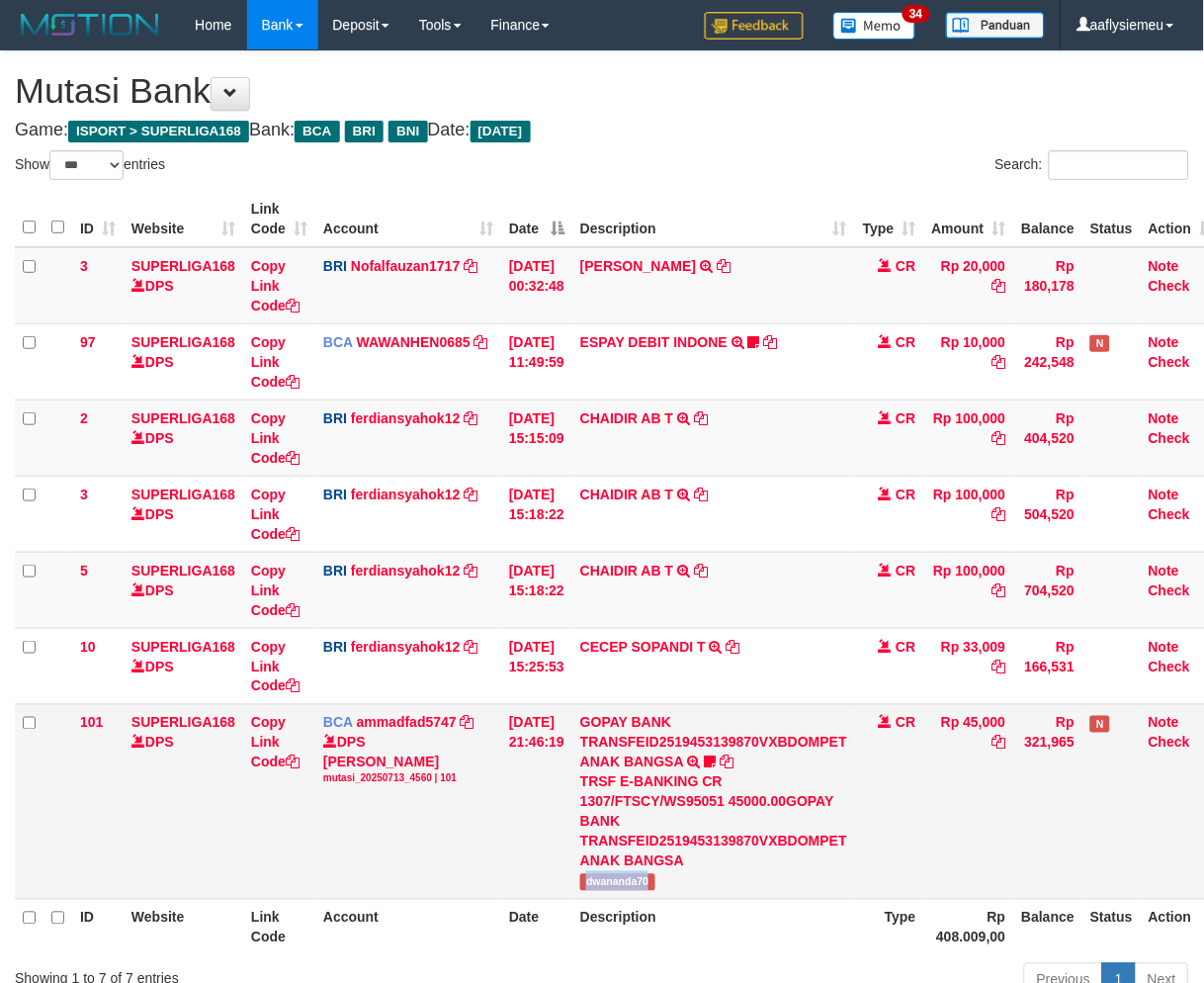 click on "GOPAY BANK TRANSFEID2519453139870VXBDOMPET ANAK BANGSA            TRSF E-BANKING CR 1307/FTSCY/WS95051
45000.00GOPAY BANK TRANSFEID2519453139870VXBDOMPET ANAK BANGSA    dwananda70" at bounding box center (714, 801) 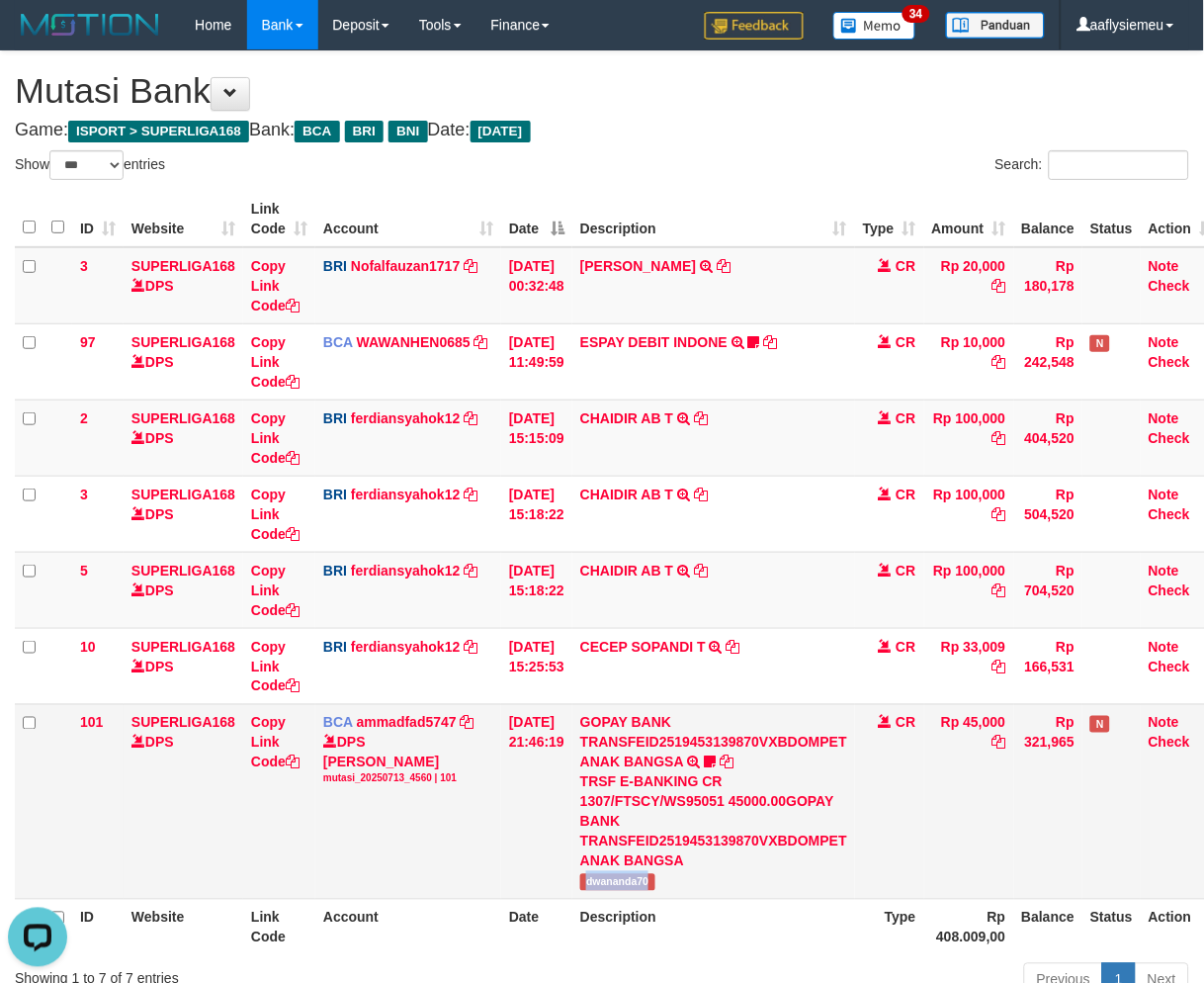 scroll, scrollTop: 0, scrollLeft: 0, axis: both 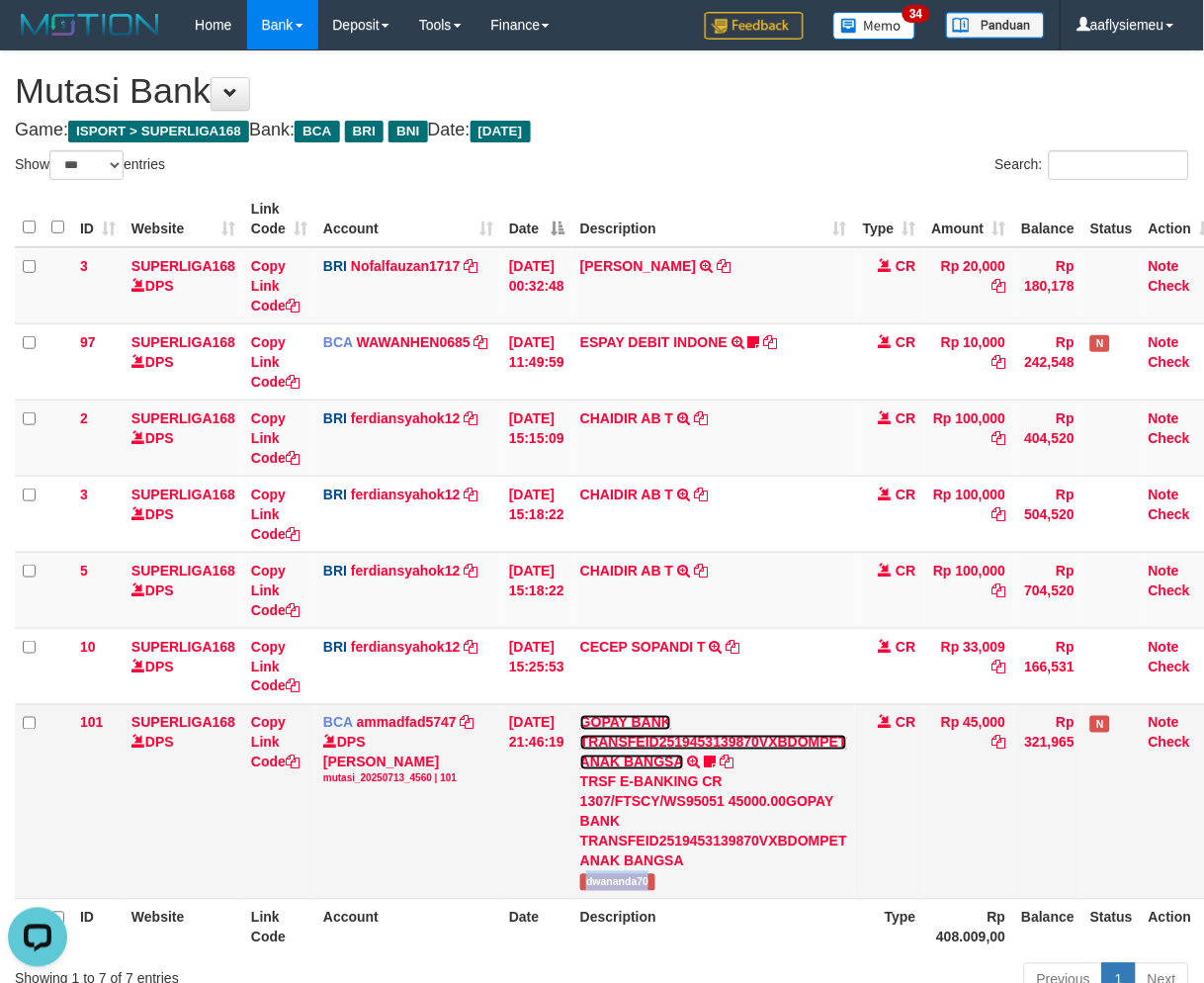 click on "GOPAY BANK TRANSFEID2519453139870VXBDOMPET ANAK BANGSA" at bounding box center [714, 743] 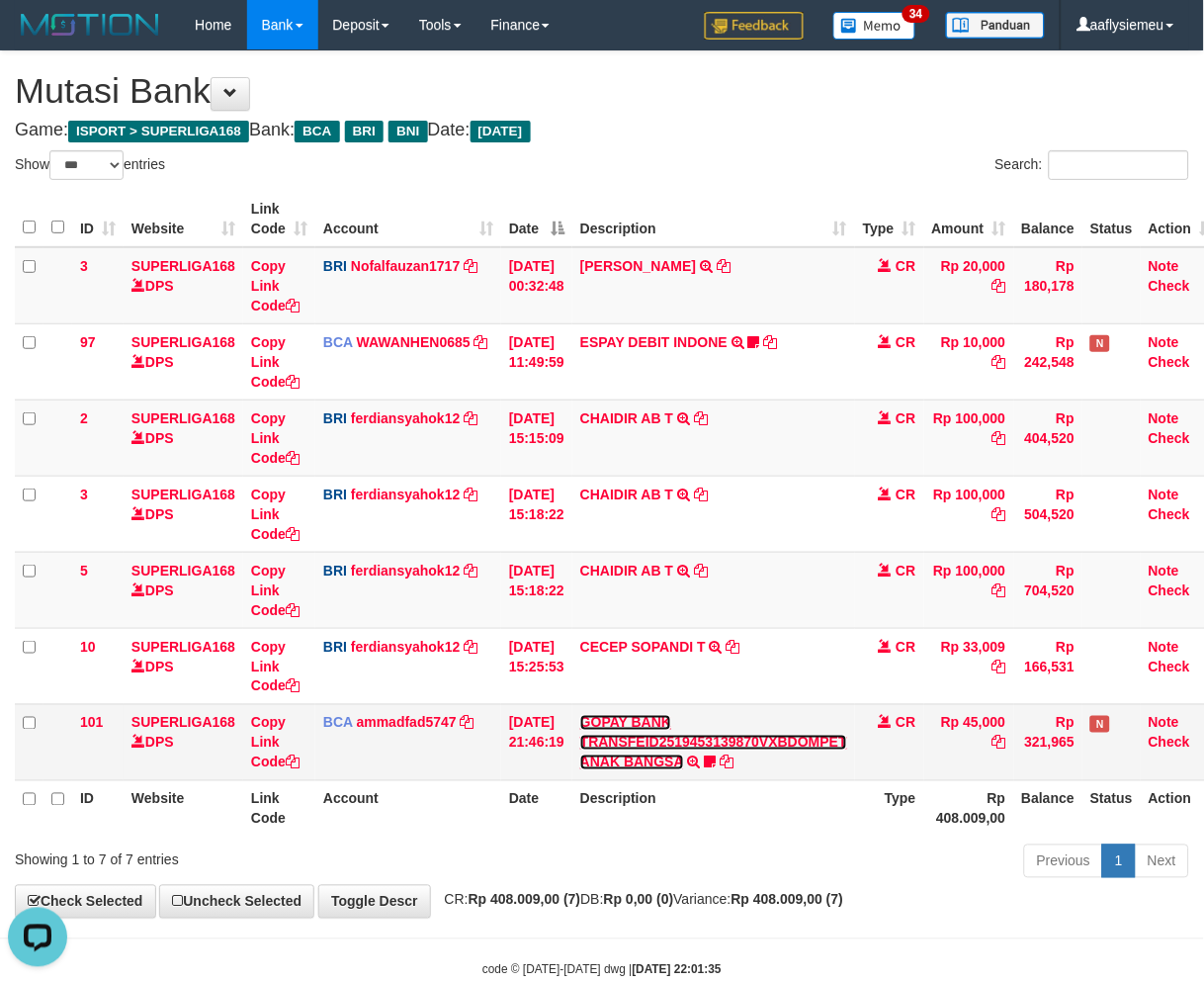 click on "GOPAY BANK TRANSFEID2519453139870VXBDOMPET ANAK BANGSA" at bounding box center [714, 743] 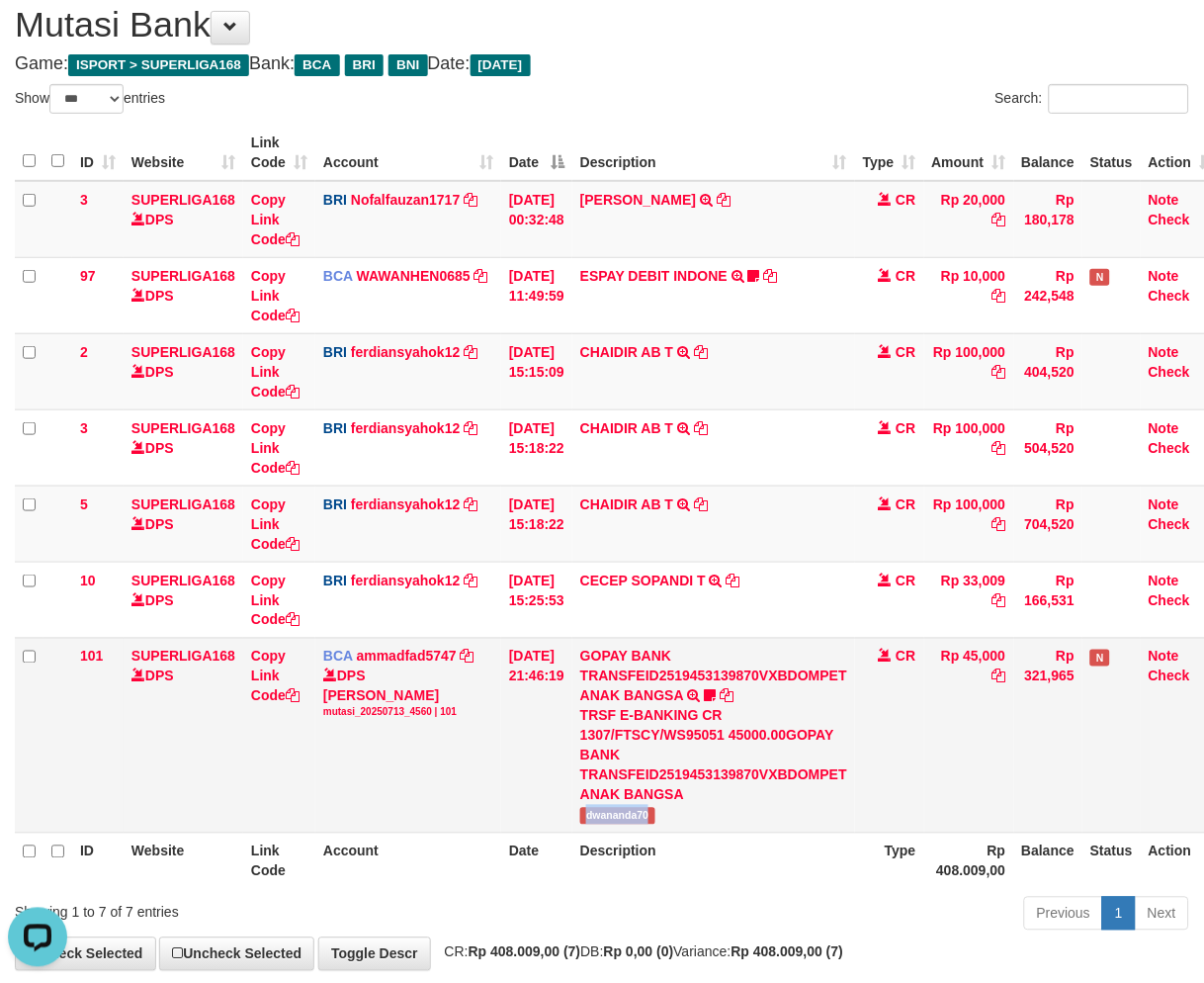 scroll, scrollTop: 164, scrollLeft: 0, axis: vertical 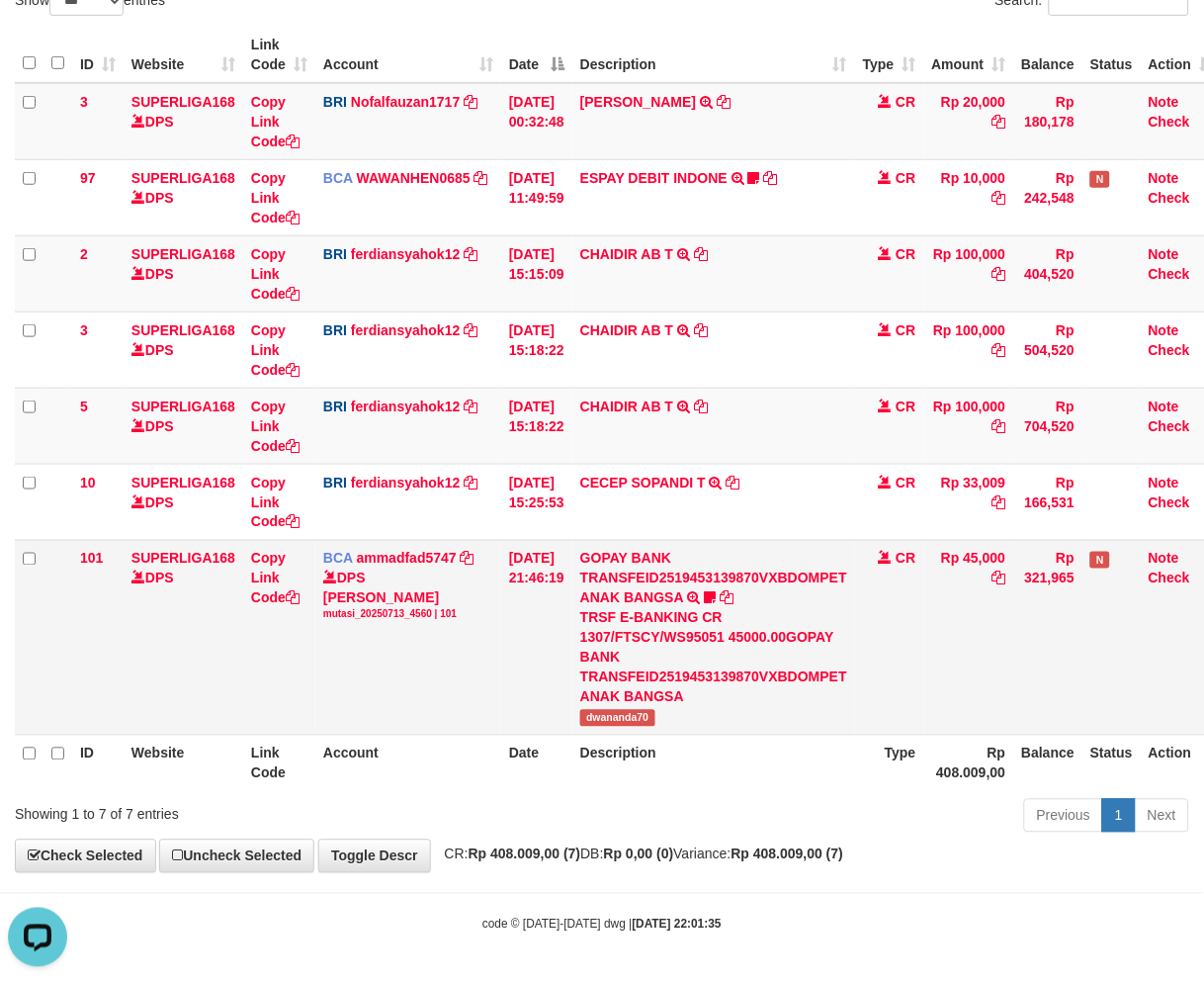 click on "TRSF E-BANKING CR 1307/FTSCY/WS95051
45000.00GOPAY BANK TRANSFEID2519453139870VXBDOMPET ANAK BANGSA" at bounding box center (714, 658) 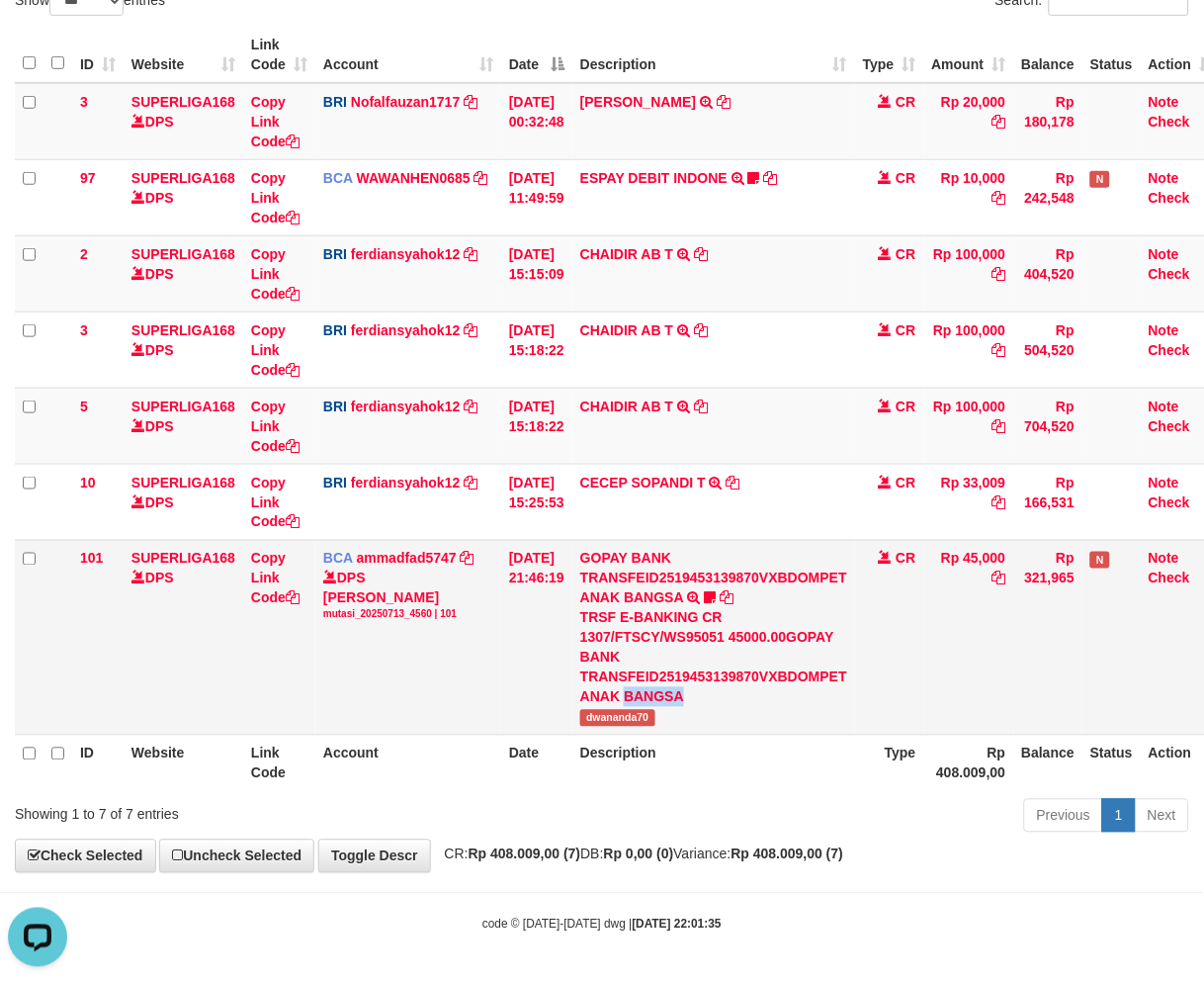 click on "TRSF E-BANKING CR 1307/FTSCY/WS95051
45000.00GOPAY BANK TRANSFEID2519453139870VXBDOMPET ANAK BANGSA" at bounding box center [714, 658] 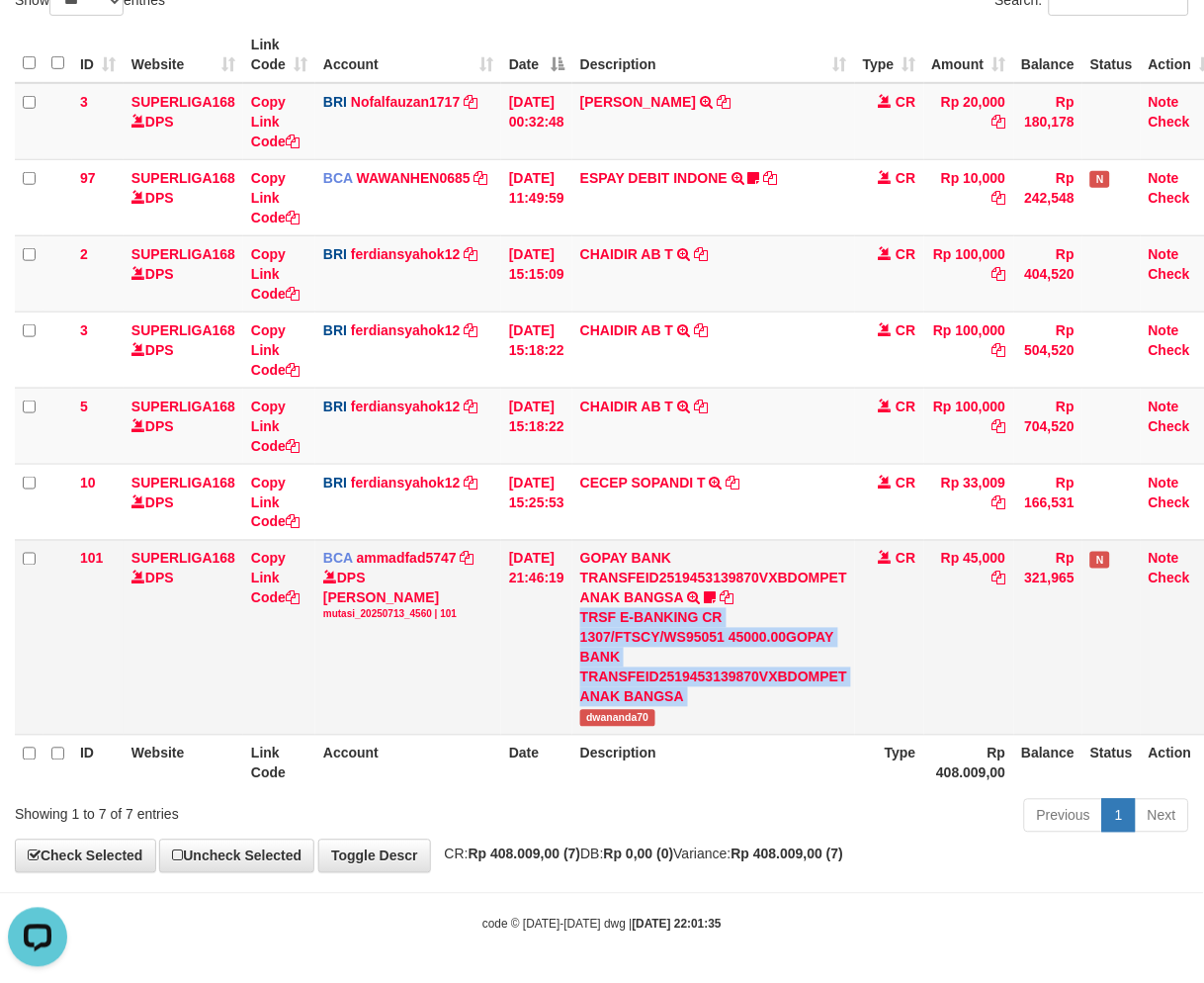 click on "TRSF E-BANKING CR 1307/FTSCY/WS95051
45000.00GOPAY BANK TRANSFEID2519453139870VXBDOMPET ANAK BANGSA" at bounding box center (714, 658) 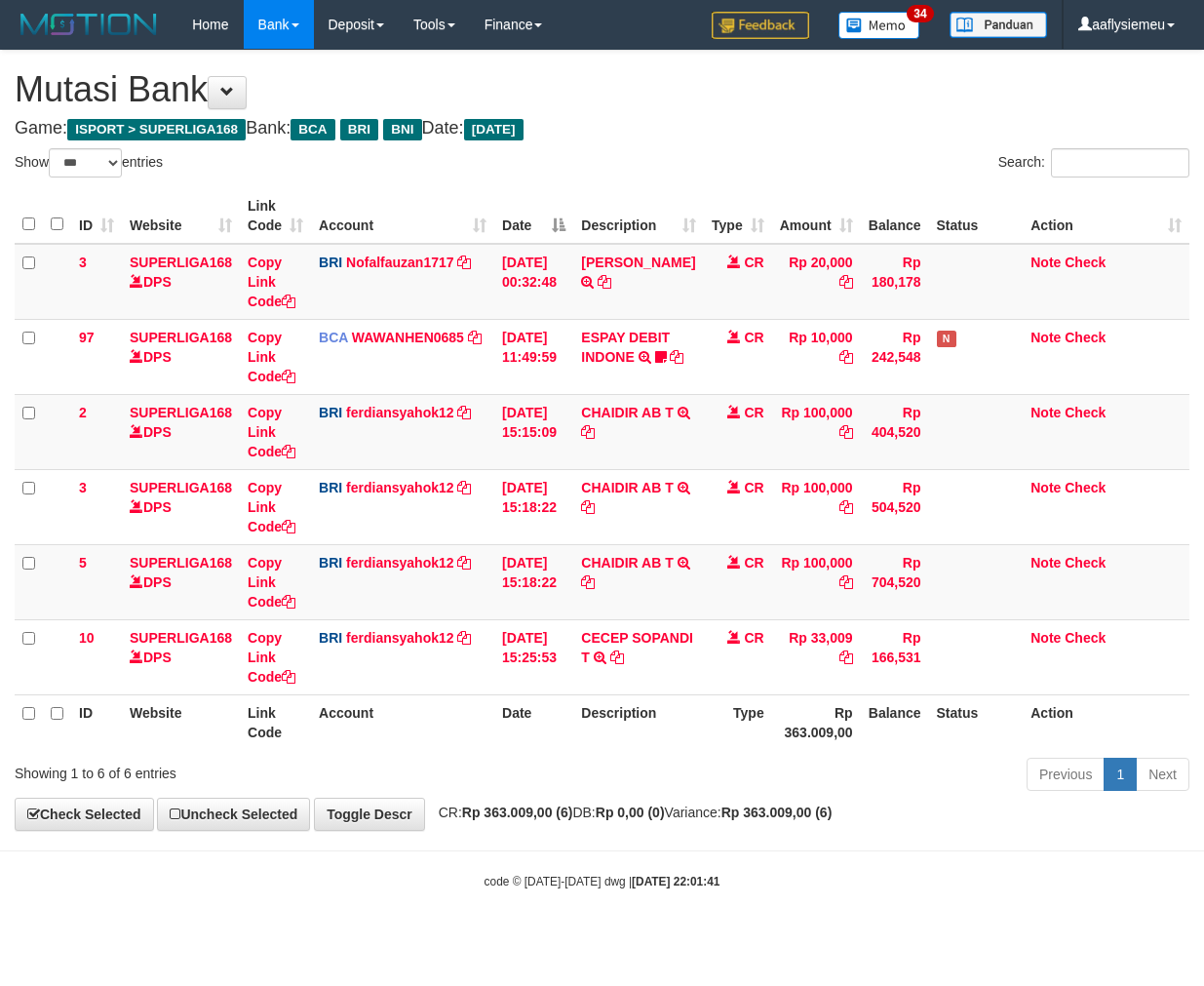select on "***" 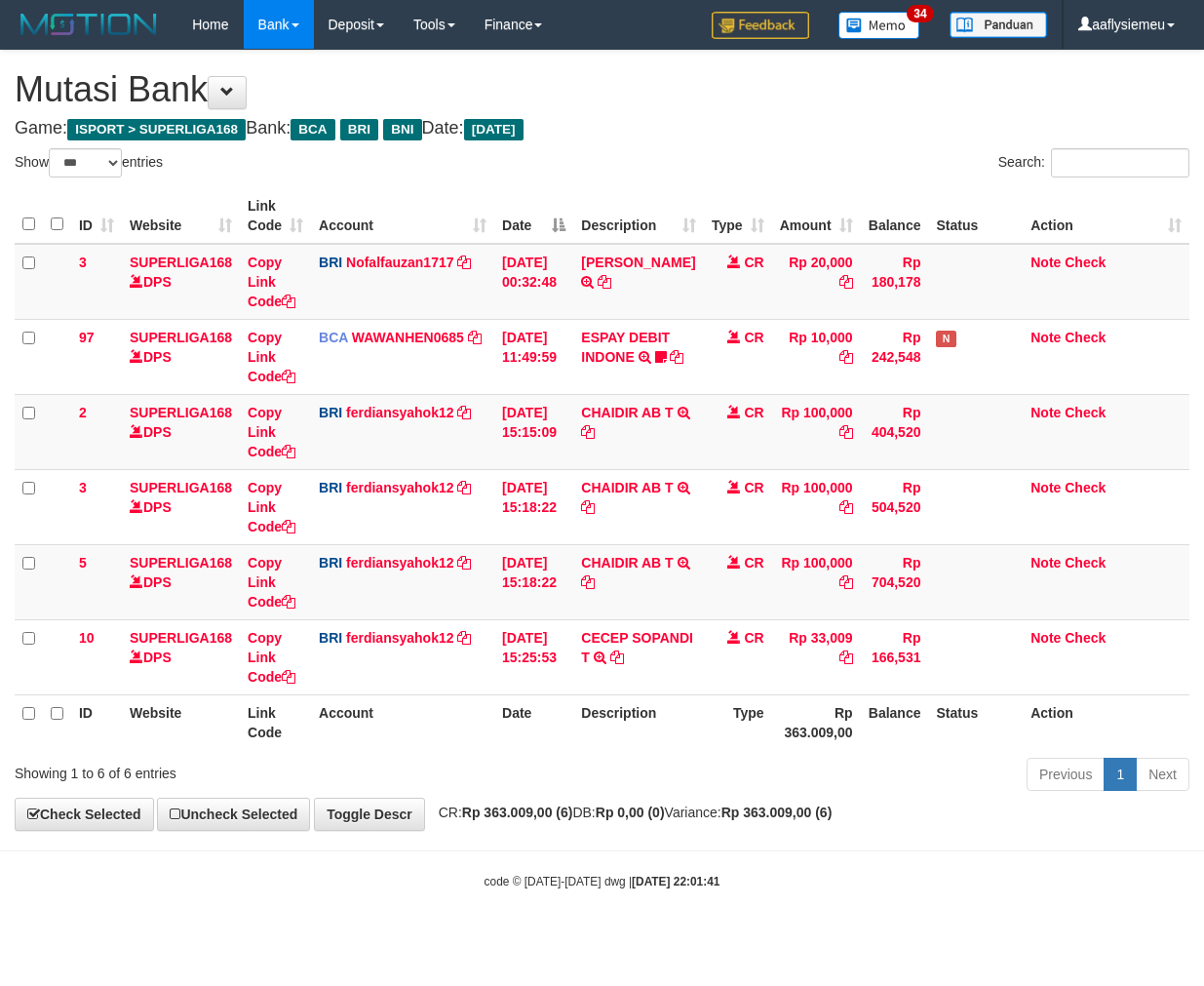 scroll, scrollTop: 0, scrollLeft: 0, axis: both 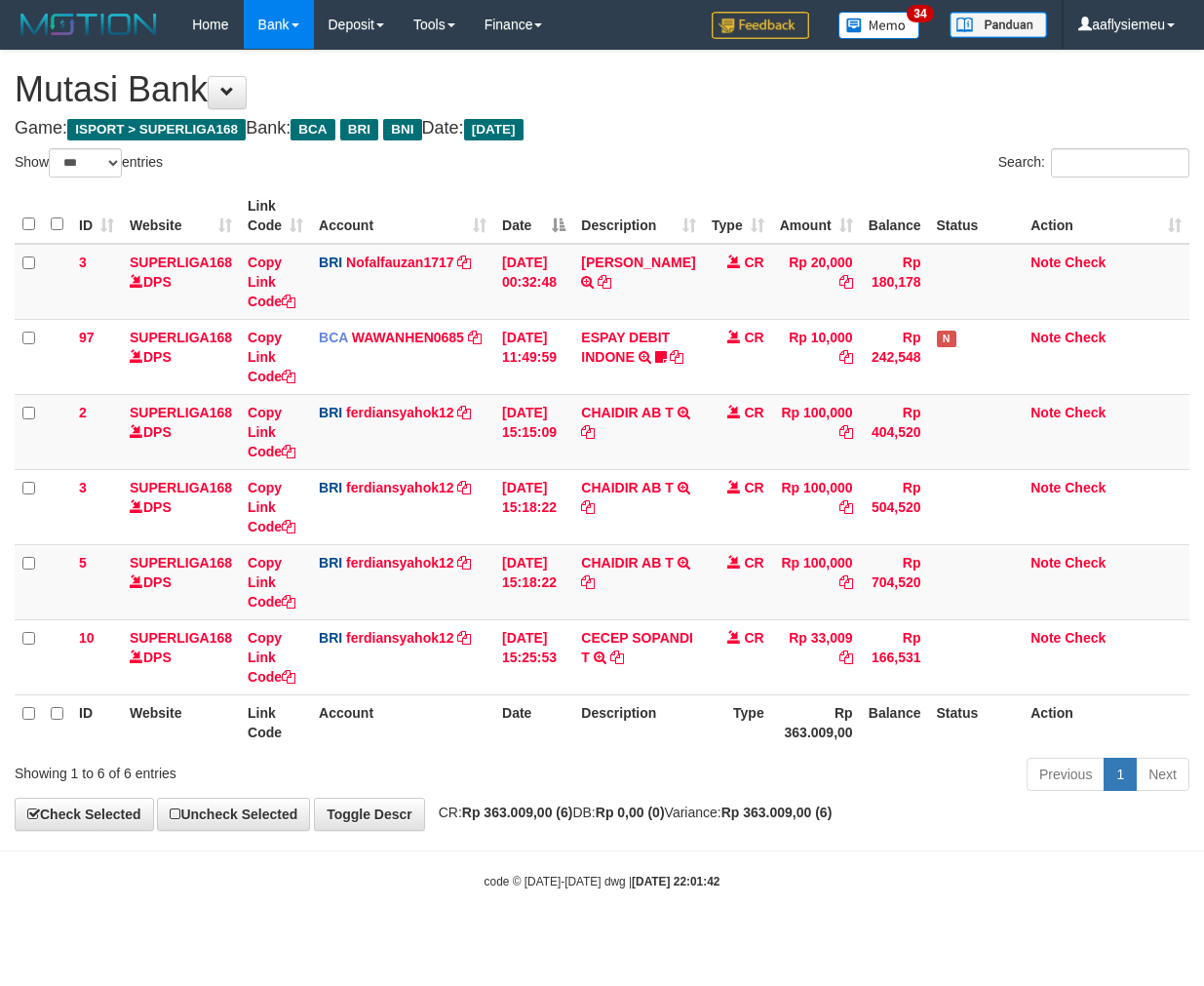 select on "***" 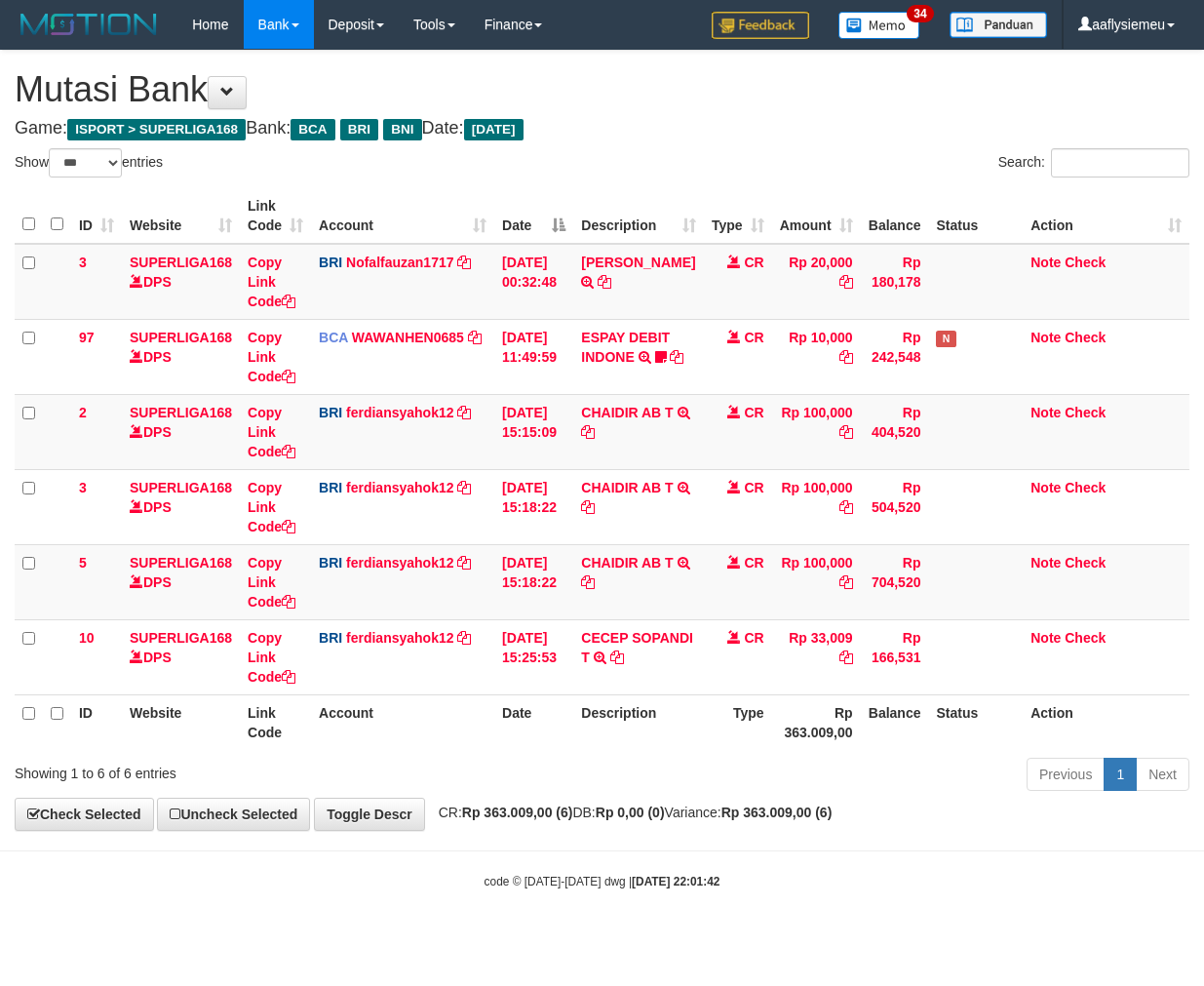 scroll, scrollTop: 0, scrollLeft: 0, axis: both 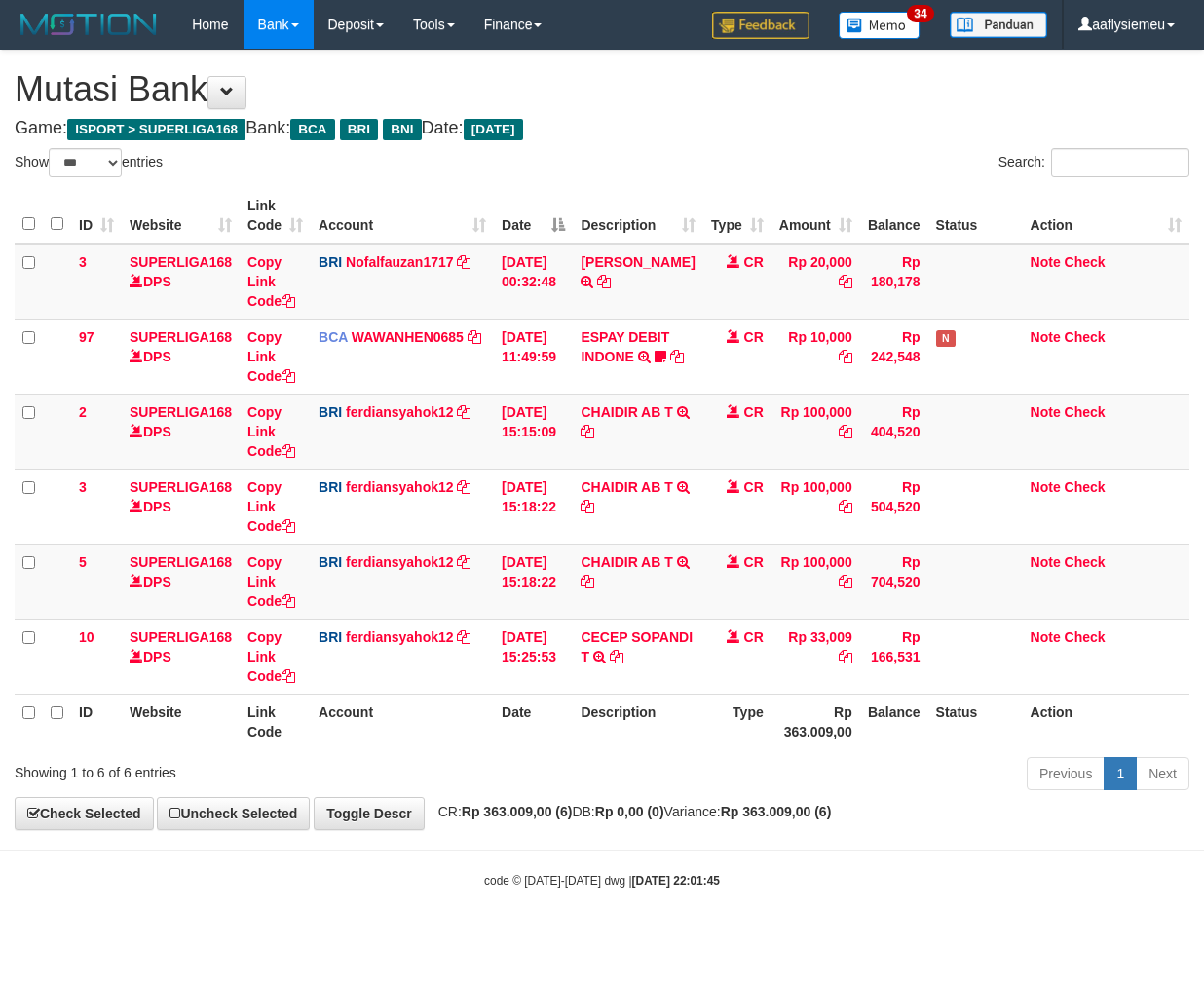 select on "***" 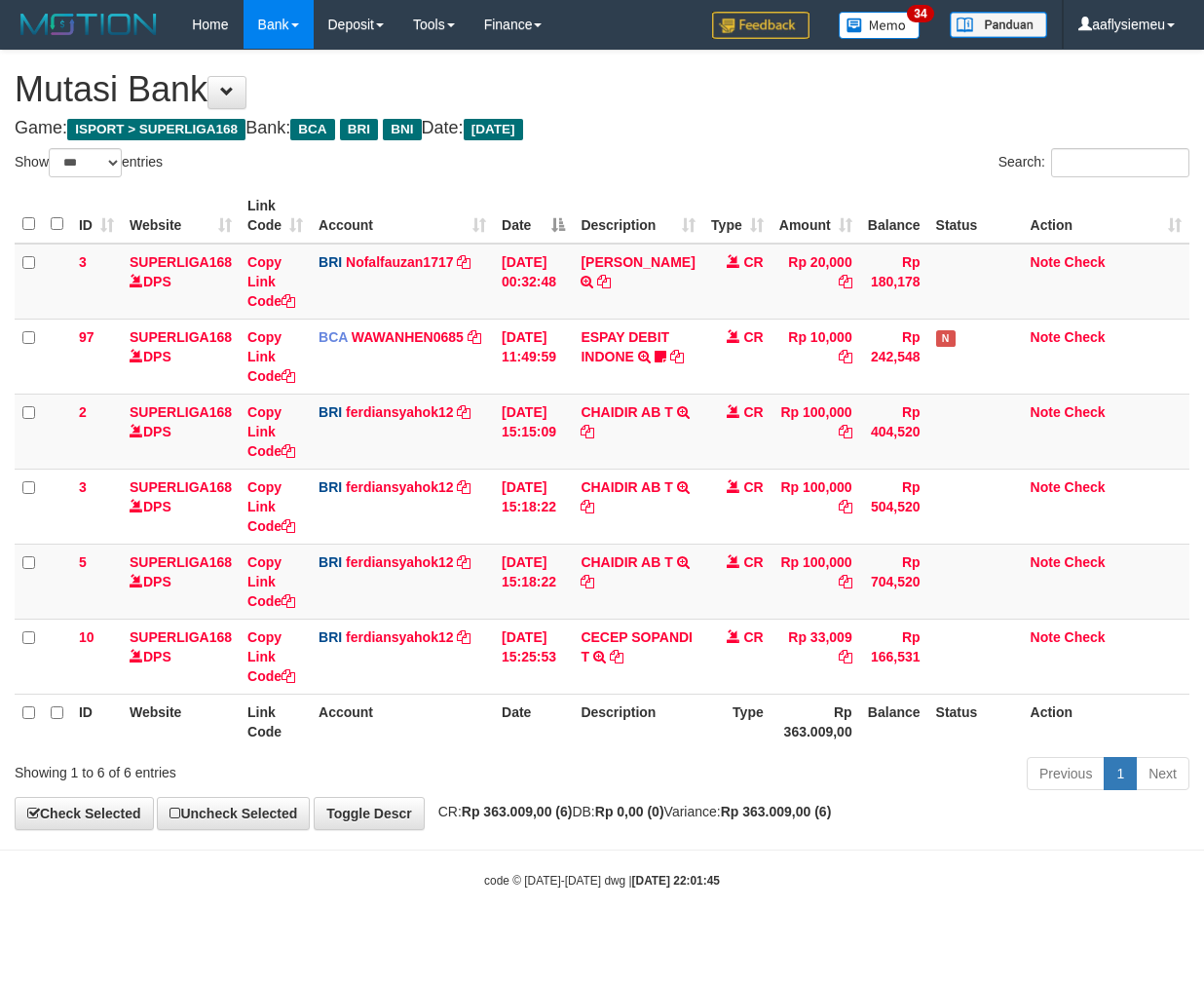 scroll, scrollTop: 0, scrollLeft: 0, axis: both 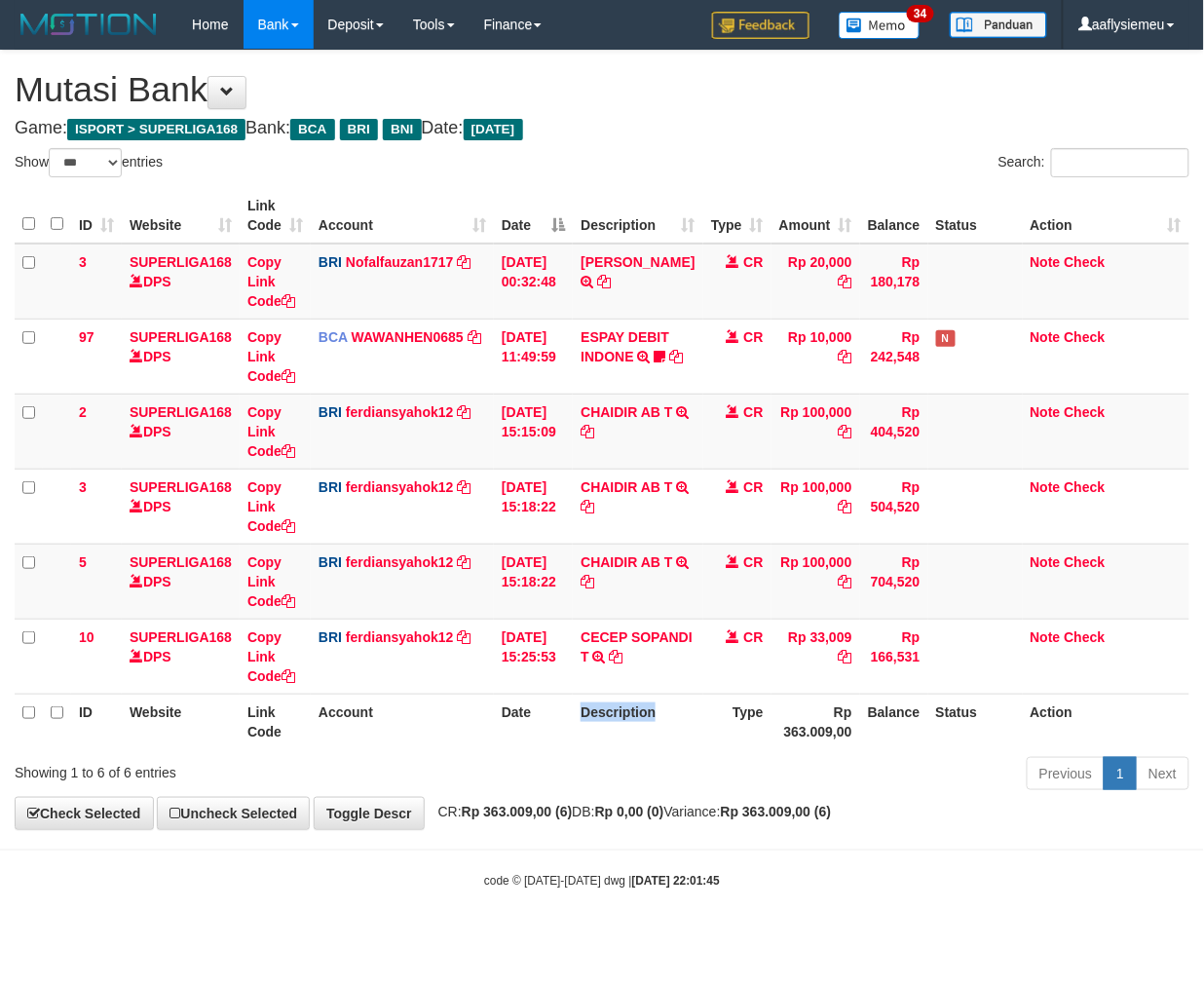 click on "Description" at bounding box center (637, 721) 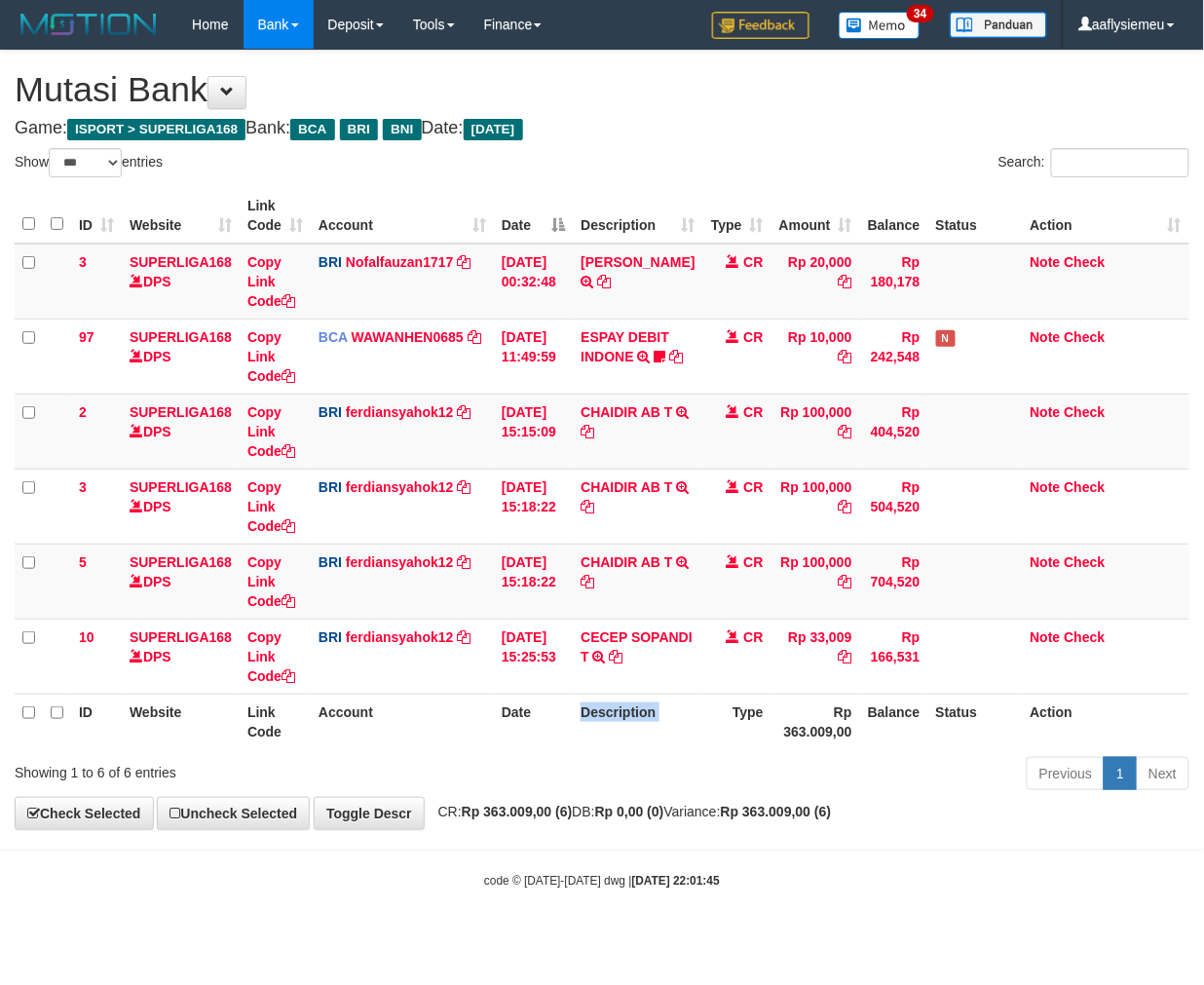 click on "Description" at bounding box center [637, 721] 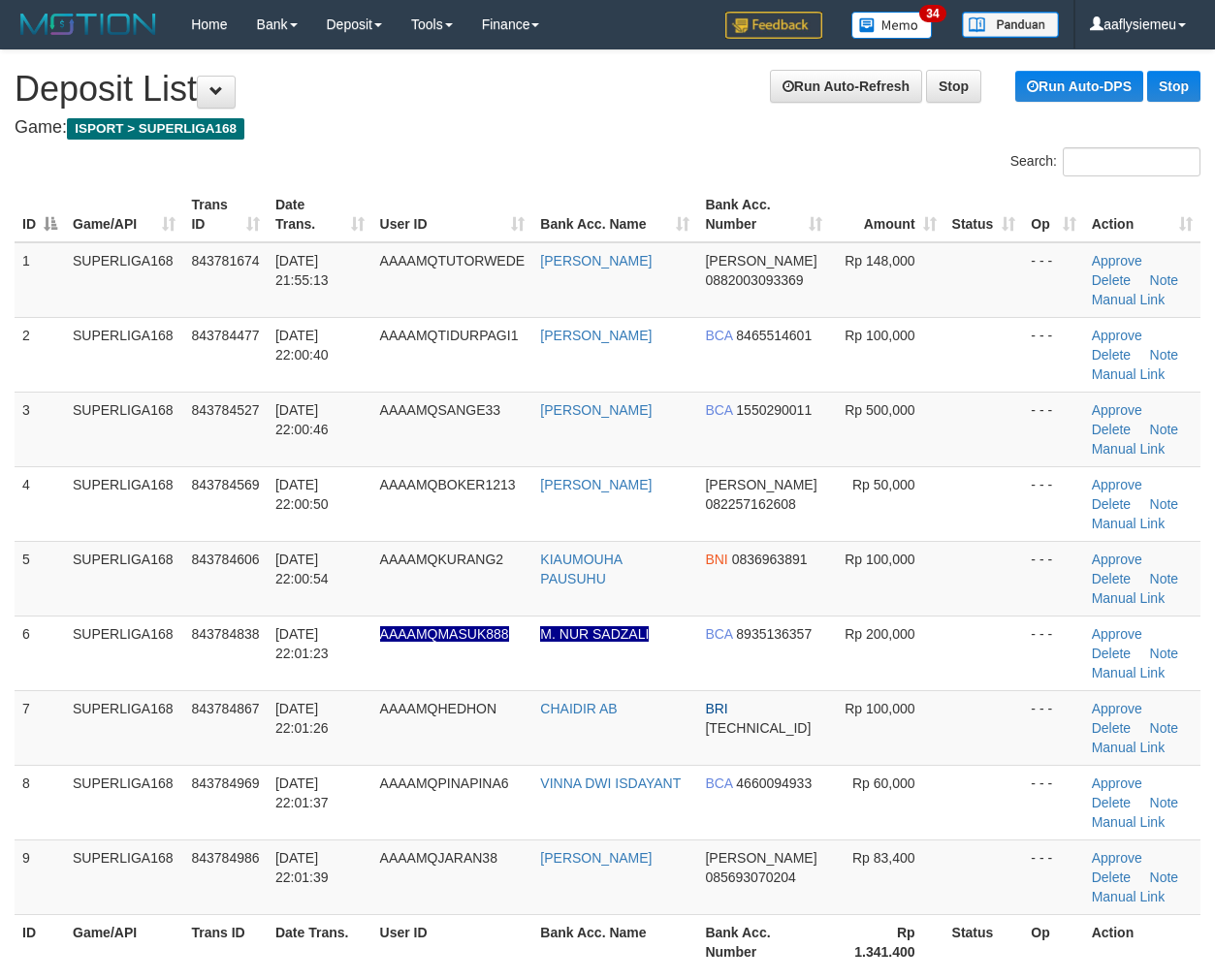 scroll, scrollTop: 0, scrollLeft: 0, axis: both 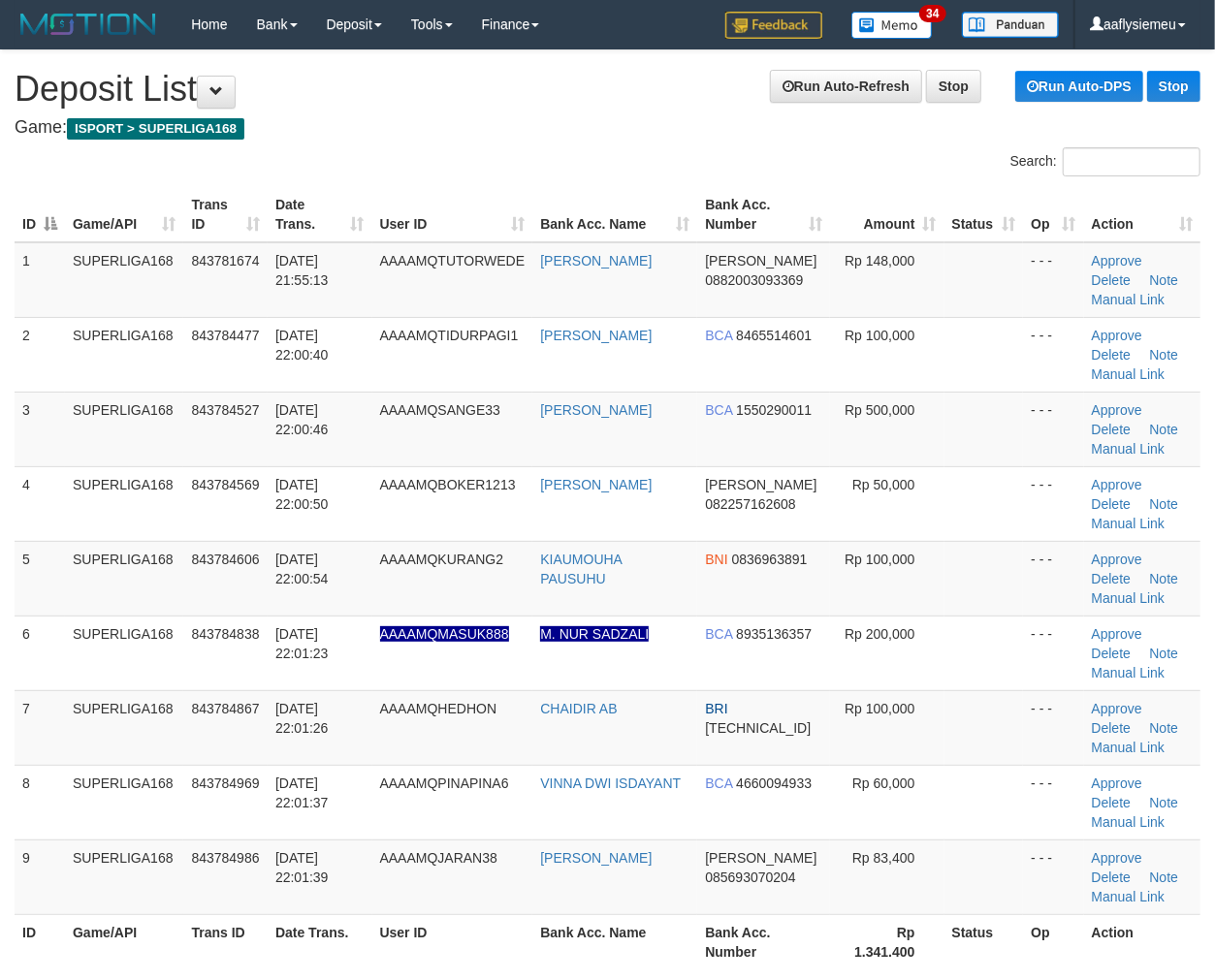 click on "ID Game/API Trans ID Date Trans. User ID Bank Acc. Name Bank Acc. Number Amount Status Op Action
1
SUPERLIGA168
843781674
13/07/2025 21:55:13
AAAAMQTUTORWEDE
HERI SUGIYANTORO
DANA
0882003093369
Rp 148,000
- - -
Approve
Delete
Note
Manual Link
2
SUPERLIGA168
843784477
13/07/2025 22:00:40
AAAAMQTIDURPAGI1
RADEN HARIO WAHYU
BCA
8465514601" at bounding box center (607, 578) 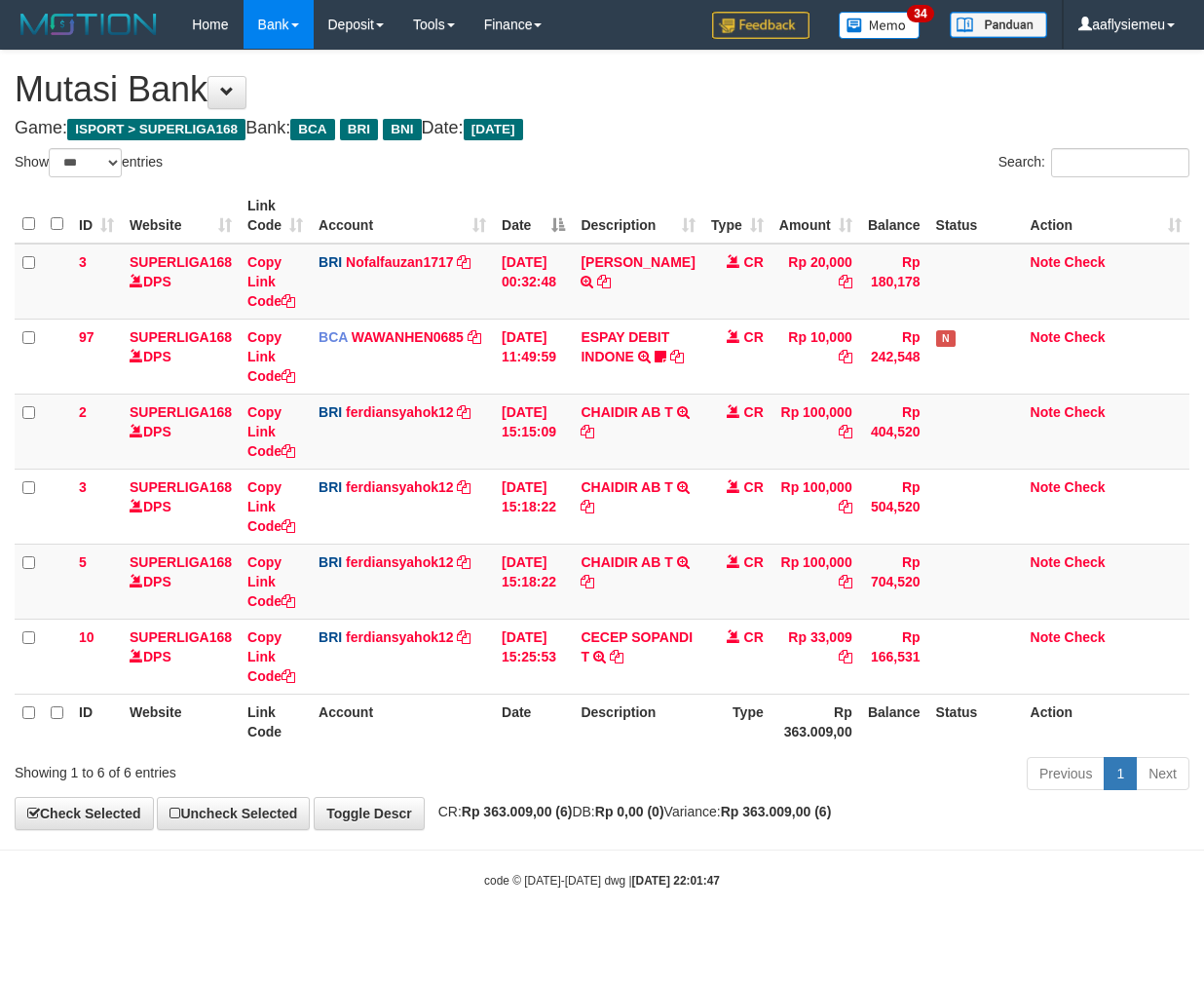 select on "***" 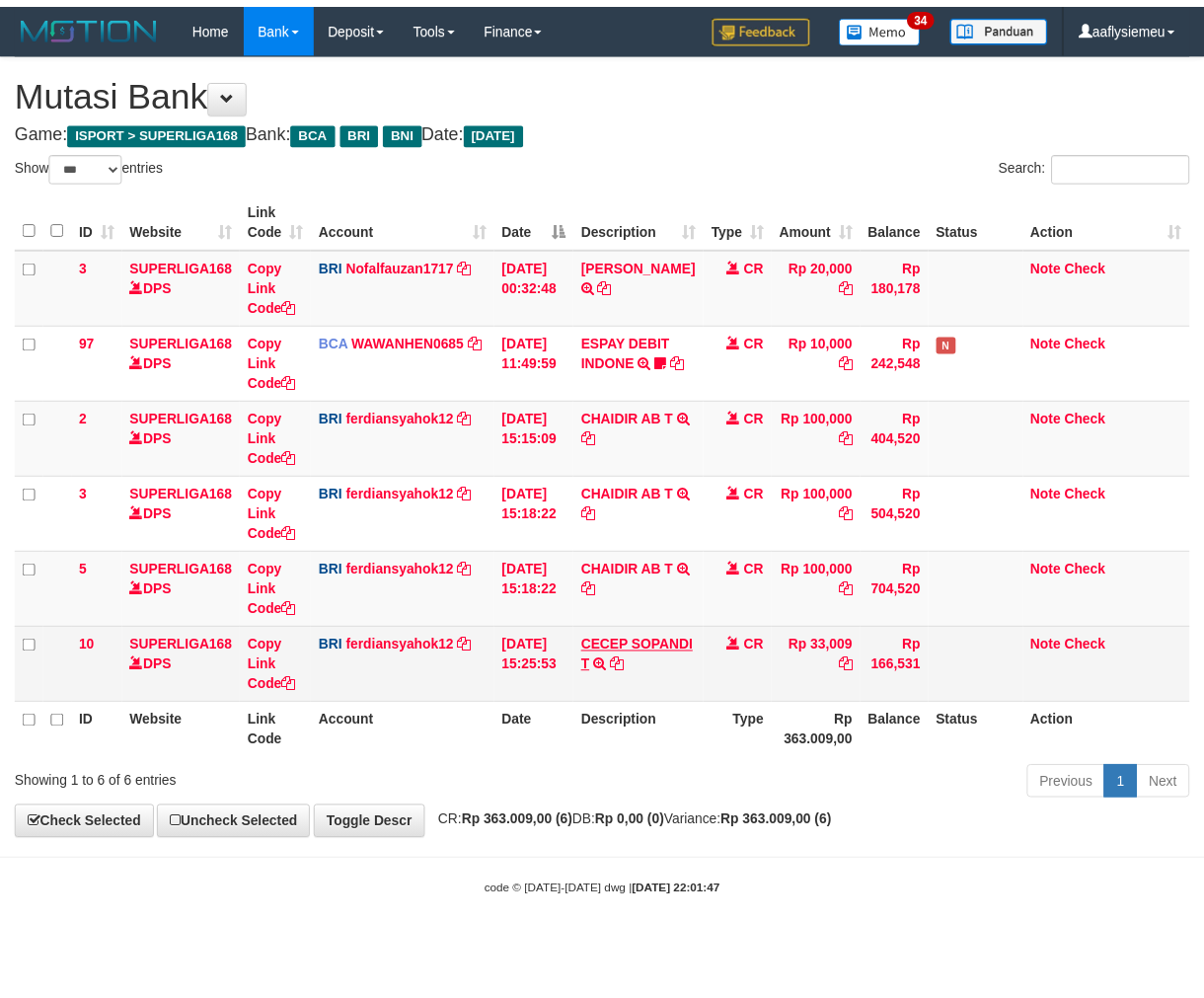 scroll, scrollTop: 0, scrollLeft: 0, axis: both 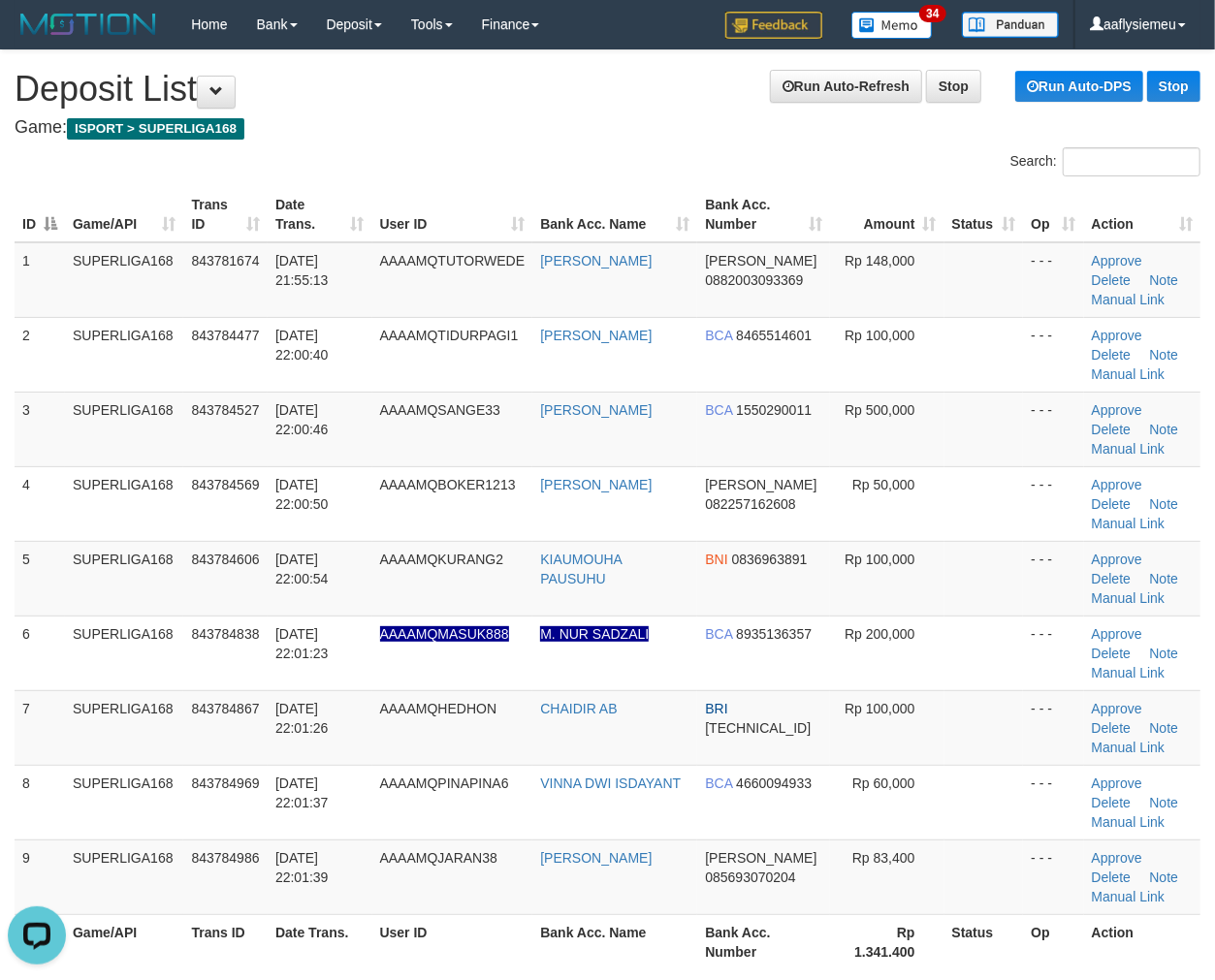 drag, startPoint x: 159, startPoint y: 509, endPoint x: 0, endPoint y: 586, distance: 176.66352 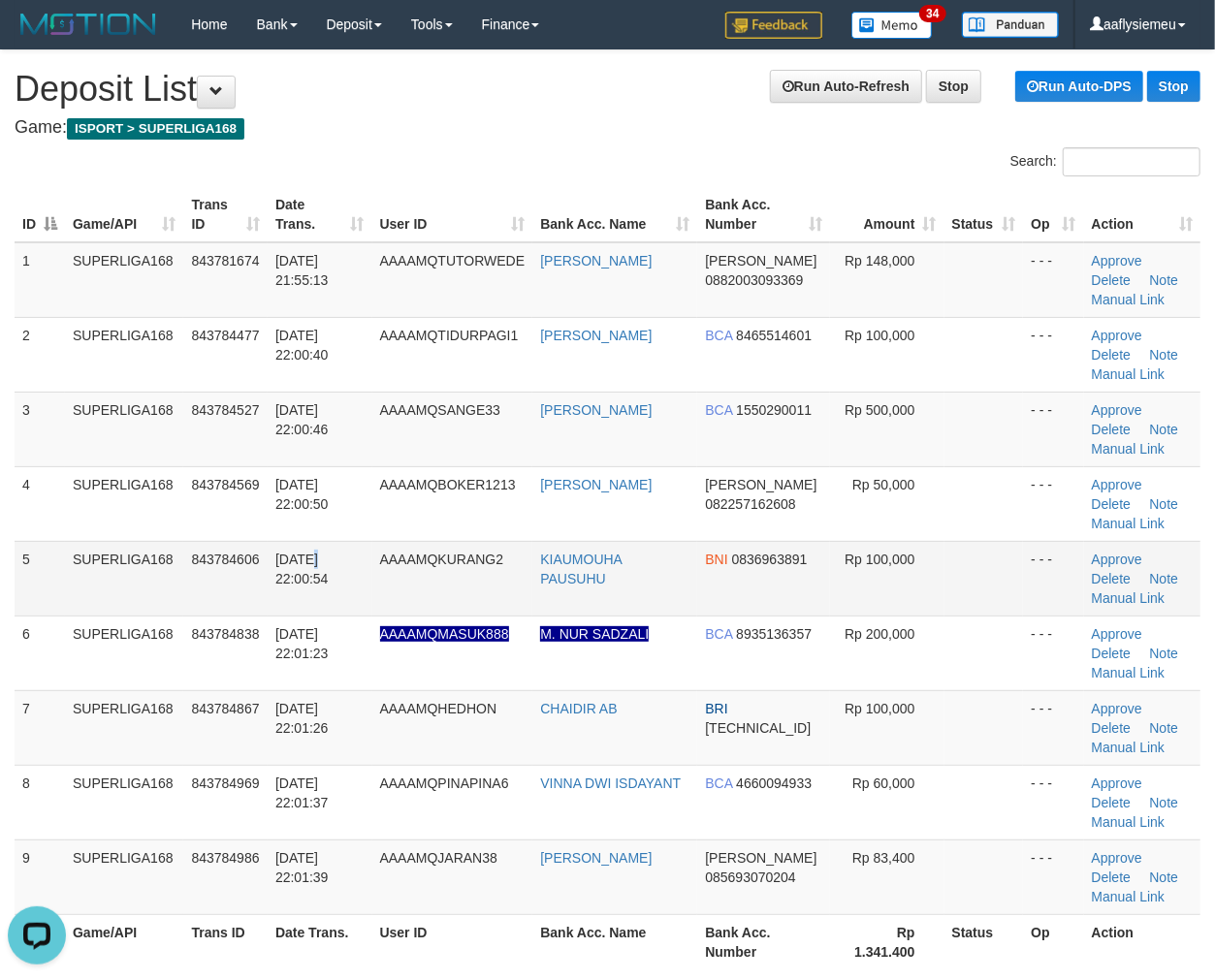 click on "[DATE] 22:00:54" at bounding box center (320, 578) 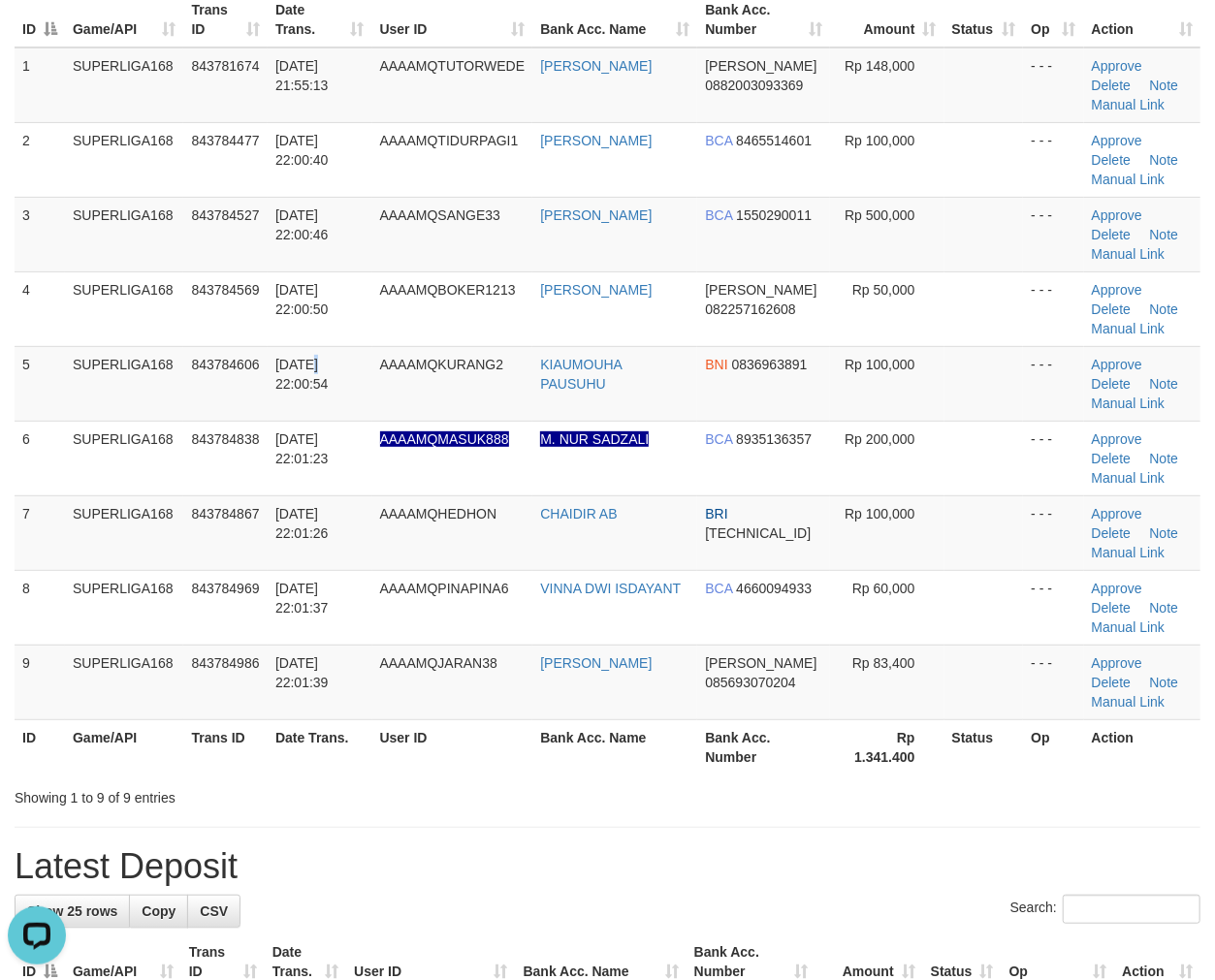 scroll, scrollTop: 215, scrollLeft: 0, axis: vertical 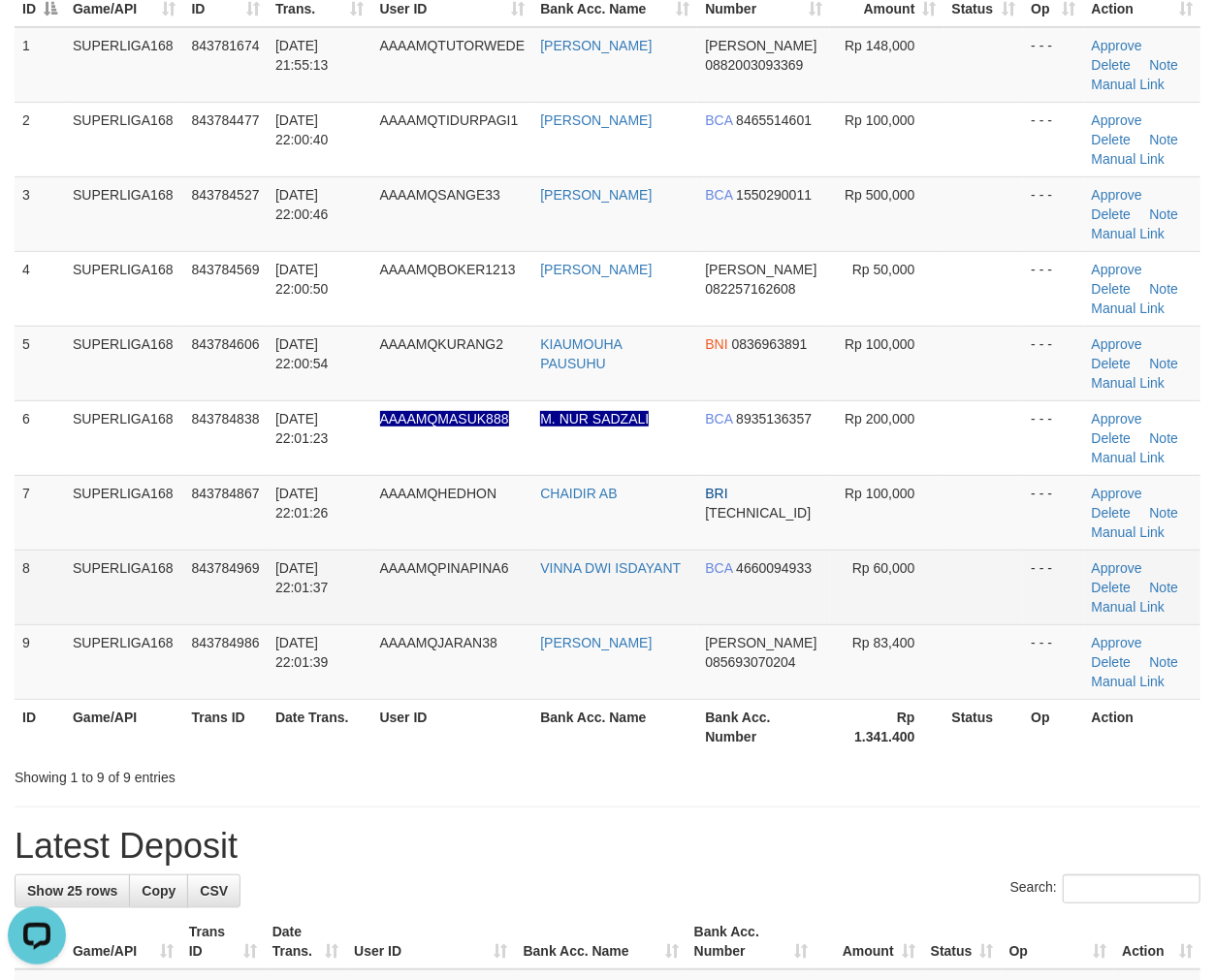 click on "13/07/2025 22:01:37" at bounding box center [320, 586] 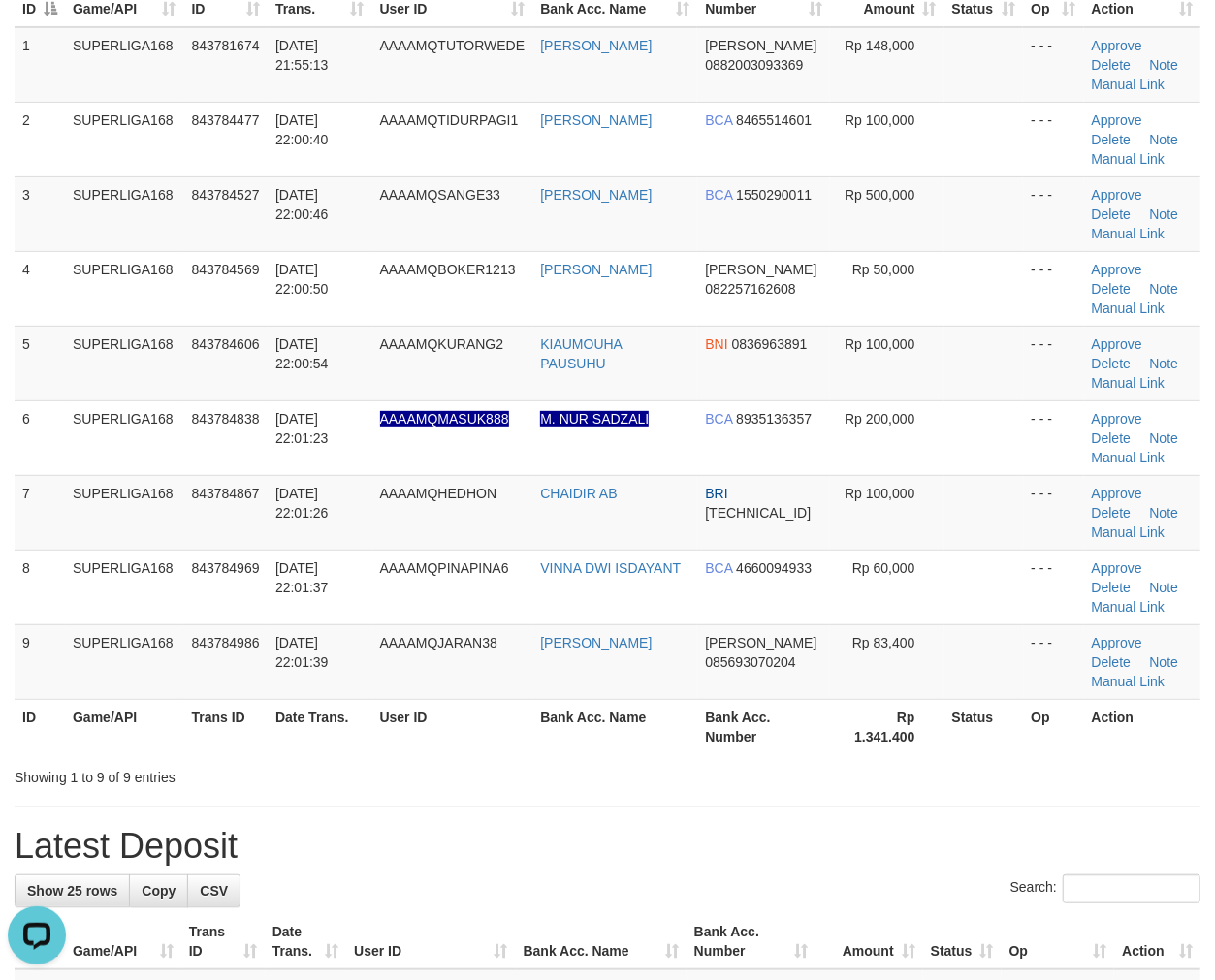 drag, startPoint x: 98, startPoint y: 596, endPoint x: 1, endPoint y: 623, distance: 100.68764 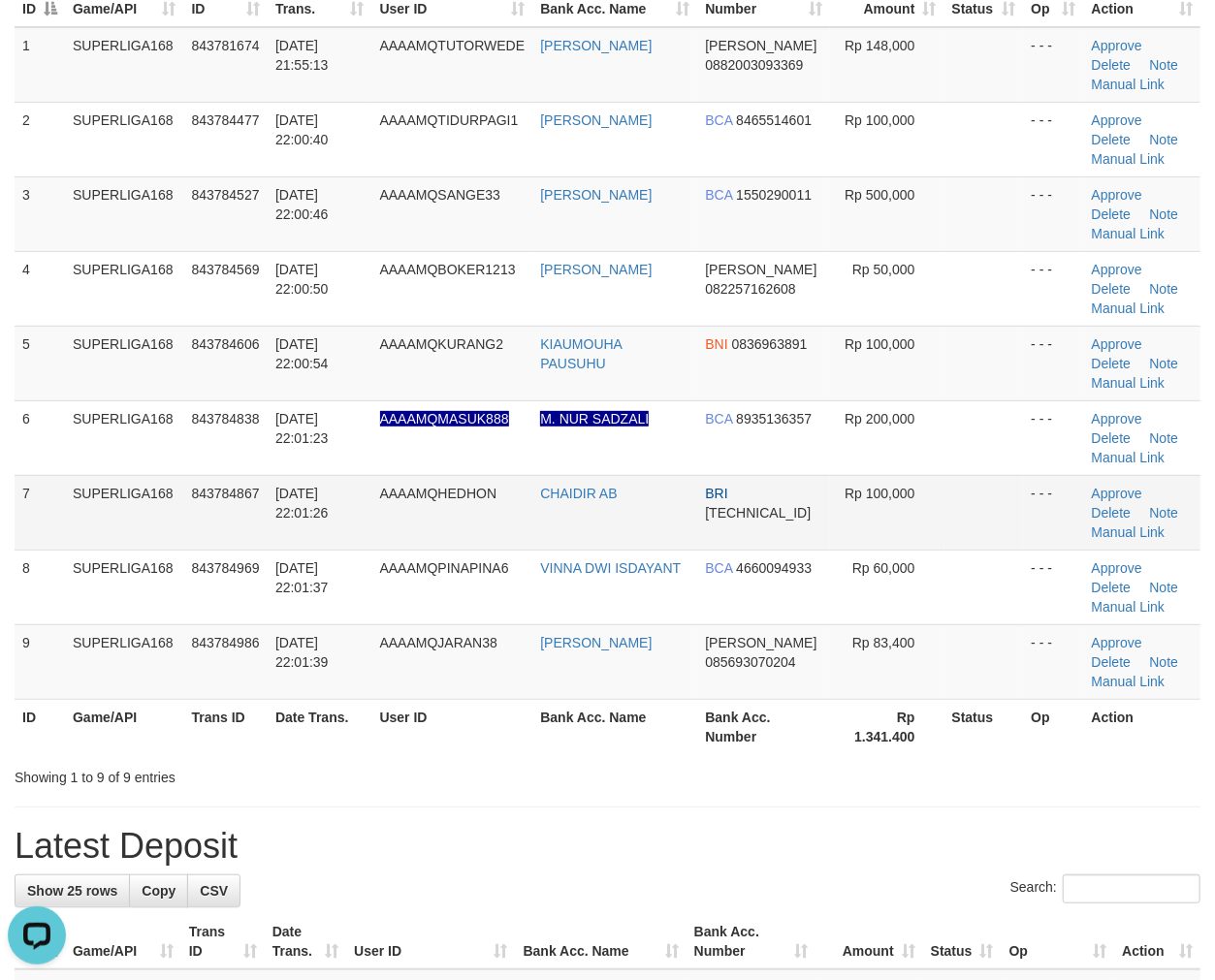 click on "7" at bounding box center [40, 512] 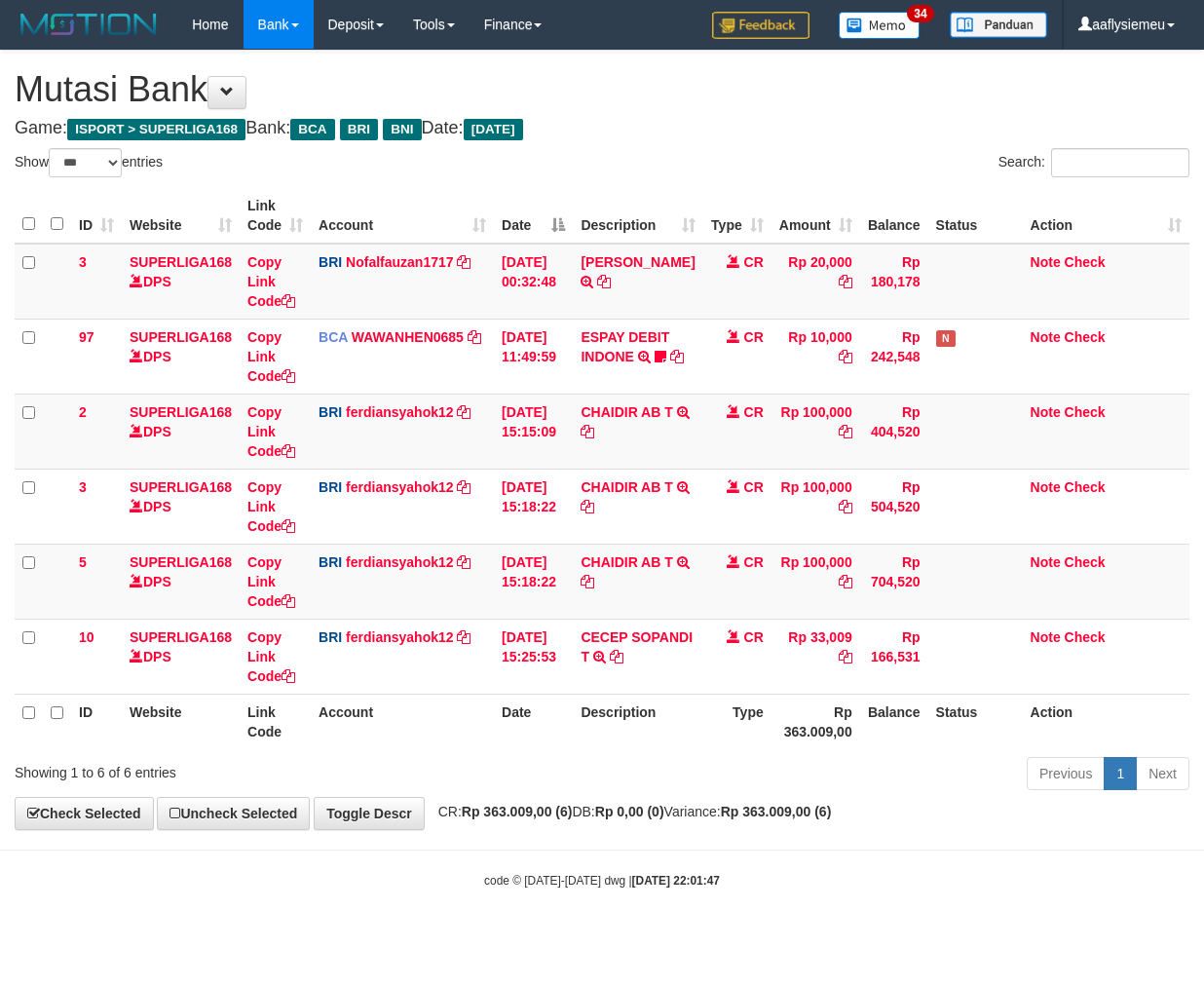 select on "***" 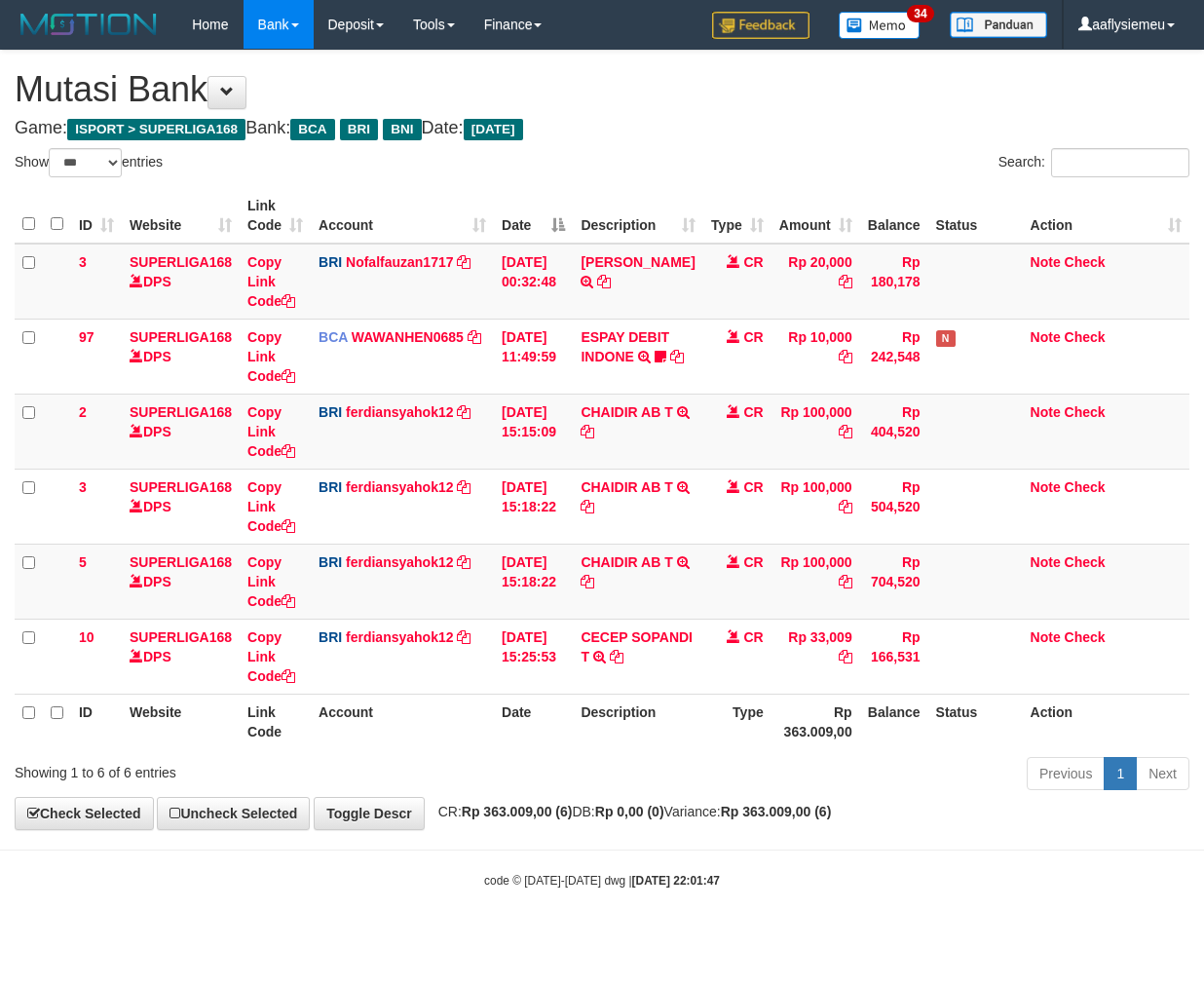 scroll, scrollTop: 0, scrollLeft: 0, axis: both 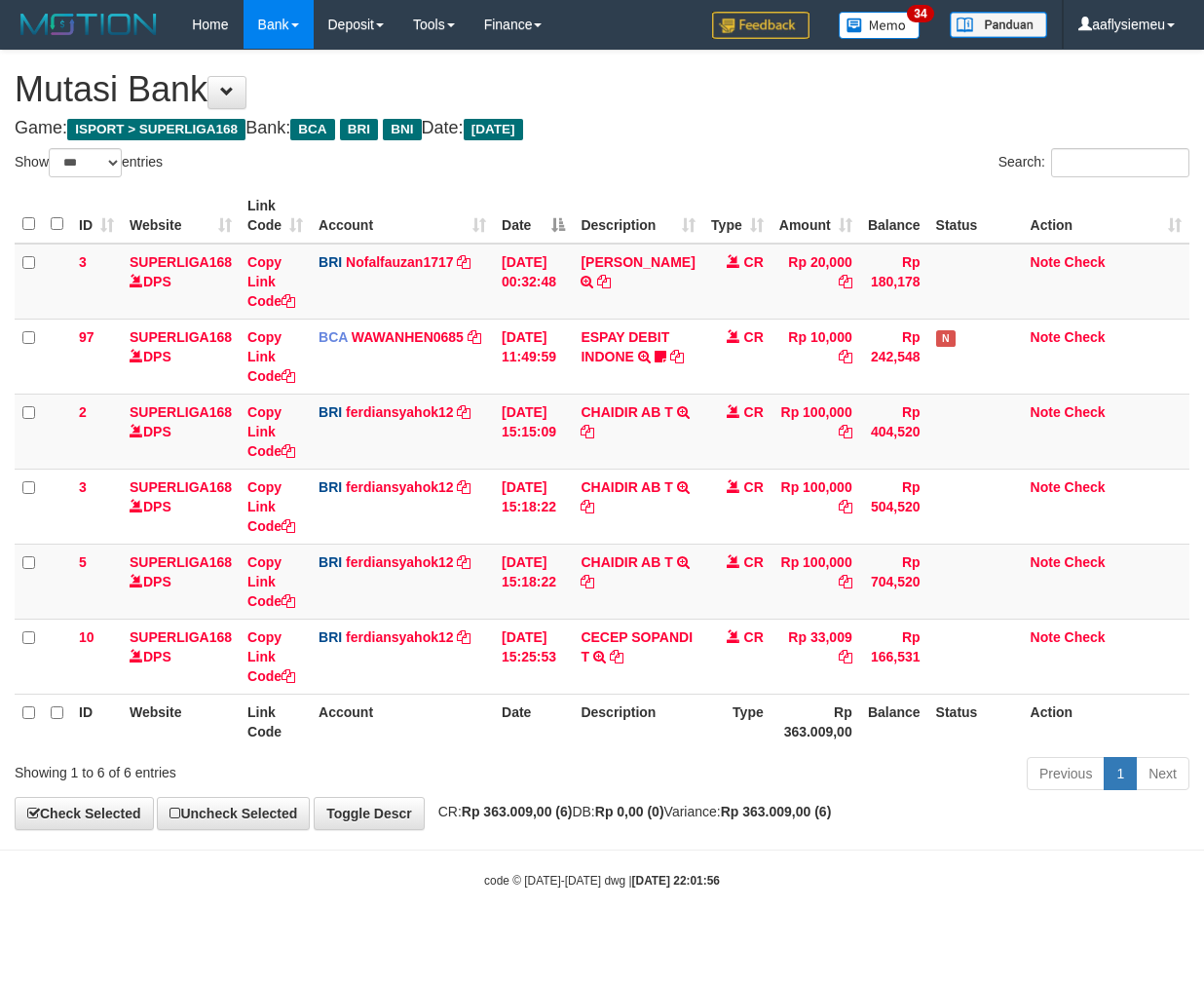 select on "***" 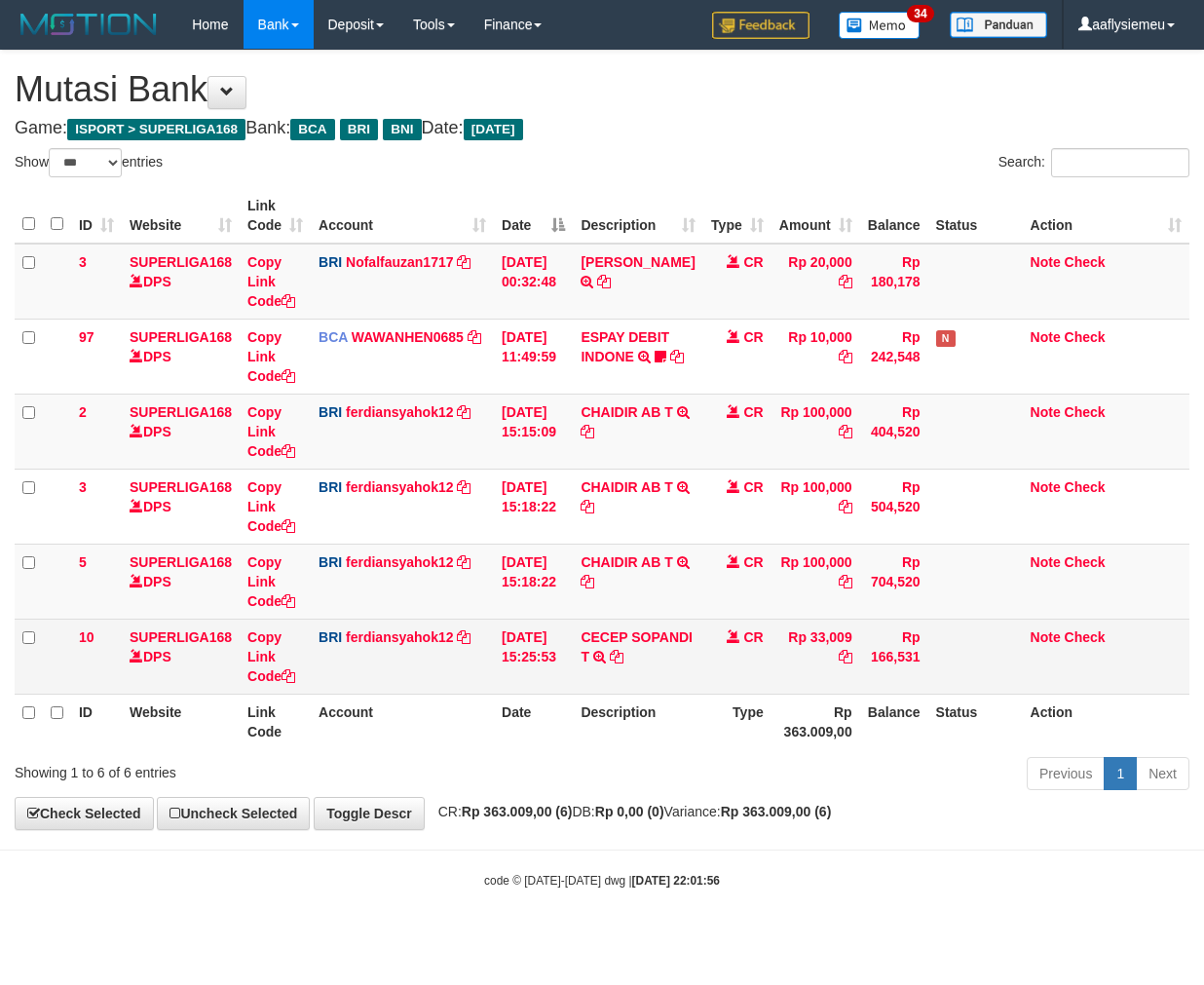 scroll, scrollTop: 0, scrollLeft: 0, axis: both 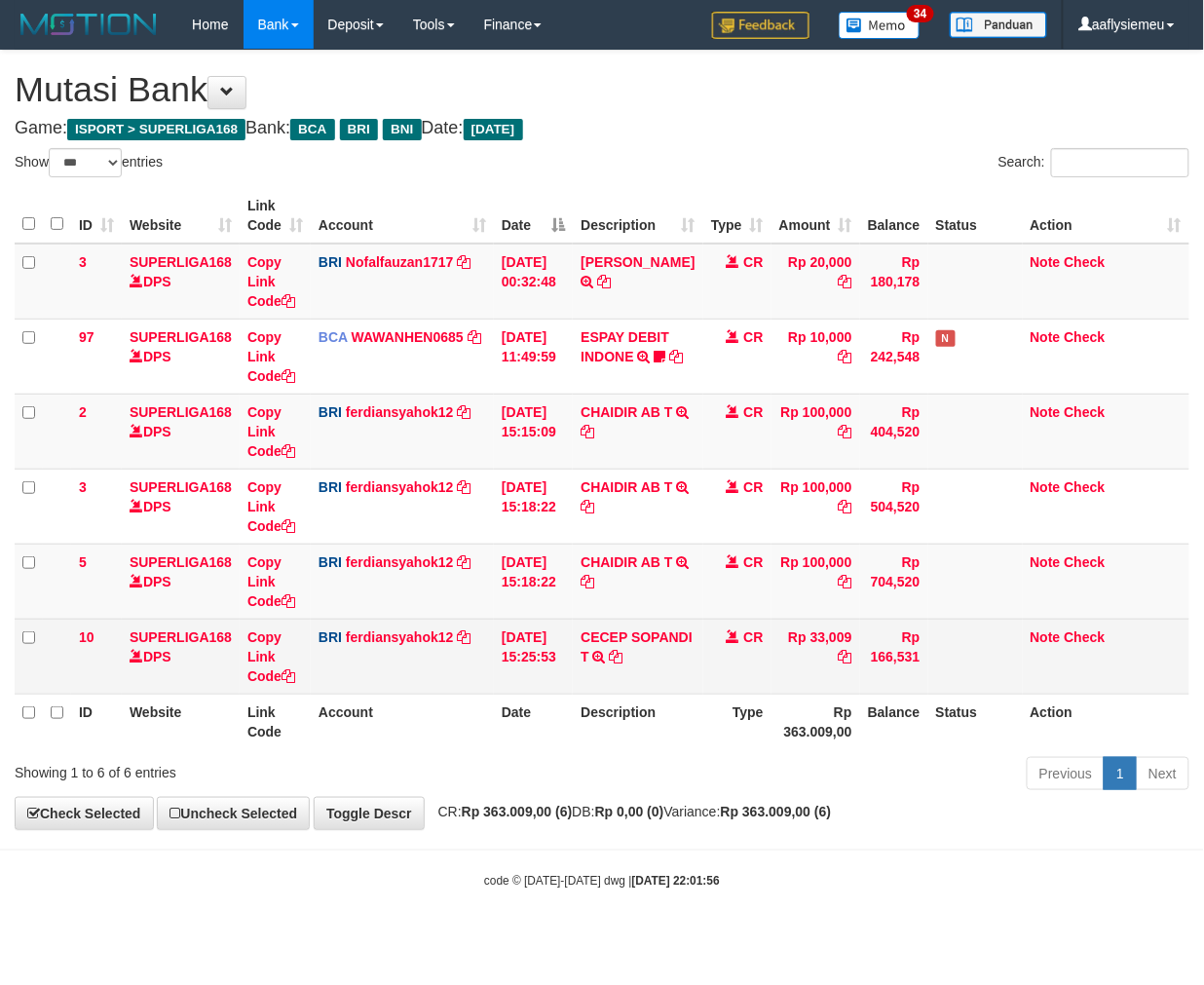 click at bounding box center [975, 656] 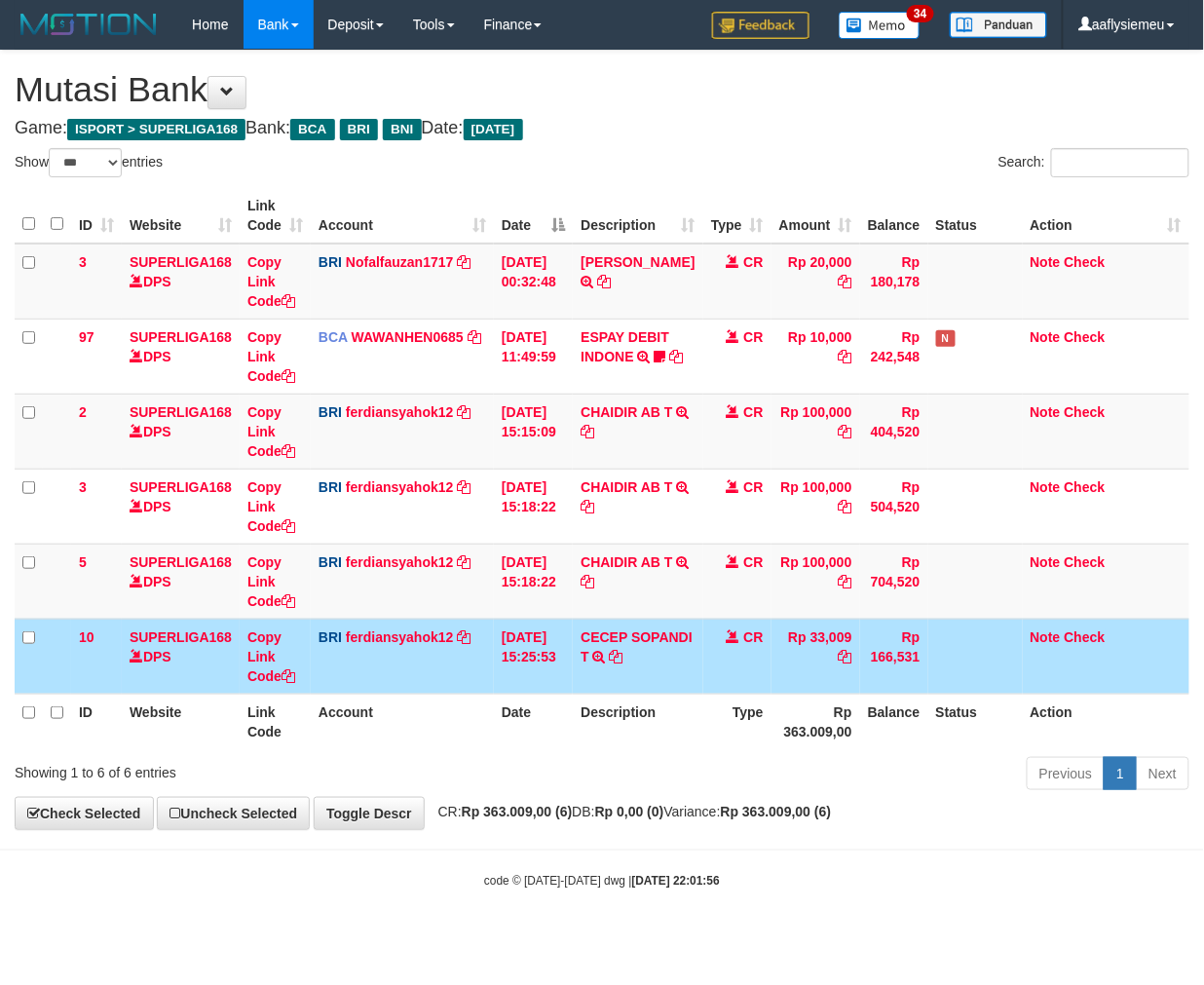 click at bounding box center [975, 656] 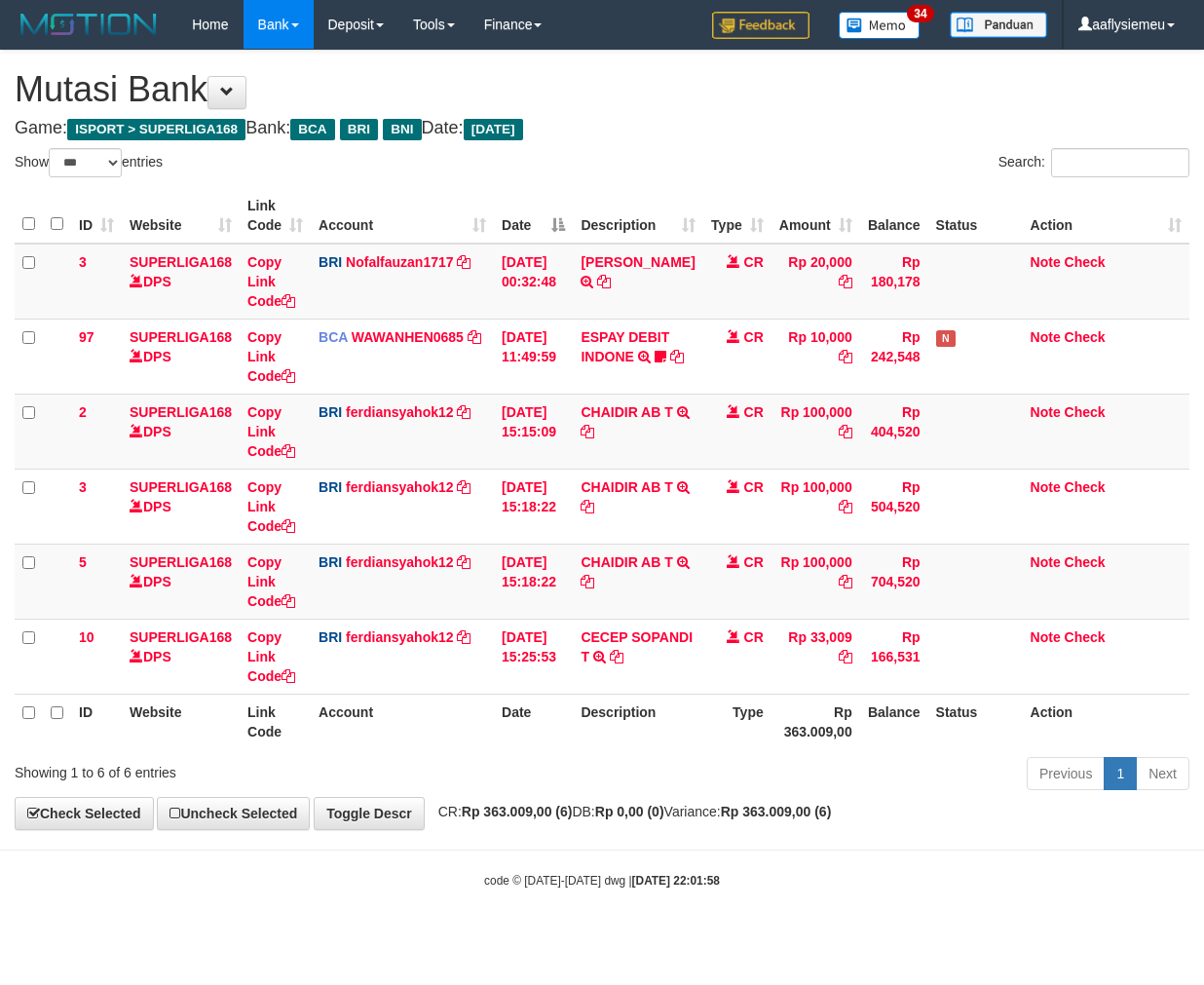 select on "***" 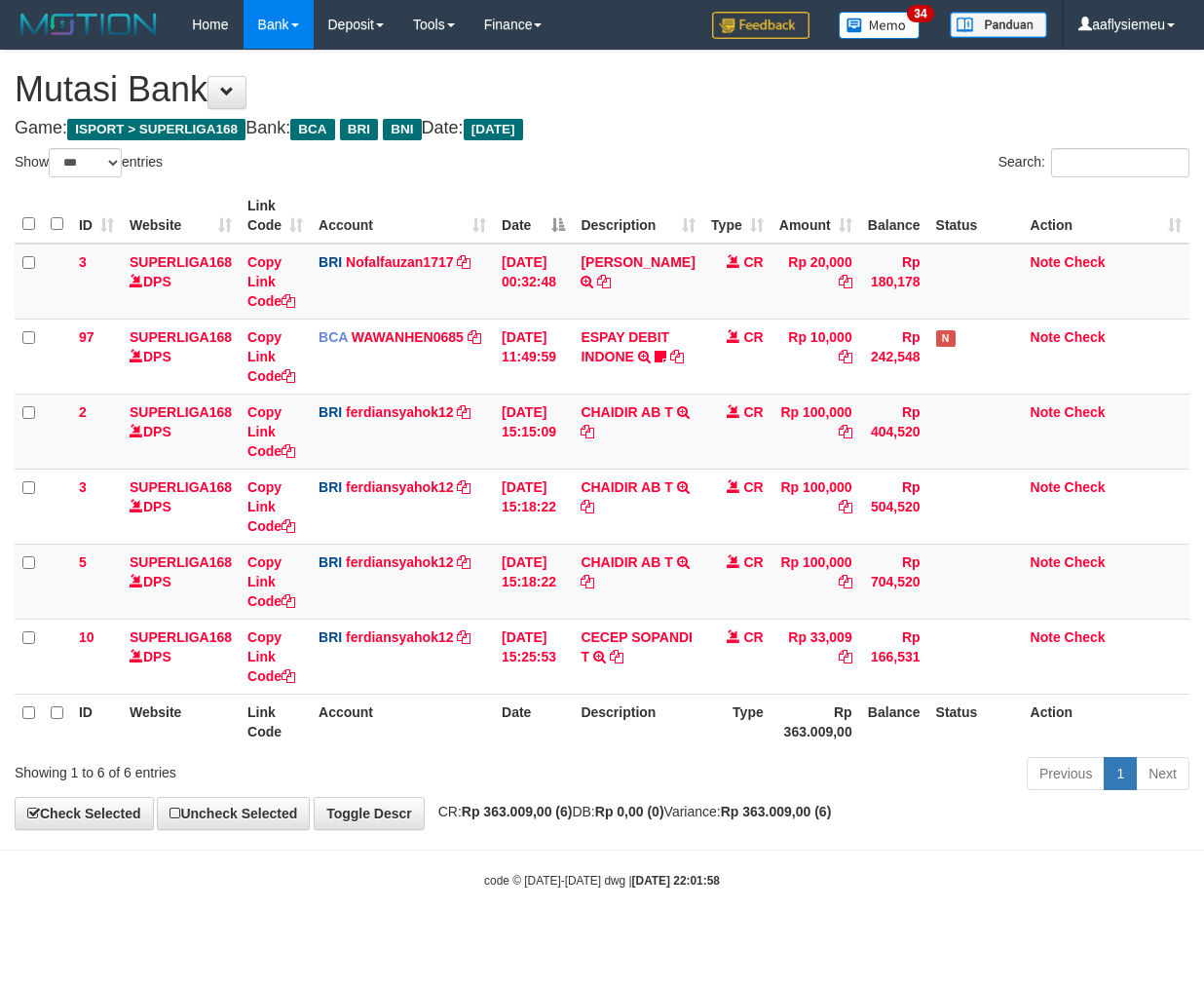 scroll, scrollTop: 0, scrollLeft: 0, axis: both 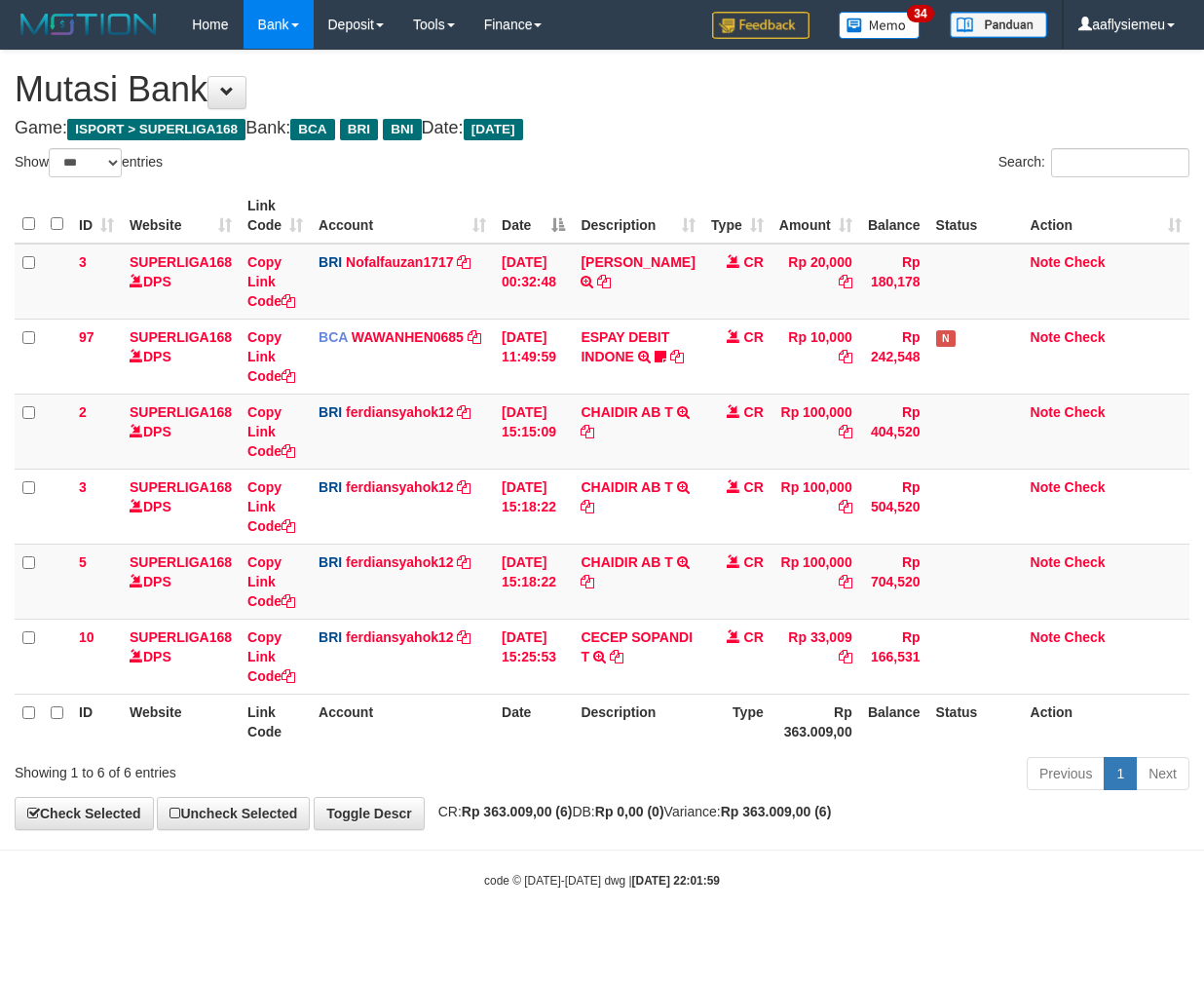 select on "***" 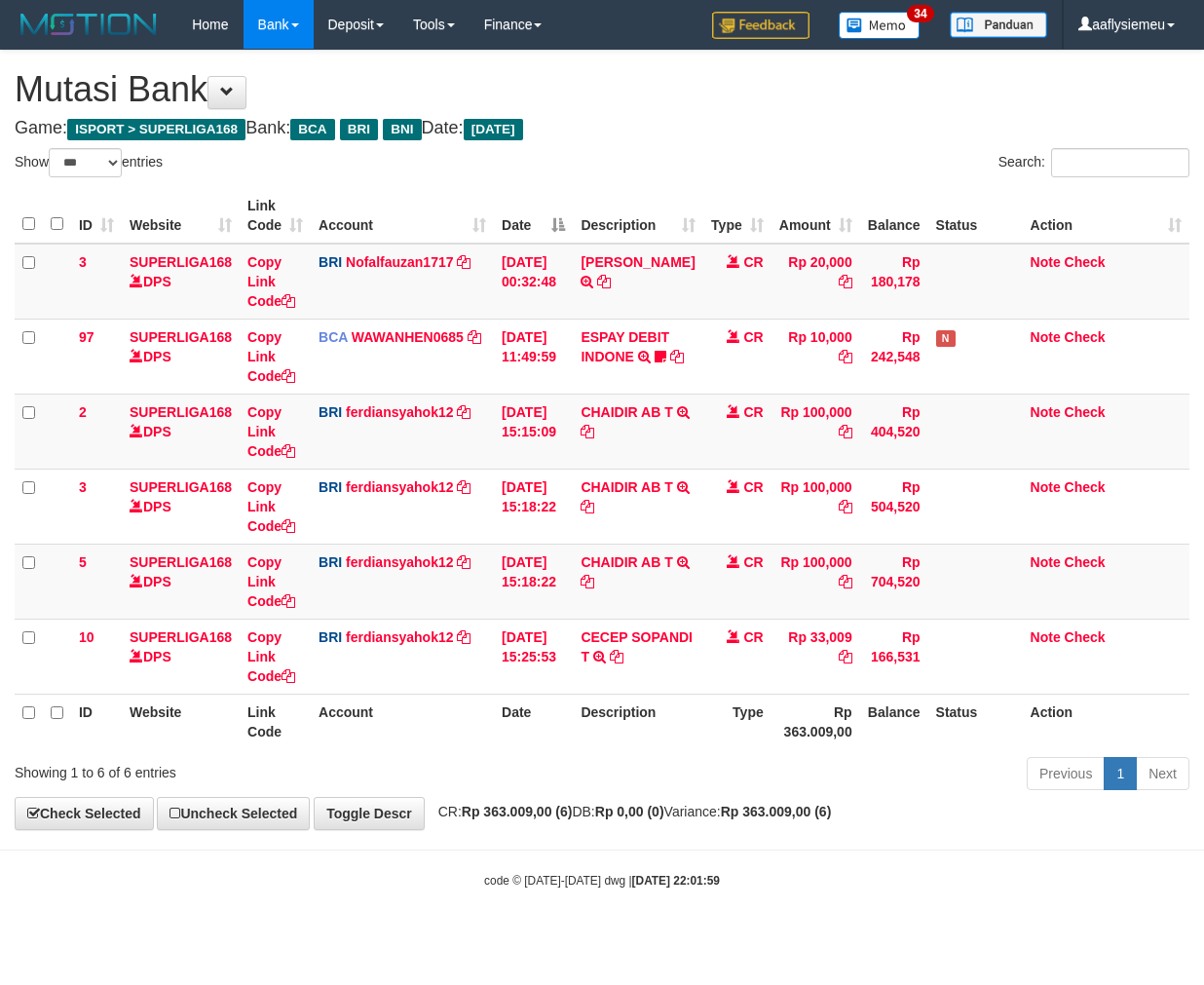 scroll, scrollTop: 0, scrollLeft: 0, axis: both 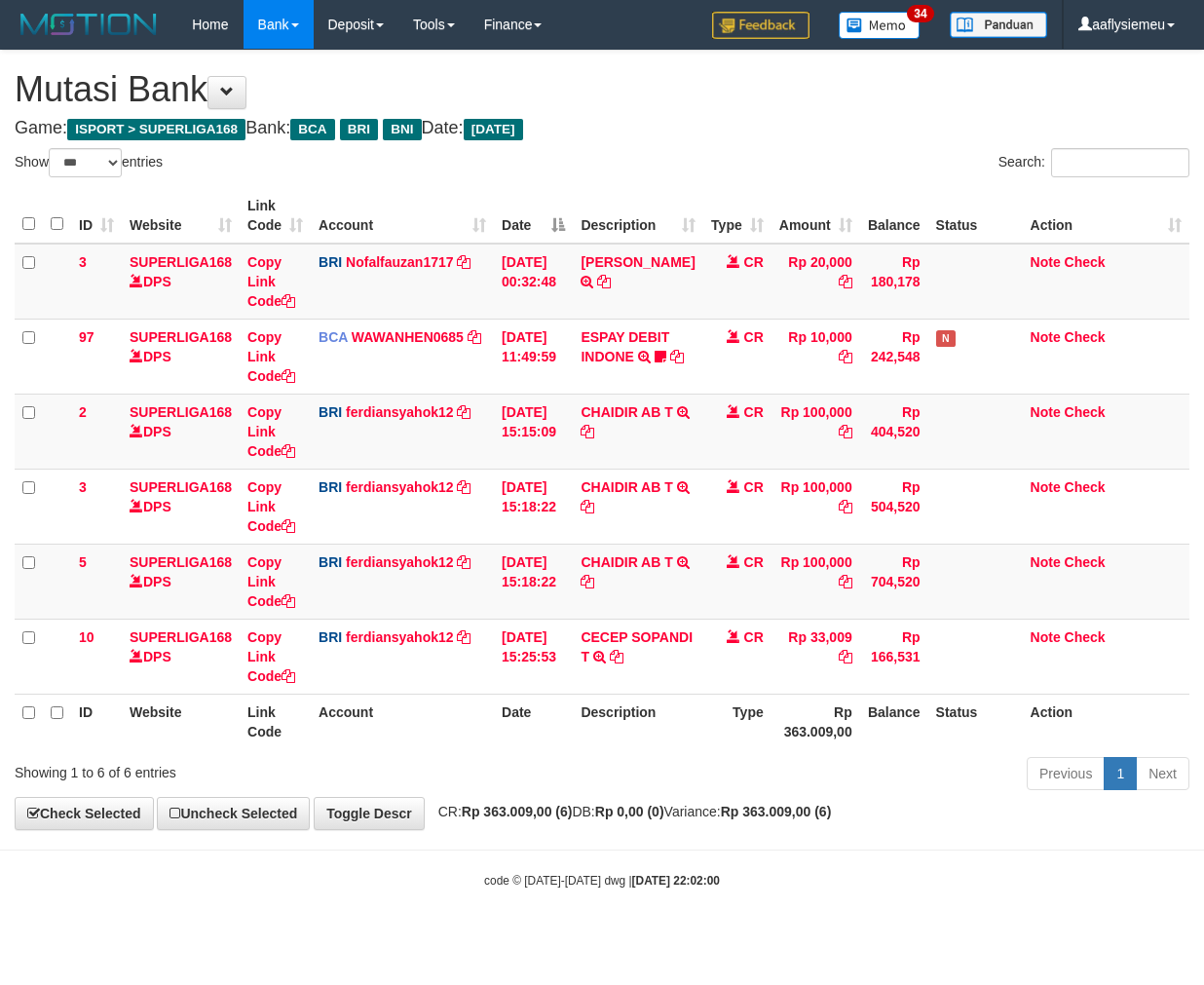 select on "***" 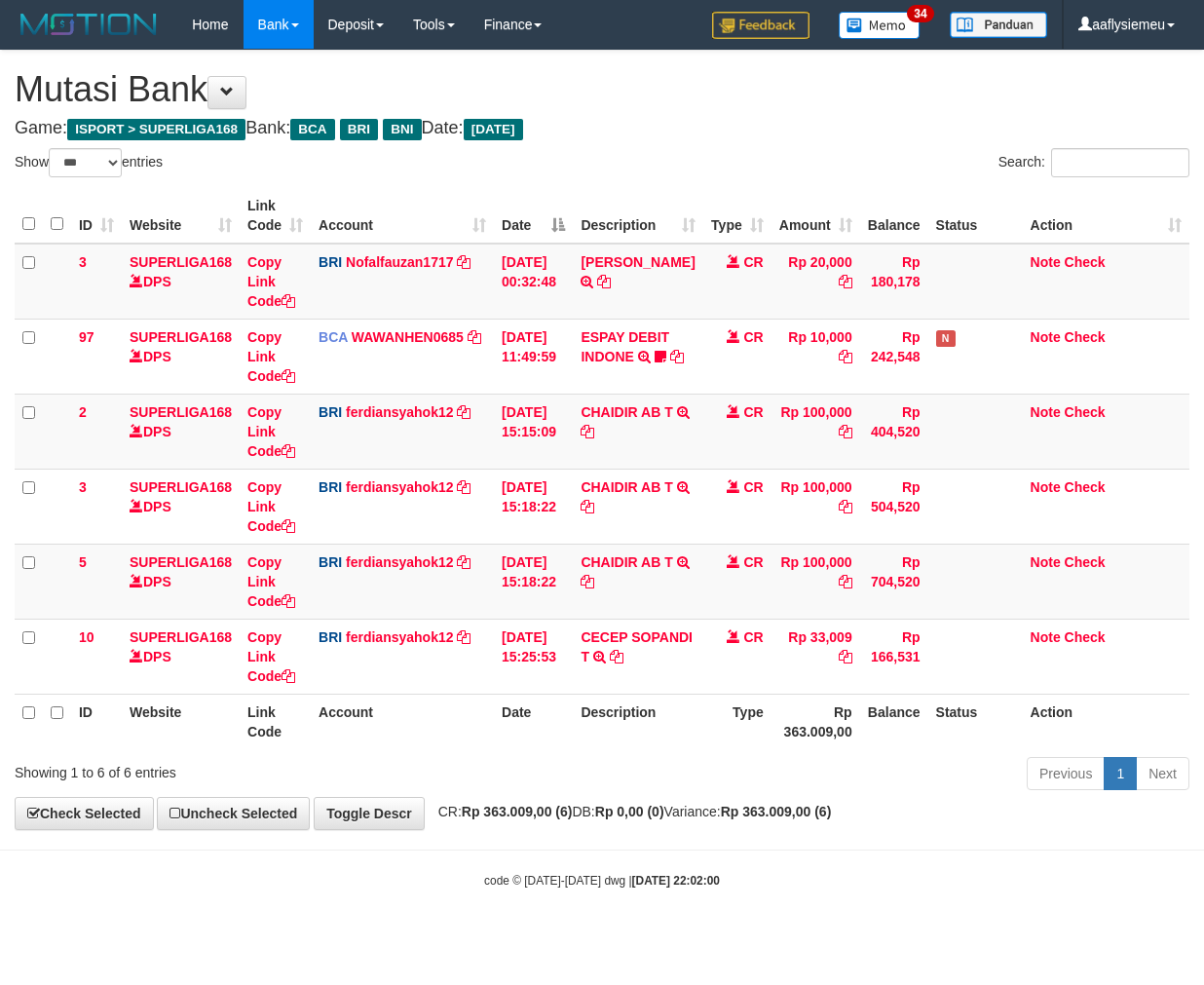 scroll, scrollTop: 0, scrollLeft: 0, axis: both 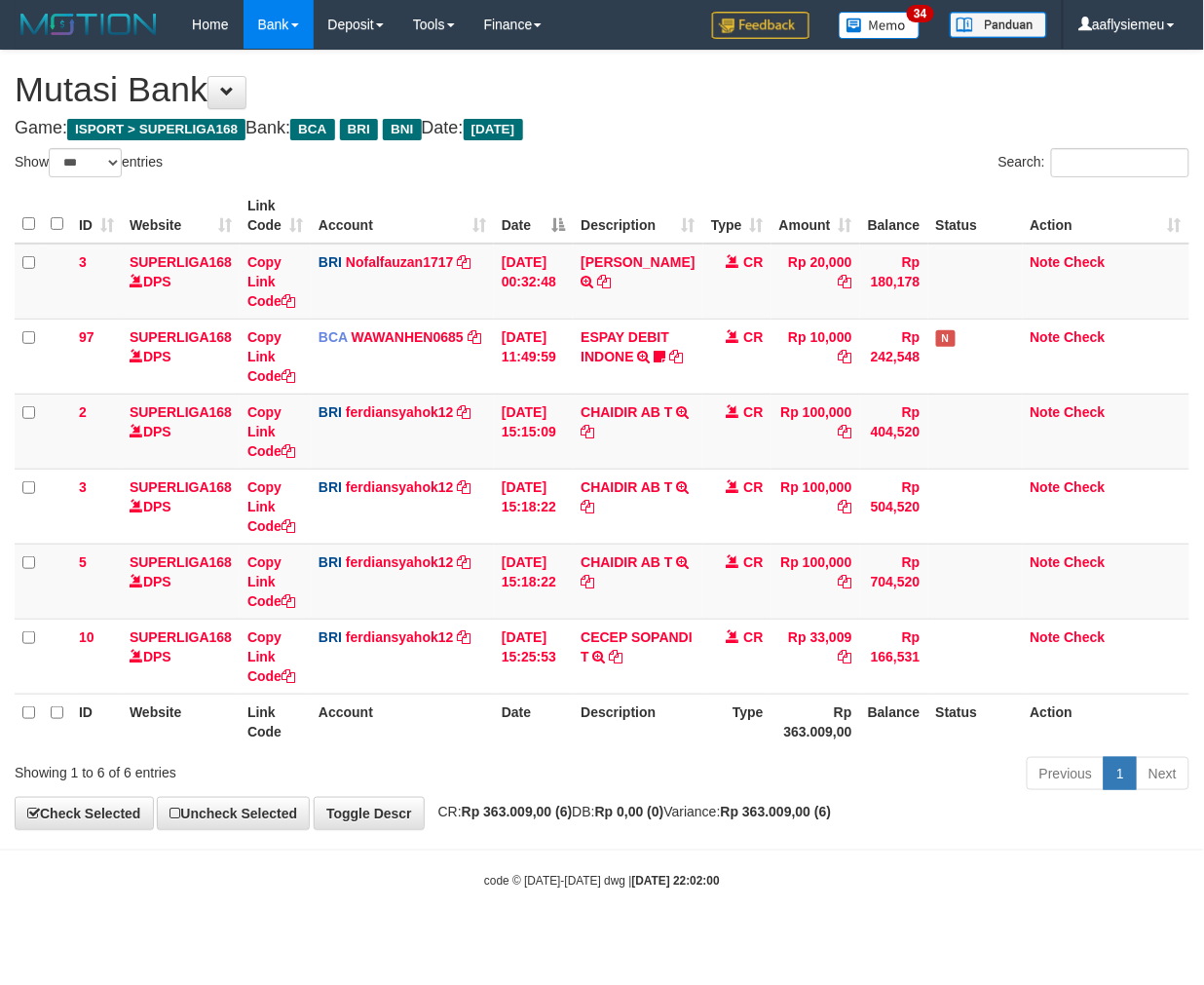 click on "Rp 363.009,00" at bounding box center (815, 721) 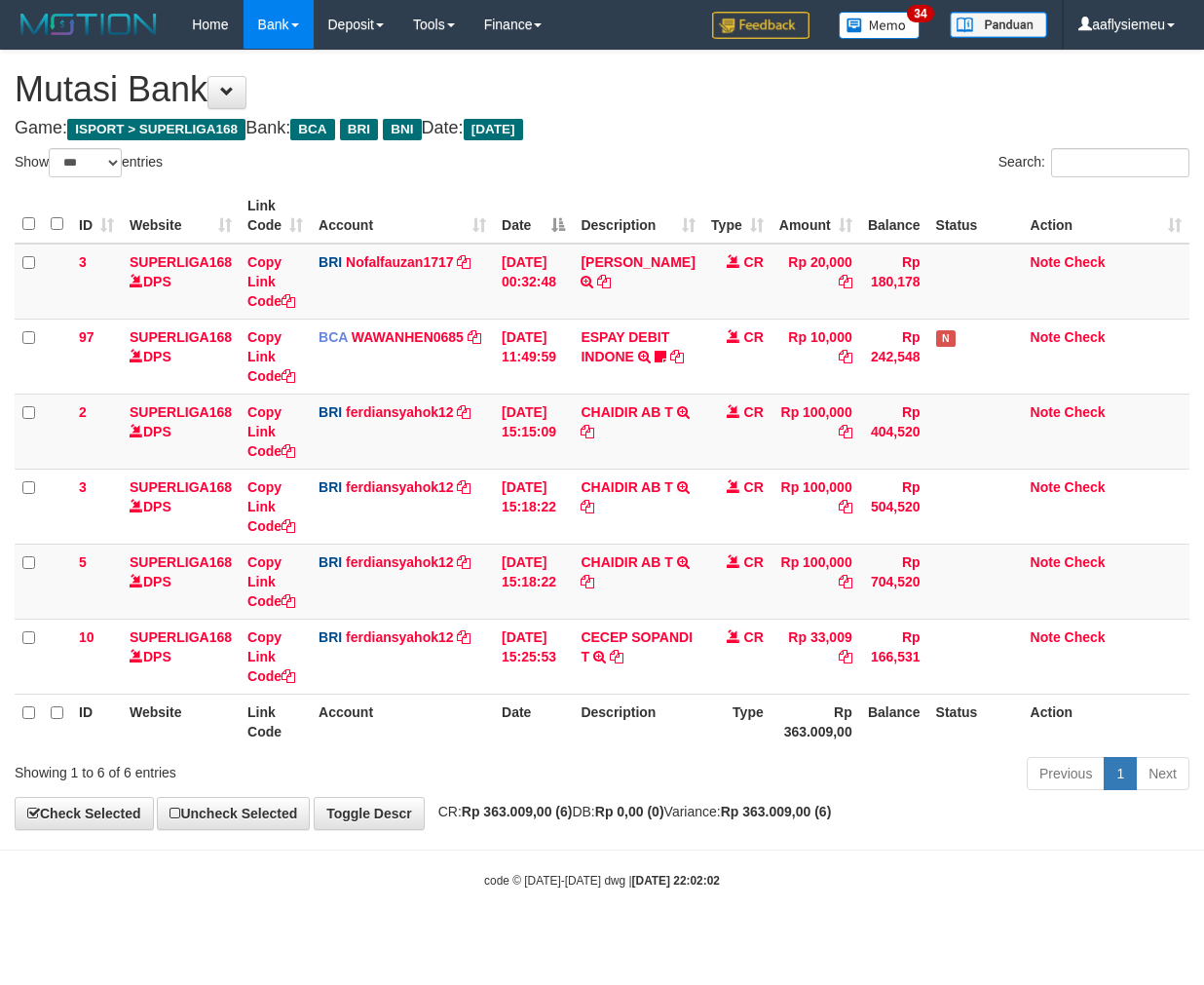 select on "***" 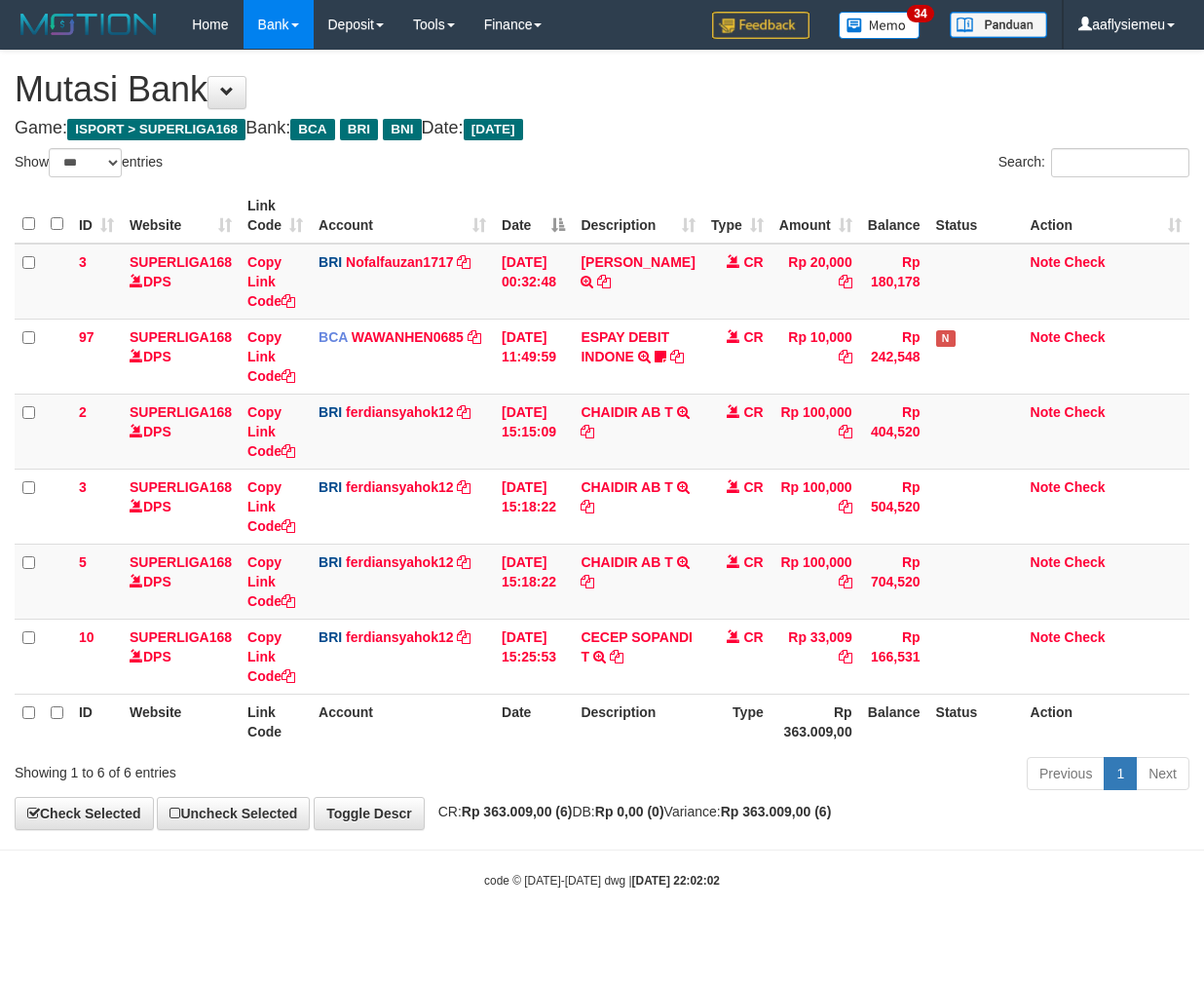 scroll, scrollTop: 0, scrollLeft: 0, axis: both 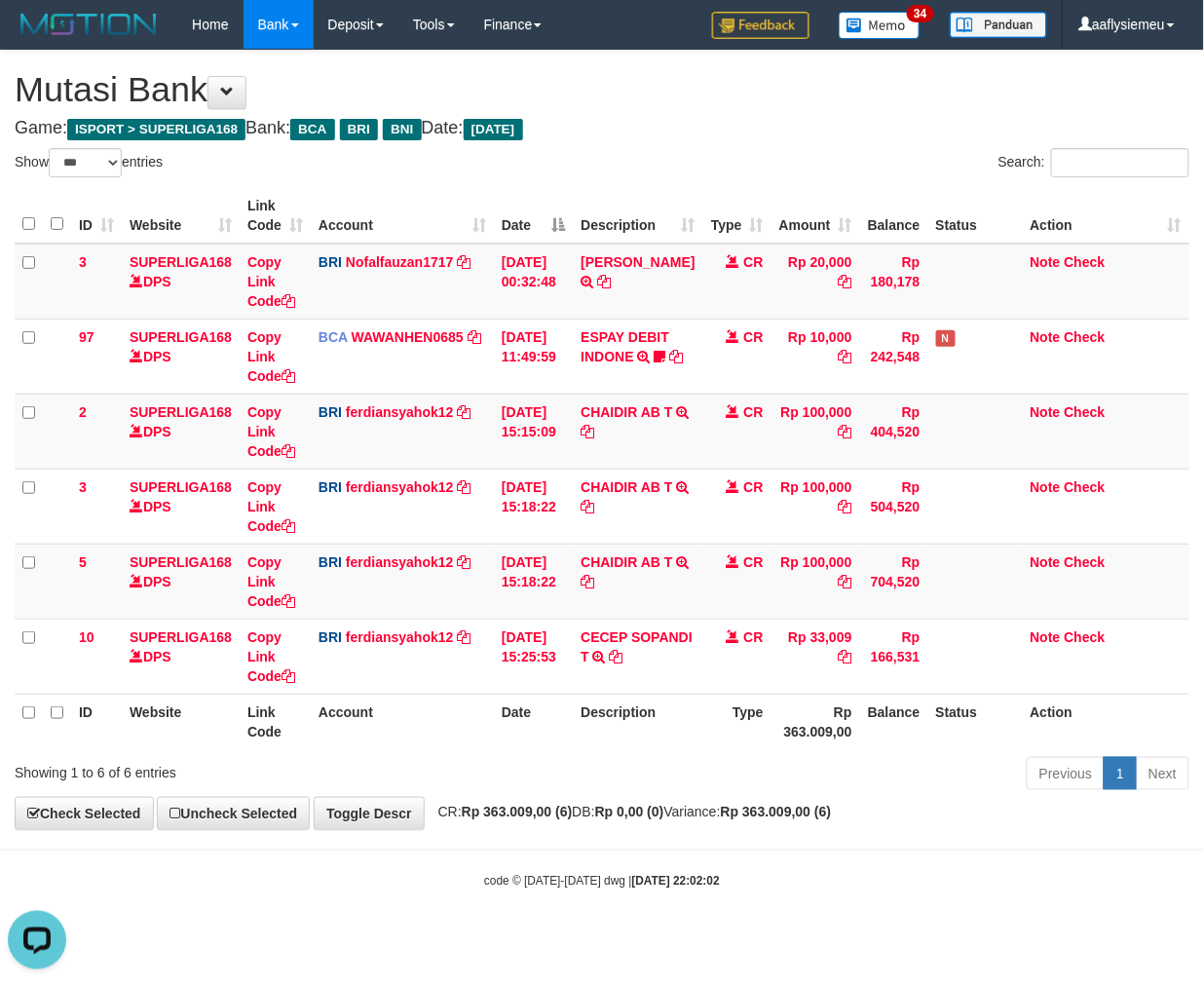 click on "Rp 363.009,00" at bounding box center (815, 721) 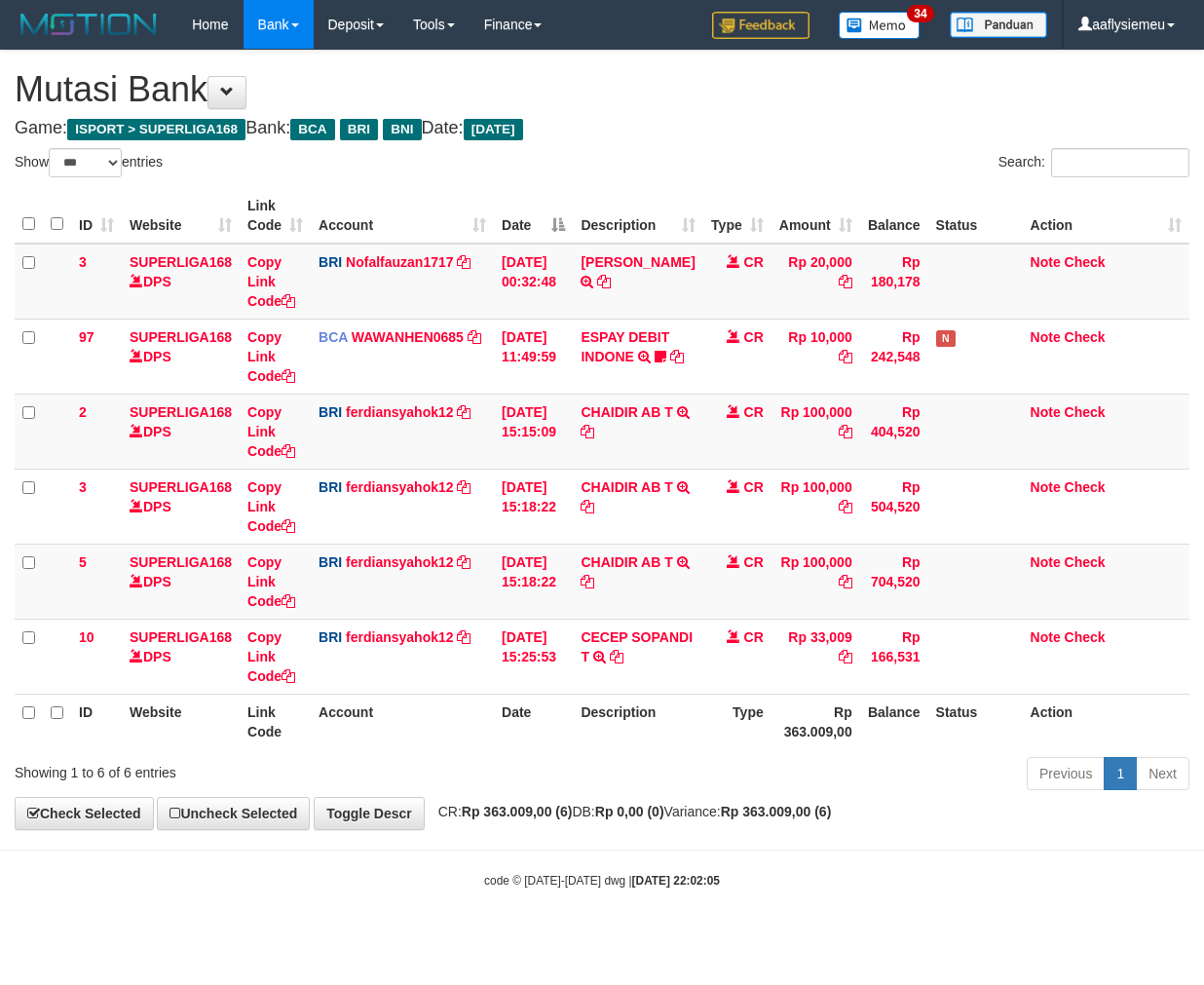select on "***" 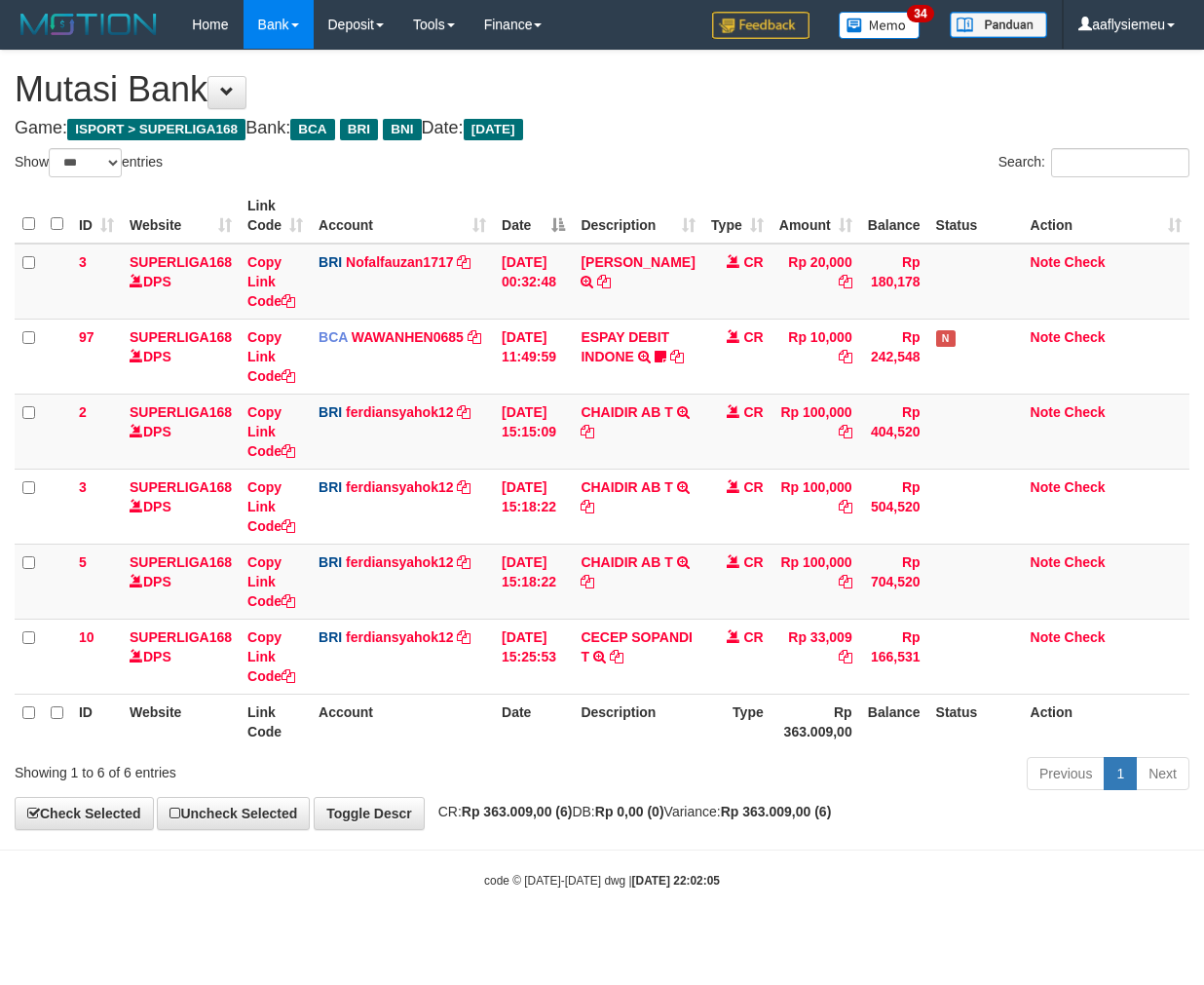scroll, scrollTop: 0, scrollLeft: 0, axis: both 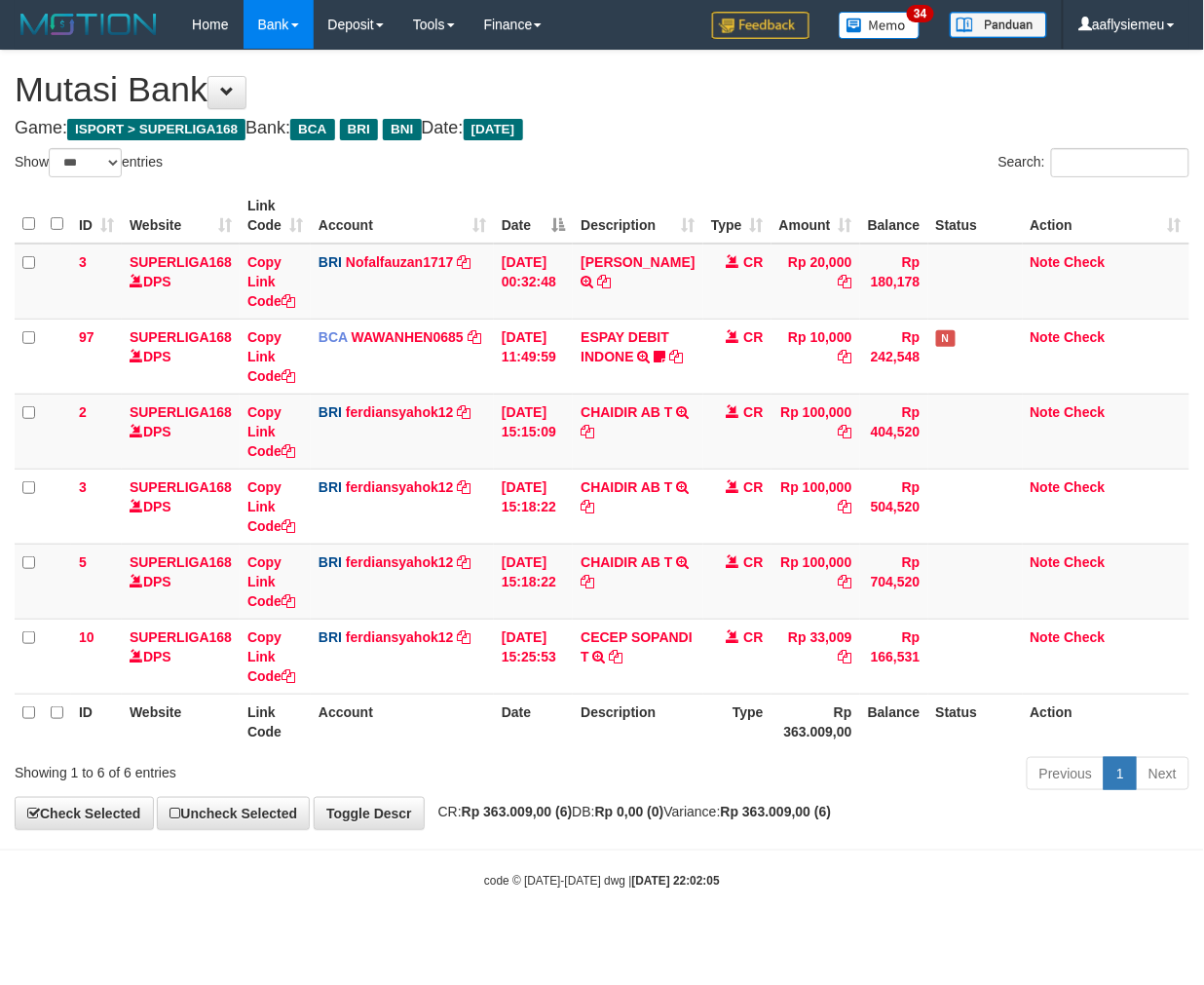 click on "Status" at bounding box center [975, 721] 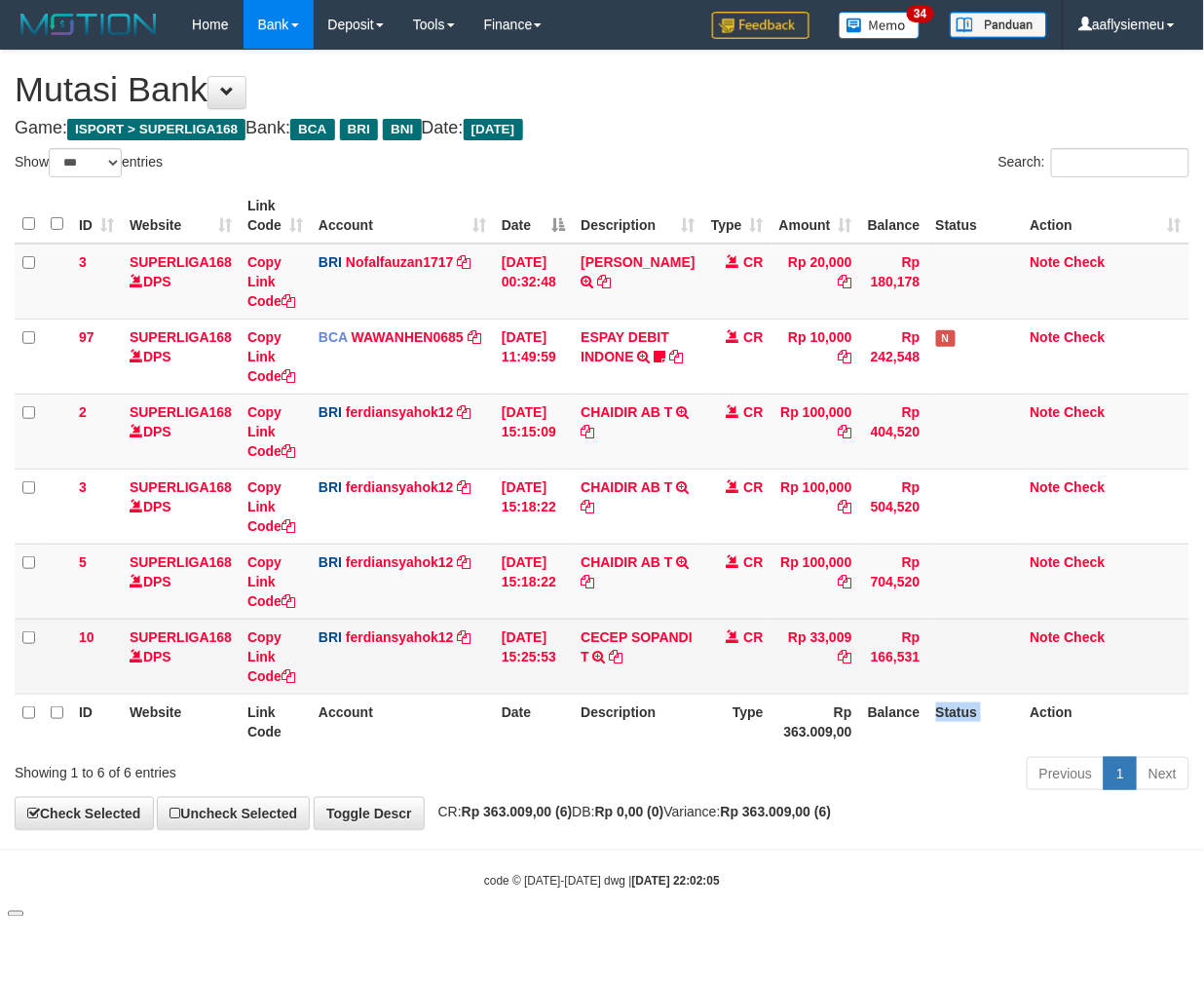 drag, startPoint x: 997, startPoint y: 698, endPoint x: 994, endPoint y: 672, distance: 26.172505 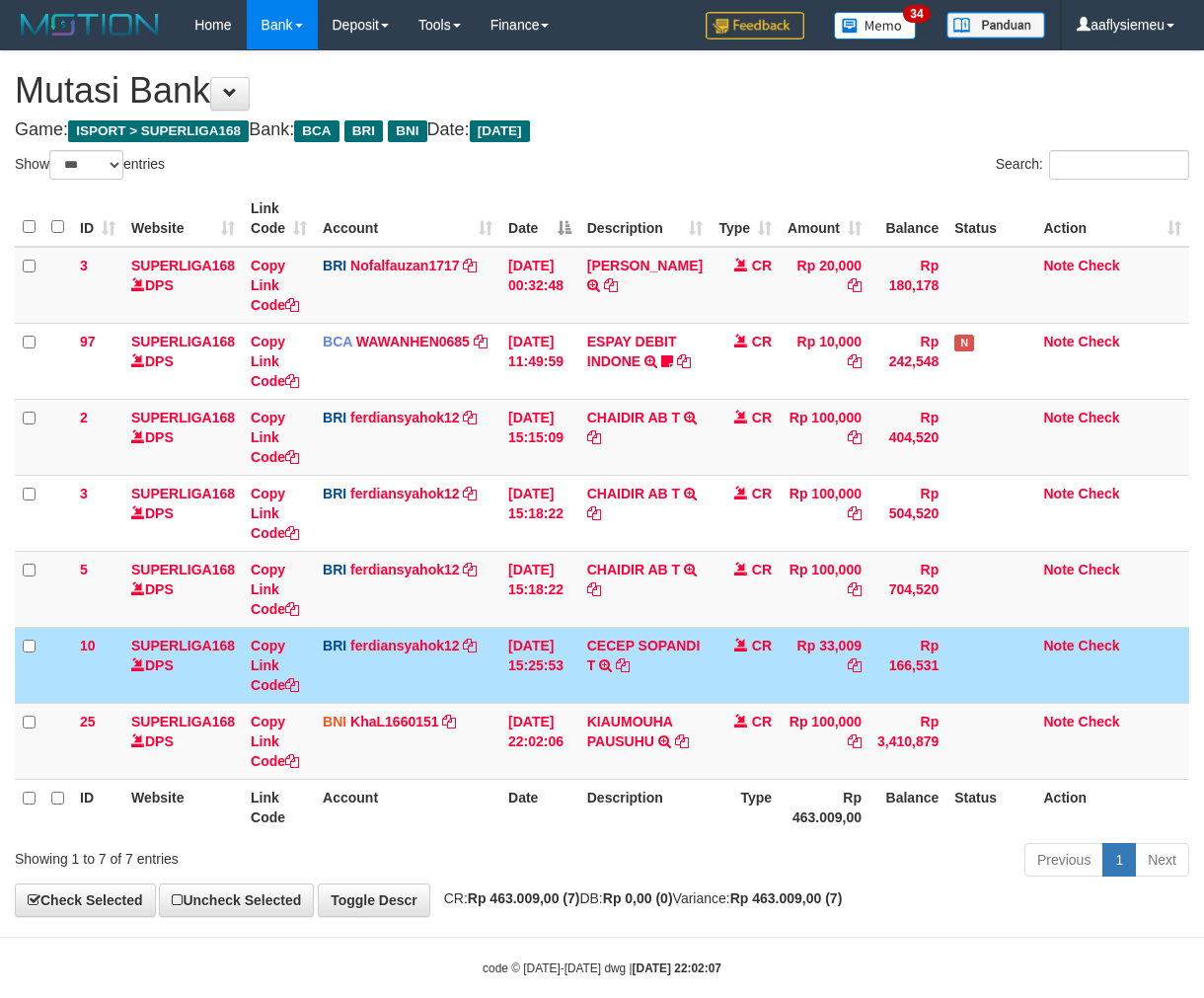 select on "***" 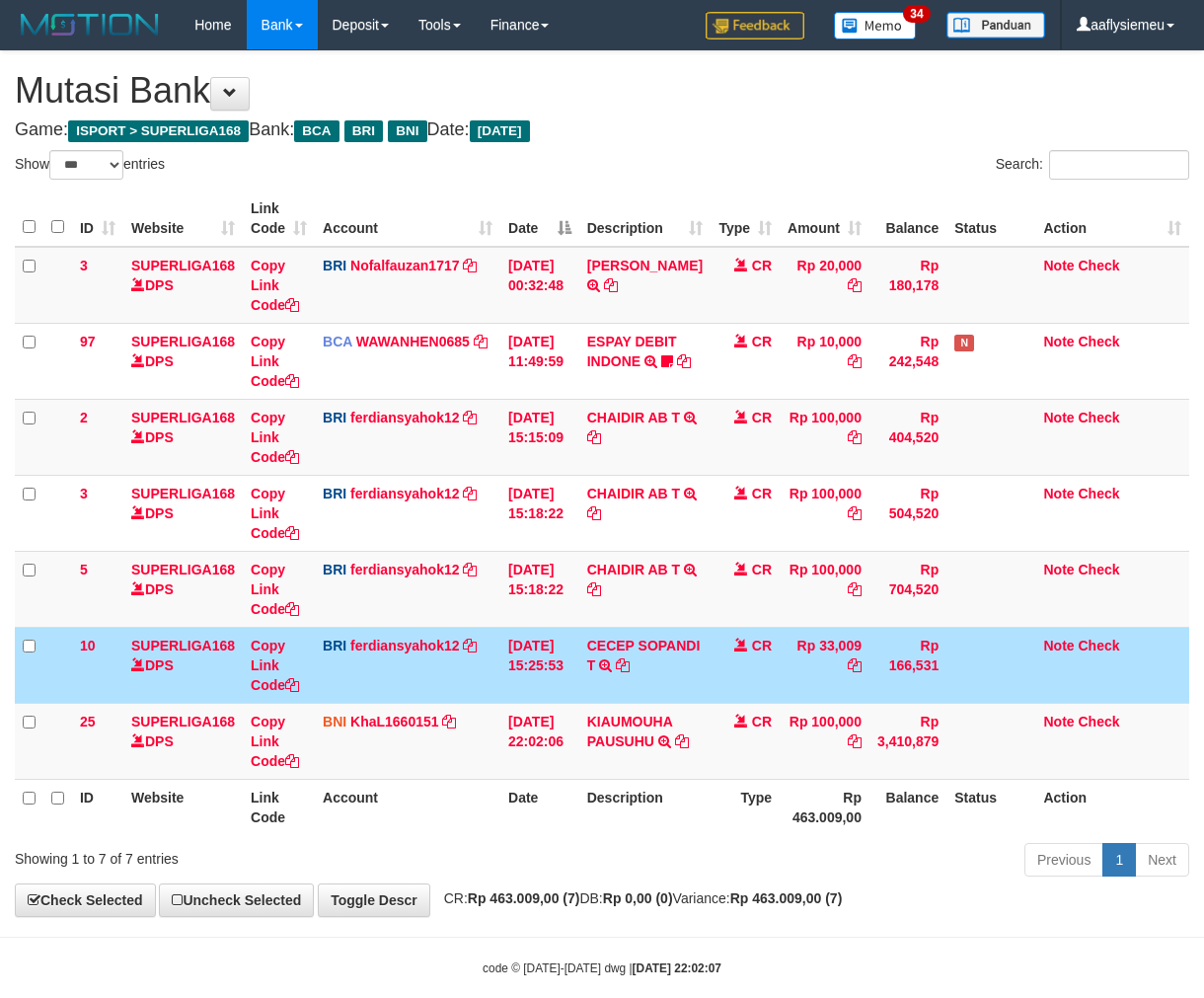 scroll, scrollTop: 0, scrollLeft: 0, axis: both 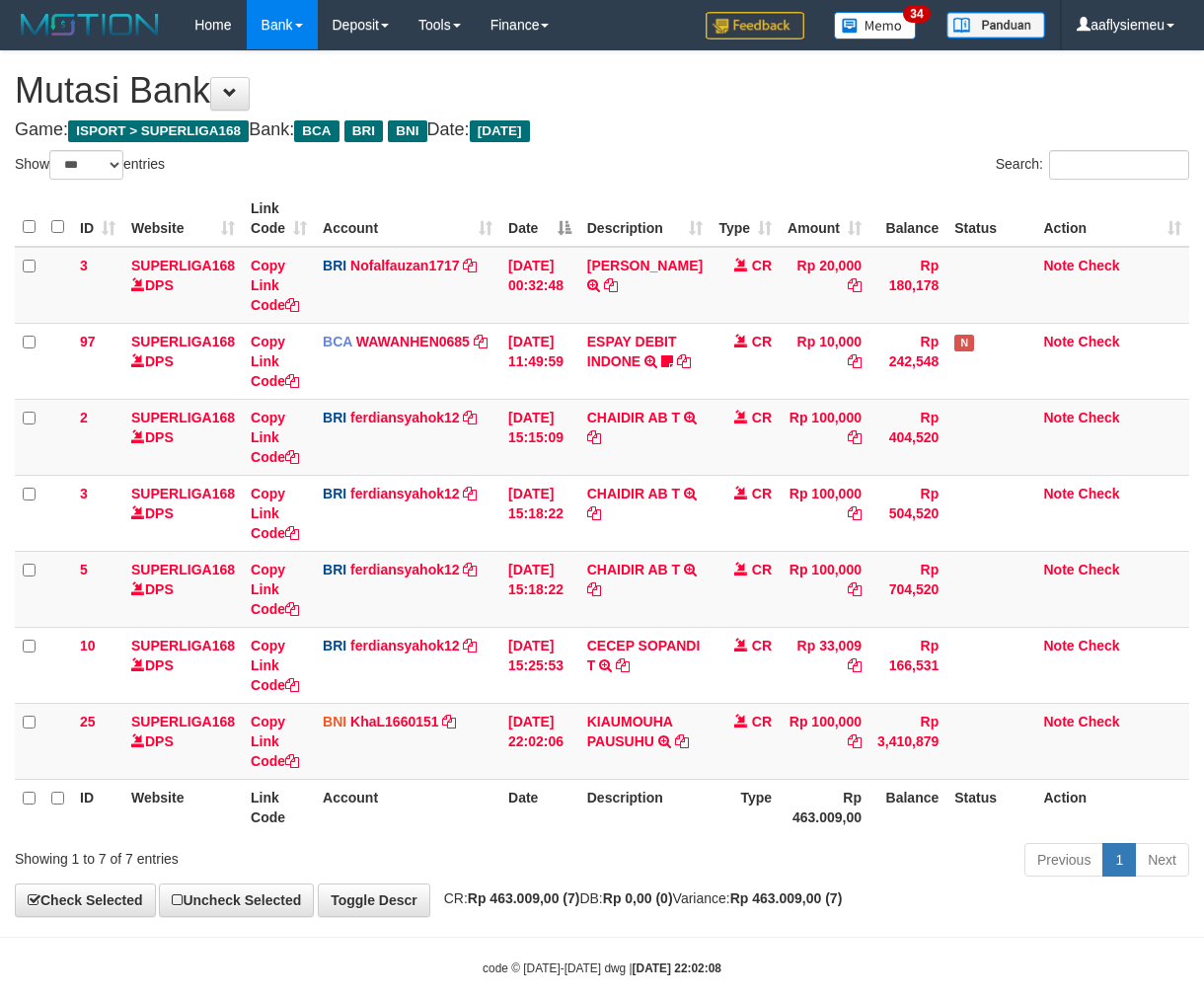 select on "***" 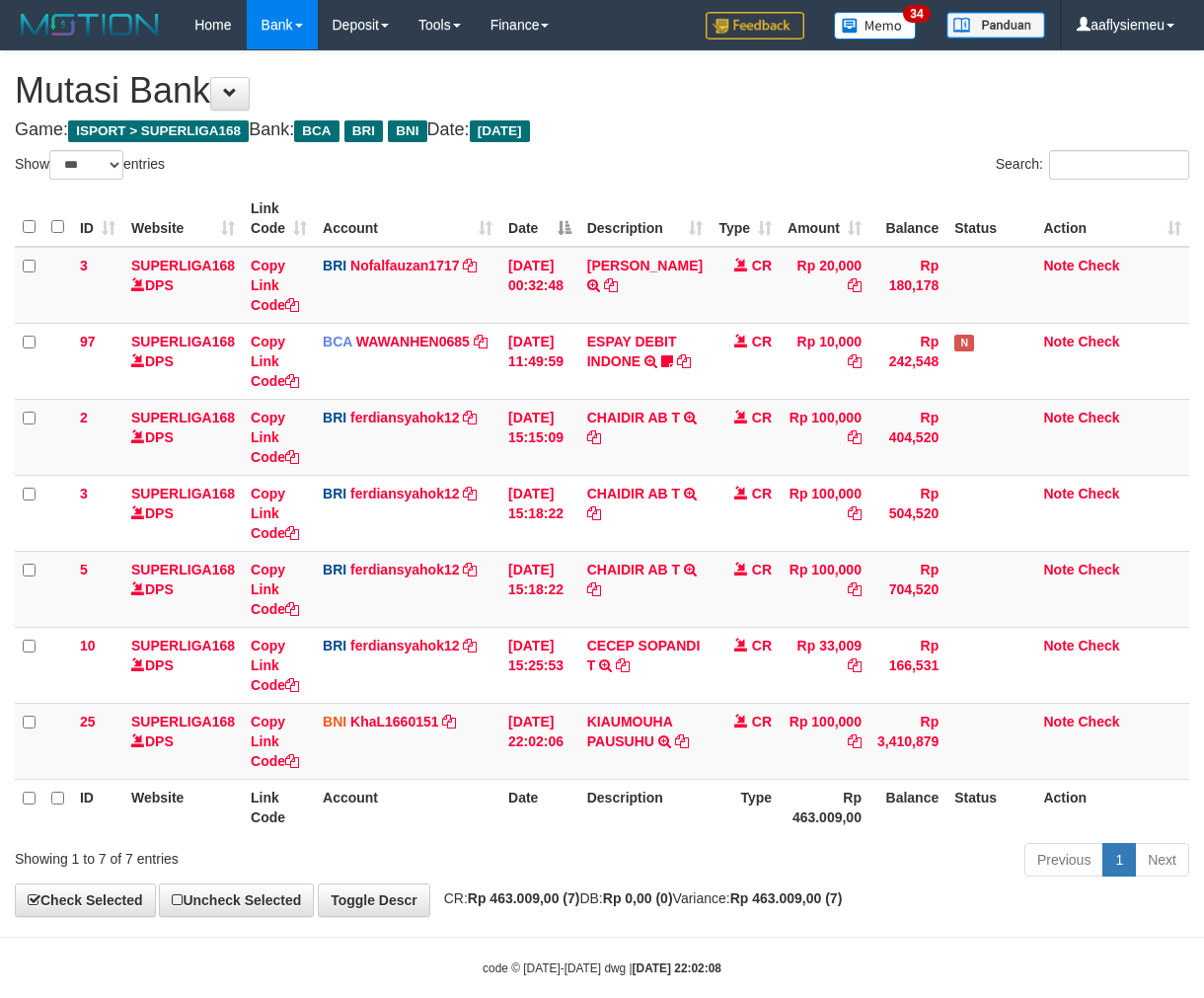 scroll, scrollTop: 0, scrollLeft: 0, axis: both 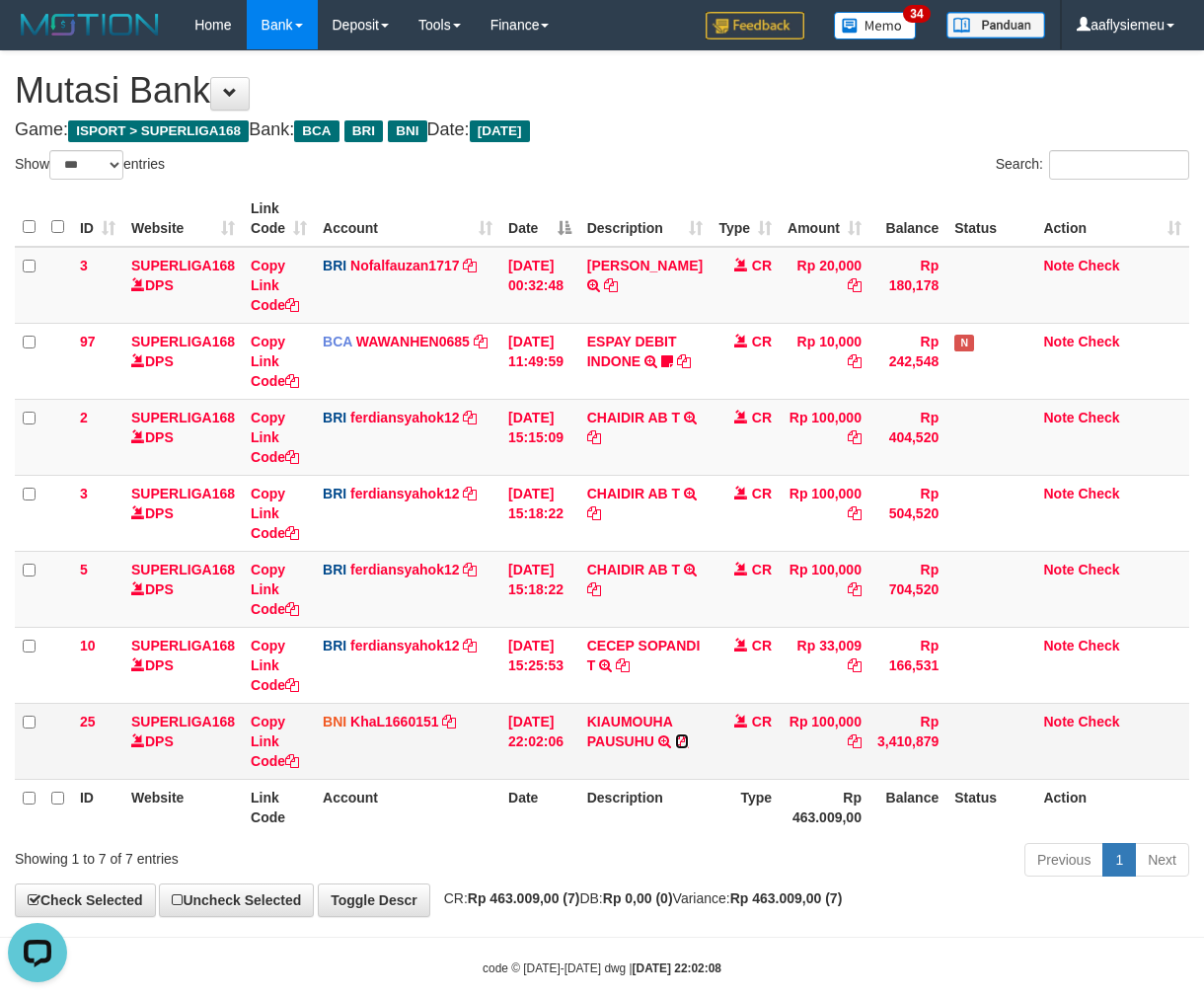 click at bounding box center (682, 741) 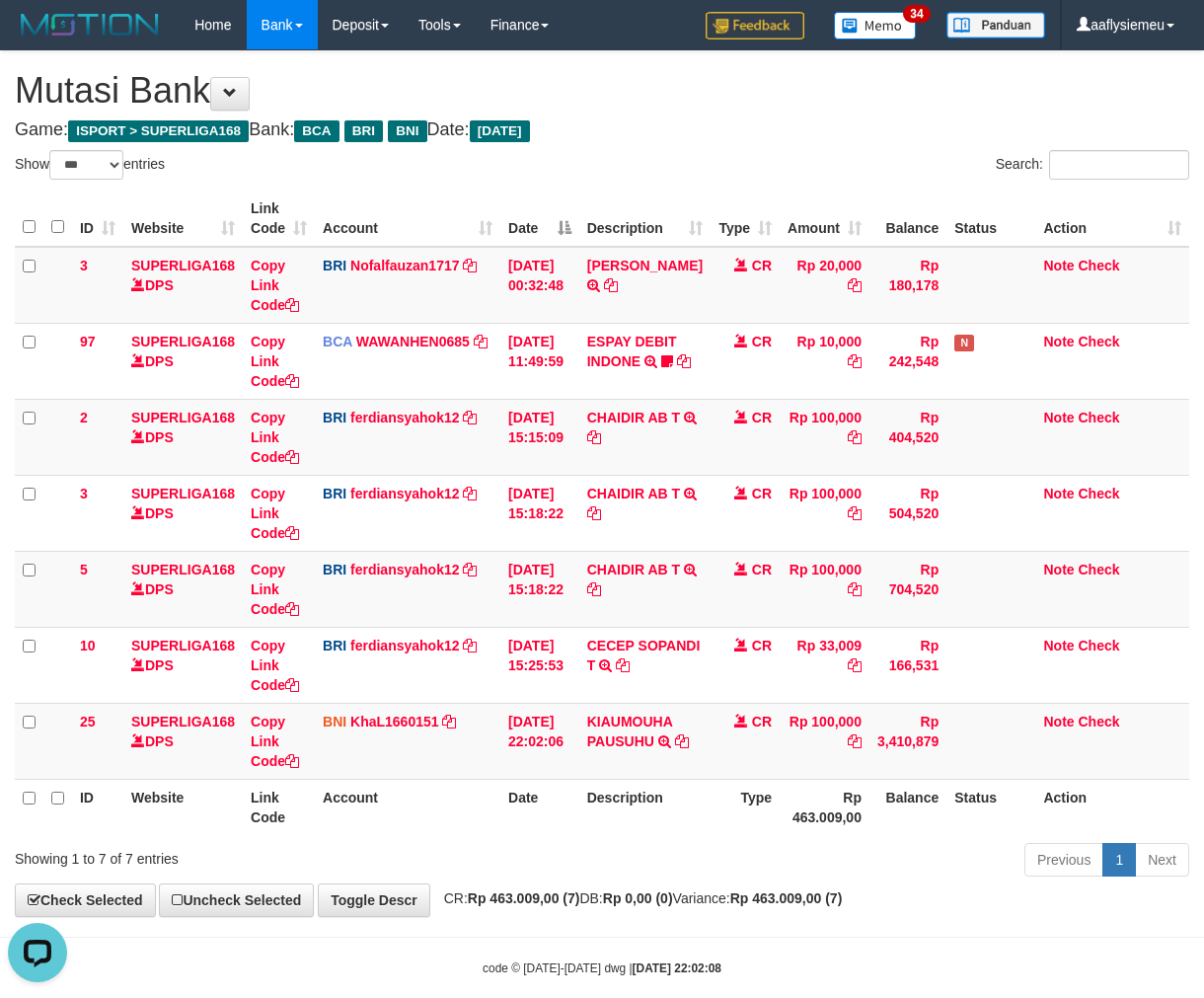 click on "Rp 463.009,00" at bounding box center [824, 806] 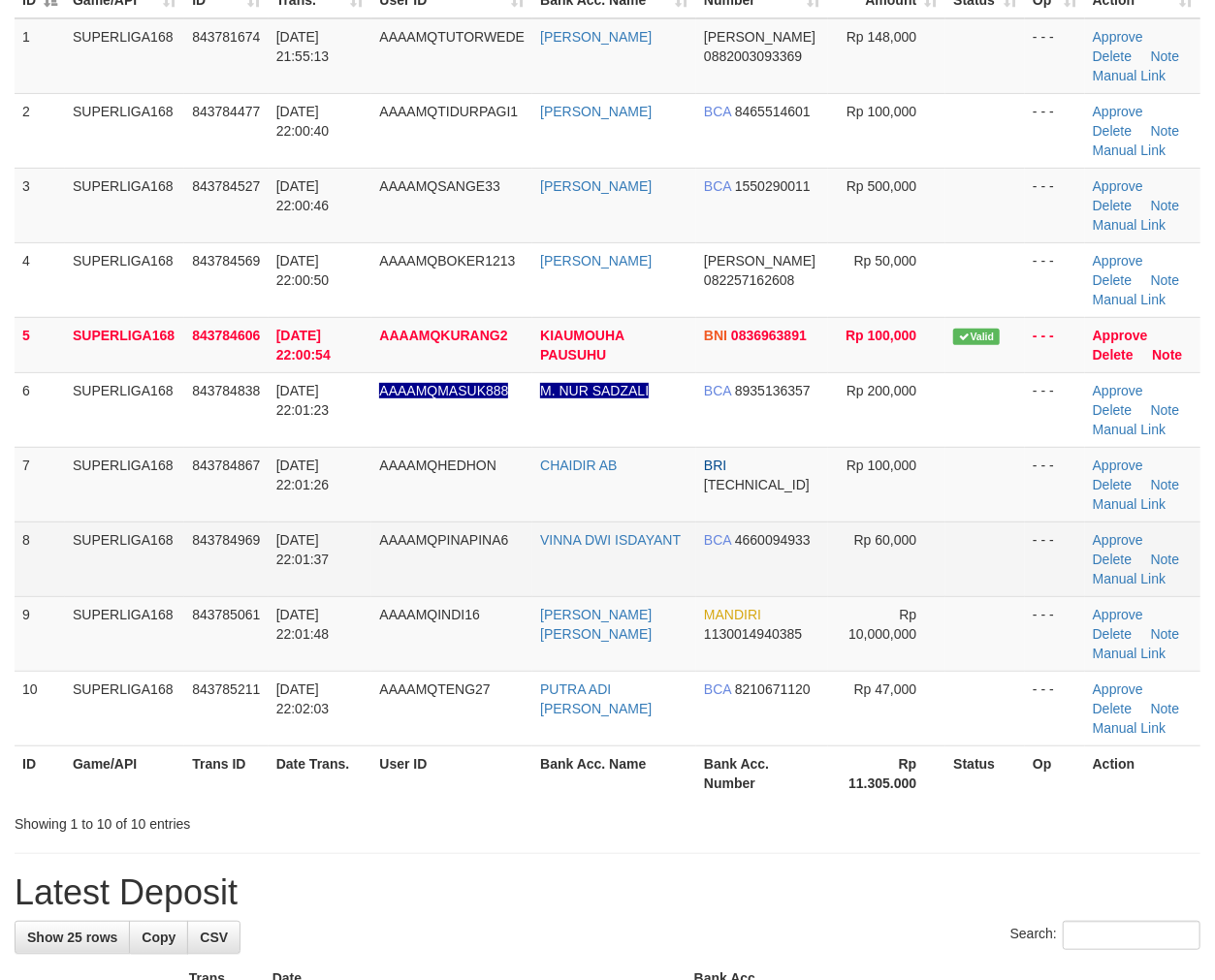 scroll, scrollTop: 323, scrollLeft: 0, axis: vertical 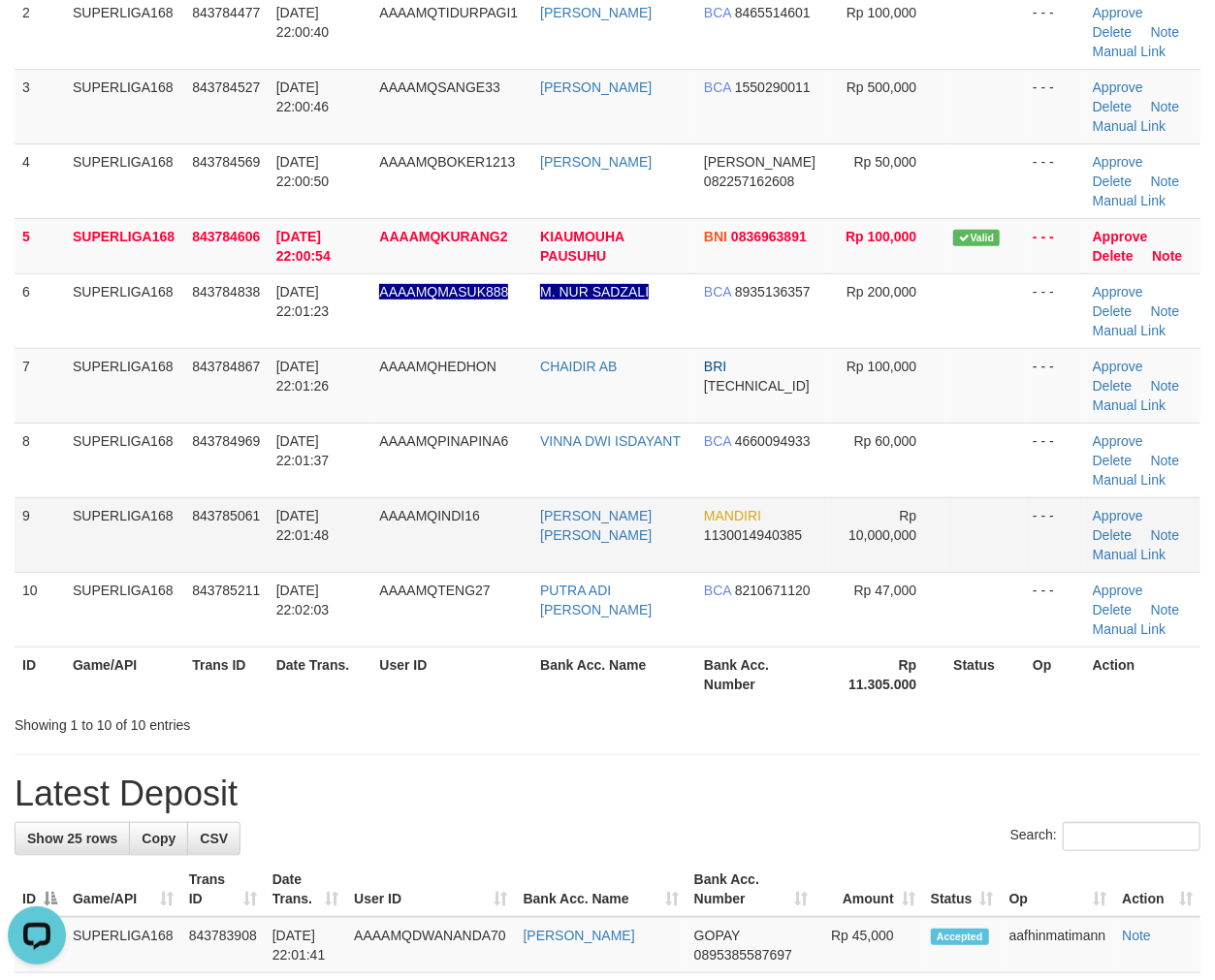 click on "SUPERLIGA168" at bounding box center [124, 534] 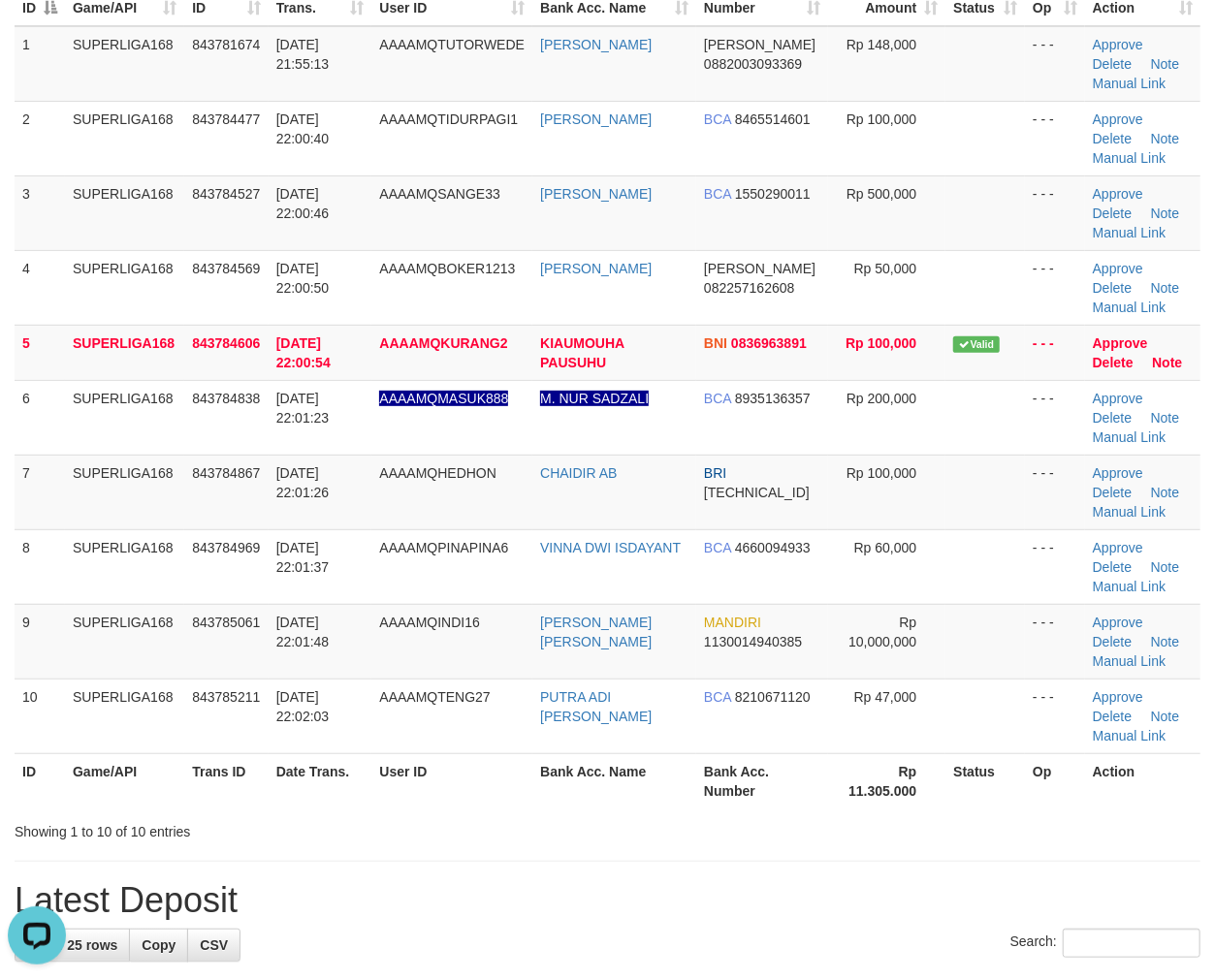 scroll, scrollTop: 0, scrollLeft: 0, axis: both 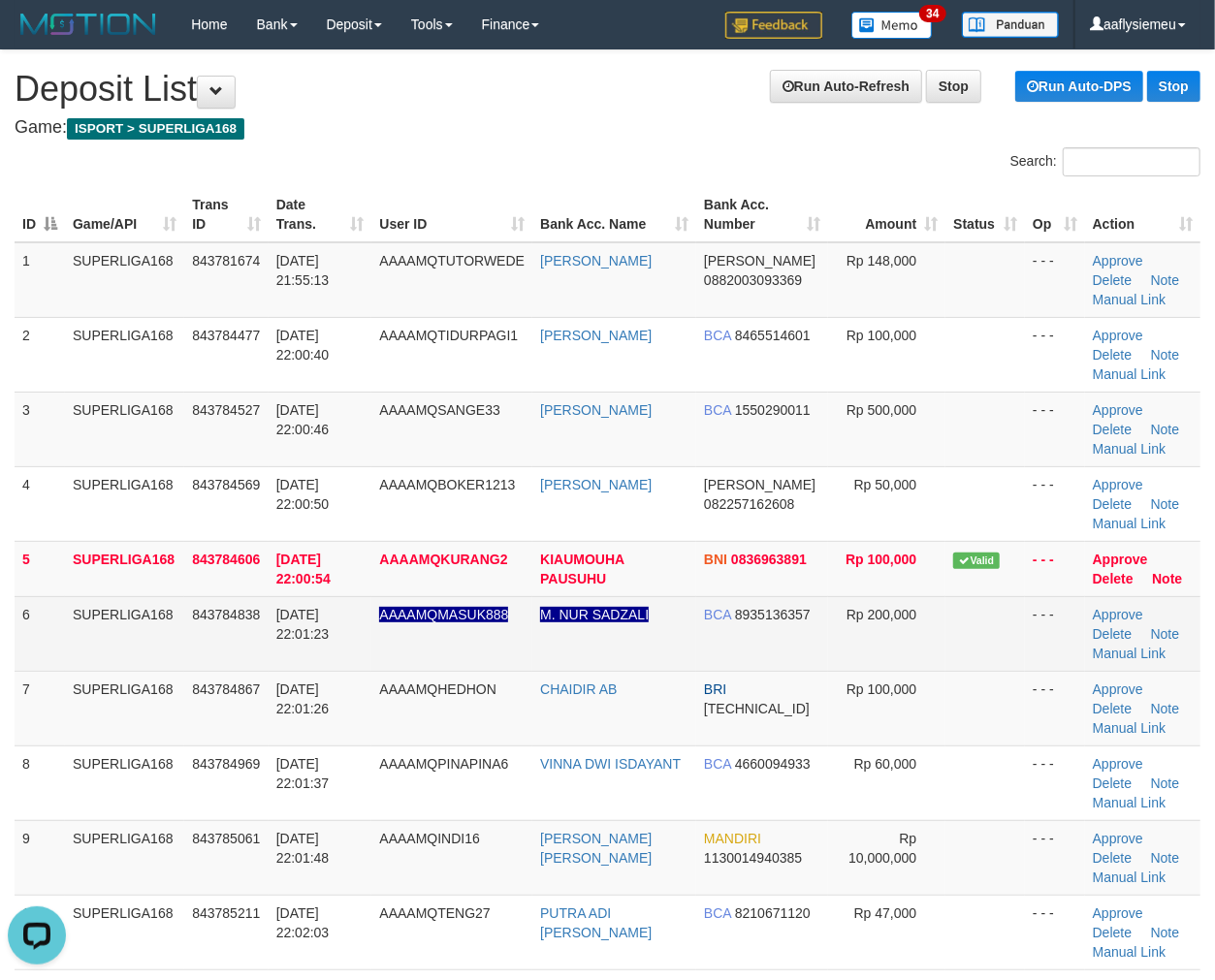 click on "6" at bounding box center [40, 633] 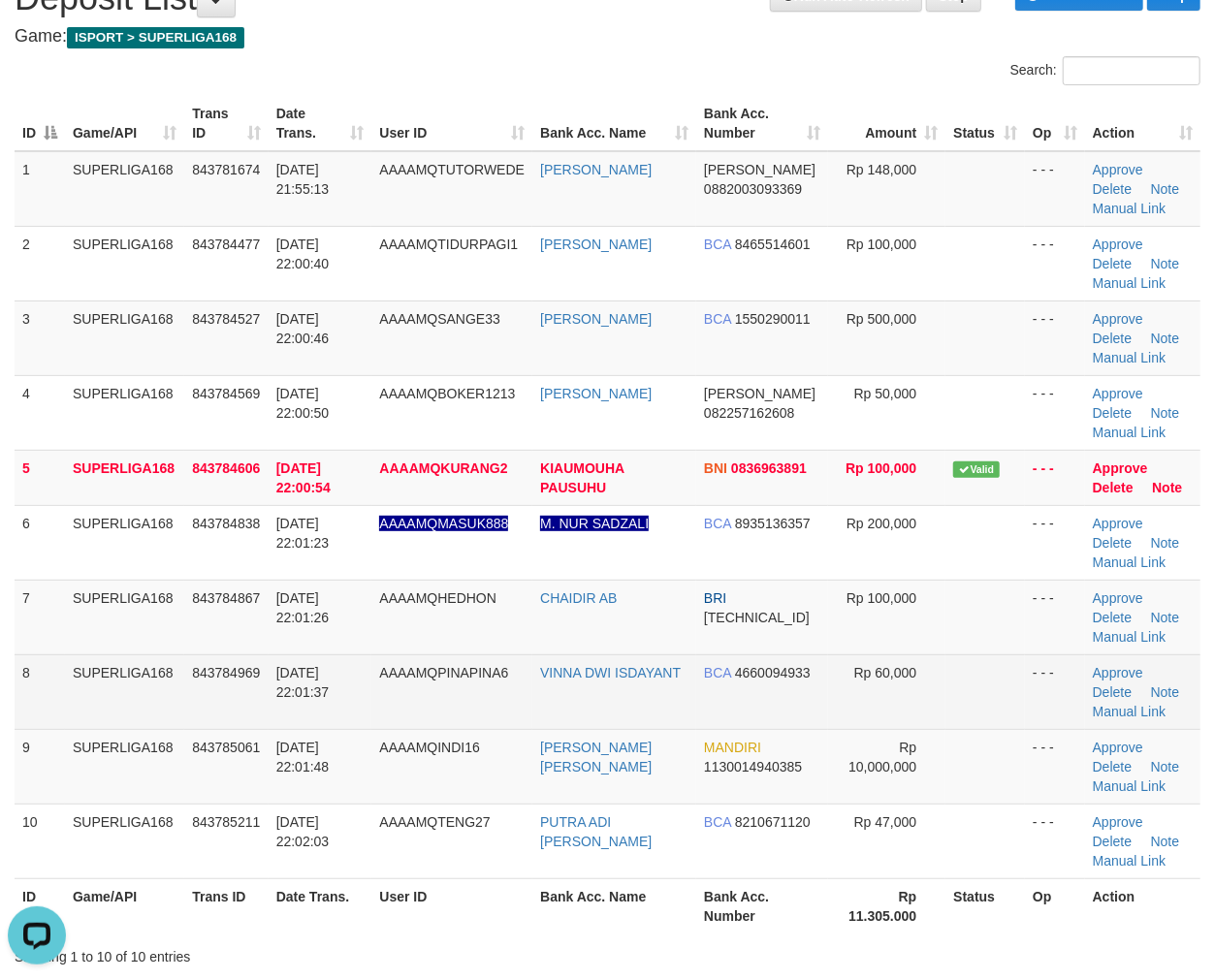 scroll, scrollTop: 215, scrollLeft: 0, axis: vertical 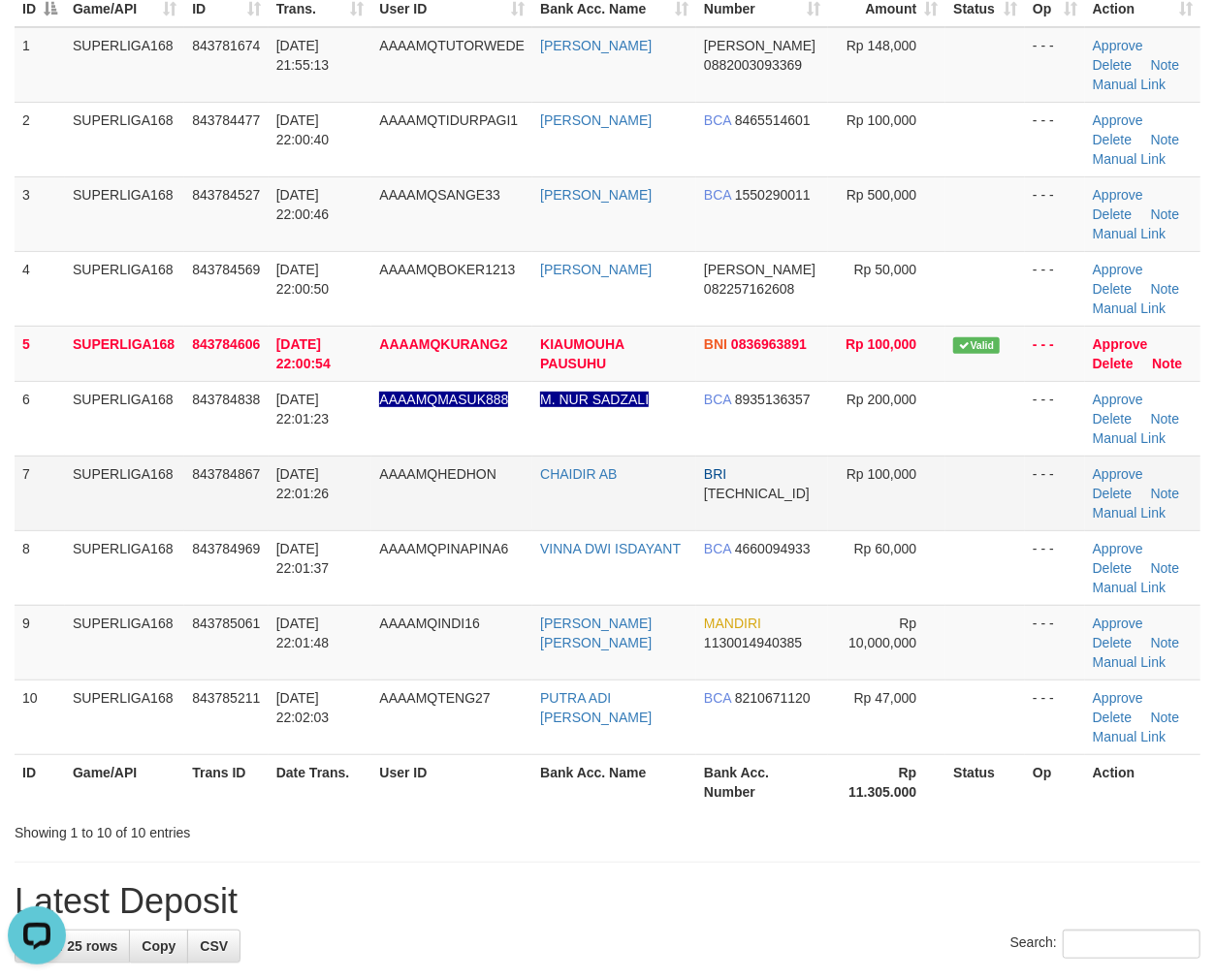 click on "AAAAMQHEDHON" at bounding box center (452, 492) 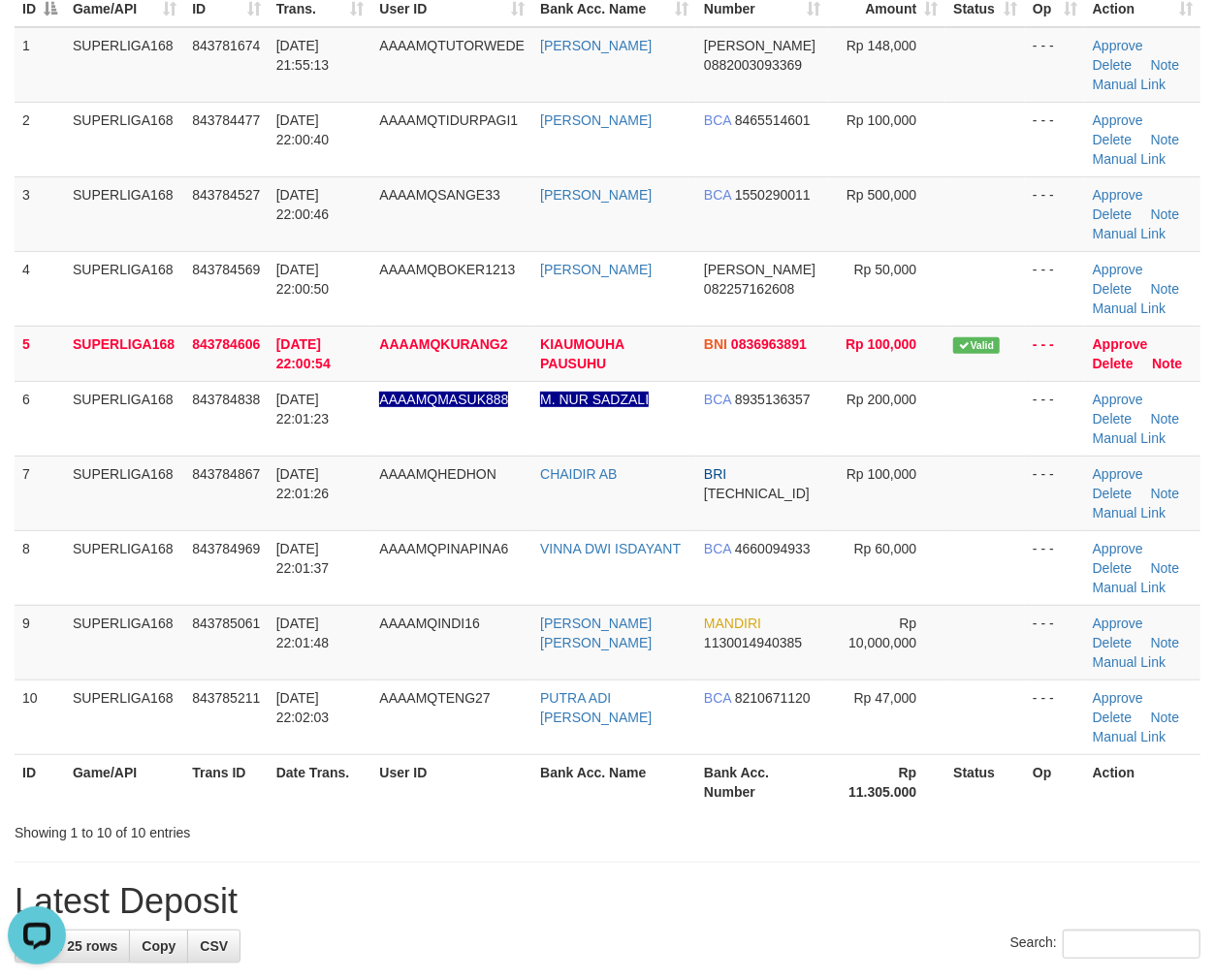 drag, startPoint x: 325, startPoint y: 534, endPoint x: 6, endPoint y: 643, distance: 337.10829 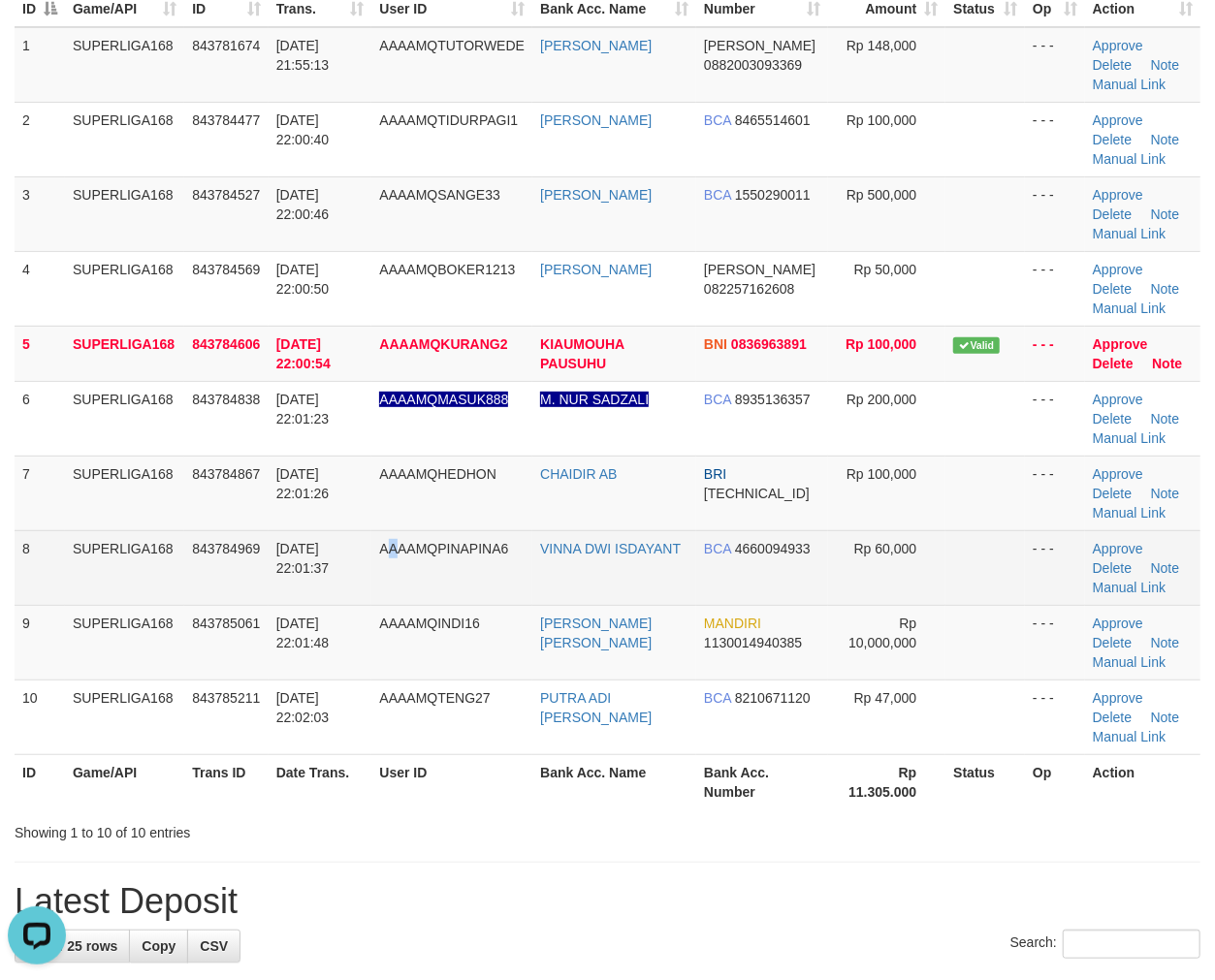 click on "AAAAMQPINAPINA6" at bounding box center [443, 549] 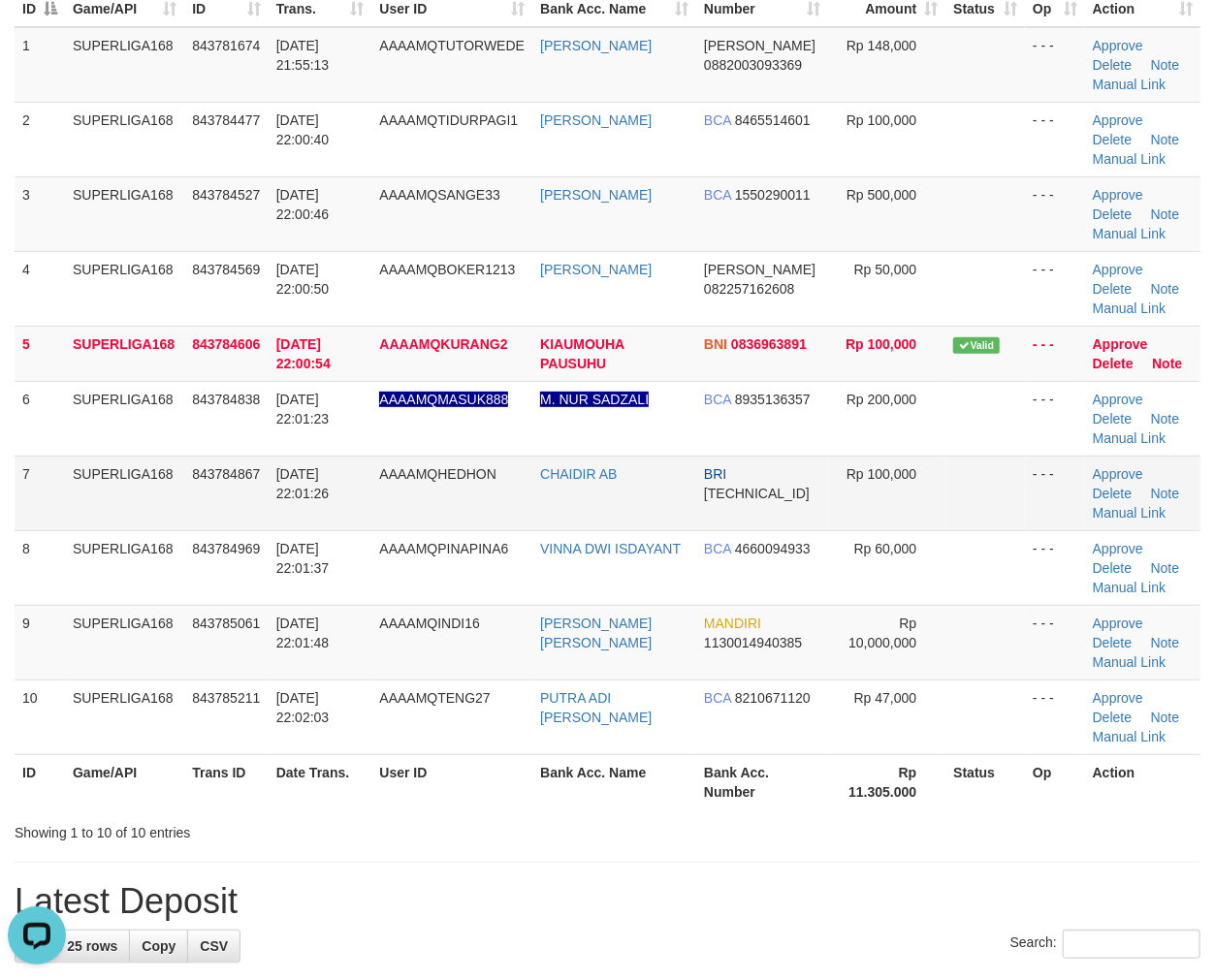 click on "13/07/2025 22:01:26" at bounding box center [320, 492] 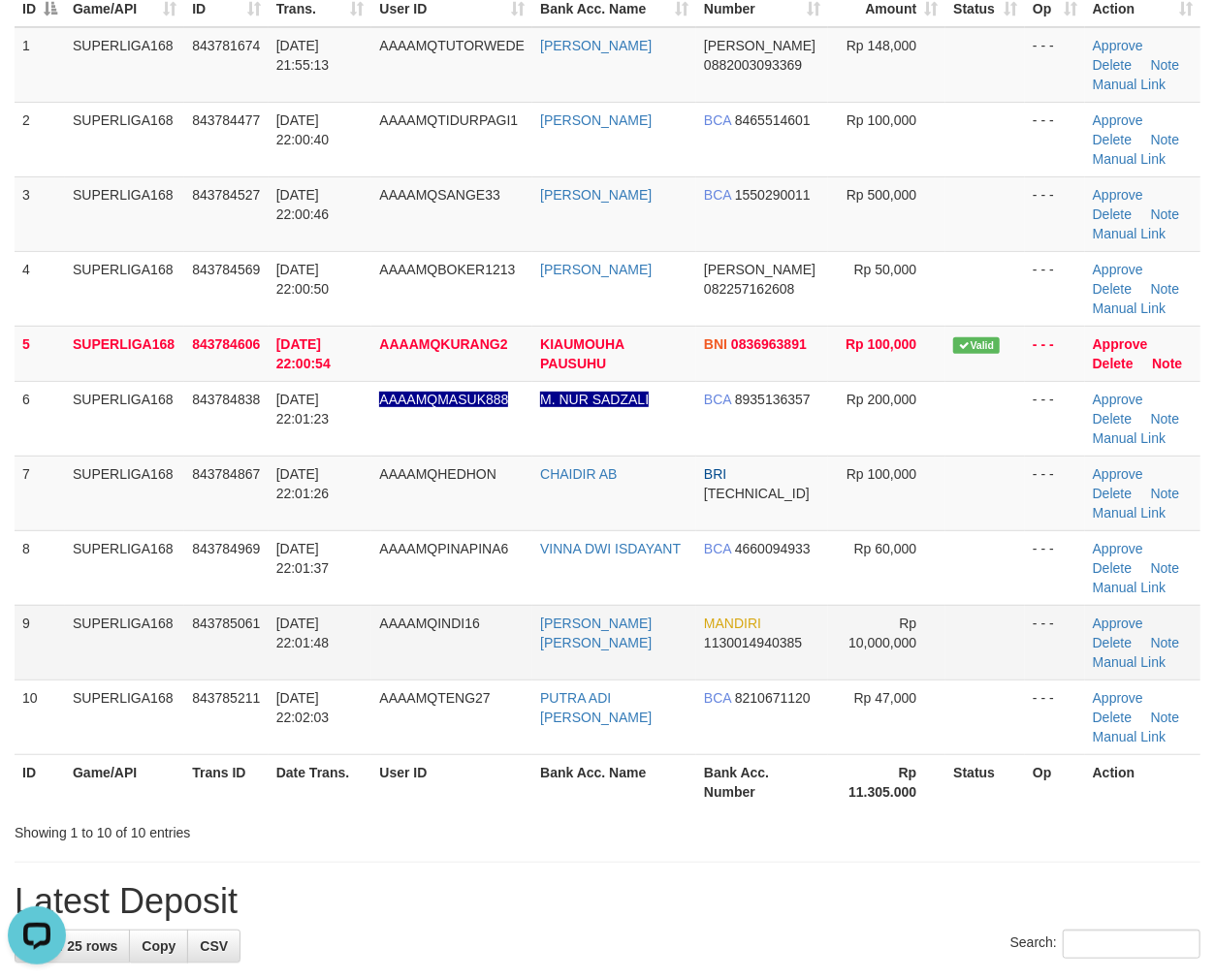 click on "843785061" at bounding box center [226, 623] 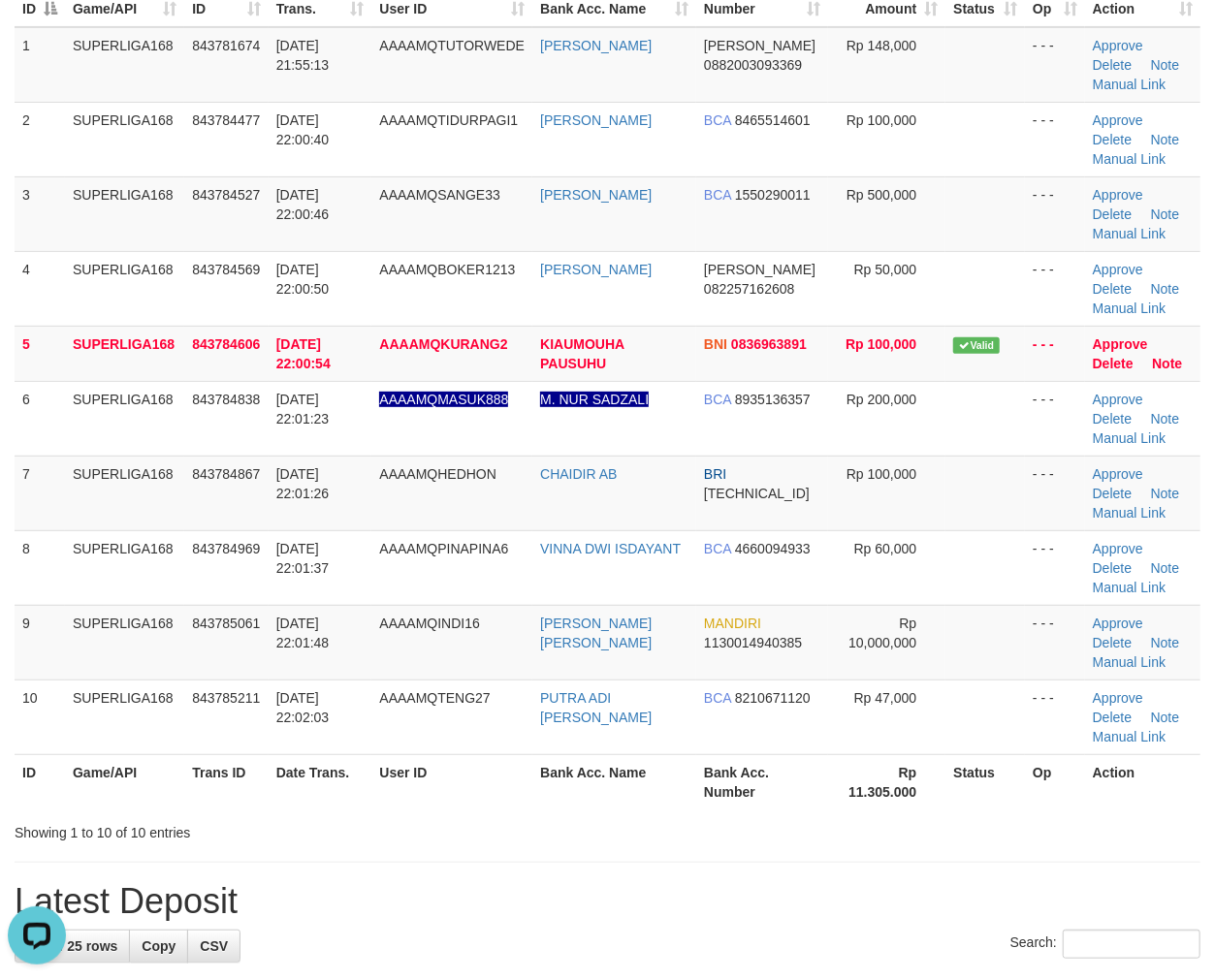 drag, startPoint x: 165, startPoint y: 656, endPoint x: 4, endPoint y: 723, distance: 174.3846 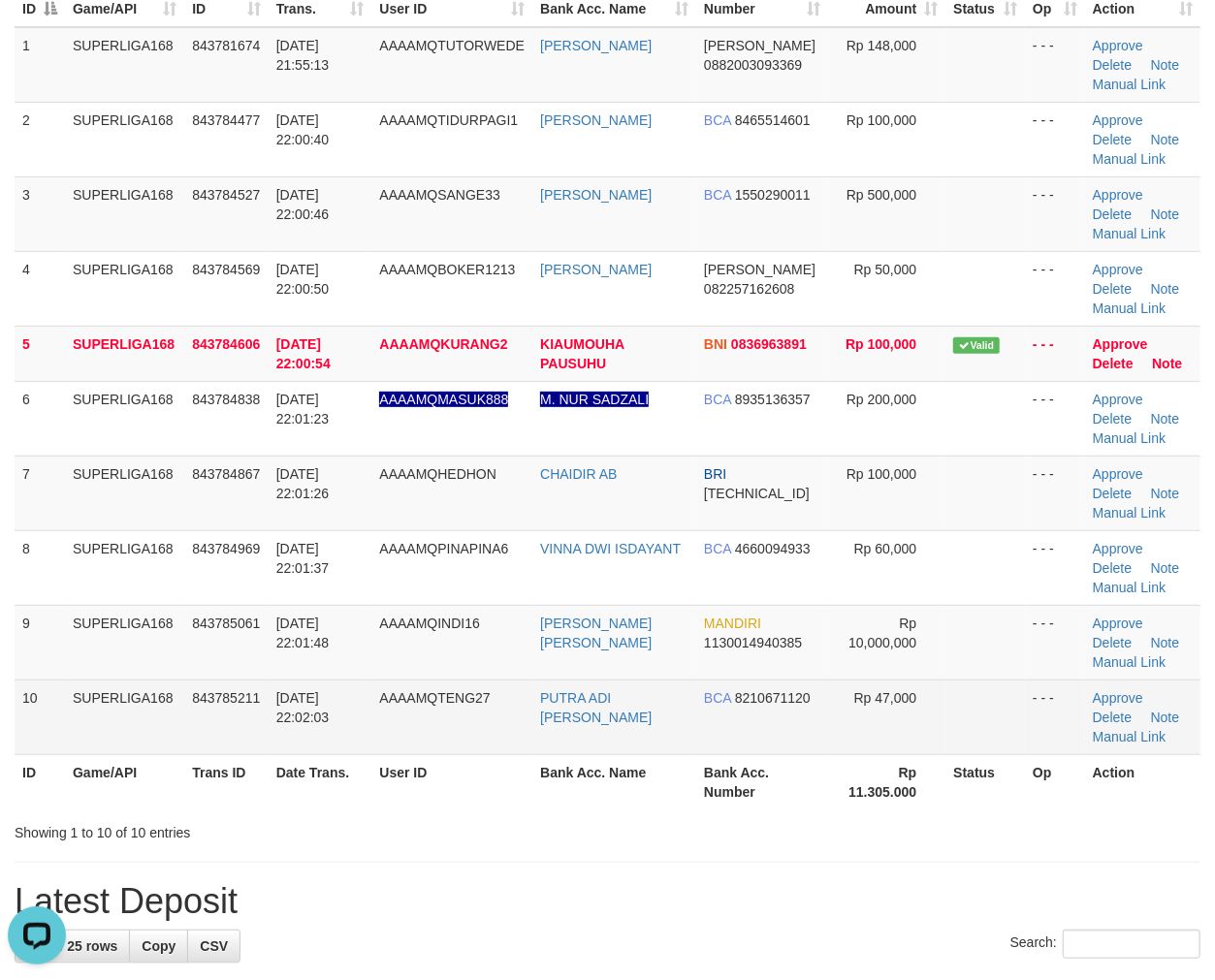 click on "SUPERLIGA168" at bounding box center [124, 642] 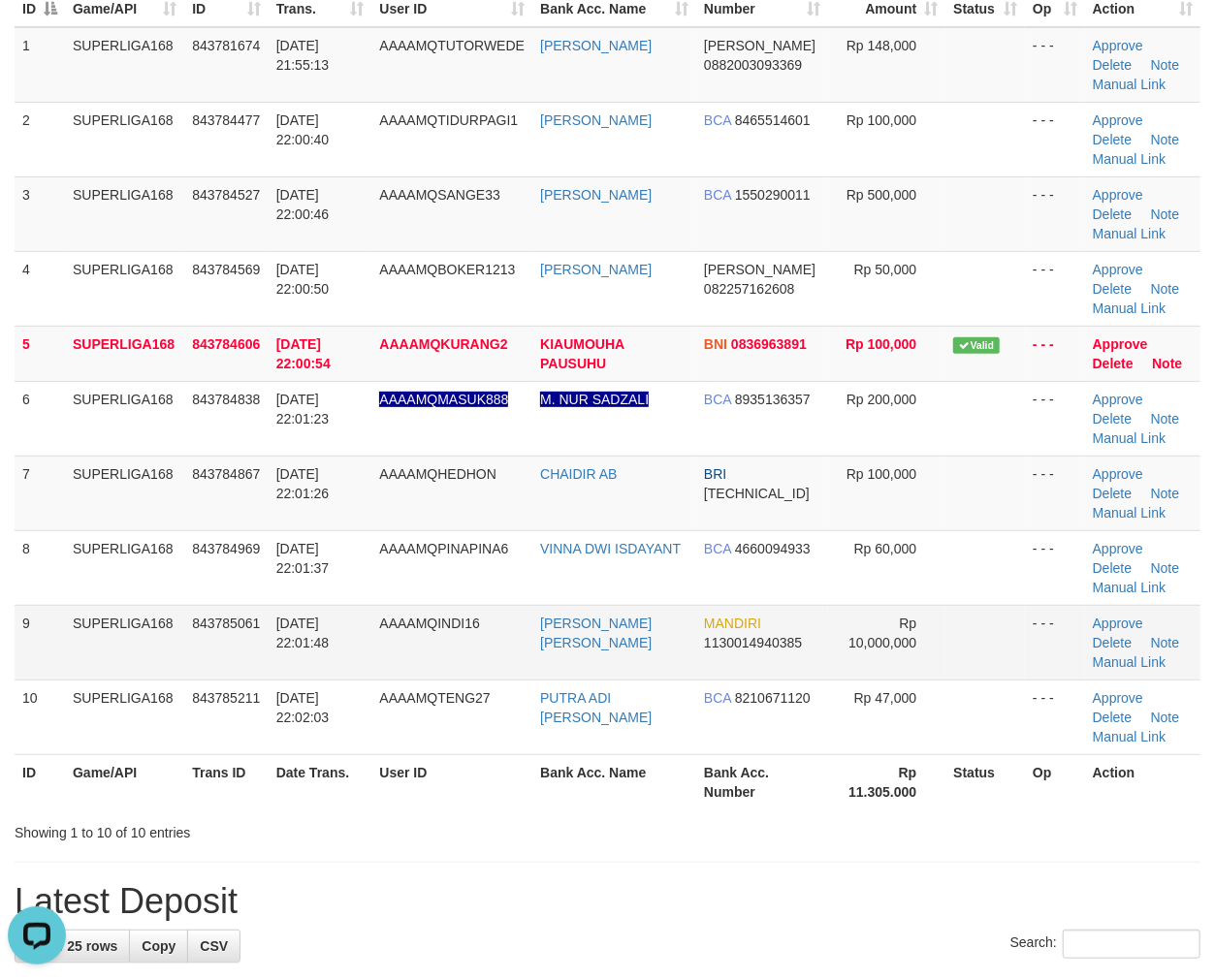 drag, startPoint x: 180, startPoint y: 669, endPoint x: 171, endPoint y: 674, distance: 10.29563 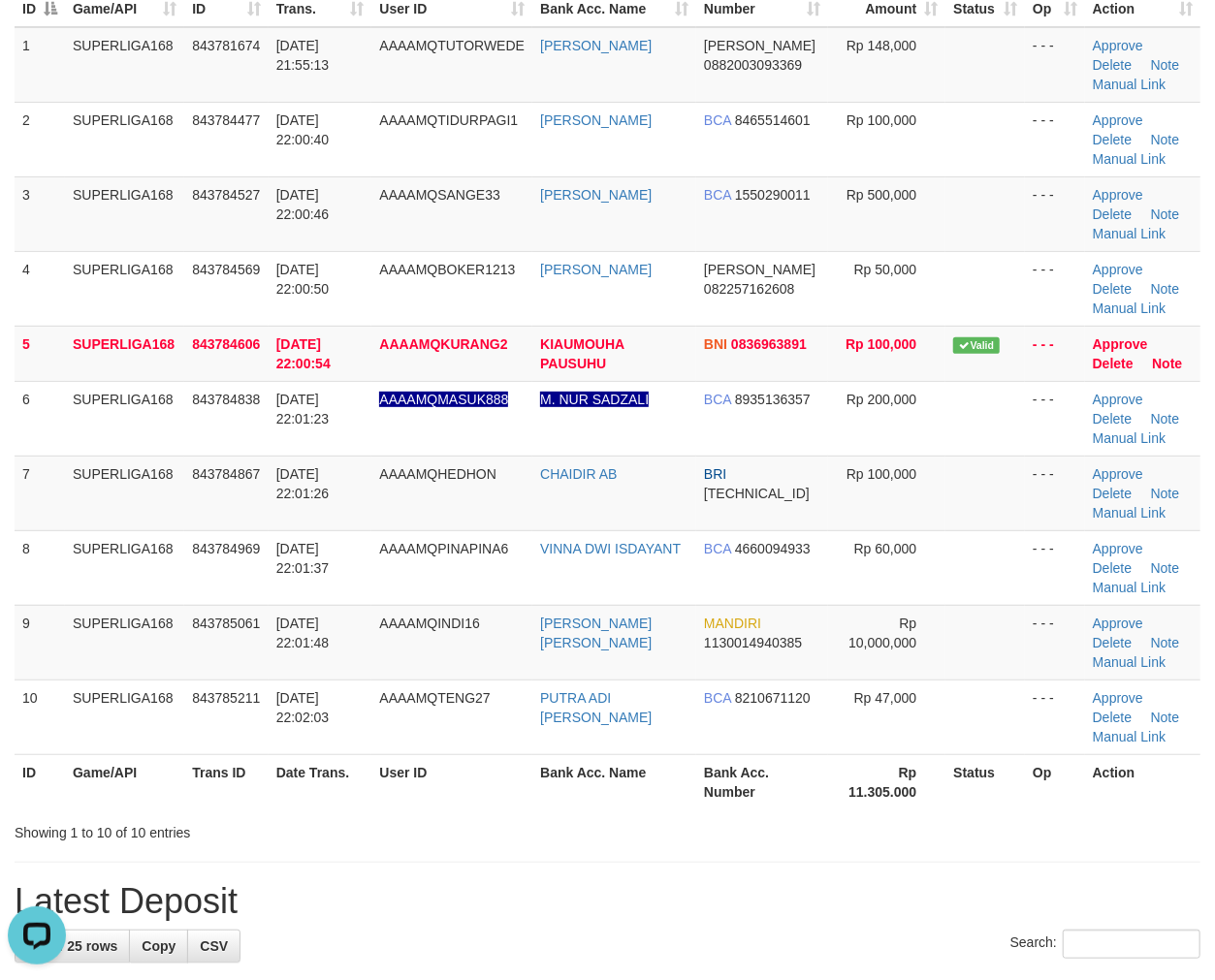 drag, startPoint x: 262, startPoint y: 661, endPoint x: 1, endPoint y: 738, distance: 272.1213 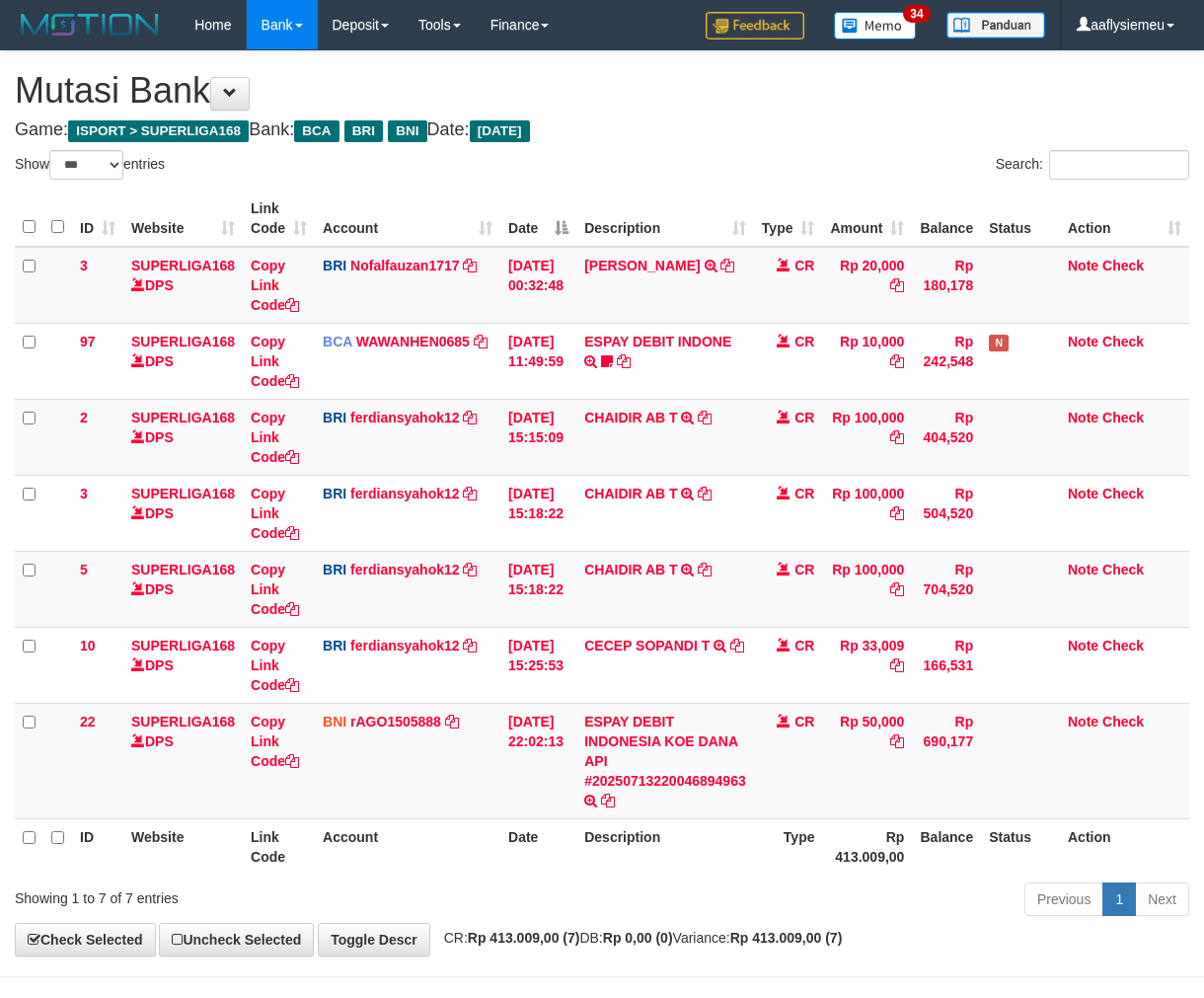 select on "***" 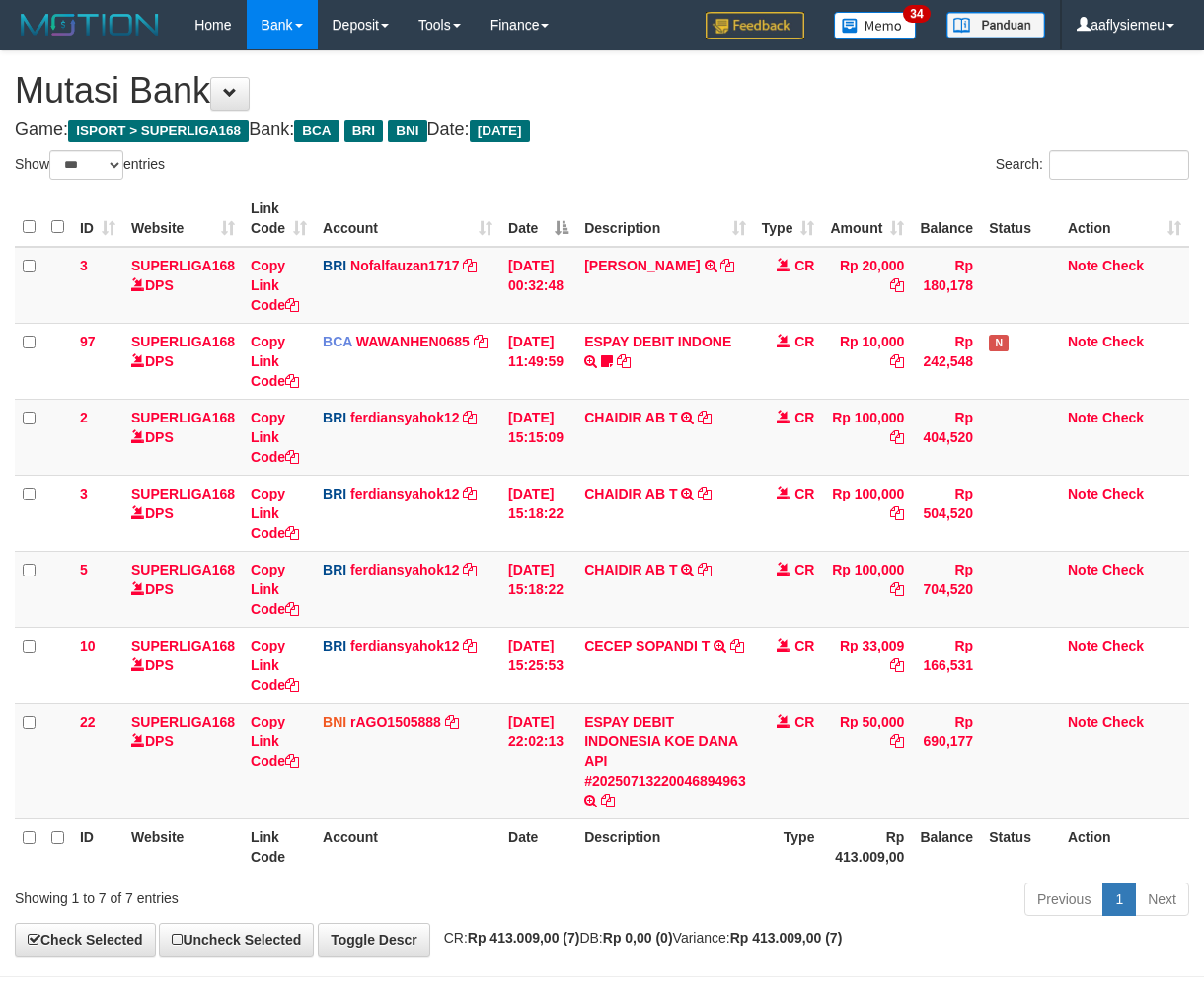scroll, scrollTop: 0, scrollLeft: 0, axis: both 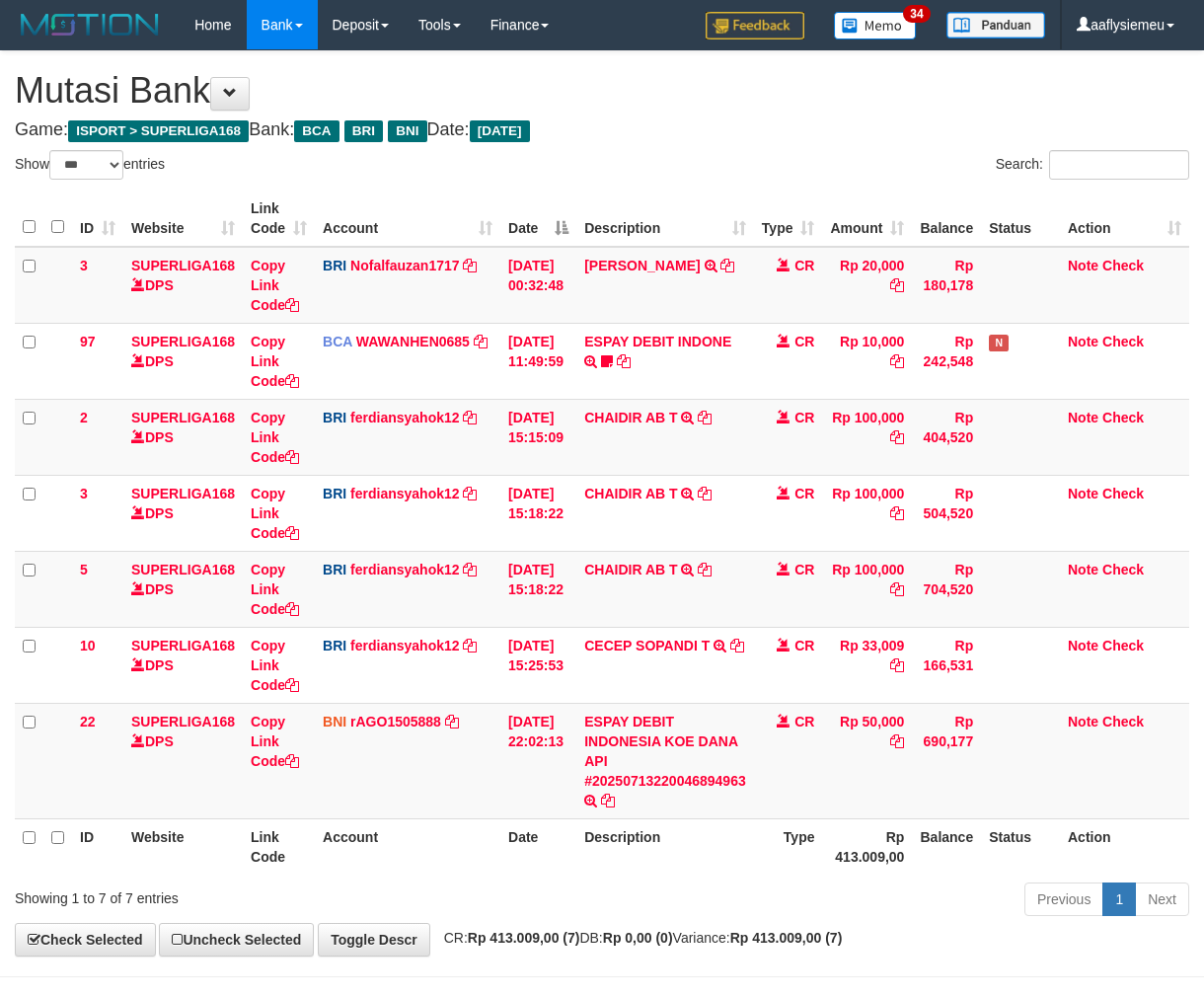 select on "***" 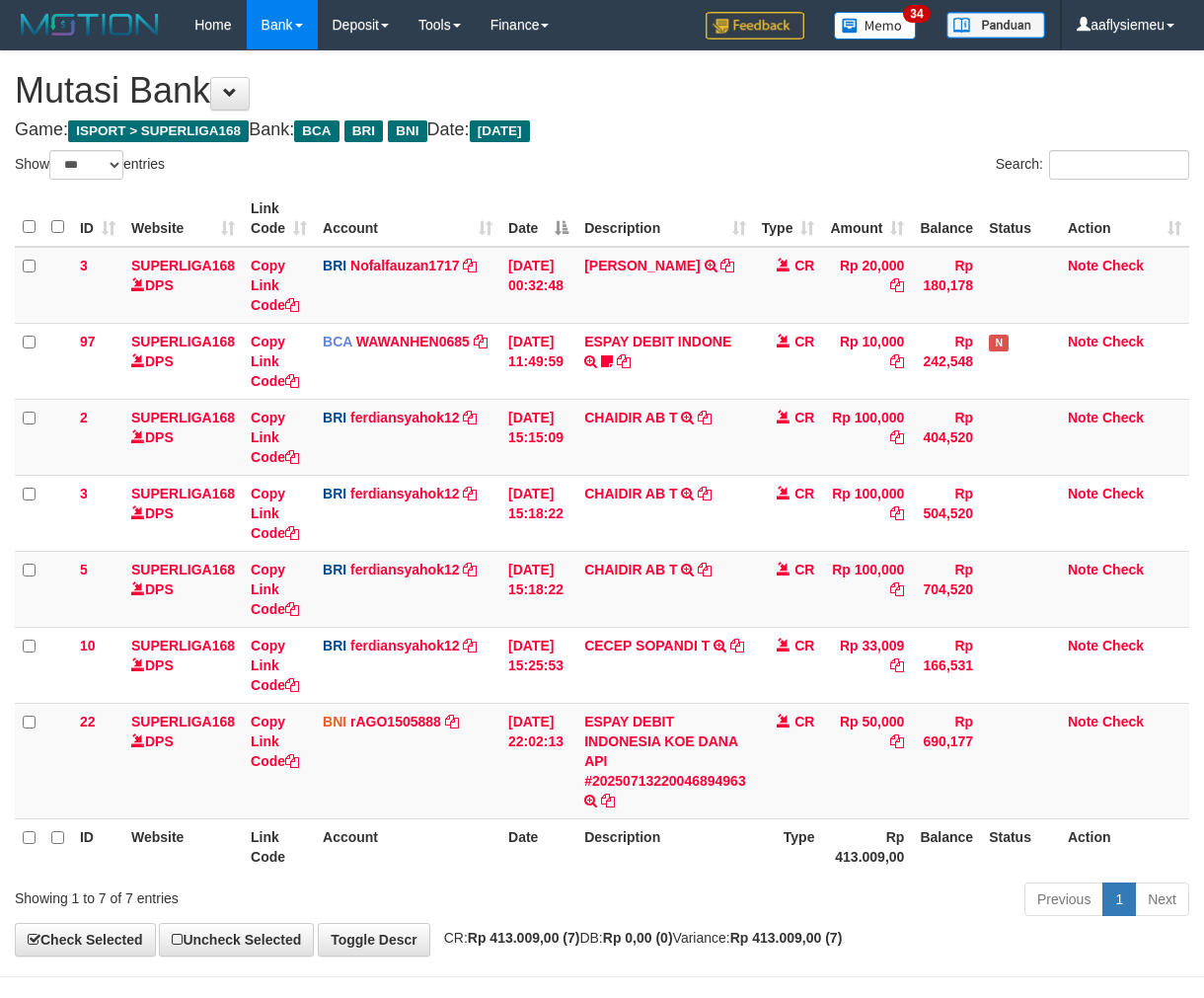click on "Previous 1 Next" at bounding box center [853, 901] 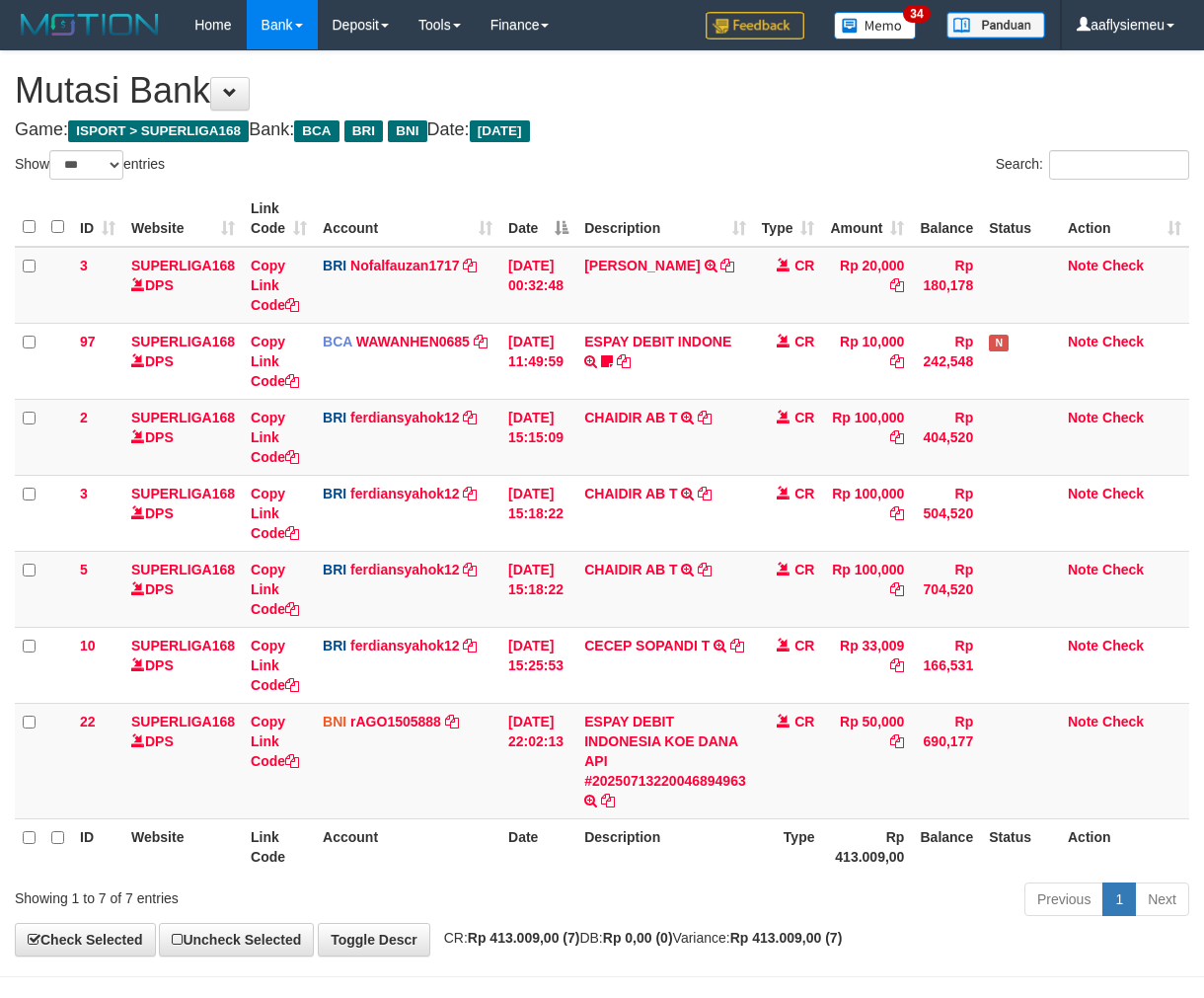 select on "***" 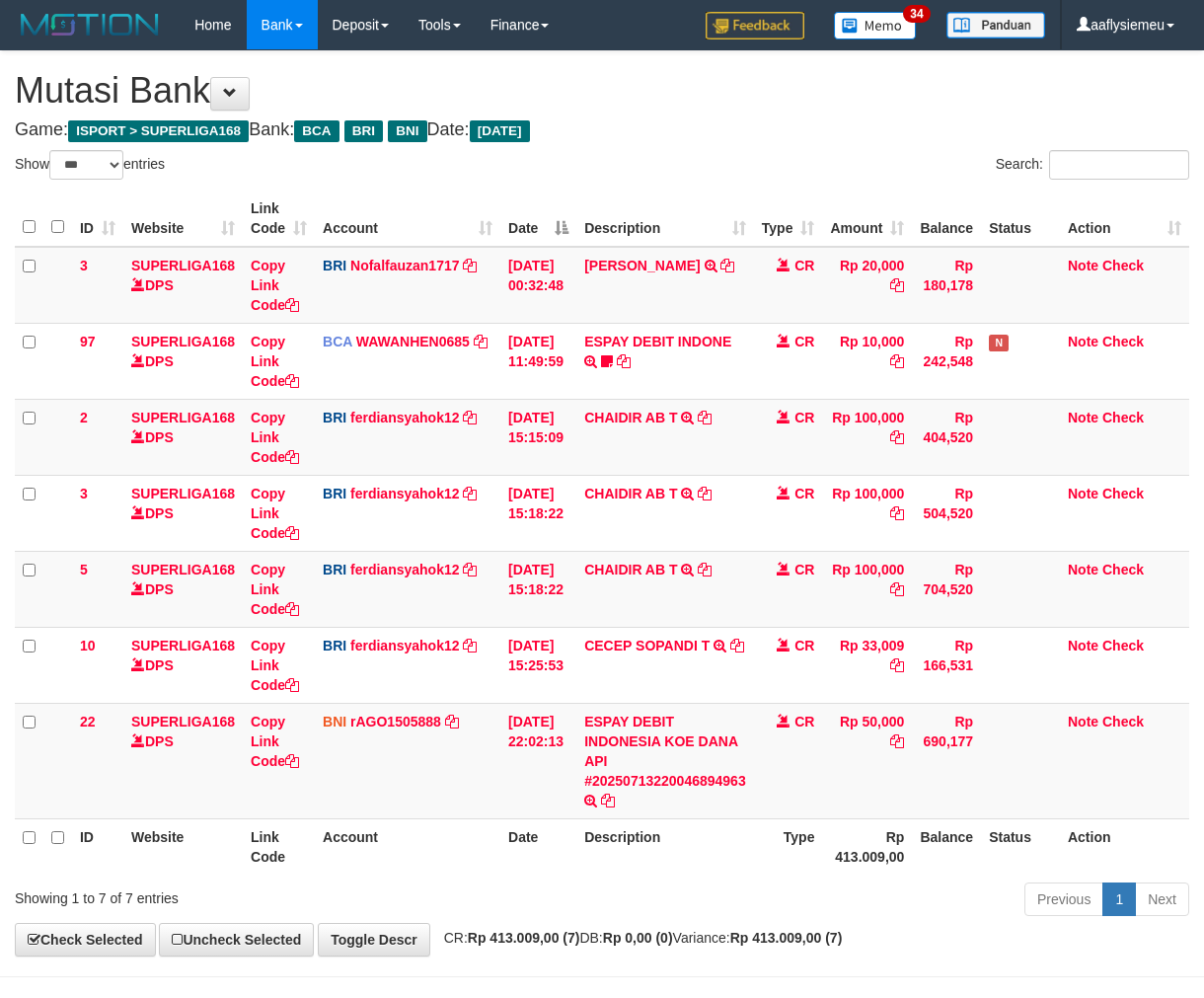 scroll, scrollTop: 26, scrollLeft: 0, axis: vertical 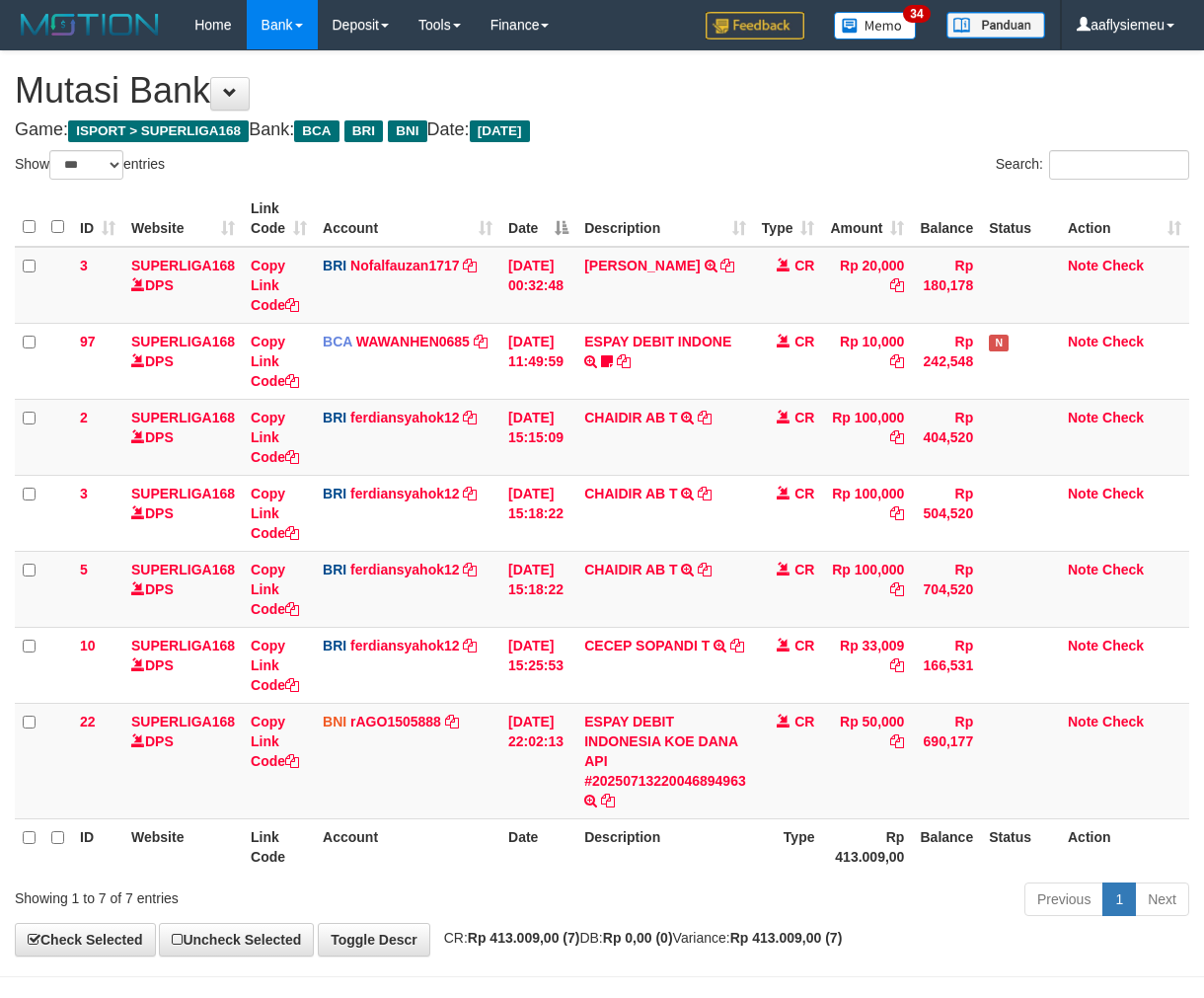 select on "***" 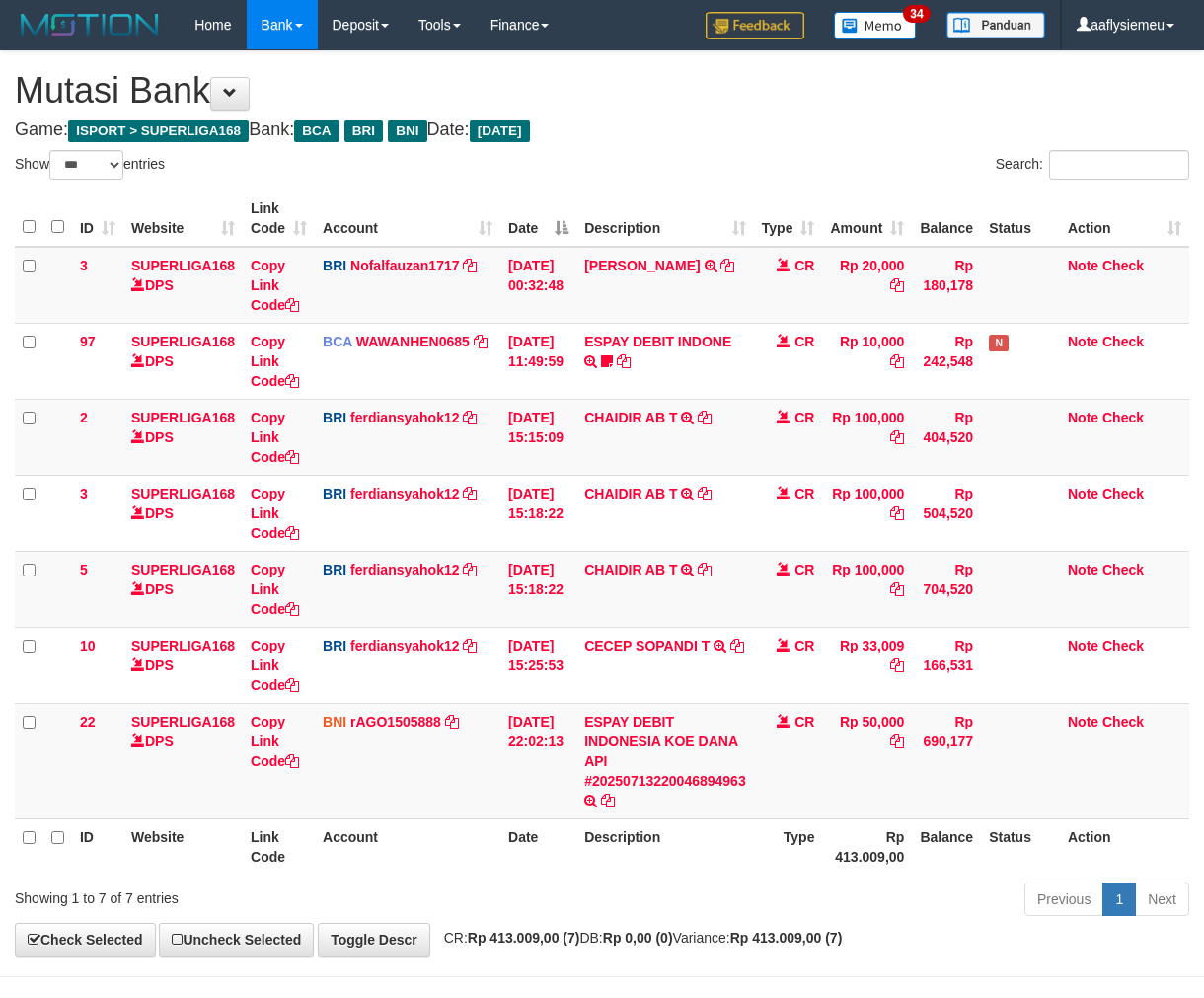 scroll, scrollTop: 43, scrollLeft: 0, axis: vertical 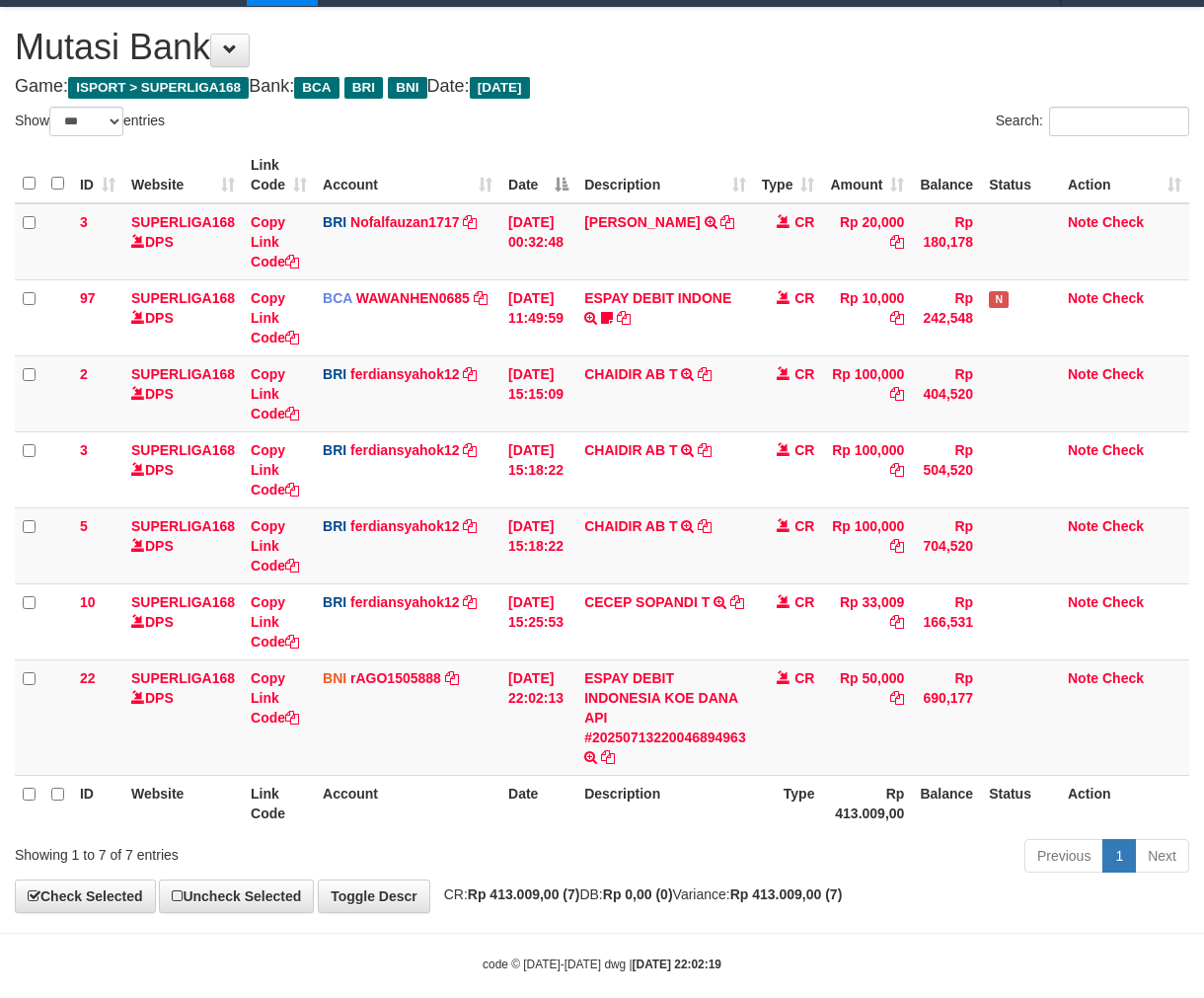 click on "Toggle navigation
Home
Bank
Account List
Load
By Website
Group
[ISPORT]													SUPERLIGA168
By Load Group (DPS)
34" at bounding box center [602, 490] 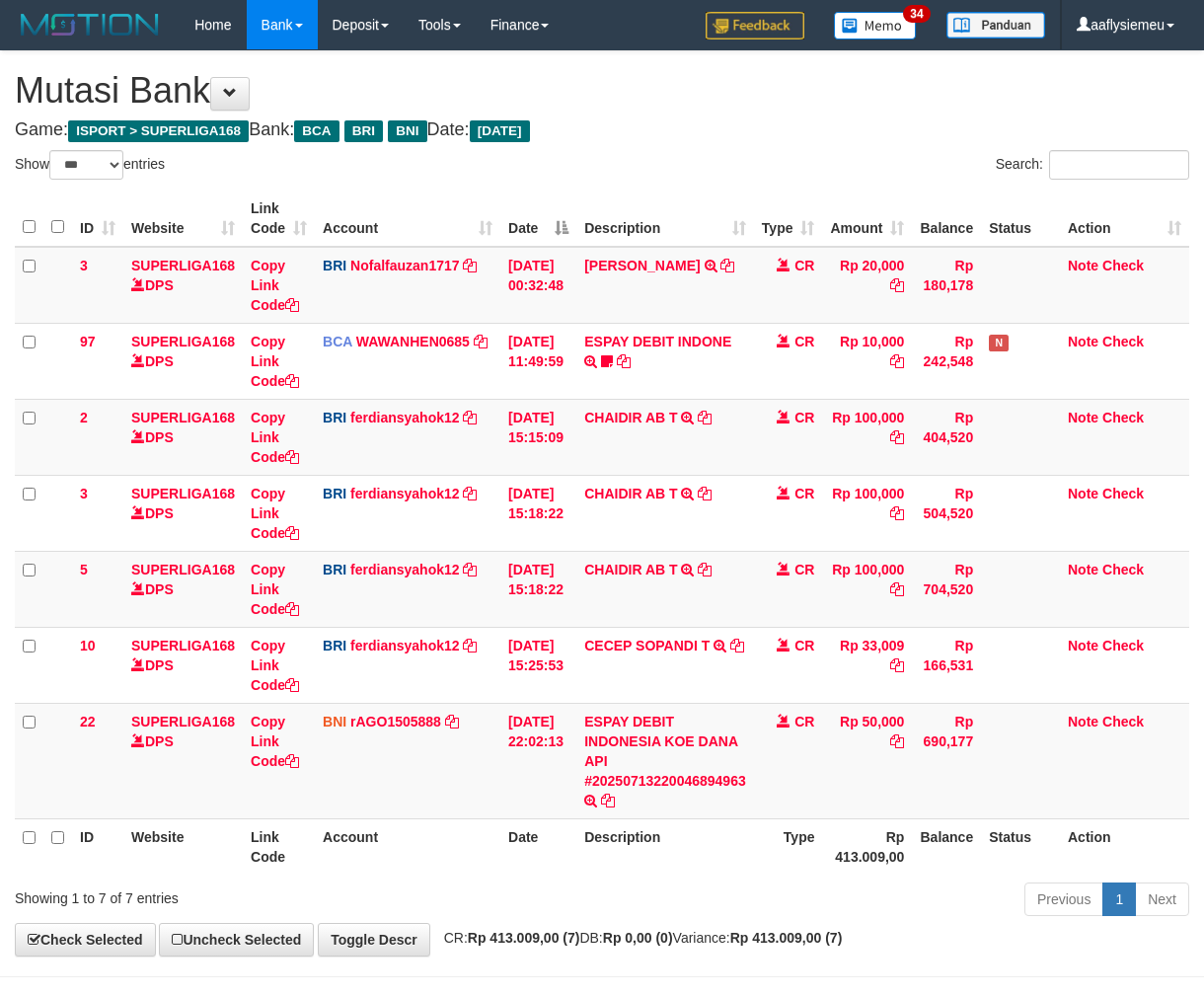 select on "***" 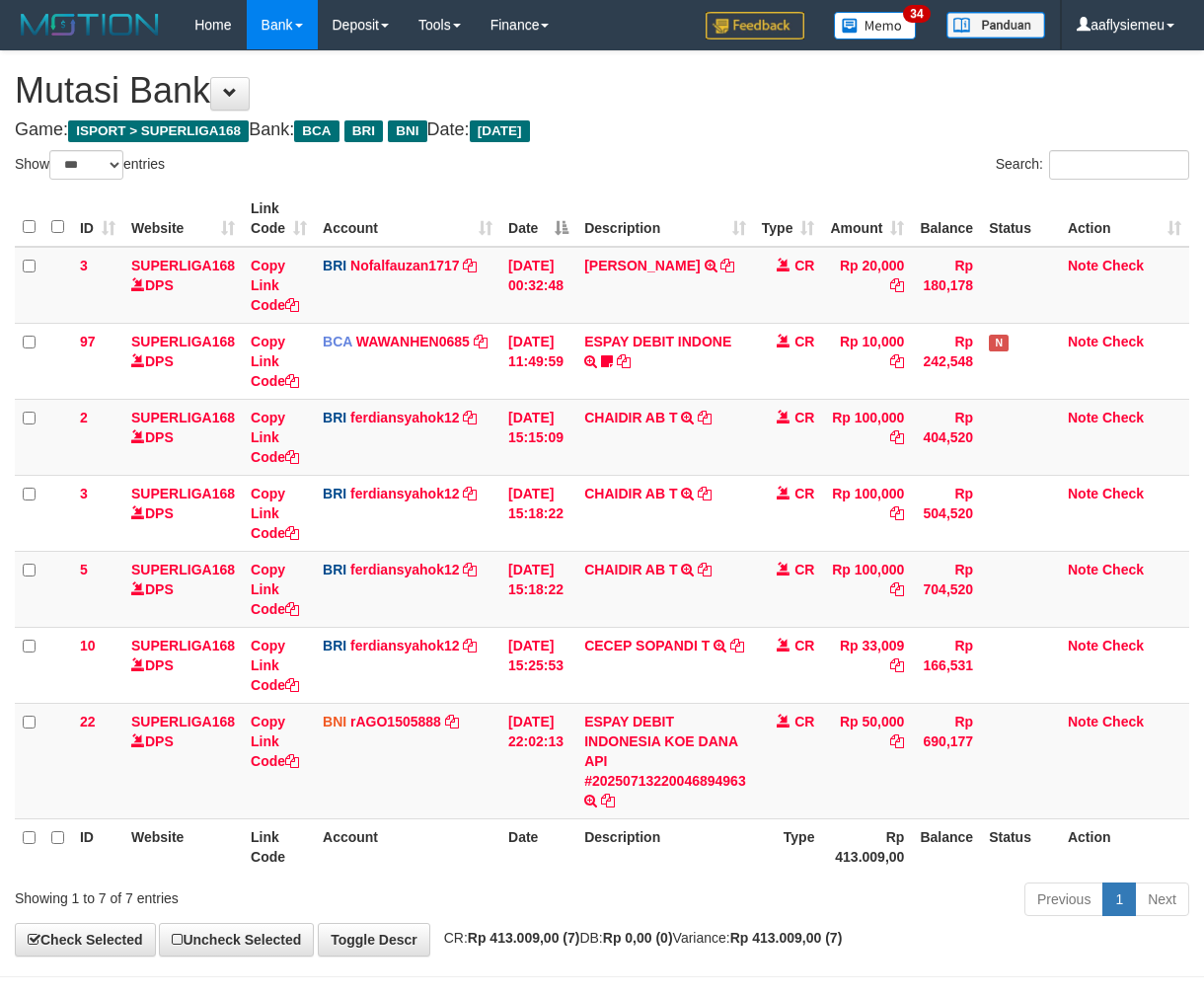 scroll, scrollTop: 43, scrollLeft: 0, axis: vertical 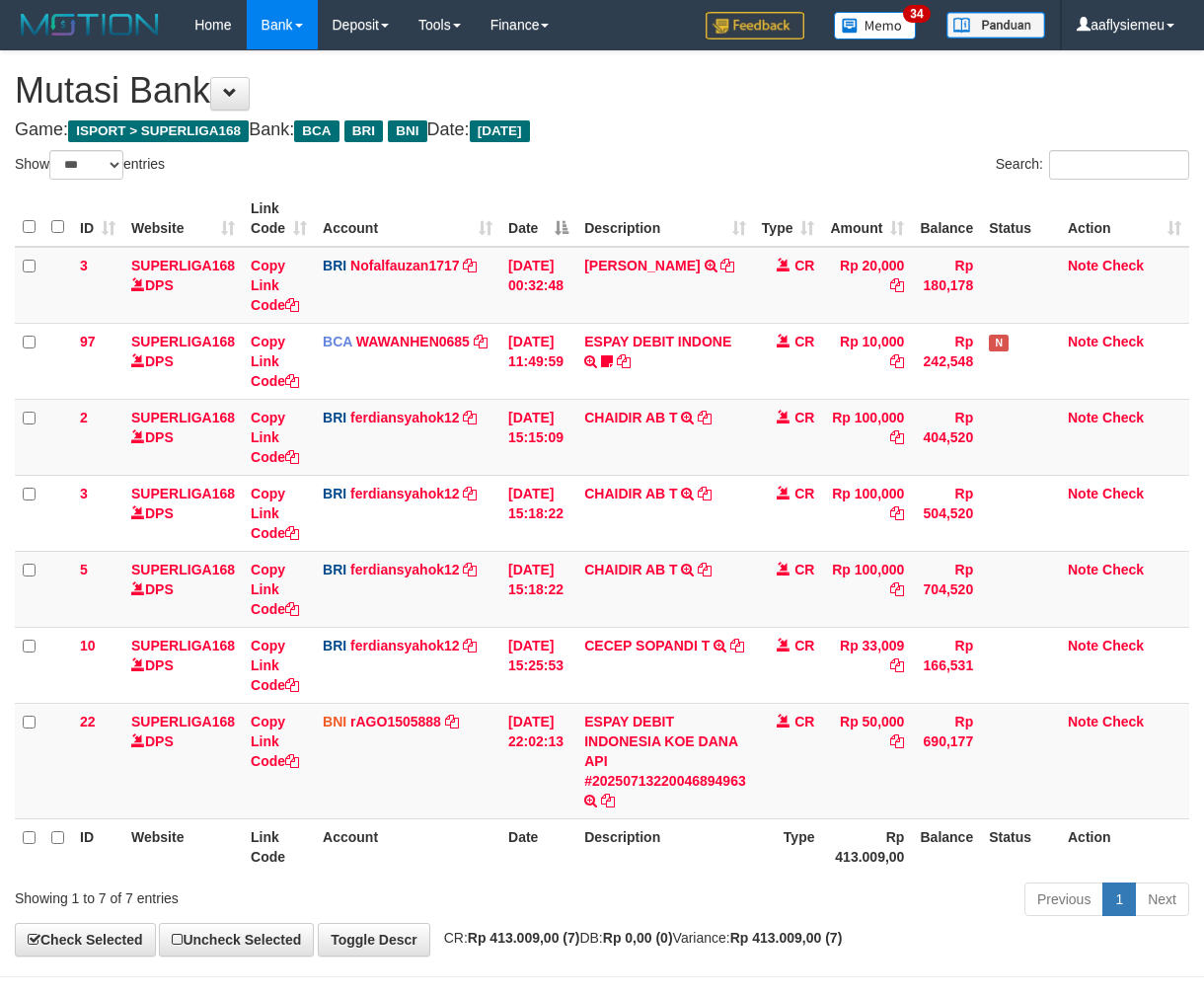 select on "***" 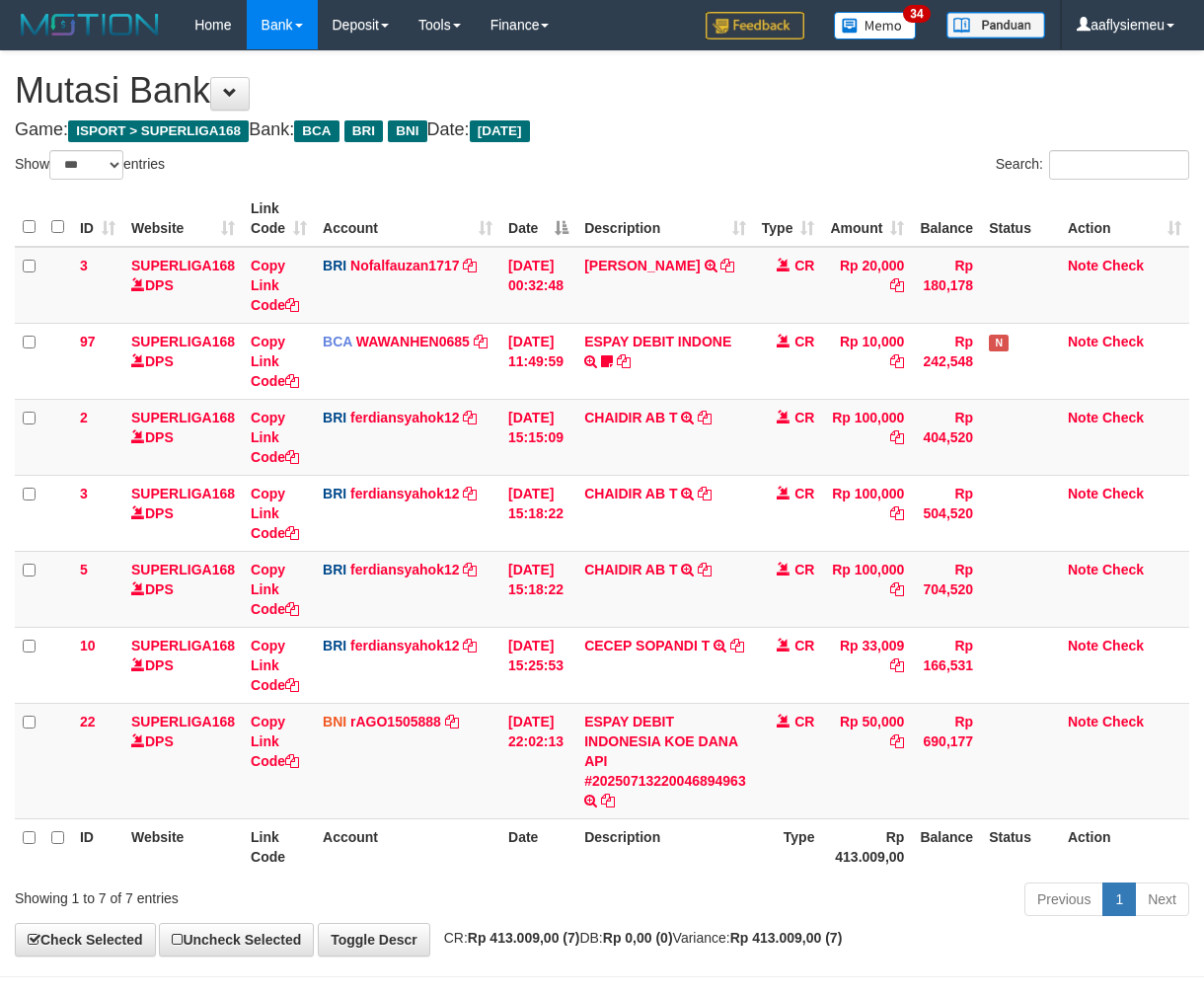scroll, scrollTop: 43, scrollLeft: 0, axis: vertical 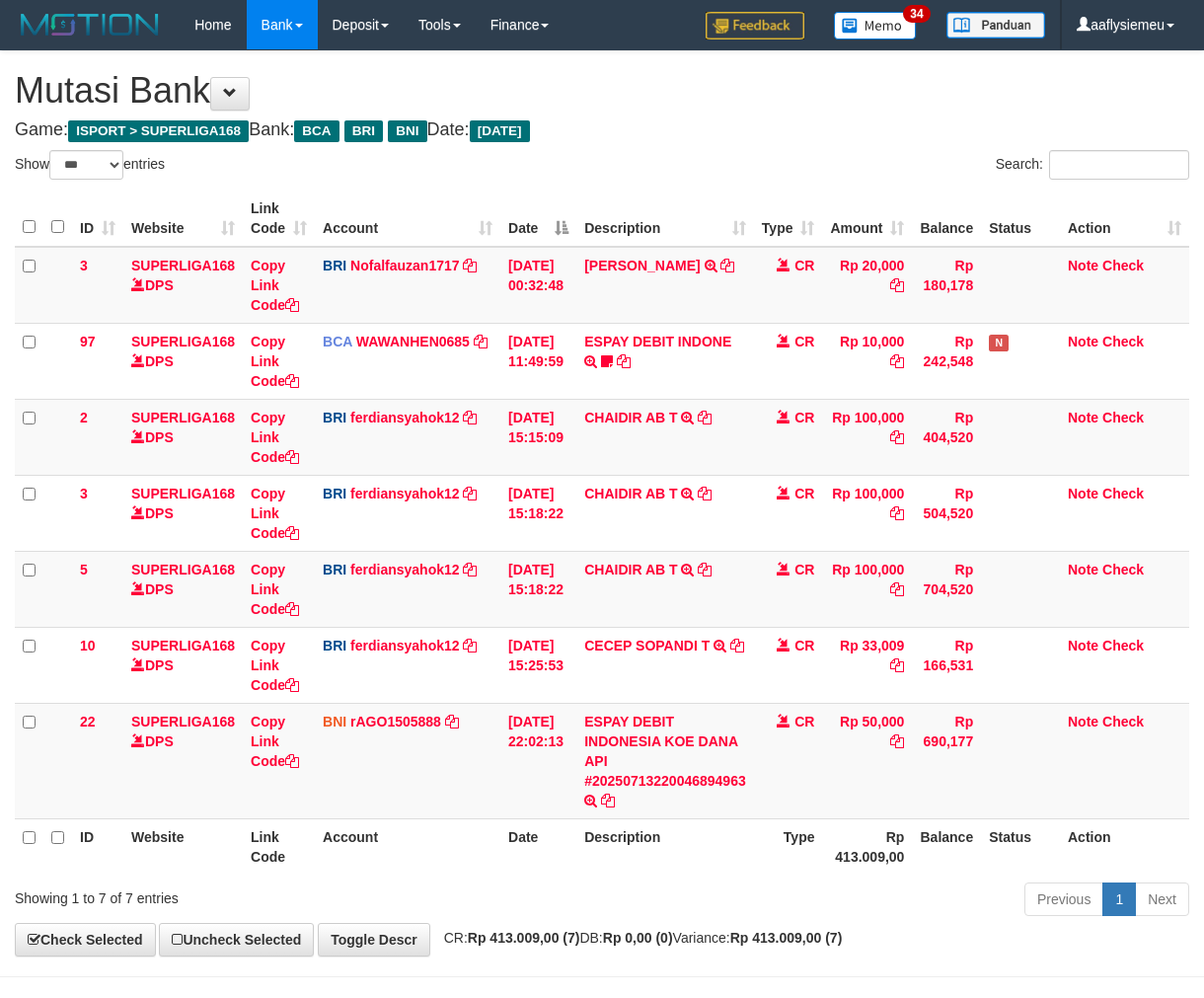 select on "***" 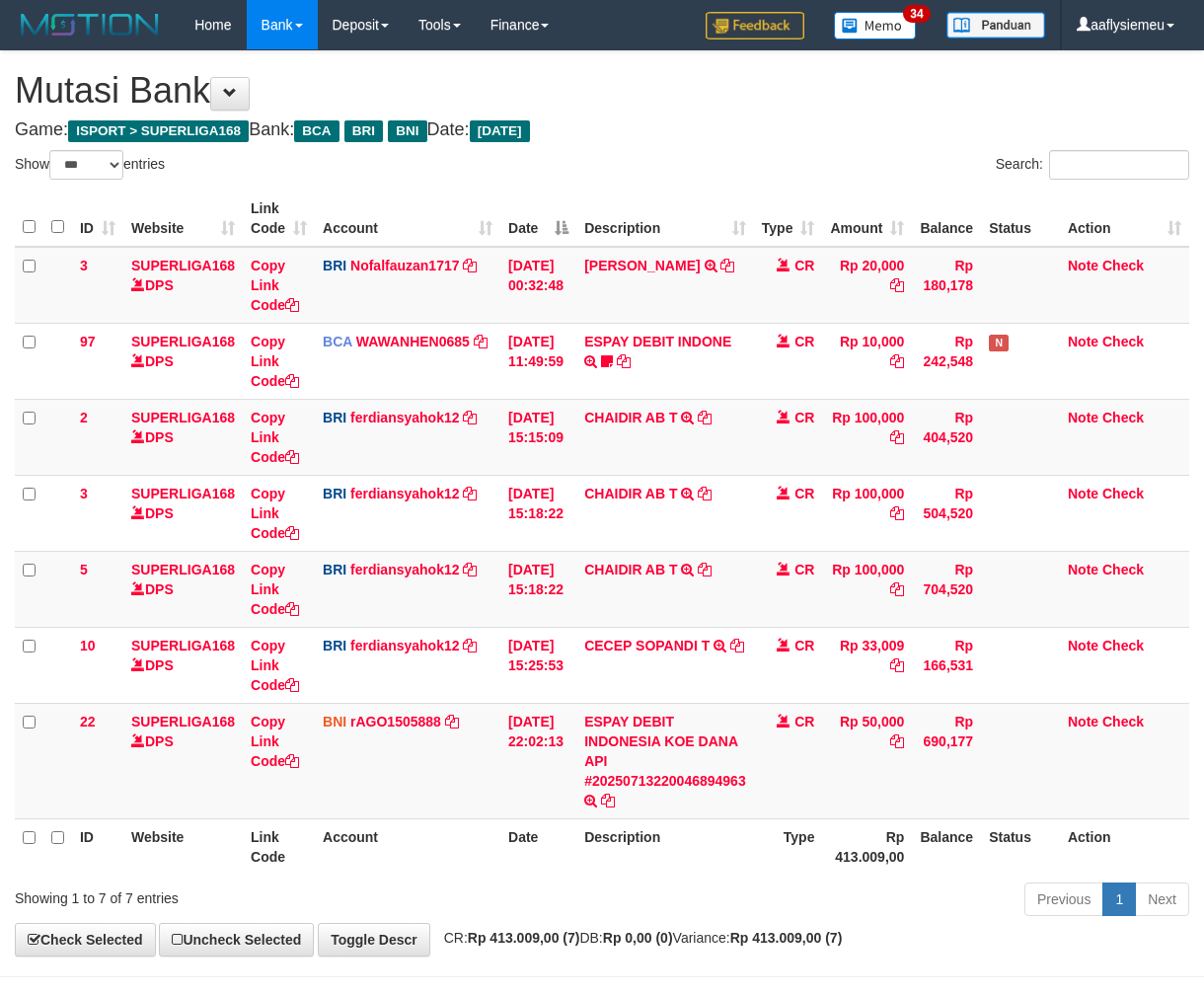 scroll, scrollTop: 43, scrollLeft: 0, axis: vertical 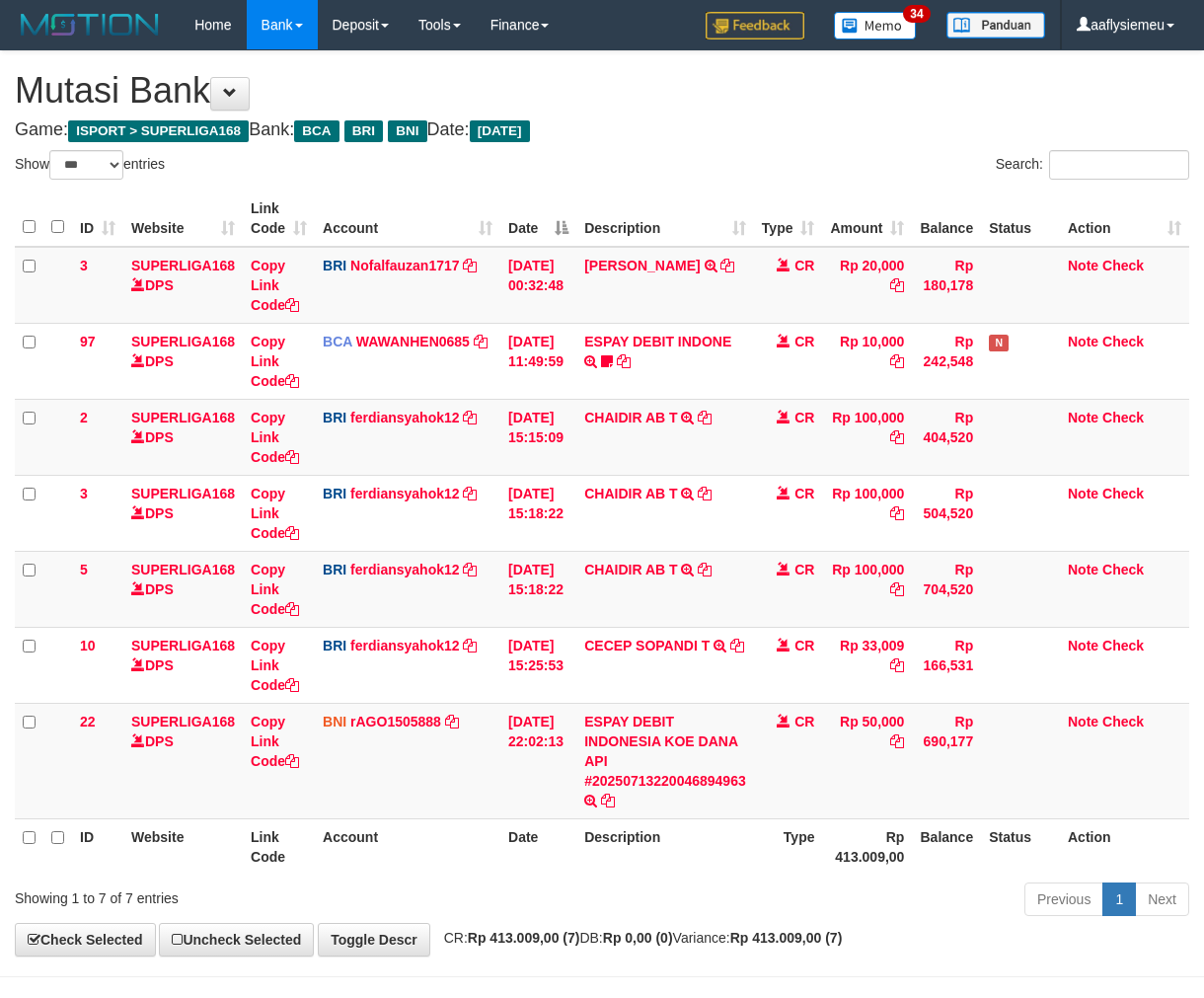 select on "***" 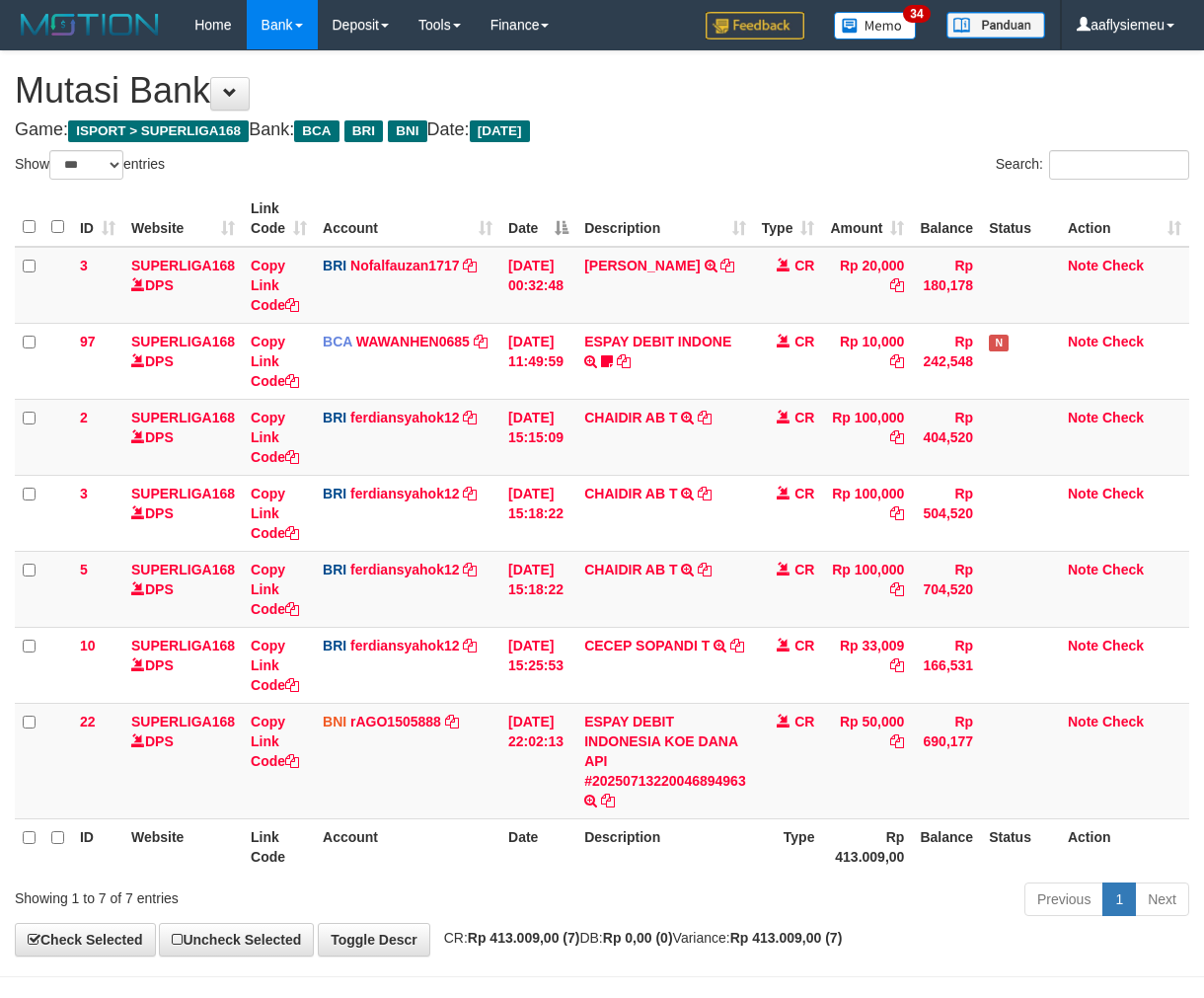 scroll, scrollTop: 43, scrollLeft: 0, axis: vertical 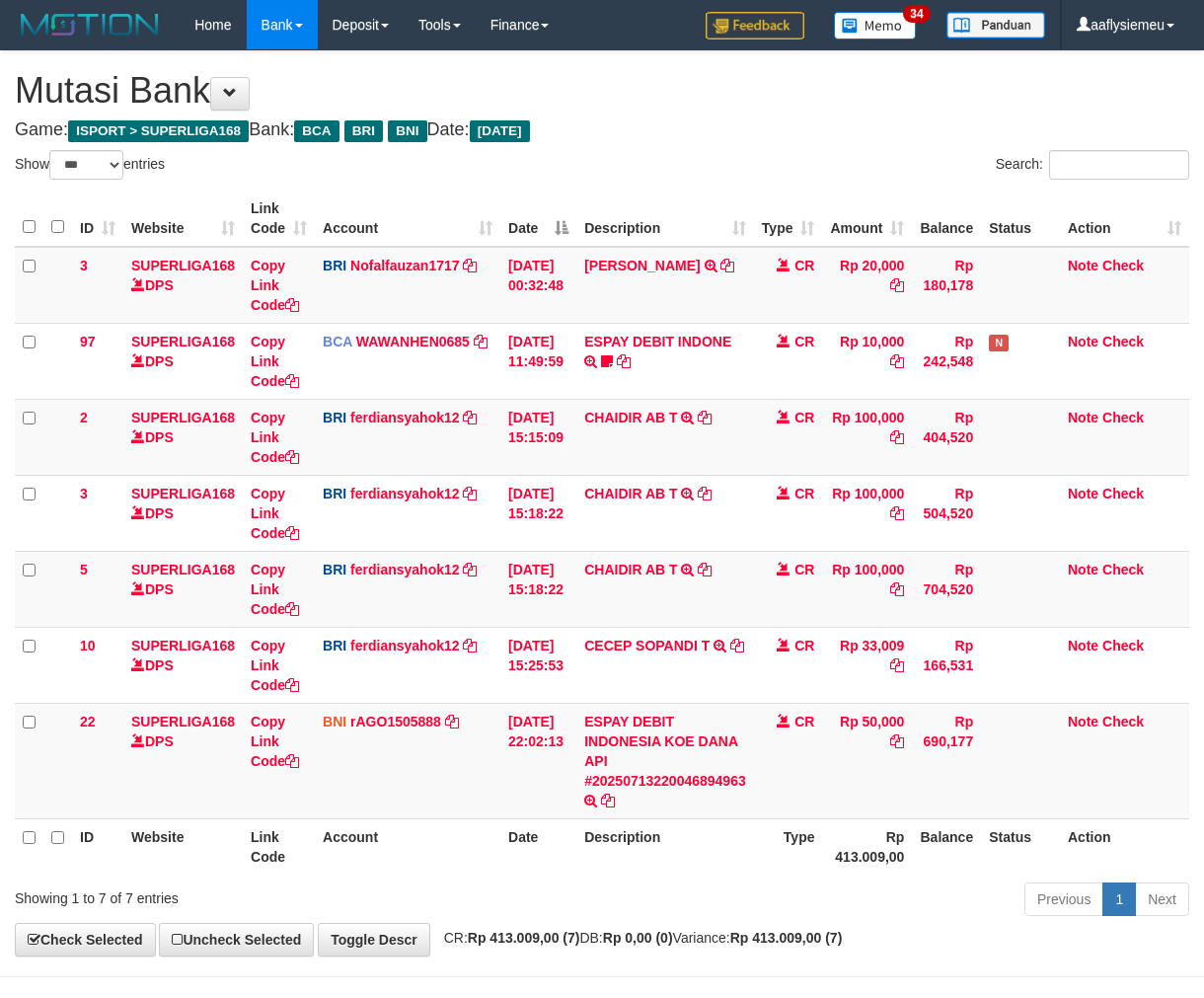 select on "***" 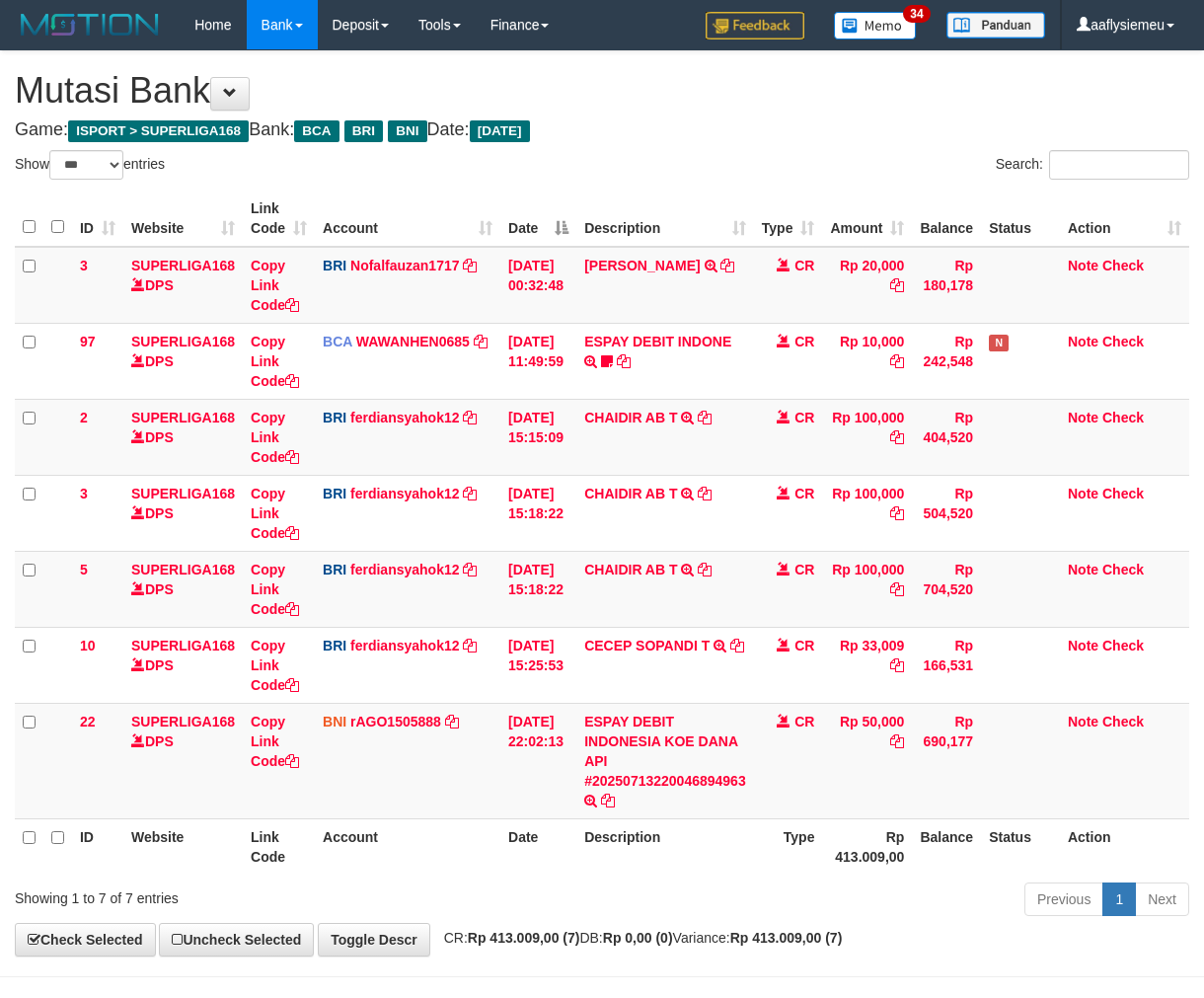 scroll, scrollTop: 43, scrollLeft: 0, axis: vertical 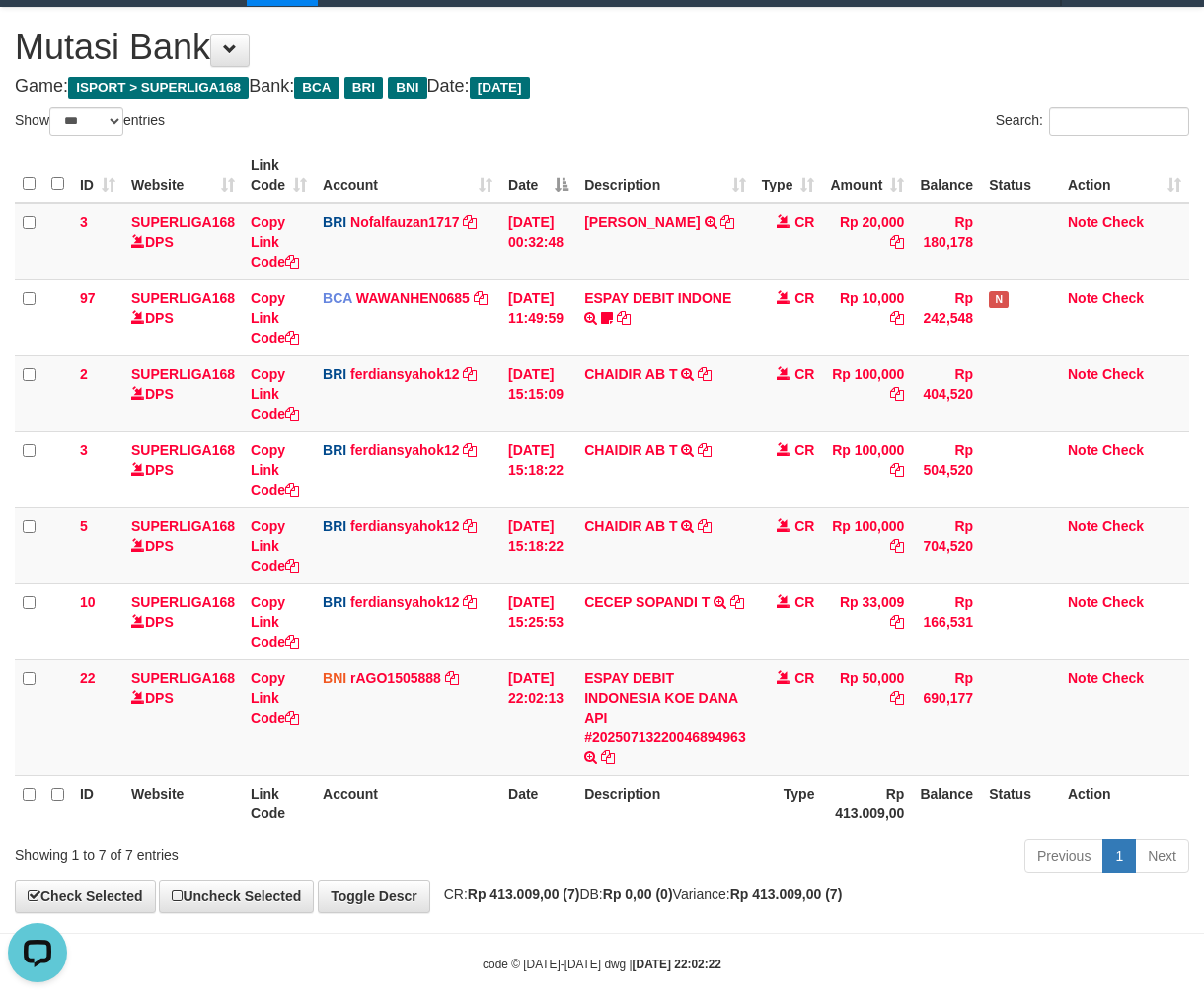 click on "Previous 1 Next" at bounding box center (853, 858) 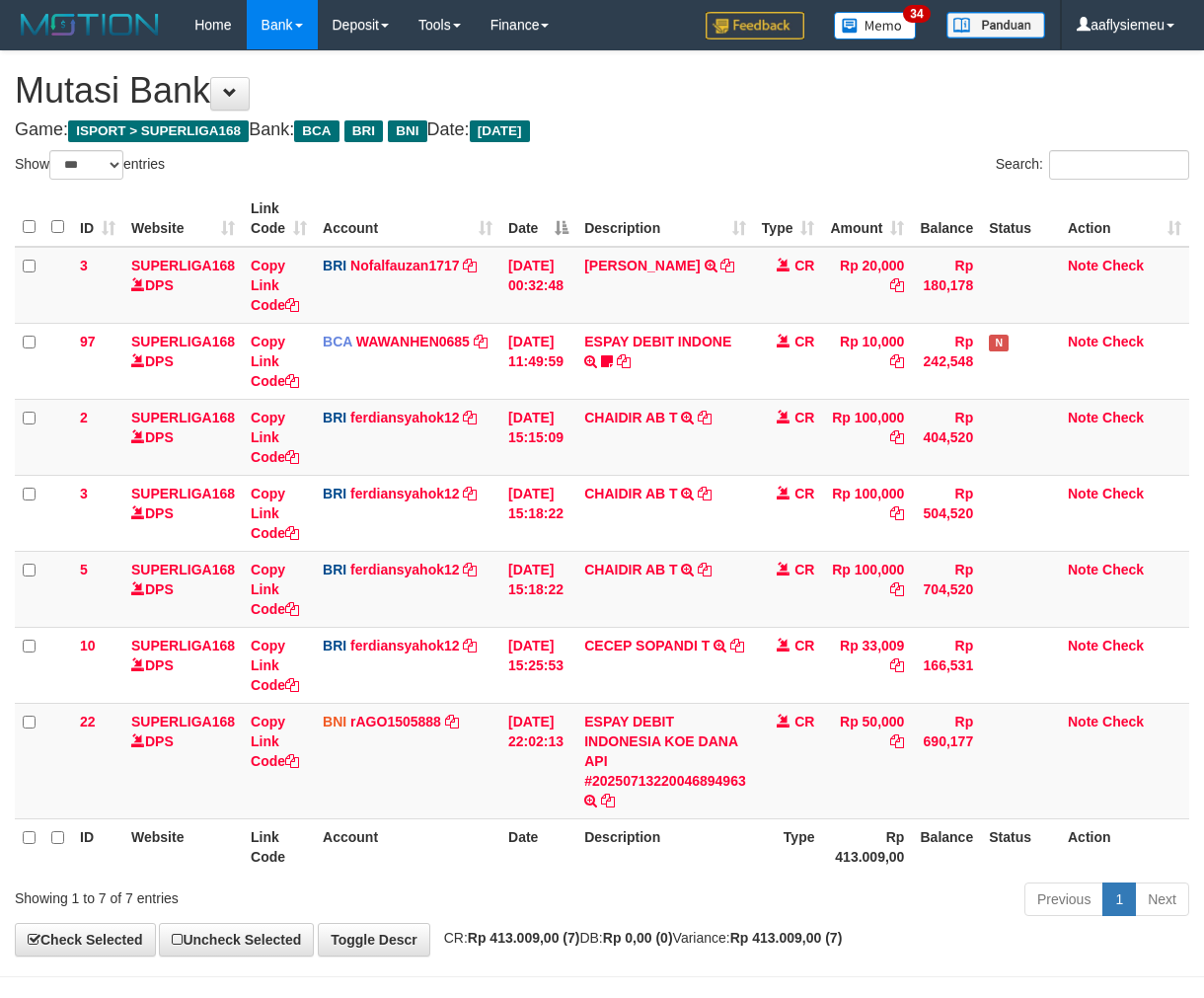 select on "***" 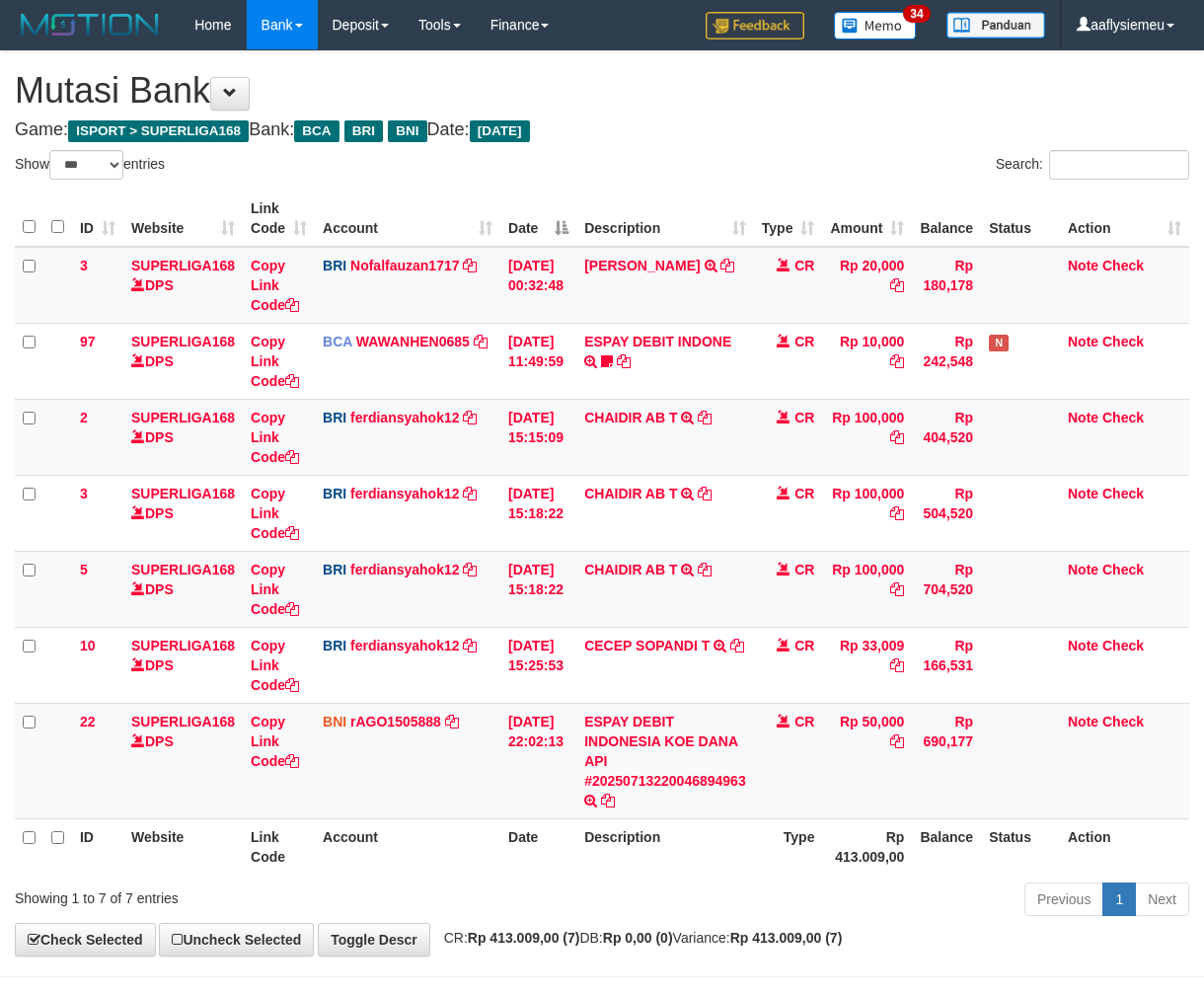 scroll, scrollTop: 43, scrollLeft: 0, axis: vertical 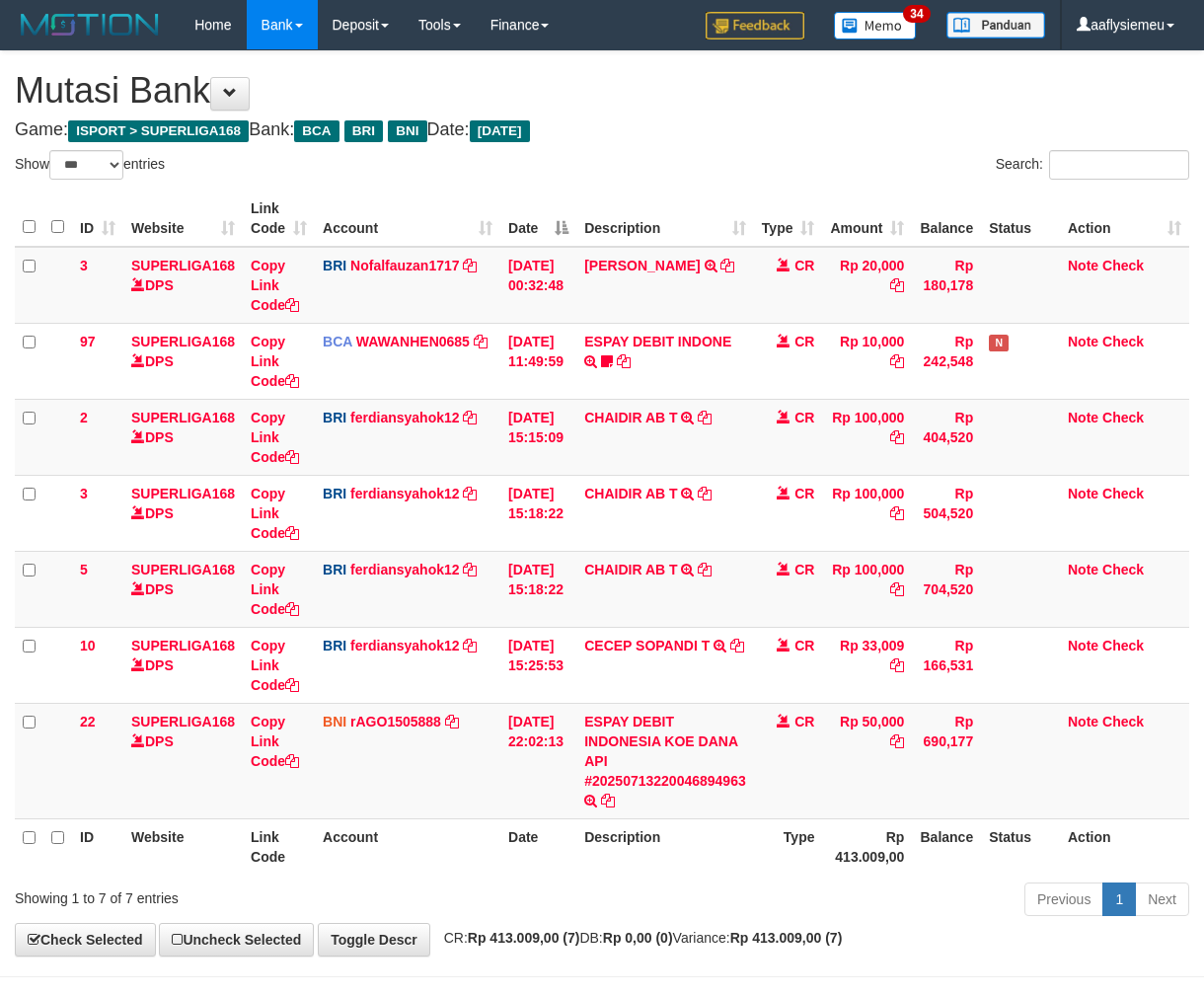 select on "***" 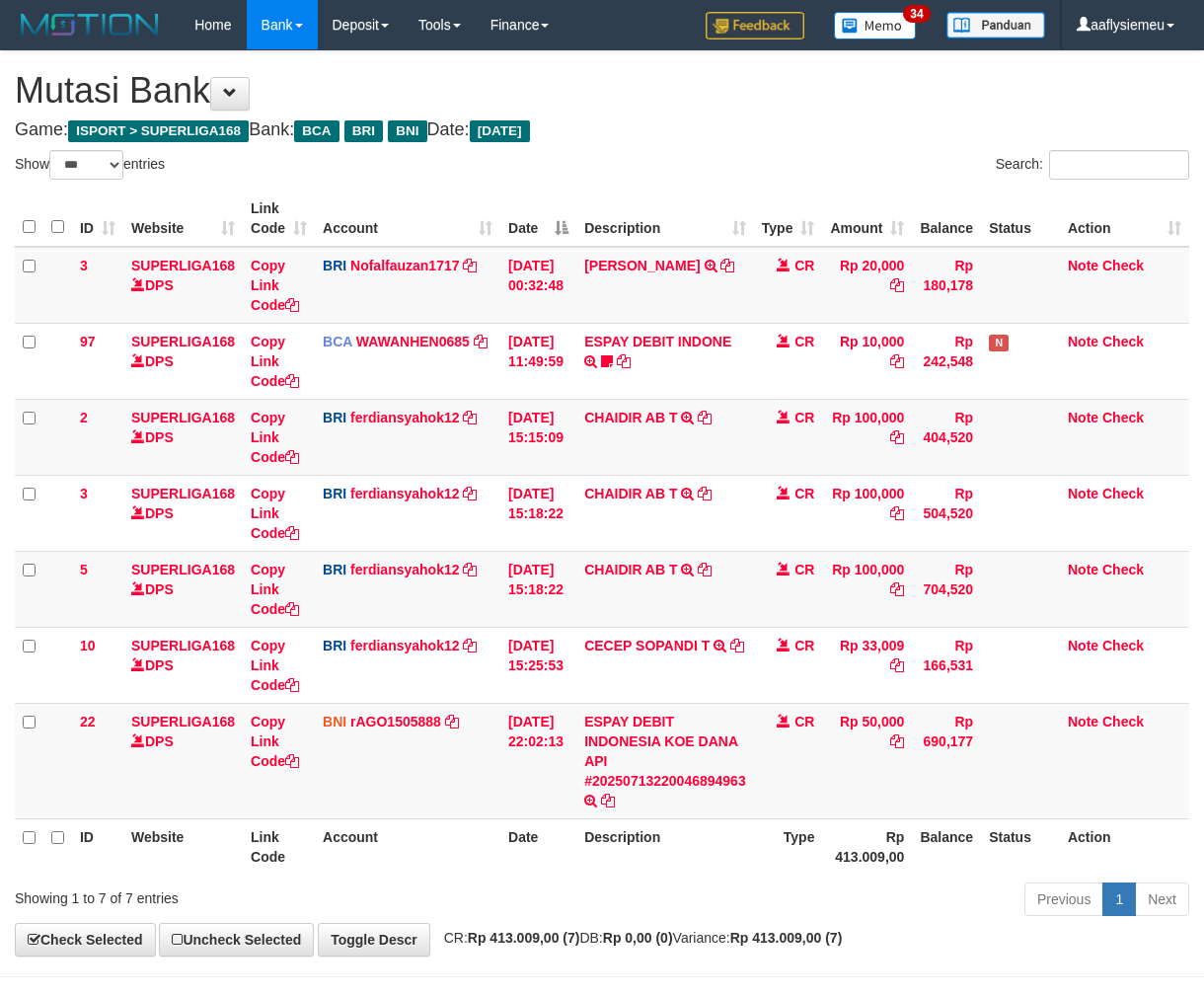 scroll, scrollTop: 43, scrollLeft: 0, axis: vertical 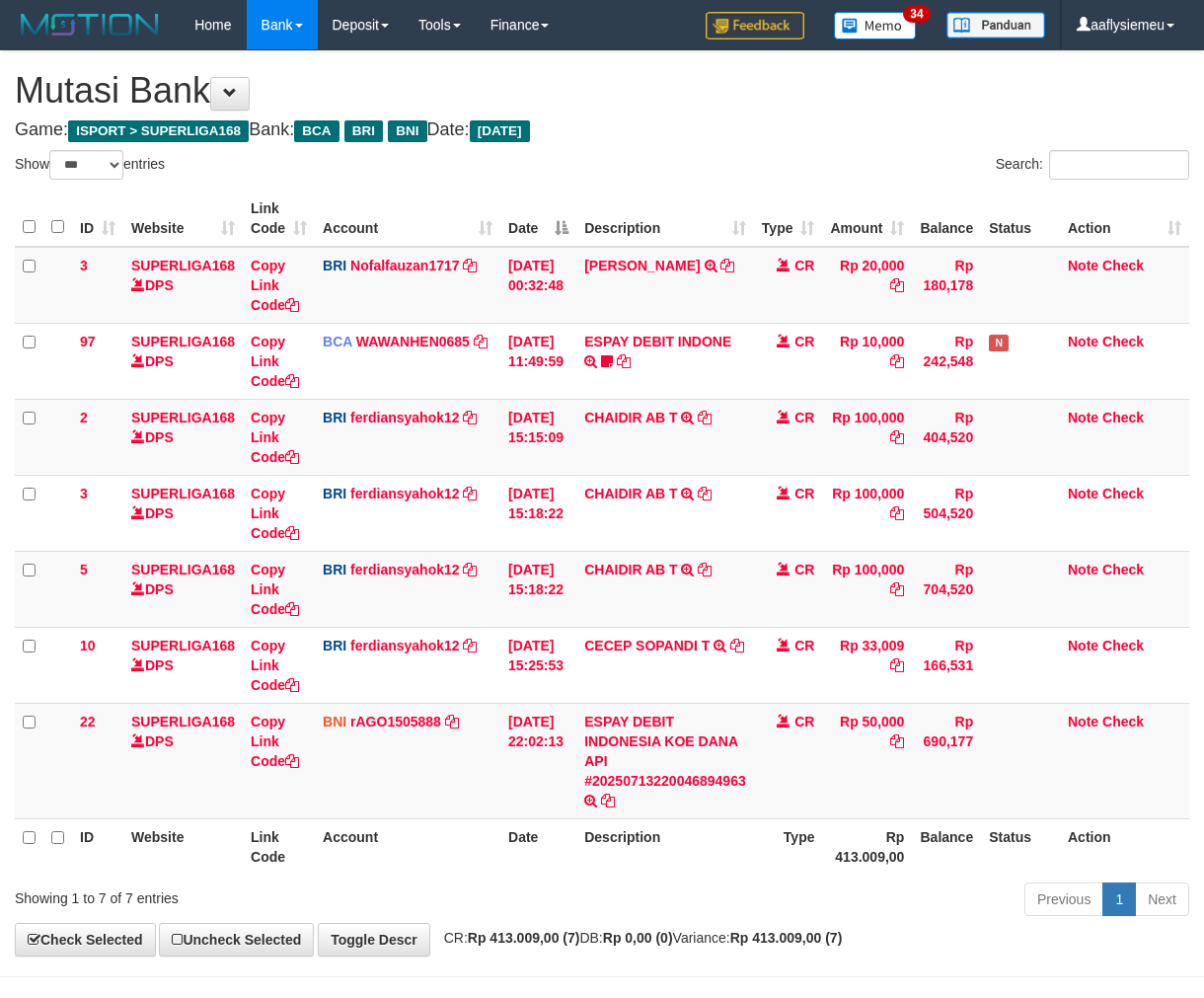 select on "***" 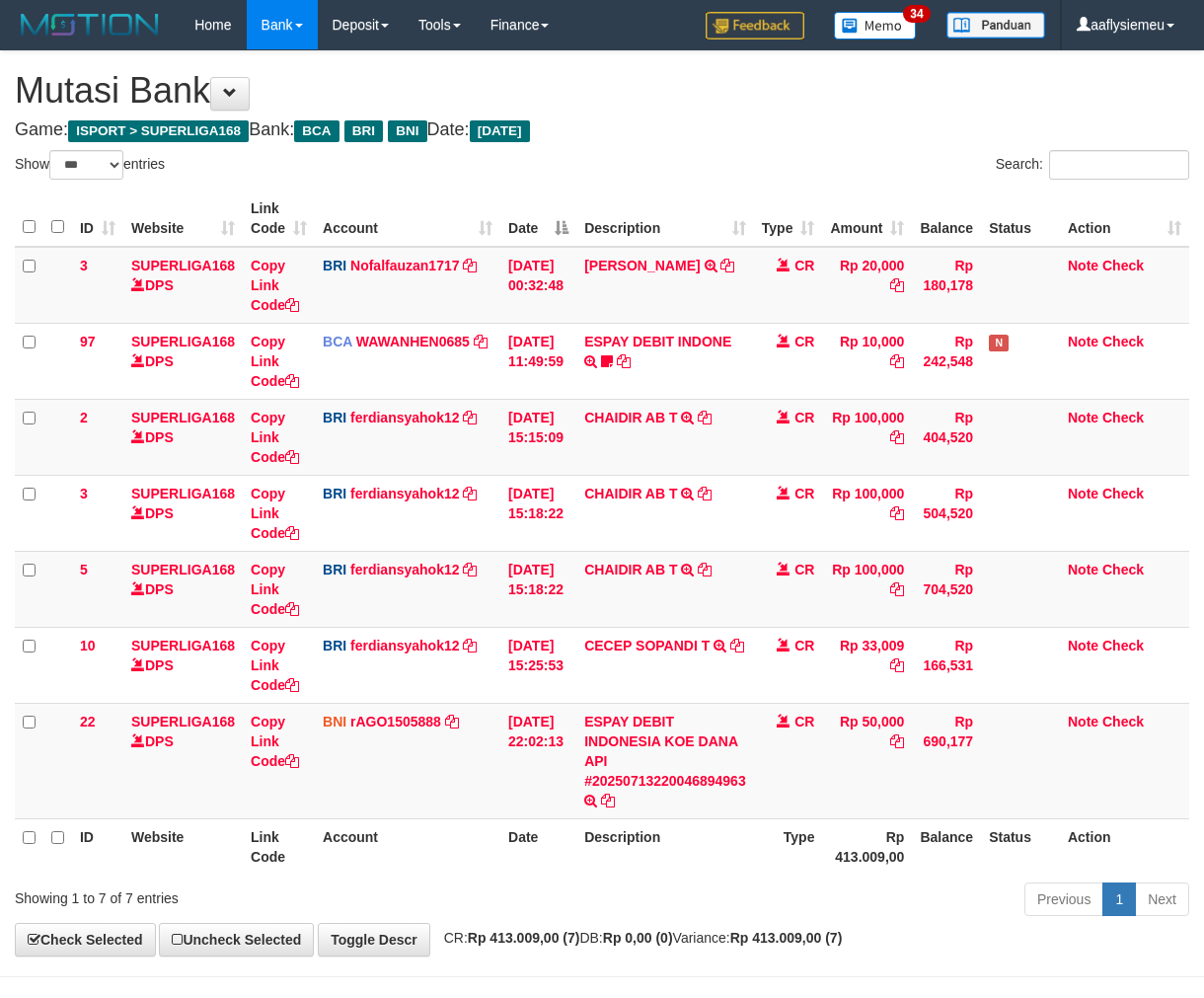 scroll, scrollTop: 43, scrollLeft: 0, axis: vertical 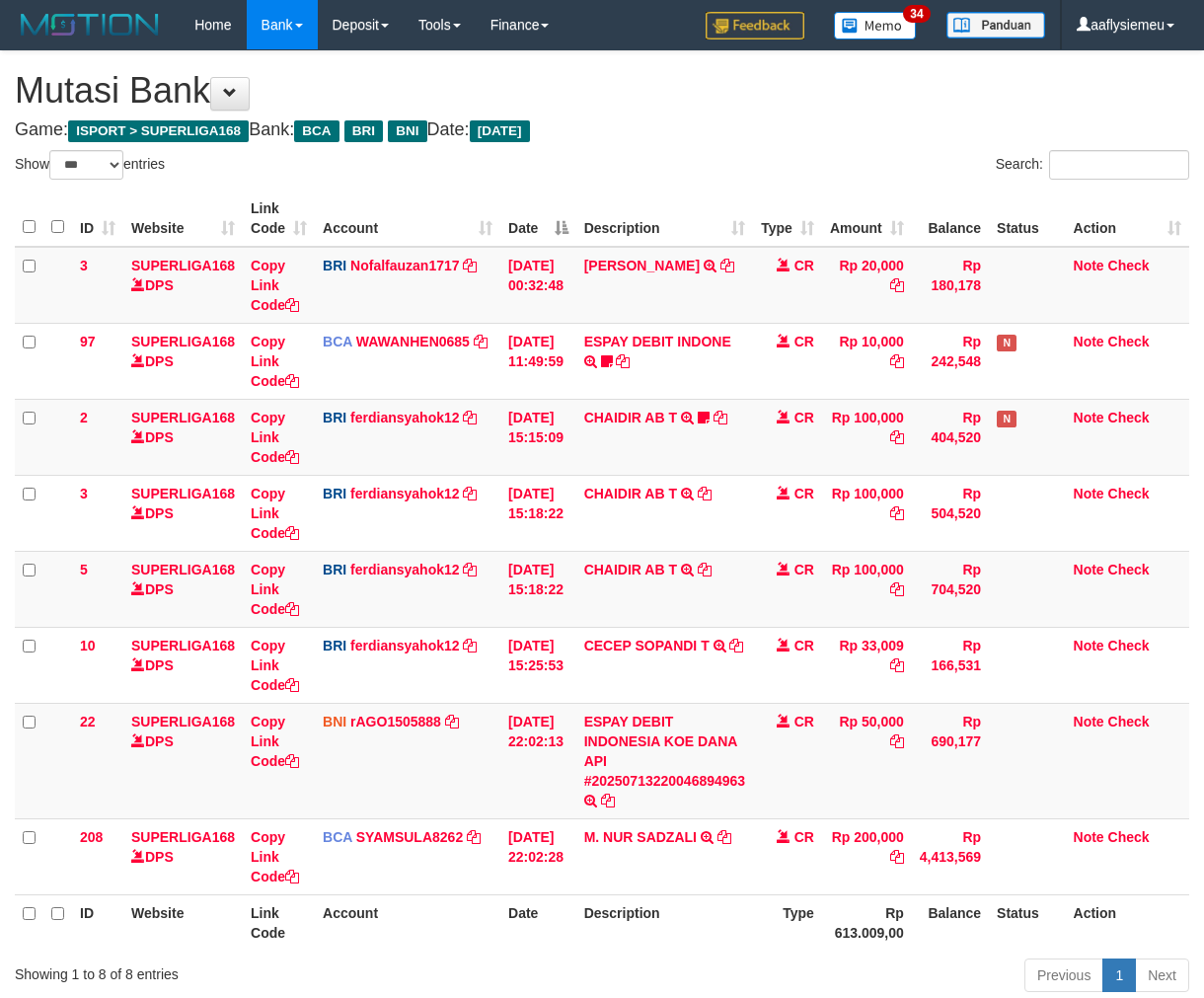 select on "***" 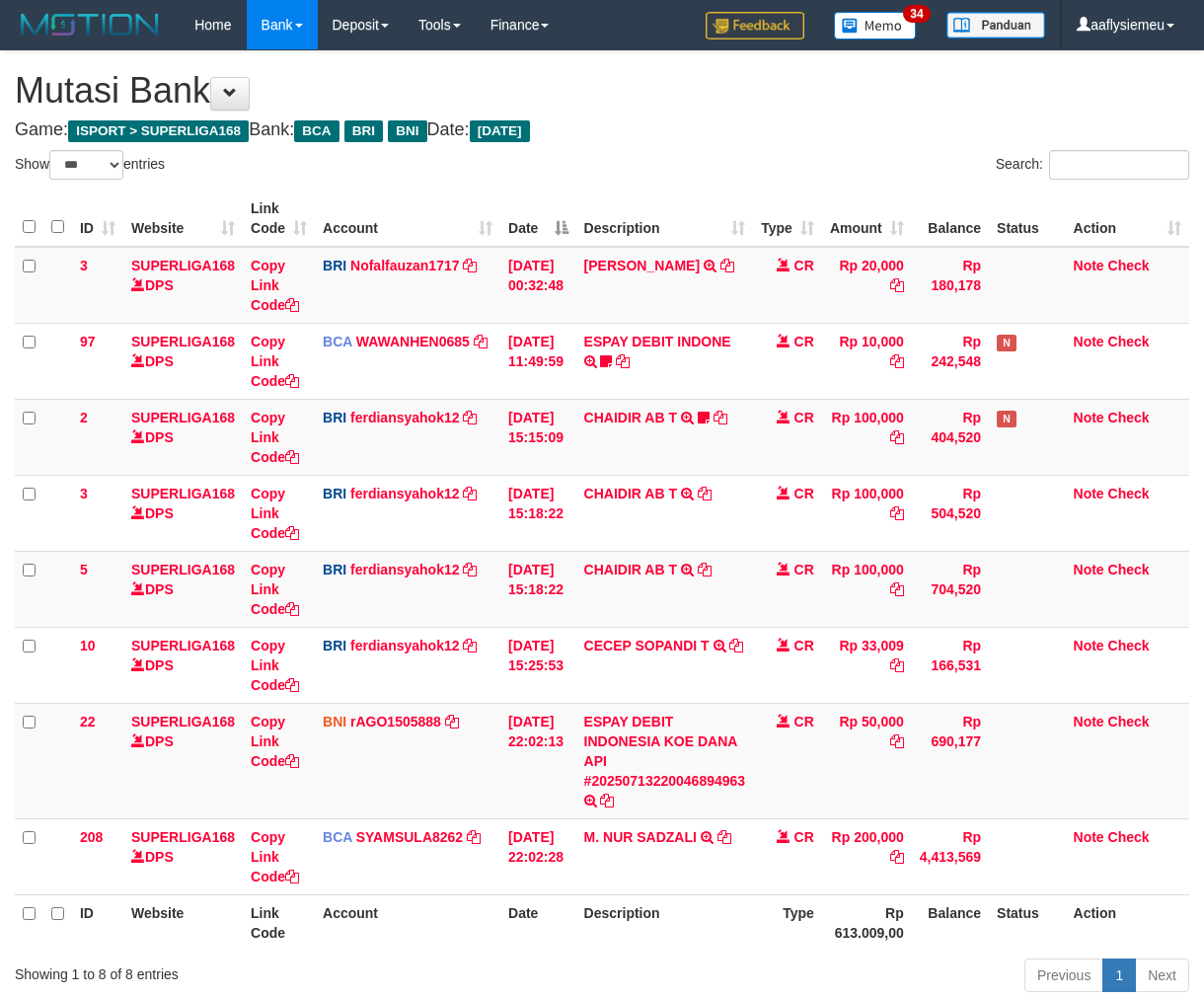 scroll, scrollTop: 43, scrollLeft: 0, axis: vertical 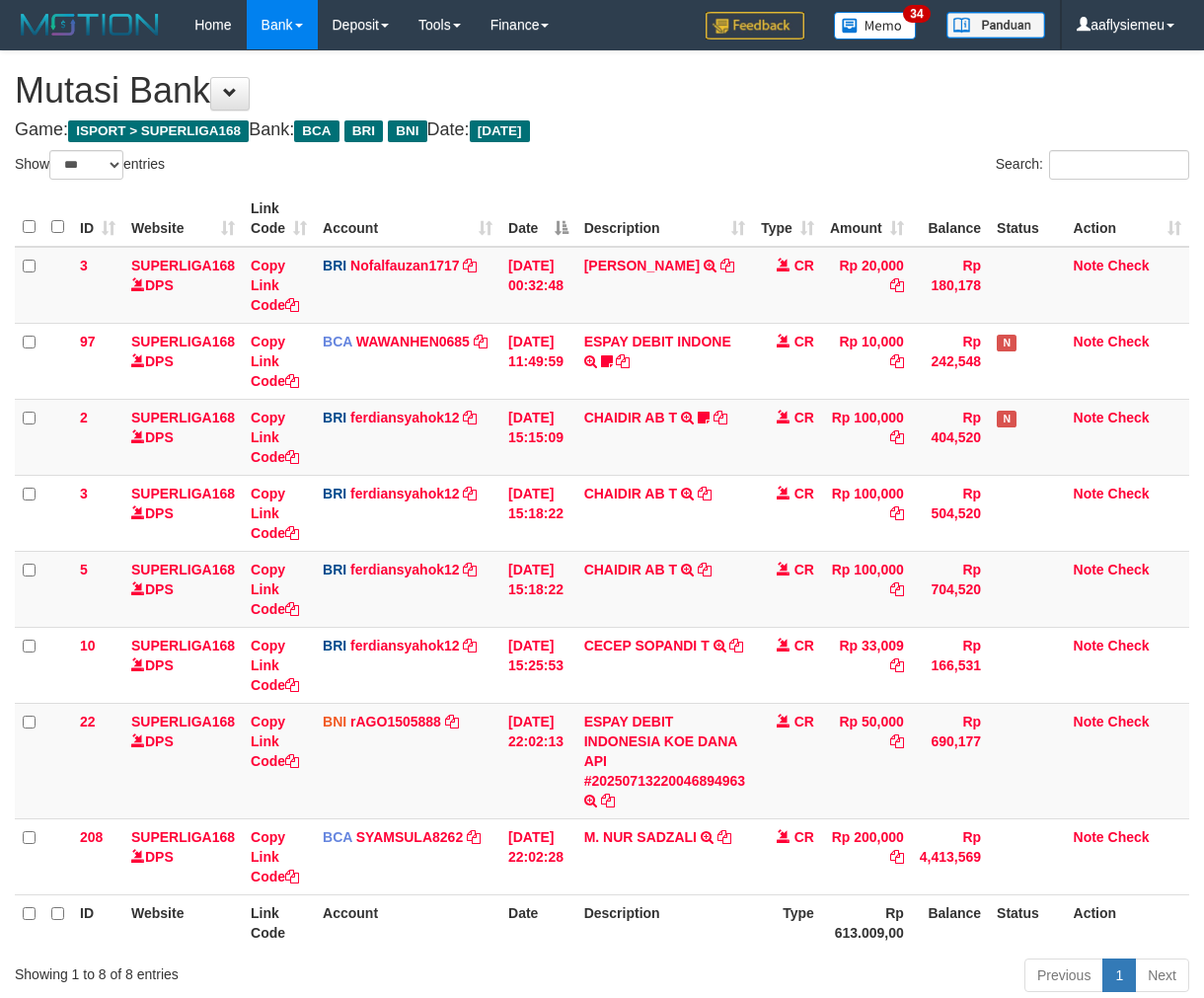 select on "***" 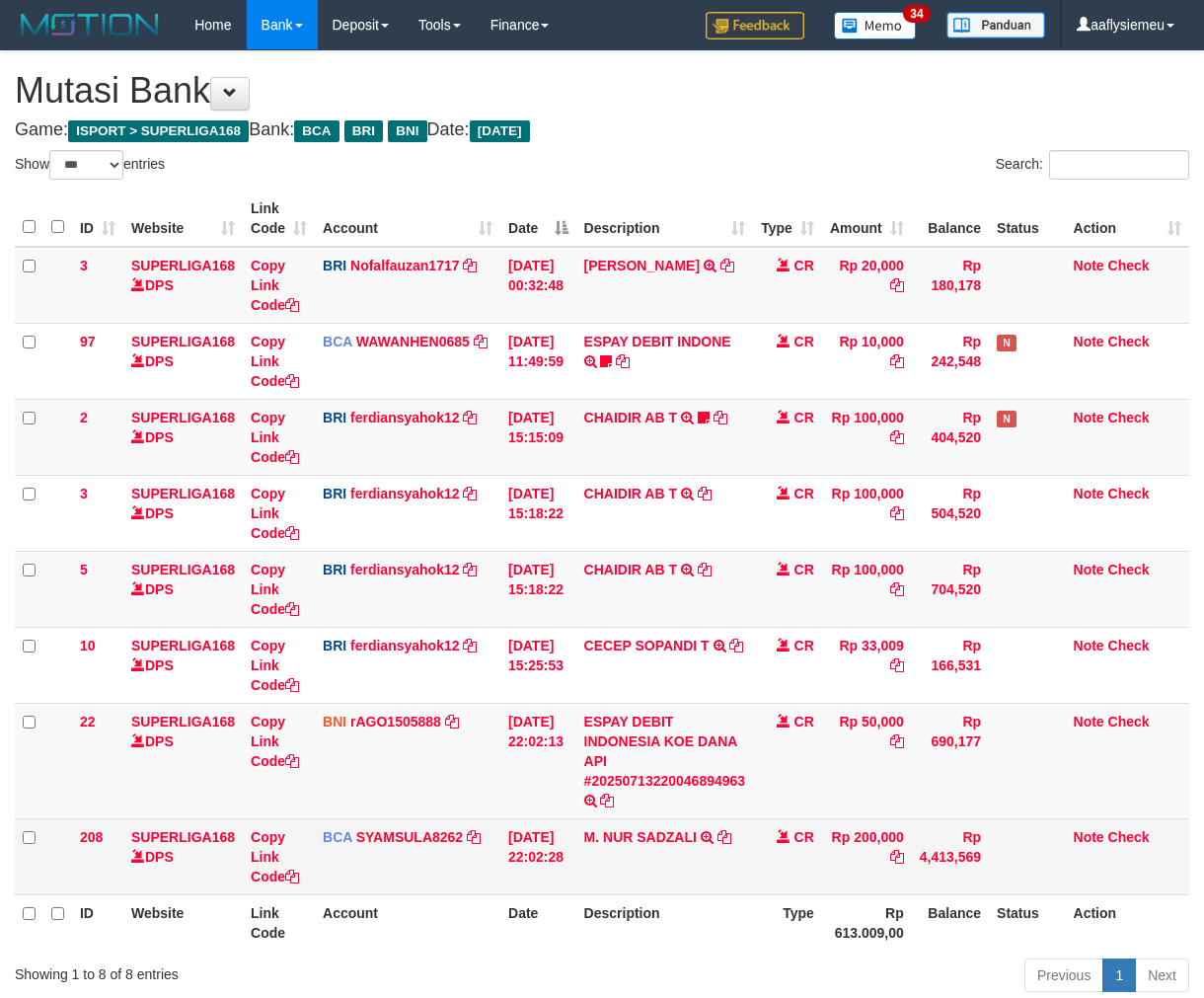 scroll, scrollTop: 43, scrollLeft: 0, axis: vertical 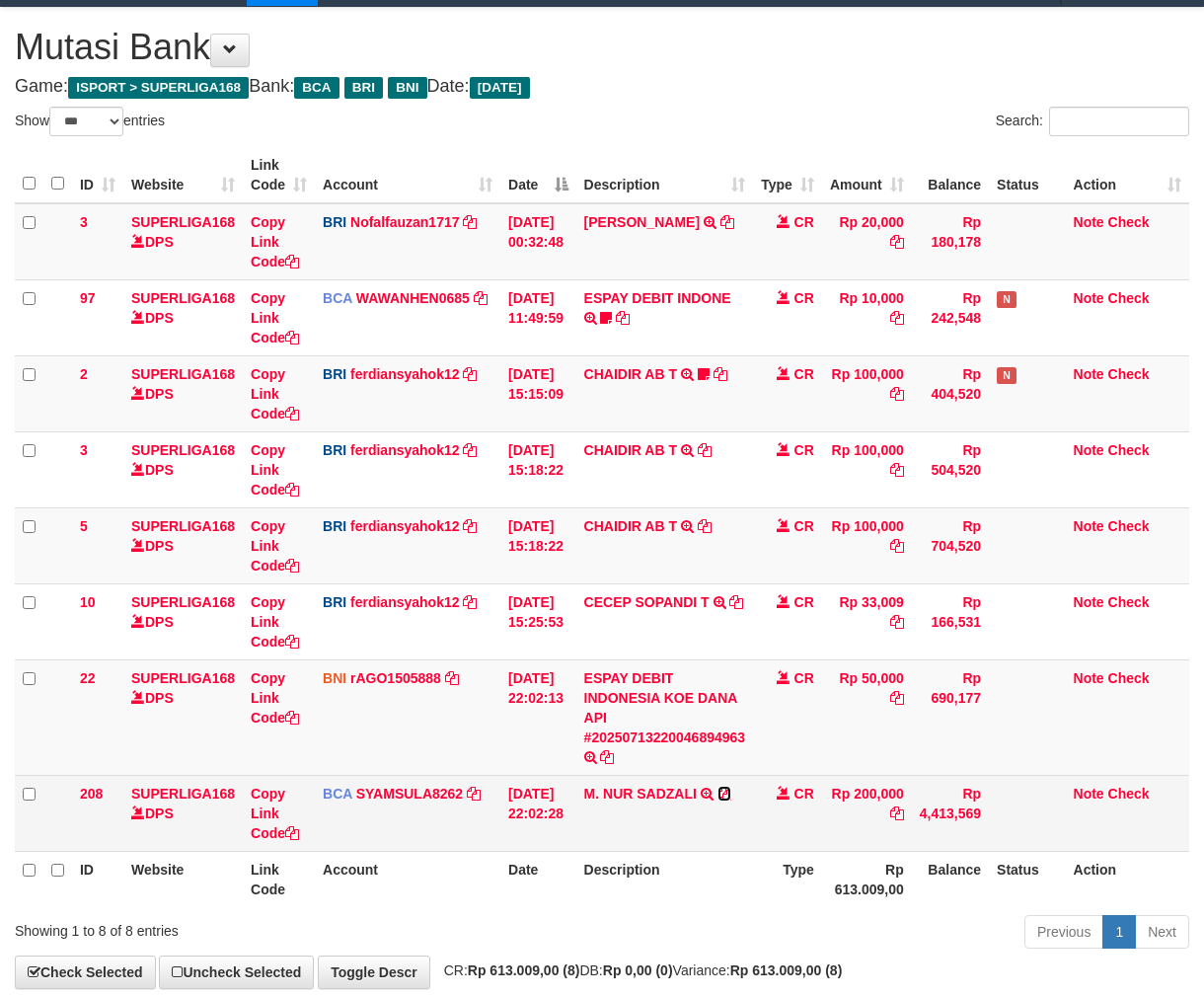drag, startPoint x: 731, startPoint y: 790, endPoint x: 1219, endPoint y: 693, distance: 497.54698 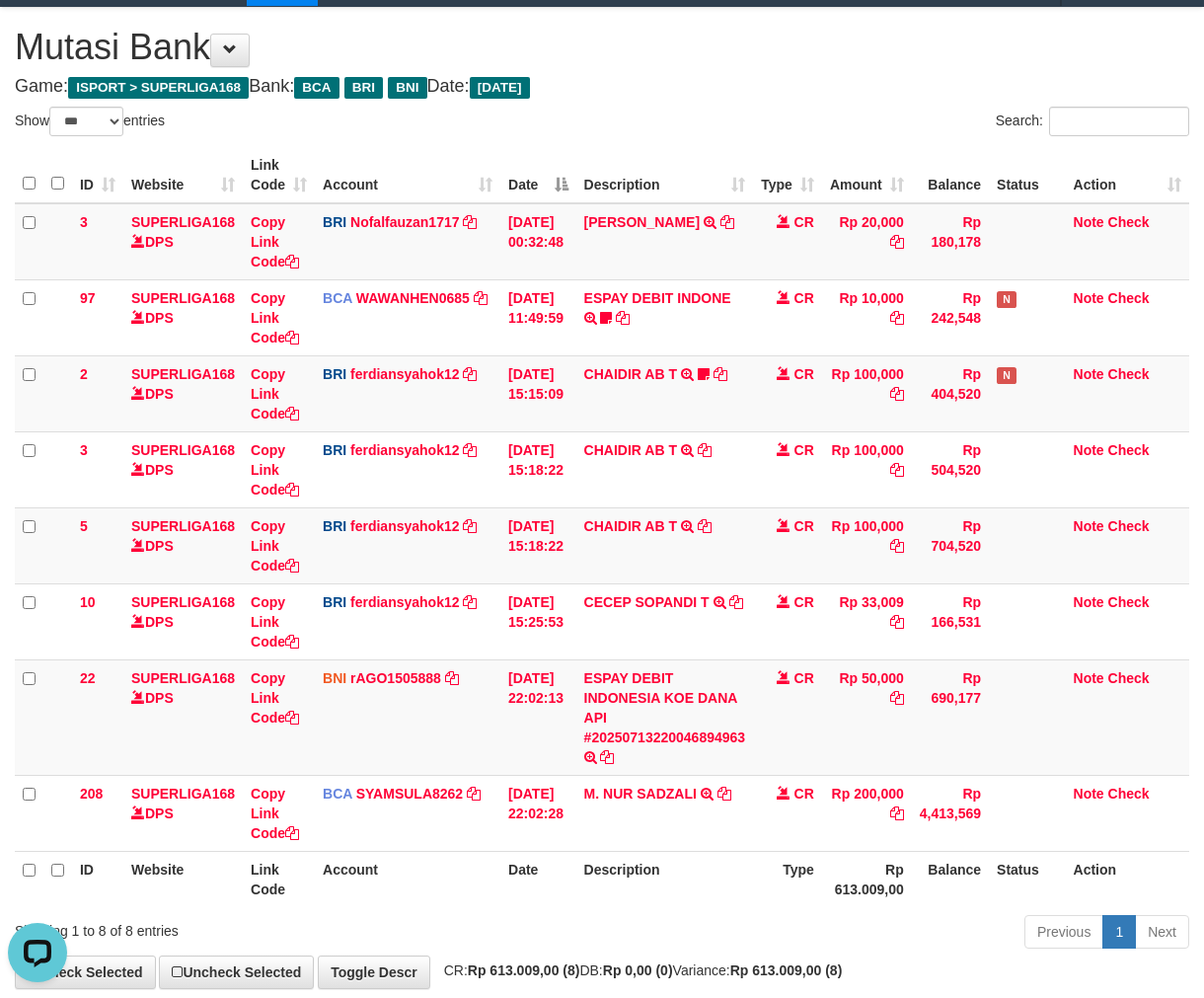 scroll, scrollTop: 0, scrollLeft: 0, axis: both 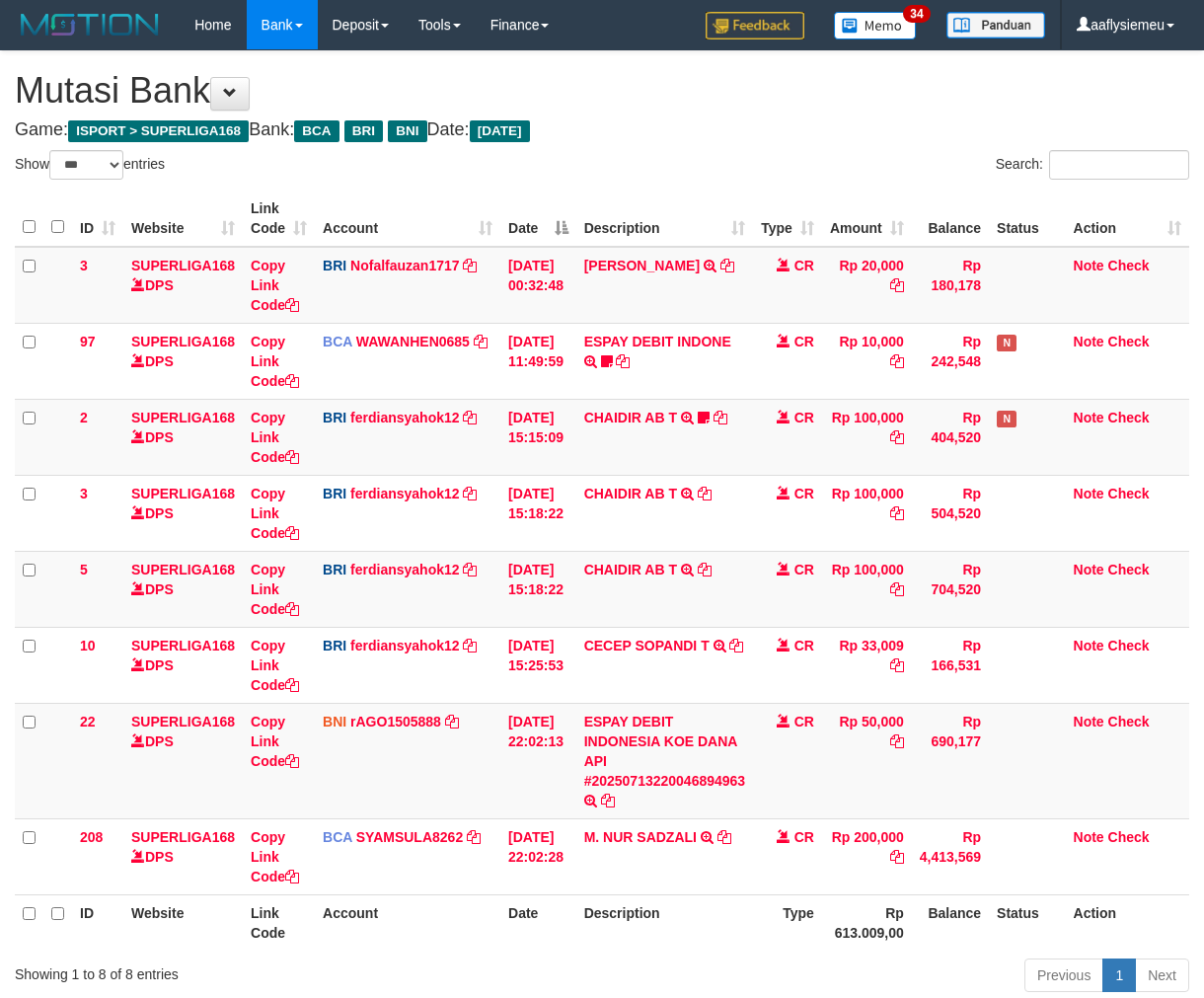 select on "***" 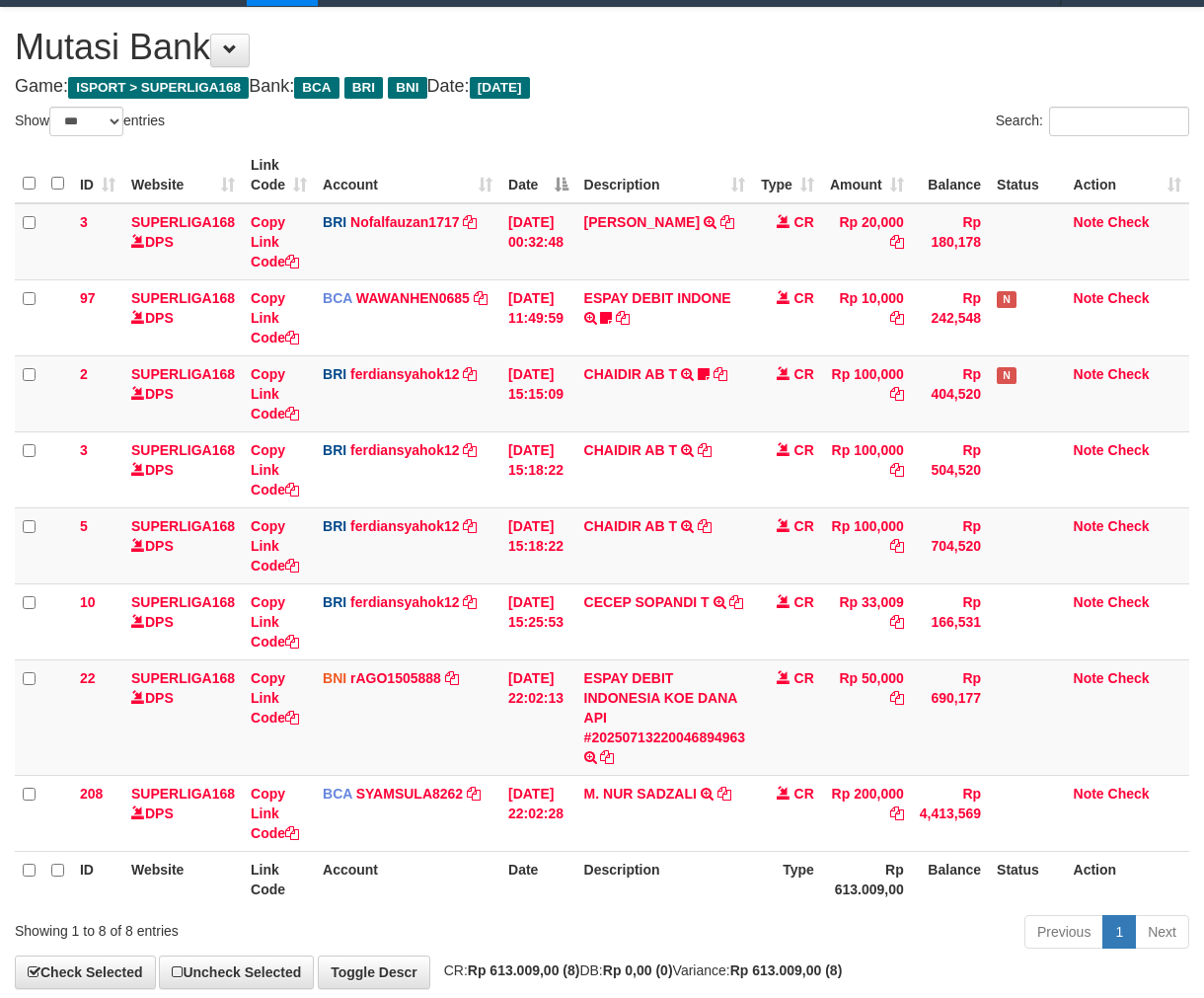 click on "M. NUR SADZALI         TRSF E-BANKING CR 1307/FTSCY/WS95031
200000.00M. NUR SADZALI" at bounding box center [665, 812] 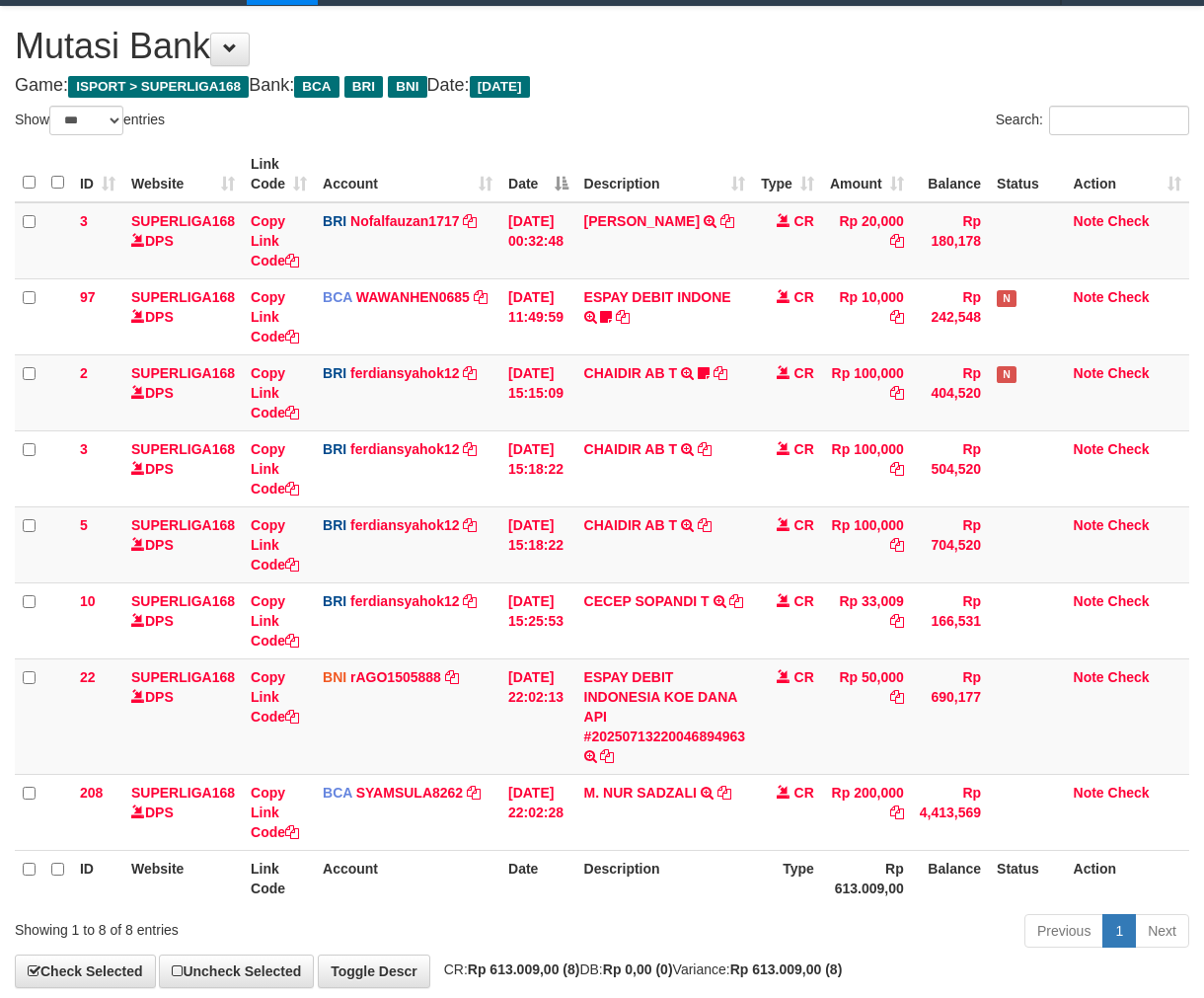 scroll, scrollTop: 99, scrollLeft: 0, axis: vertical 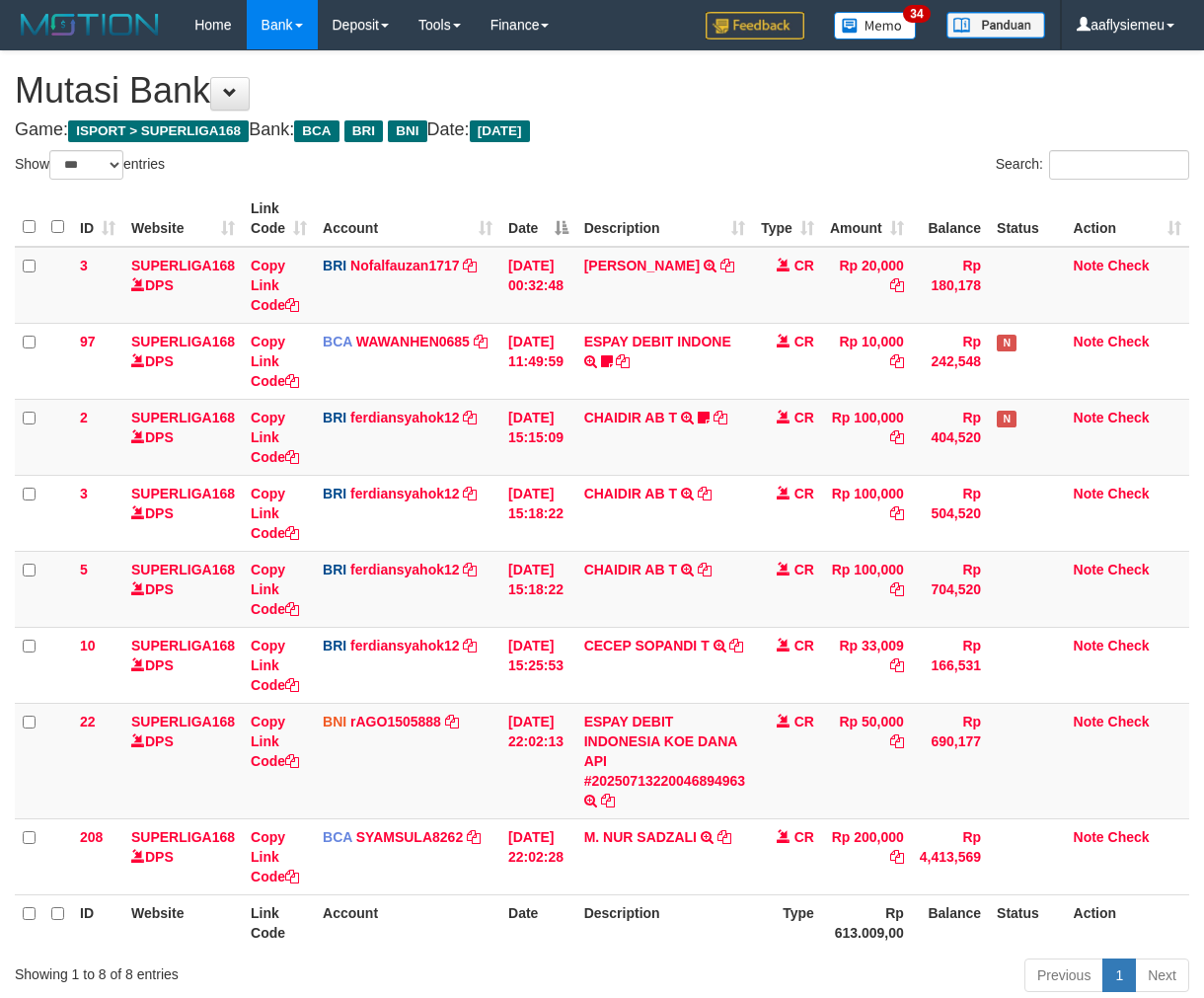 select on "***" 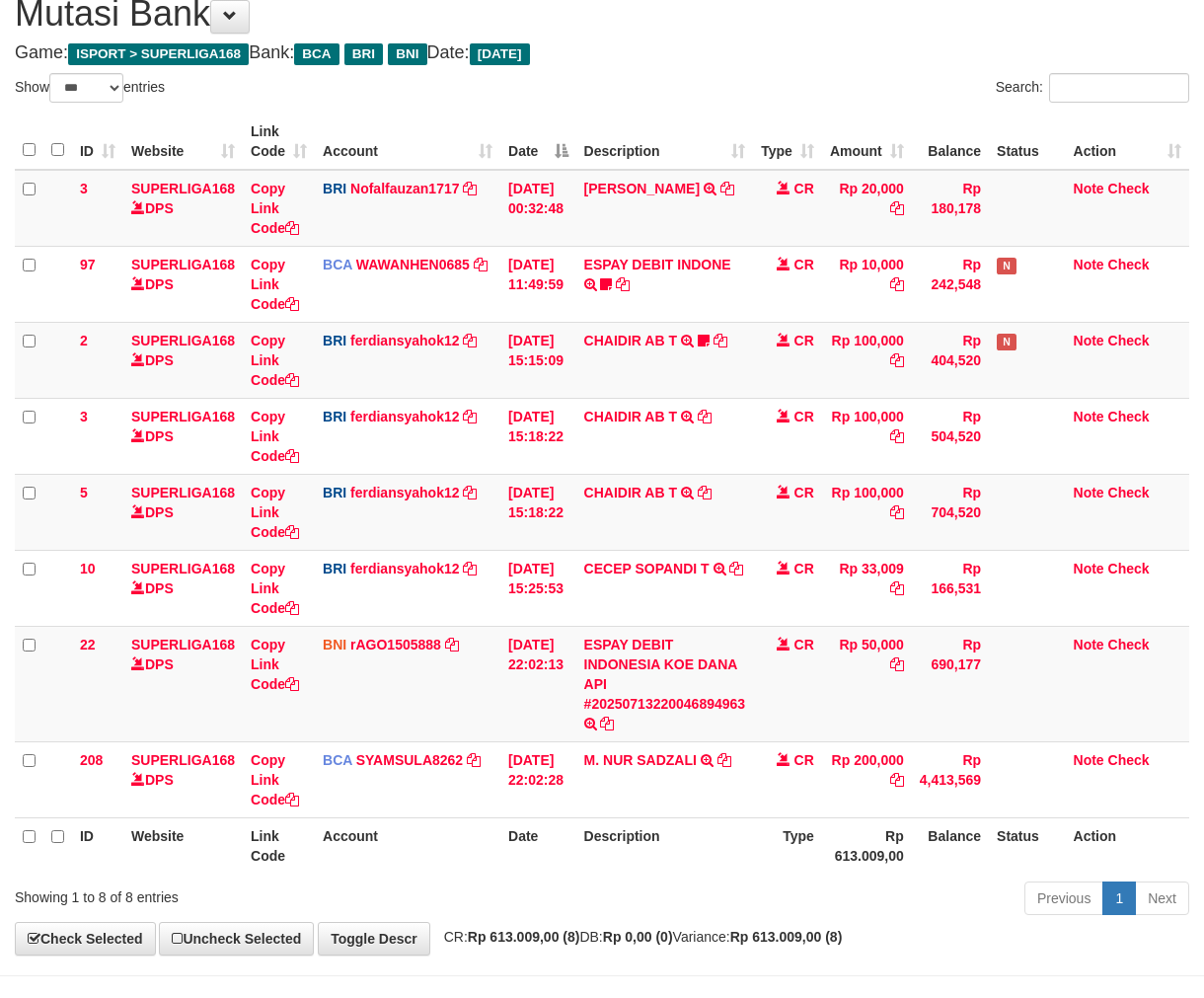click on "Type" at bounding box center [788, 845] 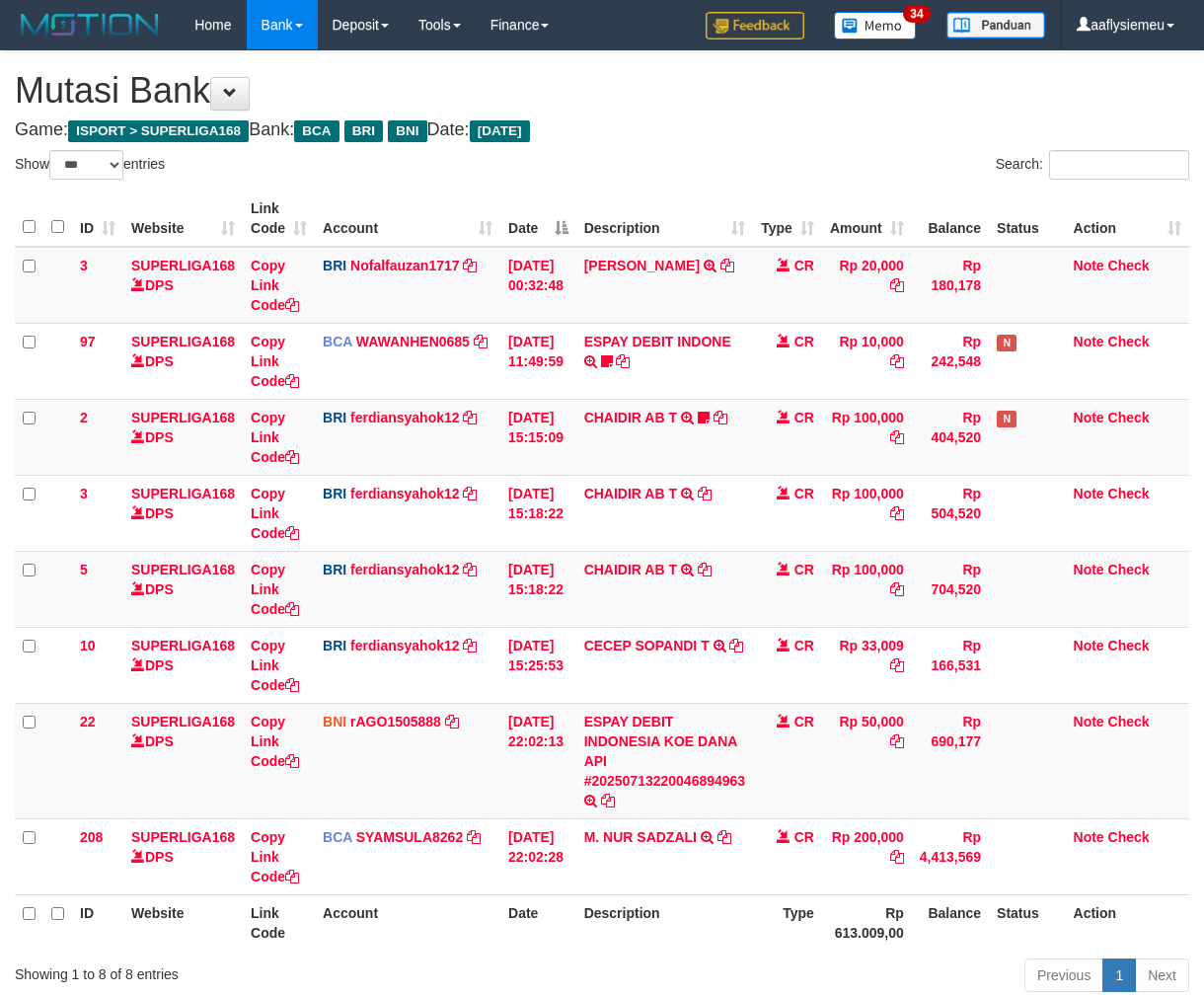 select on "***" 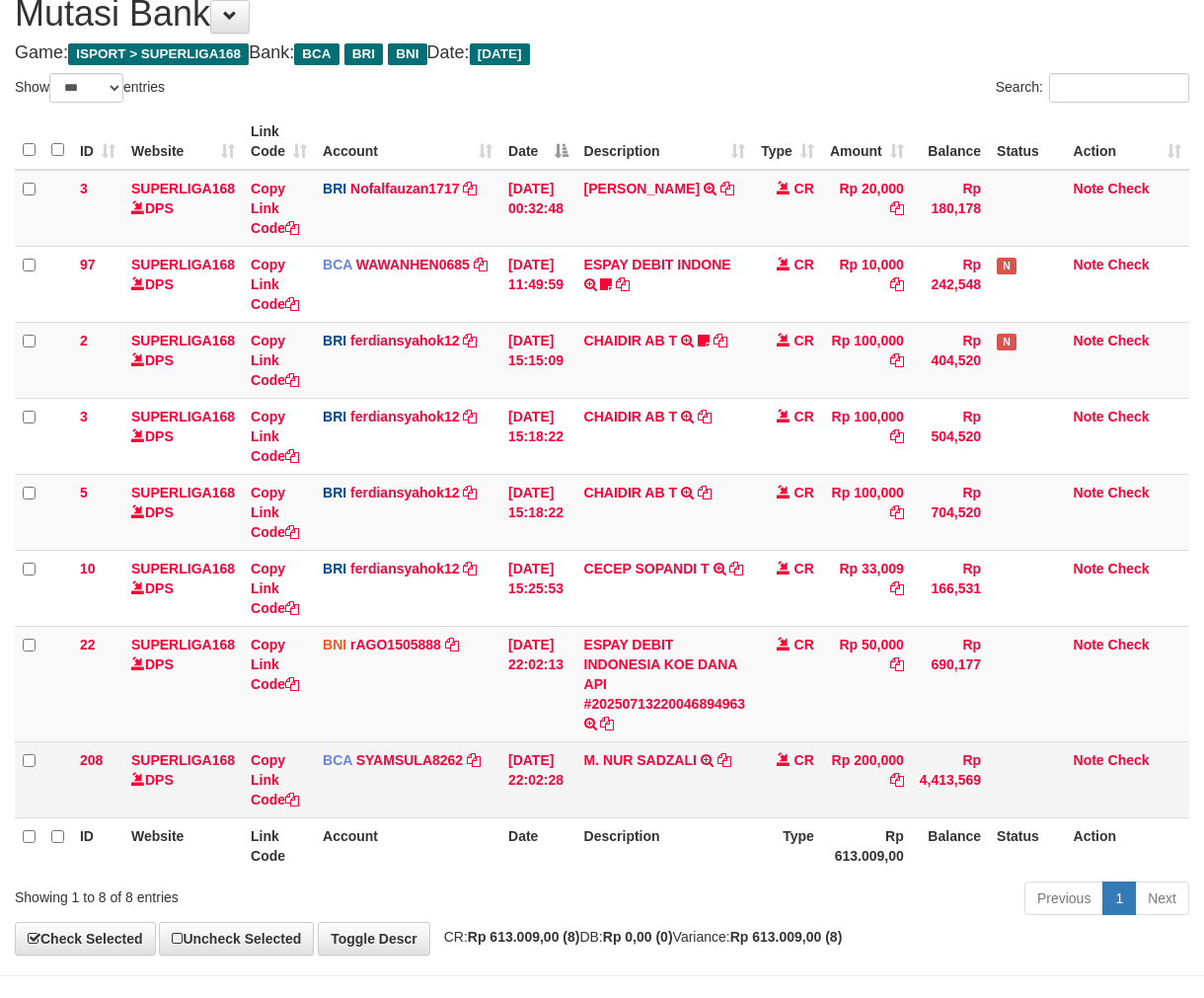 scroll, scrollTop: 144, scrollLeft: 0, axis: vertical 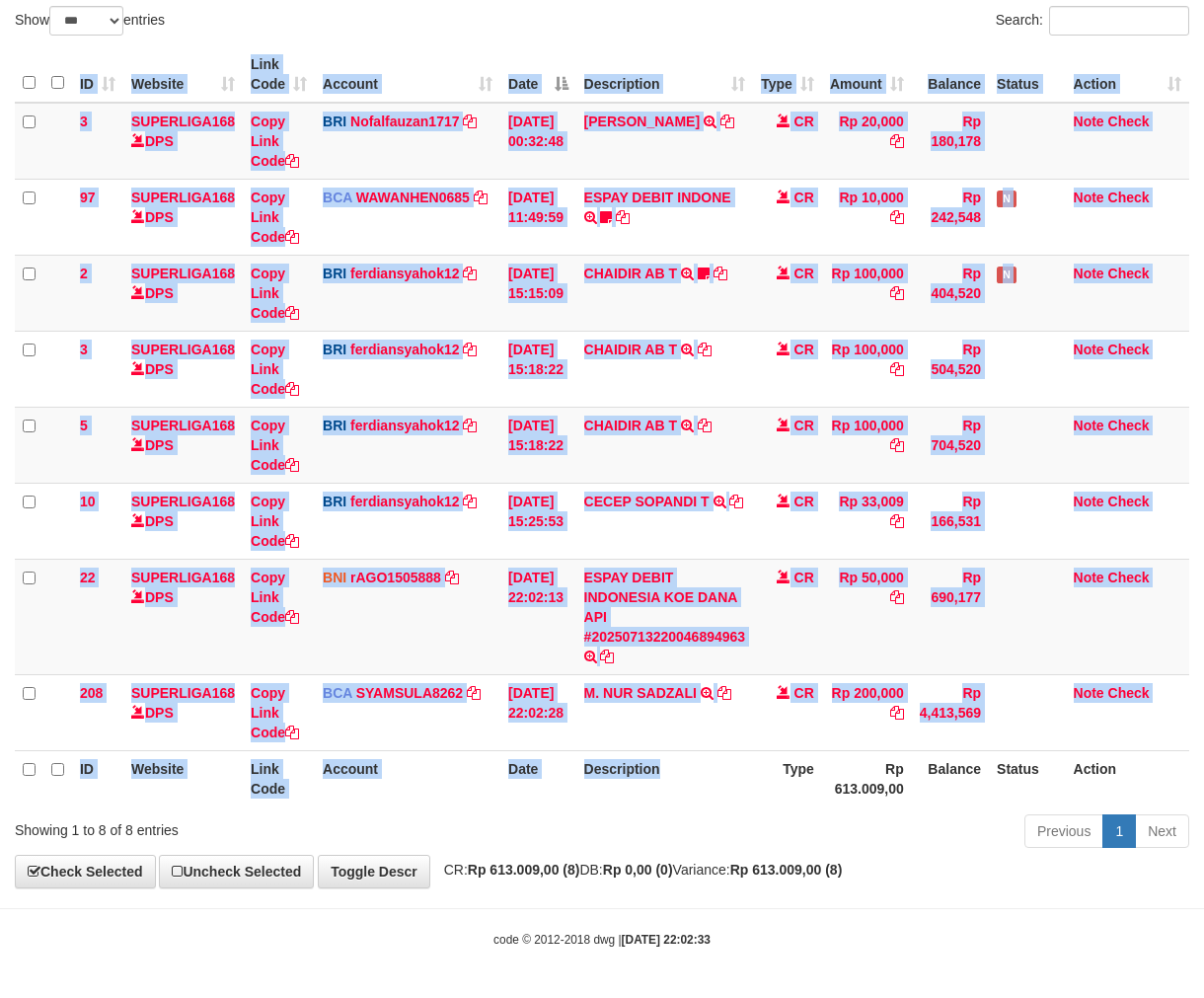 click on "ID Website Link Code Account Date Description Type Amount Balance Status Action
3
SUPERLIGA168    DPS
Copy Link Code
BRI
Nofalfauzan1717
DPS
[PERSON_NAME] ZANURIAH
mutasi_20250713_2213 | 3
mutasi_20250713_2213 | 3
[DATE] 00:32:48
[PERSON_NAME]         TRANSFER NBMB [PERSON_NAME] TO [PERSON_NAME] ZANURIAH
CR
Rp 20,000
Rp 180,178
Note
Check
97
SUPERLIGA168    DPS
Copy Link Code
BCA
WAWANHEN0685
DPS" at bounding box center (602, 426) 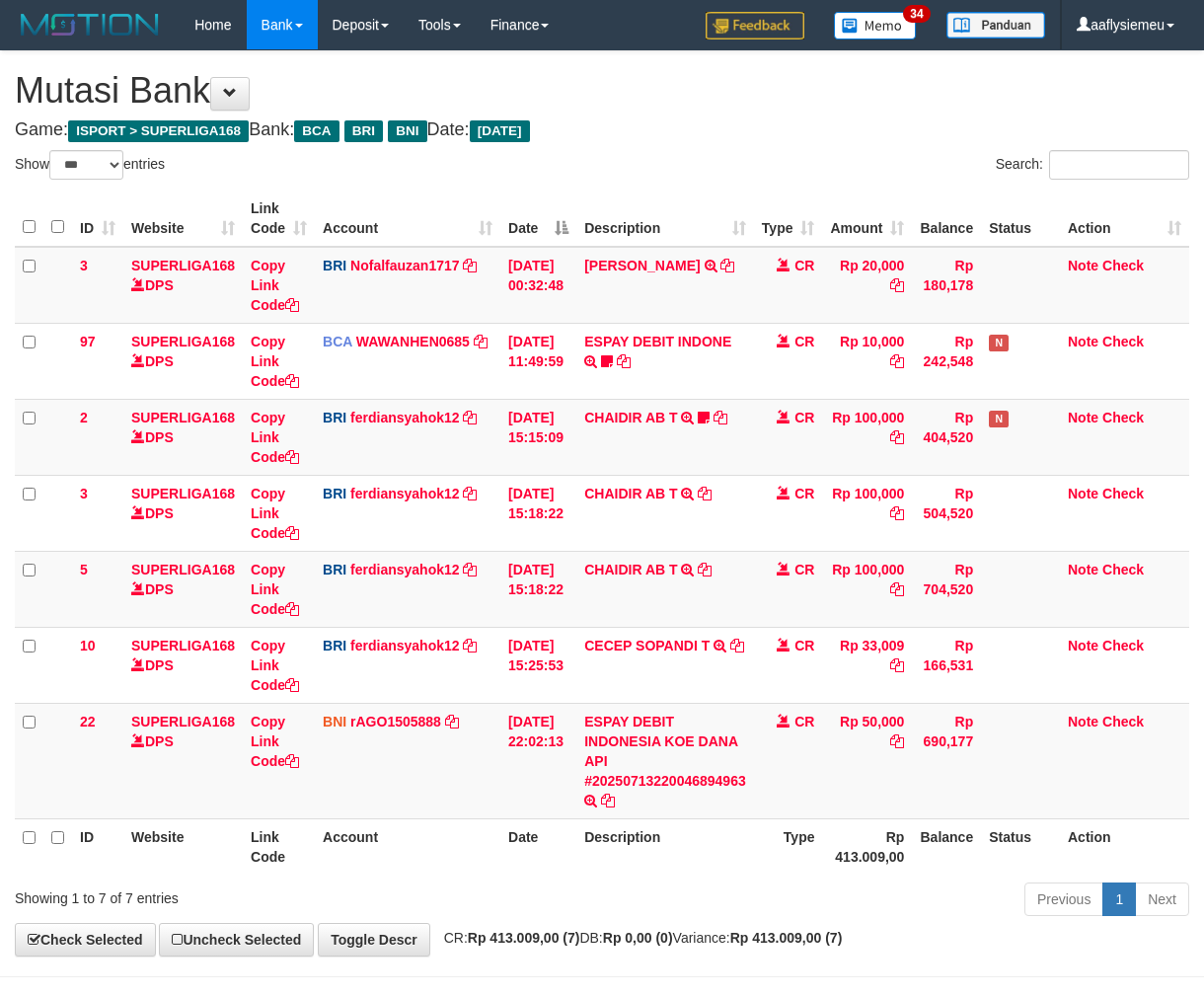 select on "***" 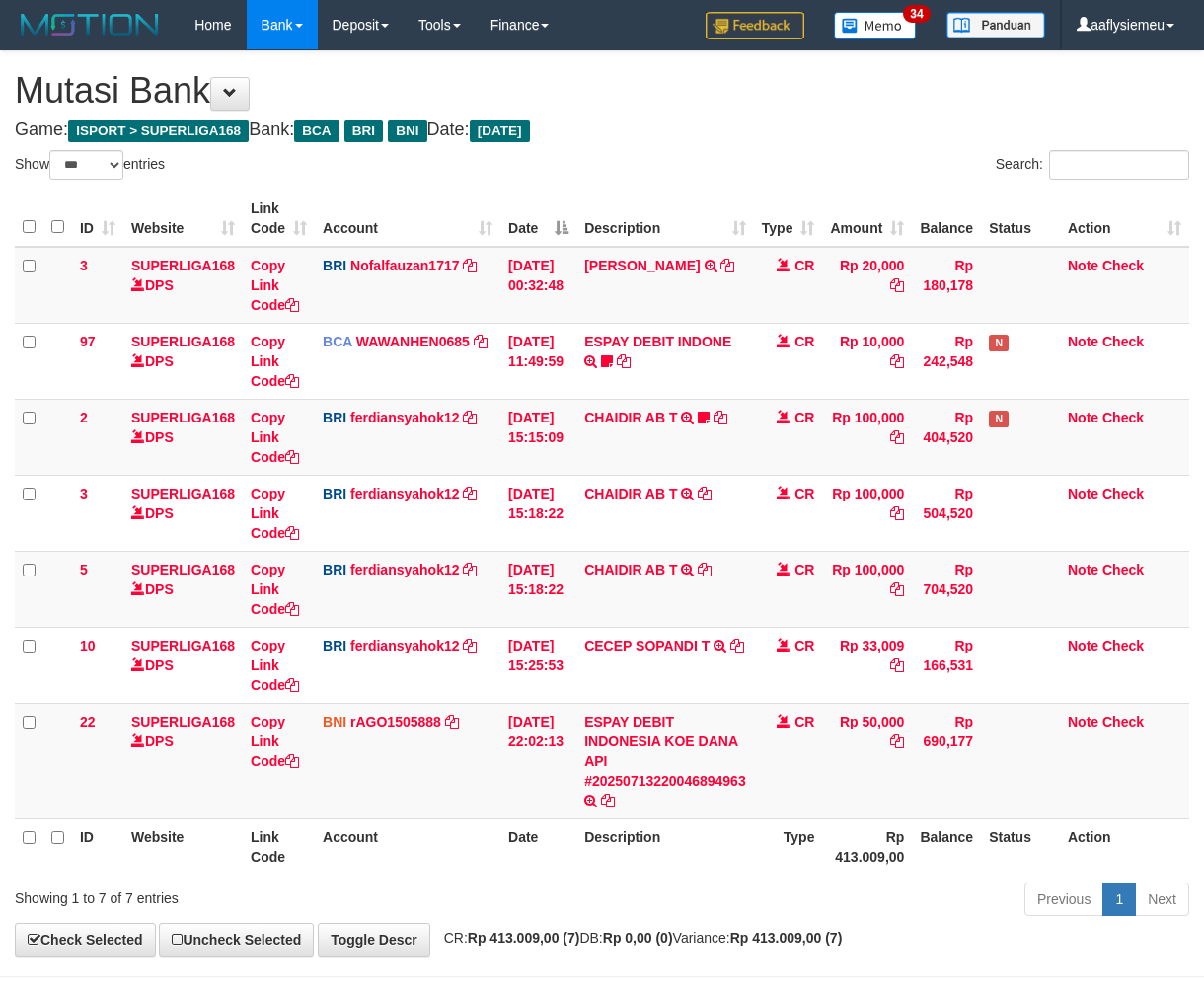 scroll, scrollTop: 69, scrollLeft: 0, axis: vertical 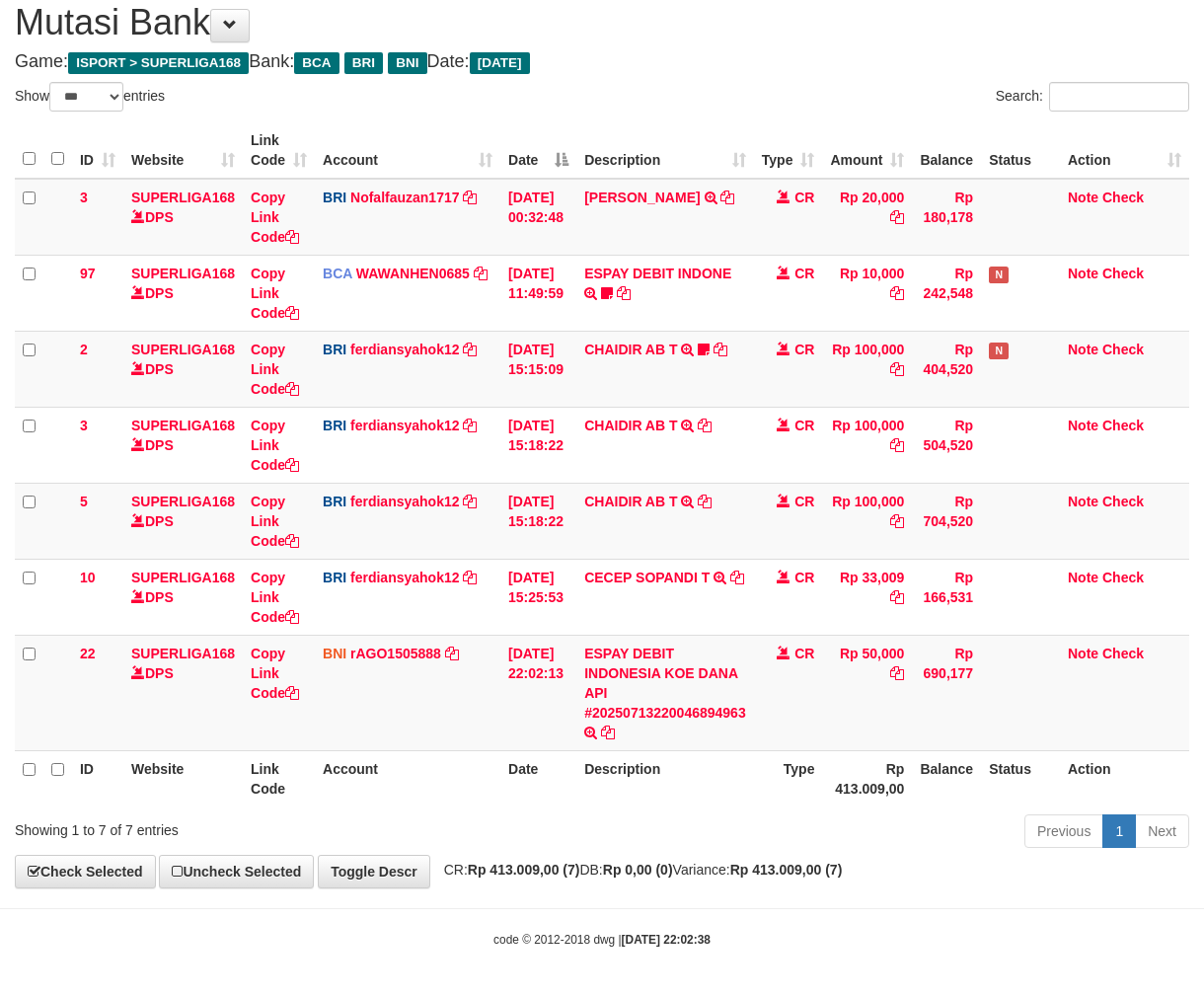 click on "Toggle navigation
Home
Bank
Account List
Load
By Website
Group
[ISPORT]													SUPERLIGA168
By Load Group (DPS)
34" at bounding box center (602, 465) 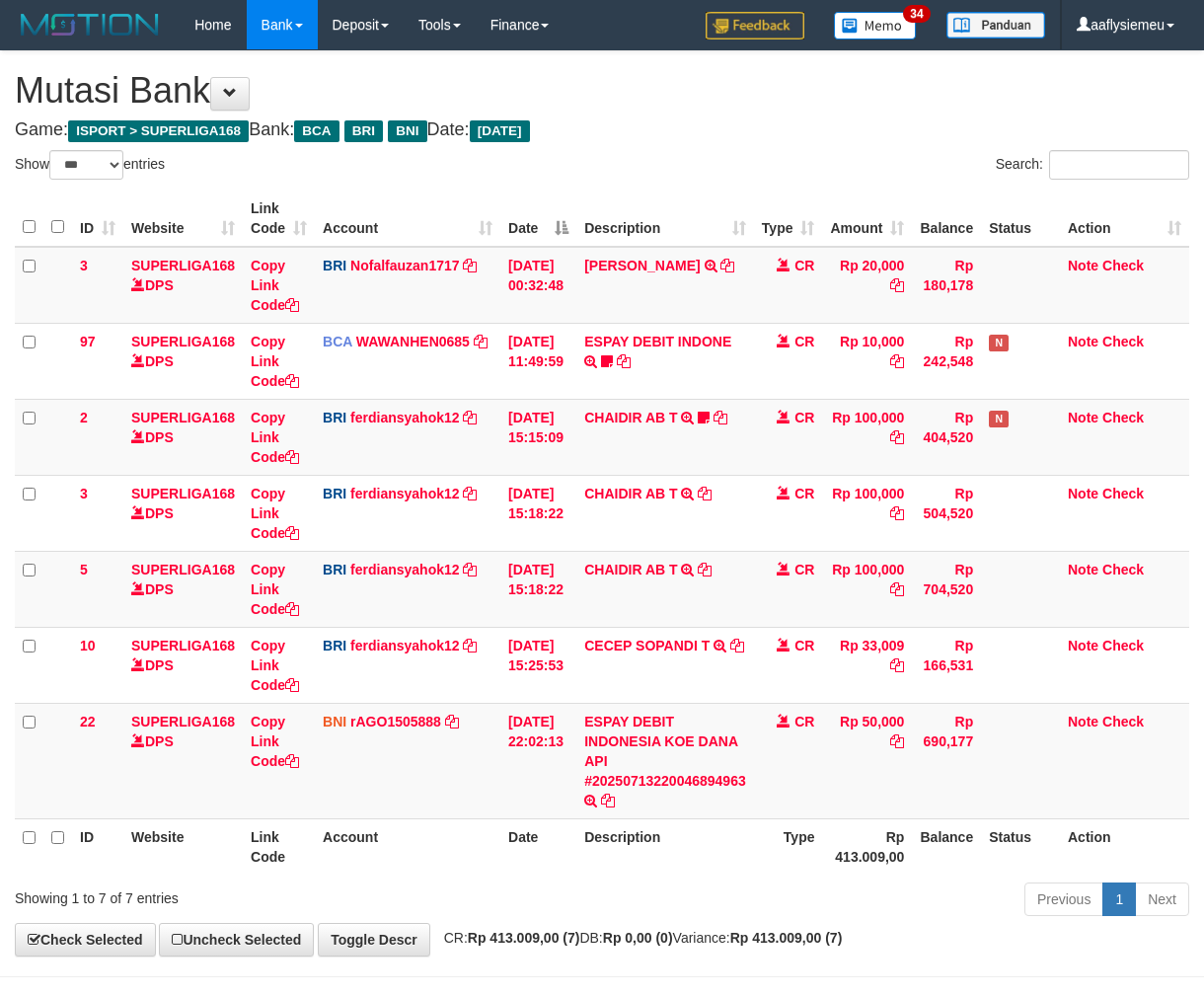 select on "***" 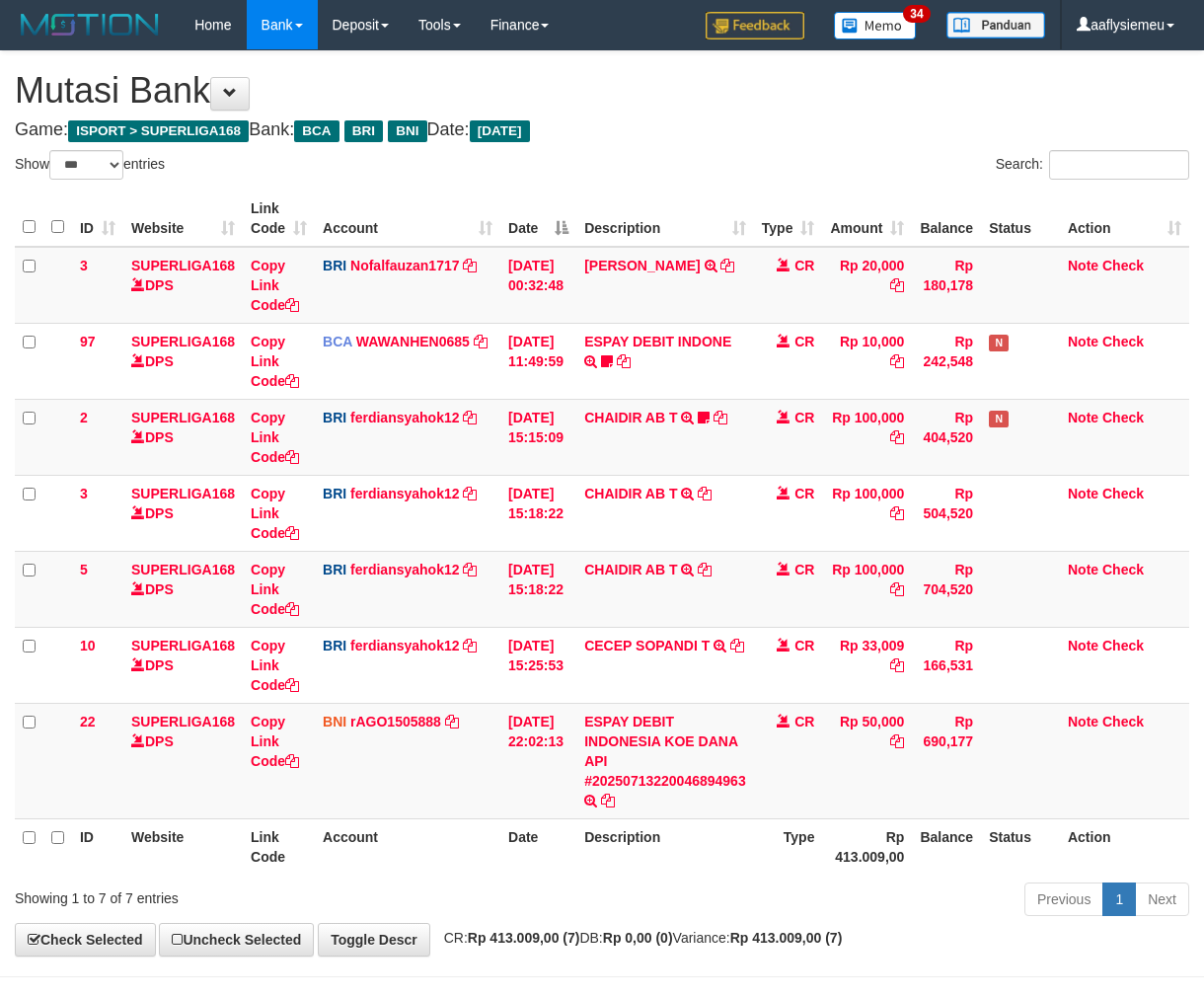 scroll, scrollTop: 69, scrollLeft: 0, axis: vertical 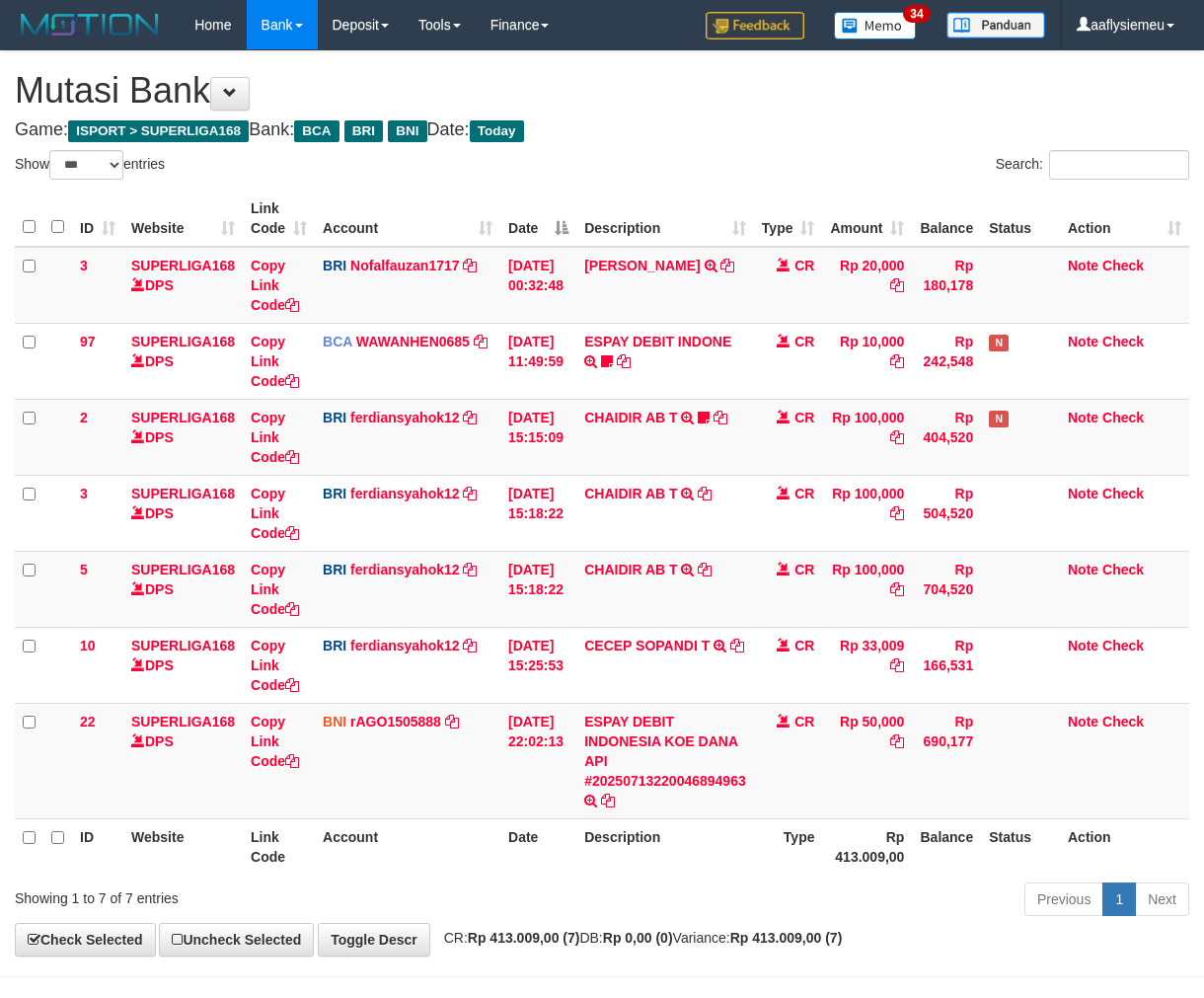 select on "***" 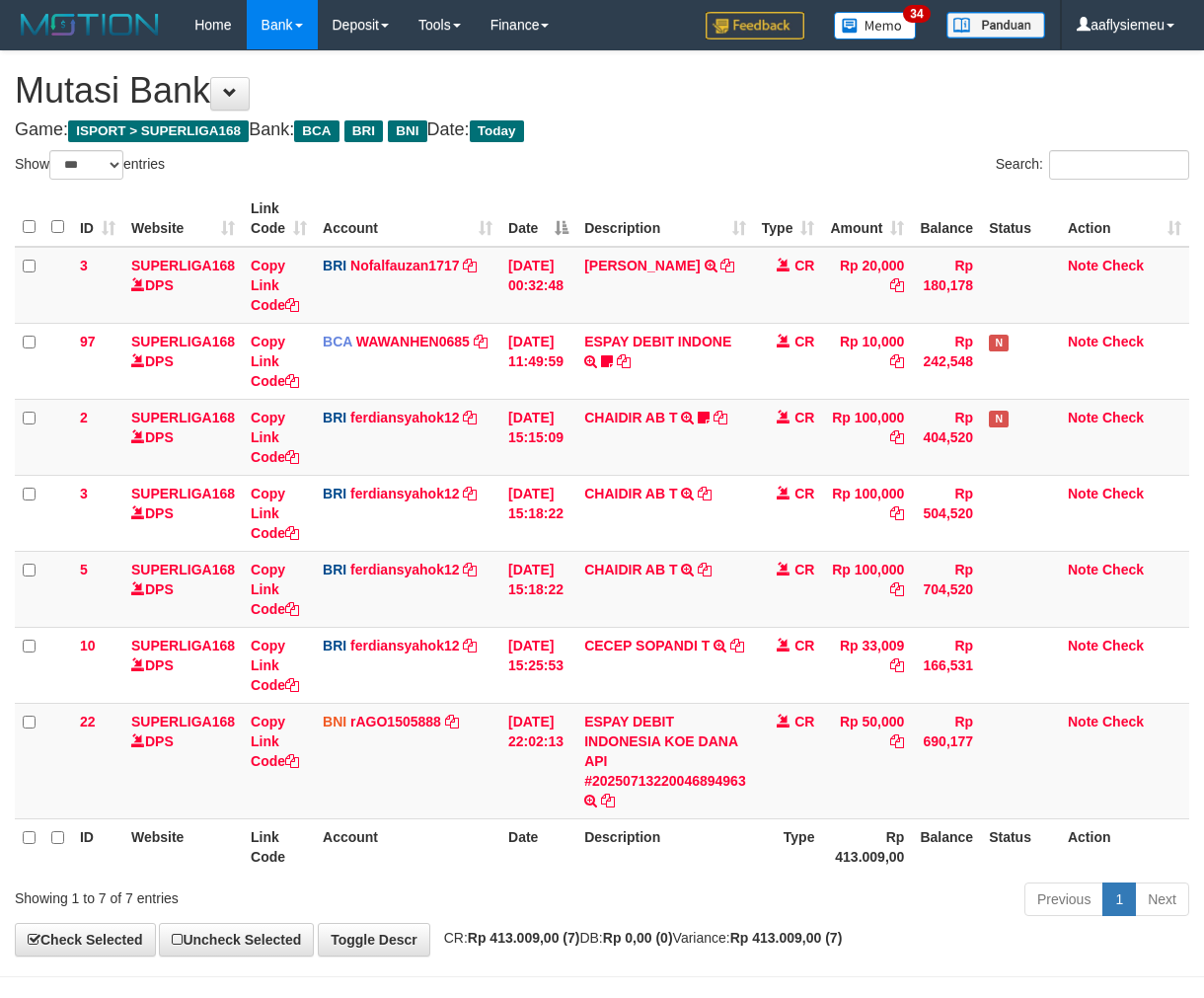 scroll, scrollTop: 69, scrollLeft: 0, axis: vertical 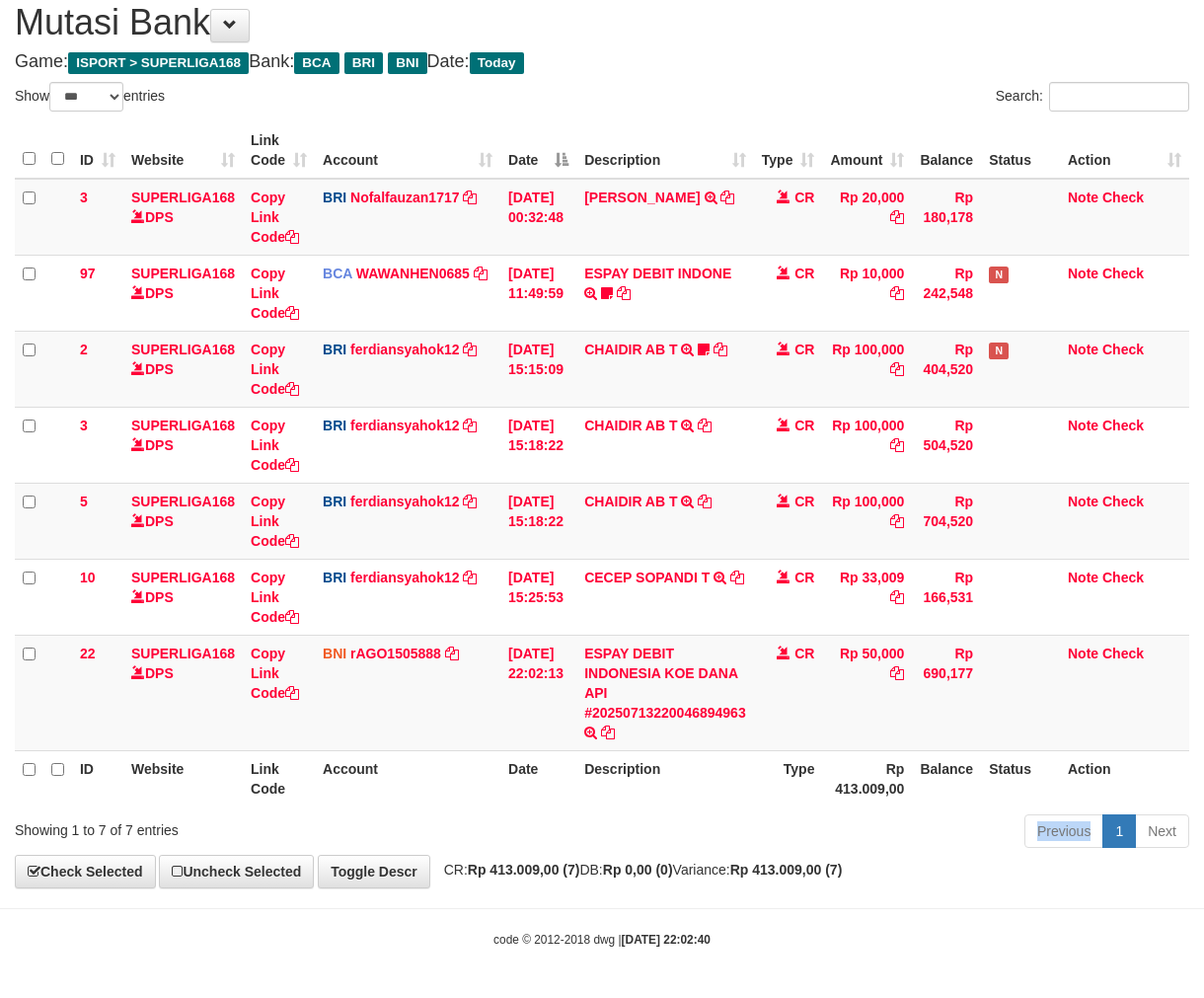 drag, startPoint x: 943, startPoint y: 823, endPoint x: 1218, endPoint y: 780, distance: 278.34152 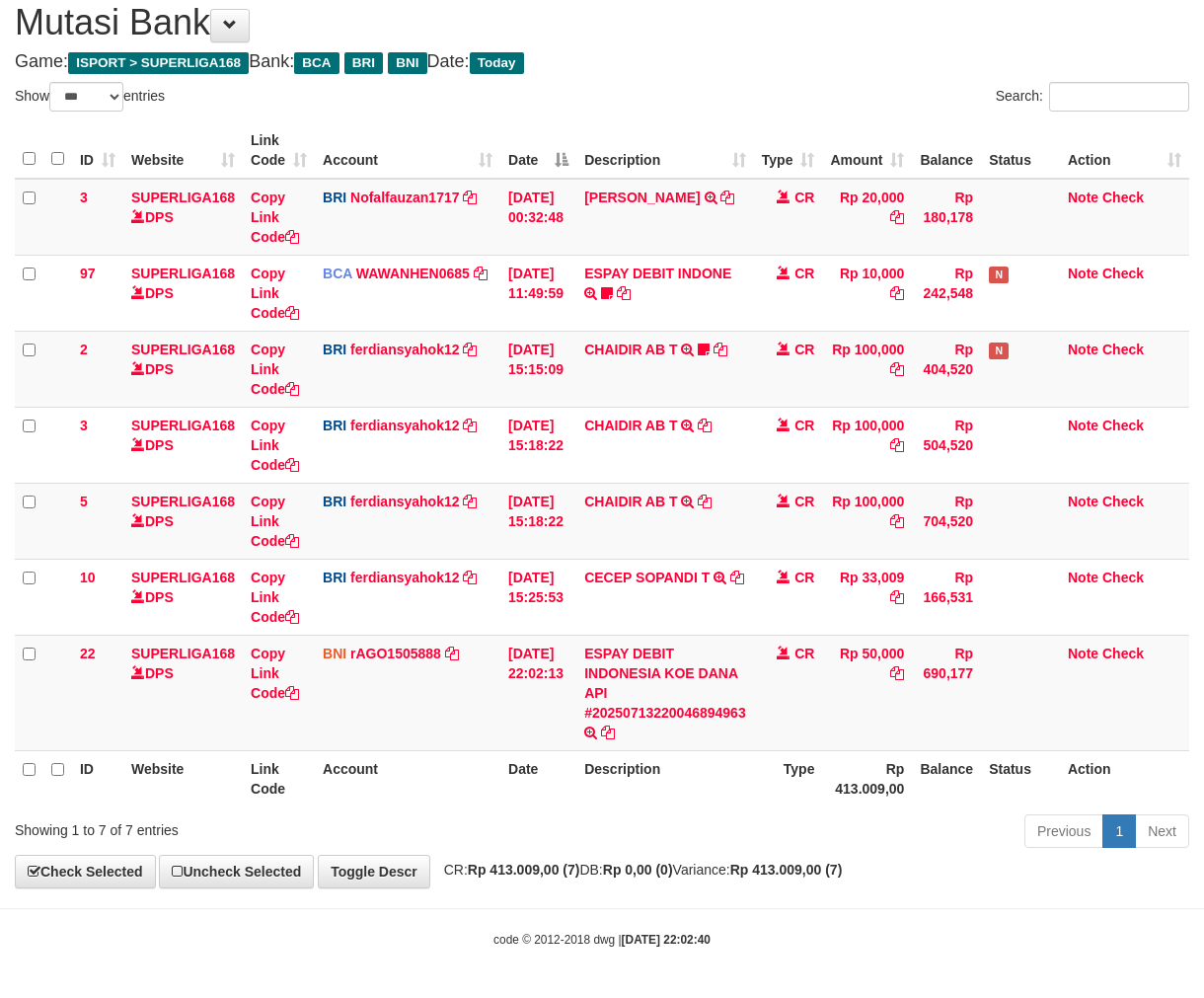 click on "Previous 1 Next" at bounding box center (853, 833) 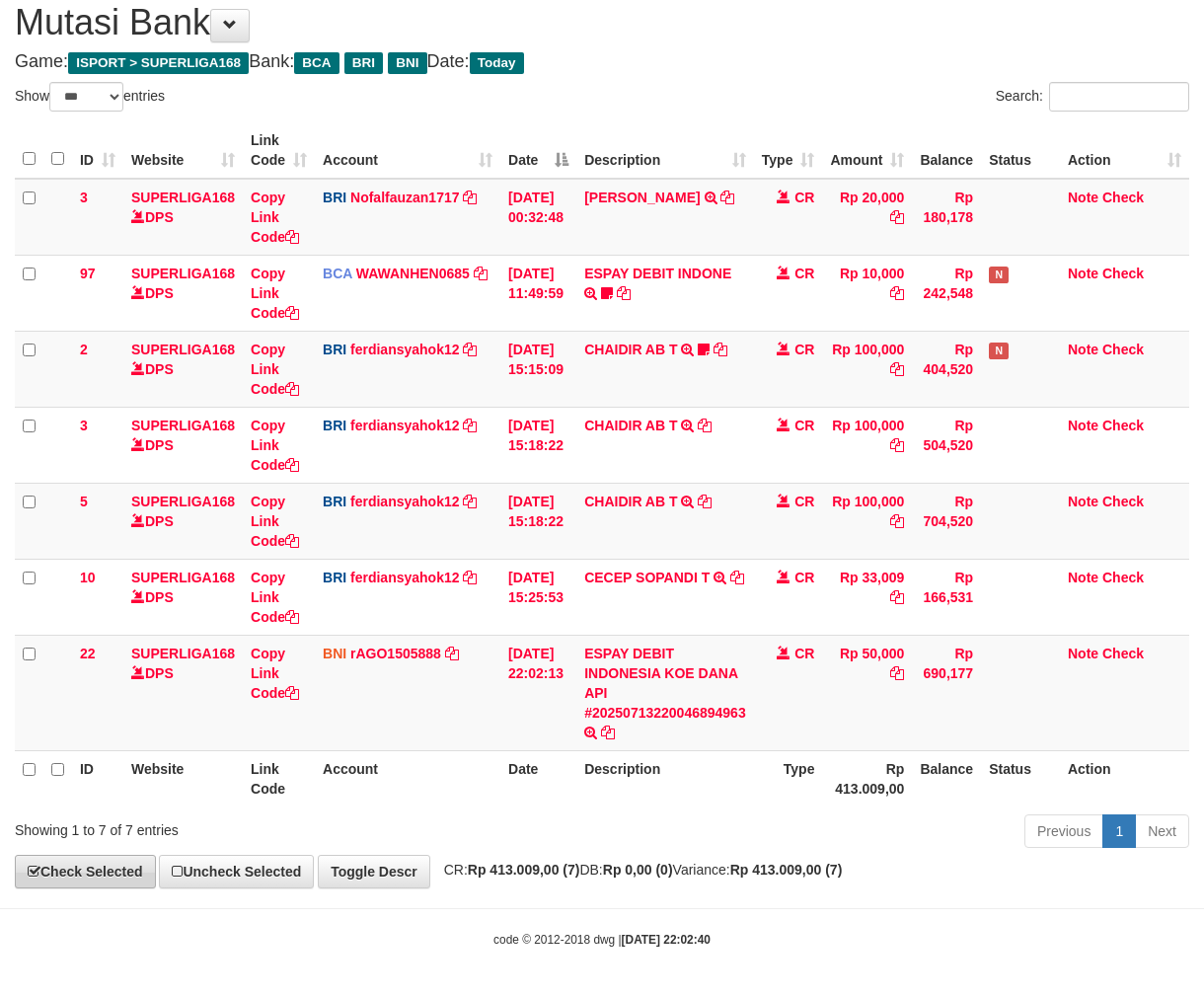 drag, startPoint x: 760, startPoint y: 834, endPoint x: 39, endPoint y: 882, distance: 722.59601 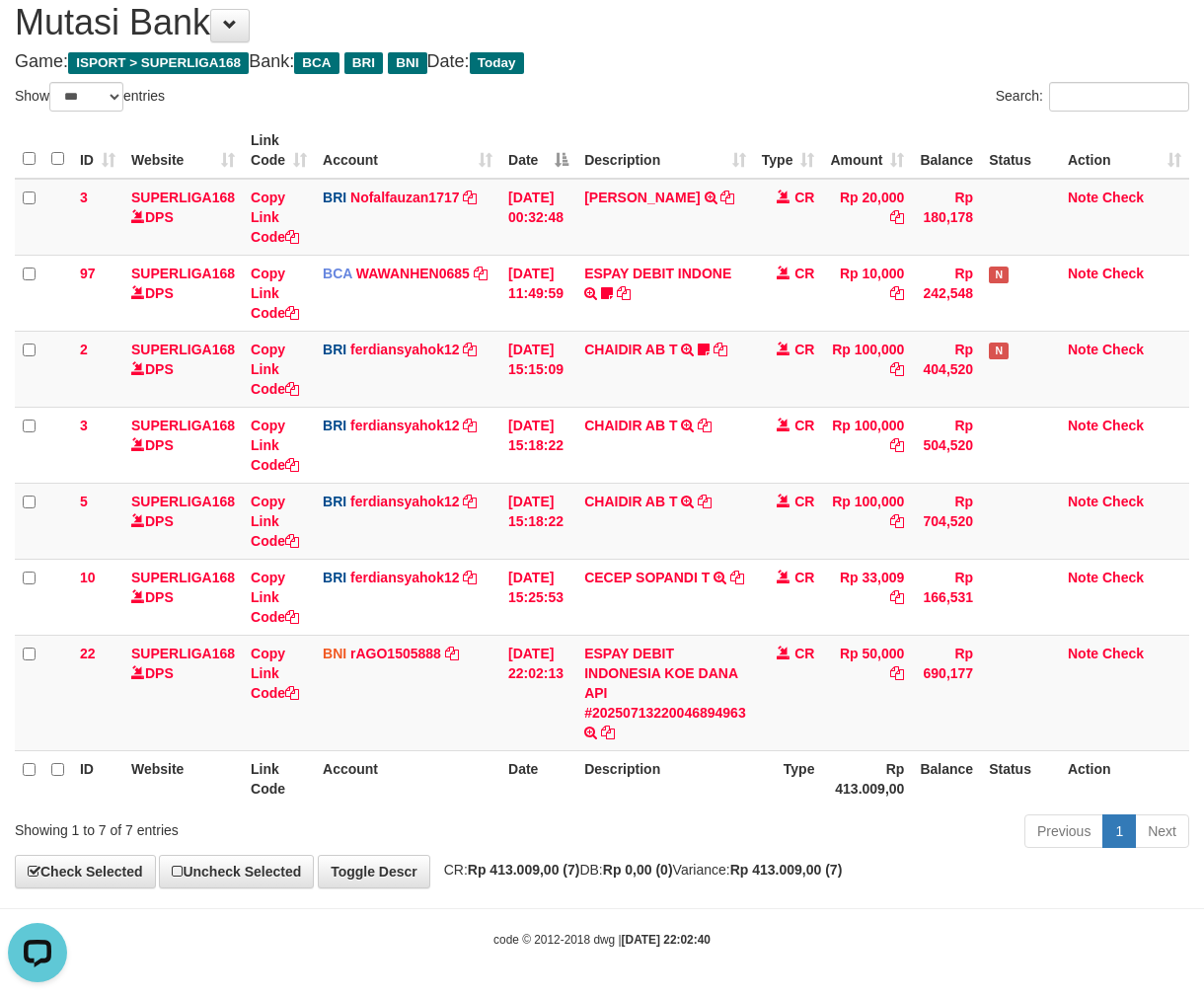 scroll, scrollTop: 0, scrollLeft: 0, axis: both 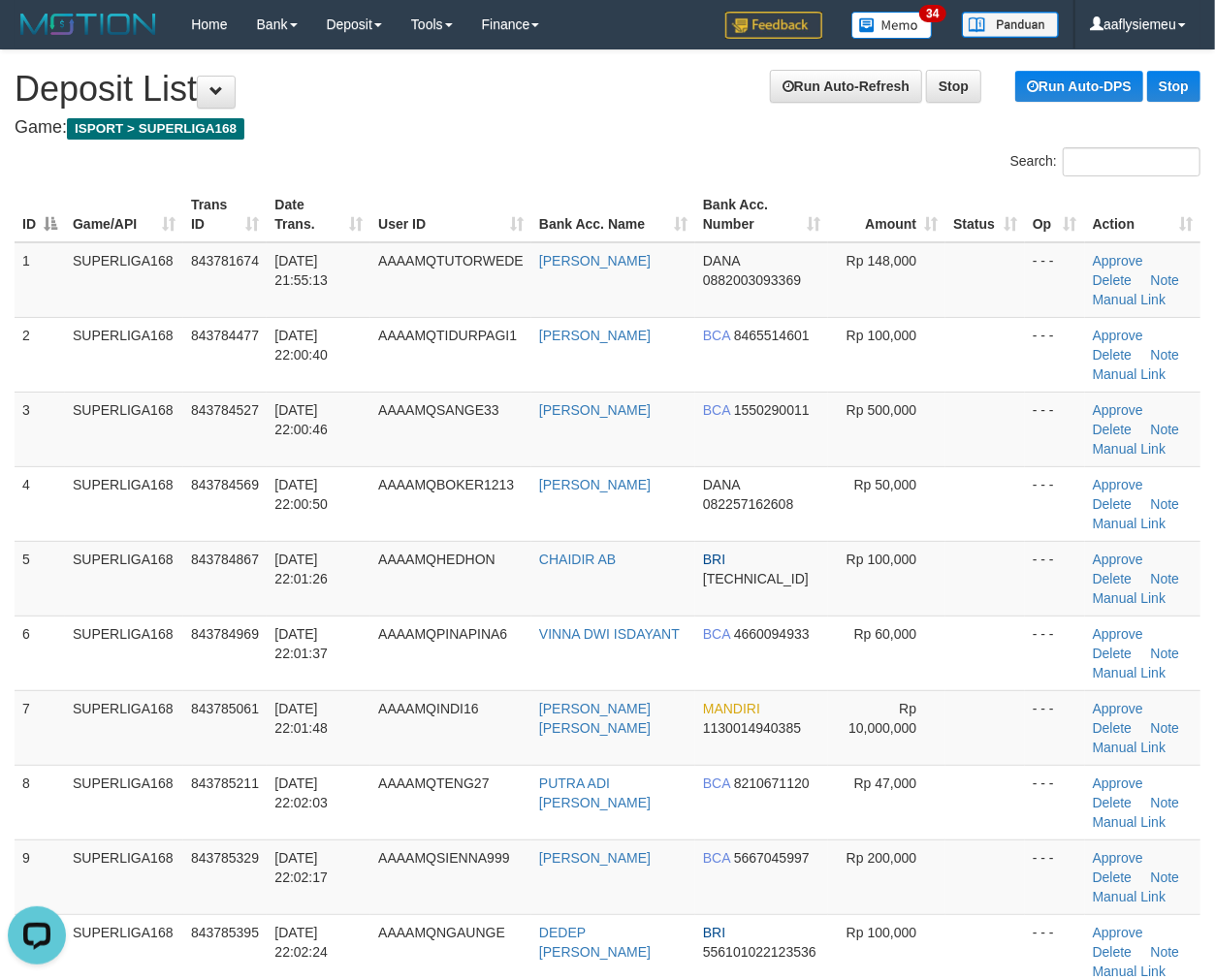 drag, startPoint x: 157, startPoint y: 657, endPoint x: 7, endPoint y: 694, distance: 154.496 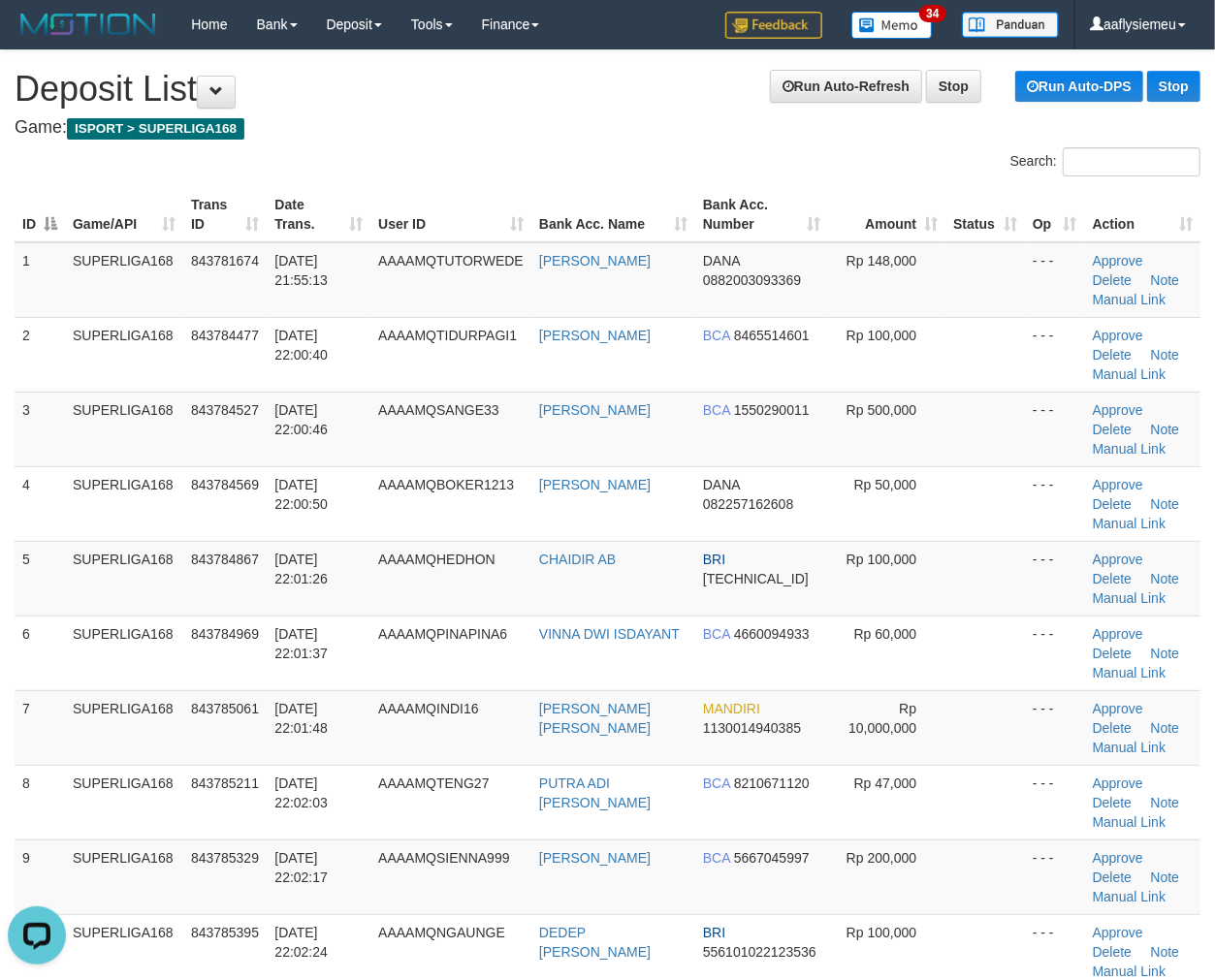 drag, startPoint x: 157, startPoint y: 617, endPoint x: 3, endPoint y: 657, distance: 159.11 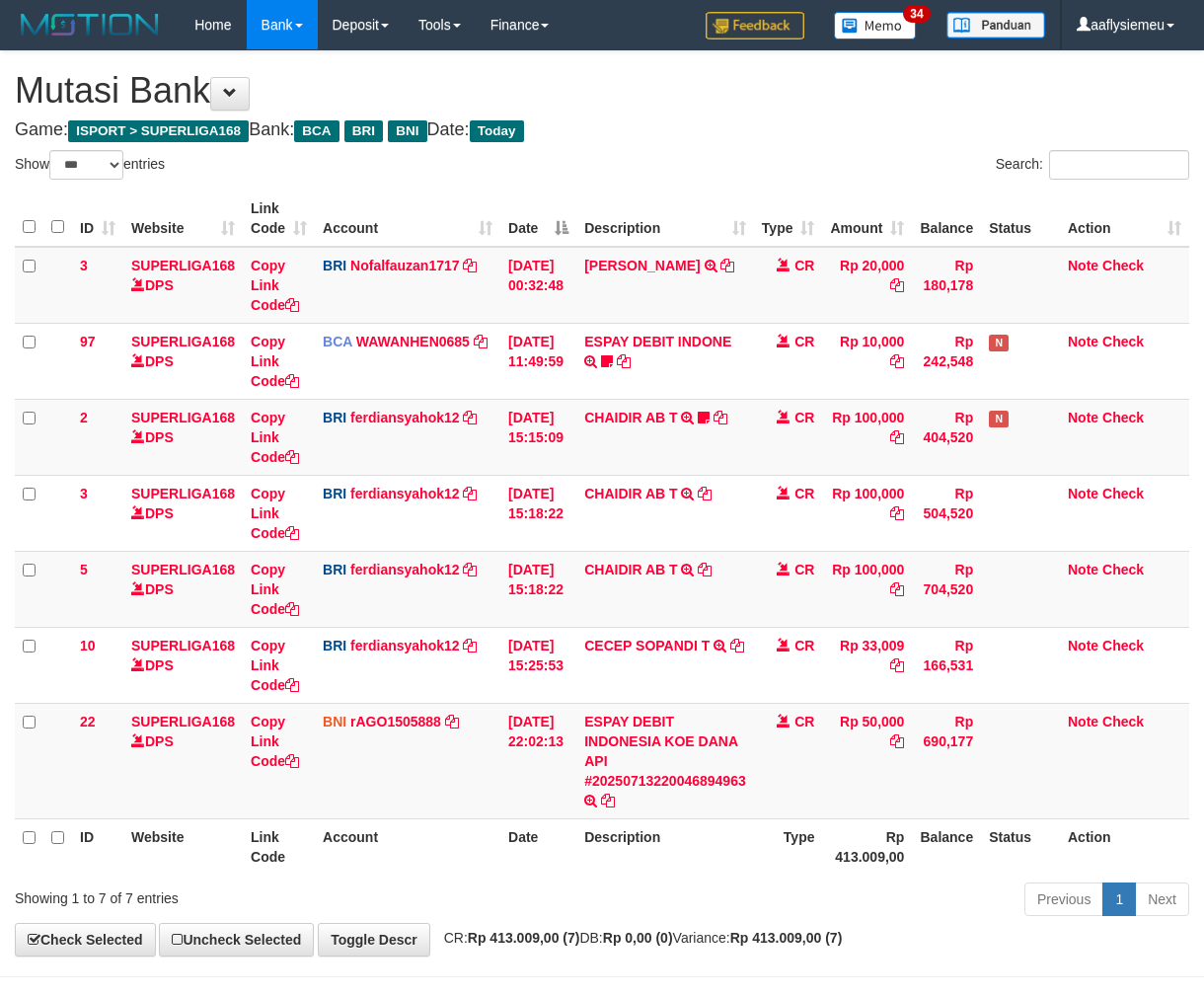 select on "***" 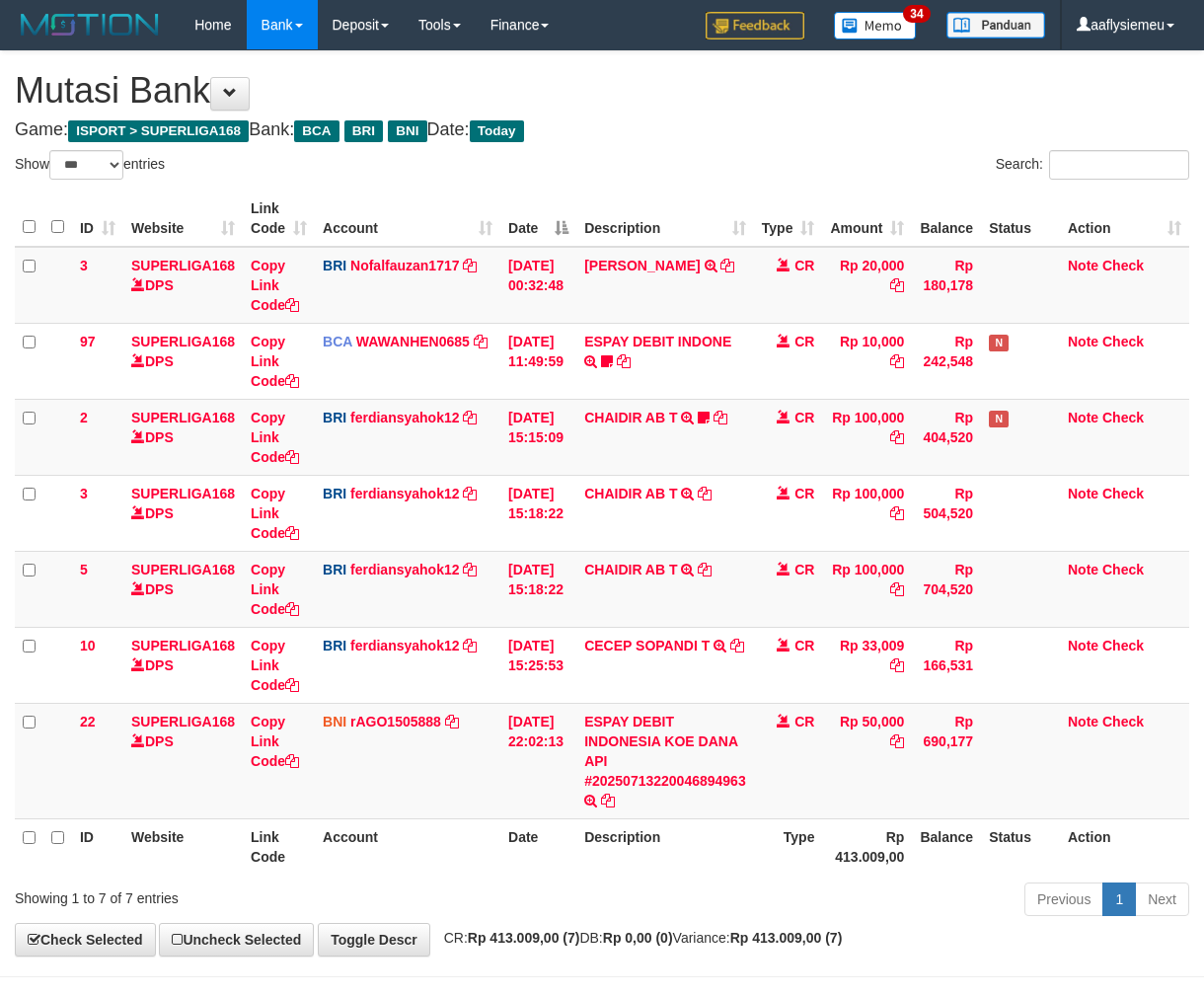 scroll, scrollTop: 69, scrollLeft: 0, axis: vertical 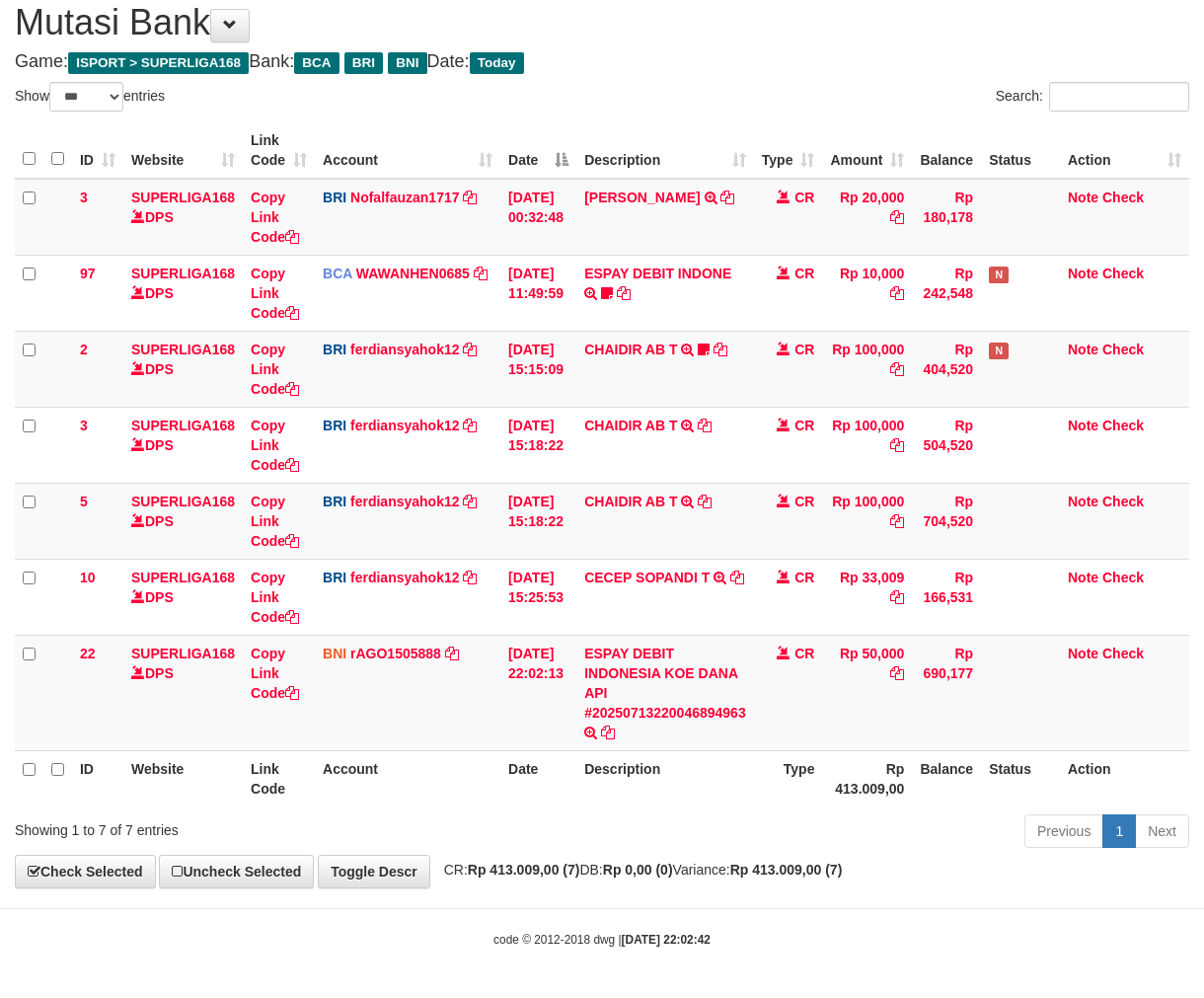 click on "Rp 413.009,00 (7)" at bounding box center [524, 870] 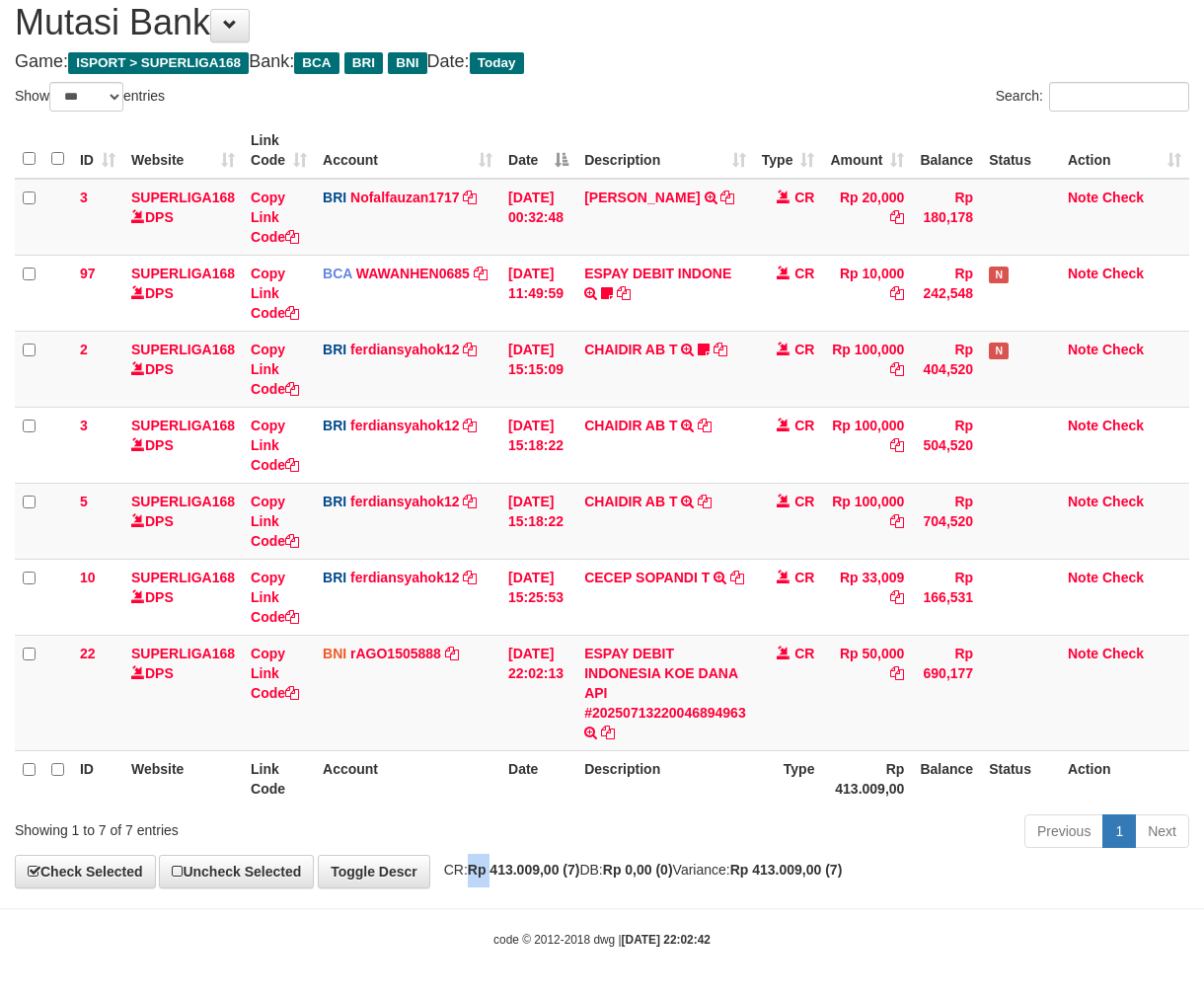 click on "Rp 413.009,00 (7)" at bounding box center [524, 870] 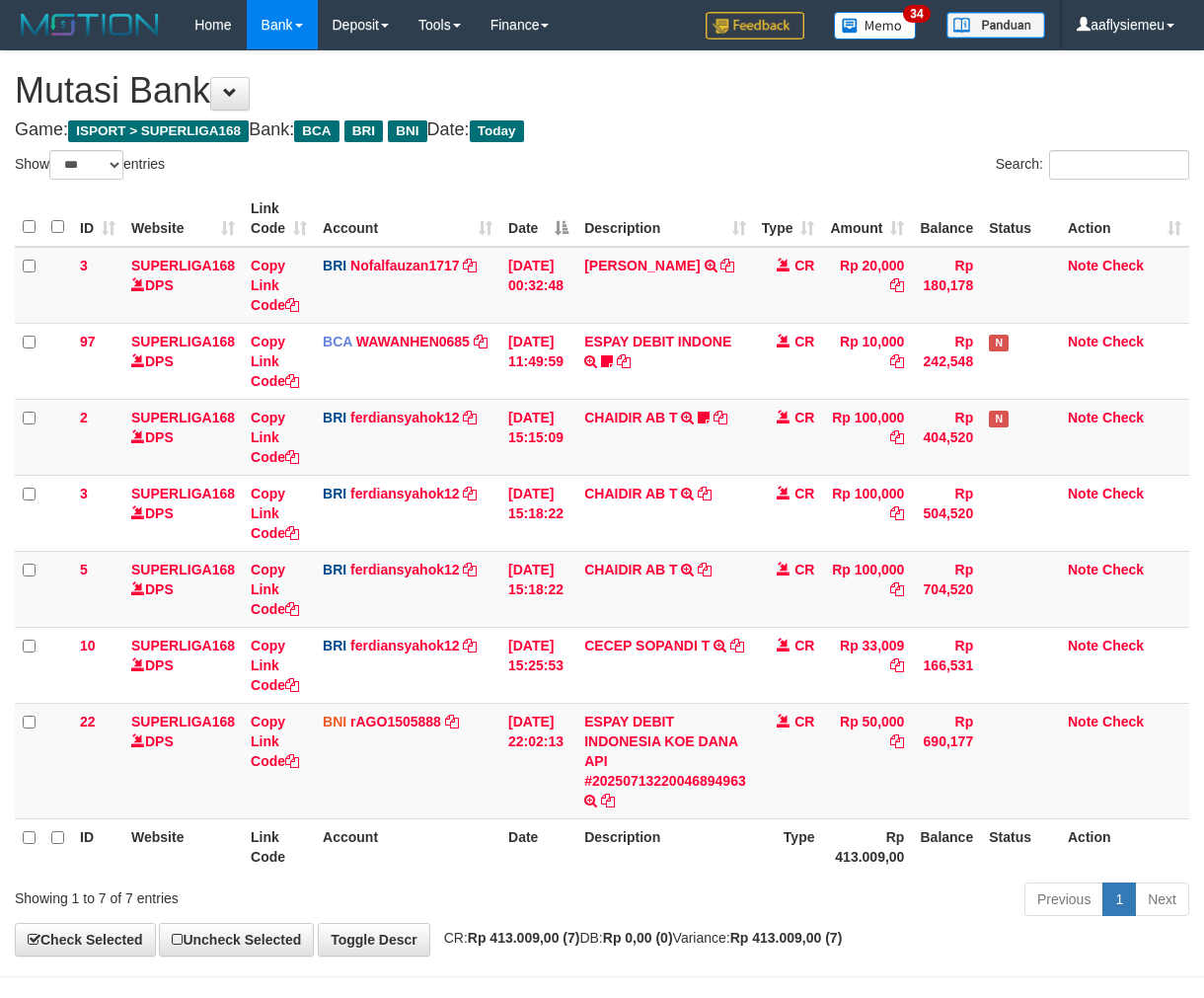 select on "***" 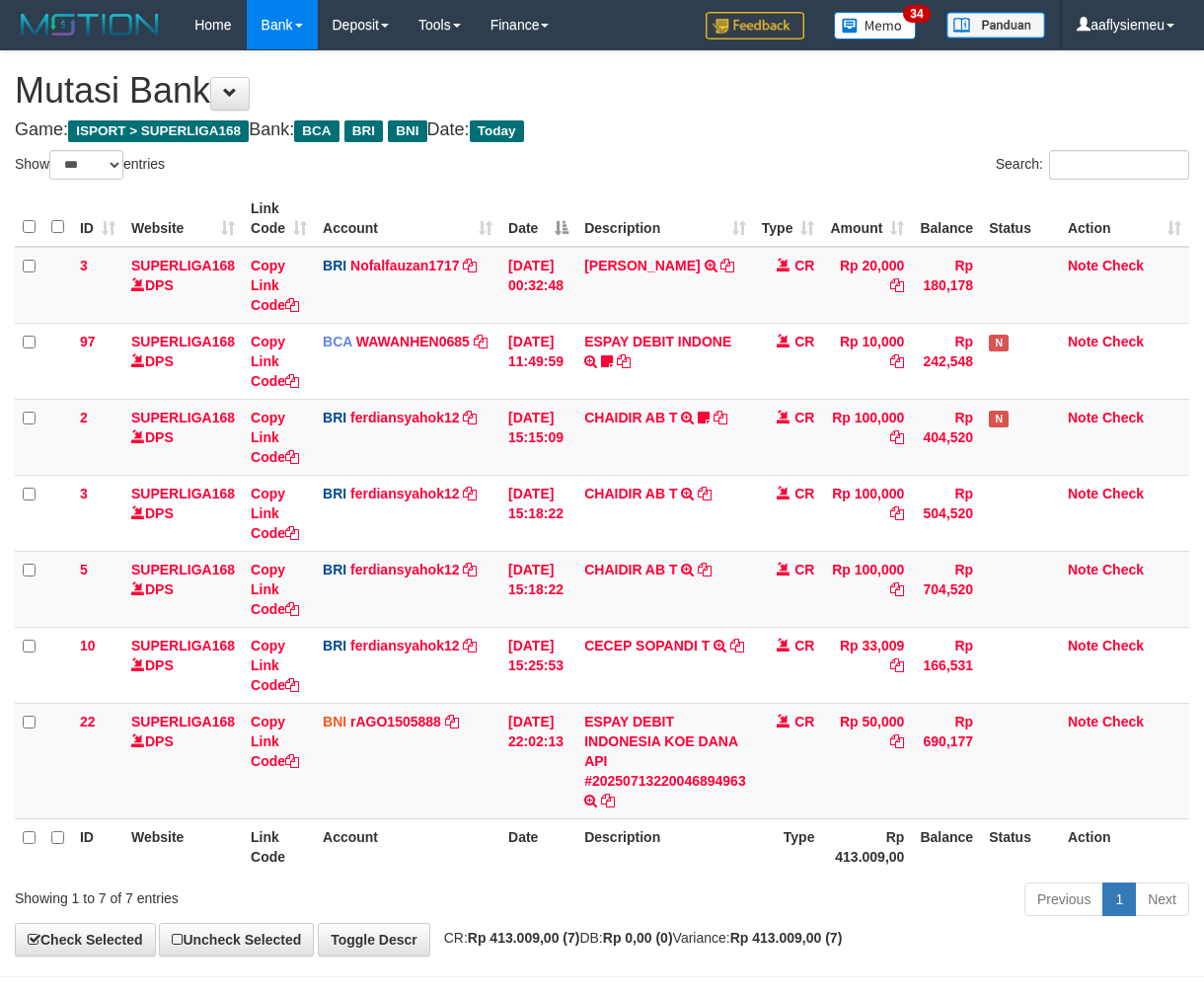 scroll, scrollTop: 69, scrollLeft: 0, axis: vertical 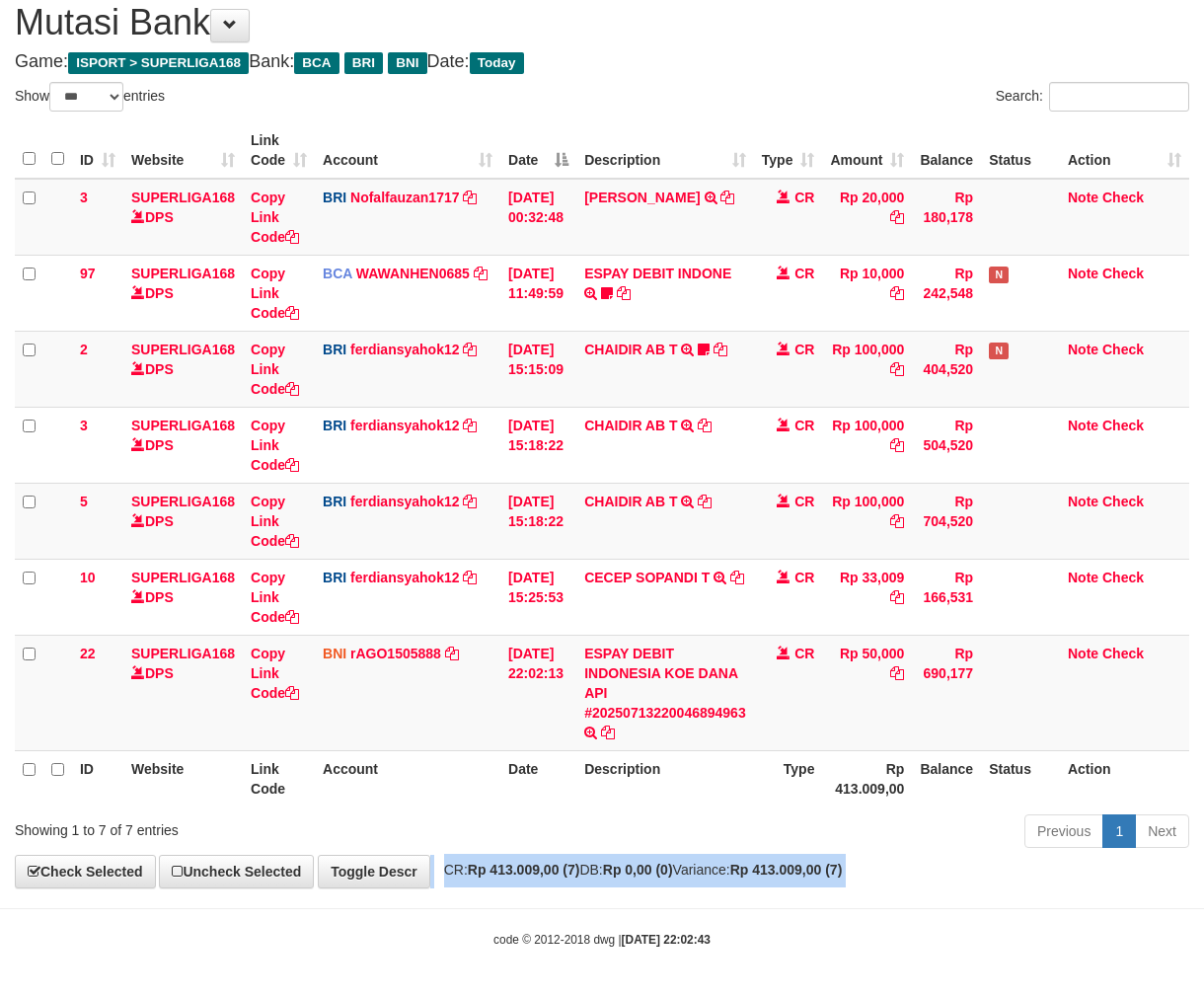 click on "Rp 413.009,00 (7)" at bounding box center [524, 870] 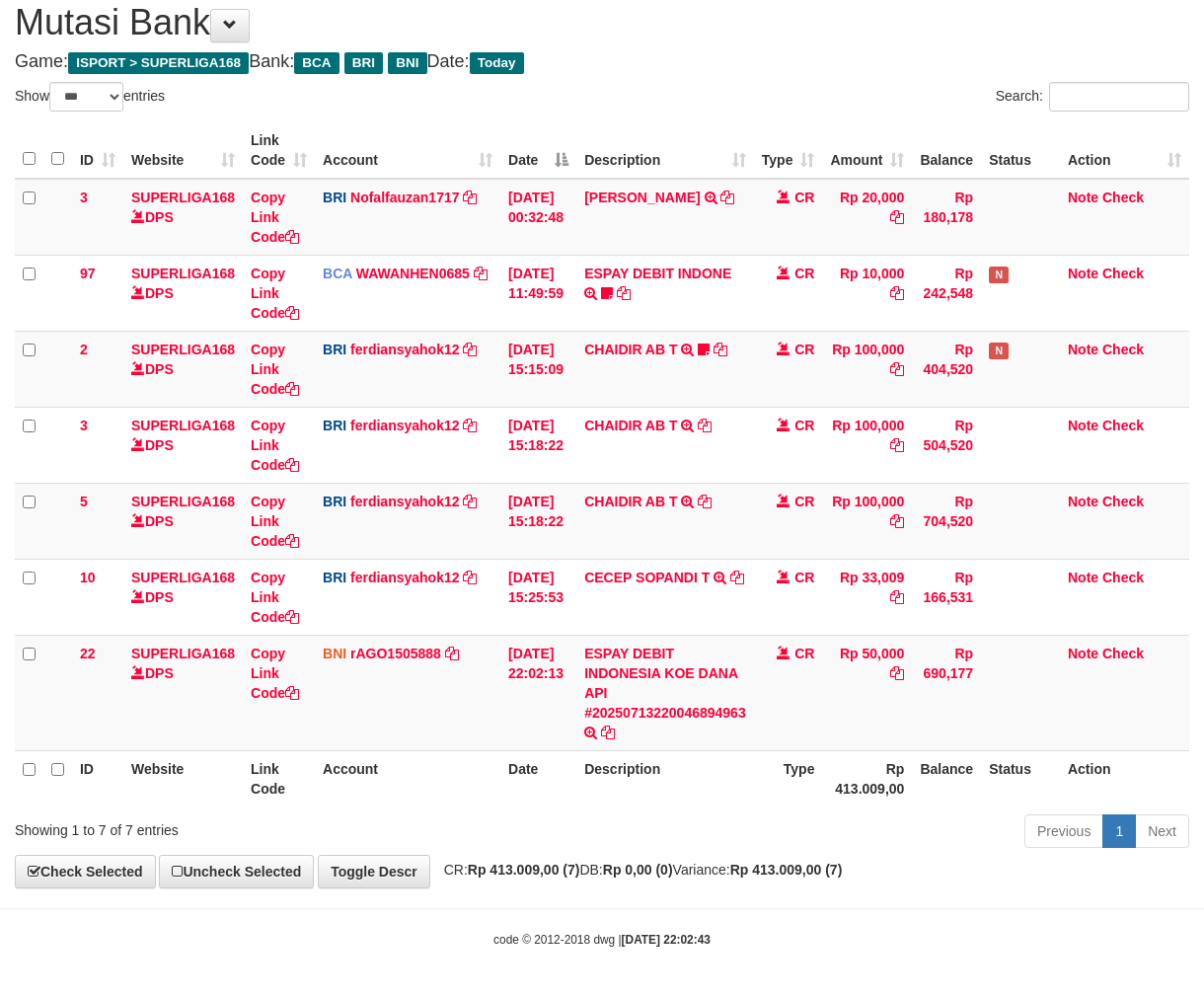 click on "Previous 1 Next" at bounding box center (853, 833) 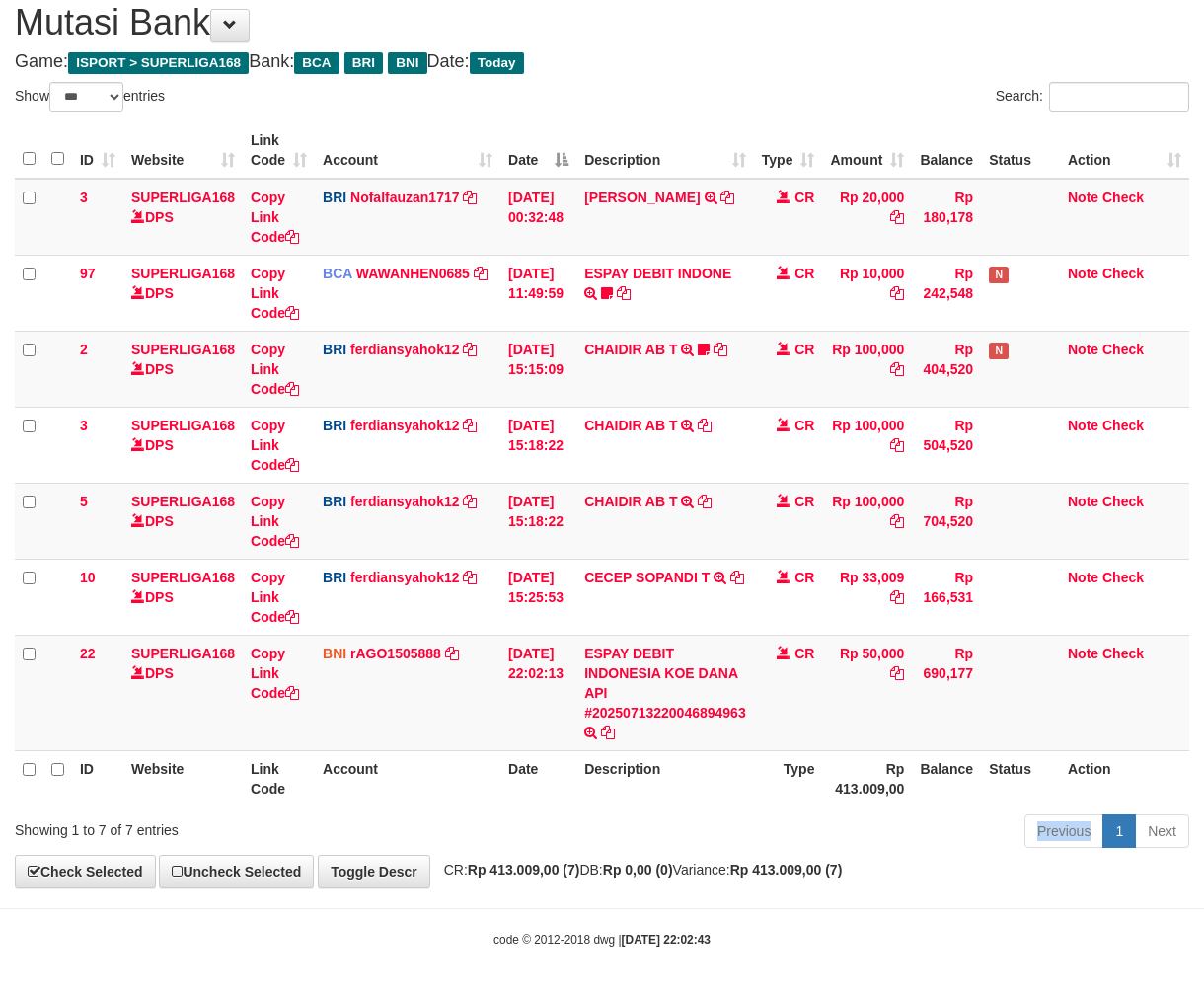 click on "Previous 1 Next" at bounding box center [853, 833] 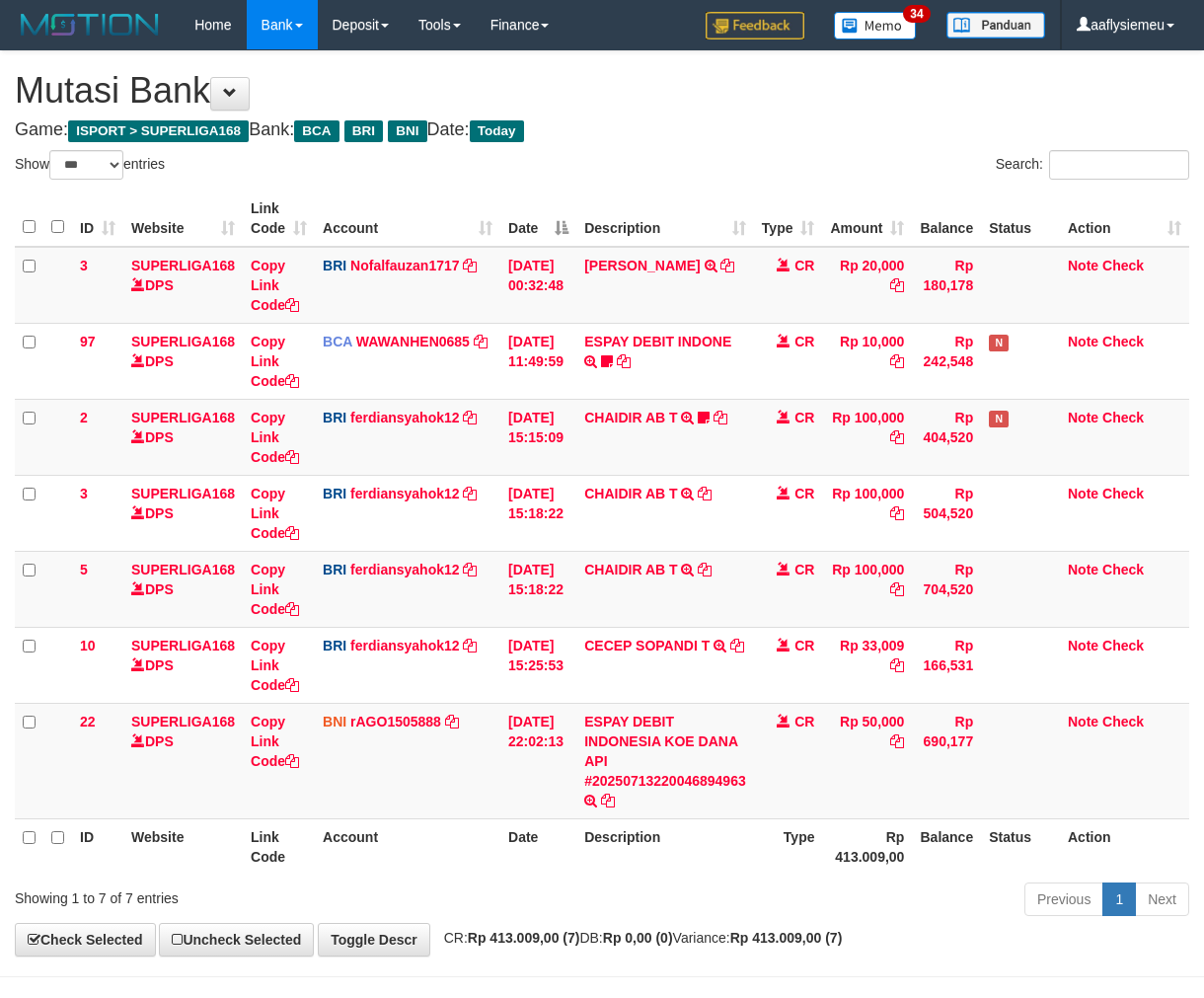 select on "***" 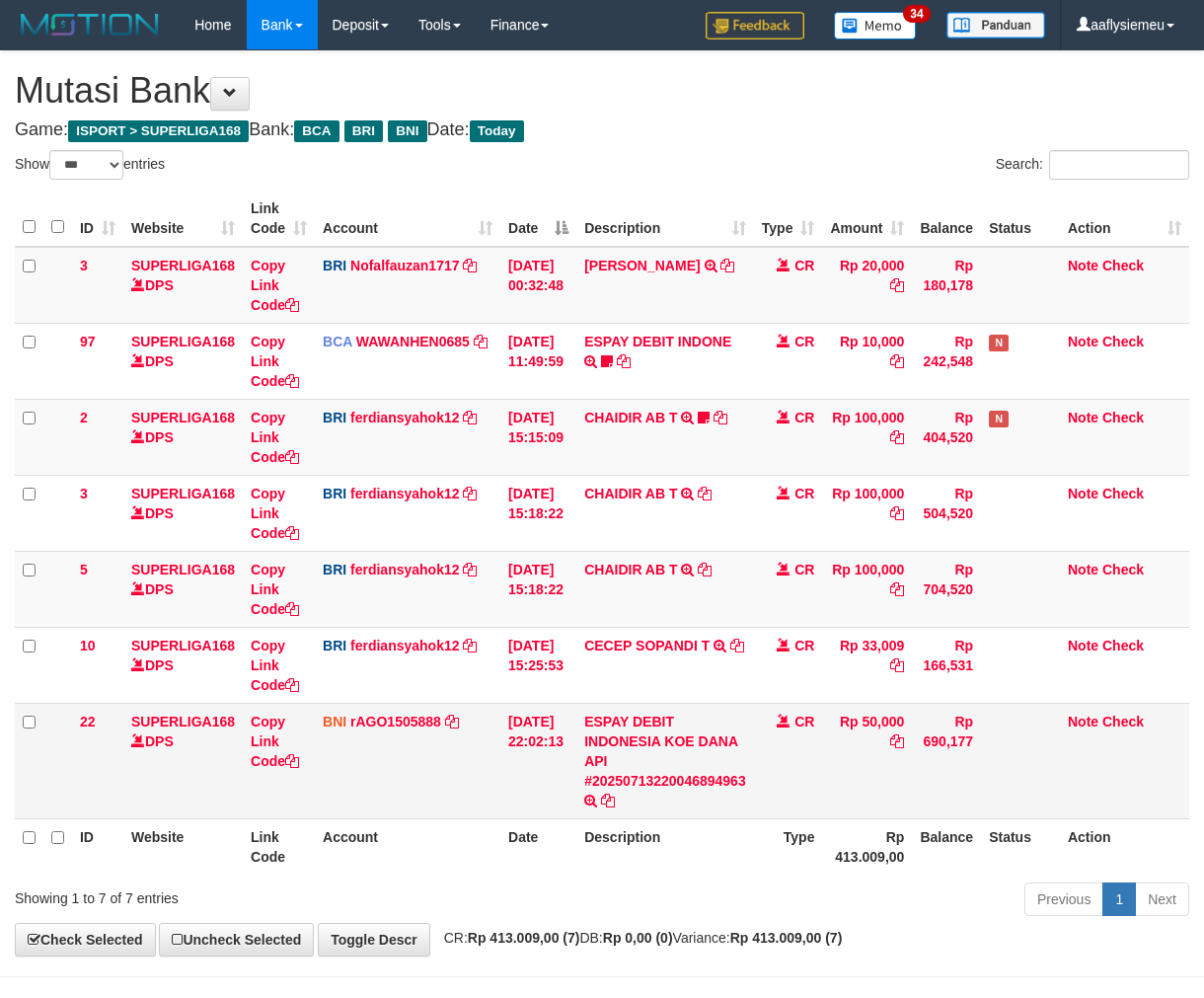 scroll, scrollTop: 69, scrollLeft: 0, axis: vertical 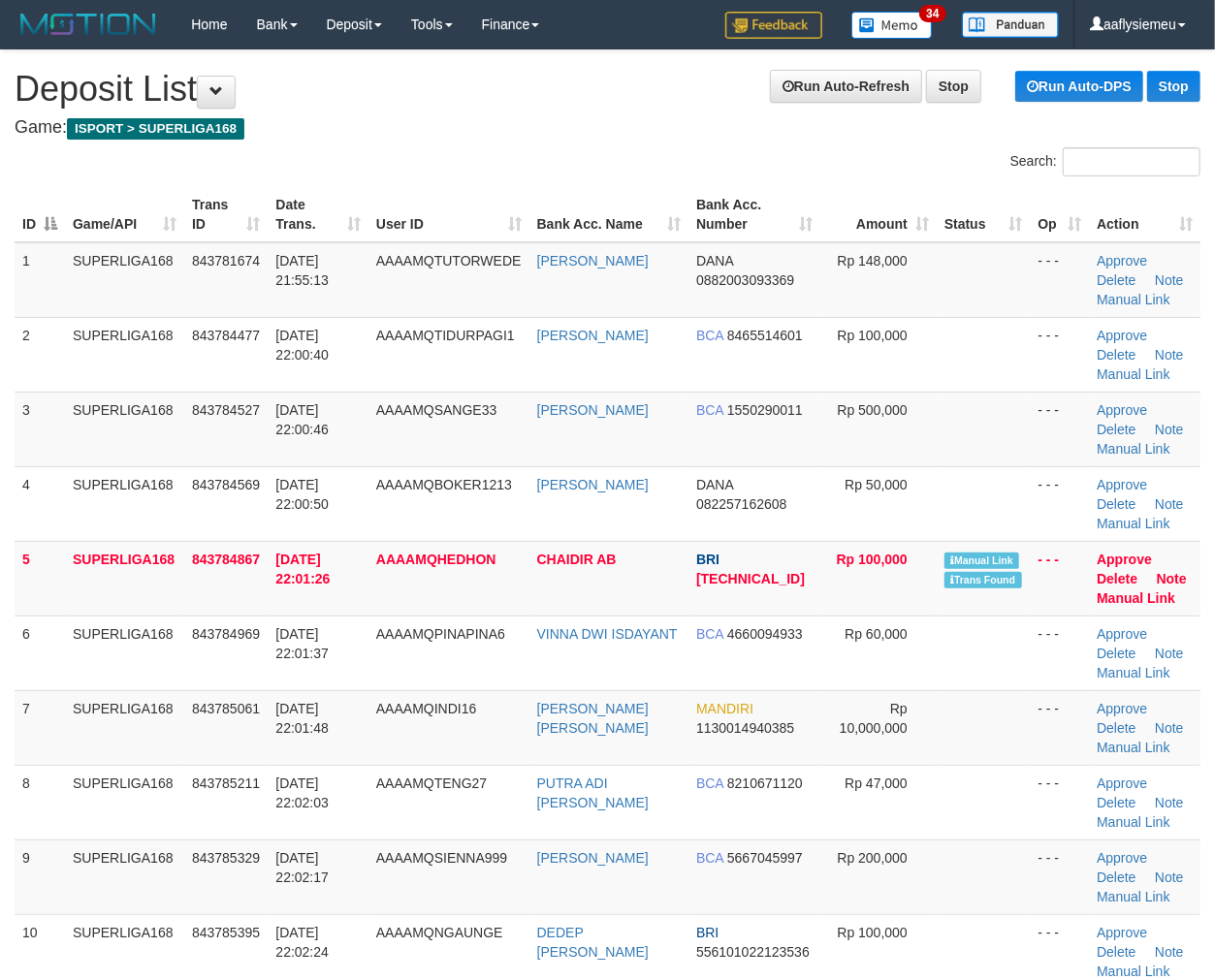 drag, startPoint x: 384, startPoint y: 623, endPoint x: 3, endPoint y: 713, distance: 391.48563 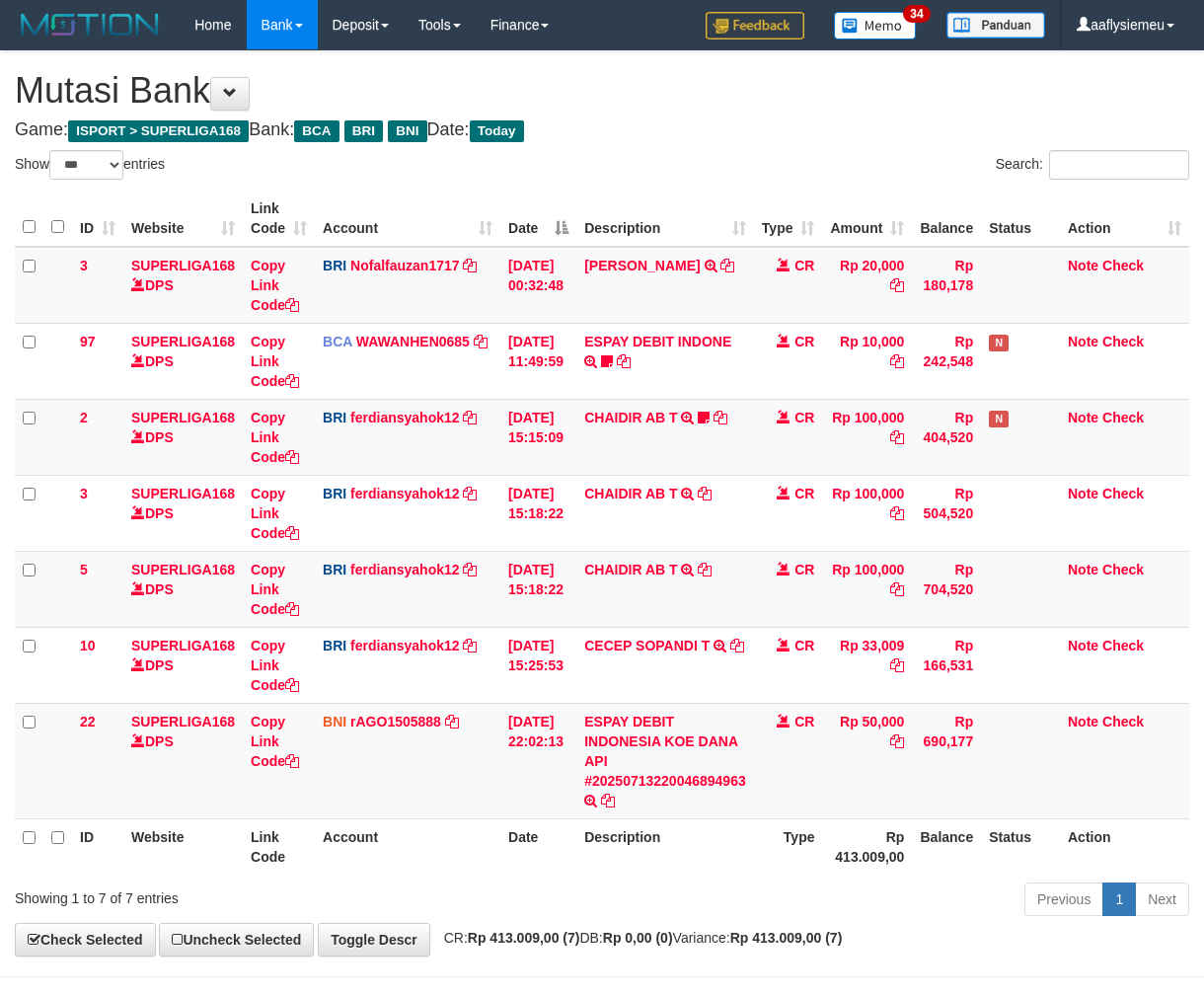 select on "***" 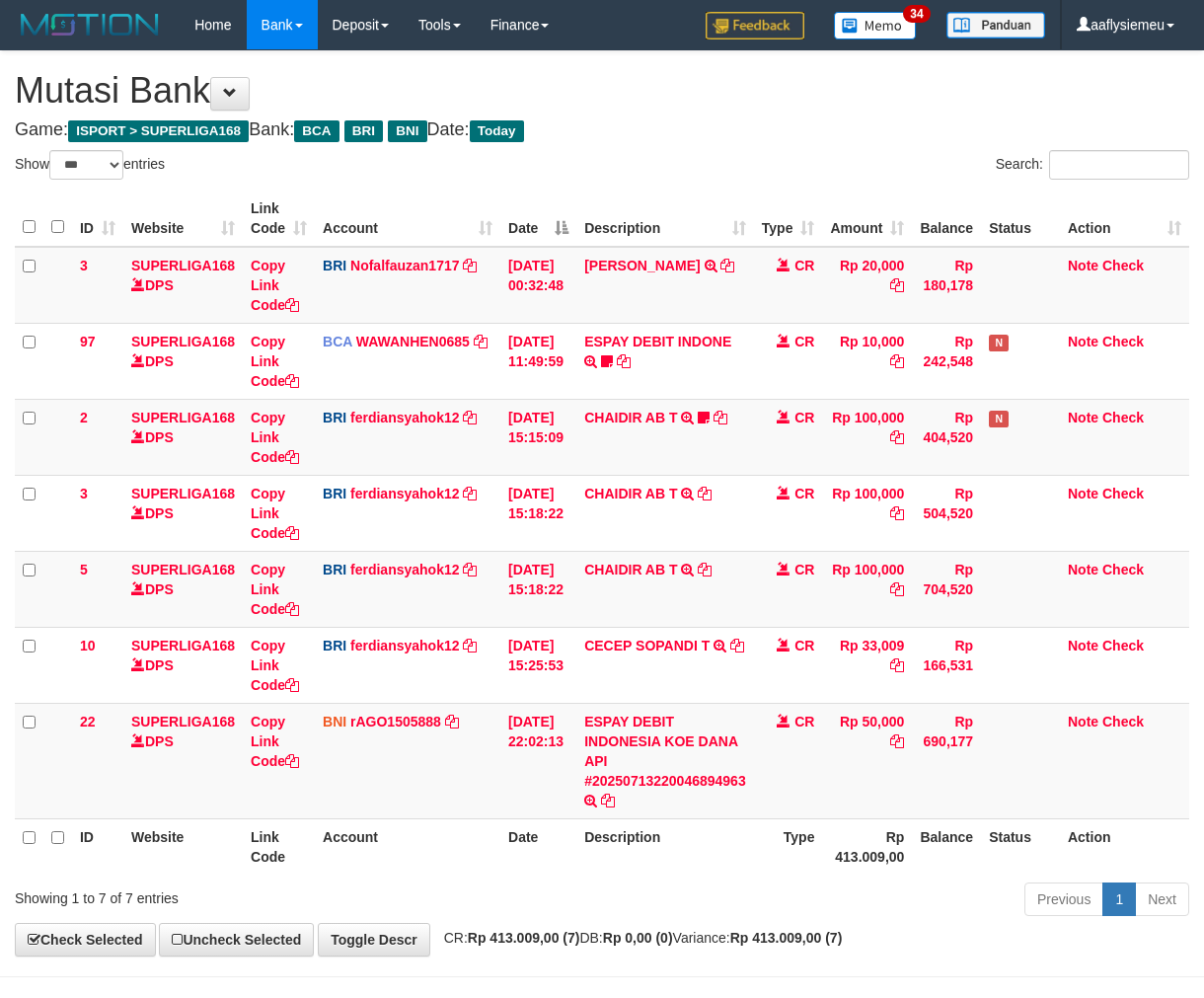 scroll, scrollTop: 69, scrollLeft: 0, axis: vertical 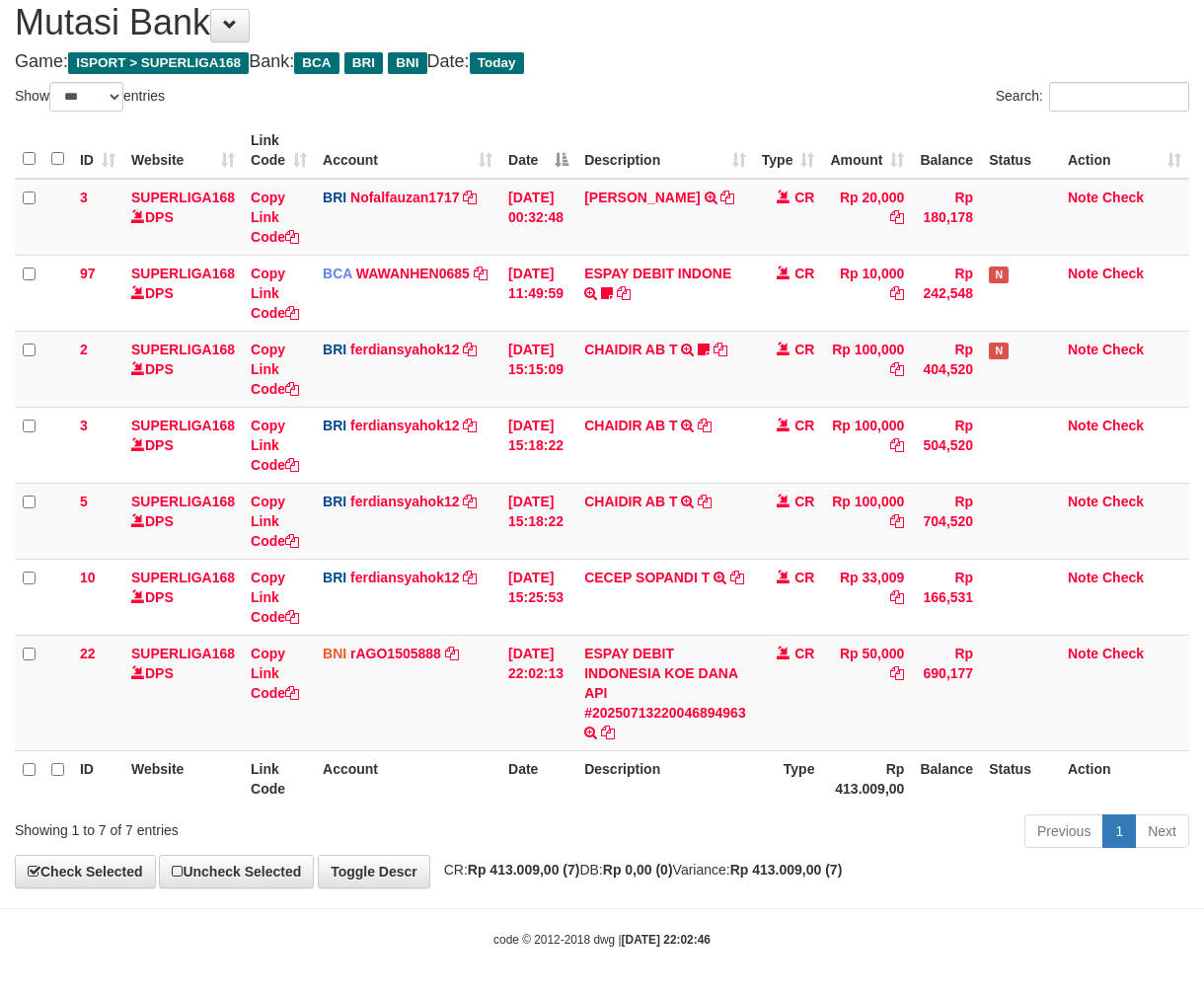 click on "Rp 0,00 (0)" at bounding box center (638, 870) 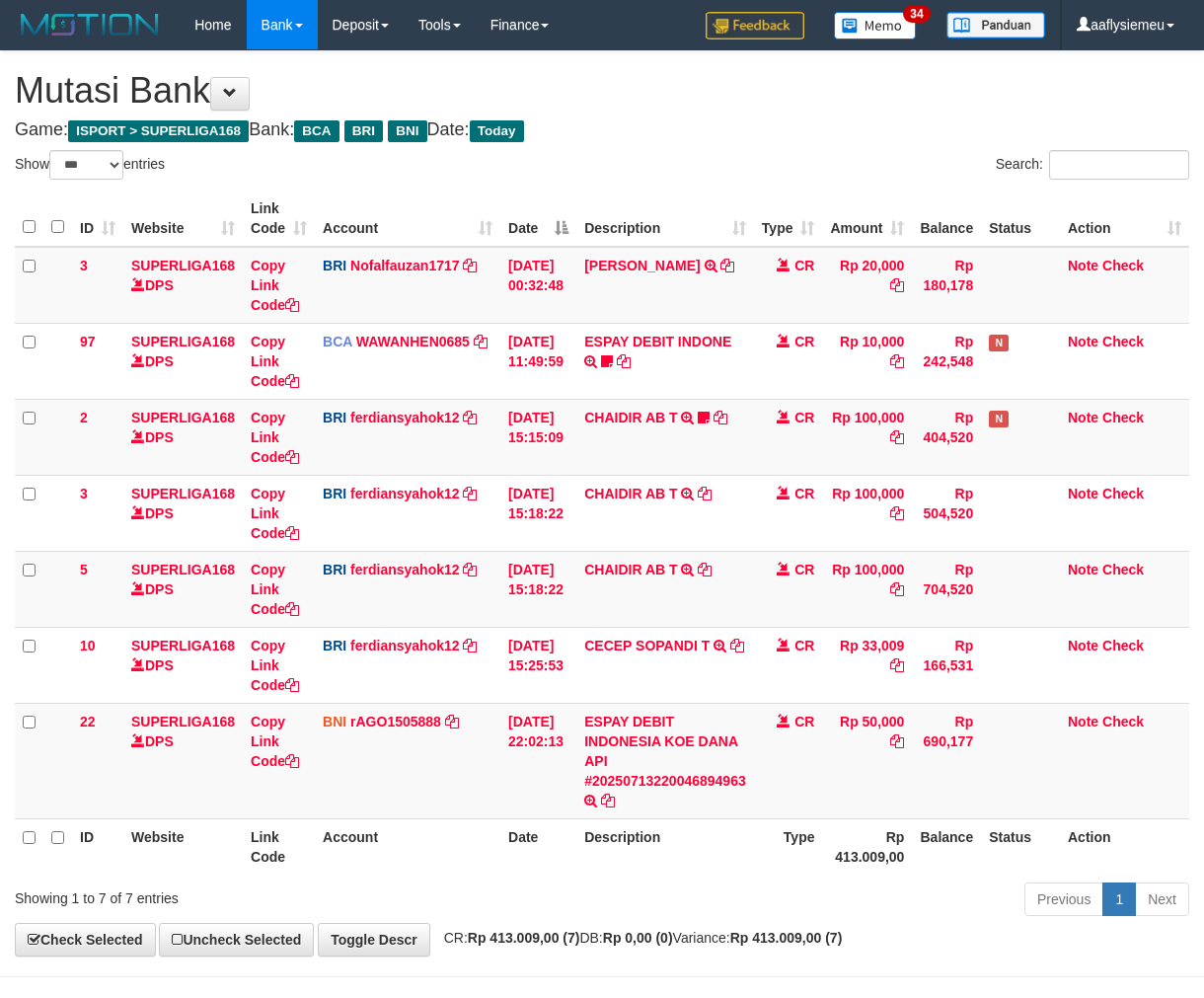 select on "***" 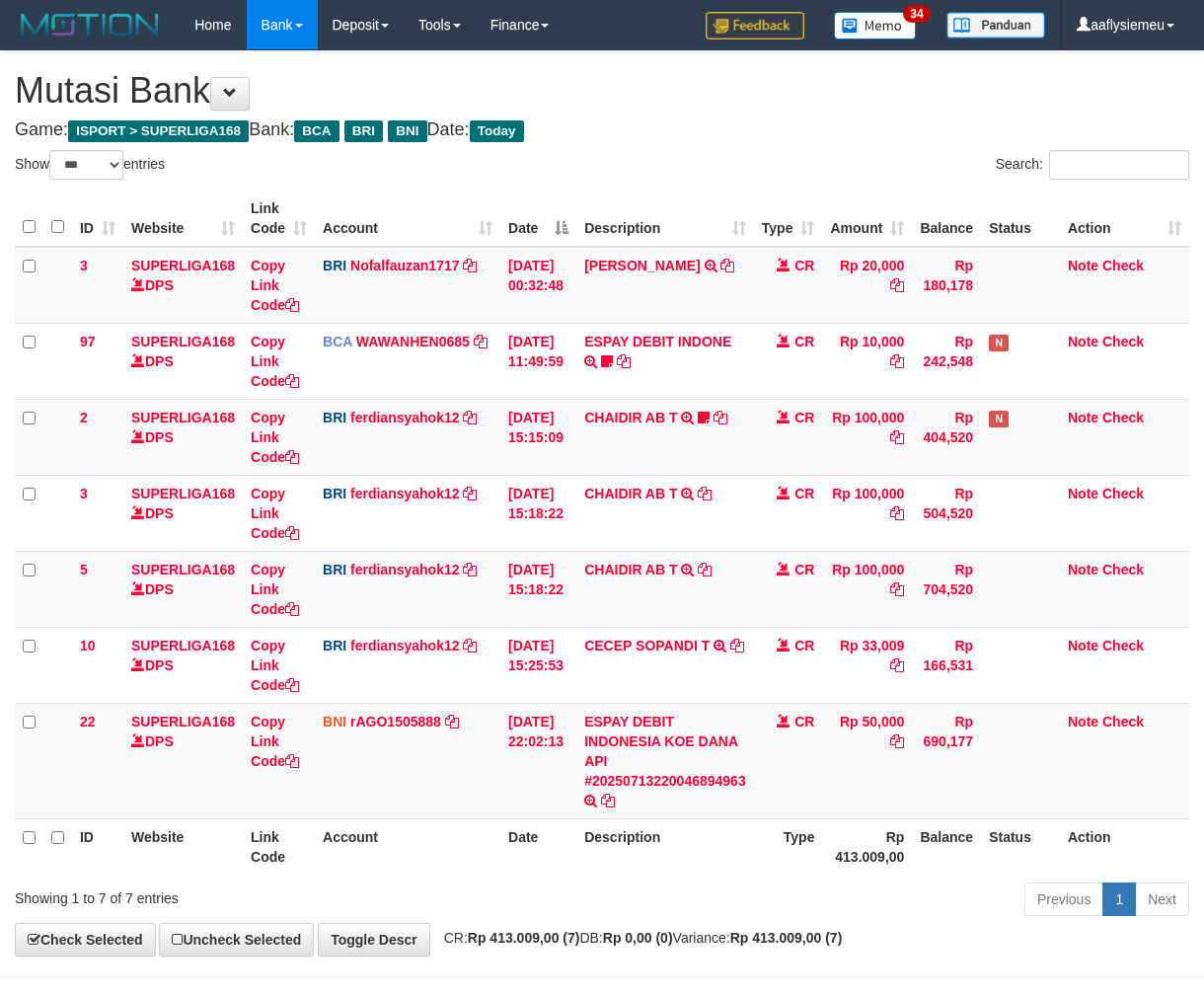 scroll, scrollTop: 69, scrollLeft: 0, axis: vertical 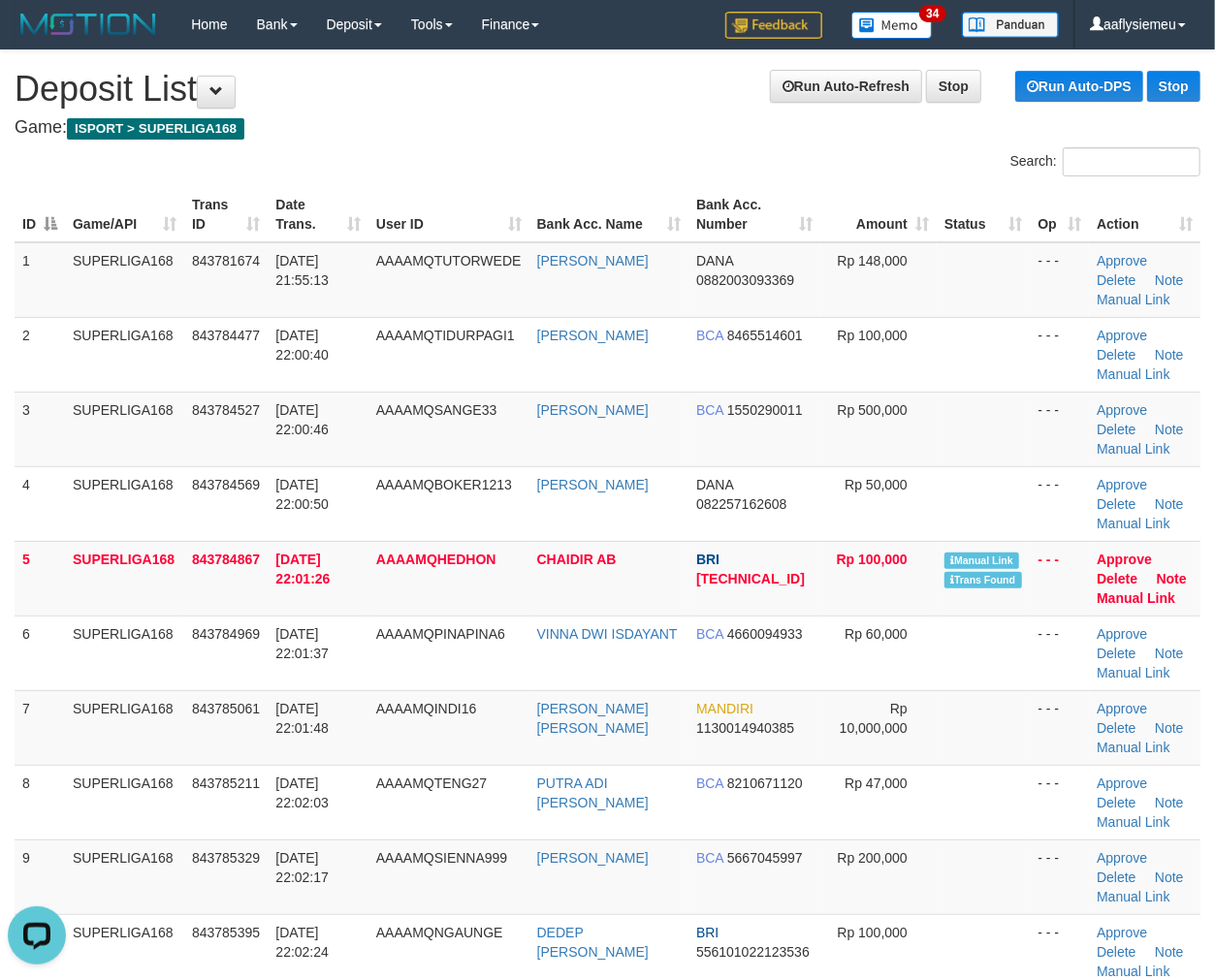 click on "ID Game/API Trans ID Date Trans. User ID Bank Acc. Name Bank Acc. Number Amount Status Op Action
1
SUPERLIGA168
843781674
13/07/2025 21:55:13
AAAAMQTUTORWEDE
HERI SUGIYANTORO
DANA
0882003093369
Rp 148,000
- - -
Approve
Delete
Note
Manual Link
2
SUPERLIGA168
843784477
13/07/2025 22:00:40
AAAAMQTIDURPAGI1
RADEN HARIO WAHYU
BCA" at bounding box center [607, 652] 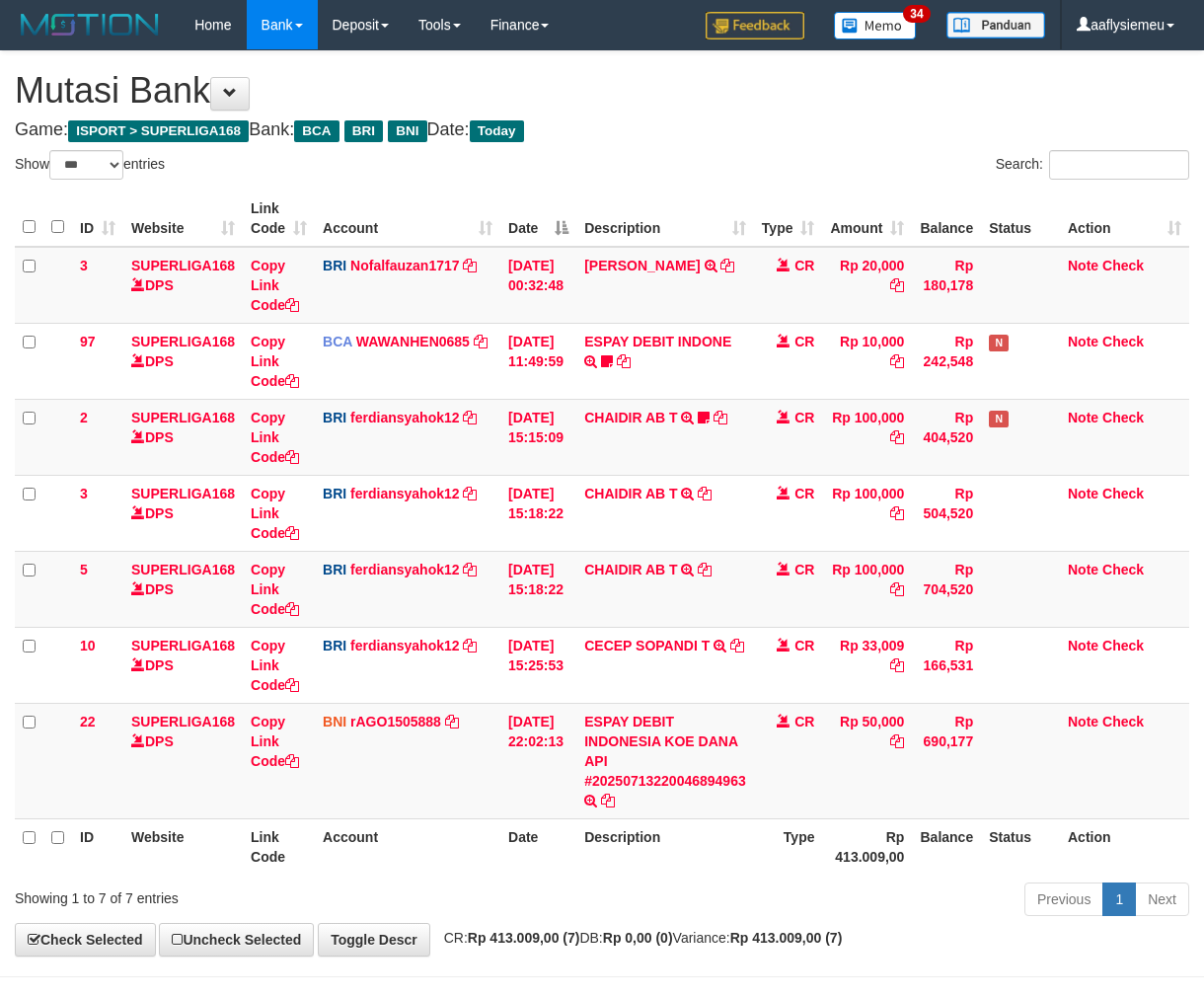 select on "***" 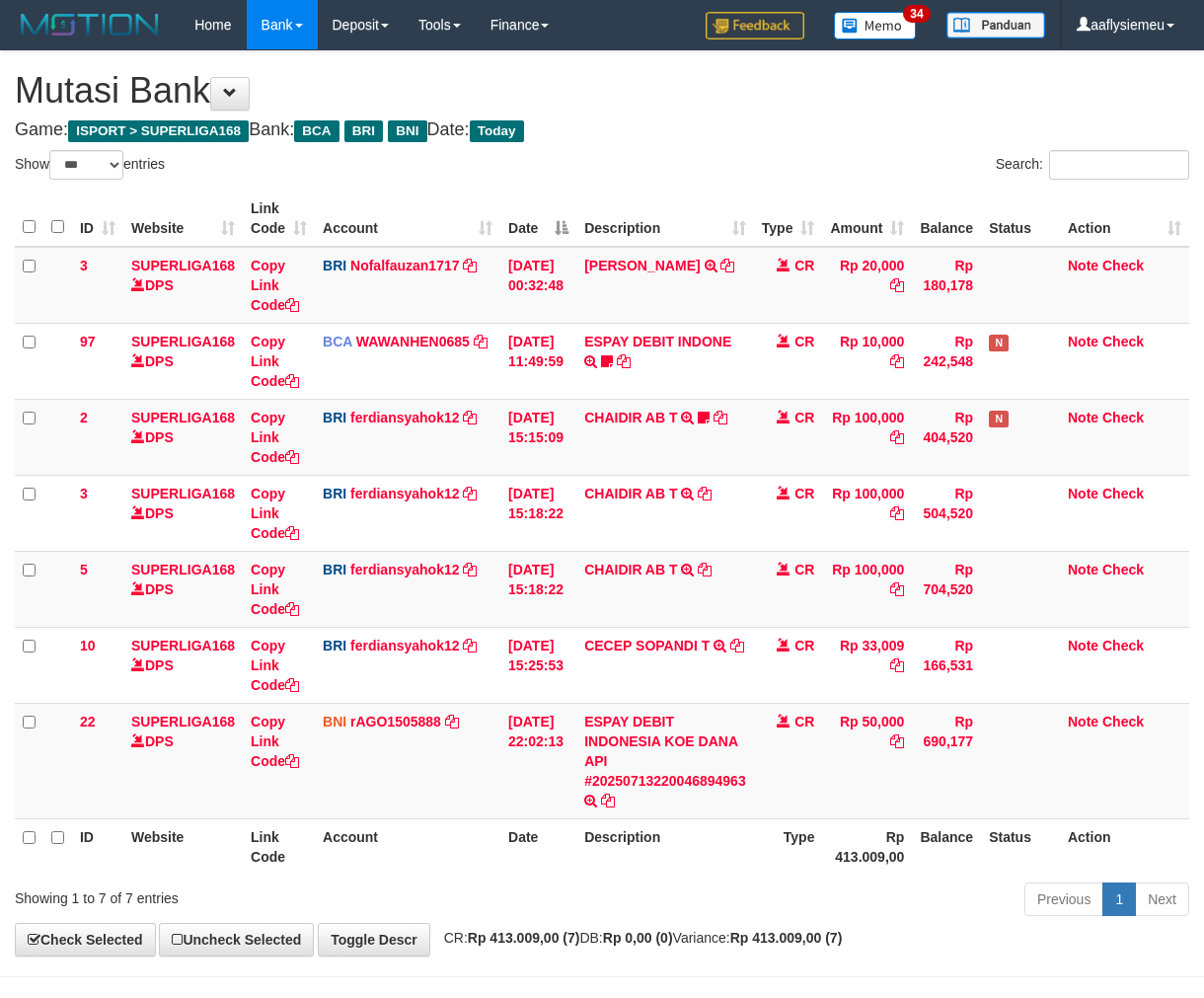 scroll, scrollTop: 69, scrollLeft: 0, axis: vertical 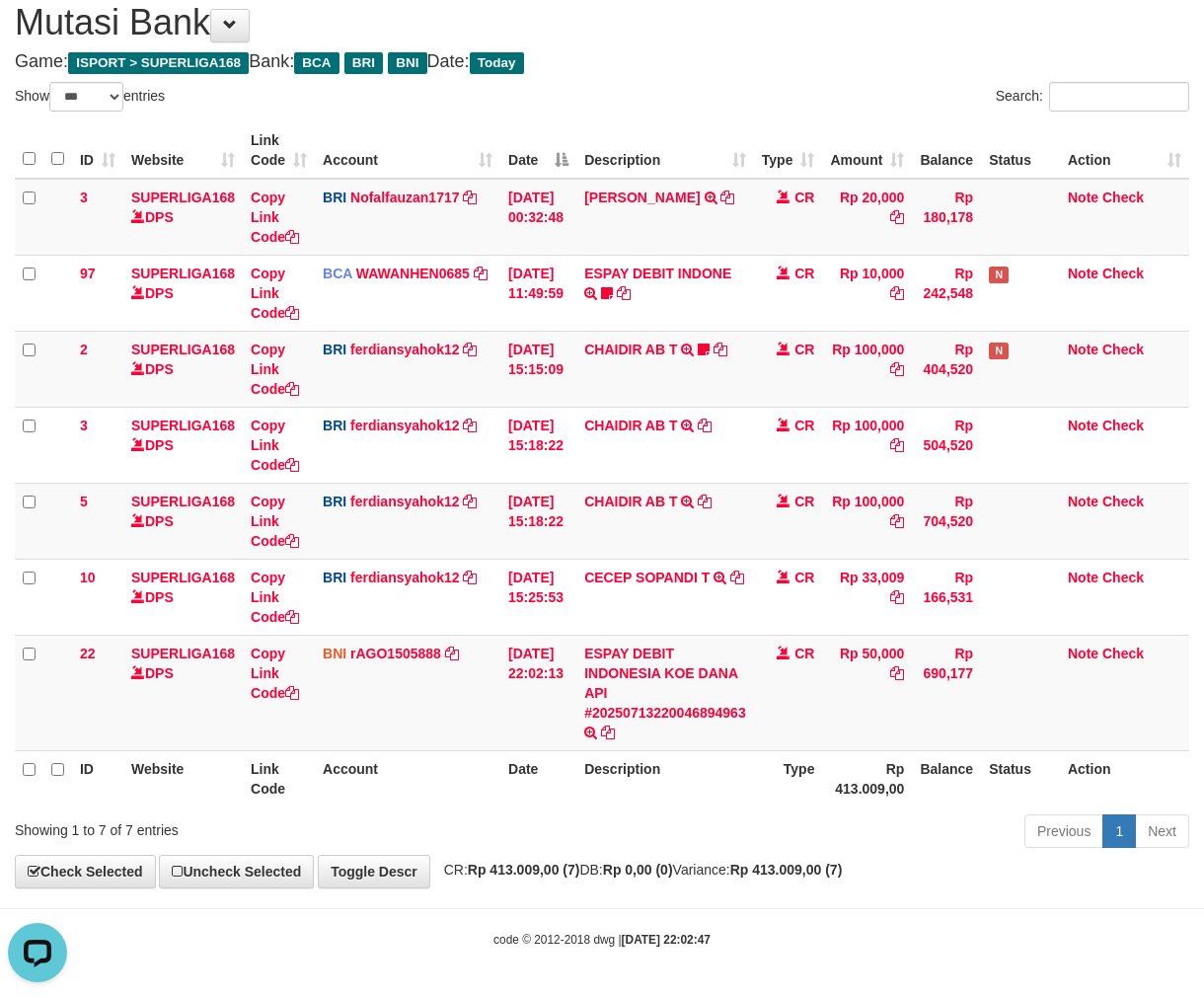 drag, startPoint x: 524, startPoint y: 807, endPoint x: 1219, endPoint y: 704, distance: 702.5909 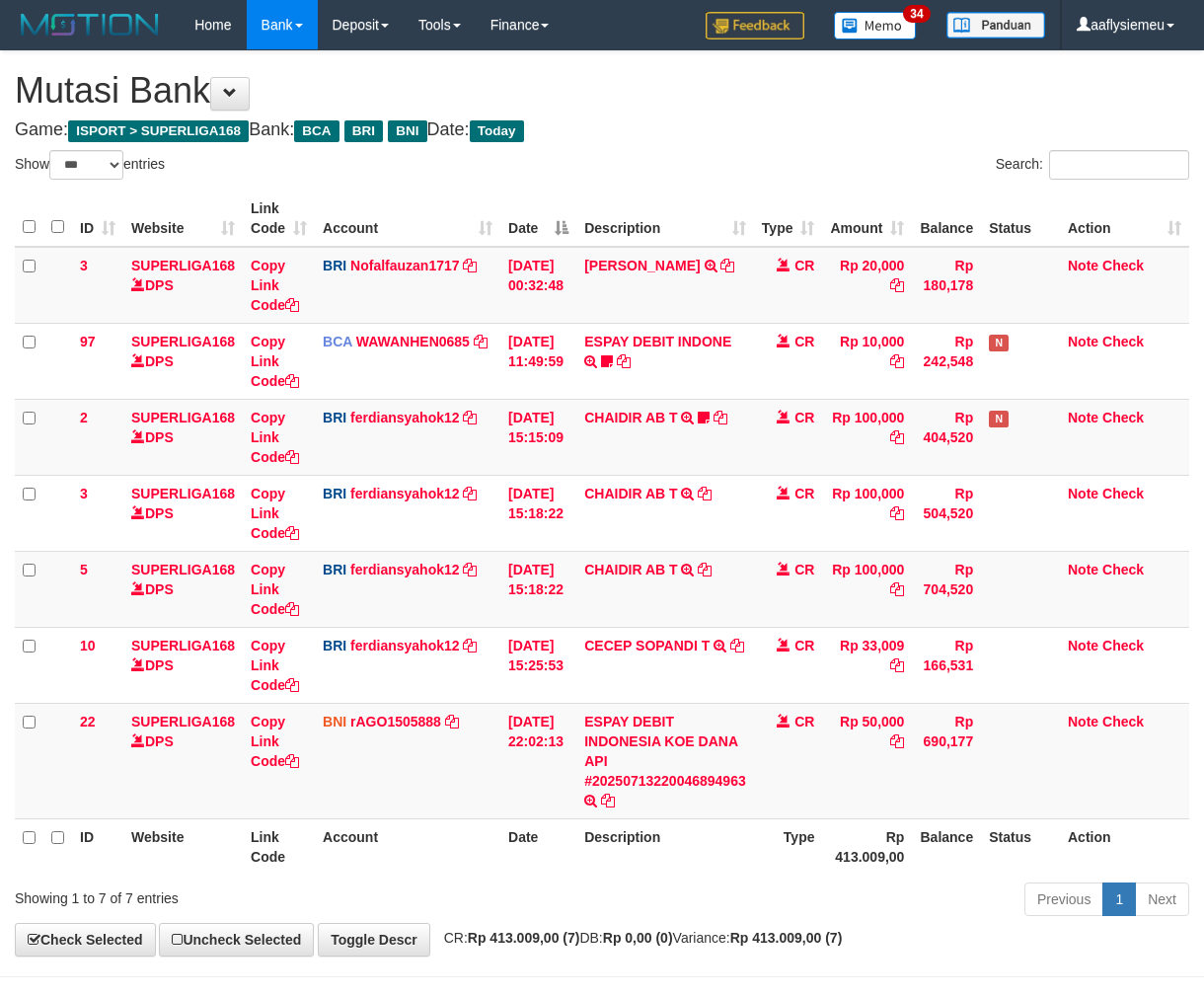 select on "***" 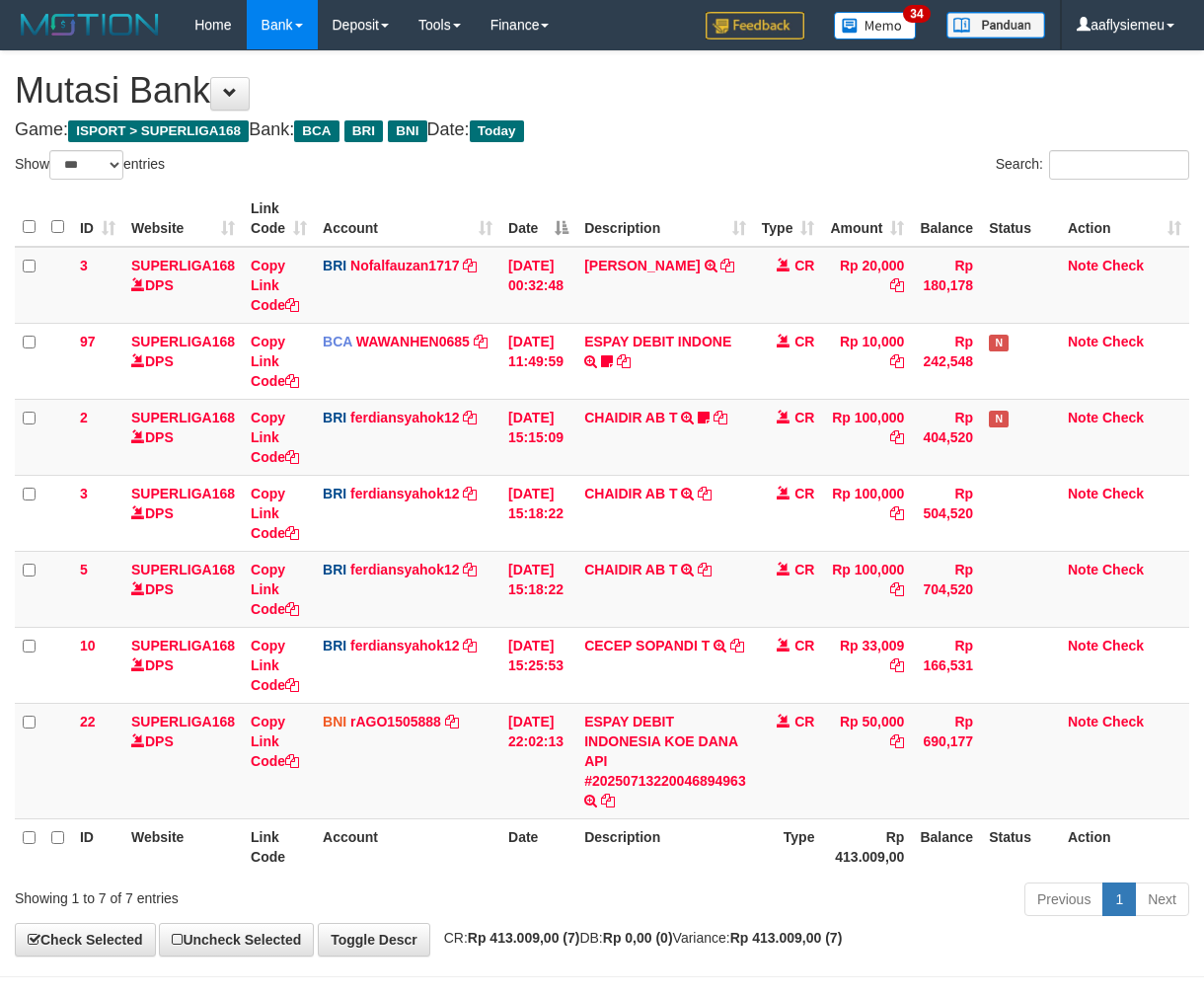 scroll, scrollTop: 69, scrollLeft: 0, axis: vertical 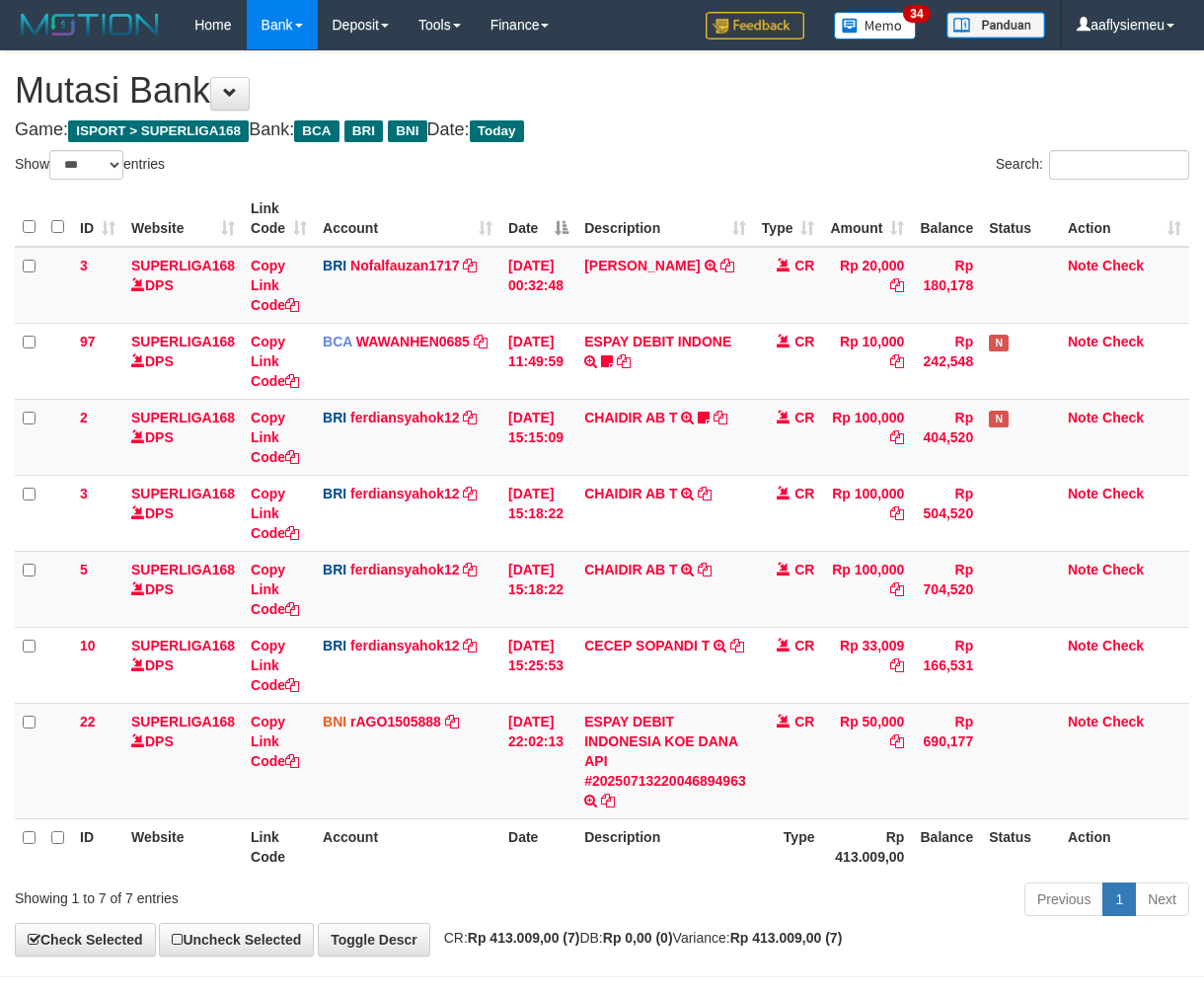 select on "***" 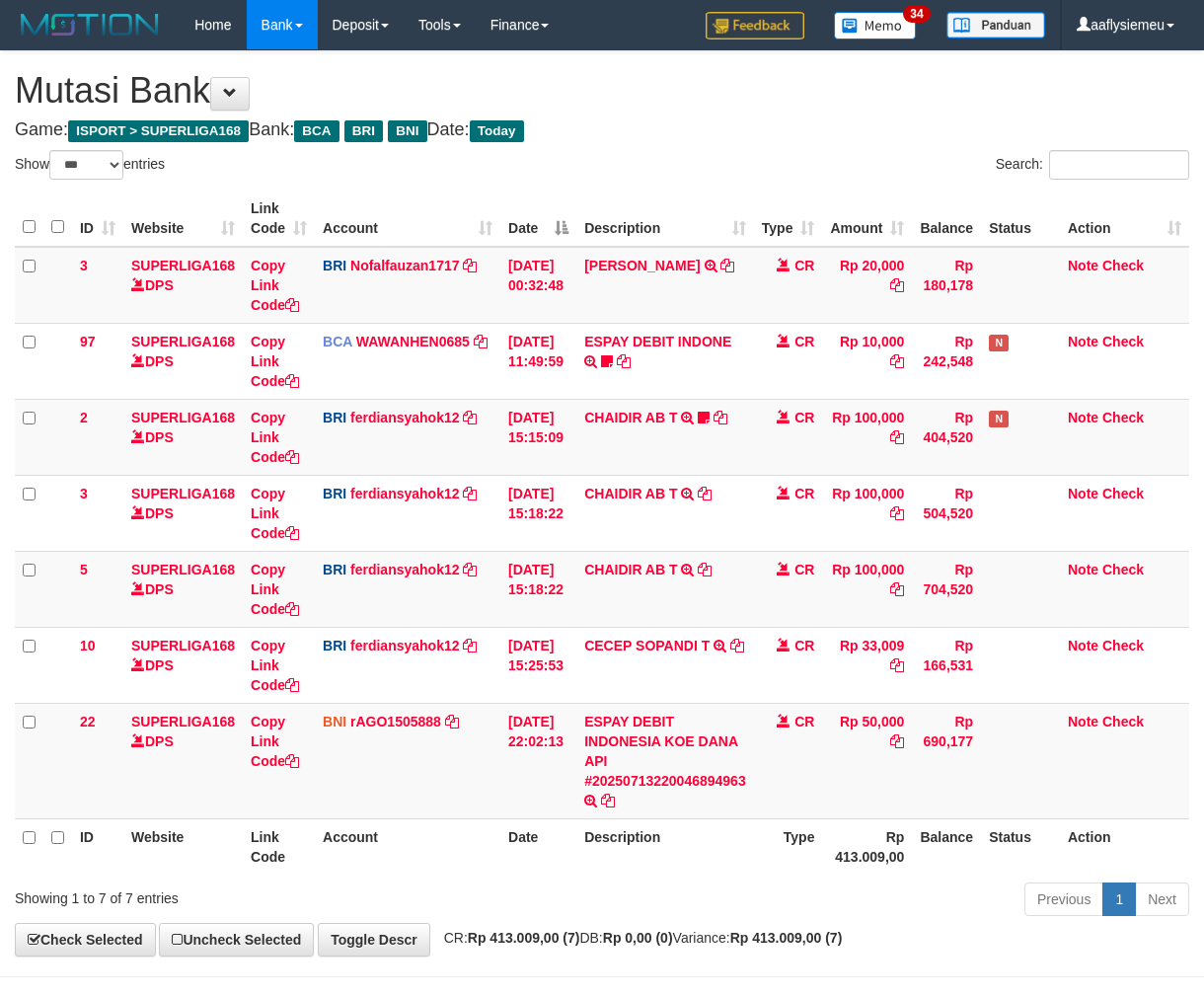 scroll, scrollTop: 69, scrollLeft: 0, axis: vertical 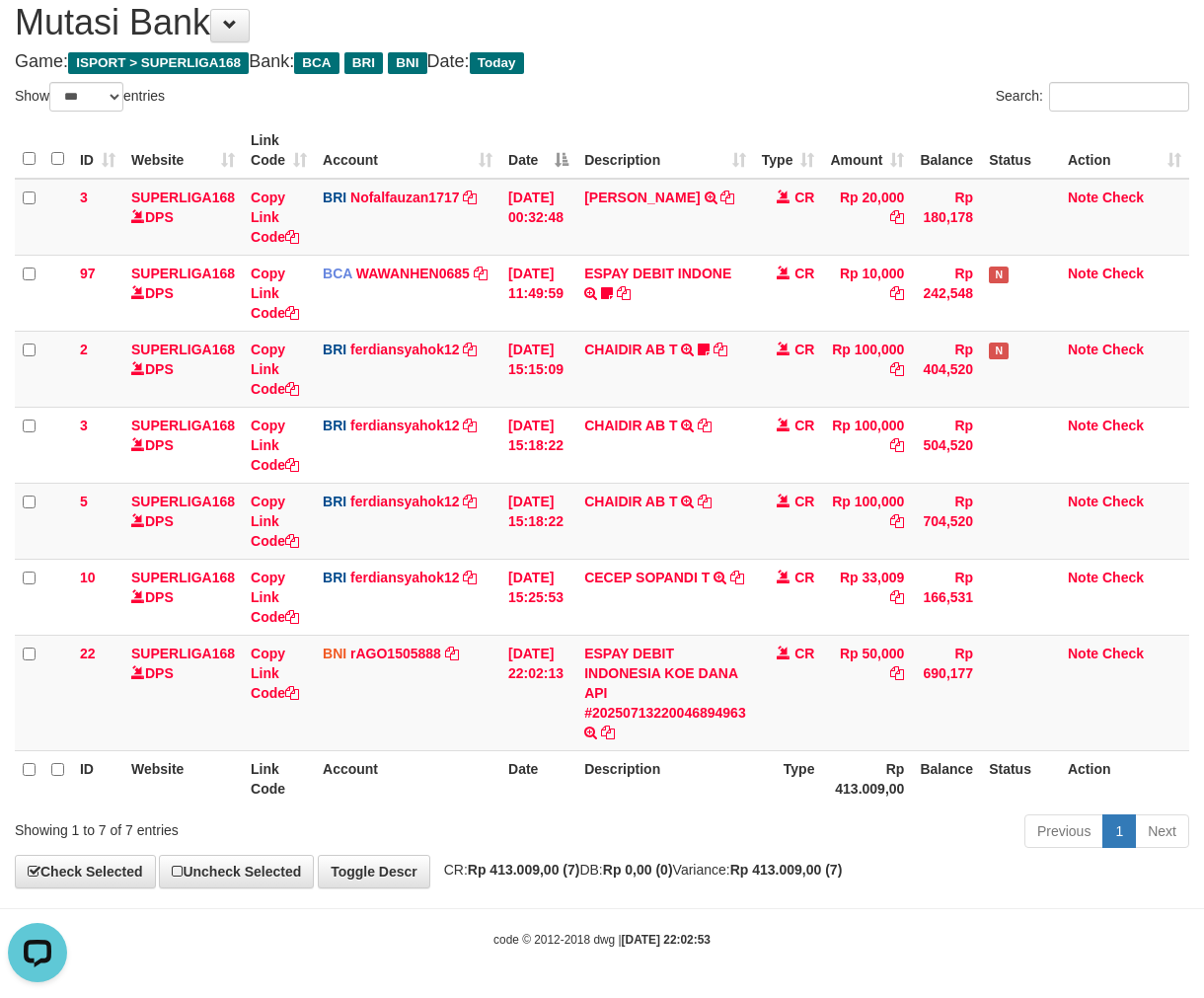 click on "CR:  Rp 413.009,00 (7)      DB:  Rp 0,00 (0)      Variance:  Rp 413.009,00 (7)" at bounding box center [639, 870] 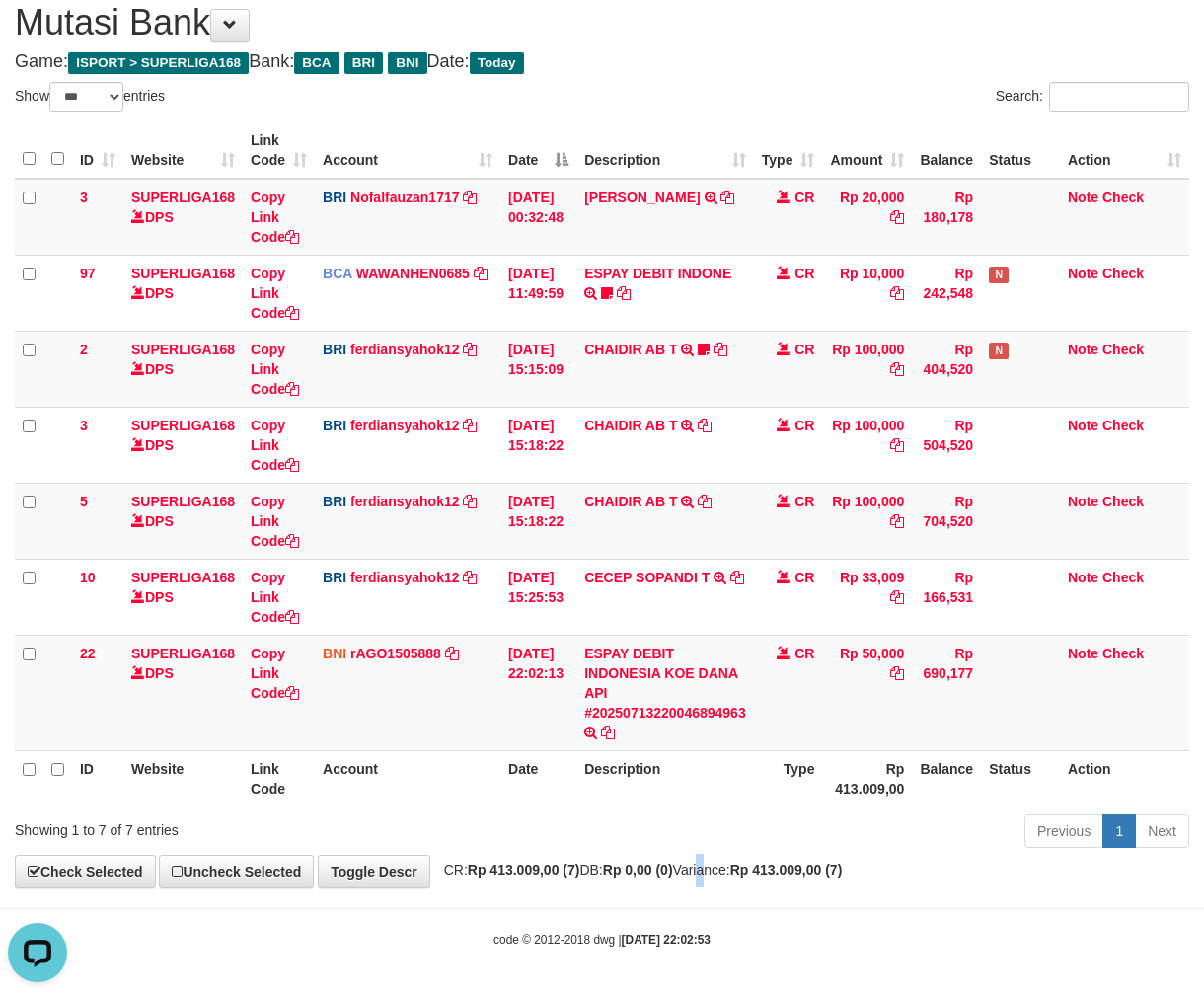 click on "CR:  Rp 413.009,00 (7)      DB:  Rp 0,00 (0)      Variance:  Rp 413.009,00 (7)" at bounding box center [639, 870] 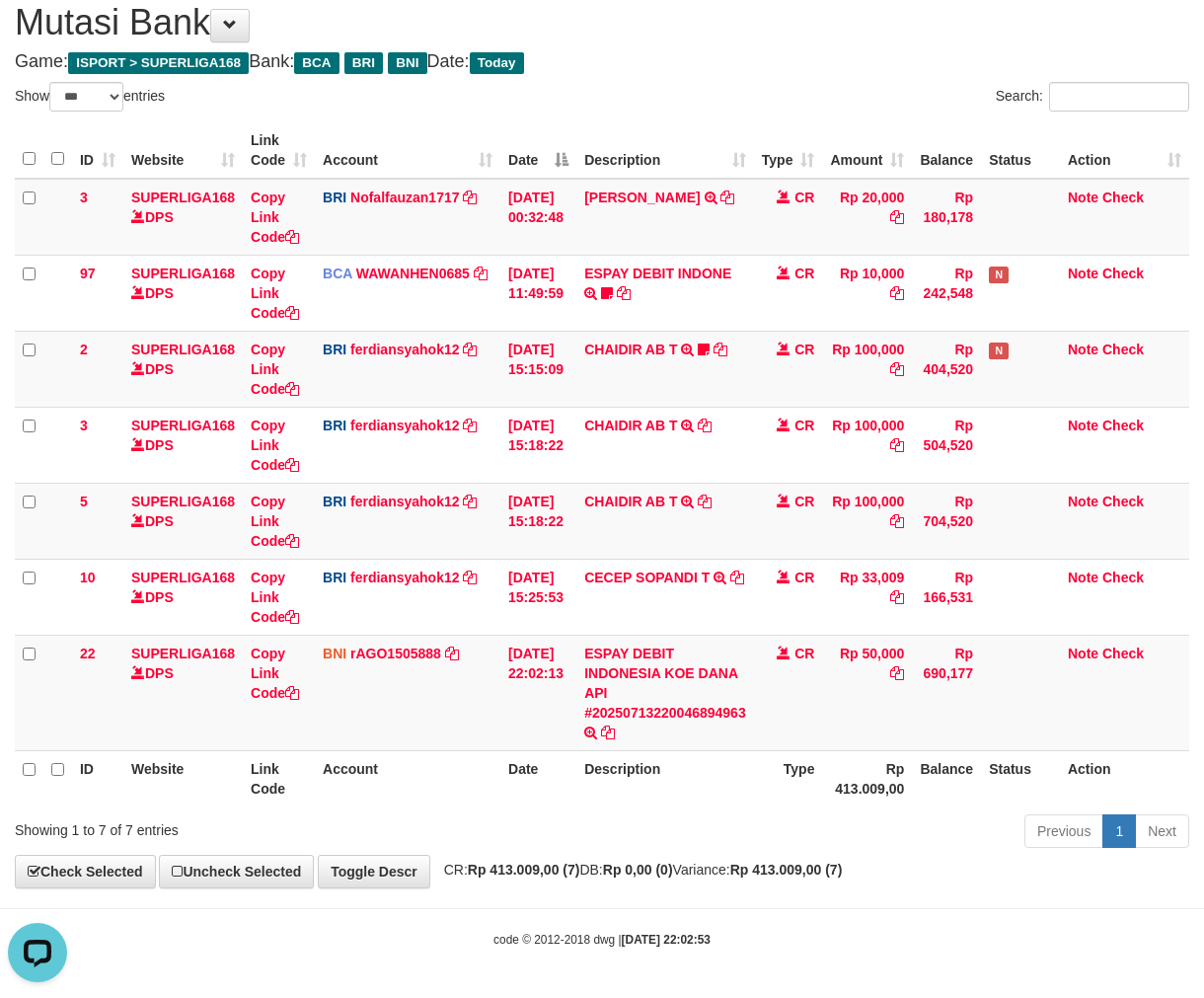 drag, startPoint x: 679, startPoint y: 847, endPoint x: 720, endPoint y: 852, distance: 41.303753 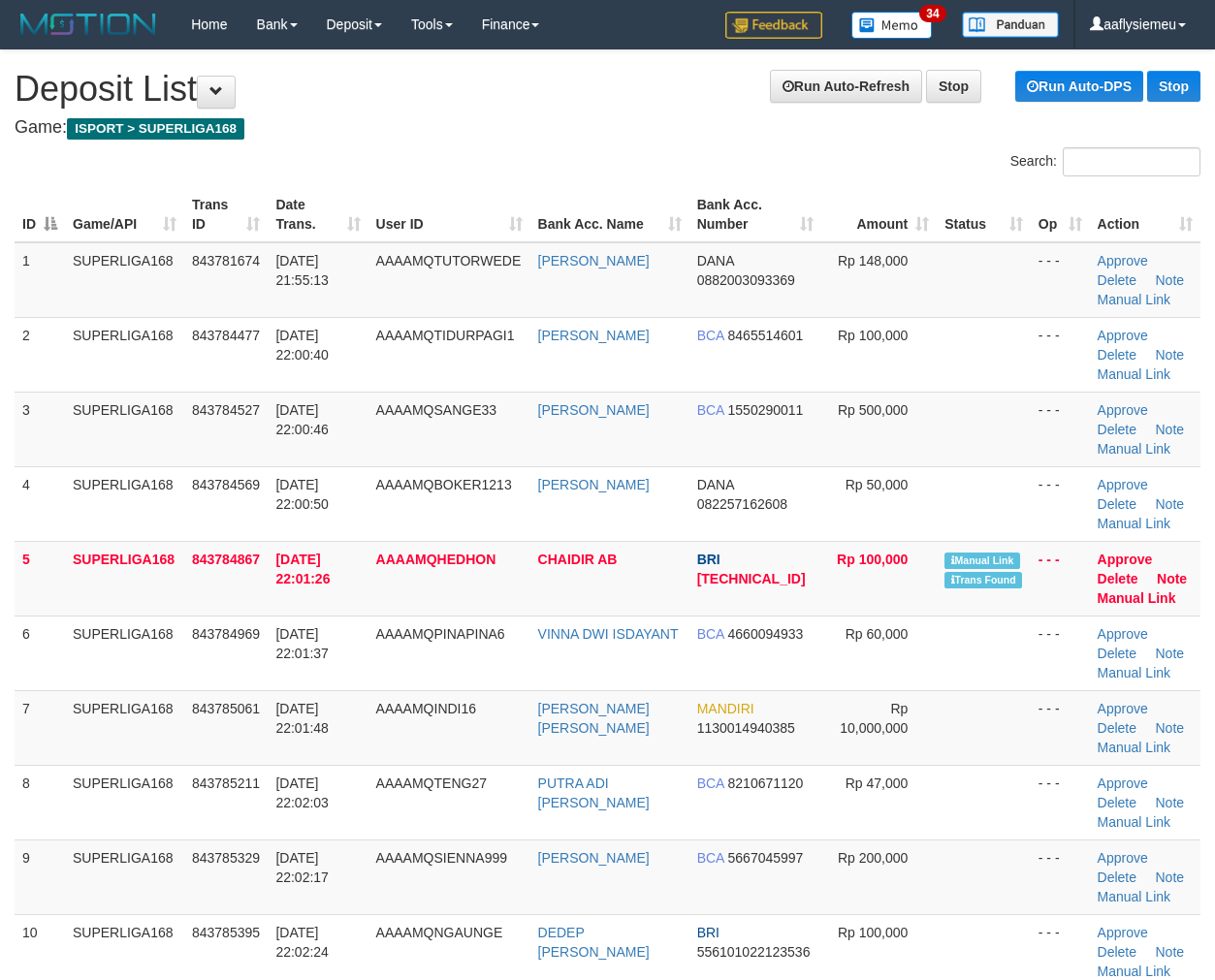 scroll, scrollTop: 0, scrollLeft: 0, axis: both 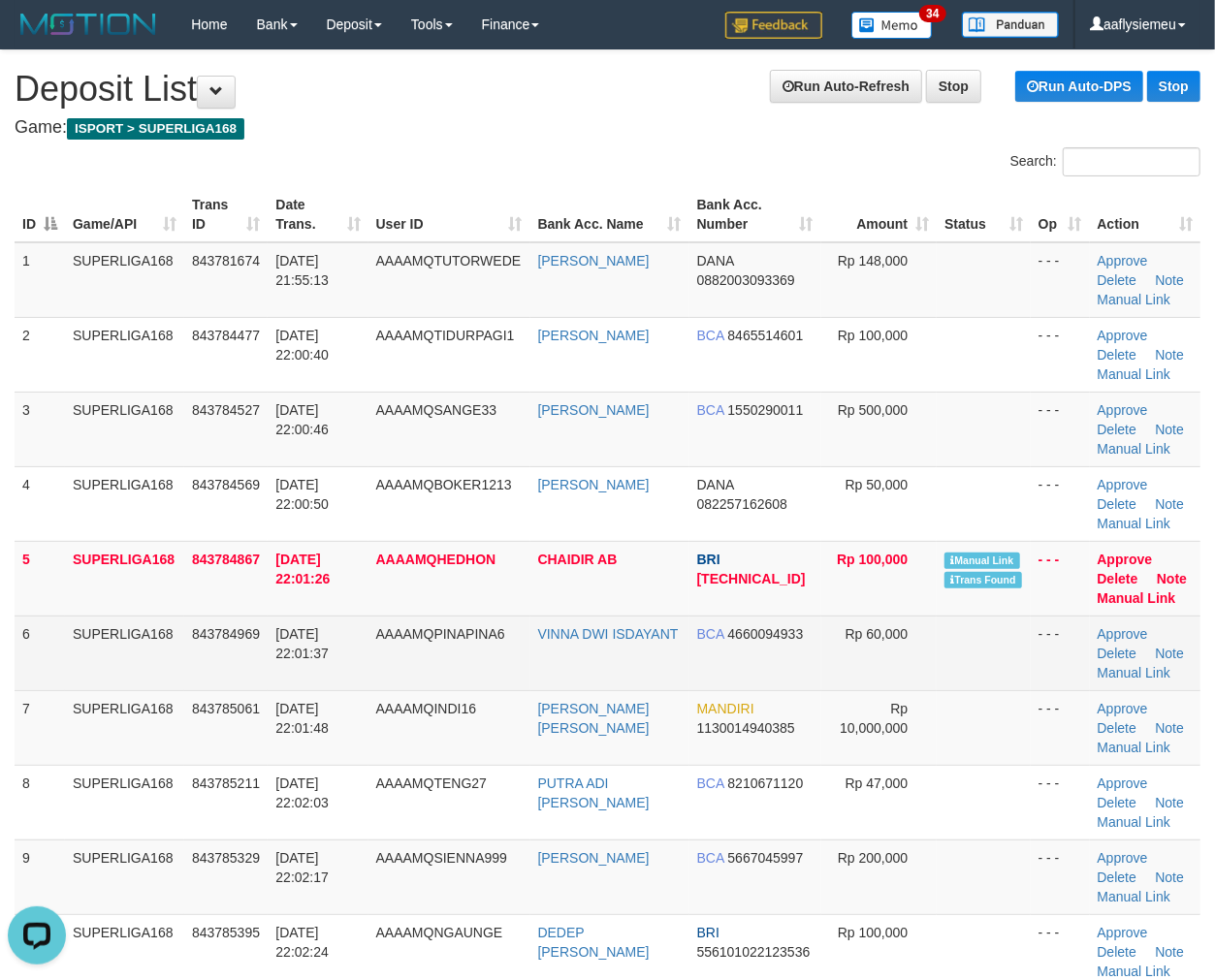 drag, startPoint x: 159, startPoint y: 667, endPoint x: 118, endPoint y: 684, distance: 44.384682 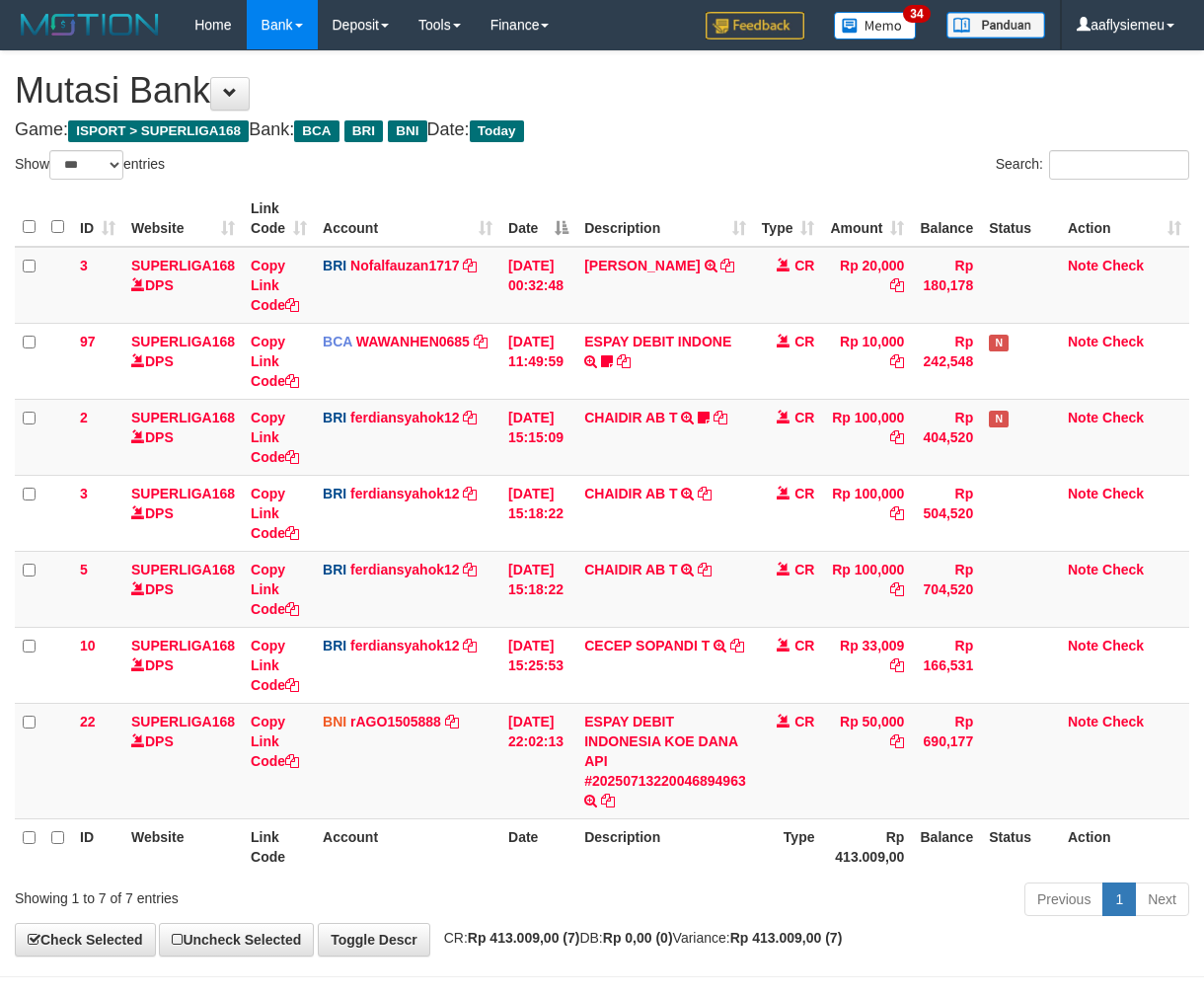select on "***" 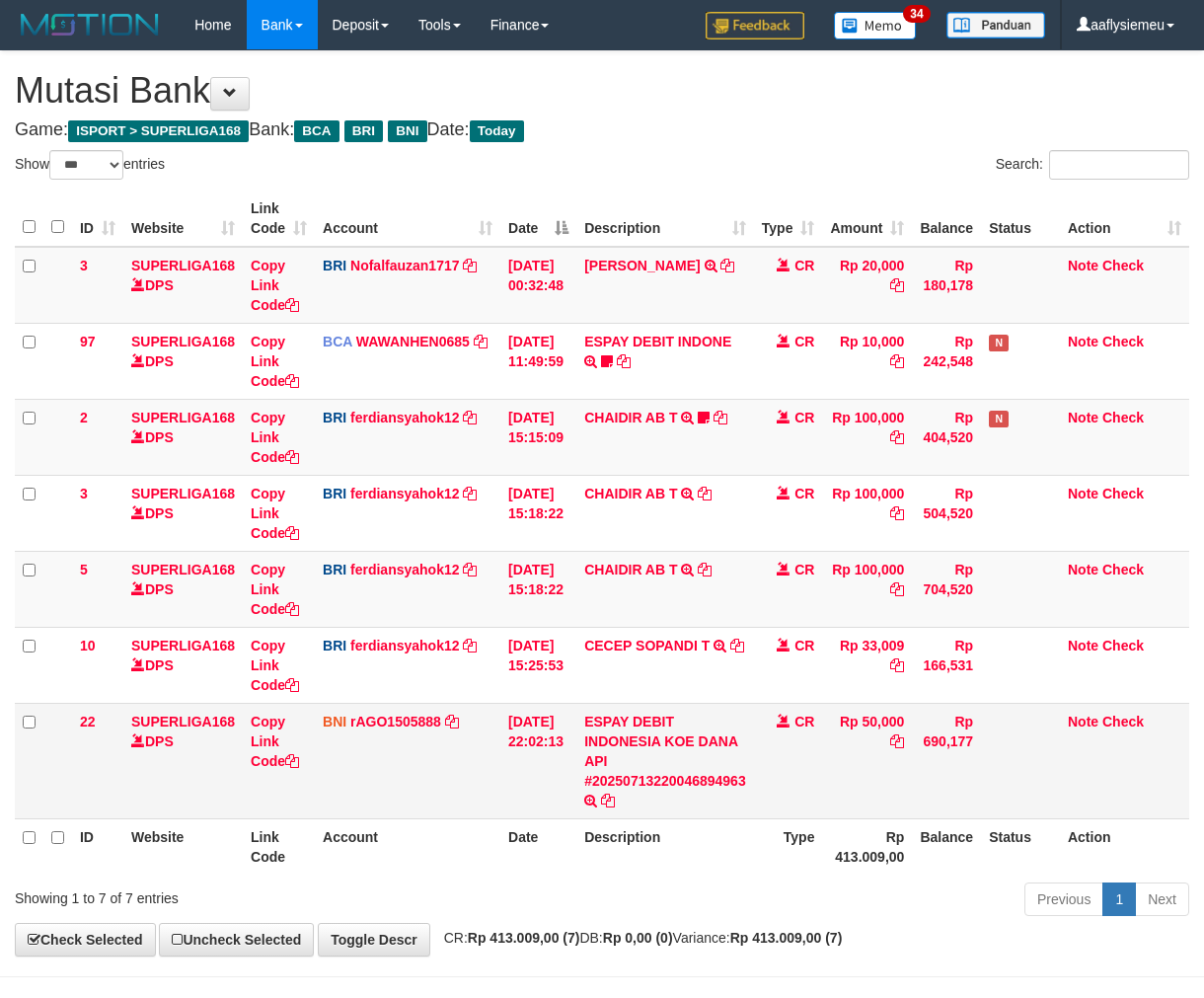 drag, startPoint x: 0, startPoint y: 0, endPoint x: 1033, endPoint y: 746, distance: 1274.208 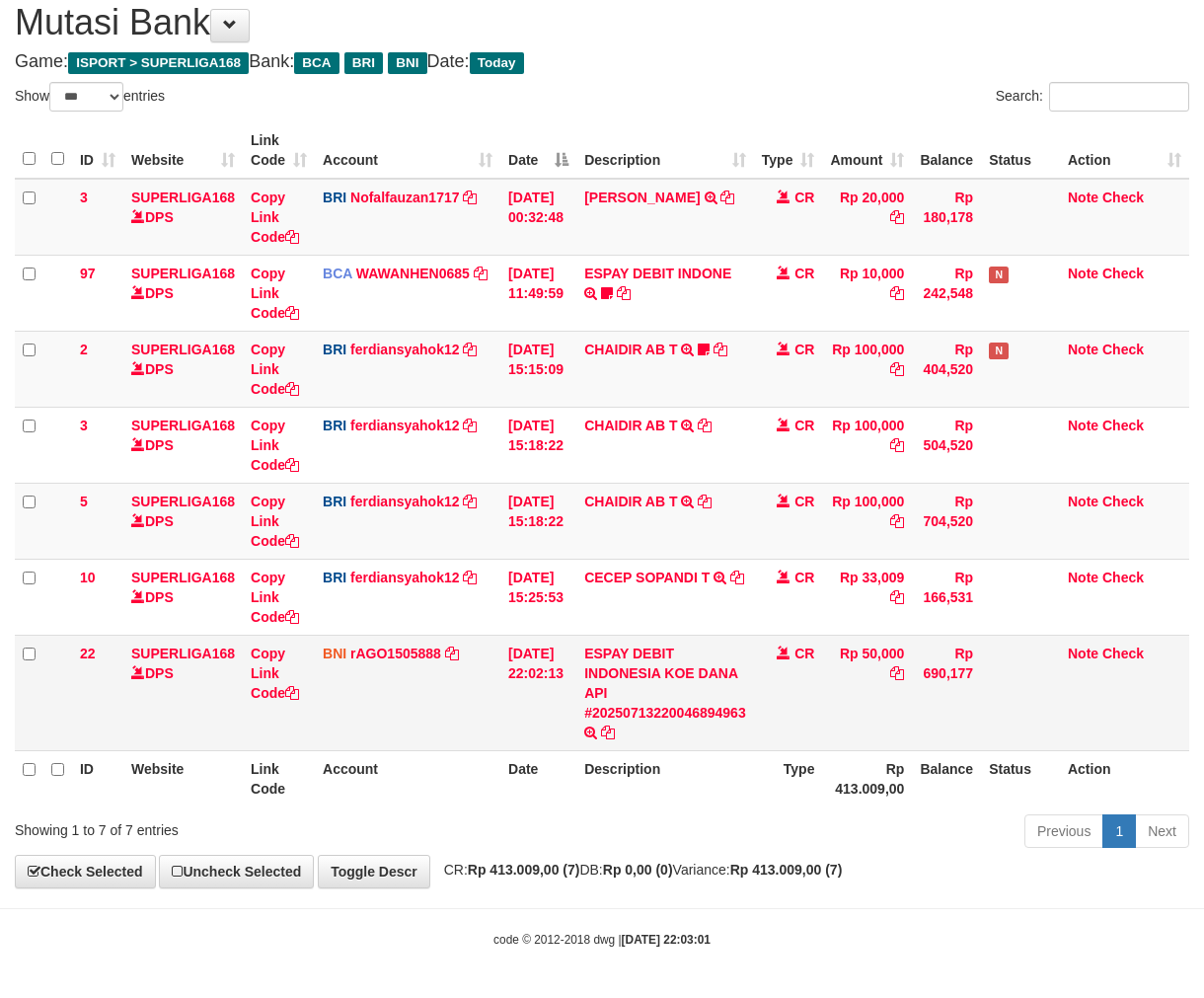 click on "Balance" at bounding box center (946, 778) 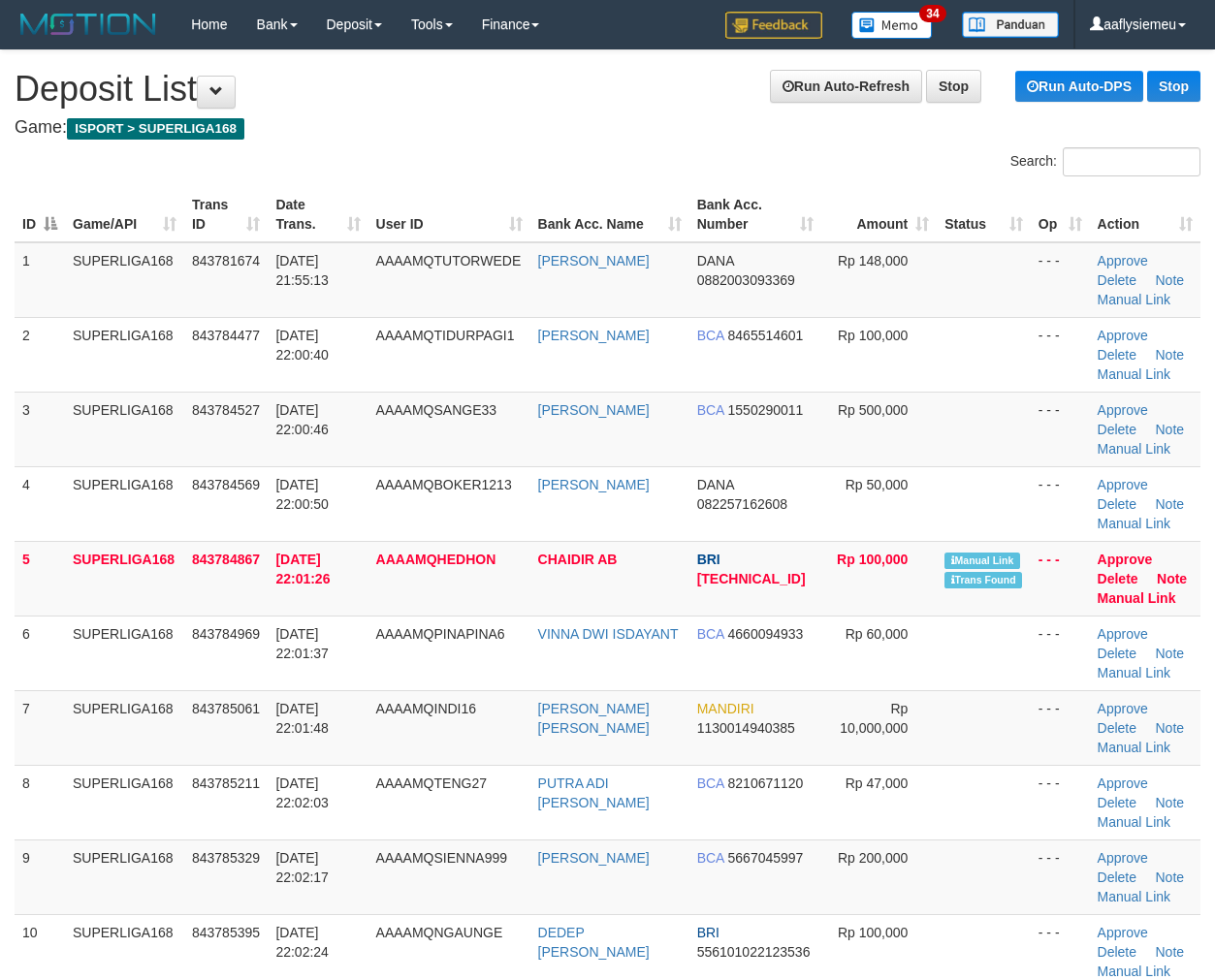 scroll, scrollTop: 0, scrollLeft: 0, axis: both 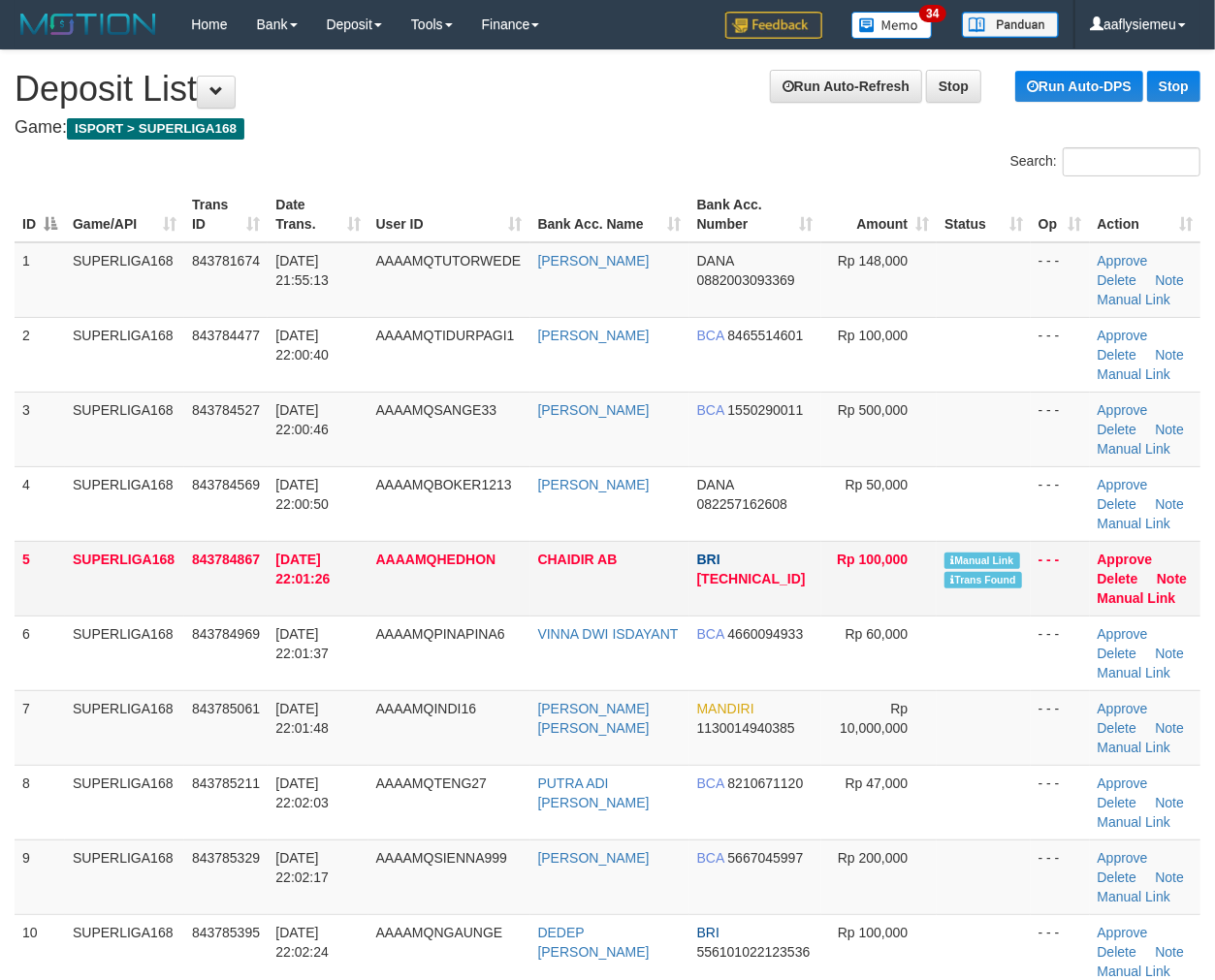 click on "[DATE] 22:01:26" at bounding box center [317, 578] 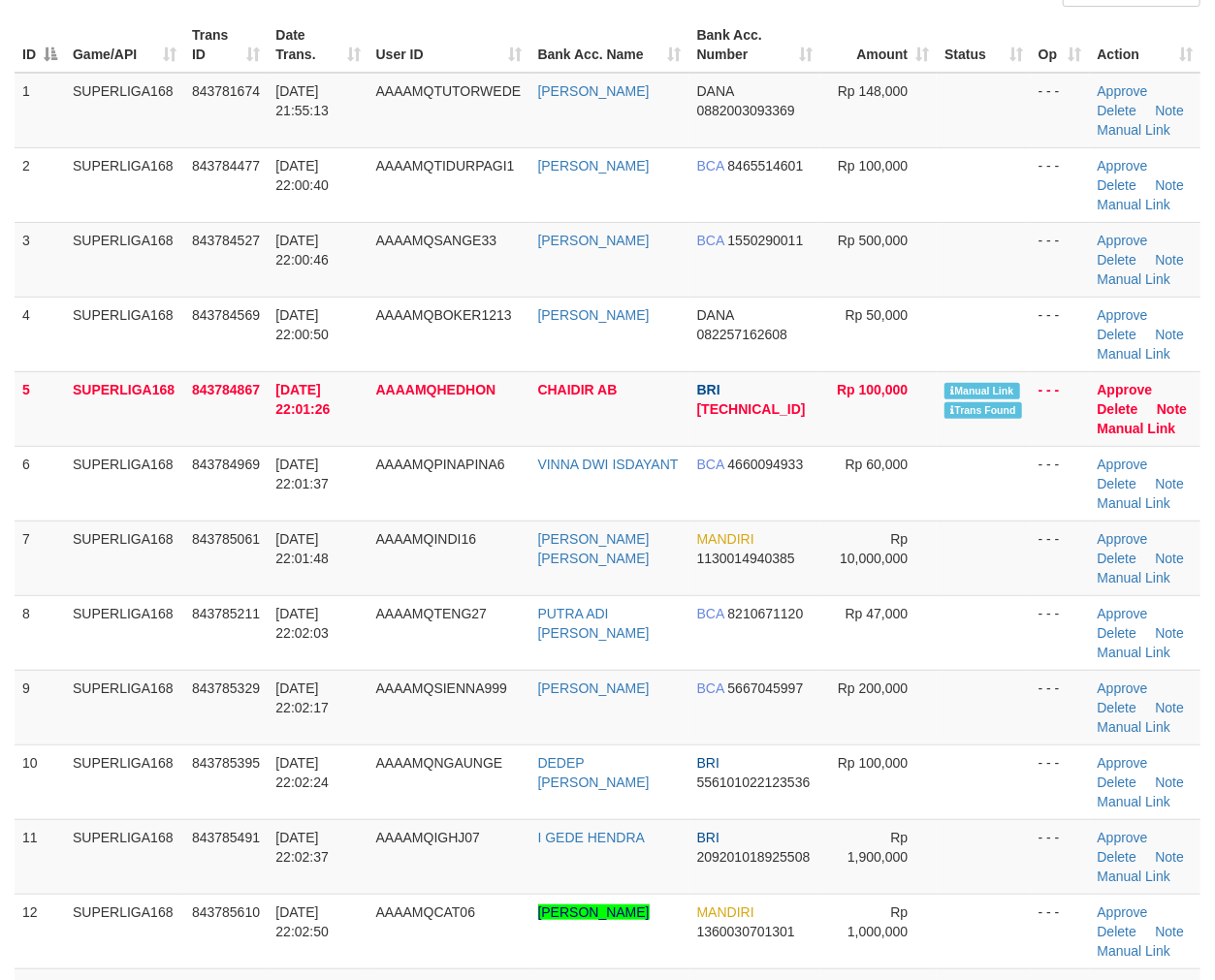 scroll, scrollTop: 323, scrollLeft: 0, axis: vertical 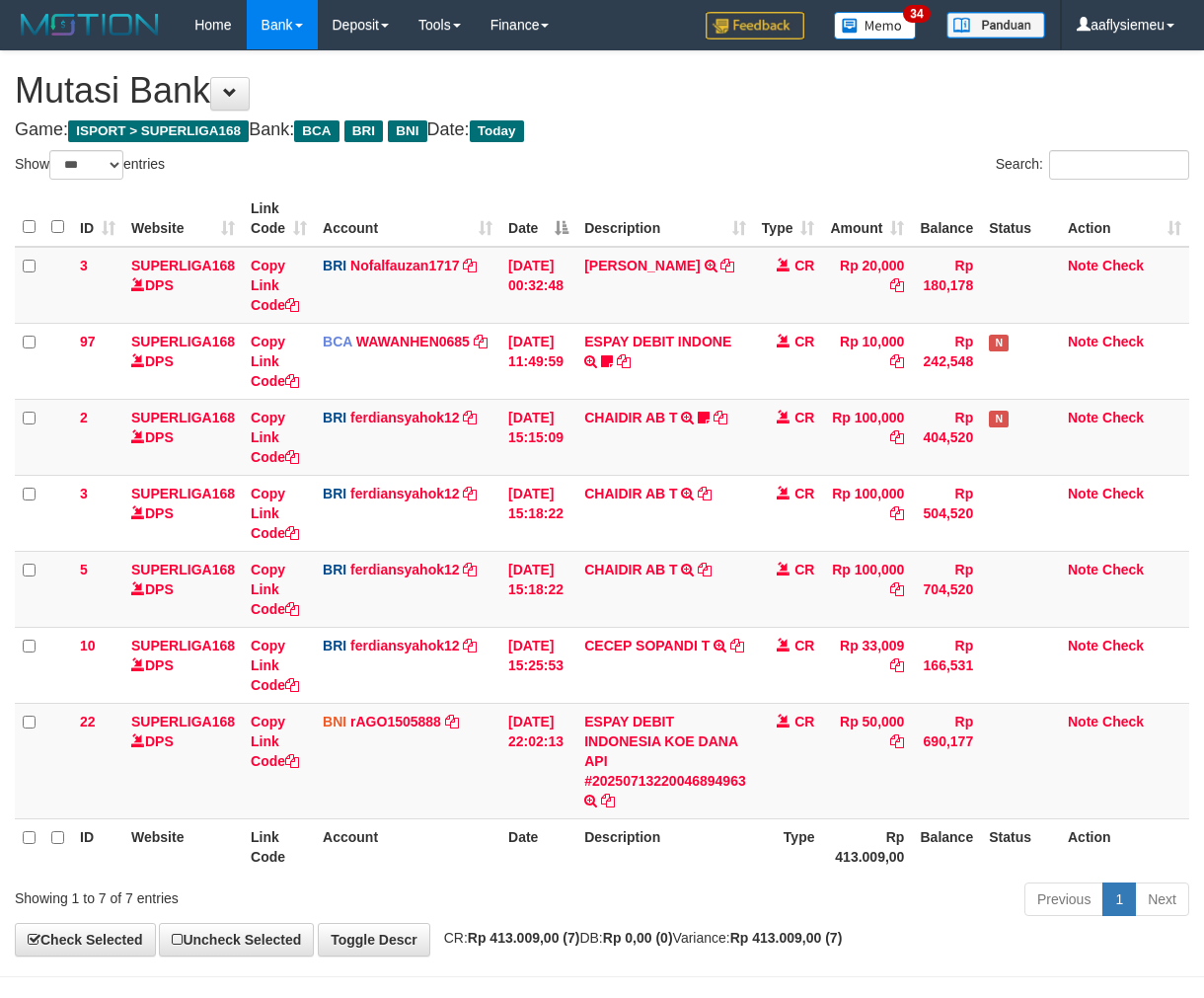 select on "***" 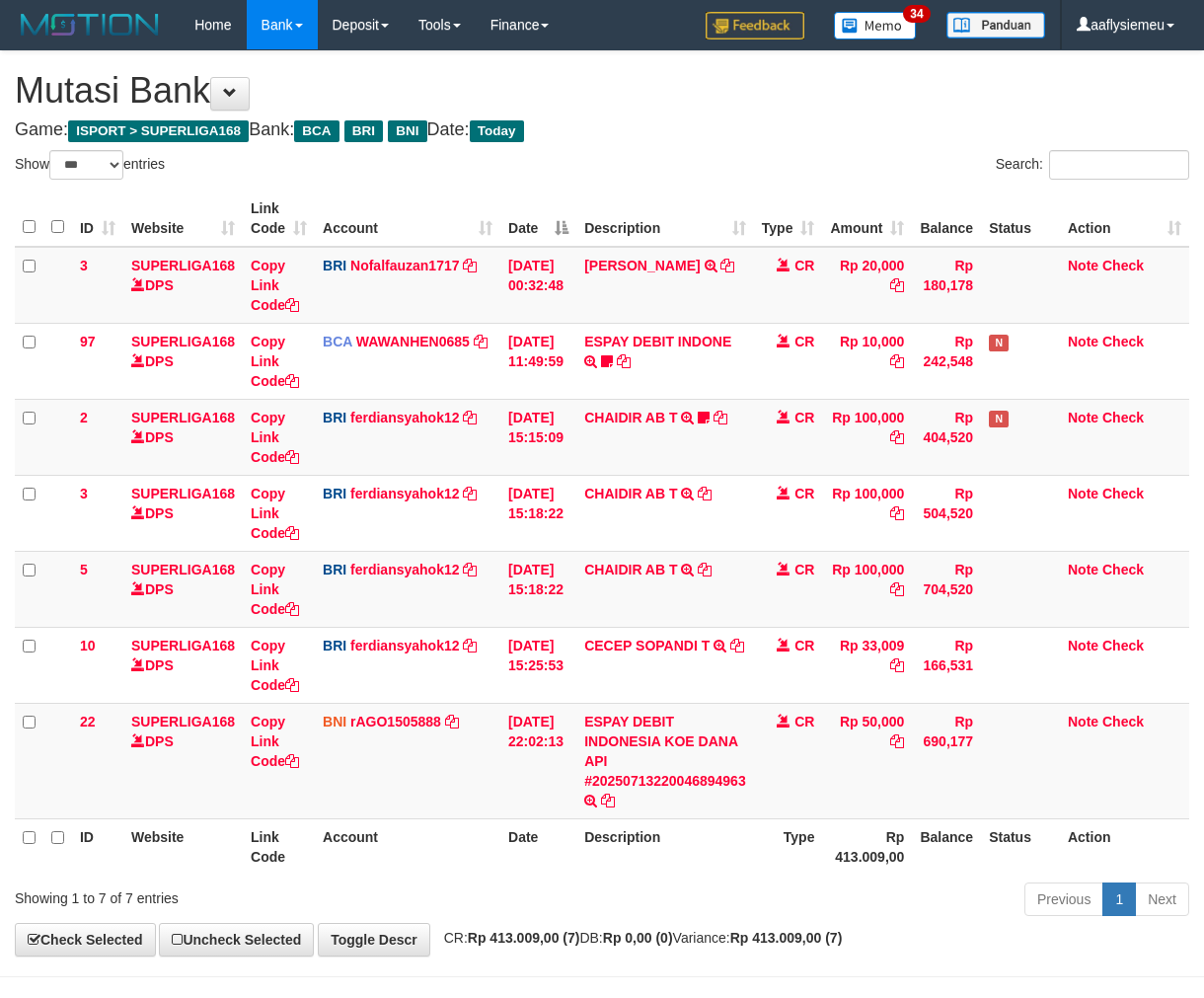 scroll, scrollTop: 69, scrollLeft: 0, axis: vertical 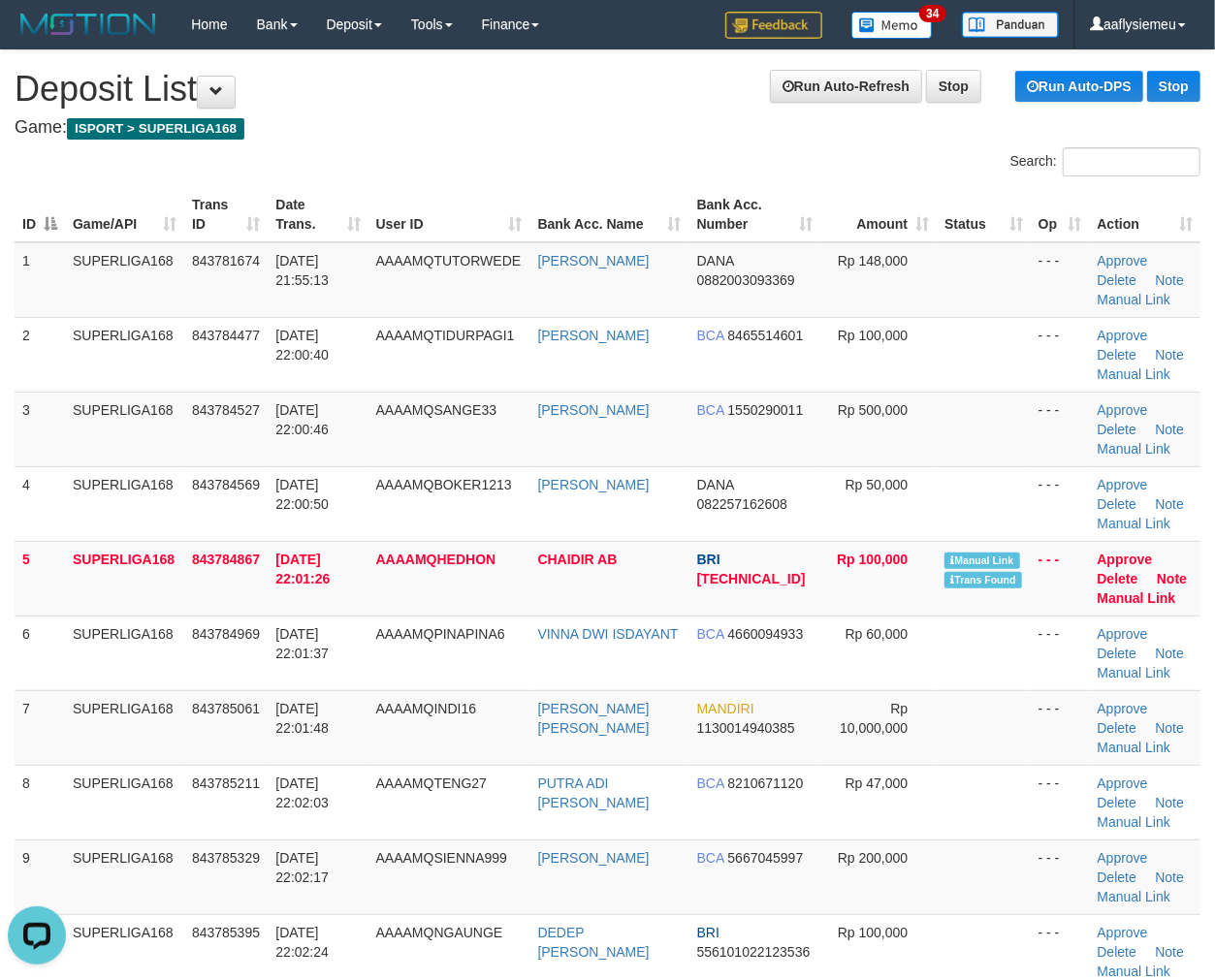 drag, startPoint x: 85, startPoint y: 731, endPoint x: 1, endPoint y: 743, distance: 84.852814 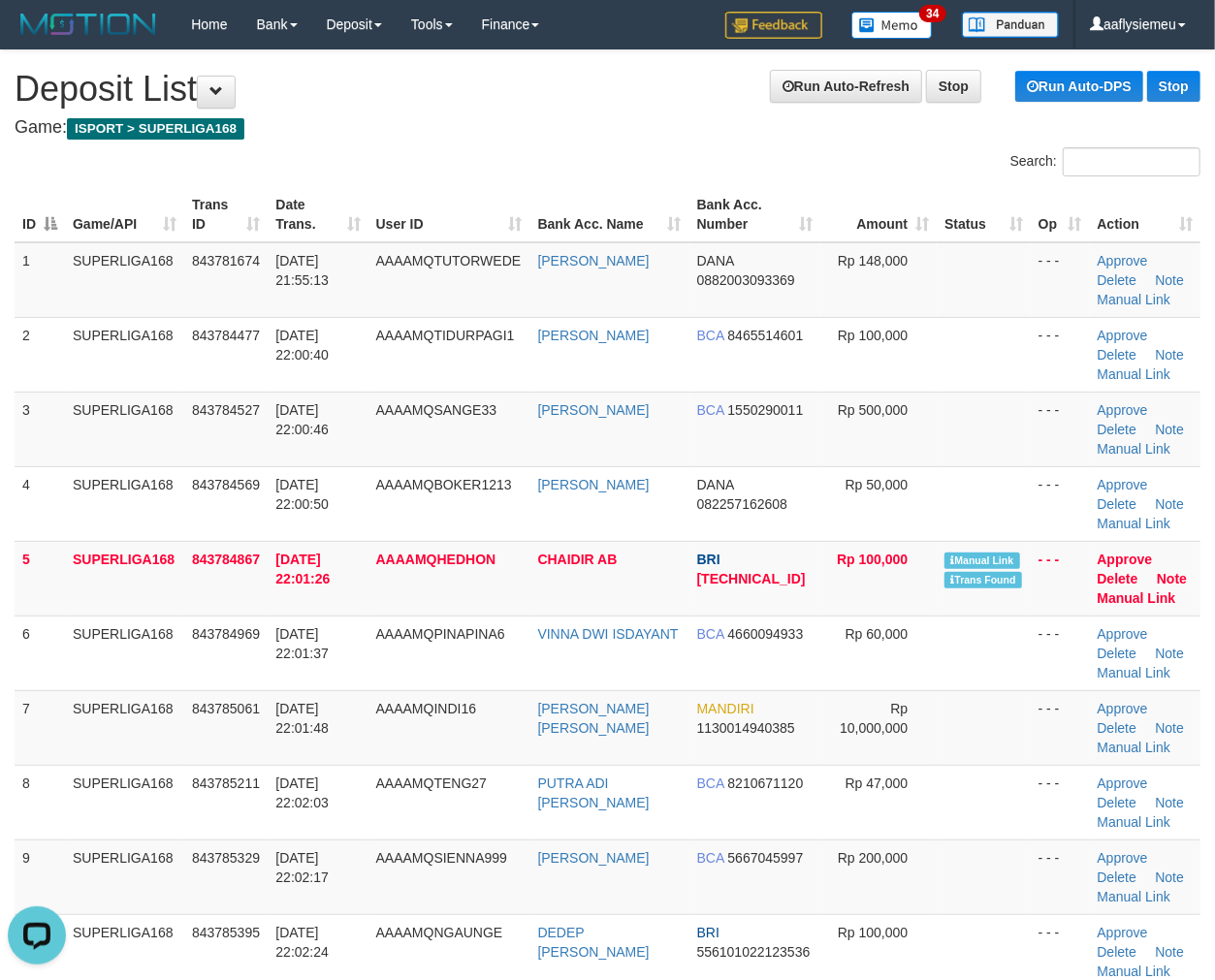 drag, startPoint x: 205, startPoint y: 686, endPoint x: 3, endPoint y: 727, distance: 206.1189 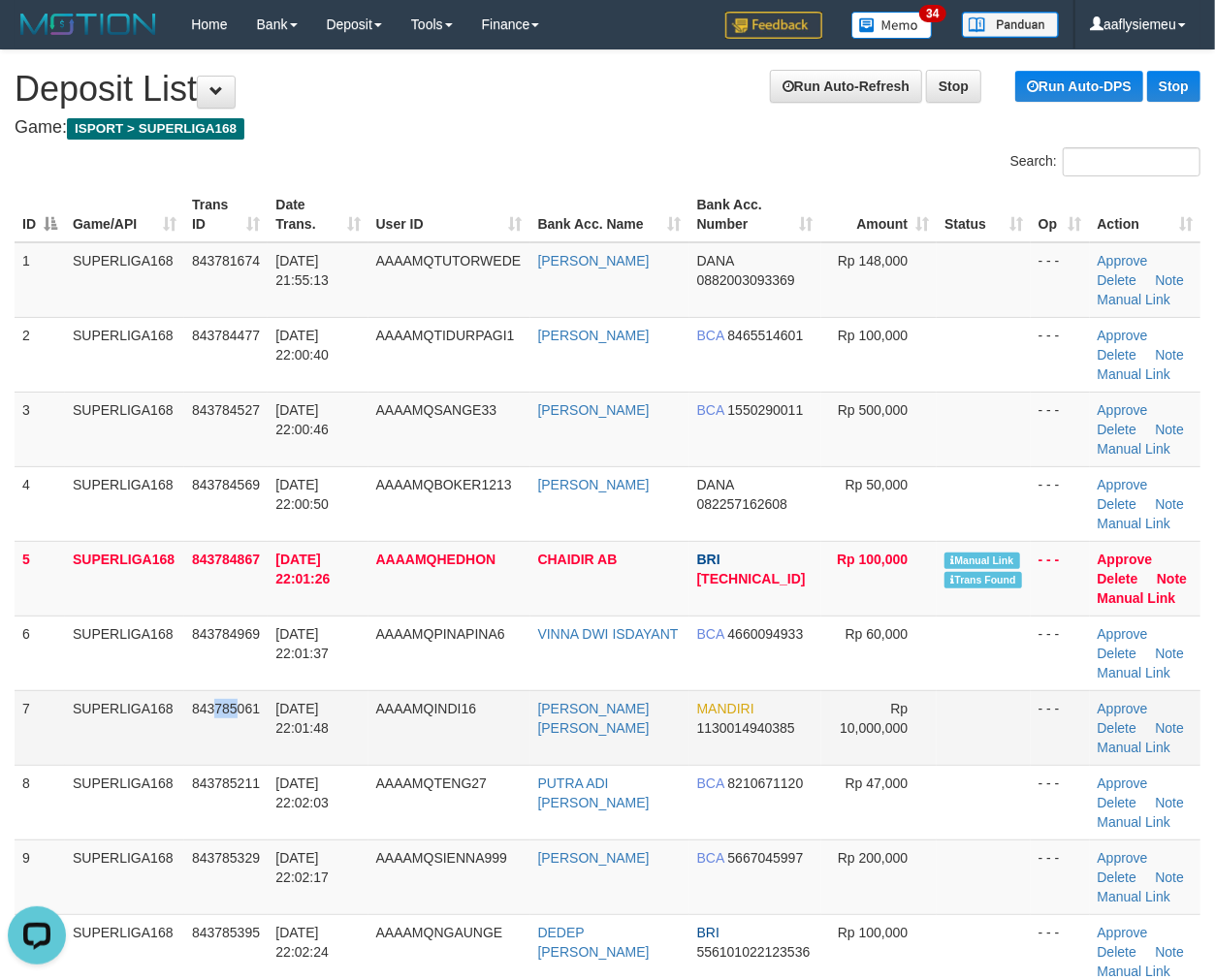 drag, startPoint x: 177, startPoint y: 714, endPoint x: 119, endPoint y: 722, distance: 58.549125 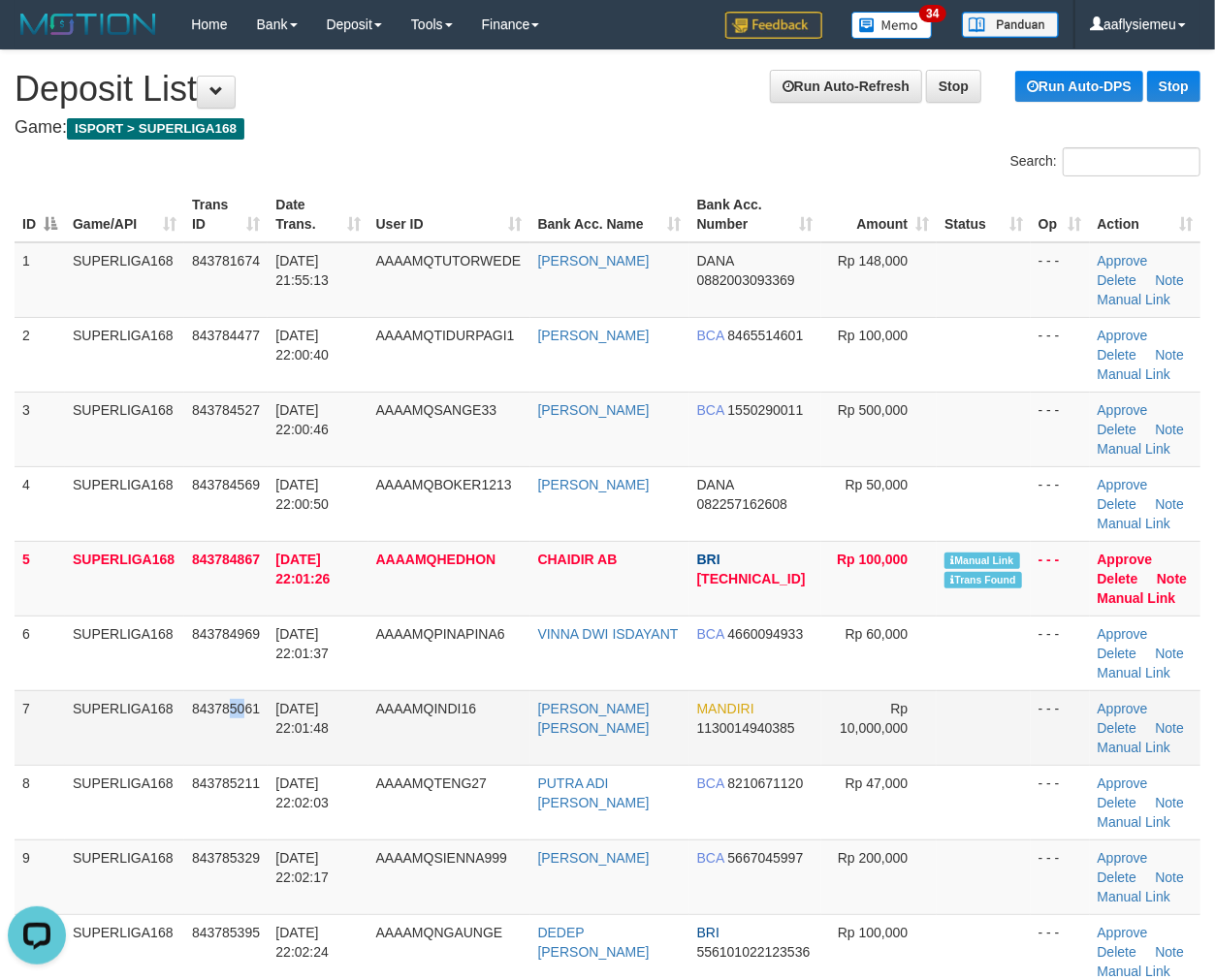 drag, startPoint x: 240, startPoint y: 708, endPoint x: 179, endPoint y: 718, distance: 61.814238 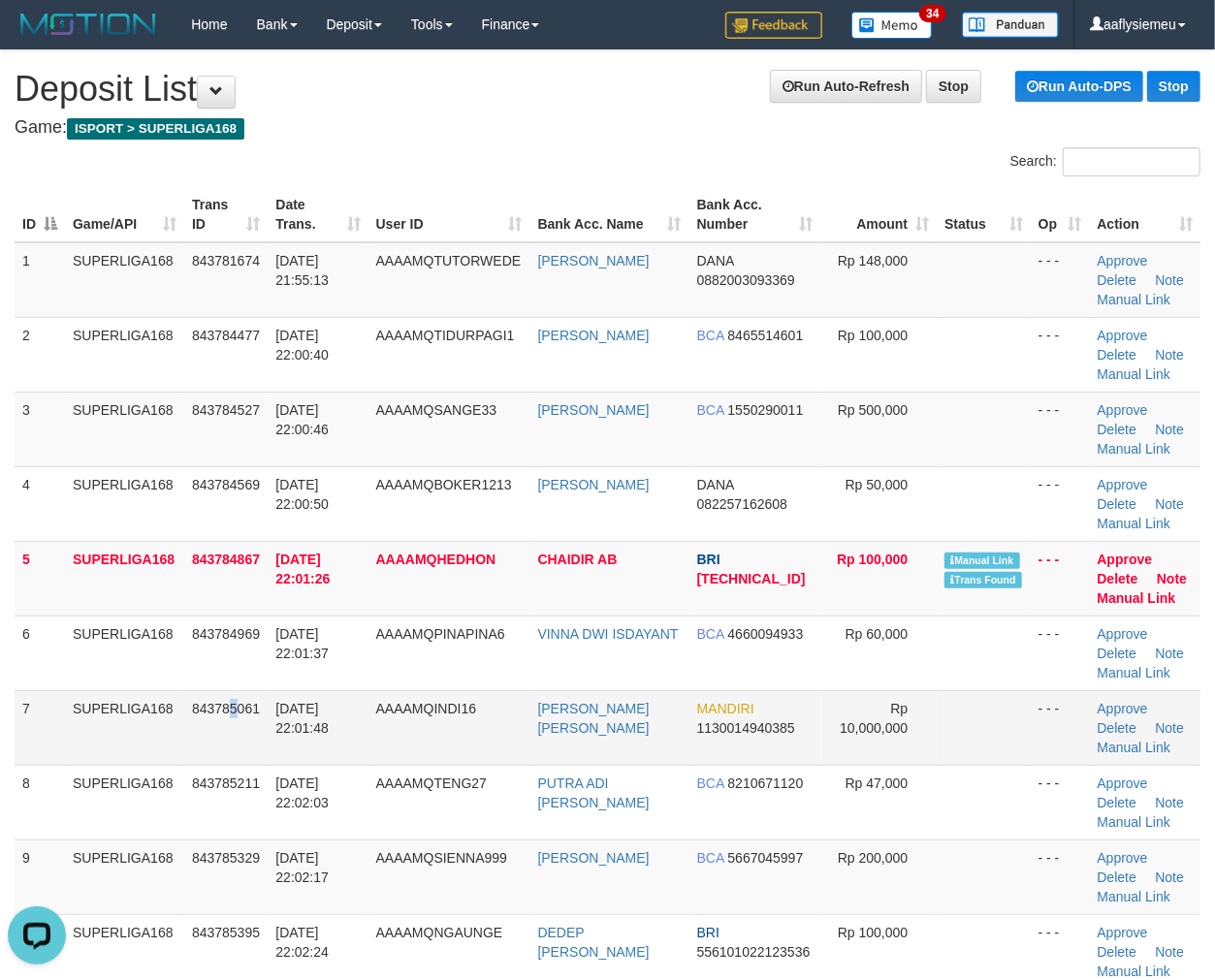 drag, startPoint x: 149, startPoint y: 719, endPoint x: 134, endPoint y: 723, distance: 15.524175 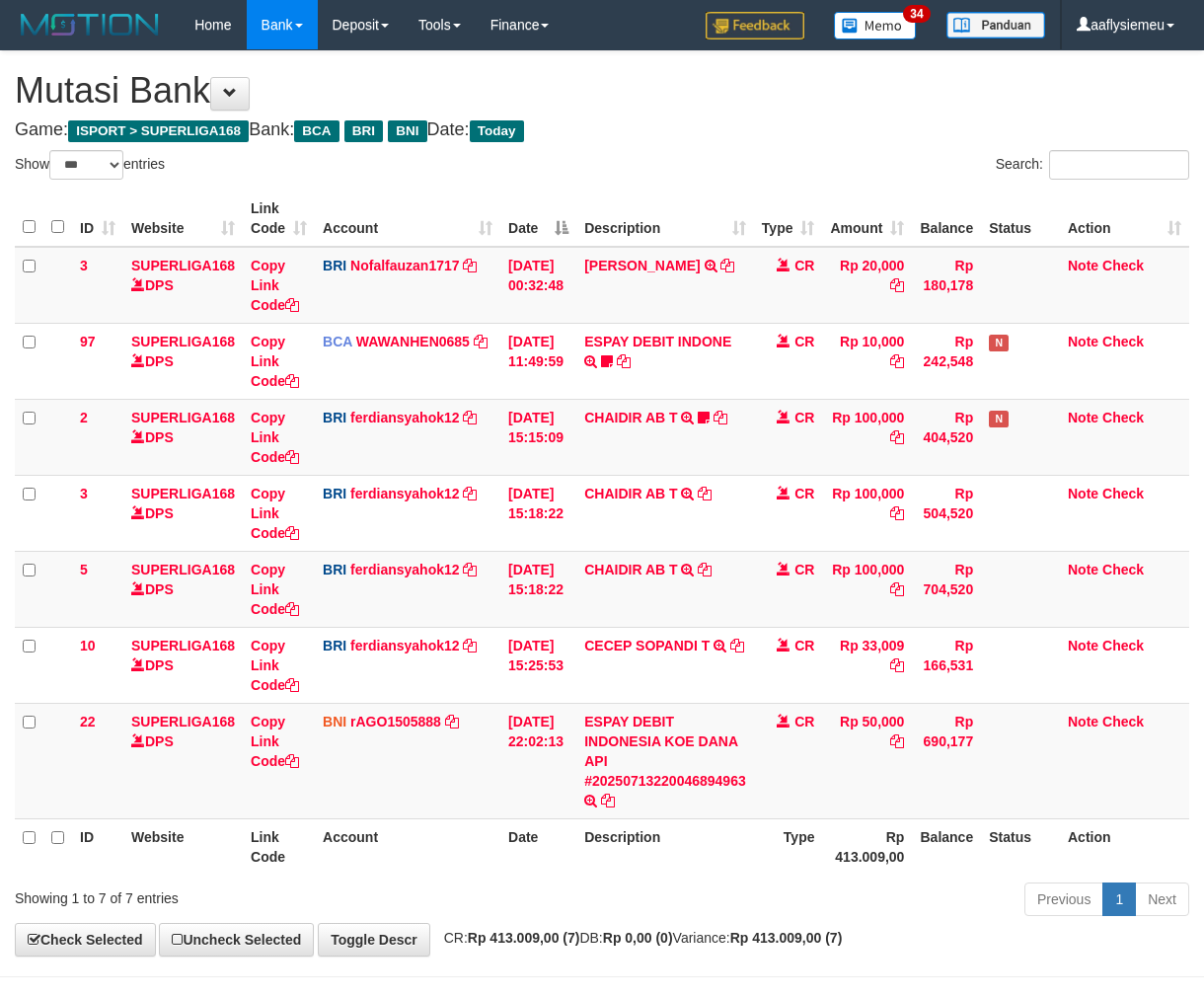 select on "***" 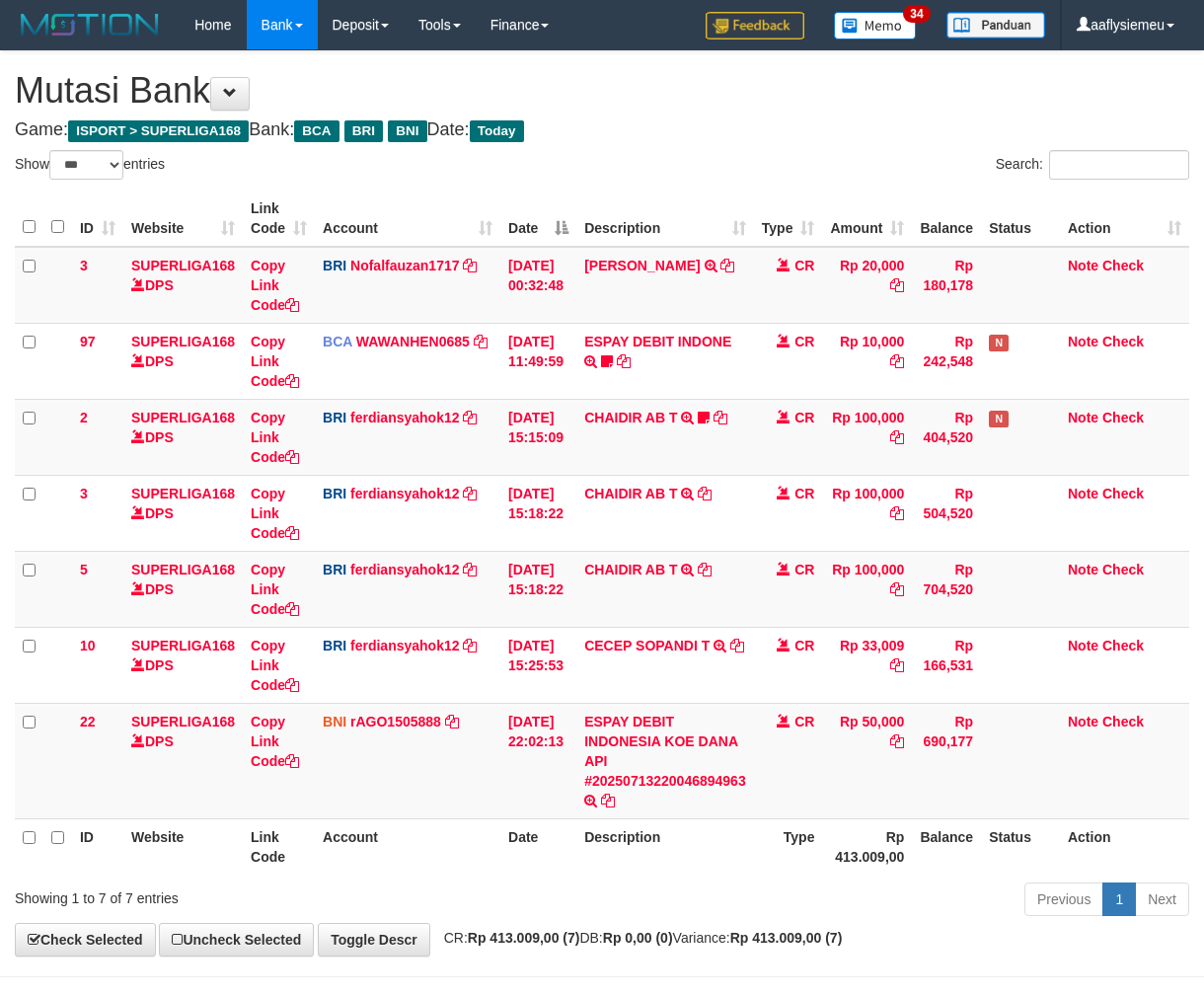 scroll, scrollTop: 69, scrollLeft: 0, axis: vertical 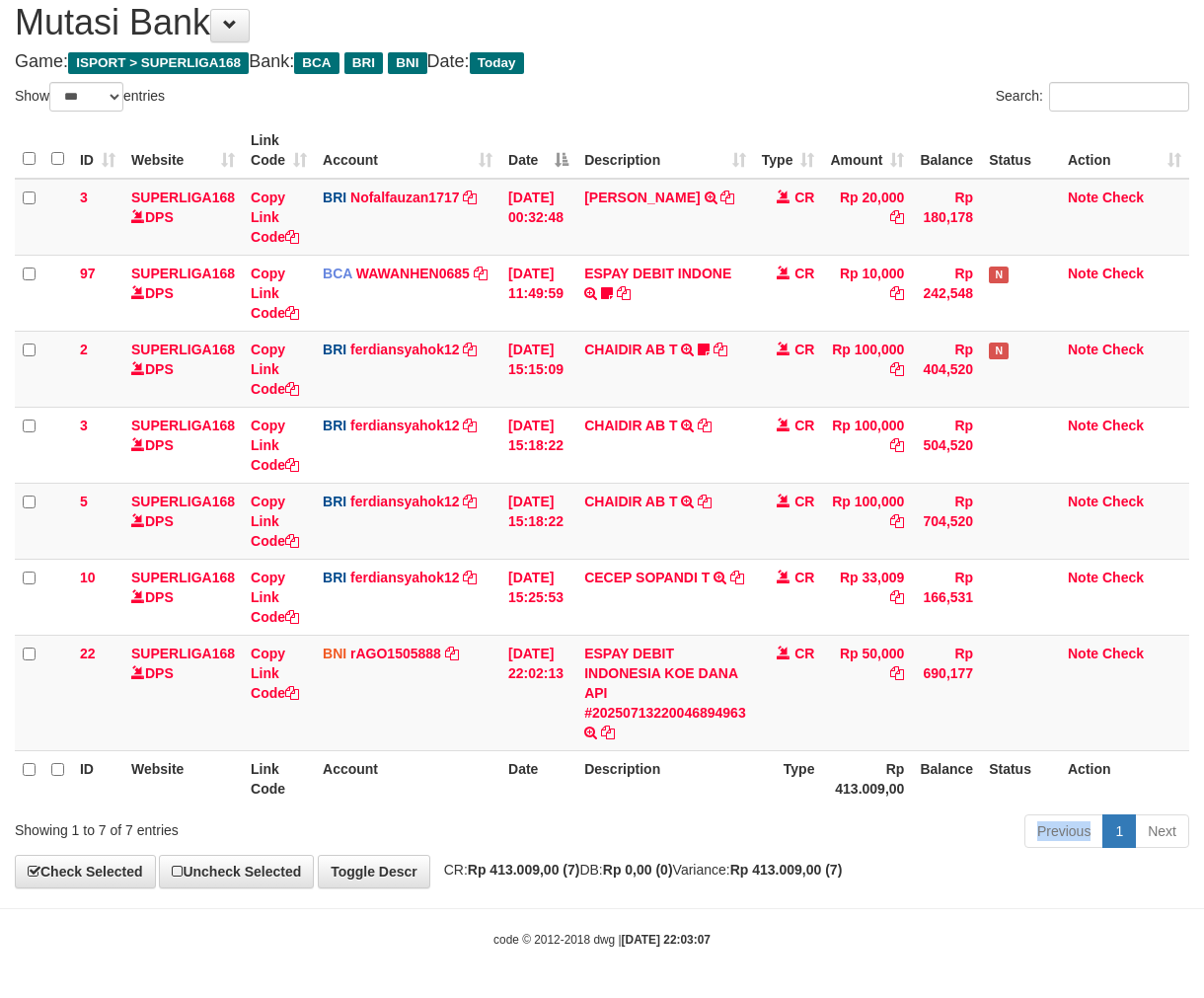 click on "Previous 1 Next" at bounding box center [853, 833] 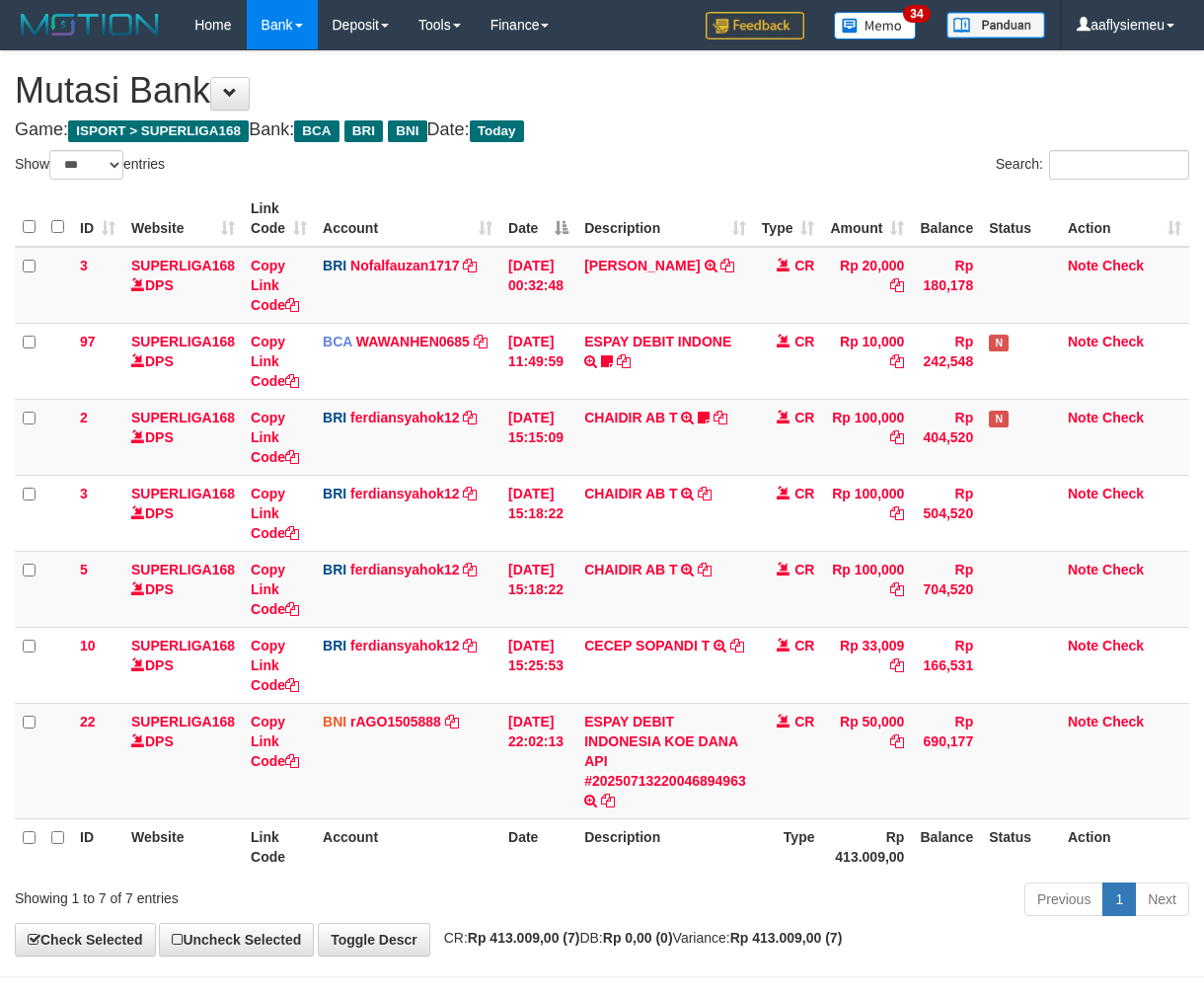 select on "***" 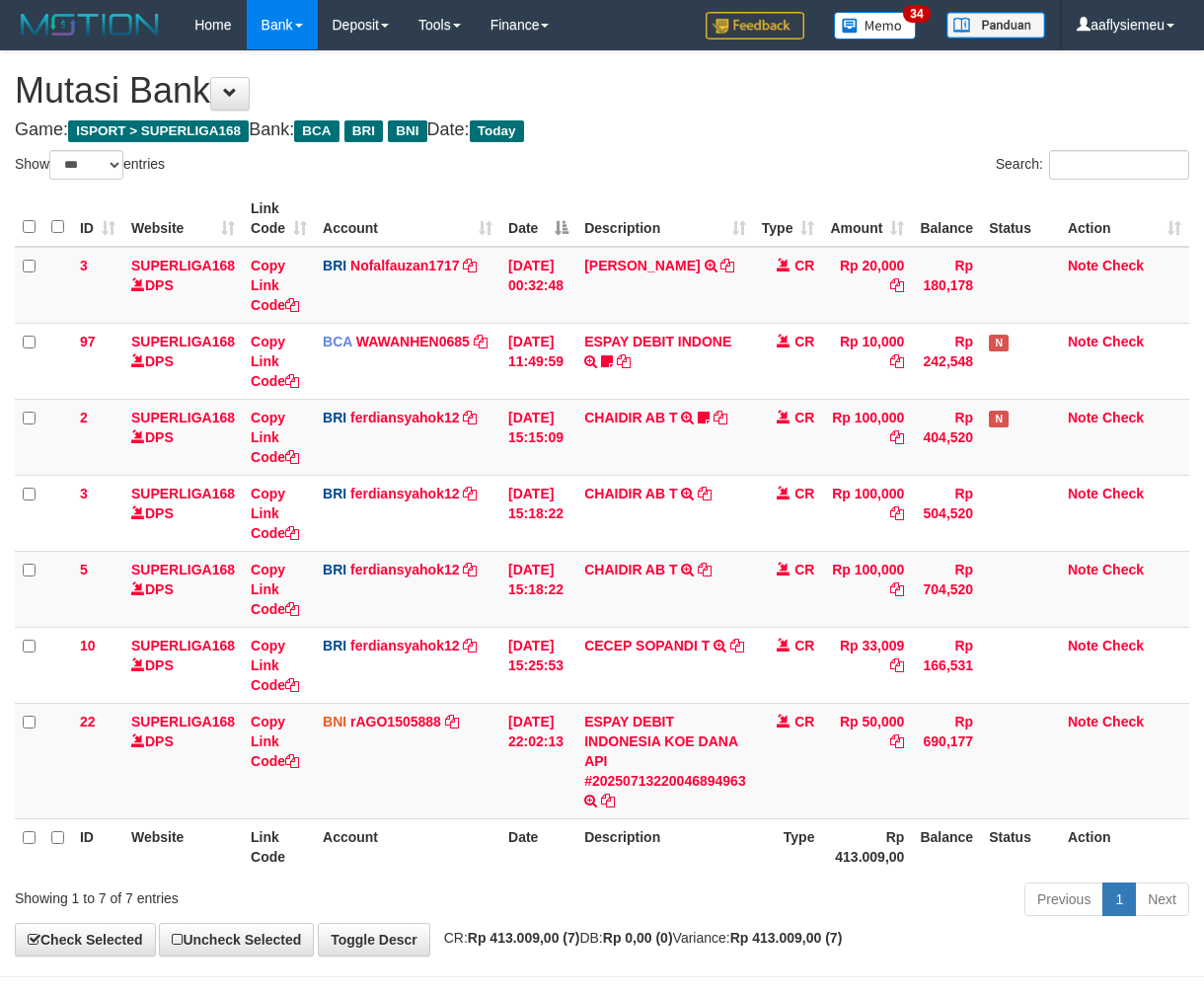 scroll, scrollTop: 69, scrollLeft: 0, axis: vertical 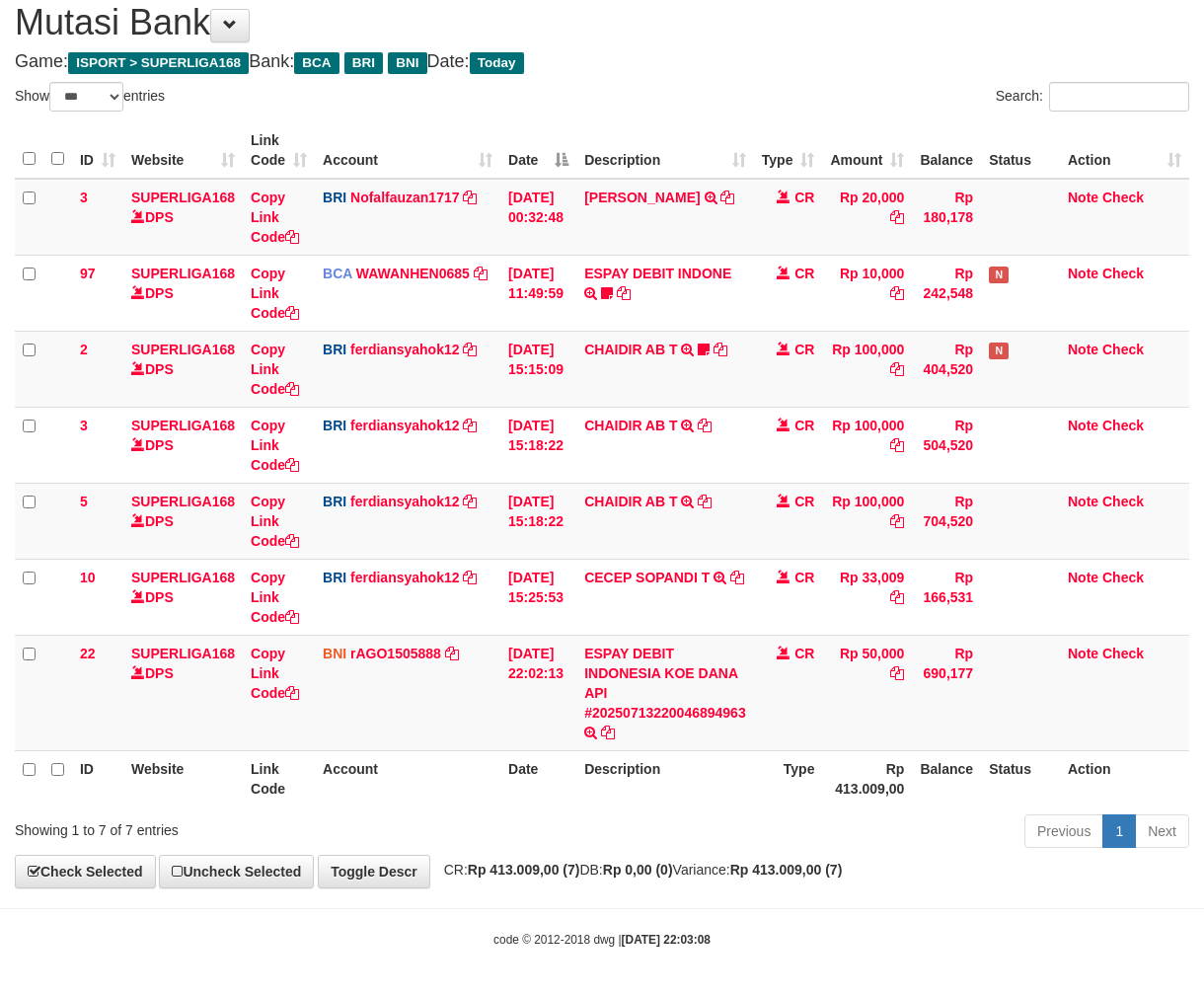 click on "ID Website Link Code Account Date Description Type Amount Balance Status Action
3
SUPERLIGA168    DPS
Copy Link Code
BRI
Nofalfauzan1717
DPS
NOFAL ZANURIAH
mutasi_20250713_2213 | 3
mutasi_20250713_2213 | 3
13/07/2025 00:32:48
MUHAMMAD LUT         TRANSFER NBMB MUHAMMAD LUT TO NOFAL ZANURIAH
CR
Rp 20,000
Rp 180,178
Note
Check
97
SUPERLIGA168    DPS
Copy Link Code
BCA
WAWANHEN0685
DPS" at bounding box center [602, 464] 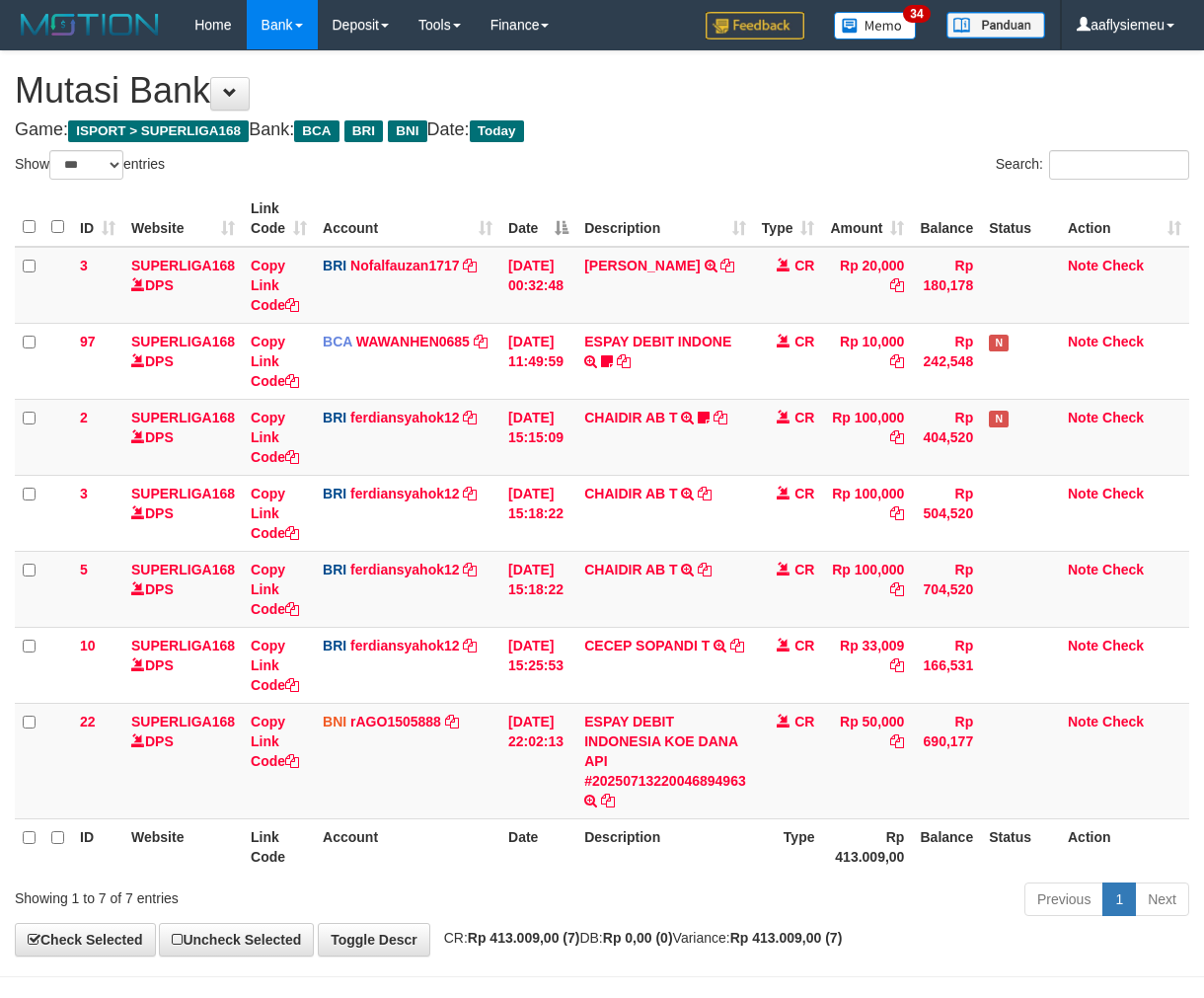 select on "***" 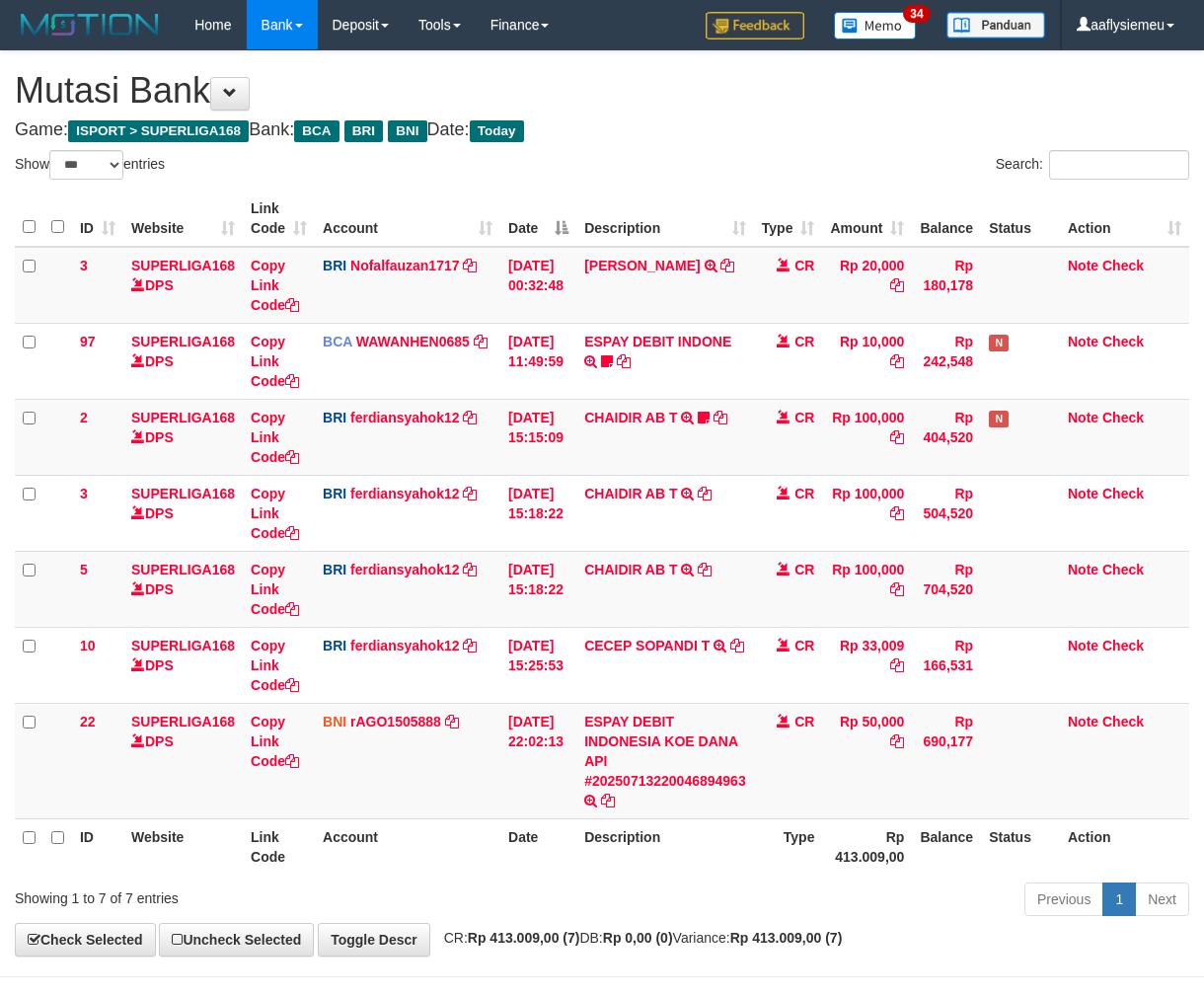 scroll, scrollTop: 69, scrollLeft: 0, axis: vertical 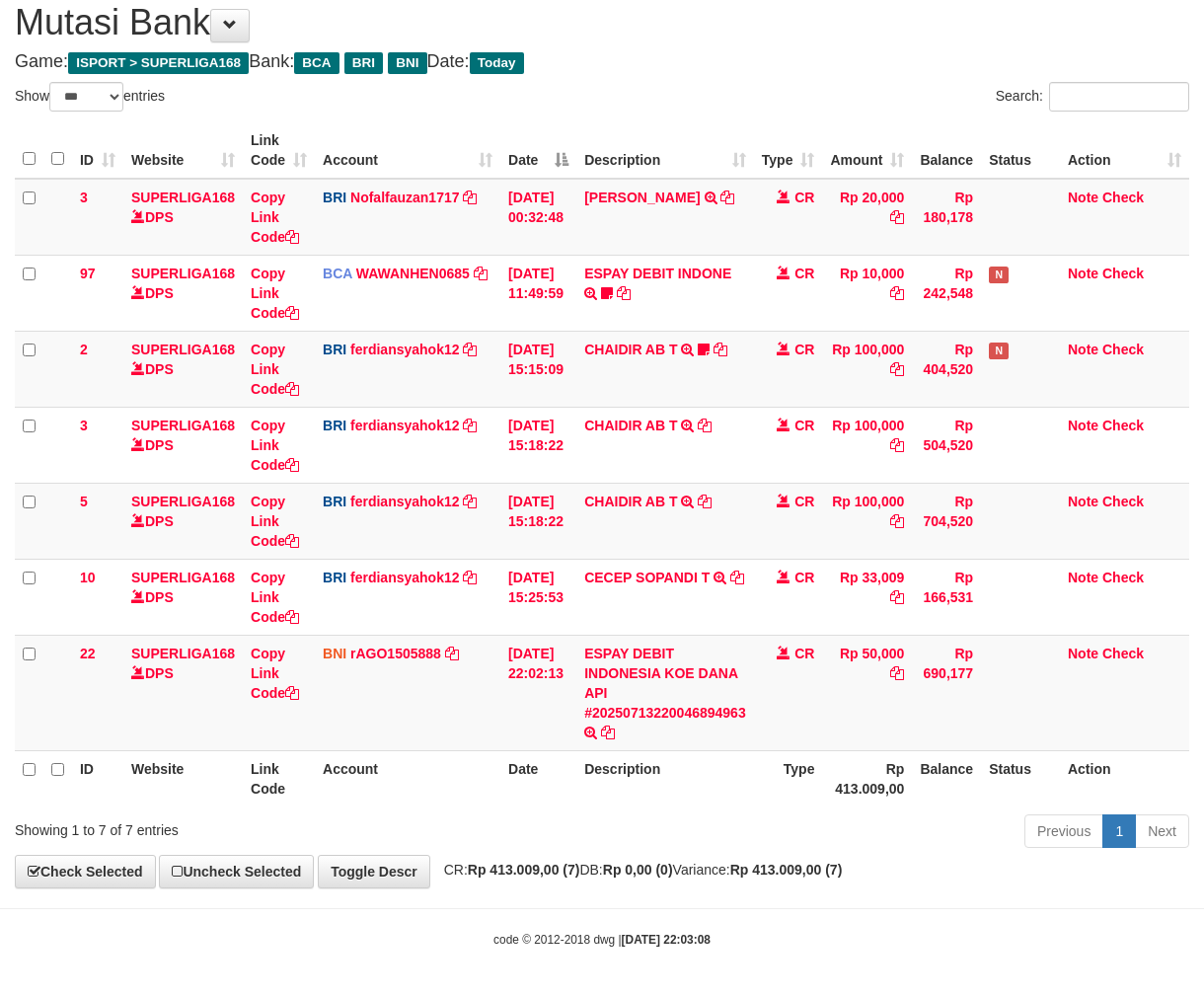 drag, startPoint x: 901, startPoint y: 836, endPoint x: 935, endPoint y: 840, distance: 34.234486 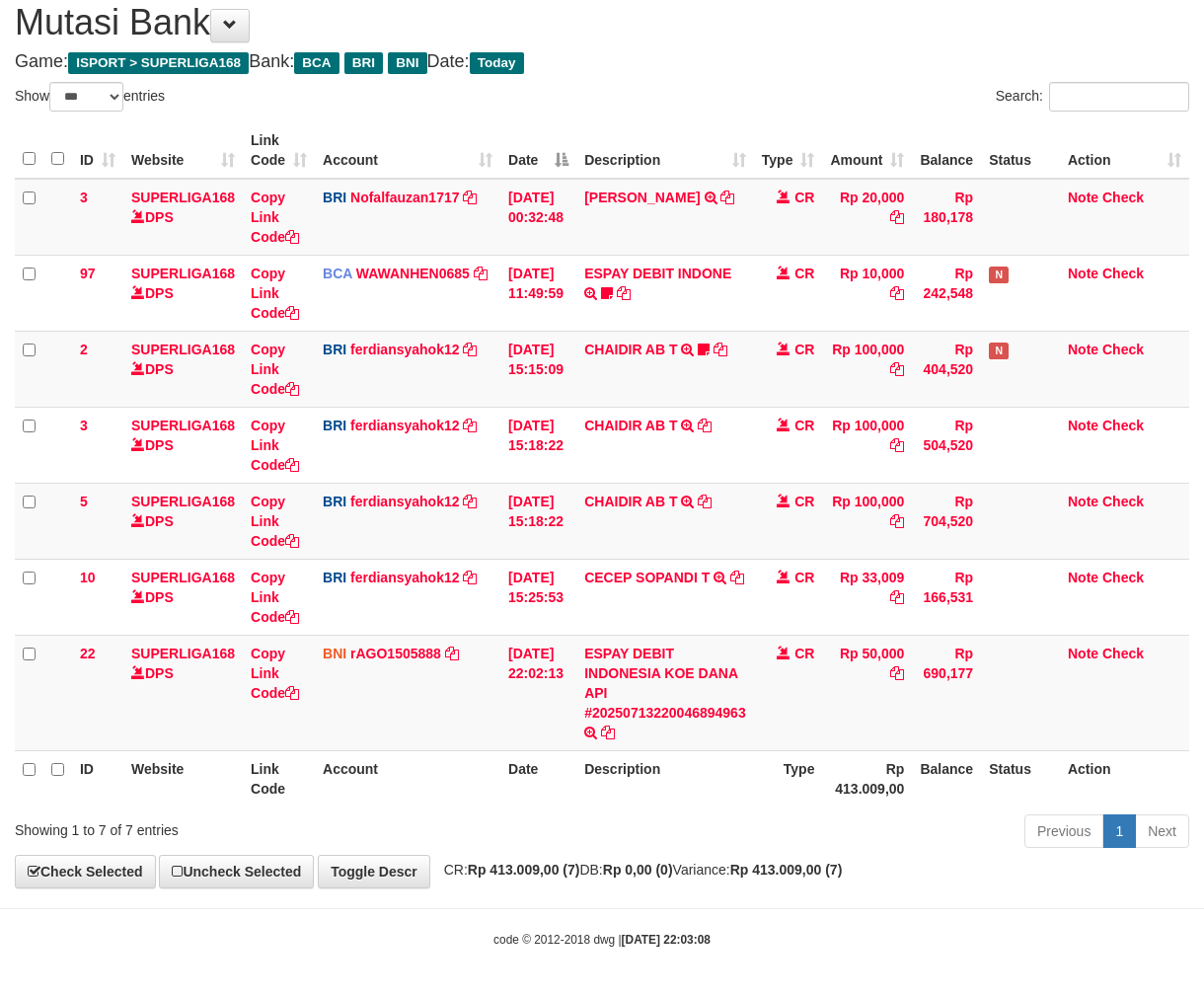 drag, startPoint x: 768, startPoint y: 876, endPoint x: 1023, endPoint y: 834, distance: 258.4357 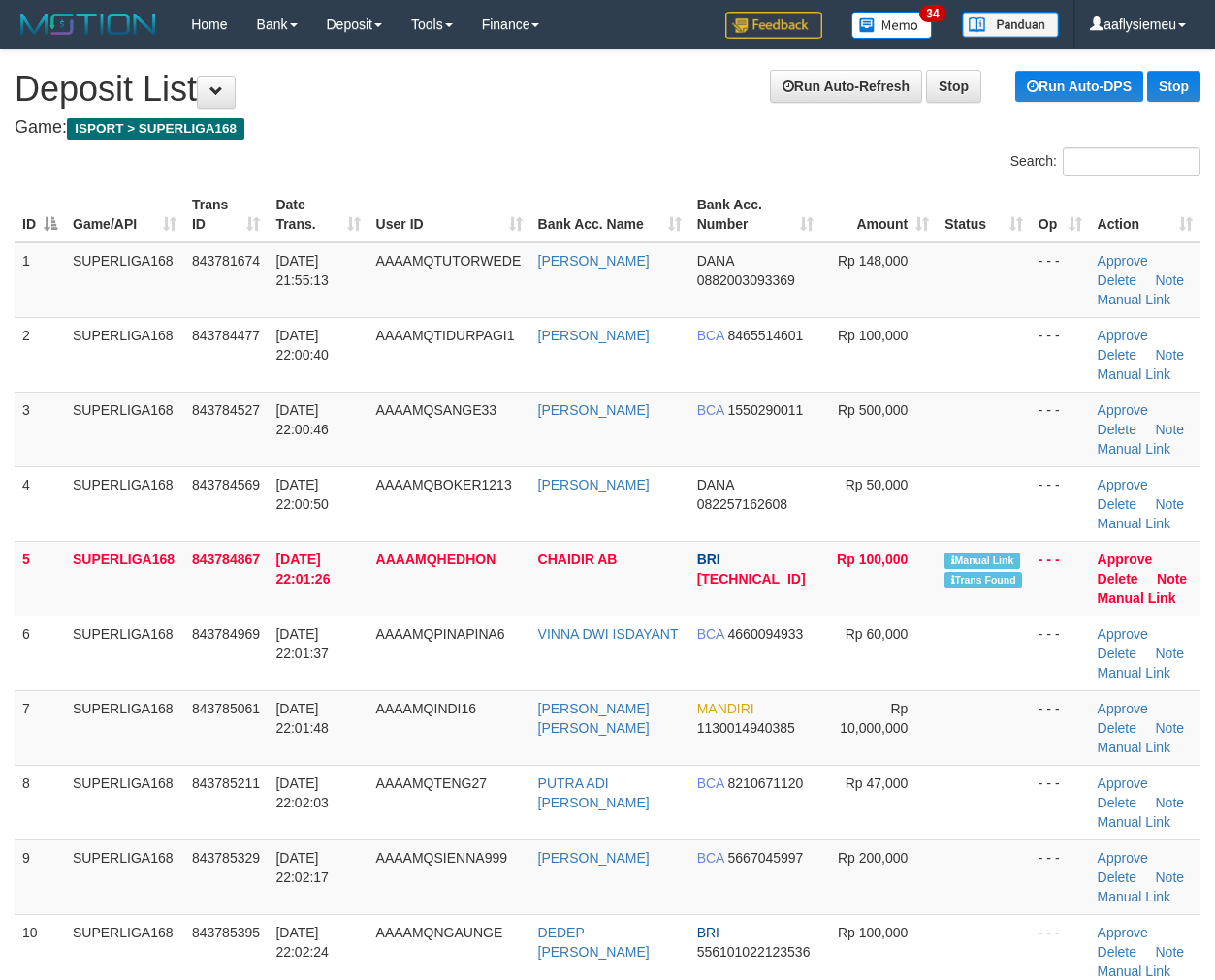 scroll, scrollTop: 0, scrollLeft: 0, axis: both 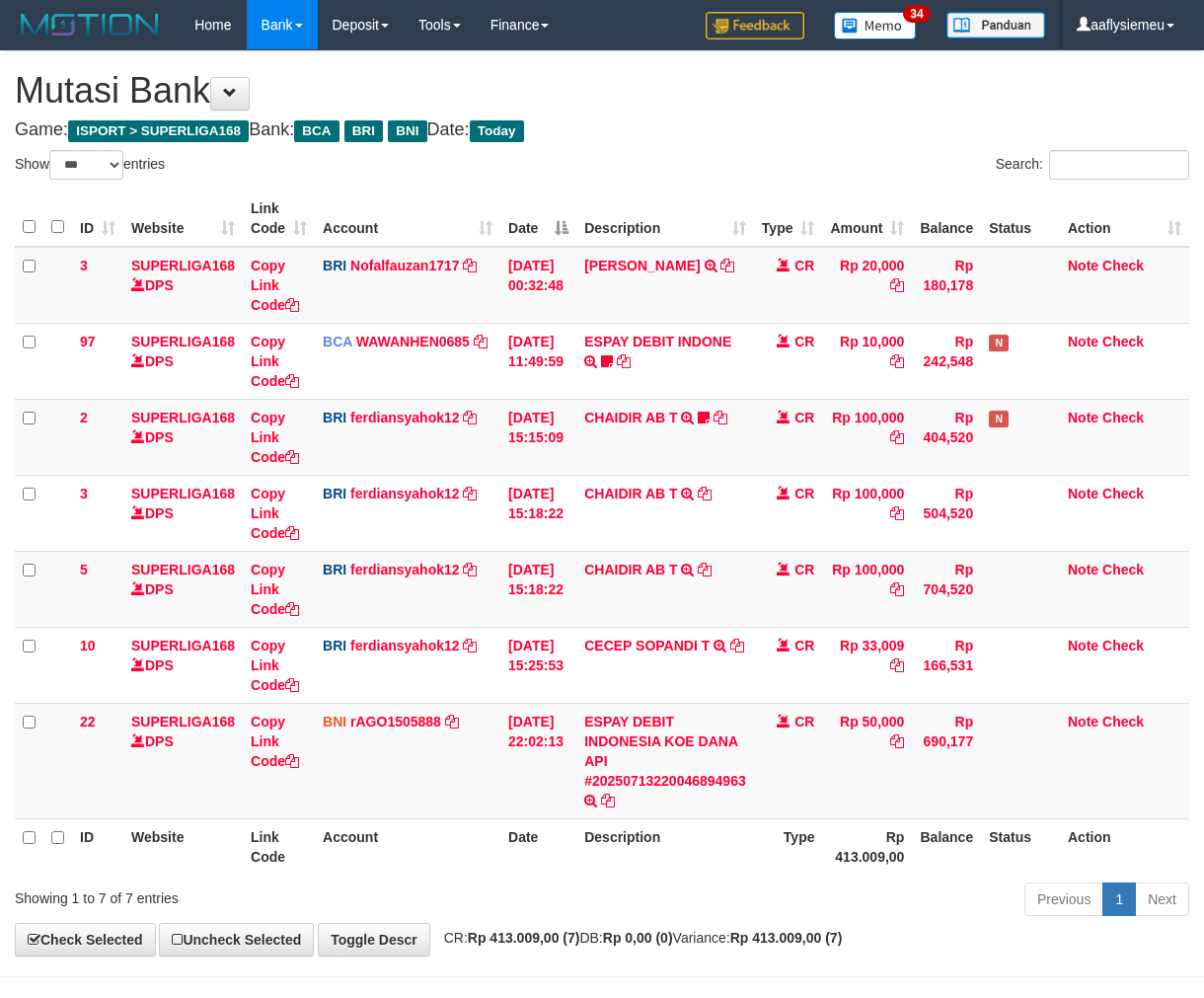 select on "***" 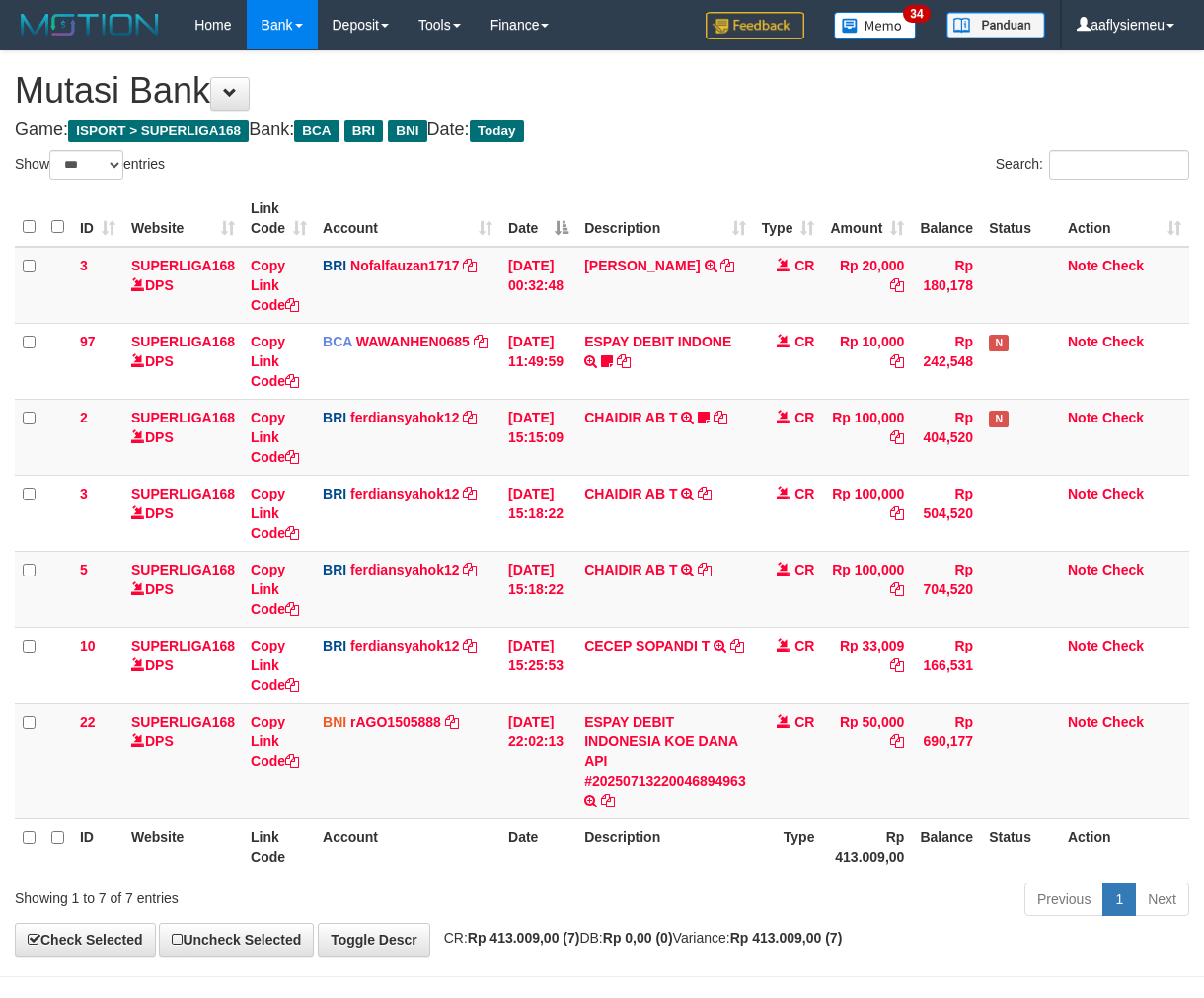 scroll, scrollTop: 69, scrollLeft: 0, axis: vertical 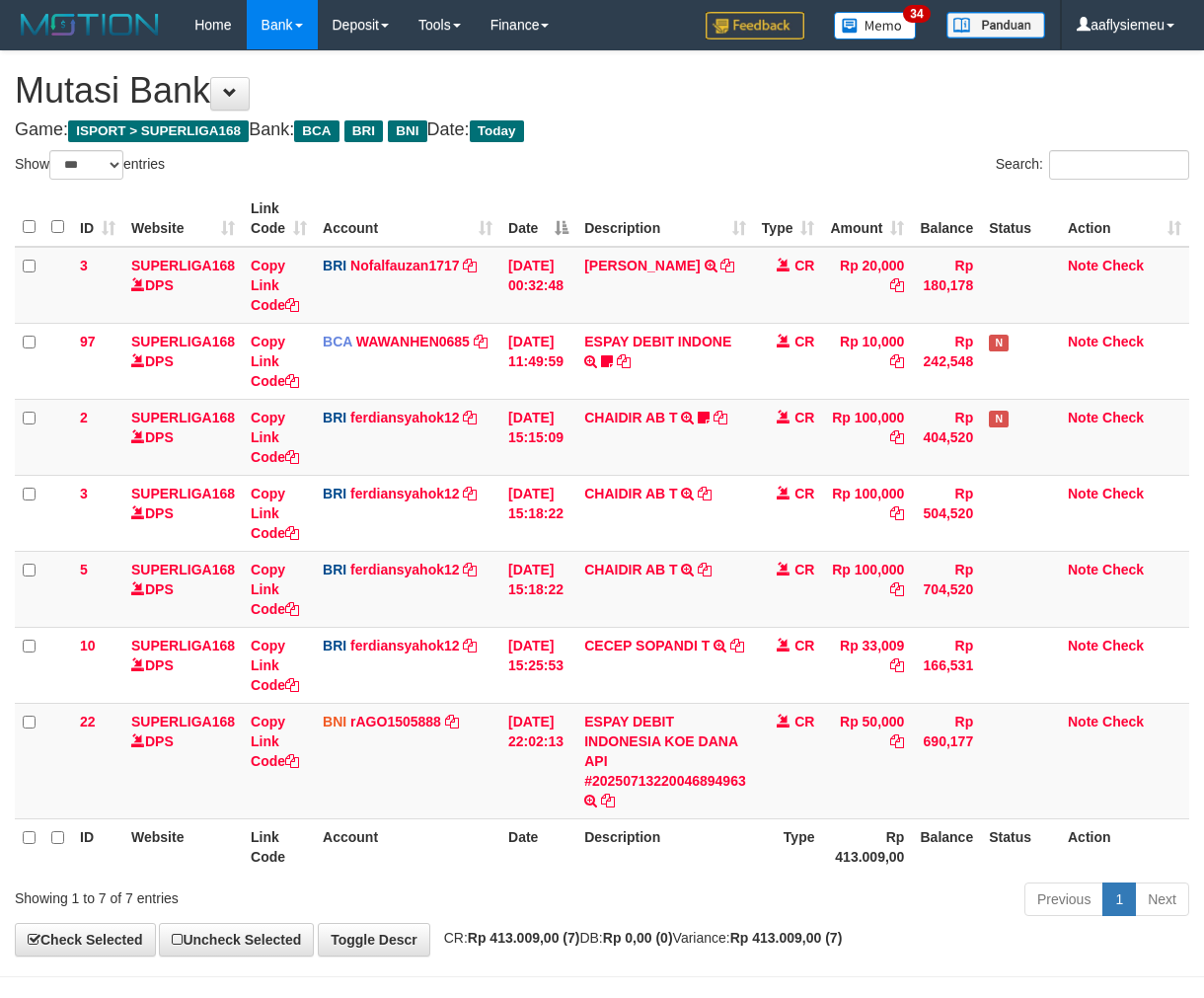 select on "***" 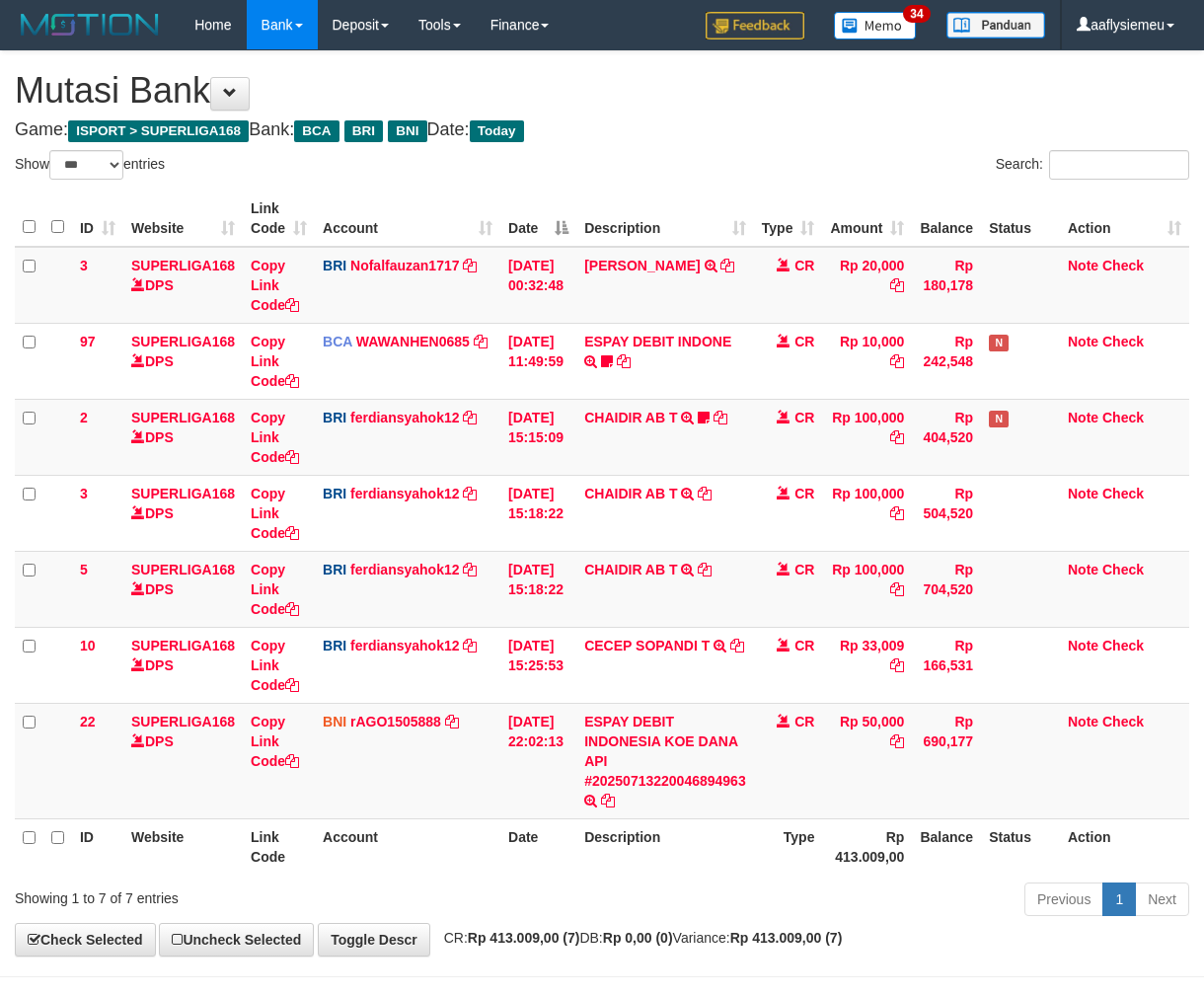 scroll, scrollTop: 69, scrollLeft: 0, axis: vertical 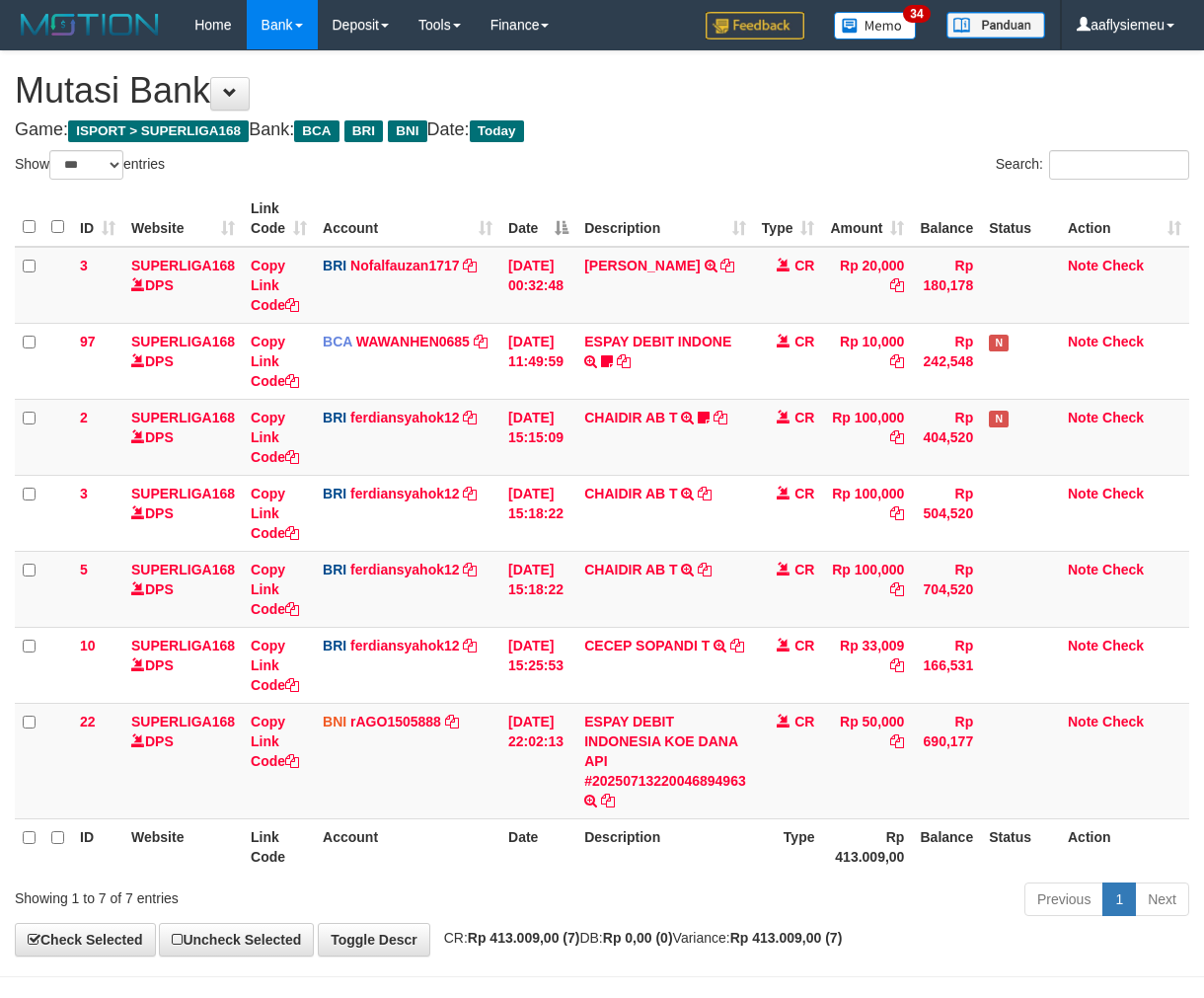 select on "***" 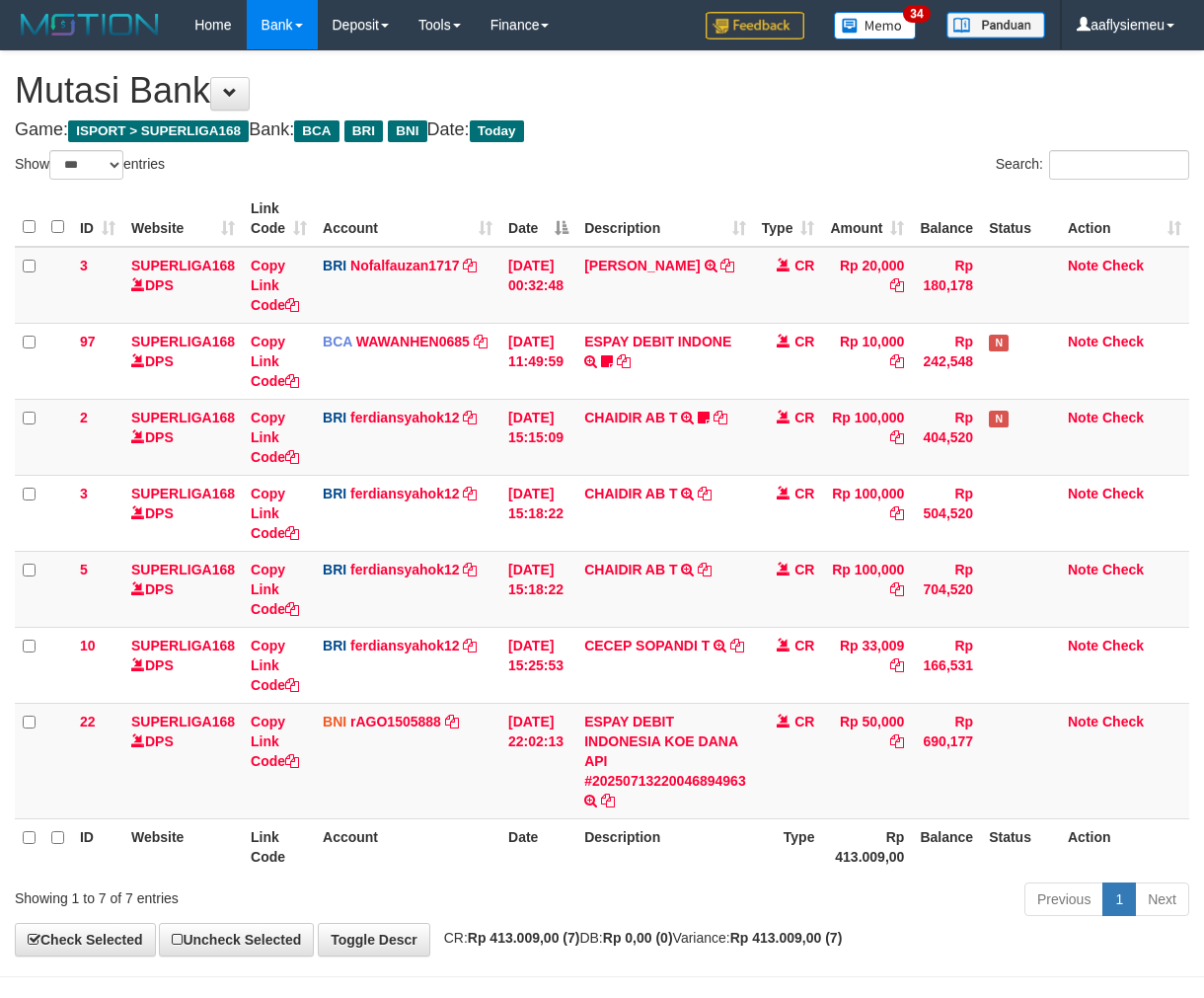 scroll, scrollTop: 69, scrollLeft: 0, axis: vertical 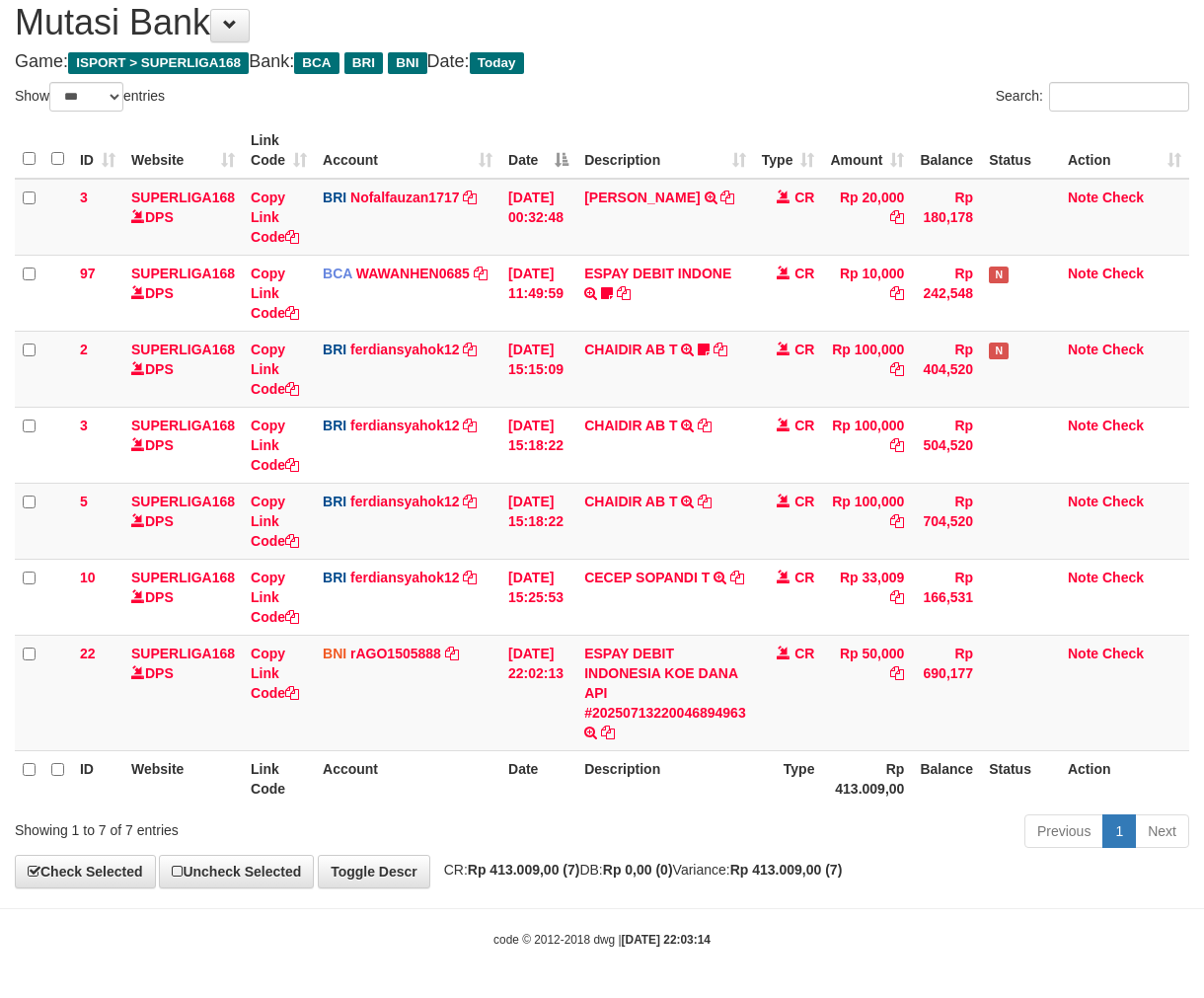 drag, startPoint x: 0, startPoint y: 0, endPoint x: 981, endPoint y: 796, distance: 1263.3198 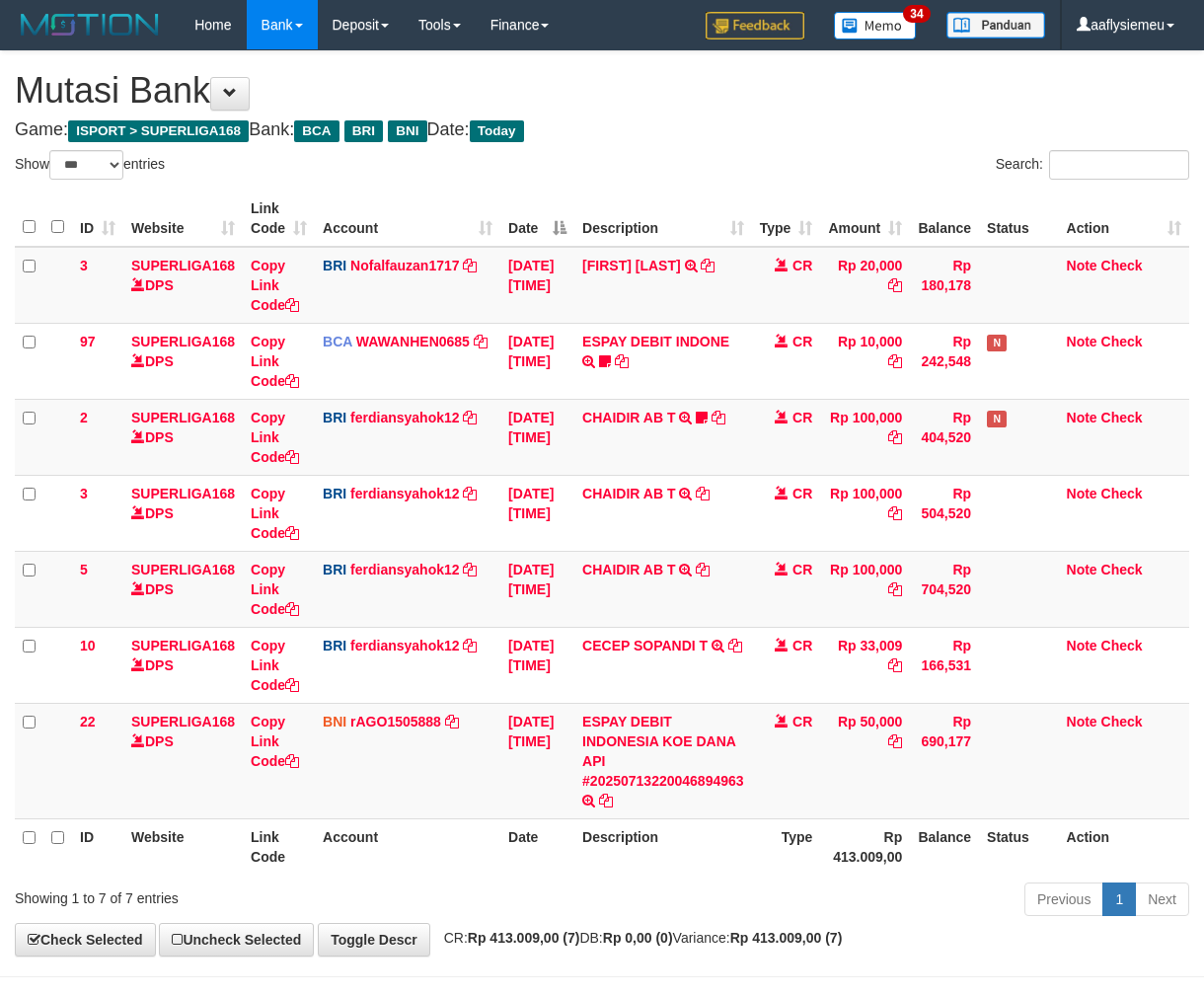 select on "***" 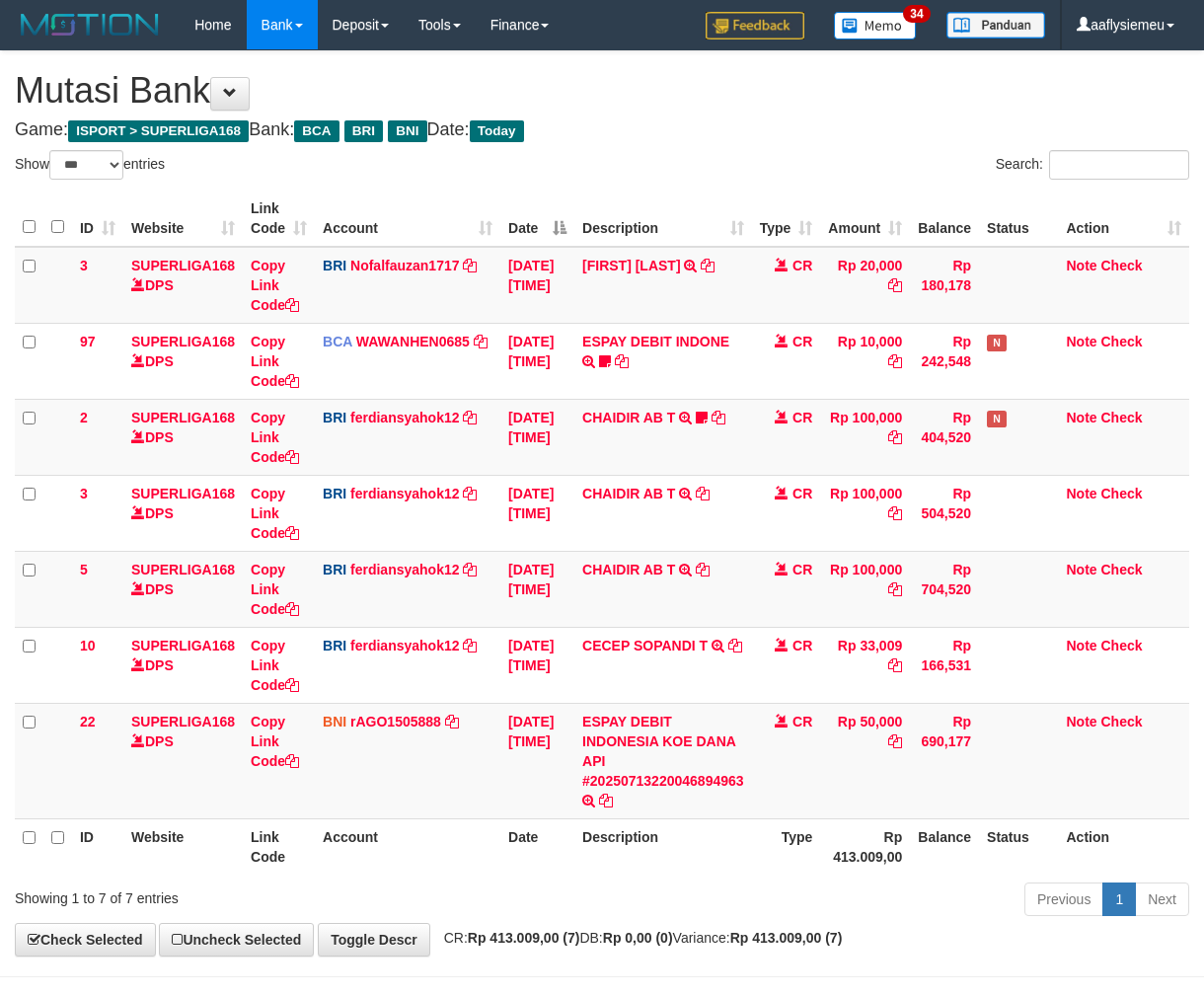 scroll, scrollTop: 69, scrollLeft: 0, axis: vertical 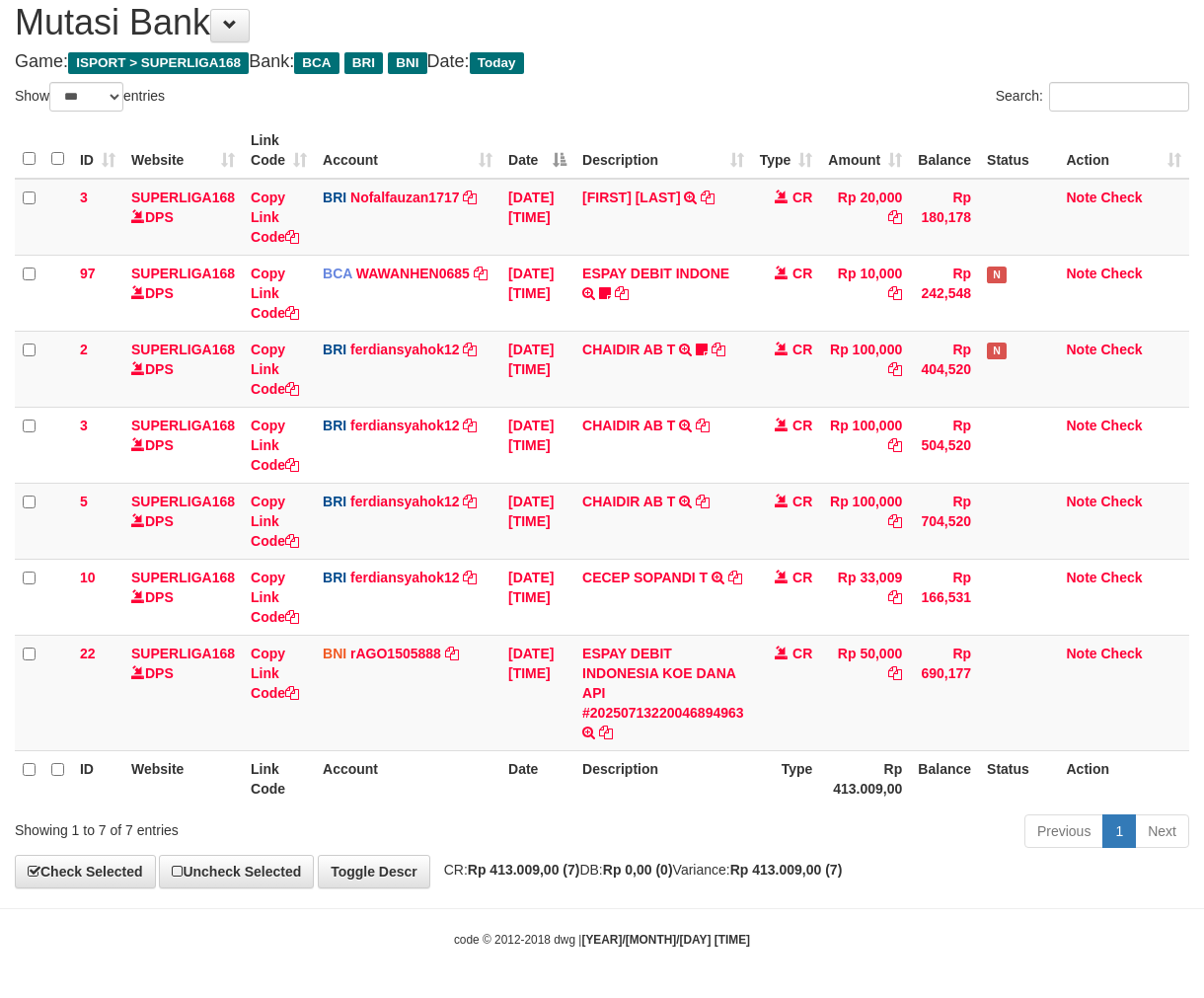 click on "ID Website Link Code Account Date Description Type Amount Balance Status Action
3
SUPERLIGA168    DPS
Copy Link Code
BRI
[USERNAME]
DPS
[FIRST] [LAST]
mutasi_[YEAR][MONTH][DAY]_[TIME] | 3
mutasi_[YEAR][MONTH][DAY]_[TIME] | 3
mutasi_[YEAR][MONTH][DAY]_[TIME] | 3
[DATE] [TIME]
[FIRST] [LAST]         TRANSFER NBMB [FIRST] [LAST] TO [FIRST] [LAST]
CR
Rp 20,000
Rp 180,178
Note
Check
97
SUPERLIGA168    DPS
Copy Link Code
BCA
[USERNAME]
DPS" at bounding box center [602, 464] 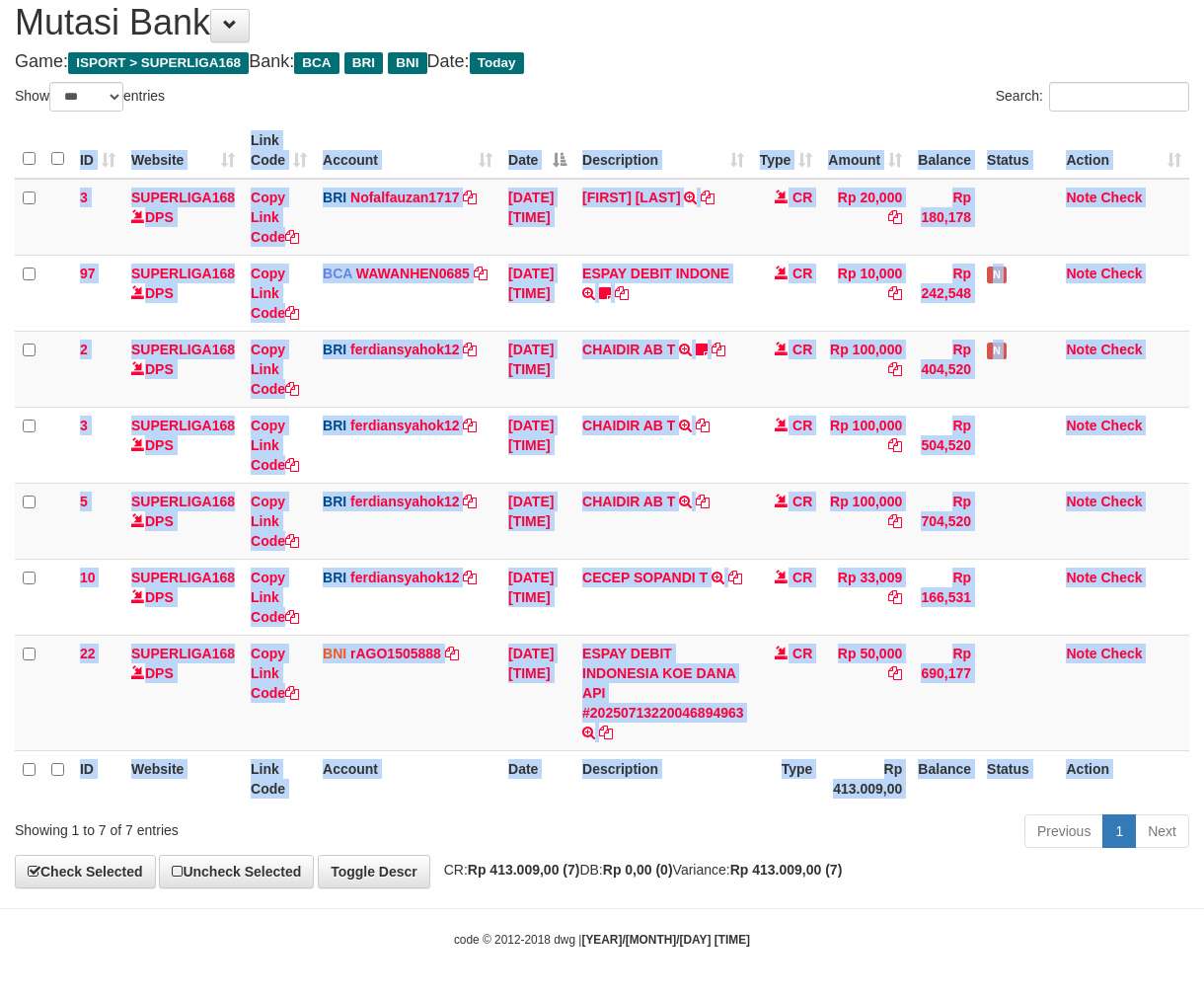 click on "ID Website Link Code Account Date Description Type Amount Balance Status Action
3
SUPERLIGA168    DPS
Copy Link Code
BRI
Nofalfauzan1717
DPS
NOFAL ZANURIAH
mutasi_20250713_2213 | 3
mutasi_20250713_2213 | 3
13/07/2025 00:32:48
MUHAMMAD LUT         TRANSFER NBMB MUHAMMAD LUT TO NOFAL ZANURIAH
CR
Rp 20,000
Rp 180,178
Note
Check
97
SUPERLIGA168    DPS
Copy Link Code
BCA
WAWANHEN0685
DPS" at bounding box center (602, 464) 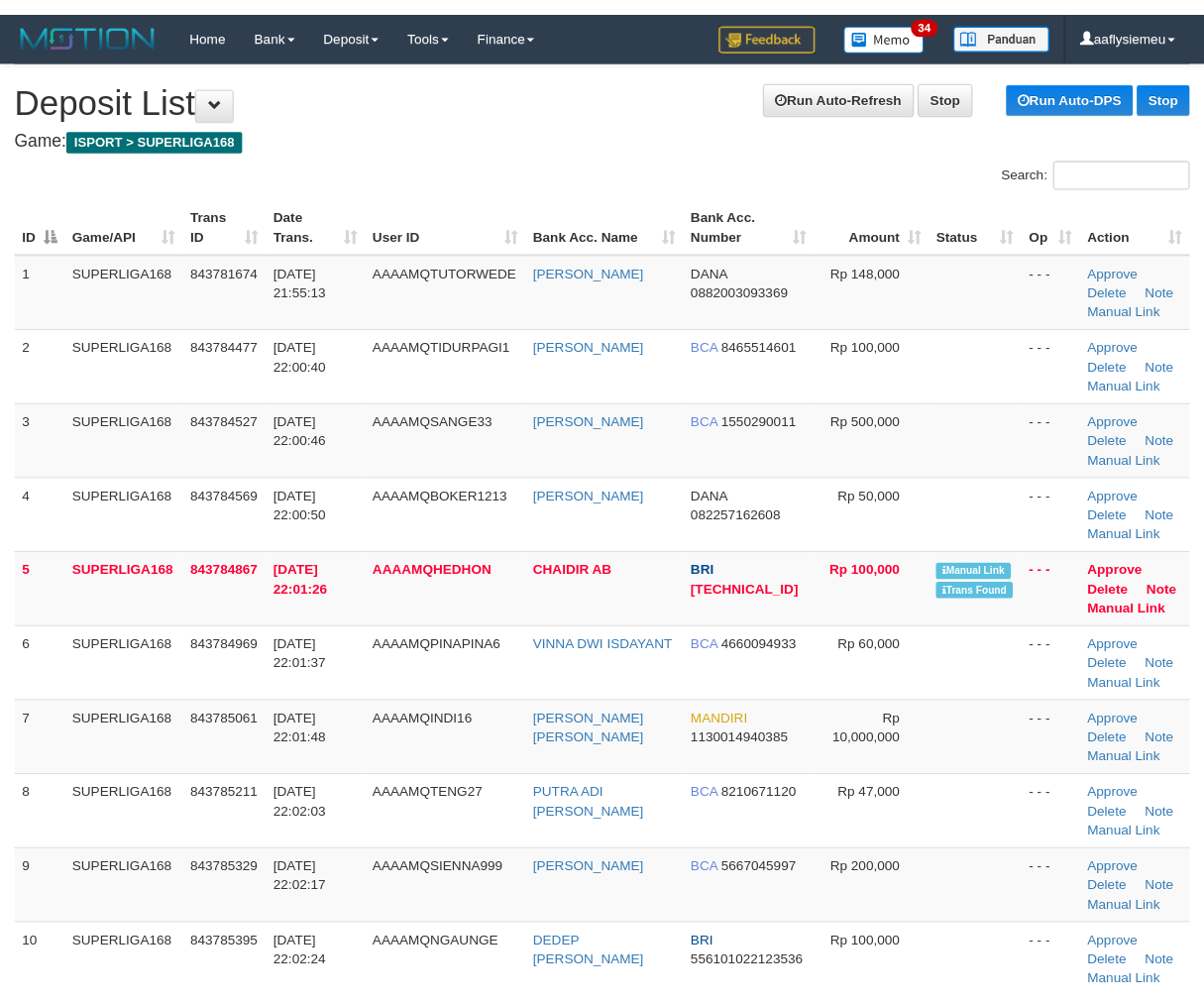 scroll, scrollTop: 0, scrollLeft: 0, axis: both 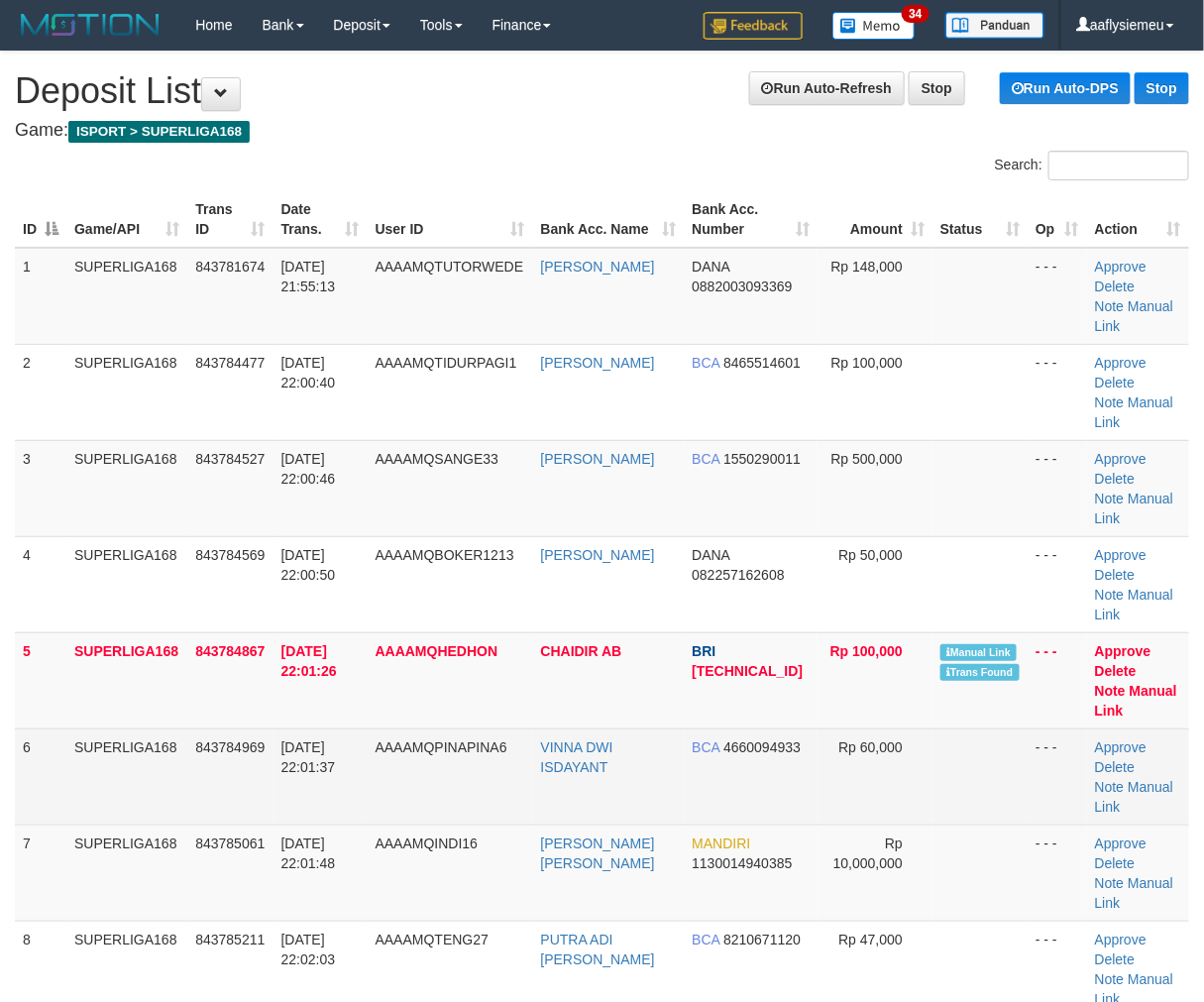 click on "6" at bounding box center (41, 776) 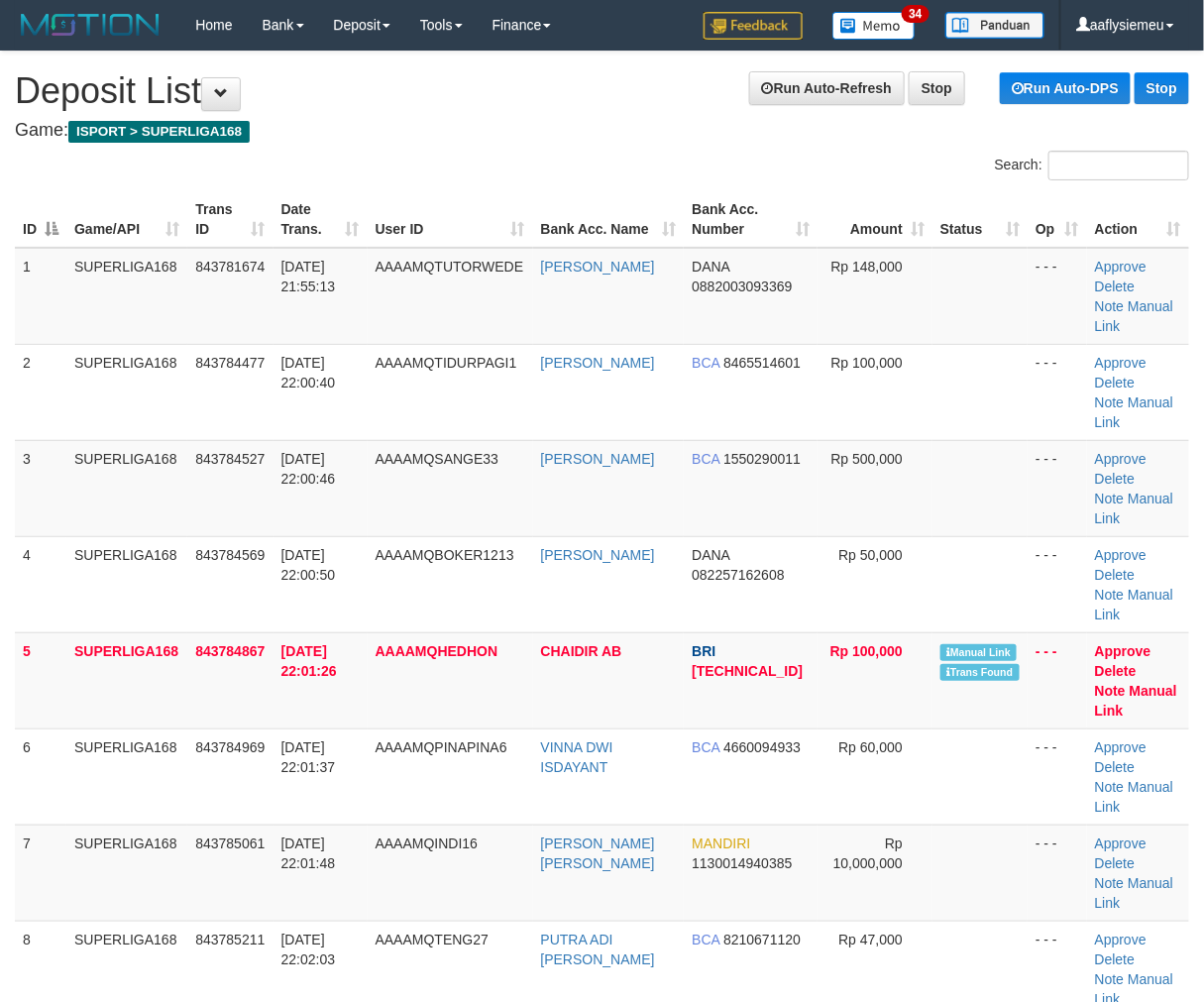 drag, startPoint x: 44, startPoint y: 746, endPoint x: 0, endPoint y: 746, distance: 44 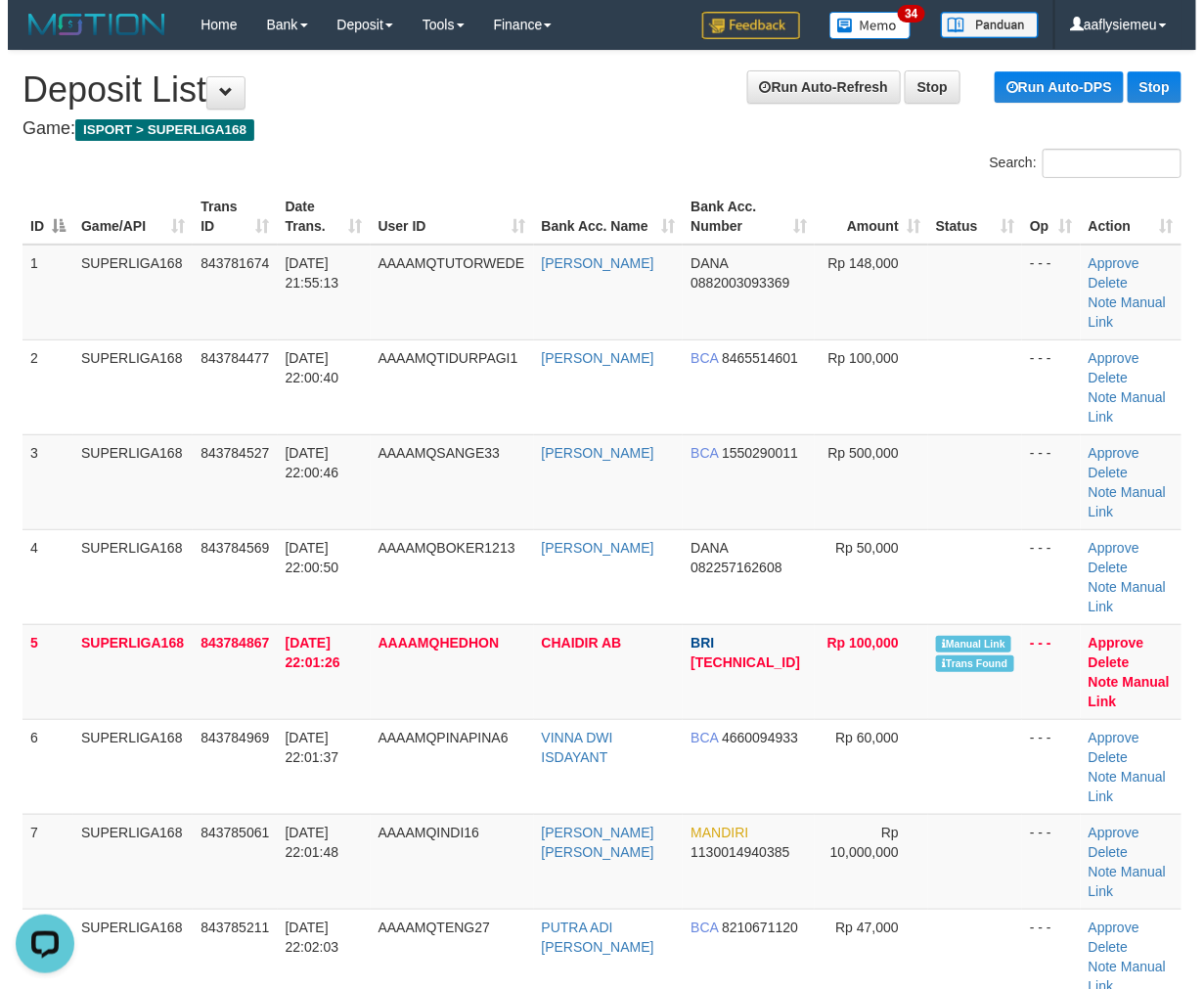 scroll, scrollTop: 0, scrollLeft: 0, axis: both 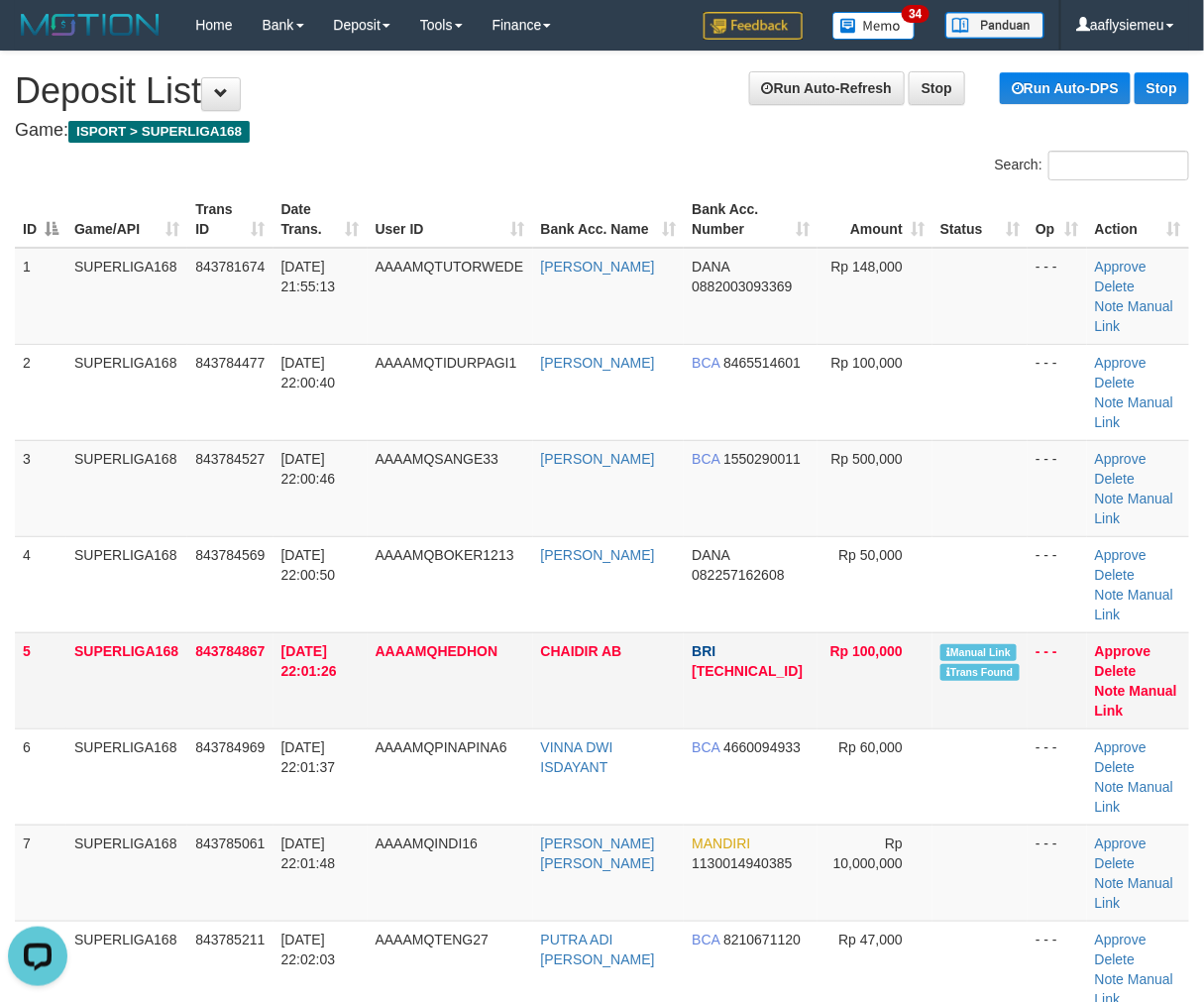 drag, startPoint x: 151, startPoint y: 712, endPoint x: 1, endPoint y: 730, distance: 151.07614 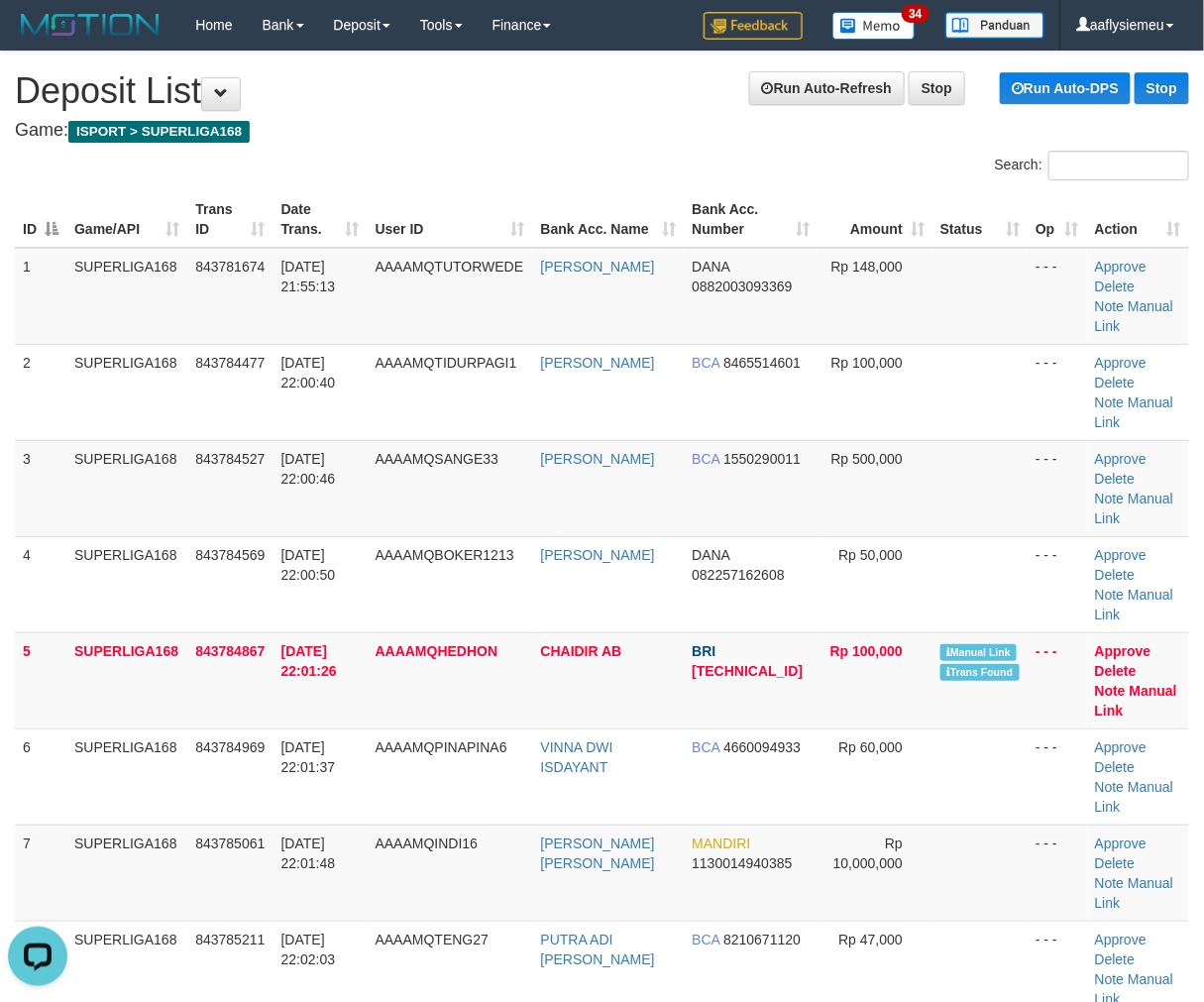 drag, startPoint x: 139, startPoint y: 726, endPoint x: 2, endPoint y: 750, distance: 139.0863 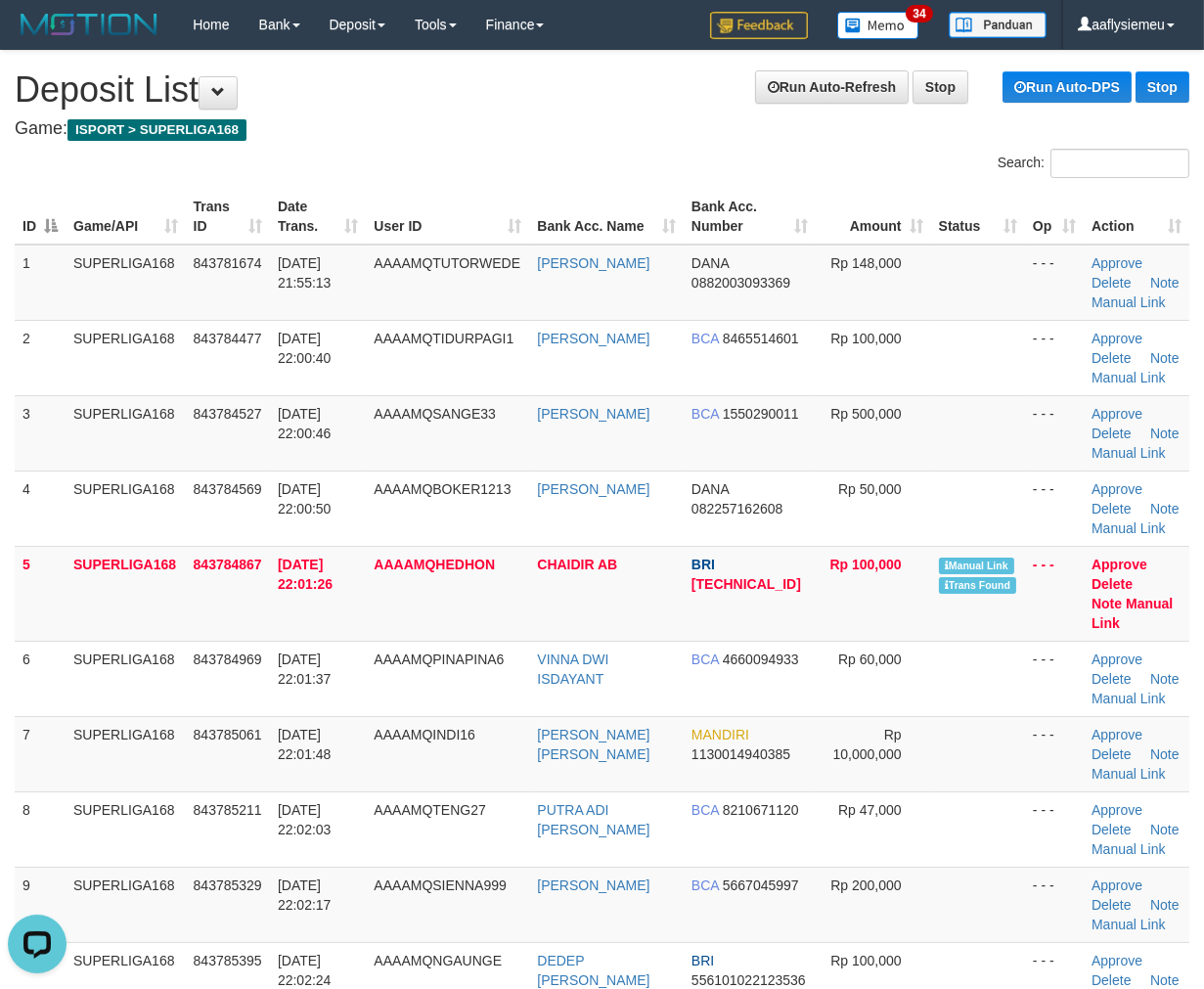 drag, startPoint x: 262, startPoint y: 748, endPoint x: 1, endPoint y: 769, distance: 261.84346 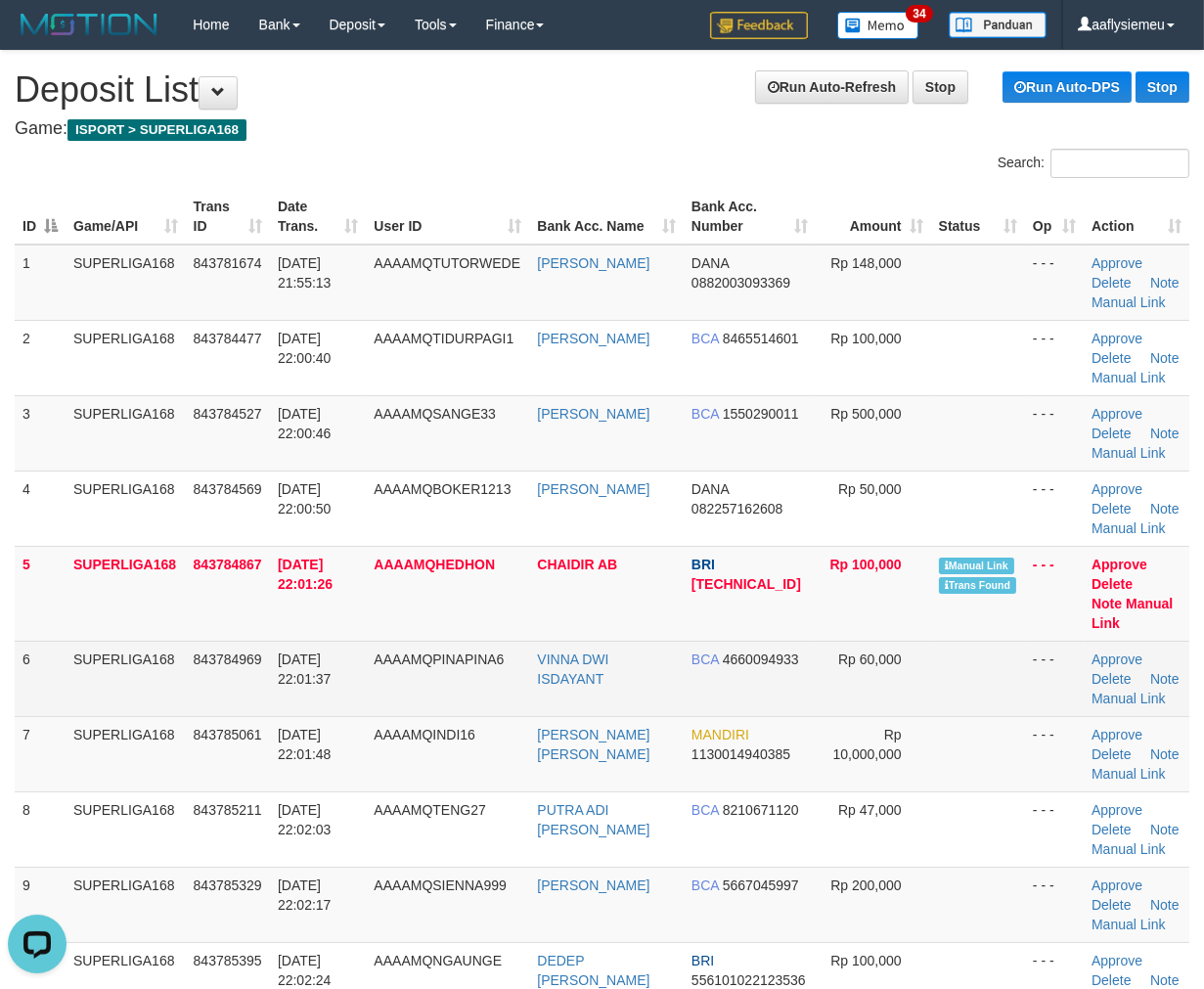 click on "13/07/2025 22:01:37" at bounding box center (318, 678) 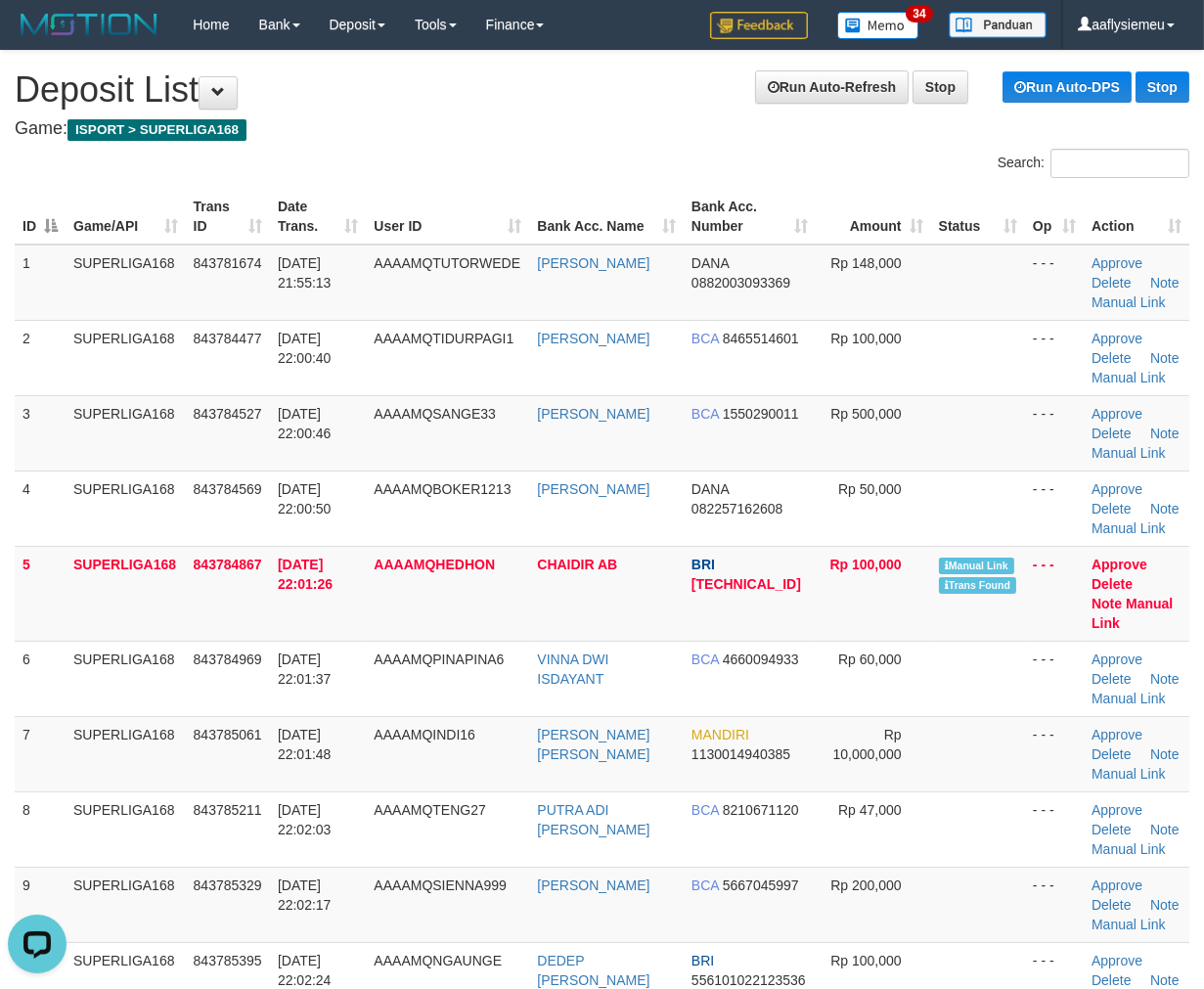 drag, startPoint x: 177, startPoint y: 691, endPoint x: 1, endPoint y: 735, distance: 181.41665 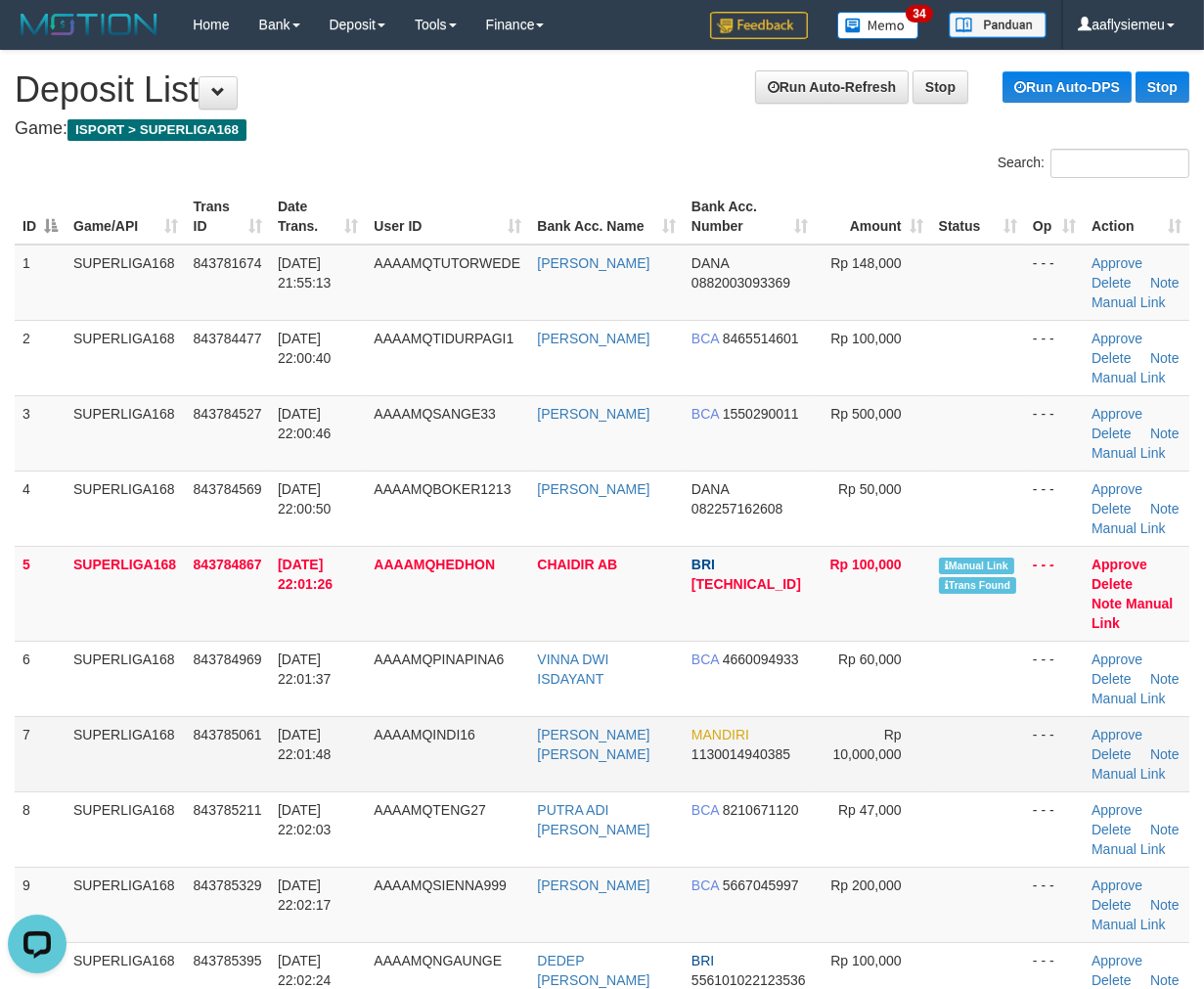 click on "SUPERLIGA168" at bounding box center (125, 753) 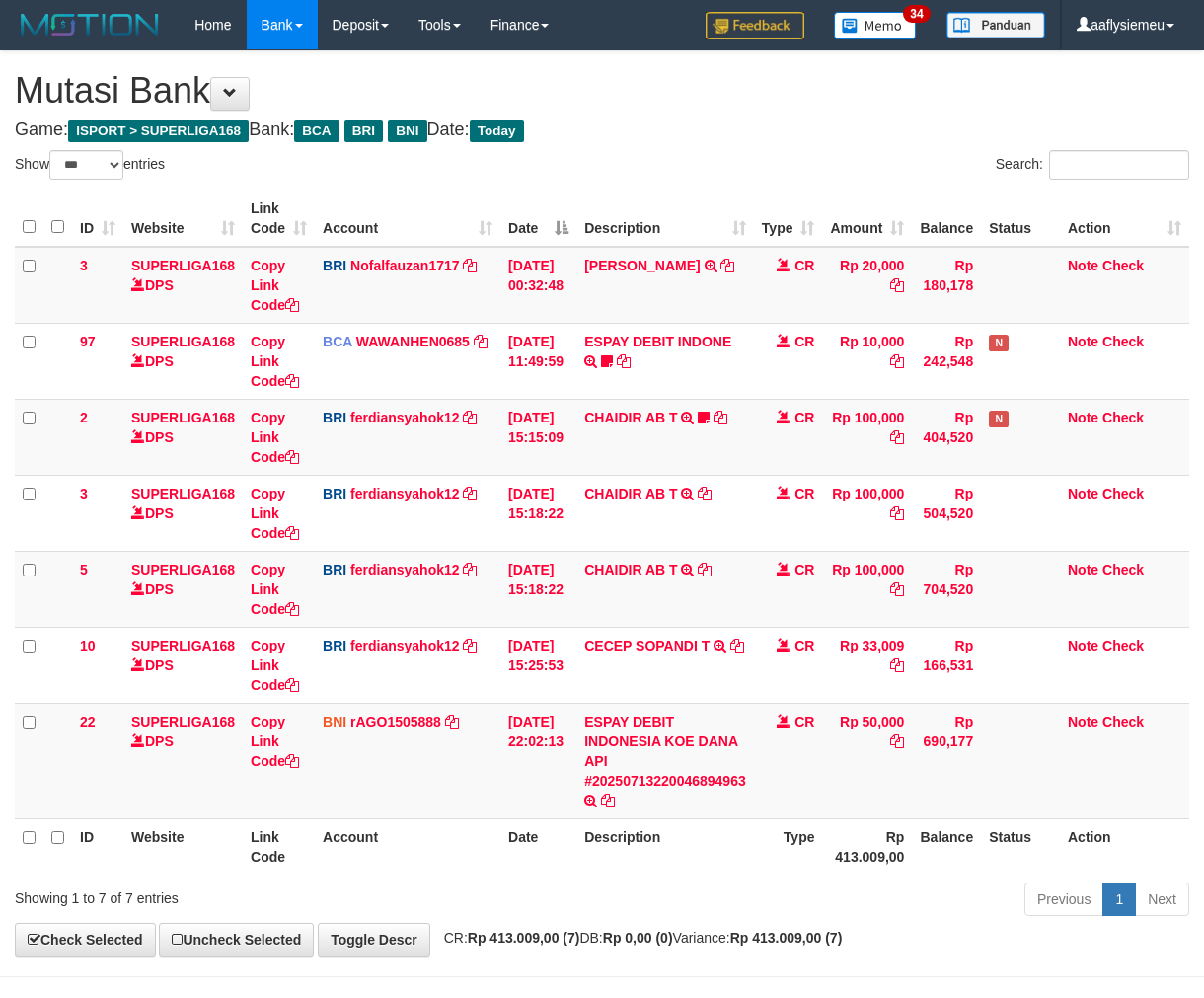 select on "***" 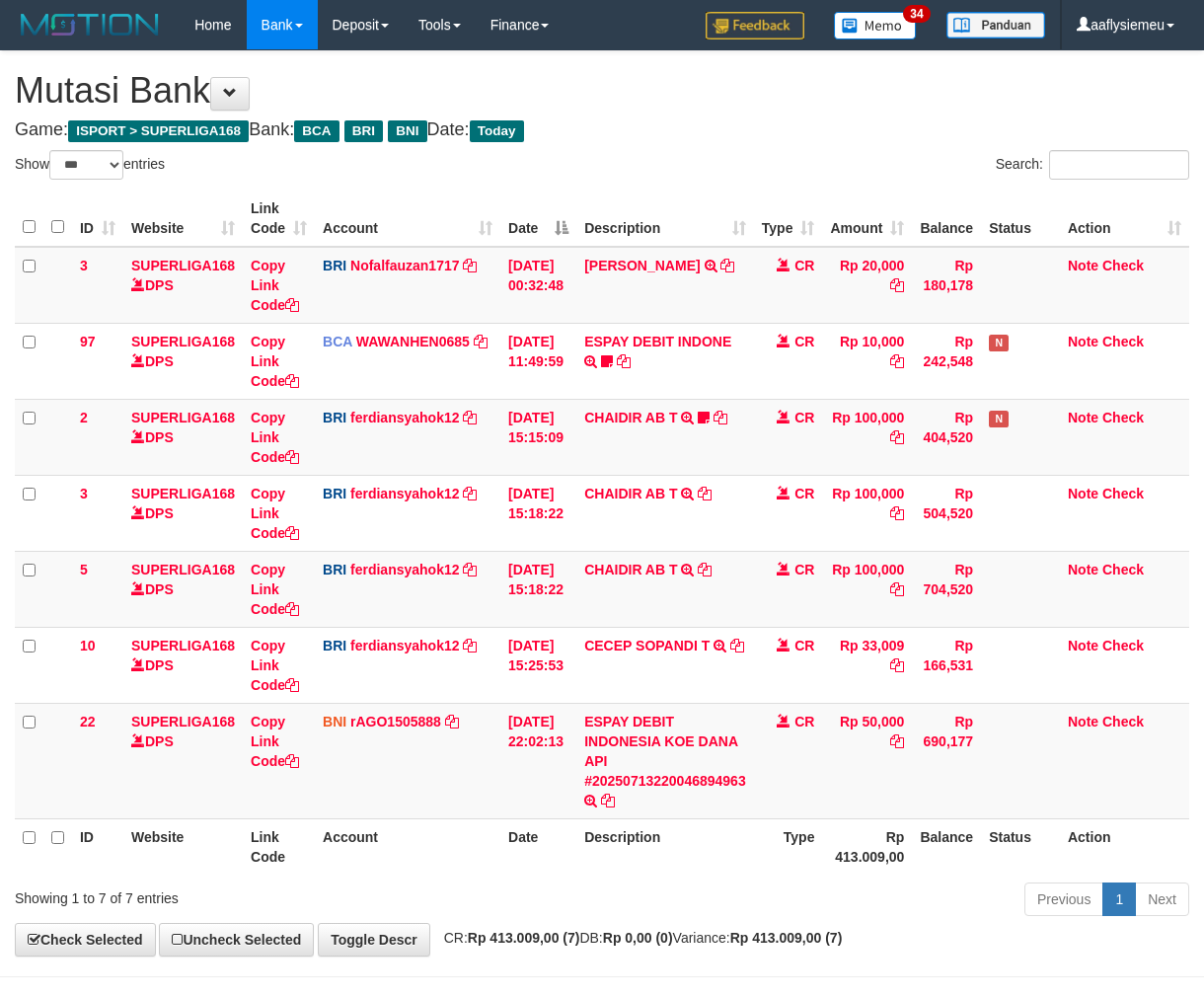 scroll, scrollTop: 69, scrollLeft: 0, axis: vertical 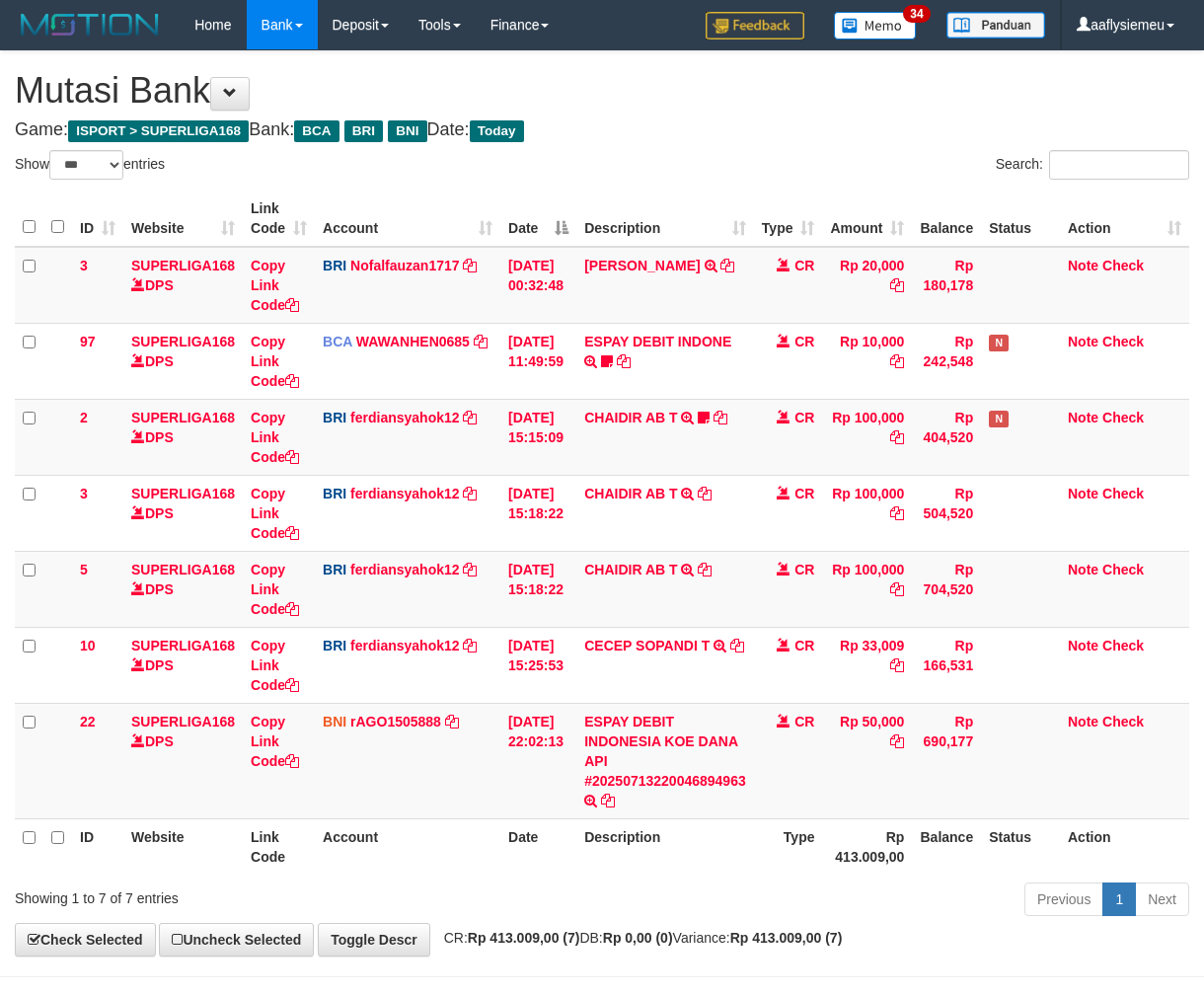 select on "***" 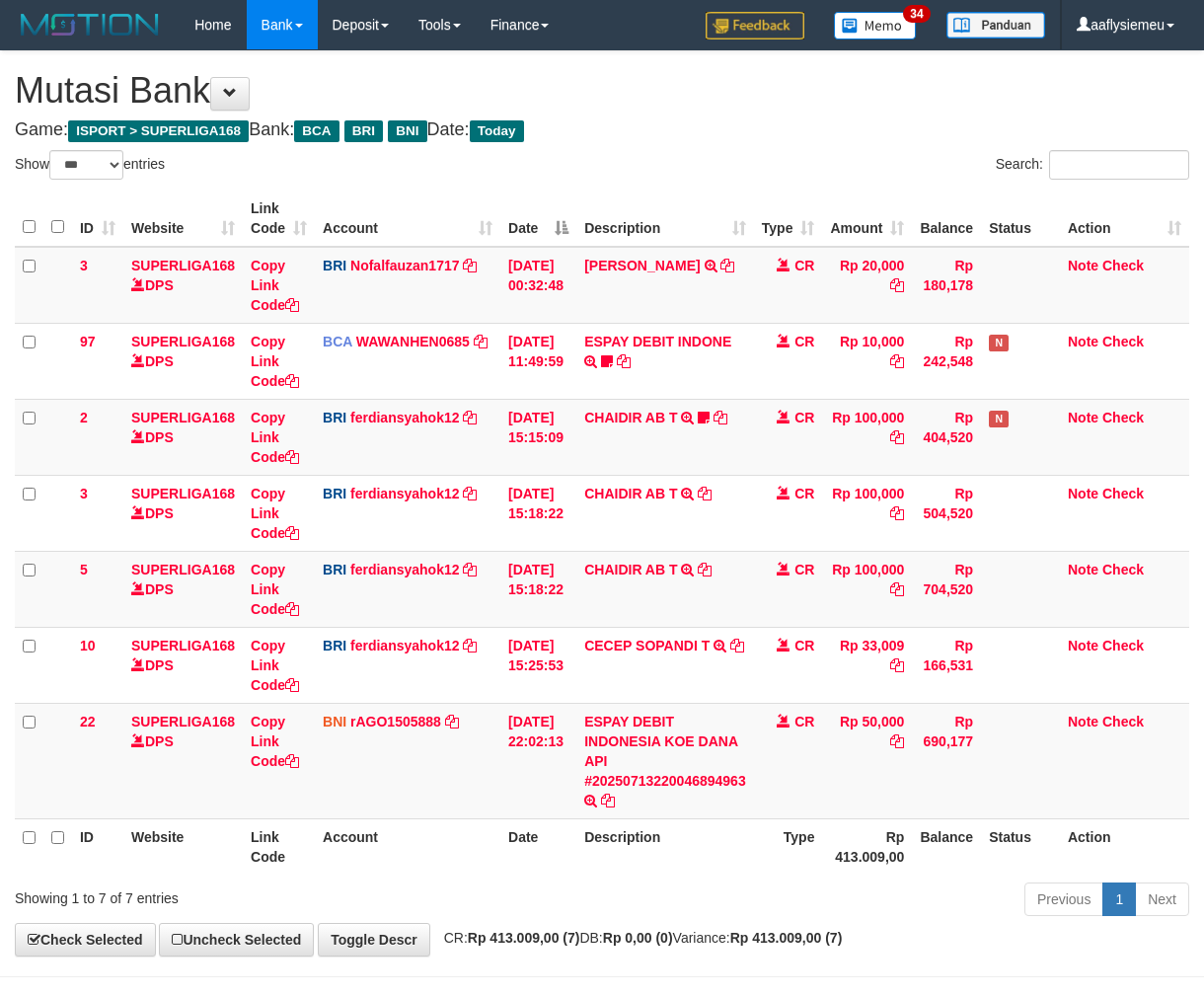 scroll, scrollTop: 69, scrollLeft: 0, axis: vertical 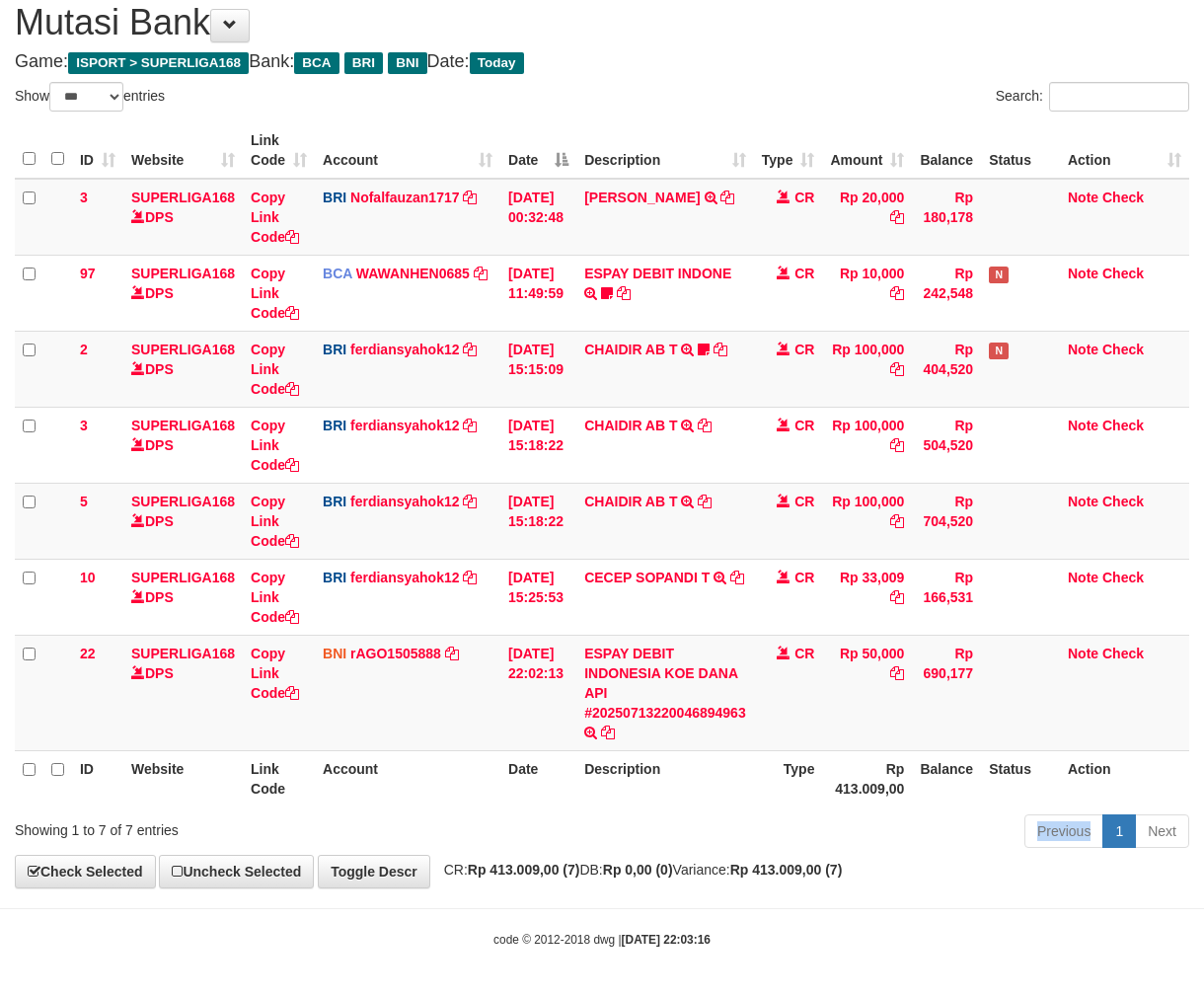 click on "Previous 1 Next" at bounding box center (853, 833) 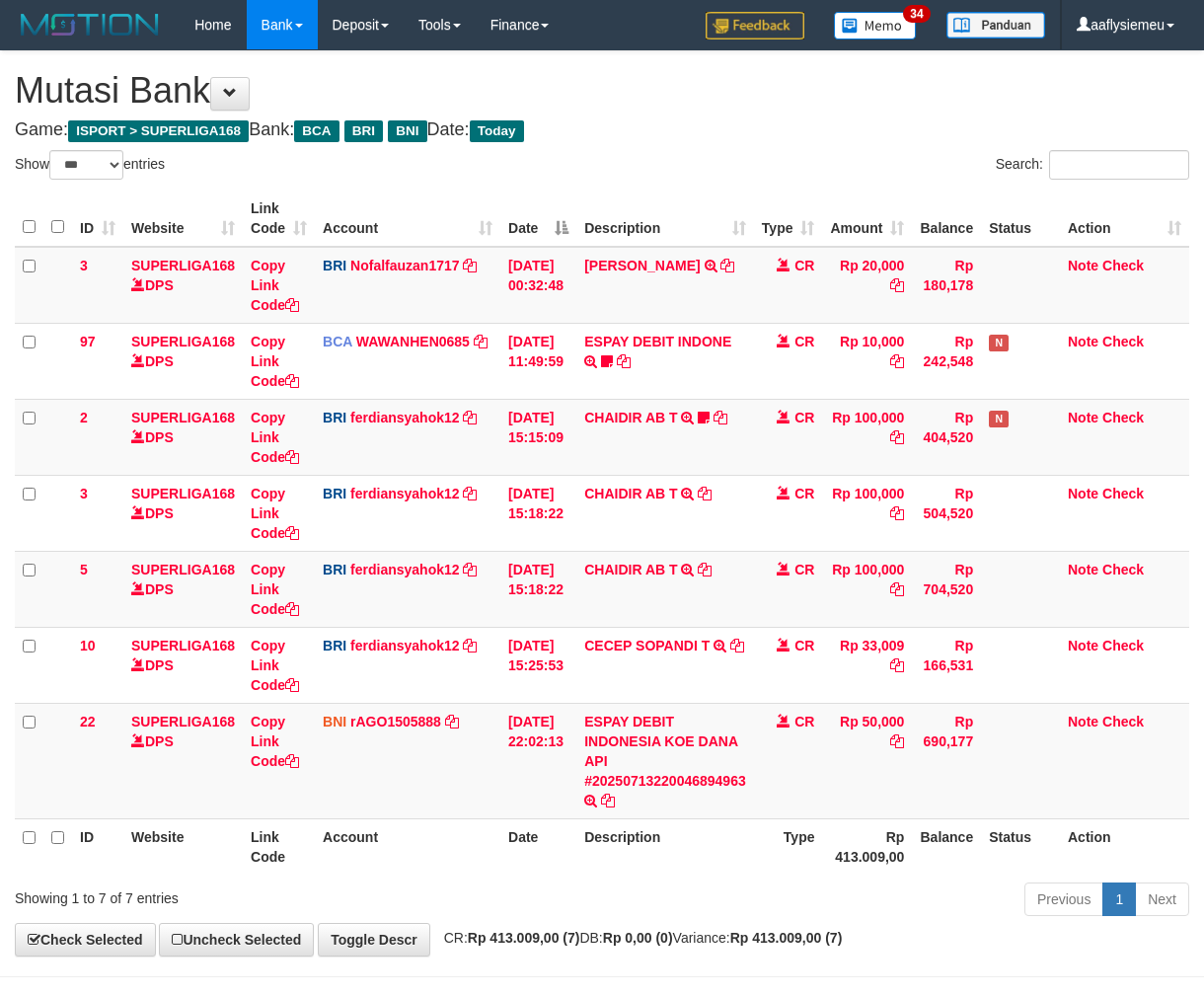 select on "***" 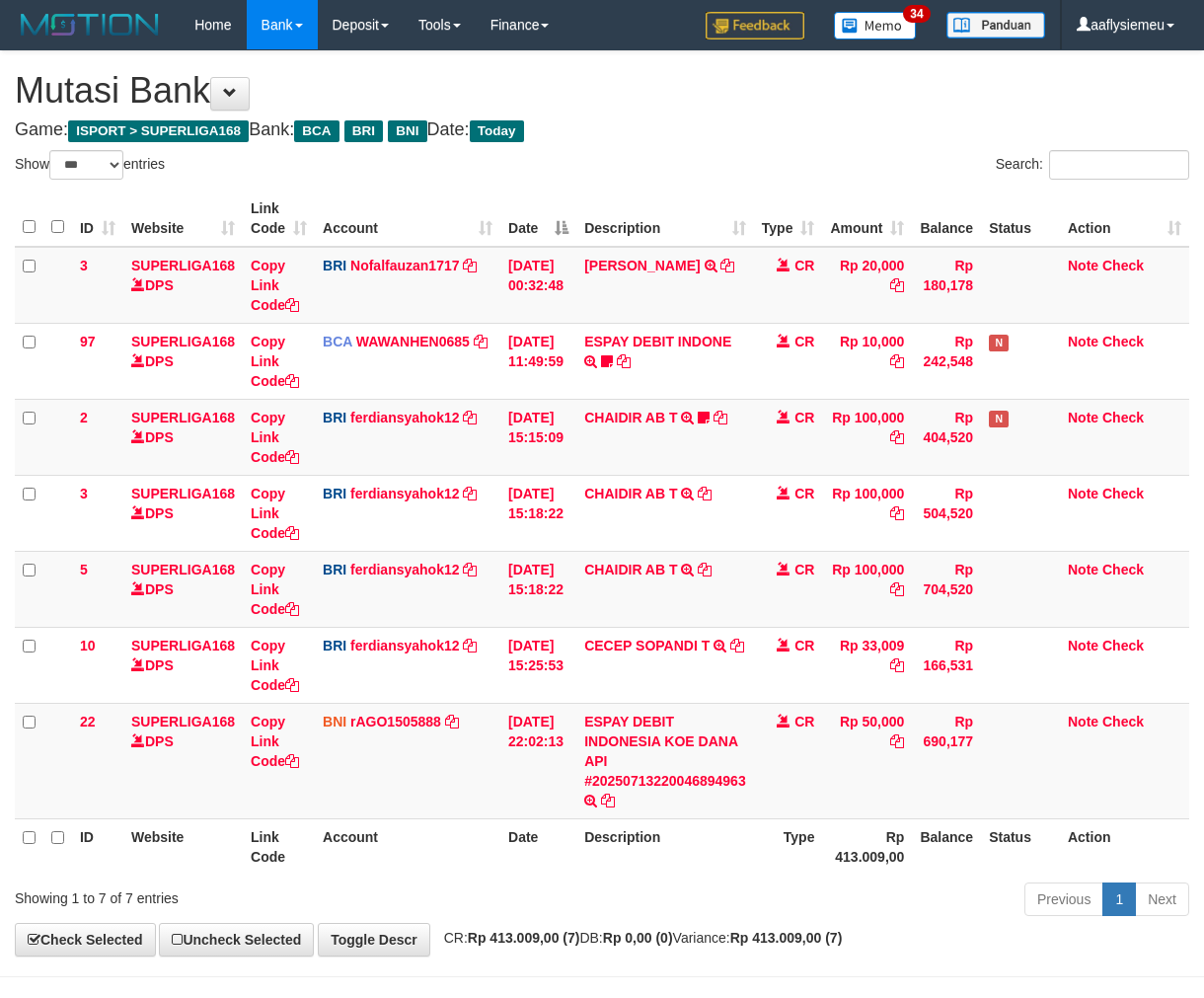 scroll, scrollTop: 69, scrollLeft: 0, axis: vertical 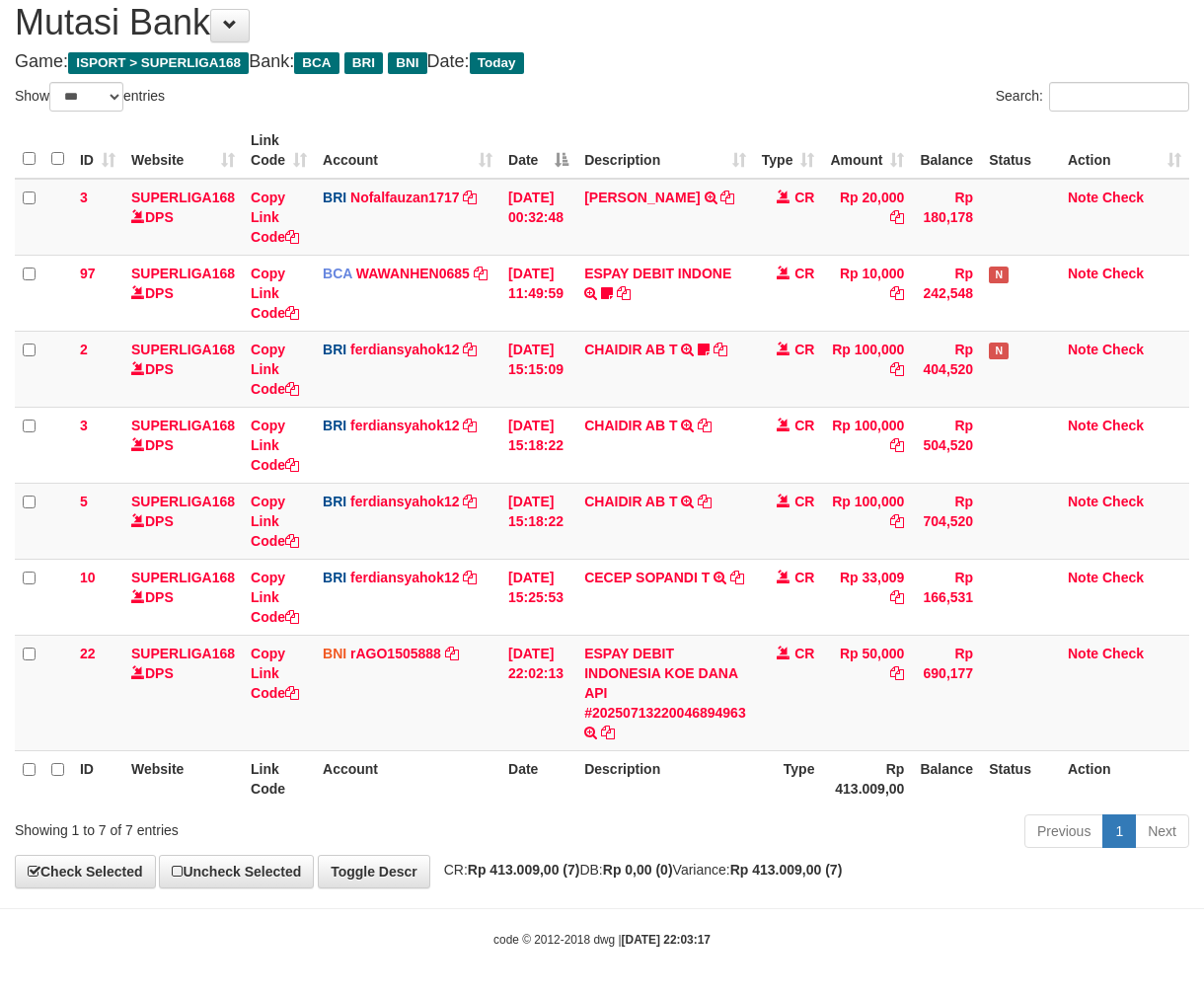 click on "Type" at bounding box center (789, 778) 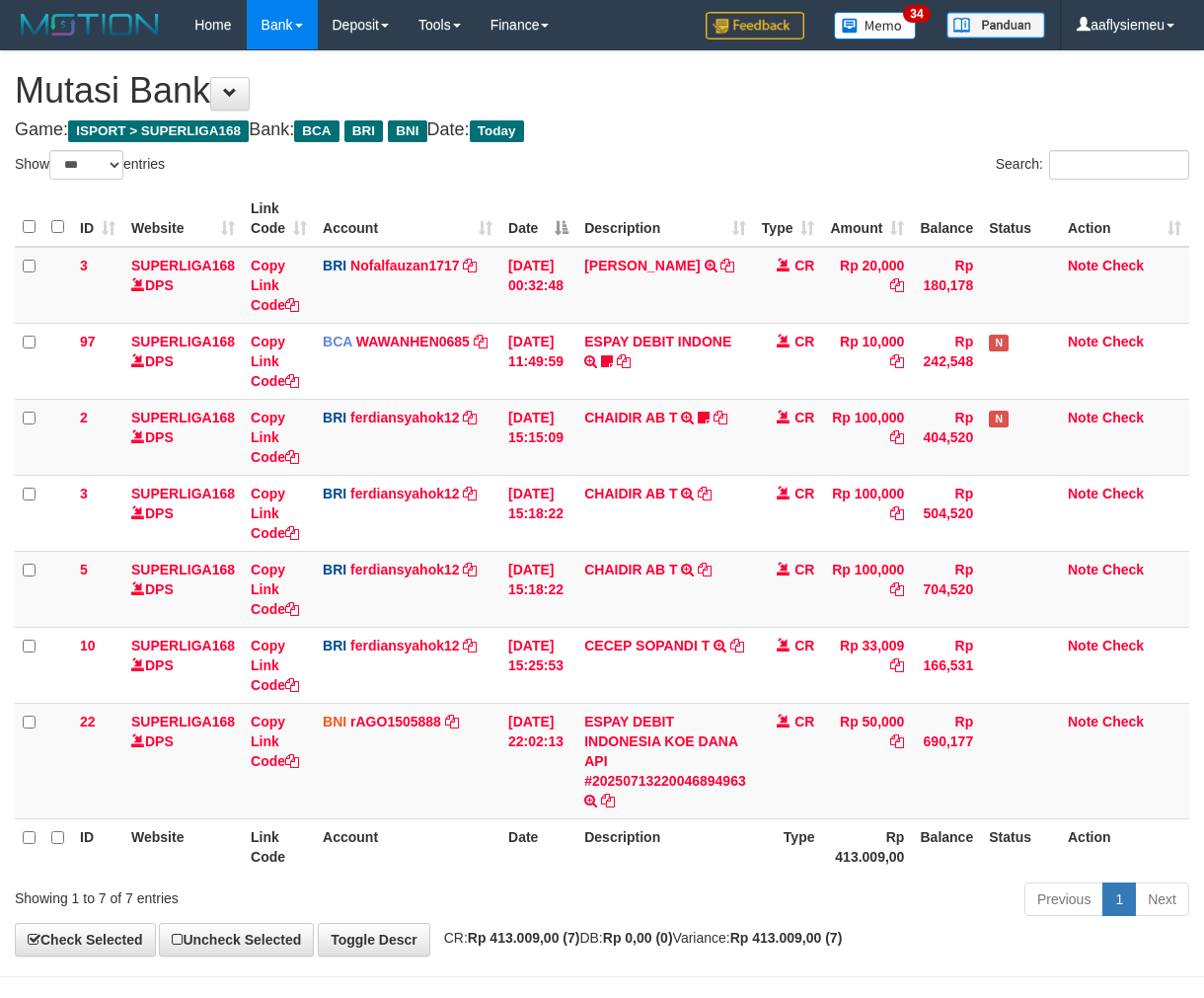 select on "***" 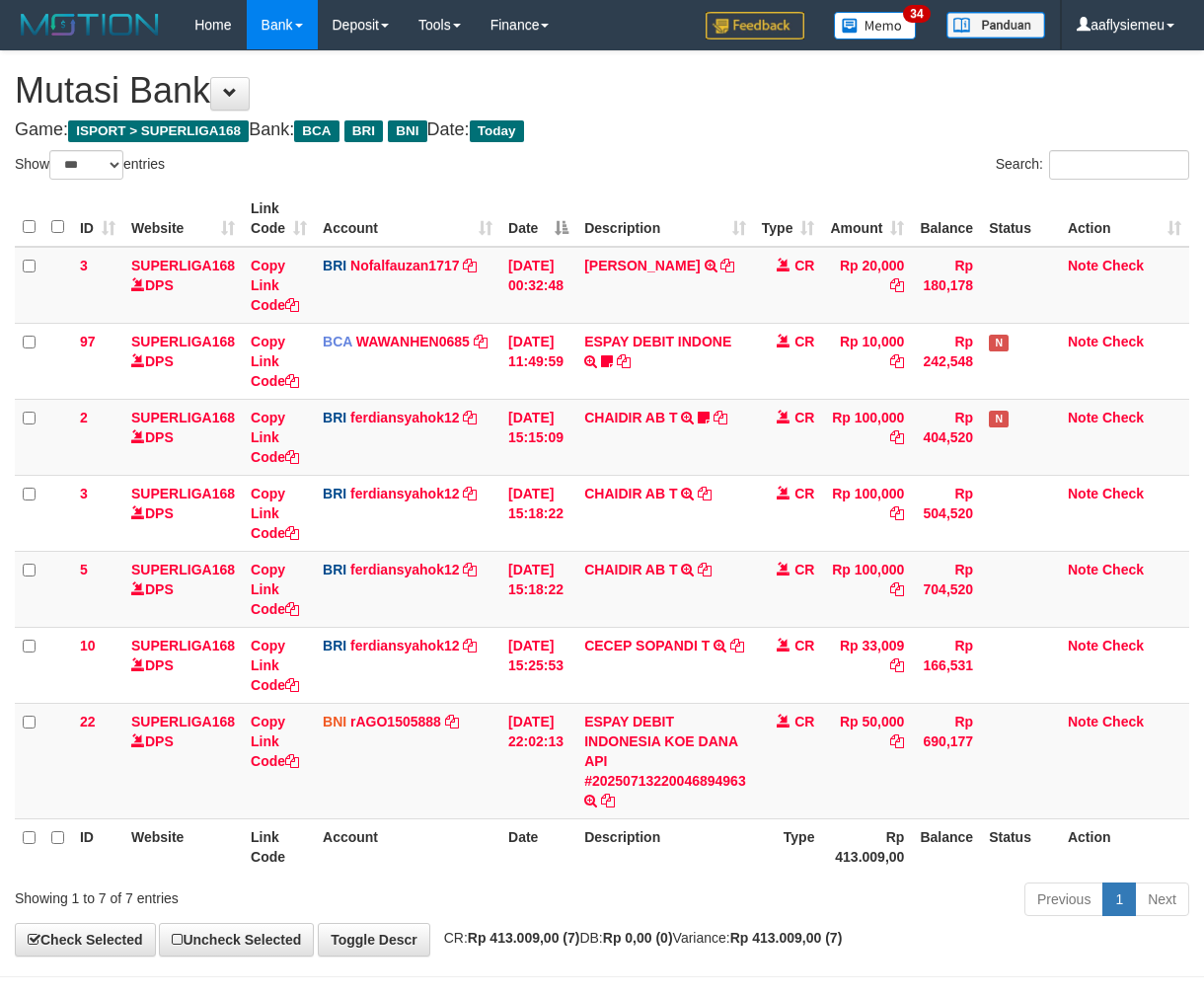 scroll, scrollTop: 69, scrollLeft: 0, axis: vertical 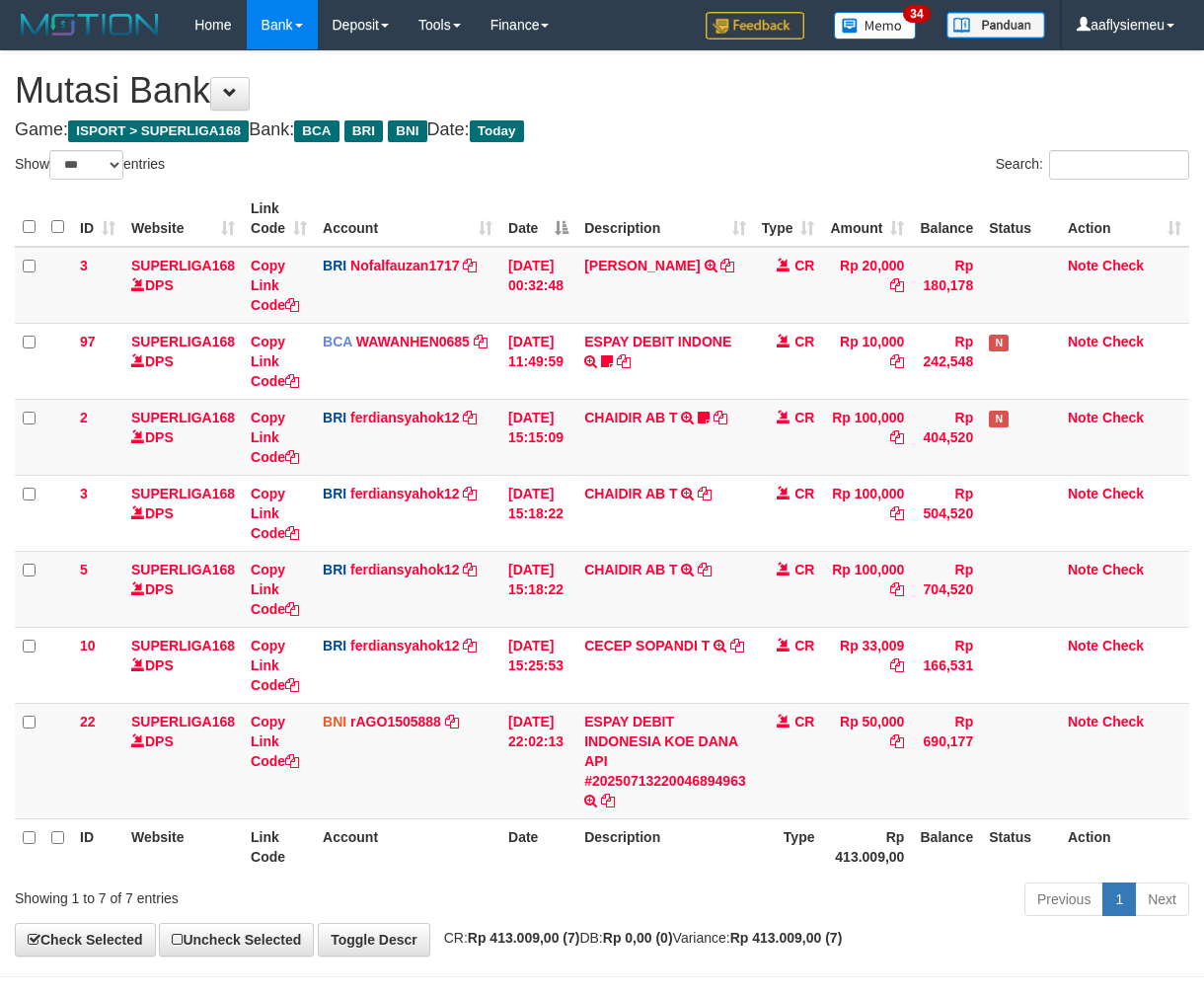 select on "***" 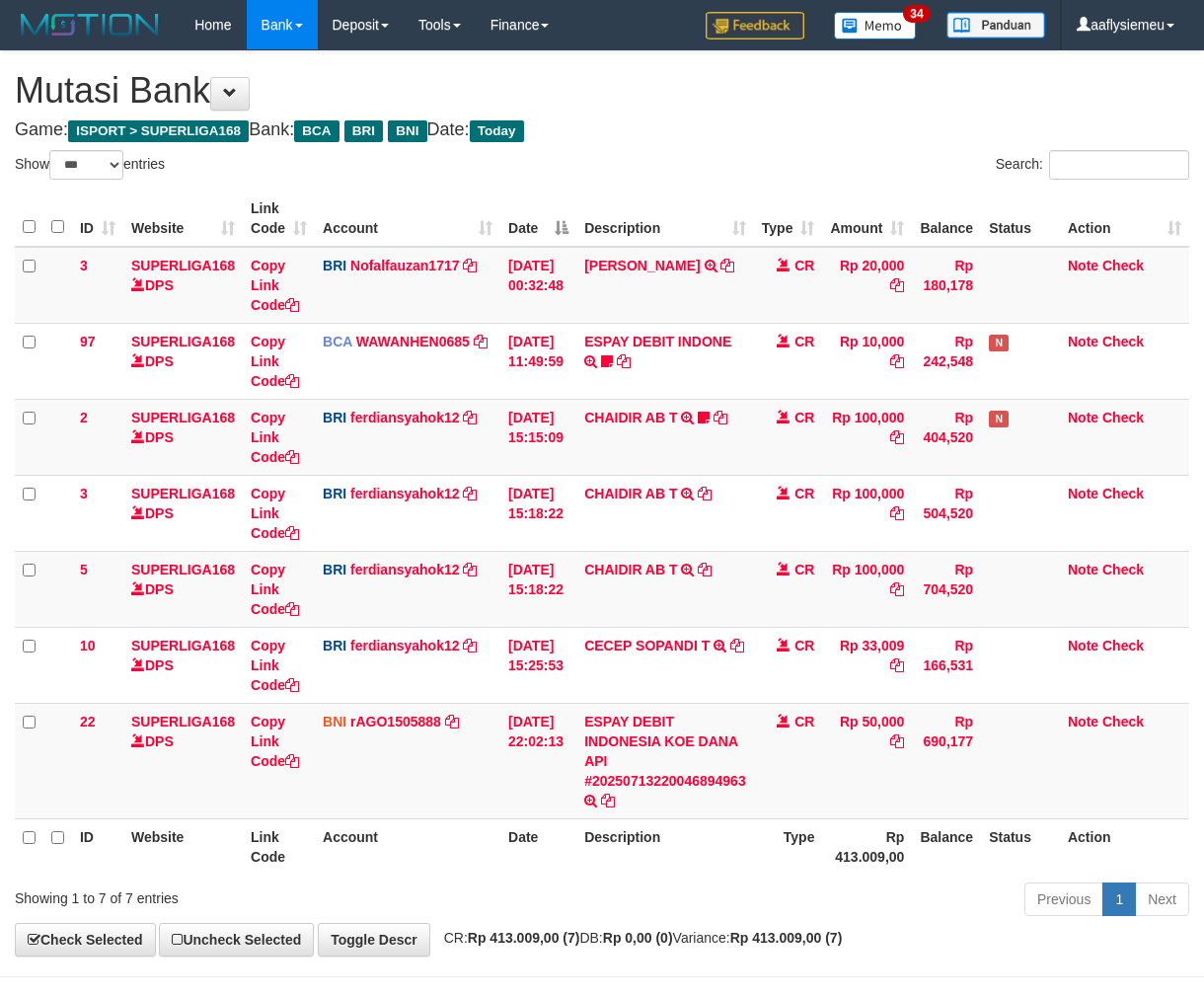 scroll, scrollTop: 69, scrollLeft: 0, axis: vertical 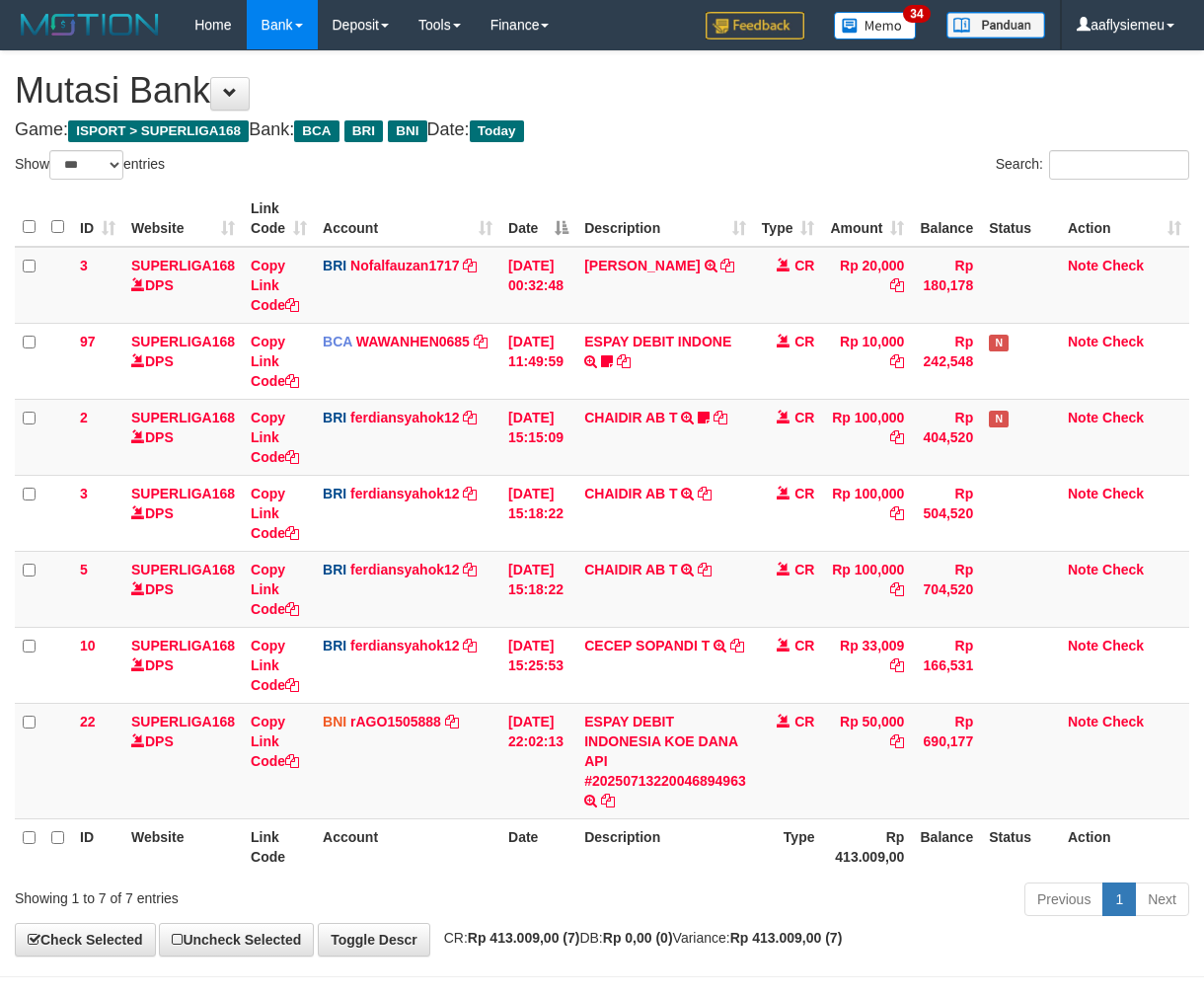select on "***" 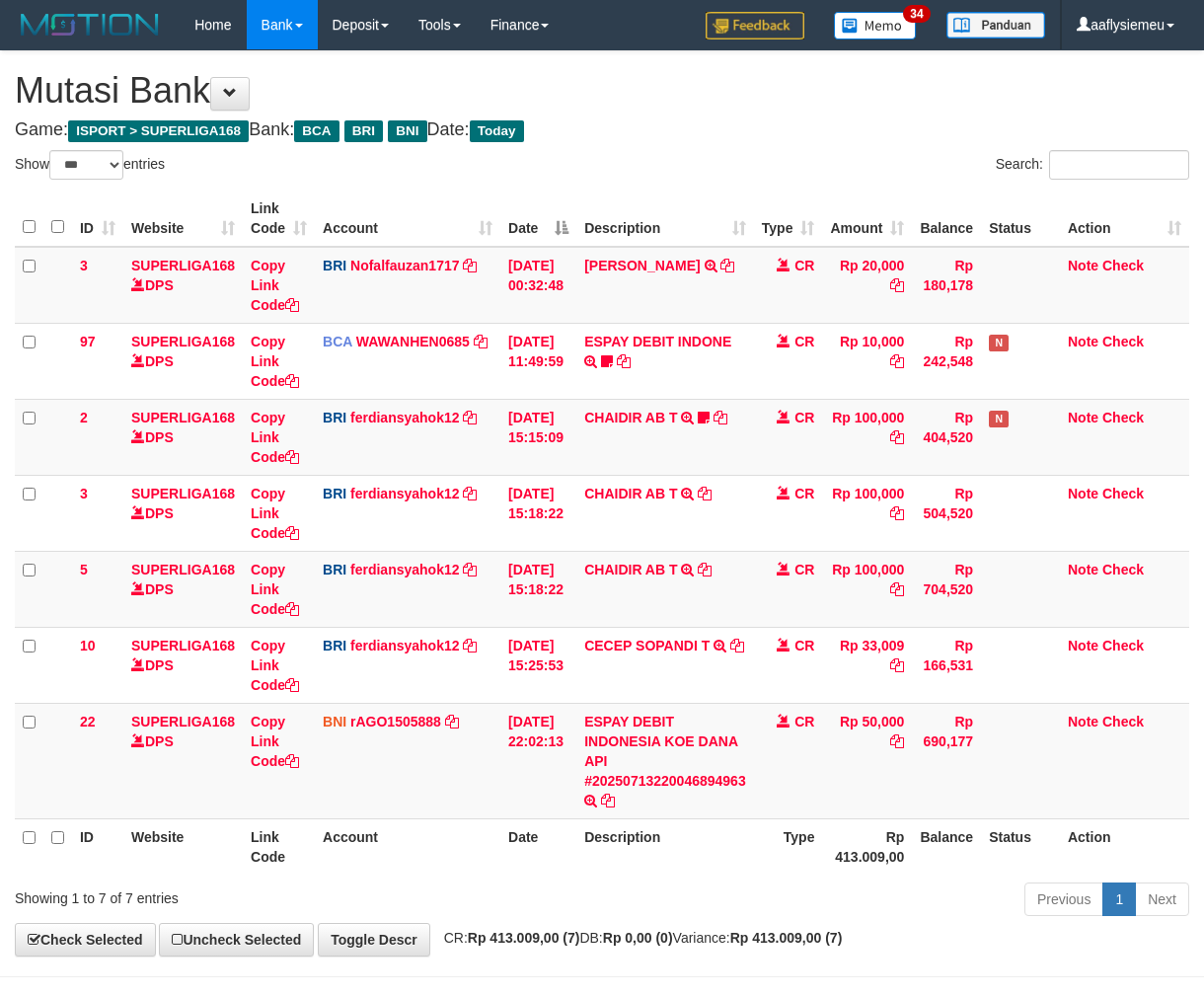 scroll, scrollTop: 69, scrollLeft: 0, axis: vertical 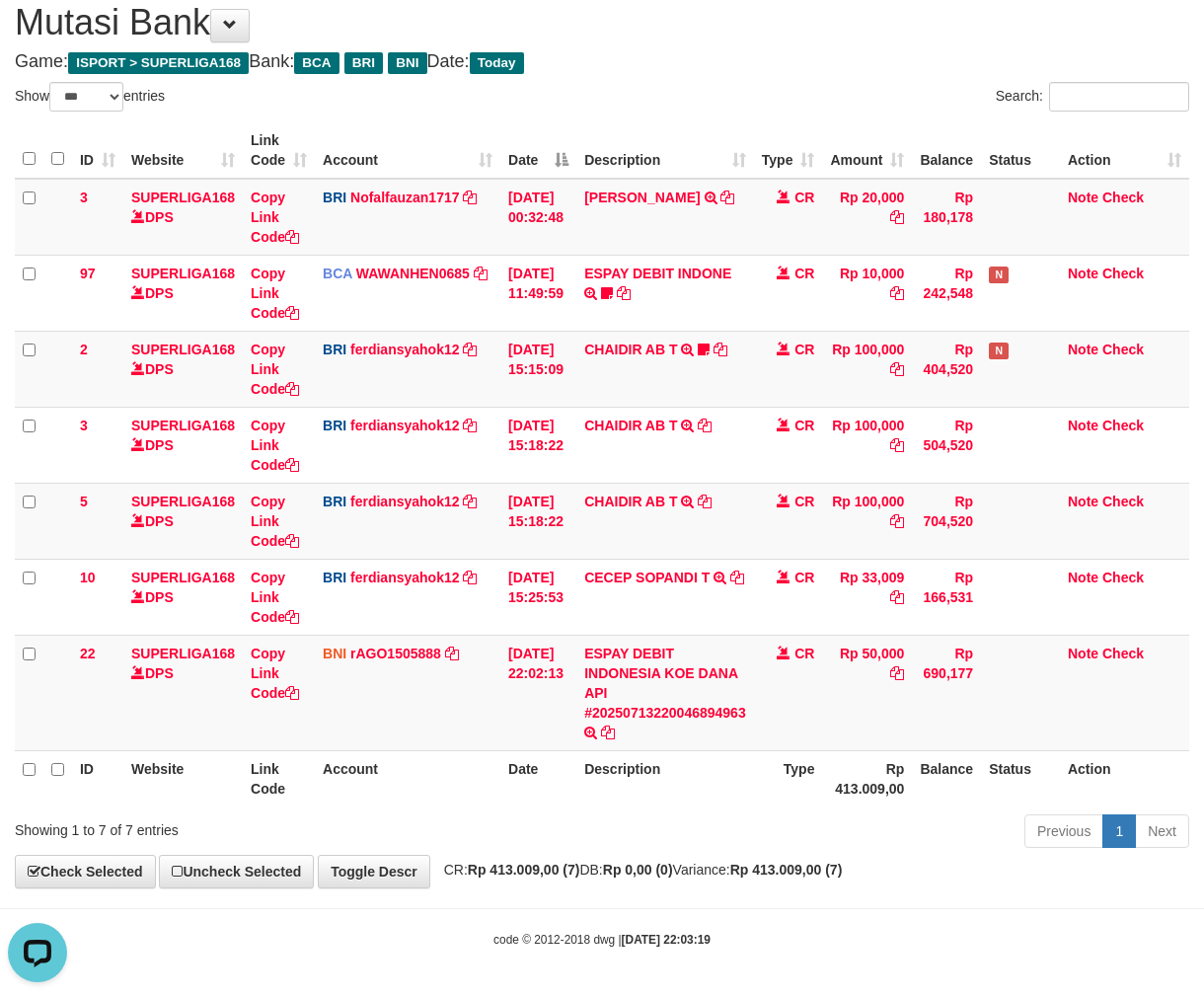 click on "Previous 1 Next" at bounding box center [853, 833] 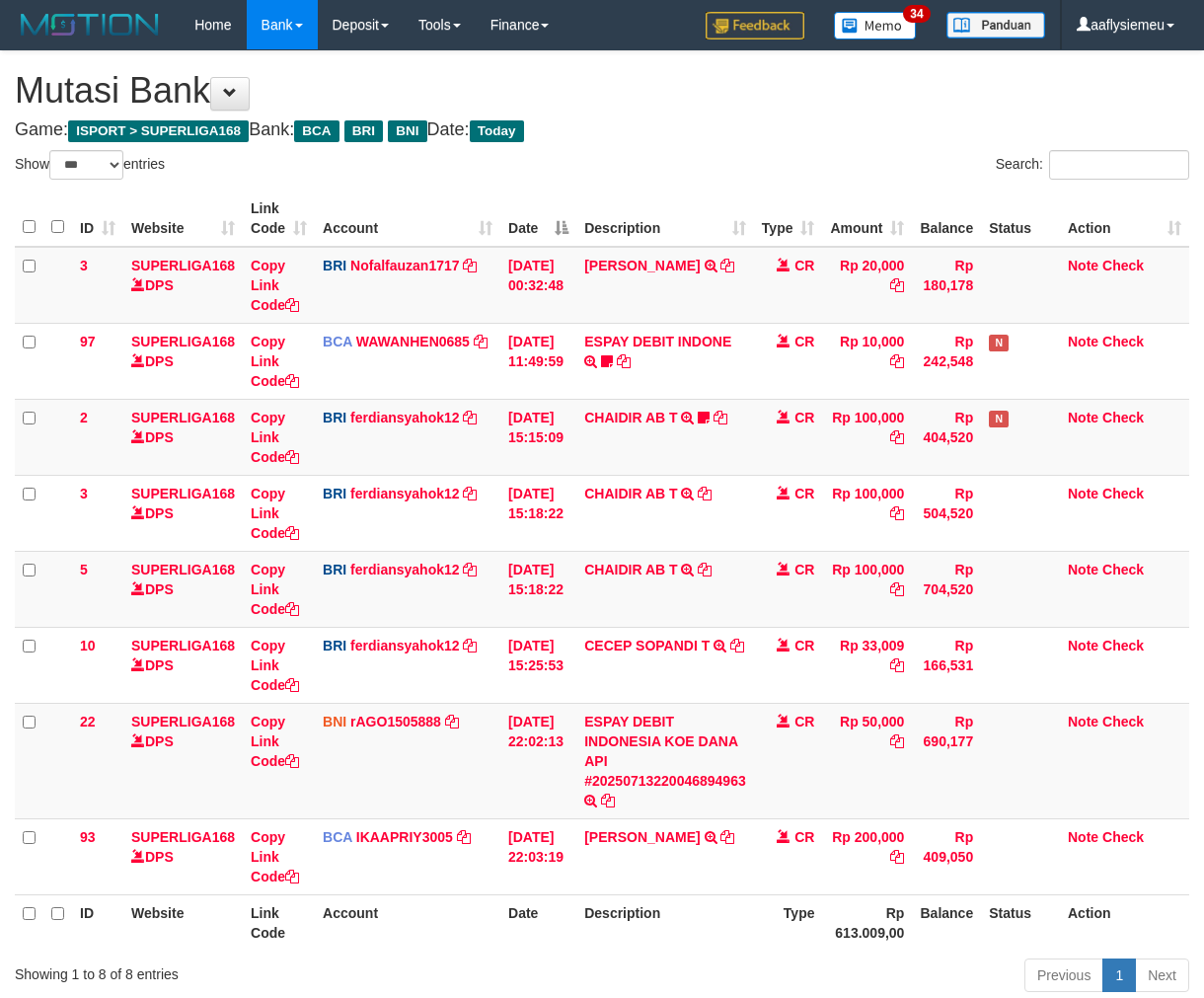 select on "***" 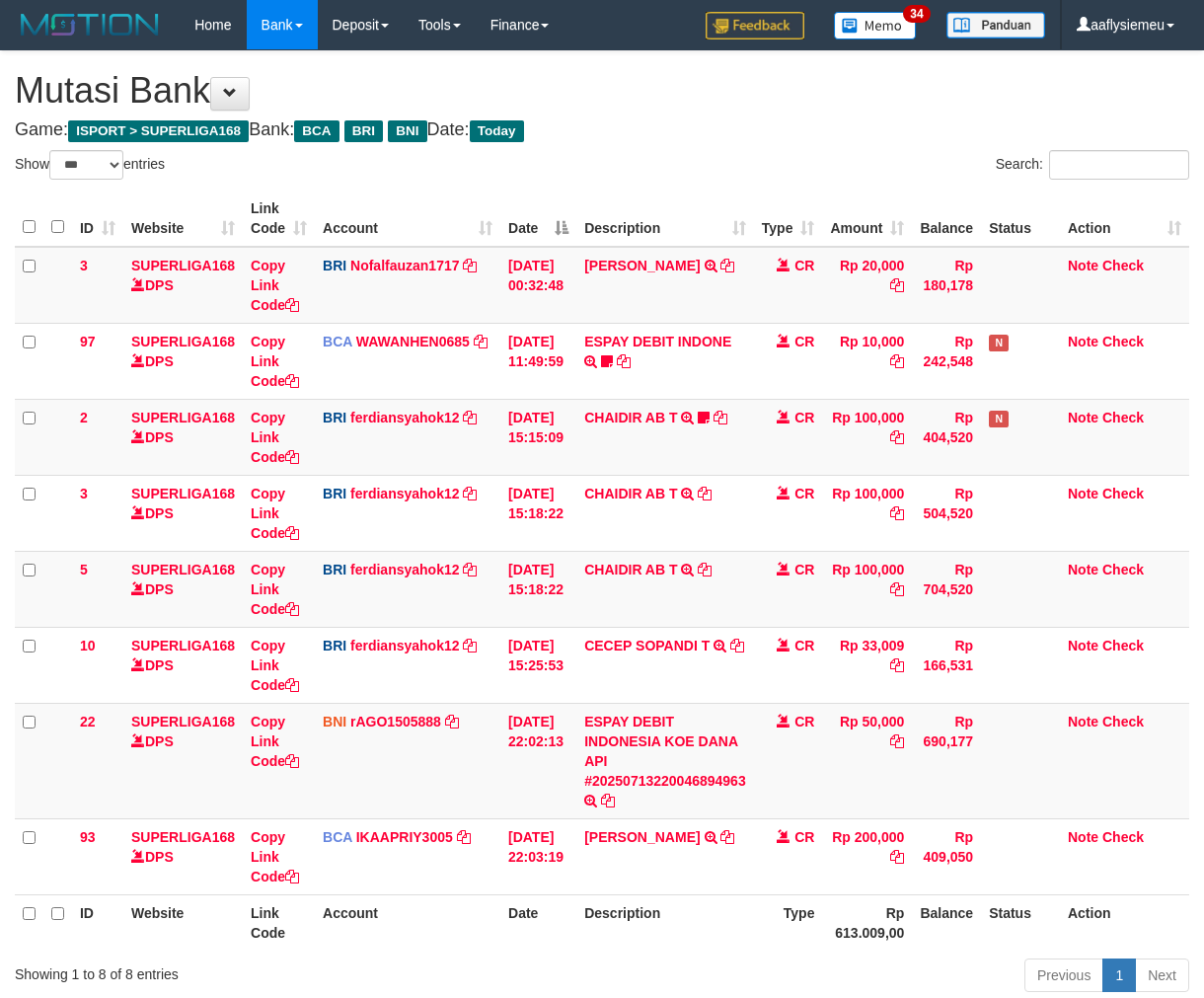 scroll, scrollTop: 69, scrollLeft: 0, axis: vertical 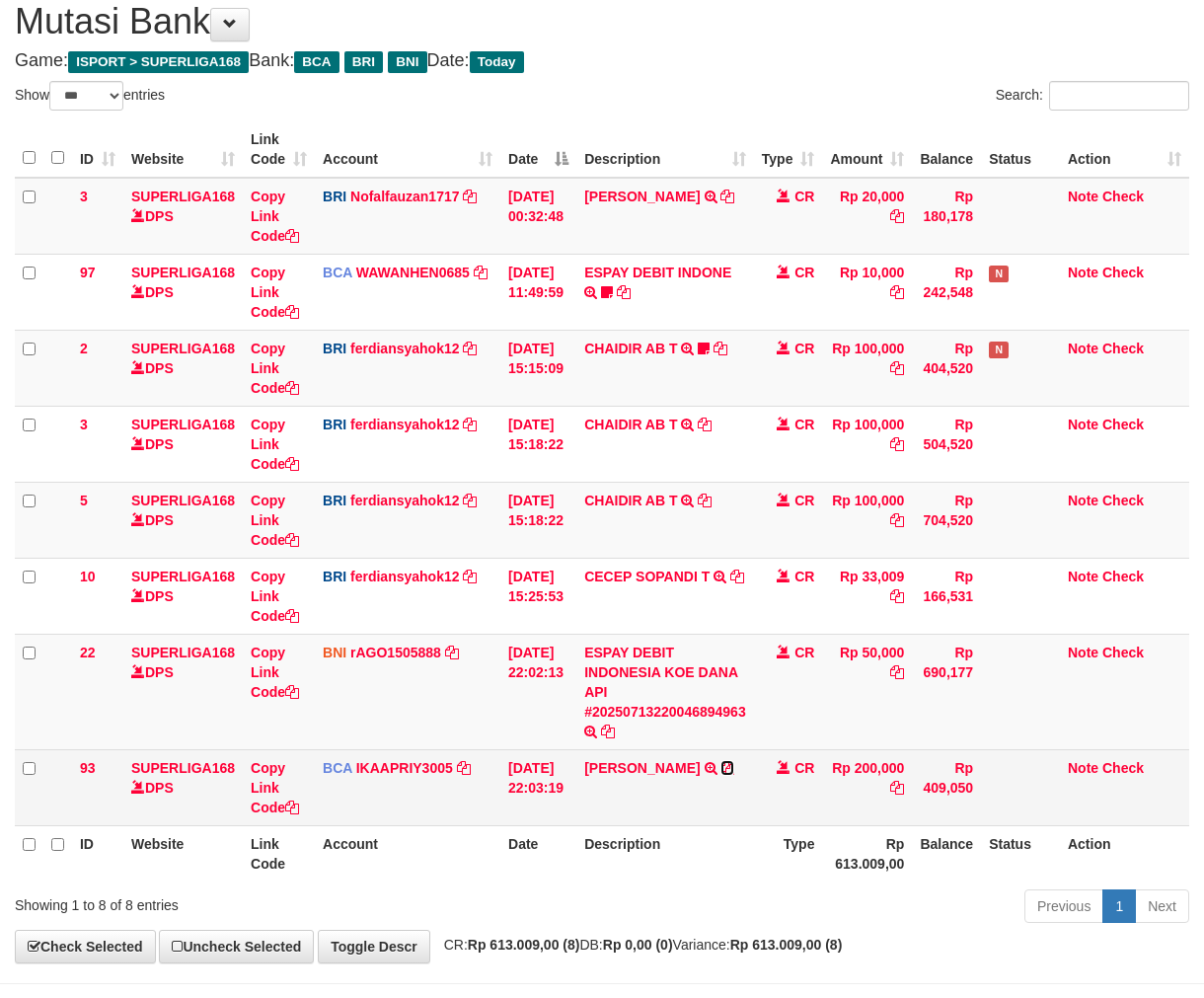click at bounding box center (727, 768) 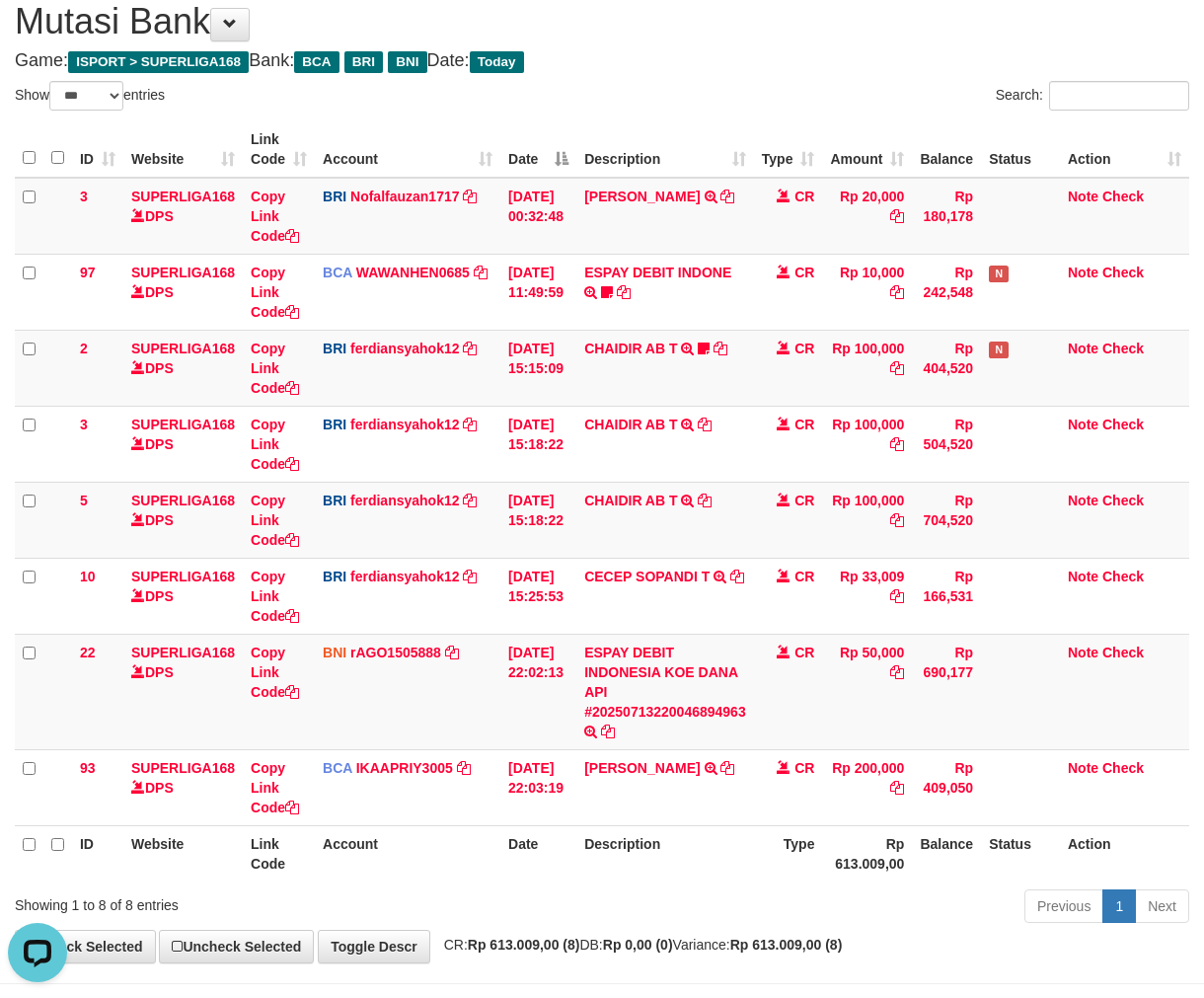 scroll, scrollTop: 0, scrollLeft: 0, axis: both 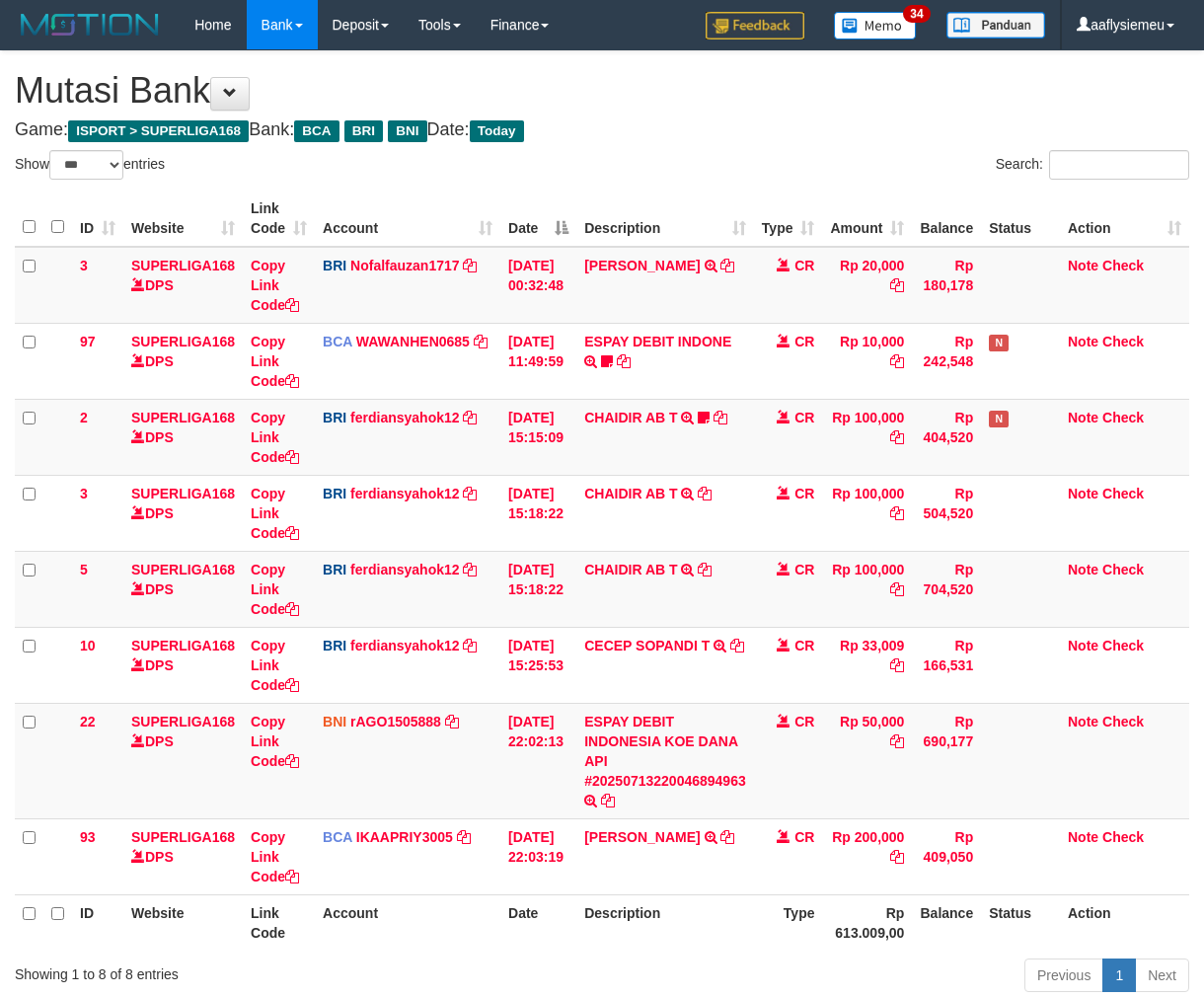 select on "***" 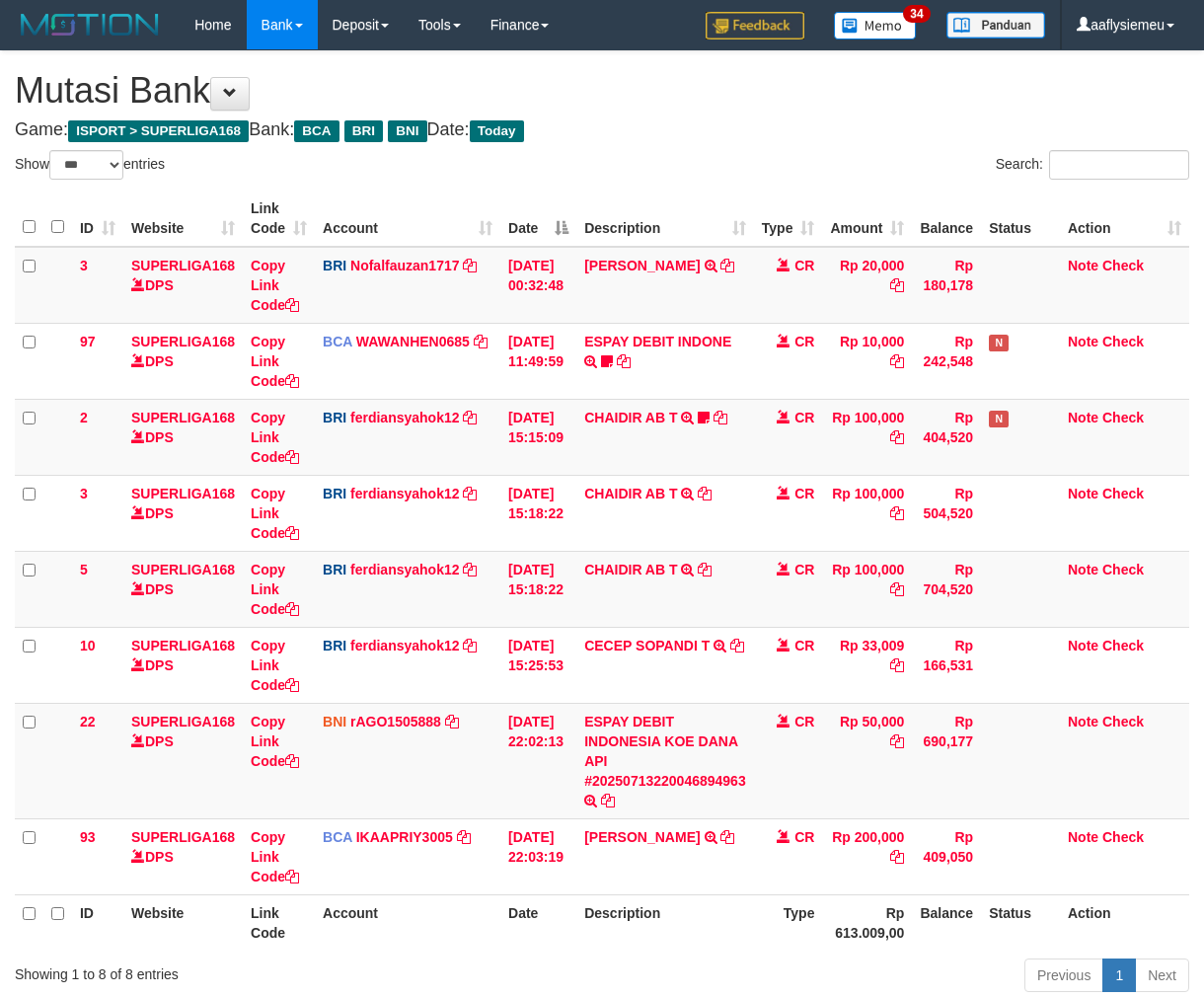 scroll, scrollTop: 69, scrollLeft: 0, axis: vertical 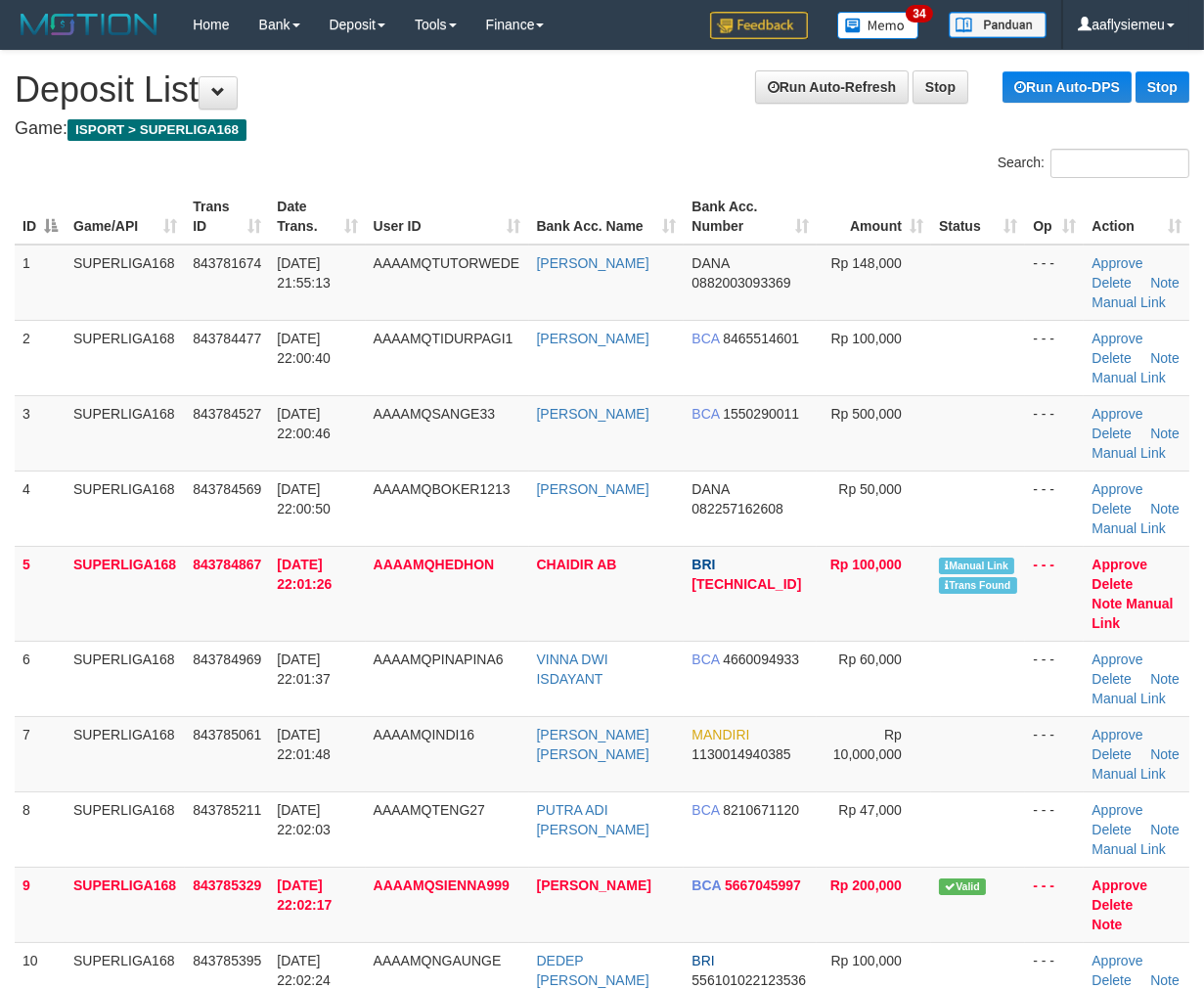 drag, startPoint x: 83, startPoint y: 758, endPoint x: 3, endPoint y: 774, distance: 81.584312 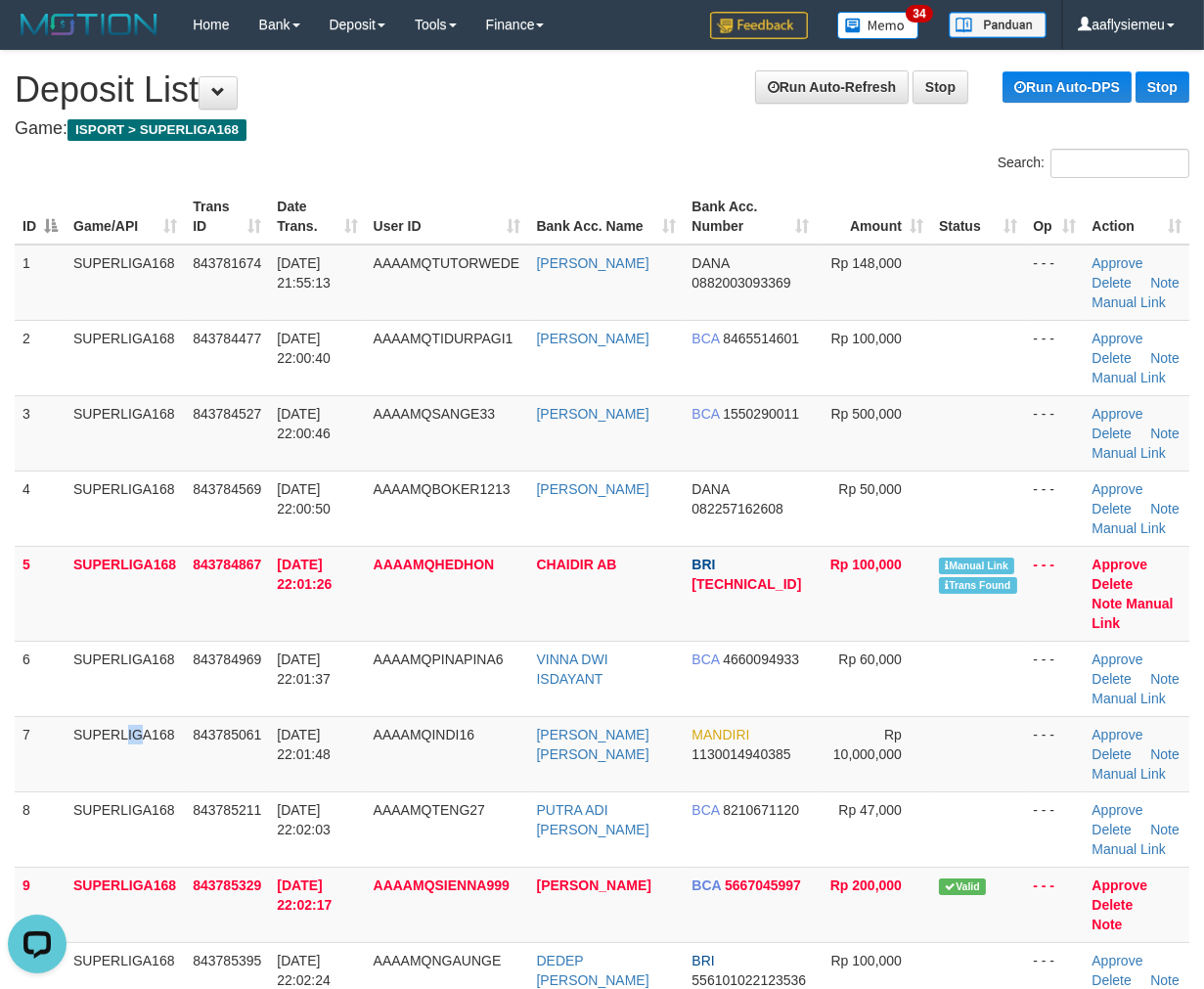 scroll, scrollTop: 0, scrollLeft: 0, axis: both 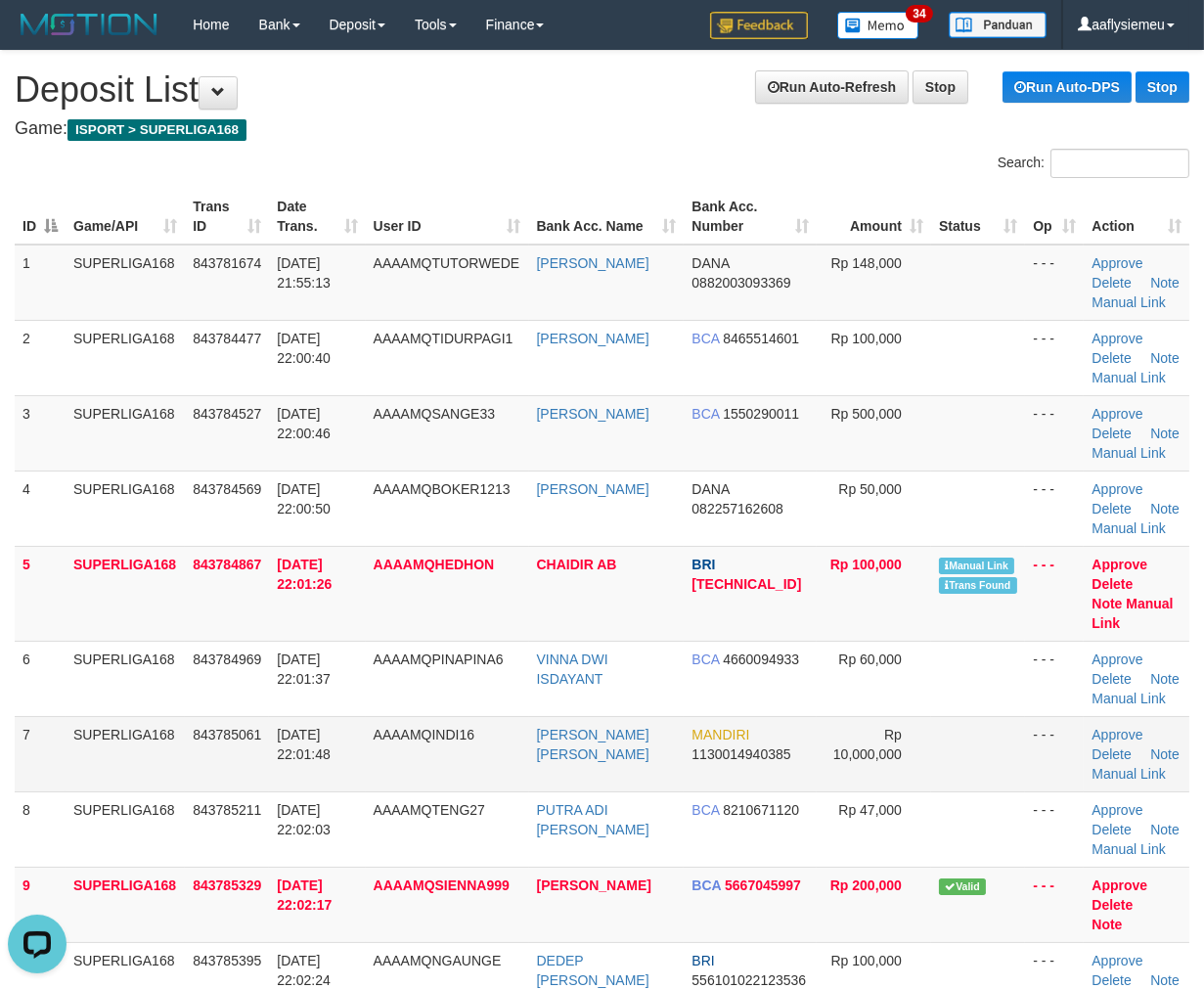 drag, startPoint x: 151, startPoint y: 728, endPoint x: 128, endPoint y: 730, distance: 23.086793 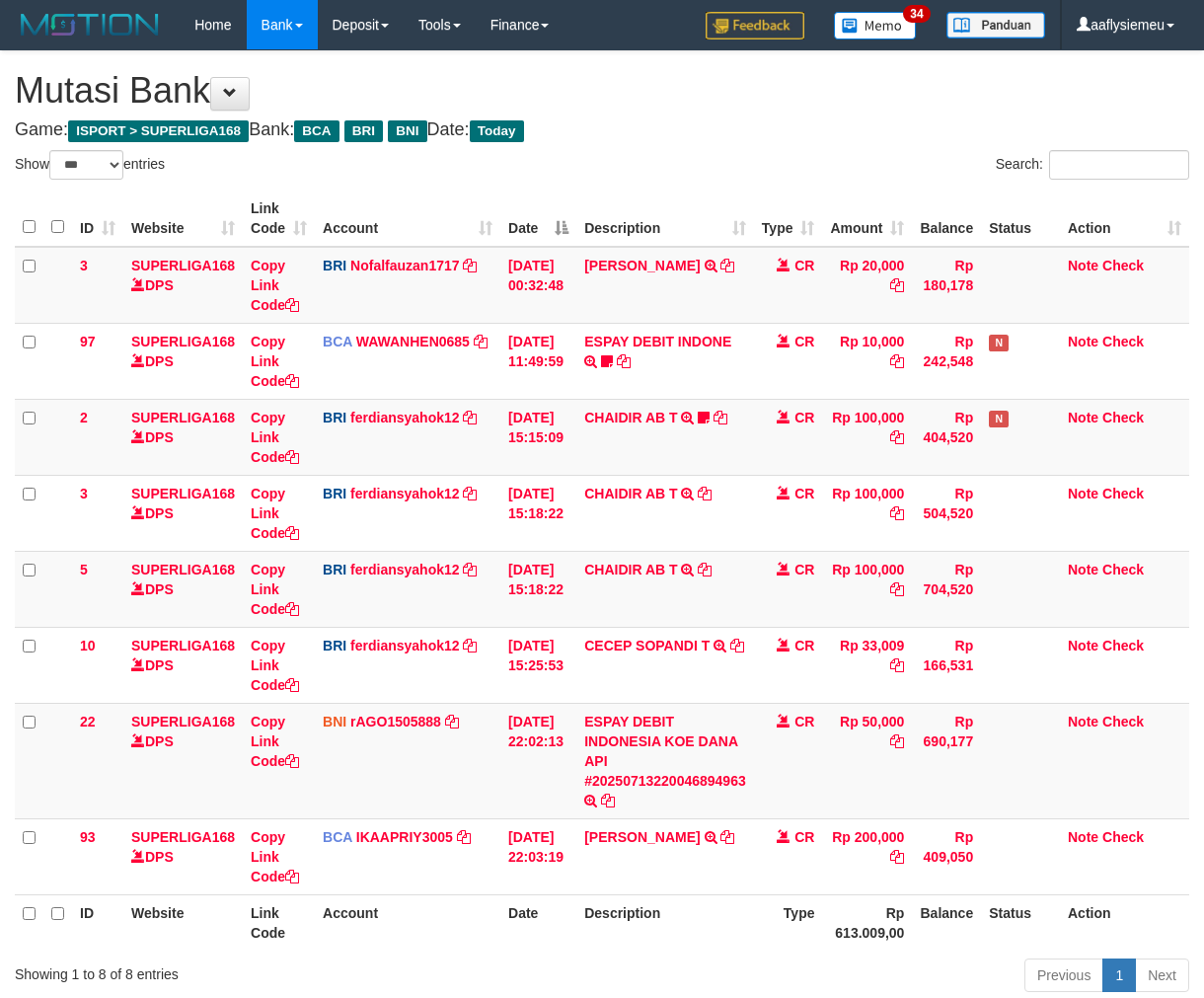 select on "***" 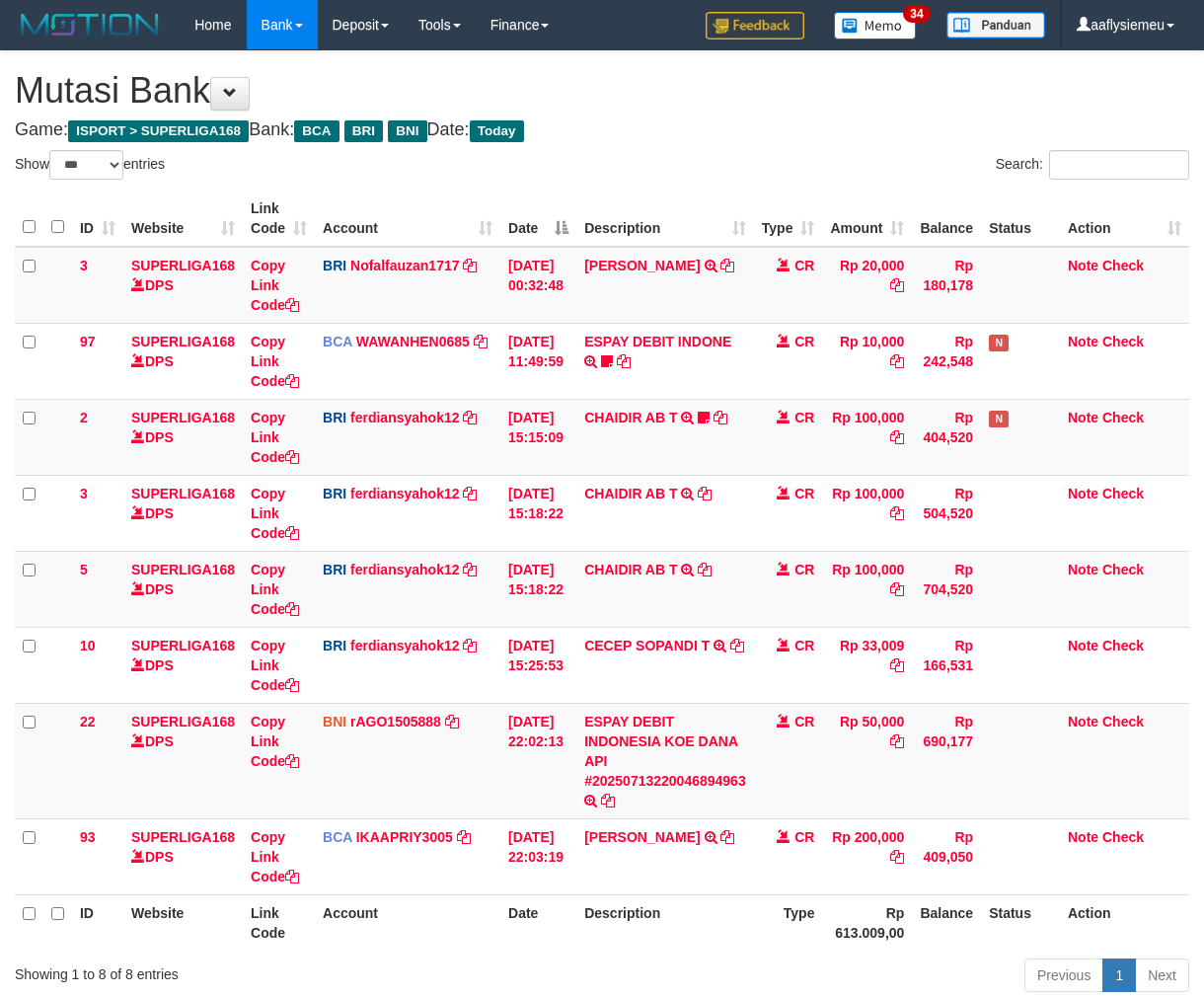 scroll, scrollTop: 69, scrollLeft: 0, axis: vertical 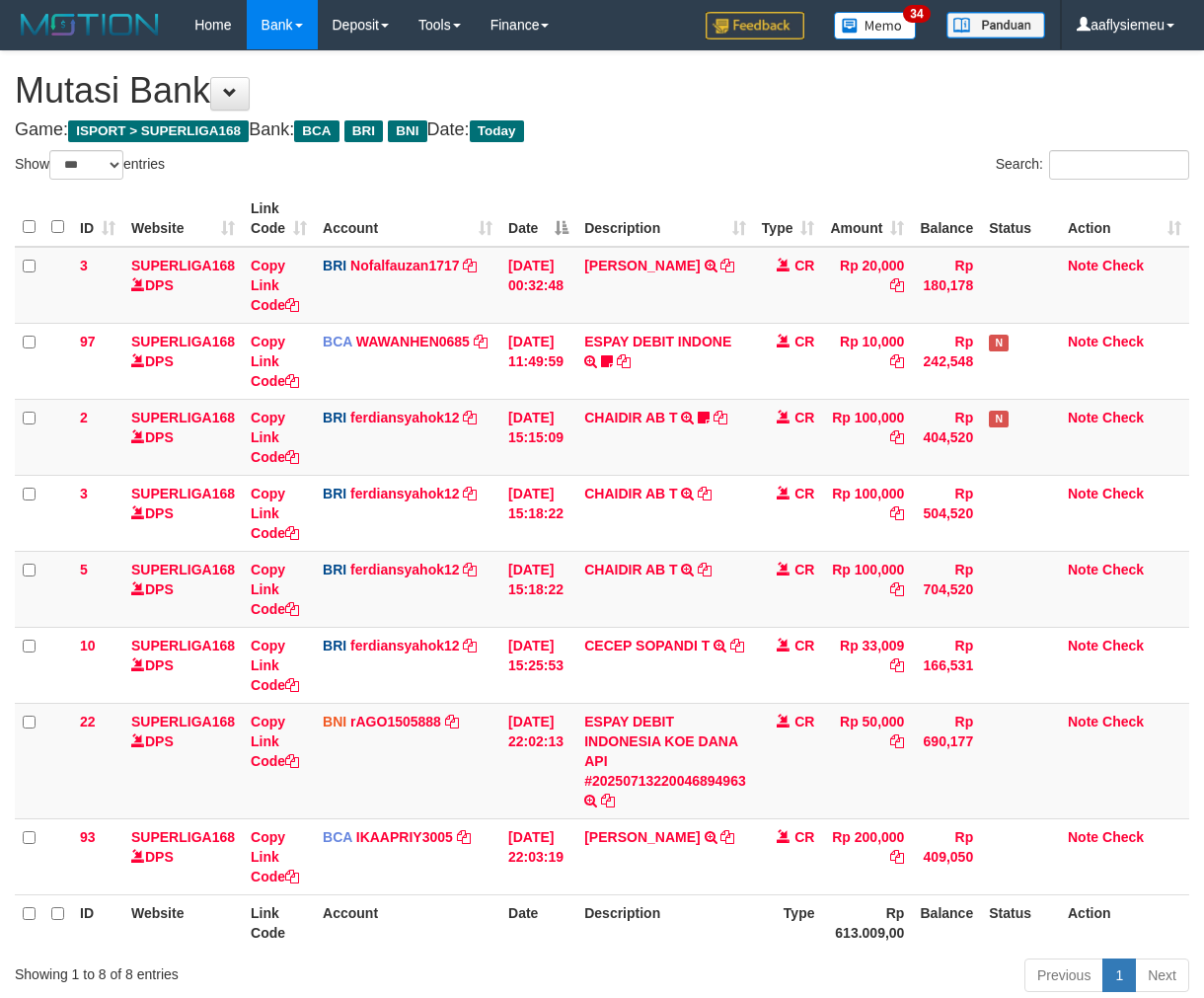 select on "***" 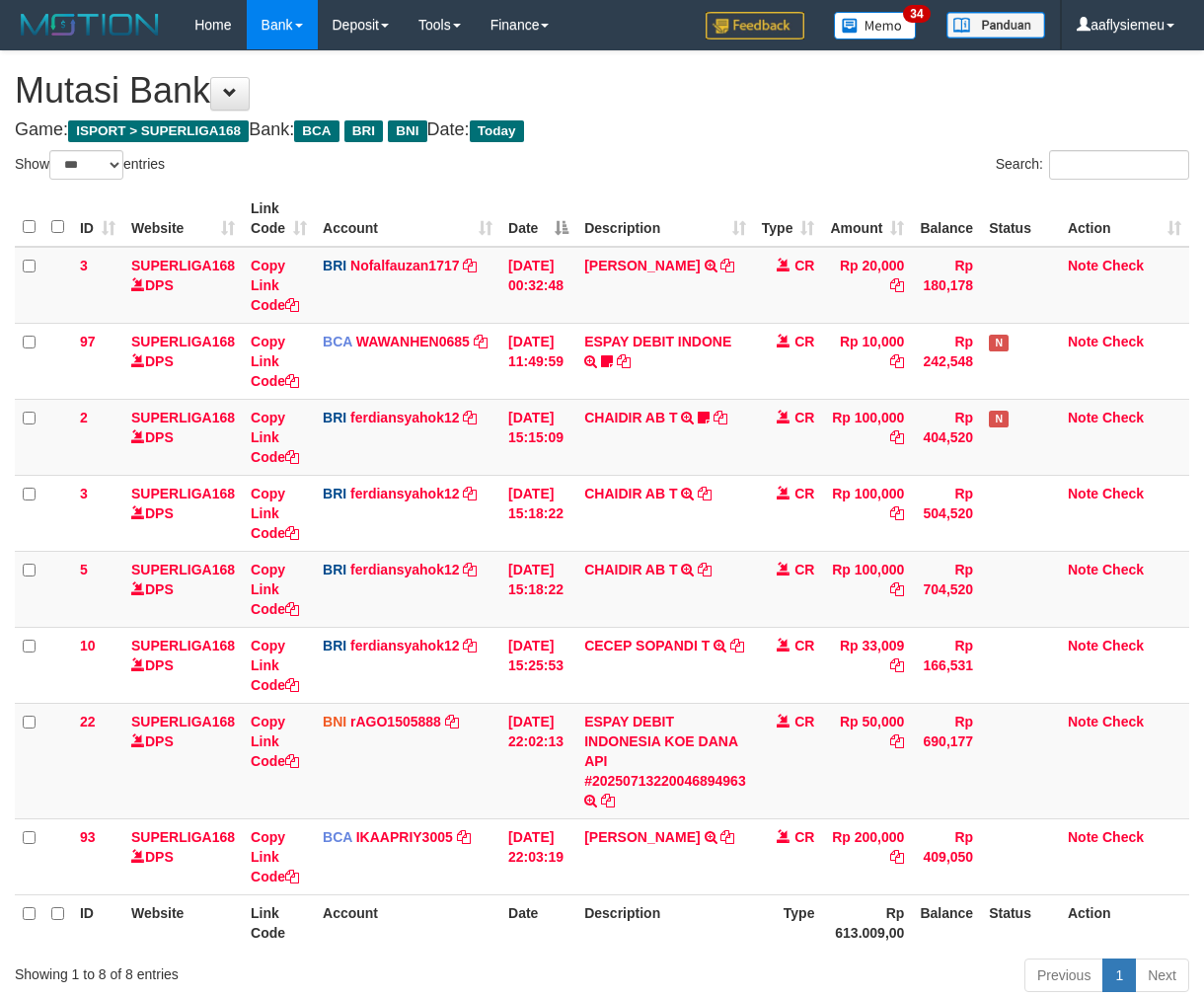 scroll, scrollTop: 69, scrollLeft: 0, axis: vertical 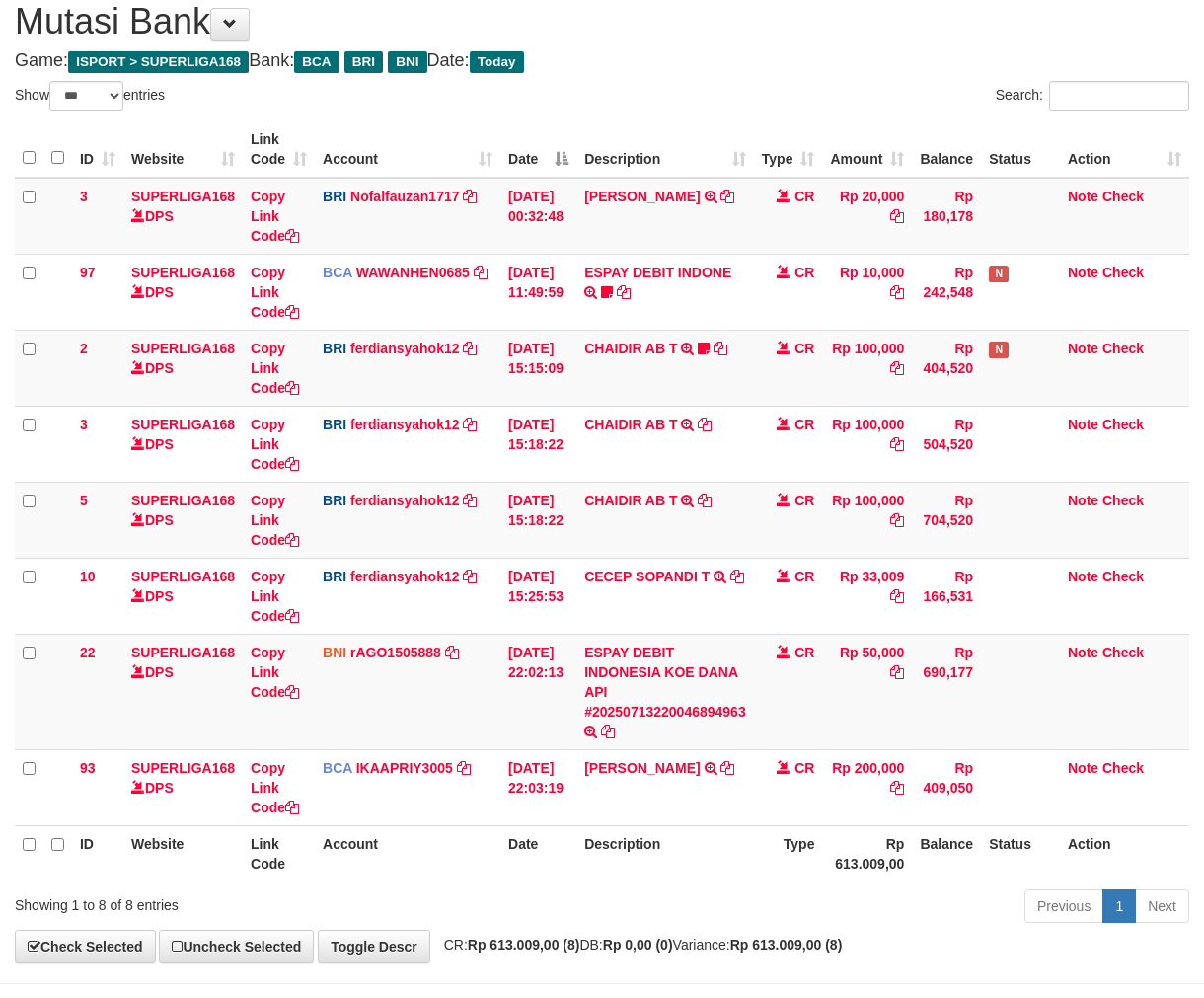 drag, startPoint x: 0, startPoint y: 0, endPoint x: 768, endPoint y: 853, distance: 1147.7948 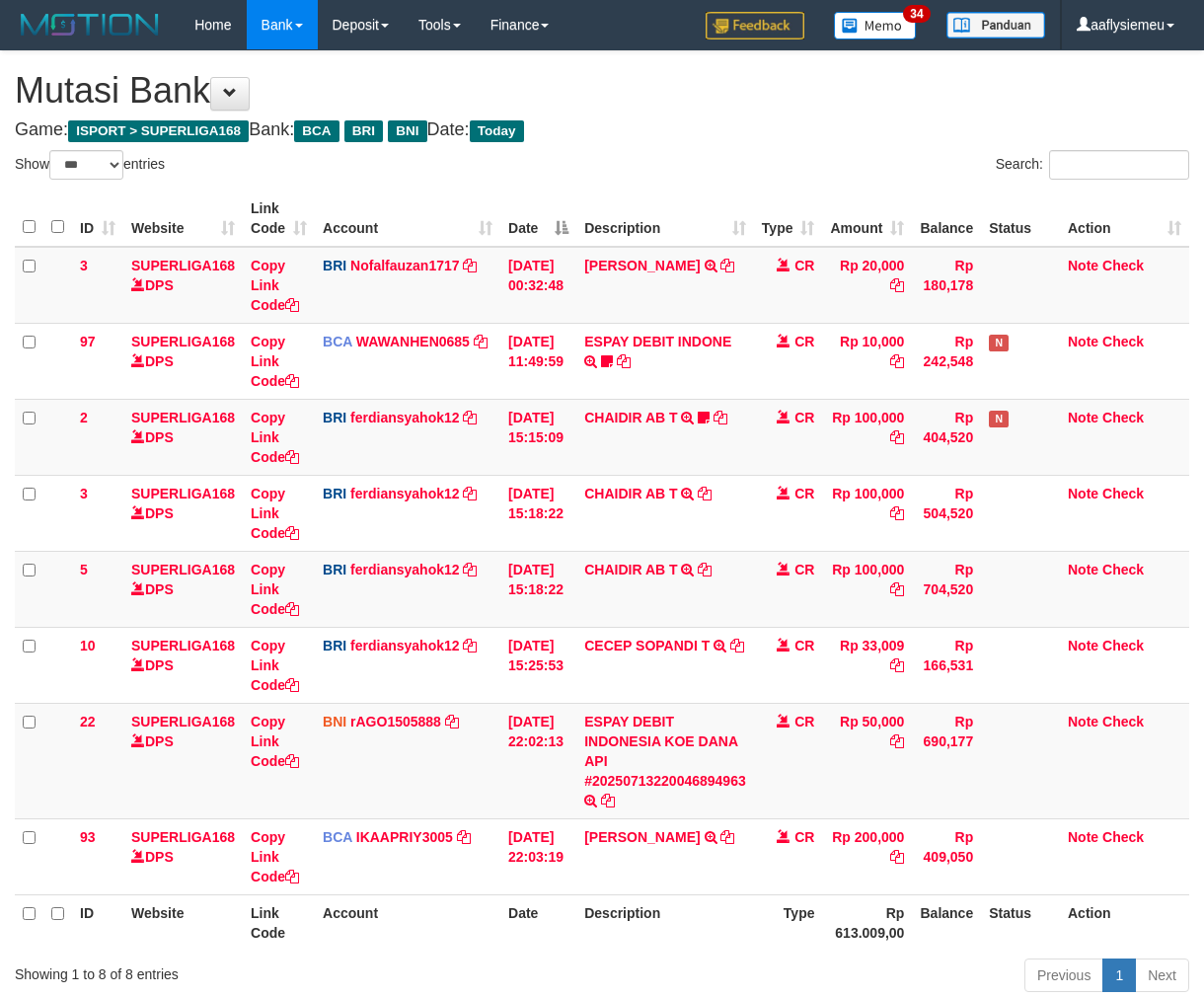 select on "***" 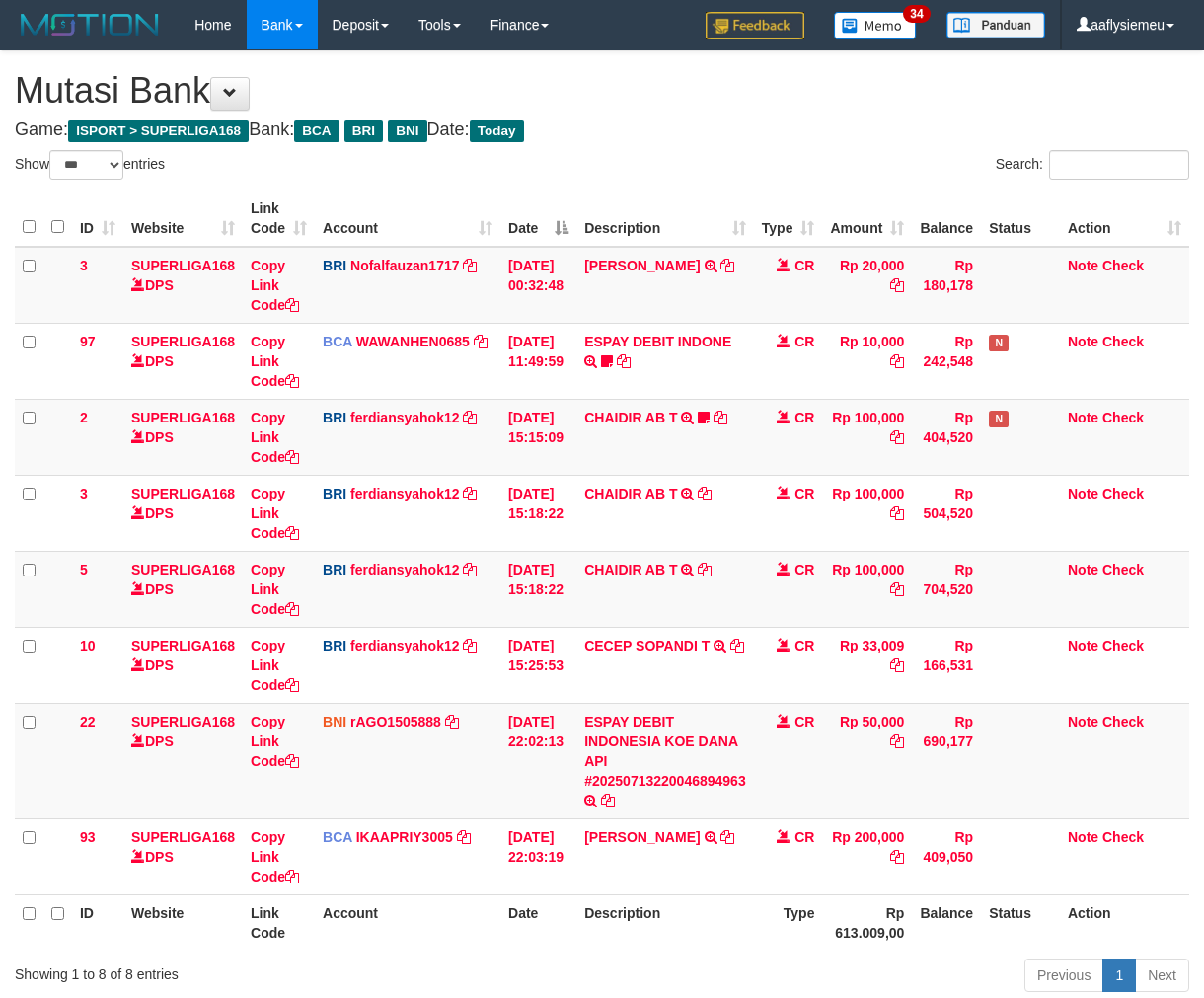 click on "Type" at bounding box center [789, 922] 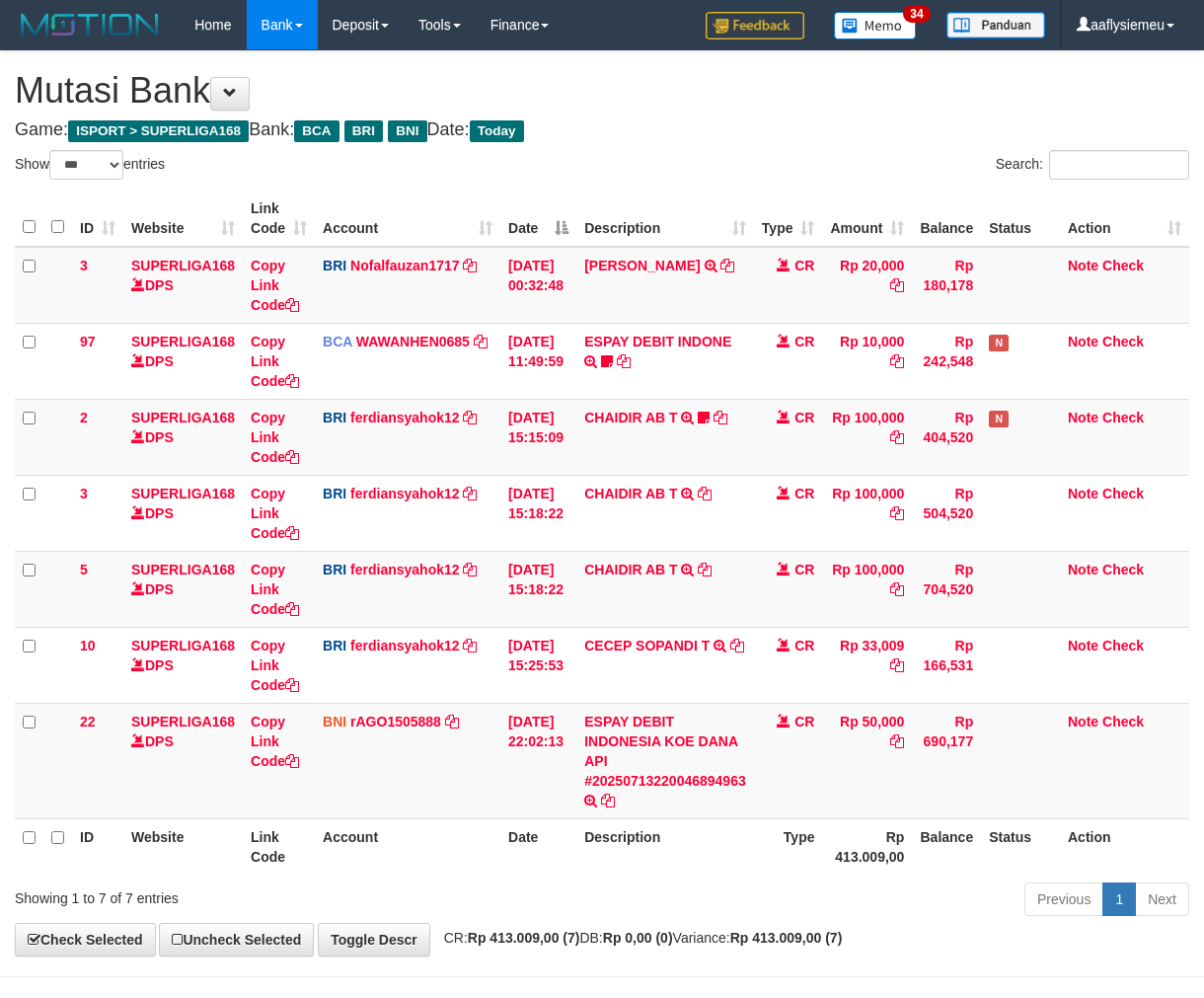 select on "***" 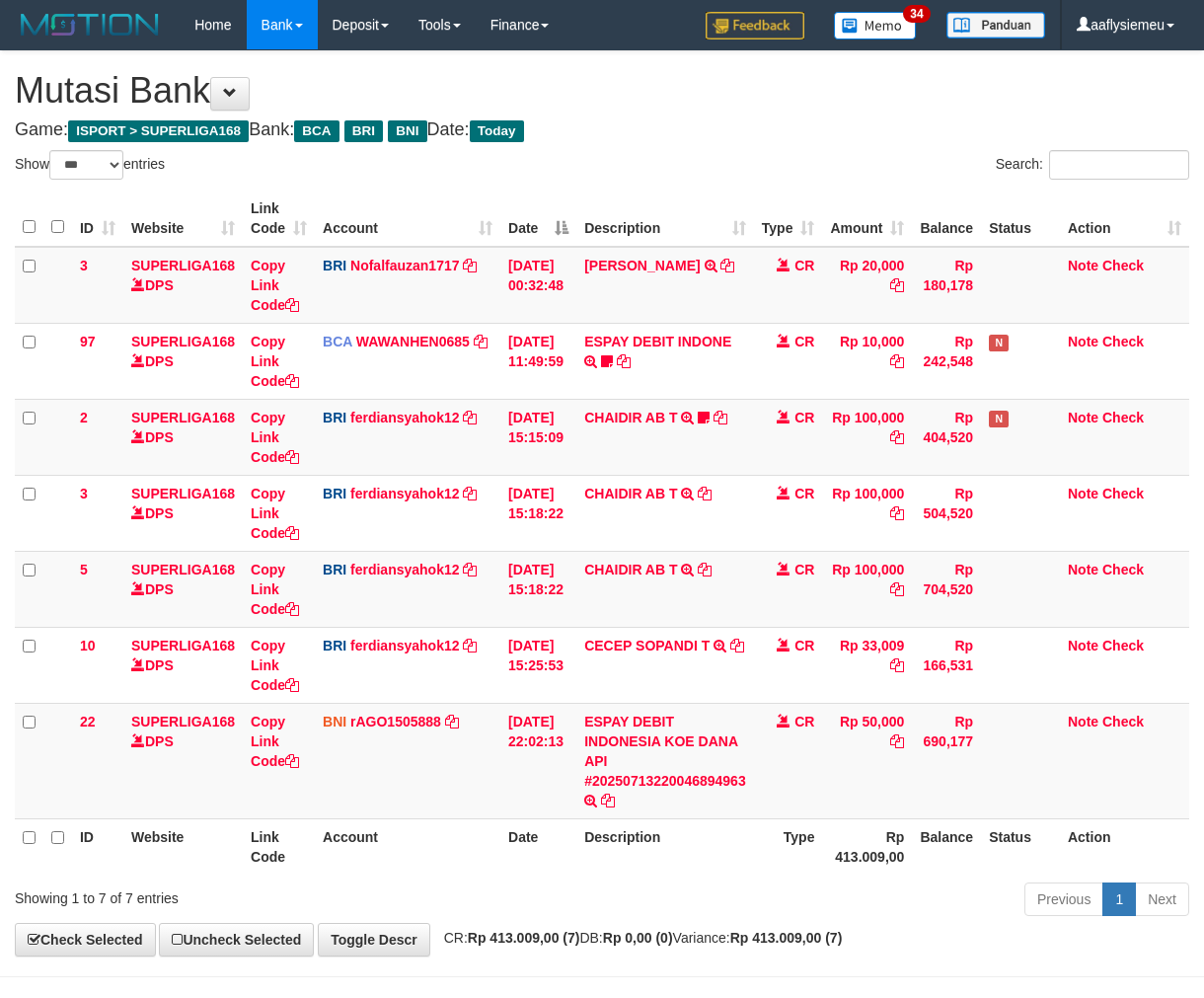 scroll, scrollTop: 69, scrollLeft: 0, axis: vertical 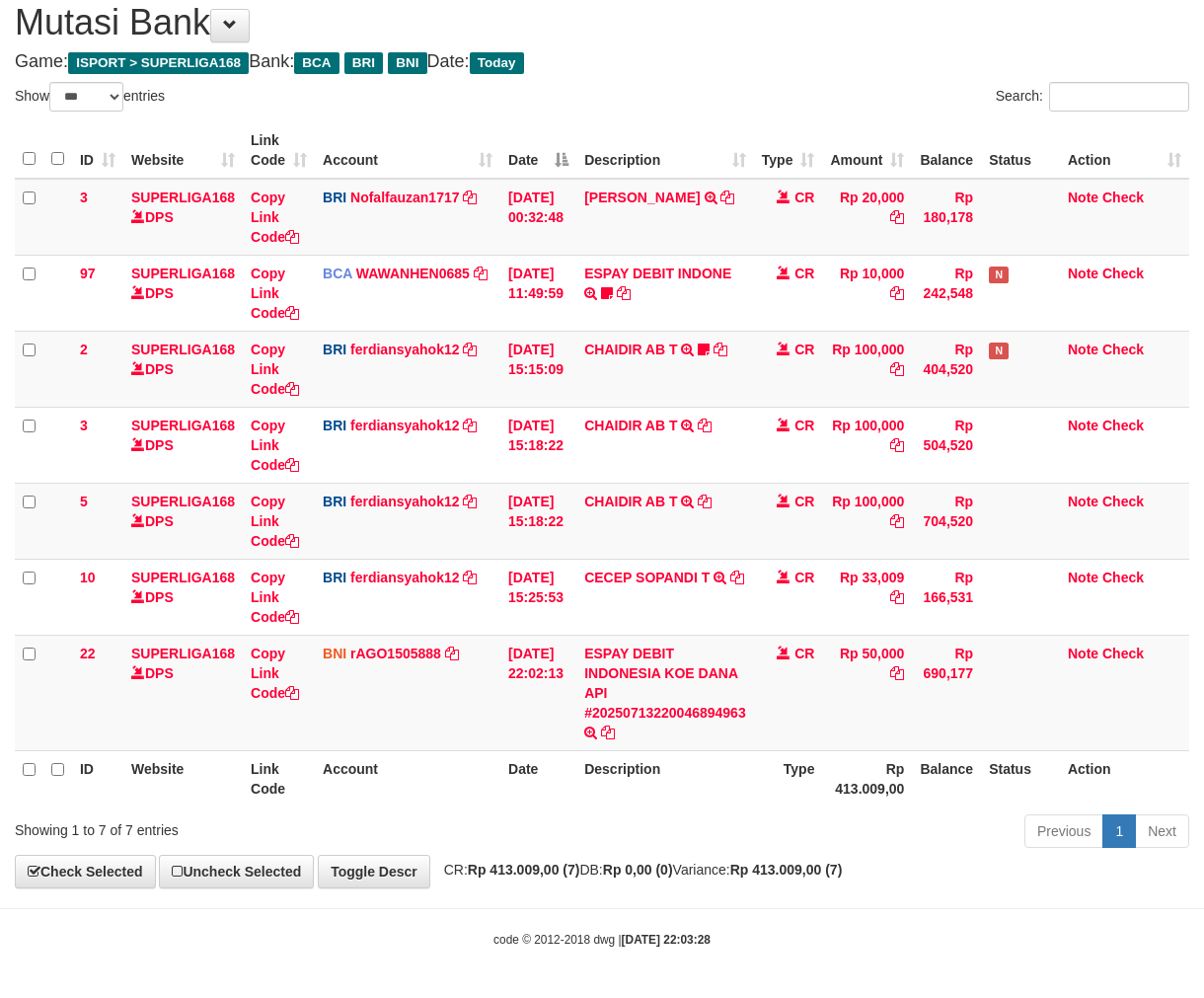 click on "Previous 1 Next" at bounding box center [853, 833] 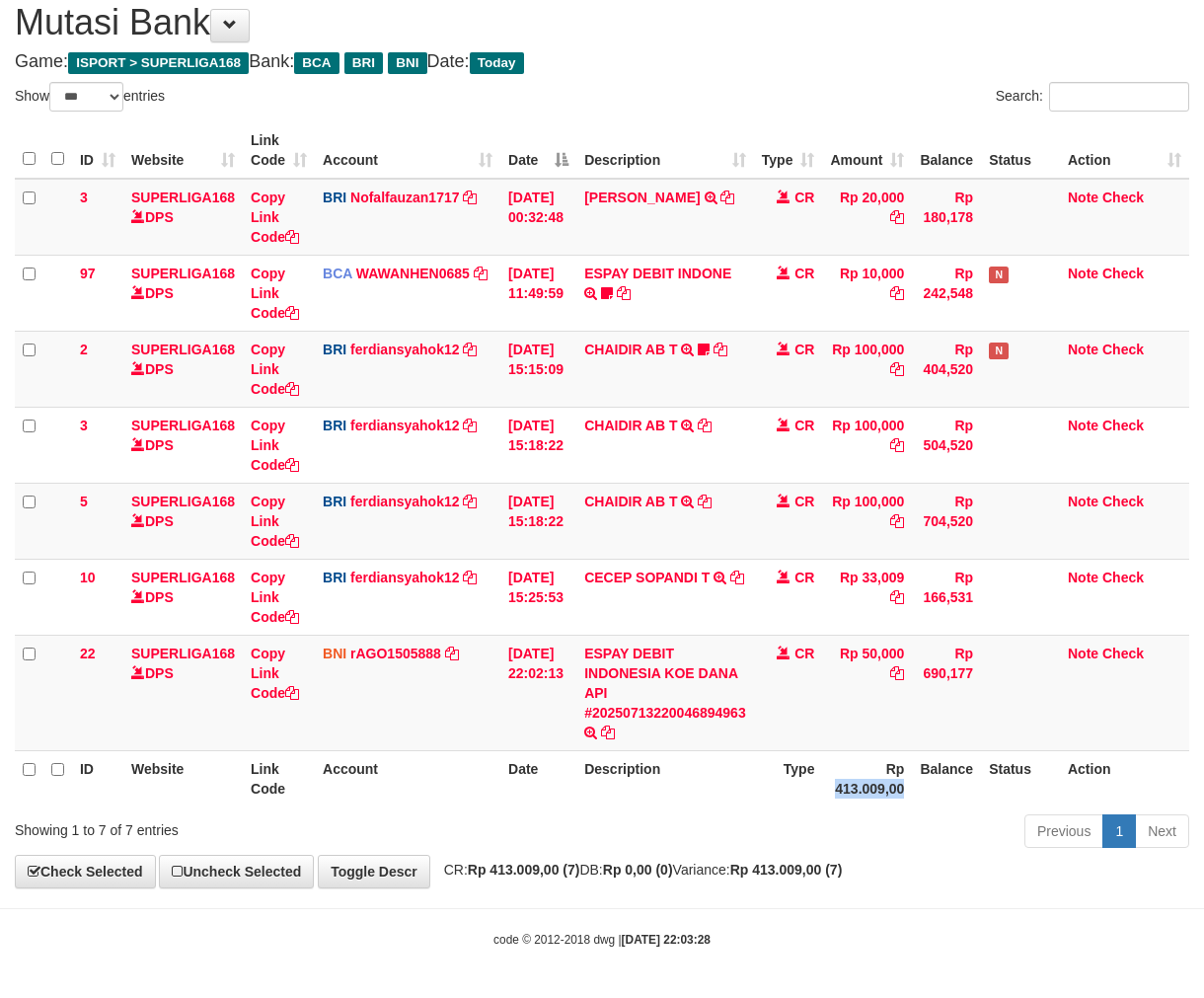 click on "Rp 413.009,00" at bounding box center [866, 778] 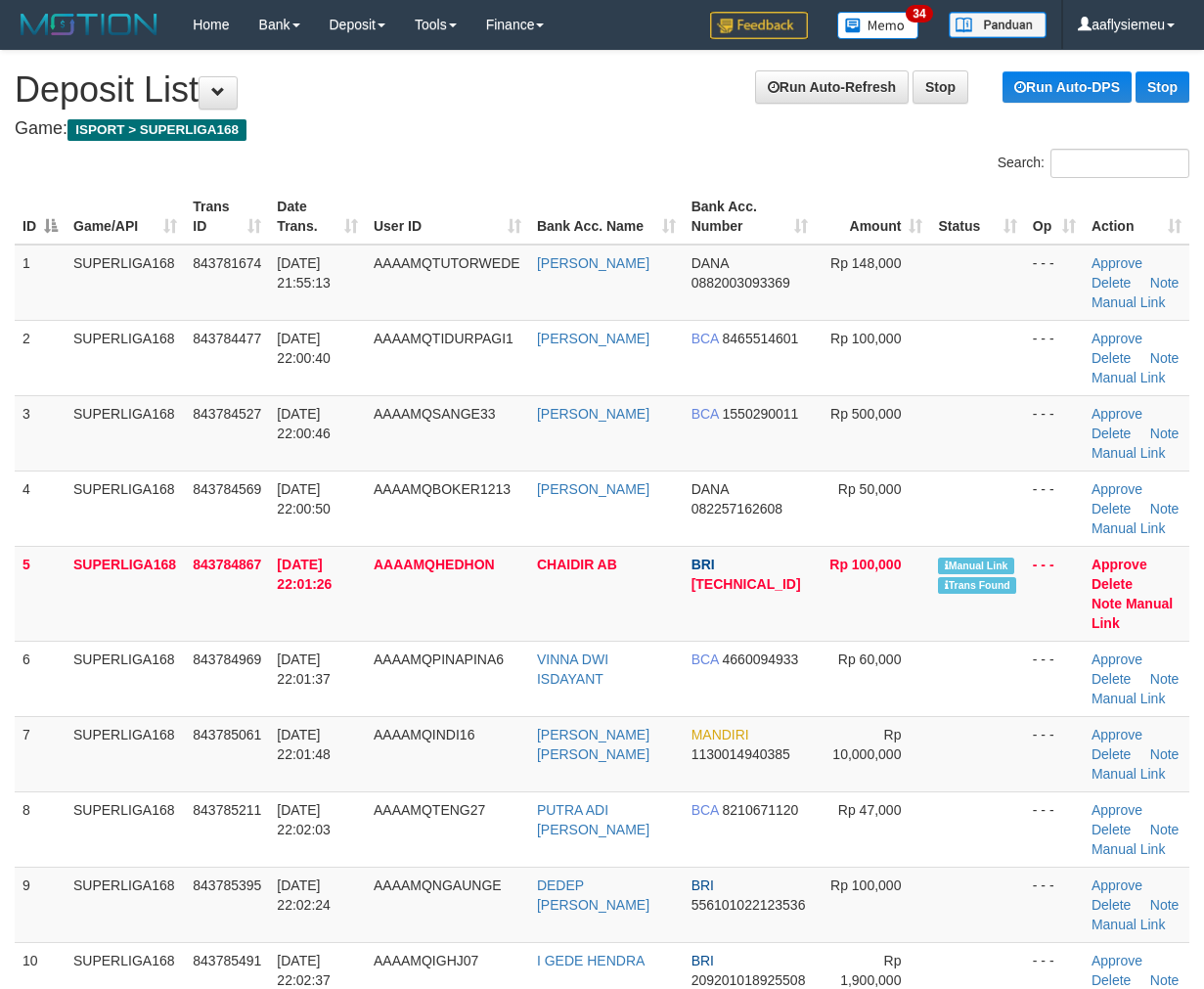 scroll, scrollTop: 0, scrollLeft: 0, axis: both 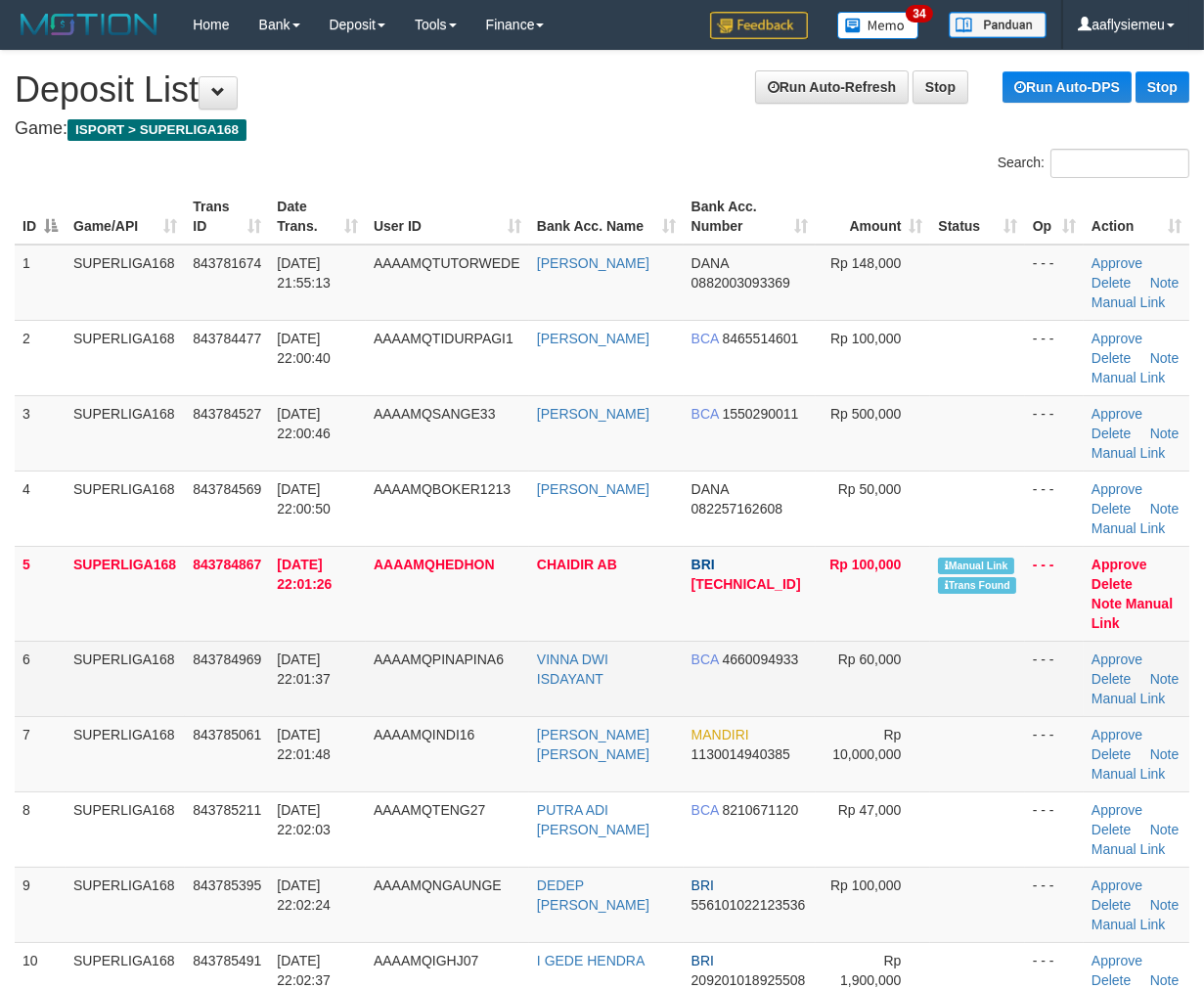 drag, startPoint x: 159, startPoint y: 690, endPoint x: 138, endPoint y: 695, distance: 21.587033 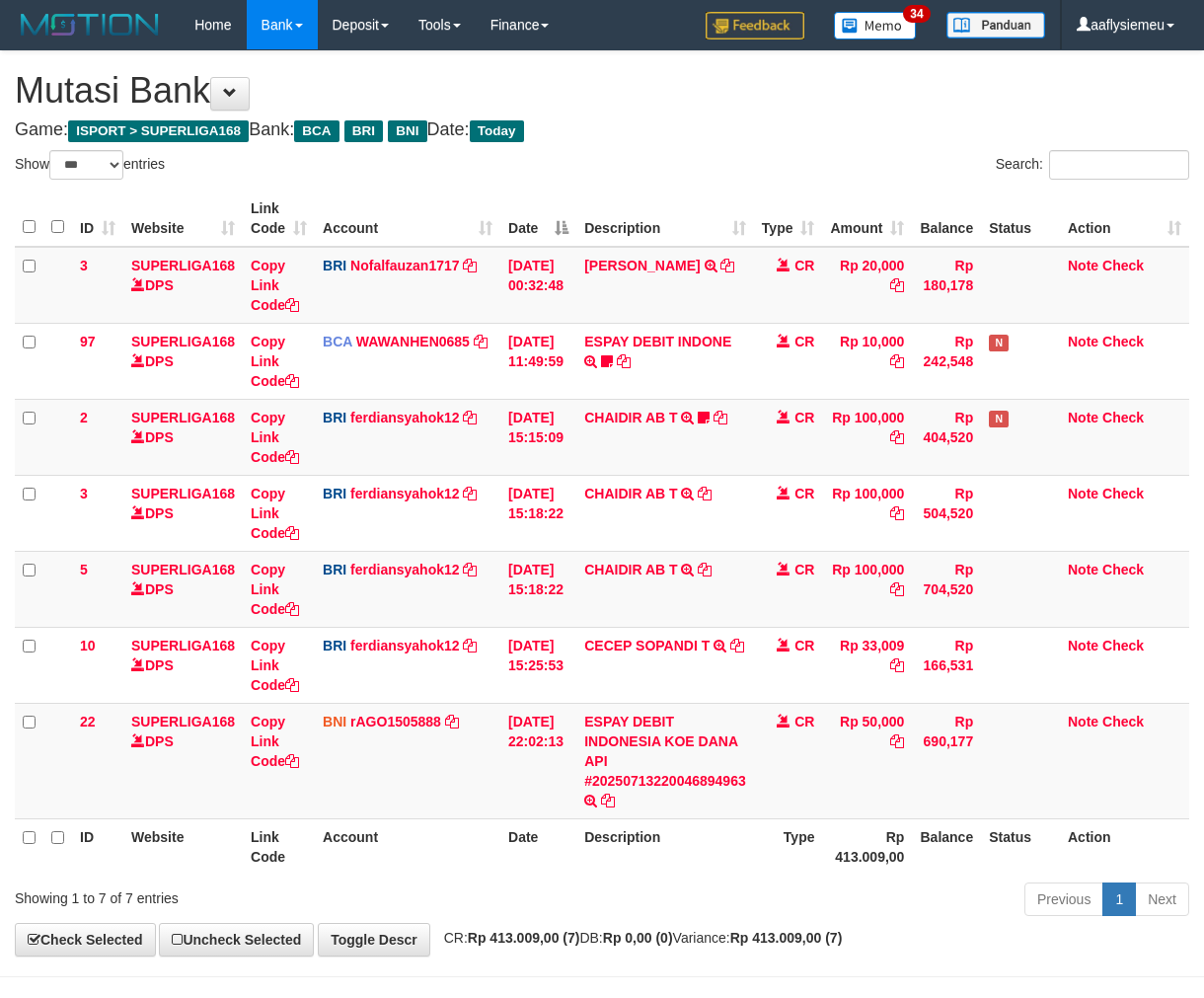 select on "***" 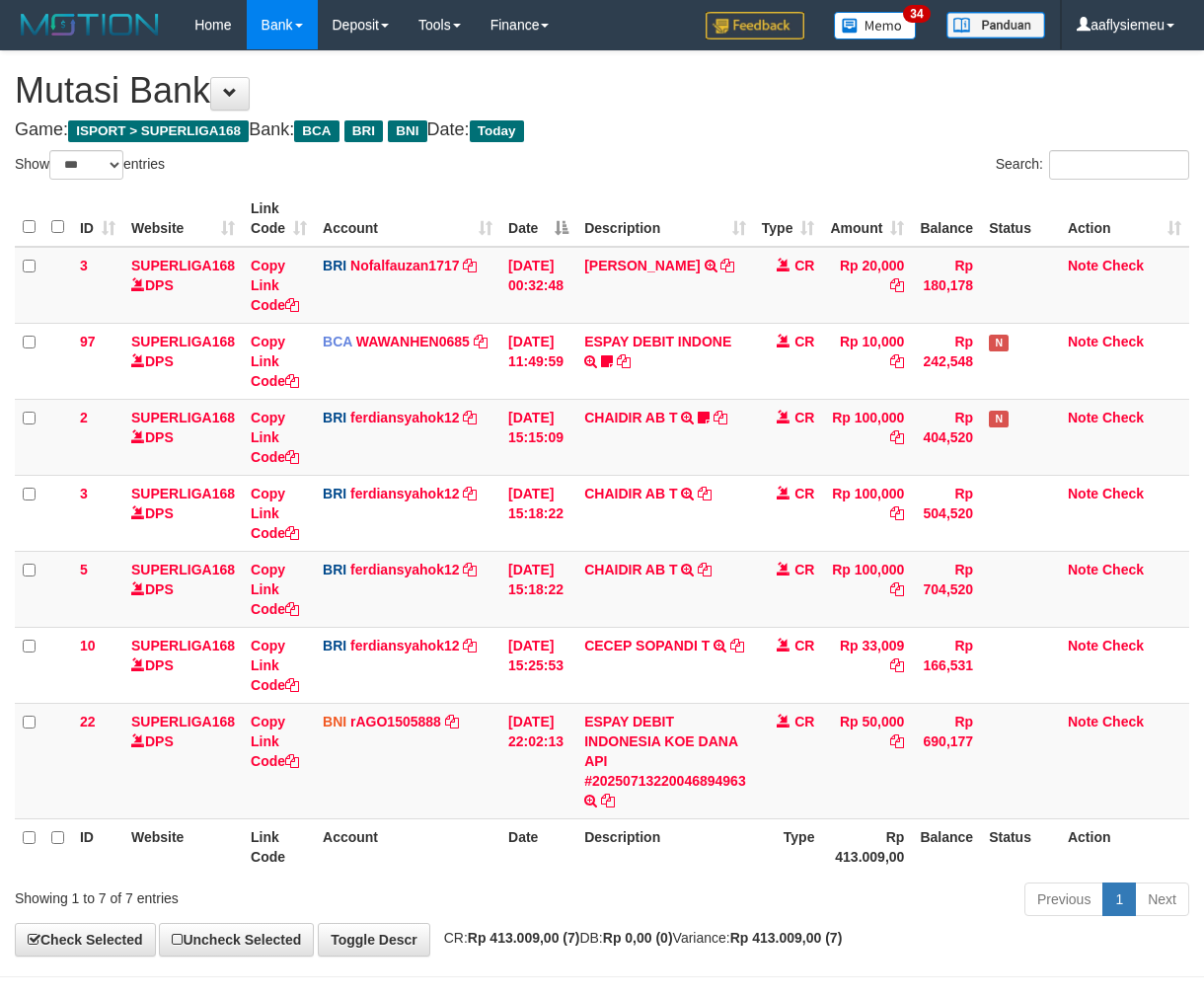 scroll, scrollTop: 69, scrollLeft: 0, axis: vertical 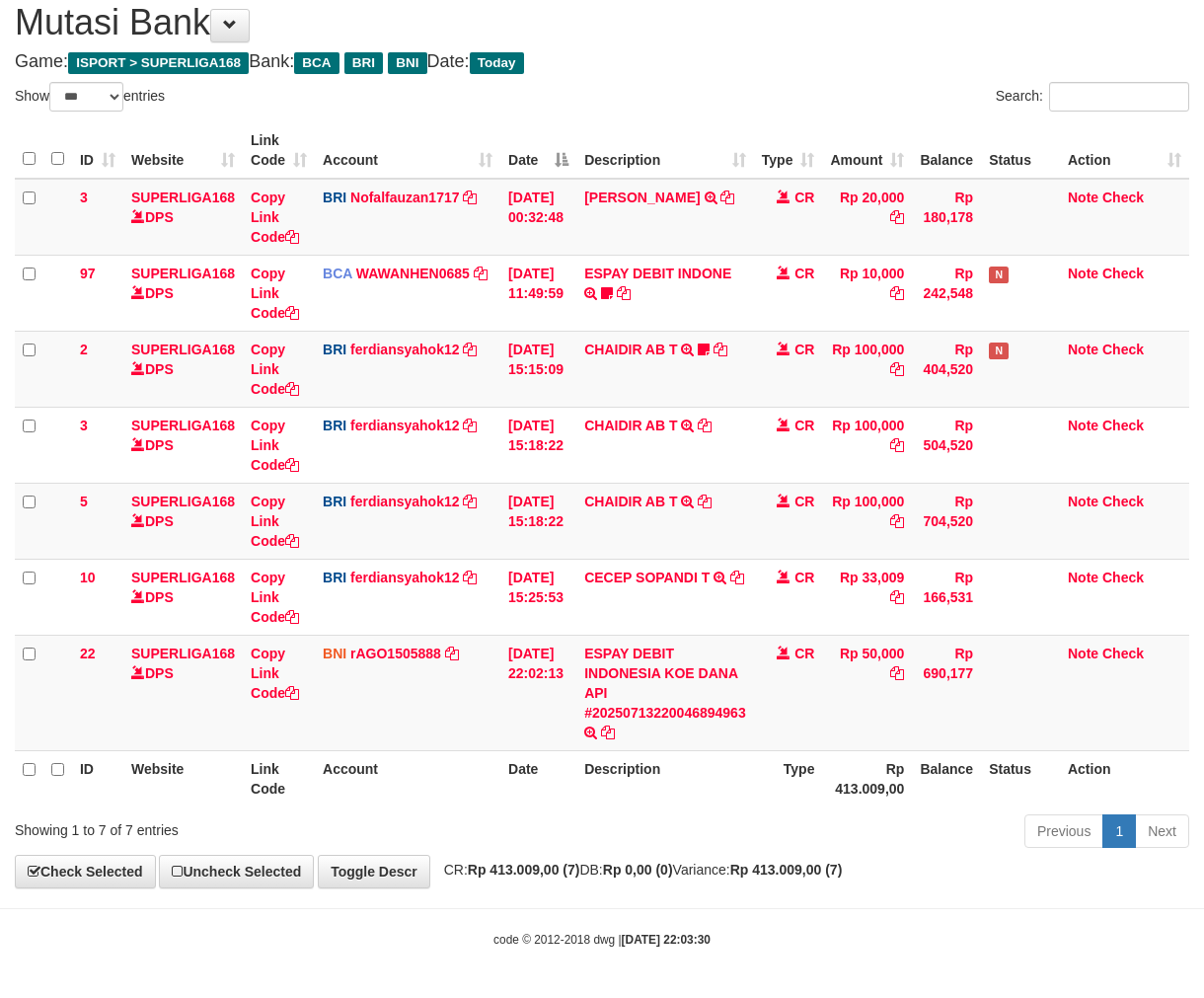 drag, startPoint x: 0, startPoint y: 0, endPoint x: 804, endPoint y: 806, distance: 1138.4428 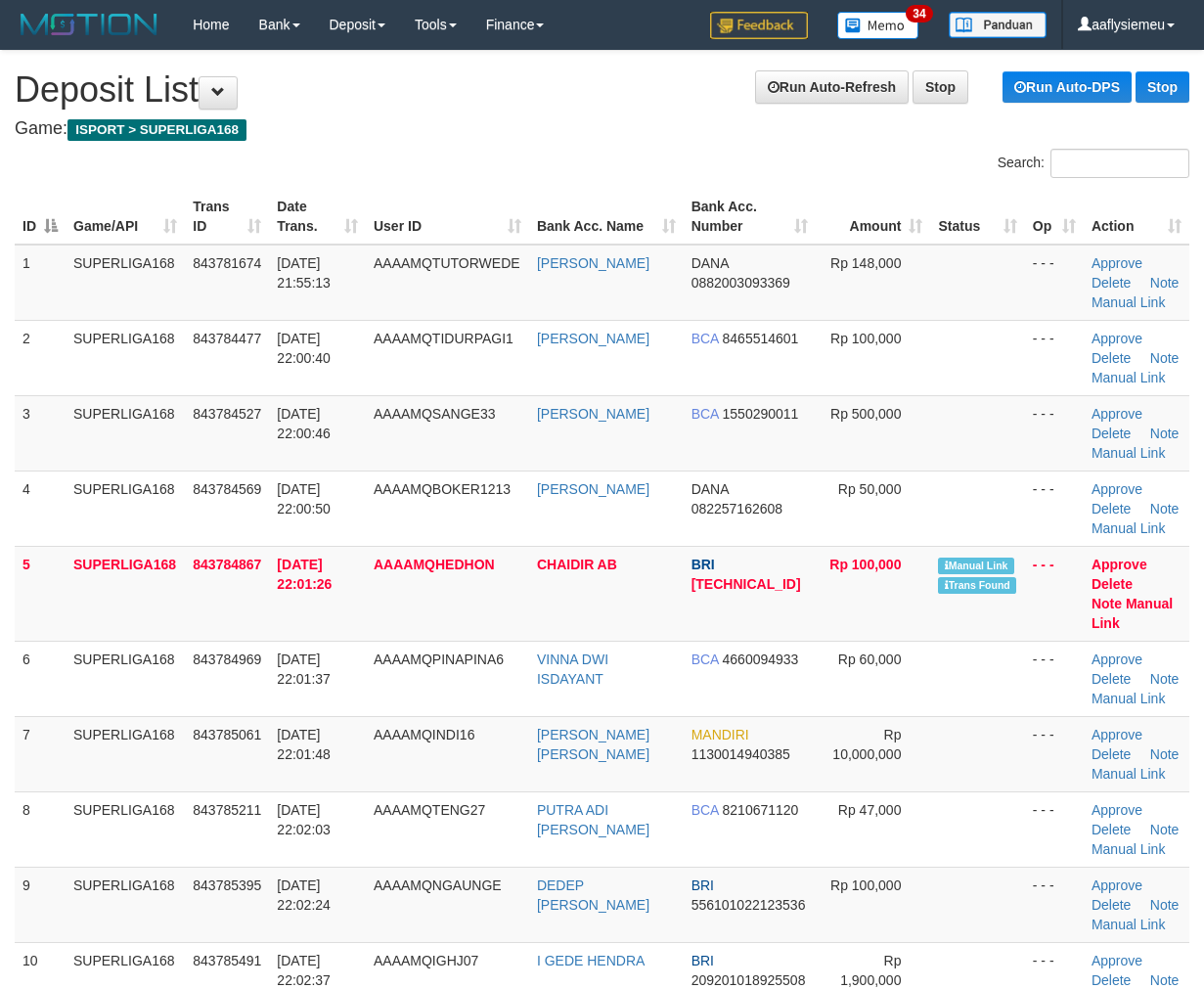 scroll, scrollTop: 0, scrollLeft: 0, axis: both 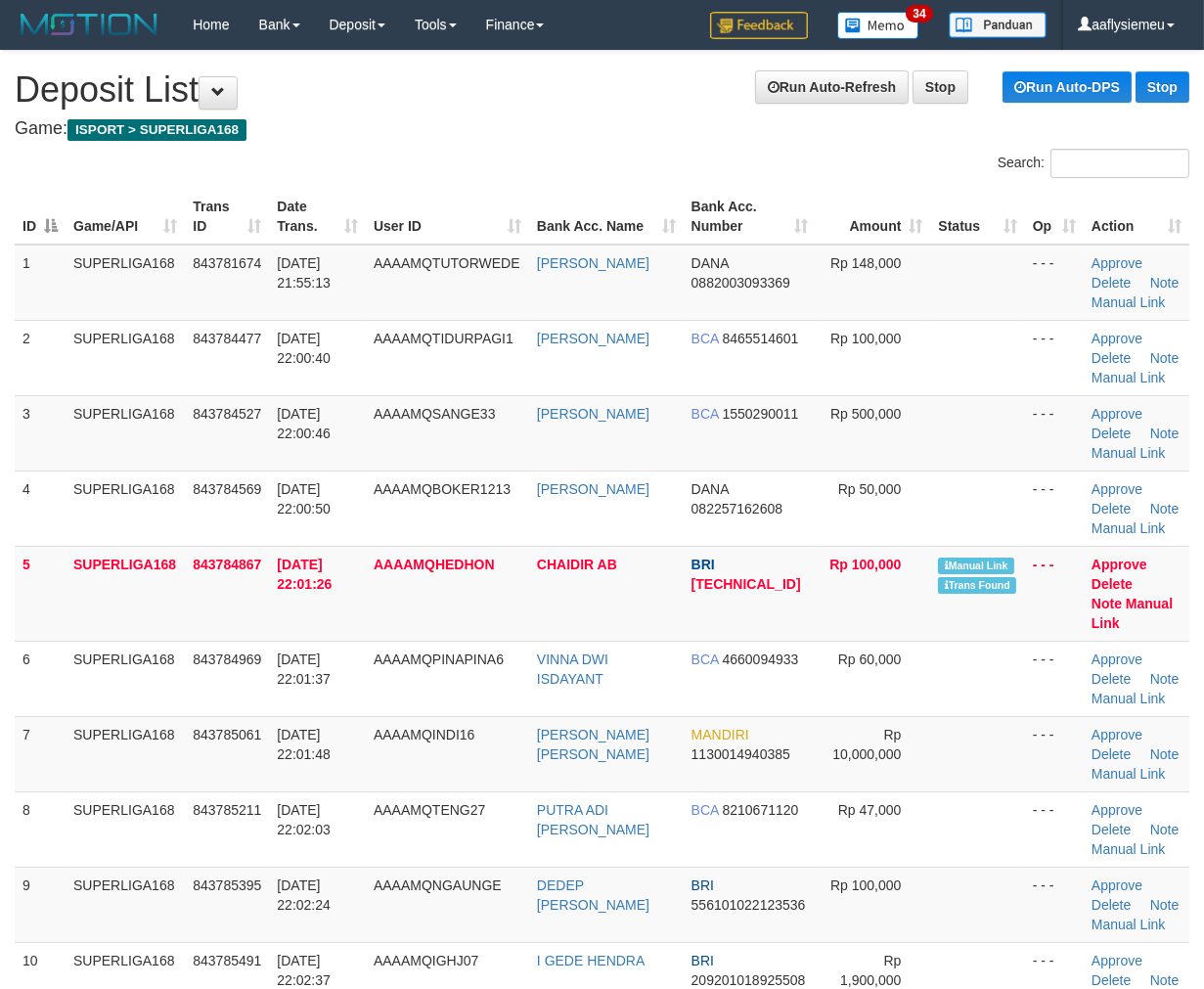 drag, startPoint x: 91, startPoint y: 716, endPoint x: 1, endPoint y: 731, distance: 91.241438 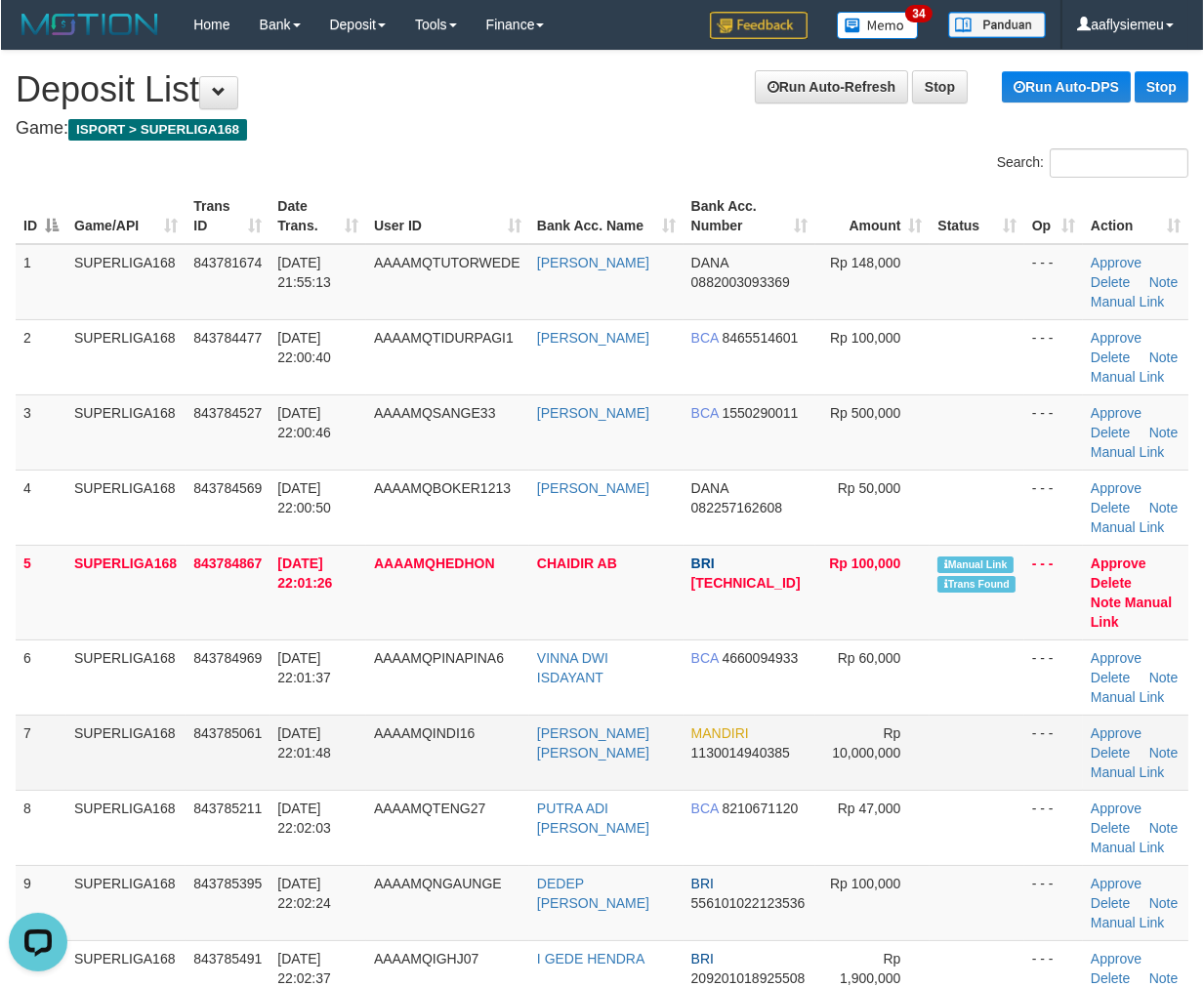 scroll, scrollTop: 0, scrollLeft: 0, axis: both 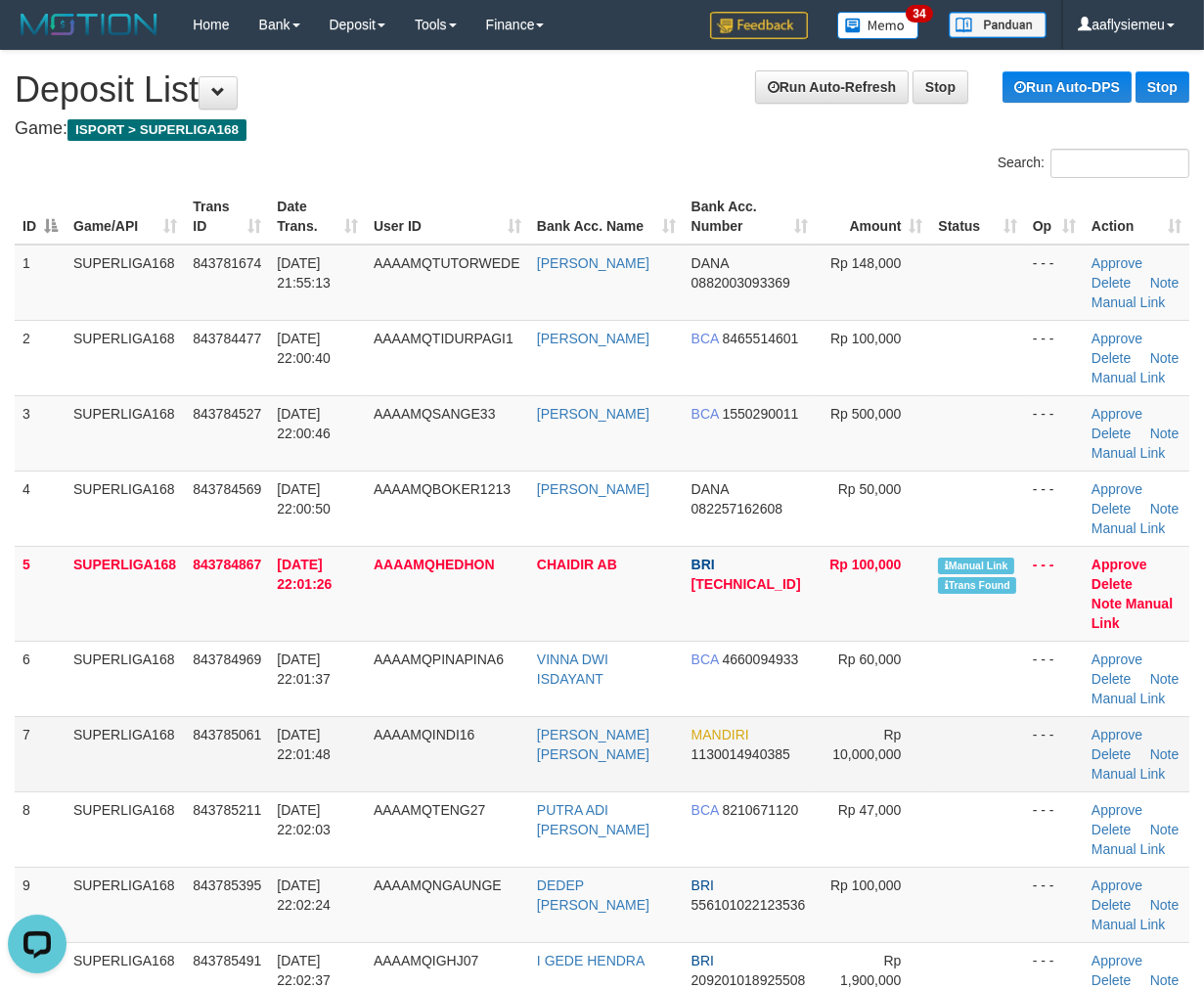 click on "7" at bounding box center [40, 753] 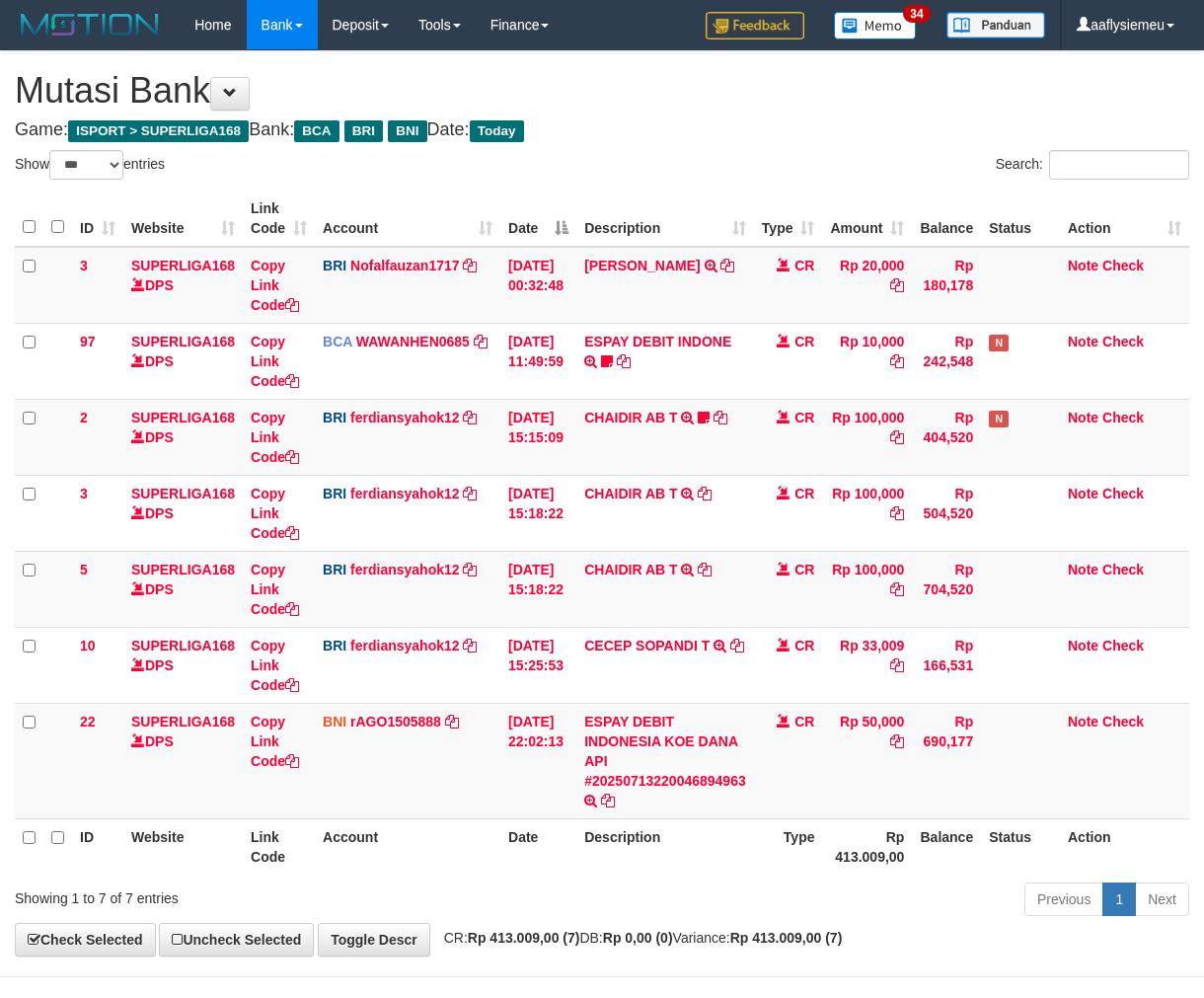 select on "***" 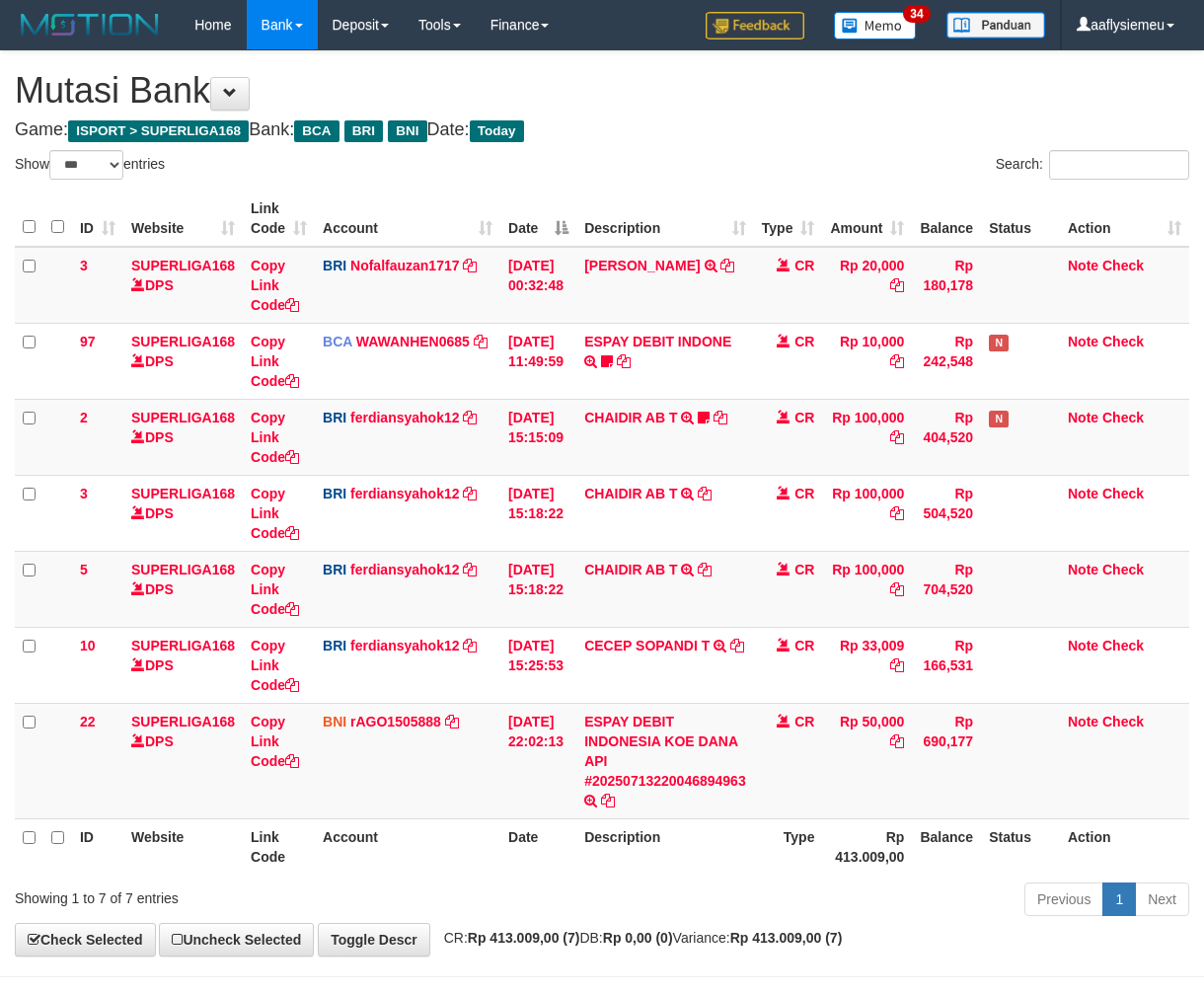 scroll, scrollTop: 69, scrollLeft: 0, axis: vertical 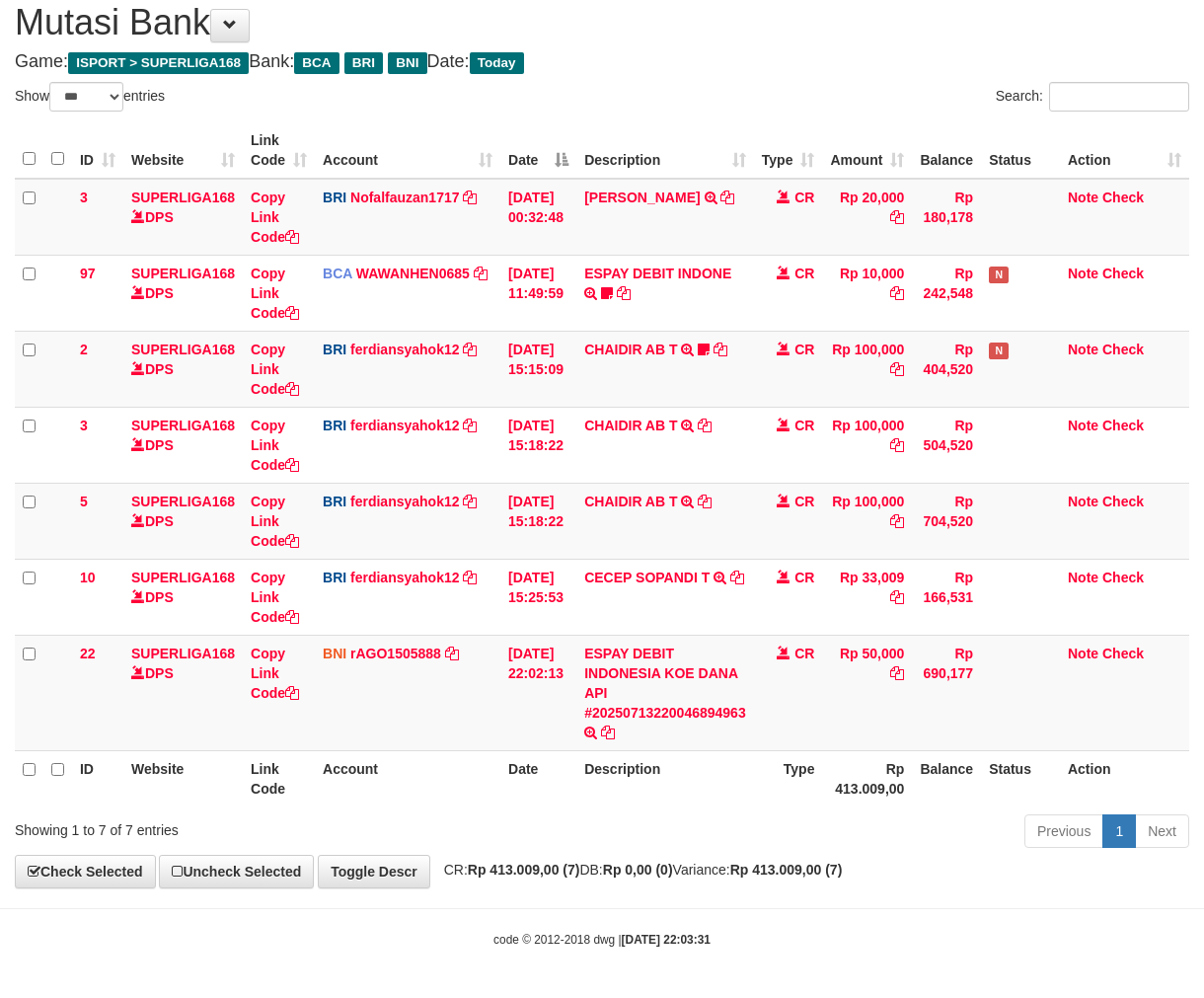 click on "Previous 1 Next" at bounding box center (853, 833) 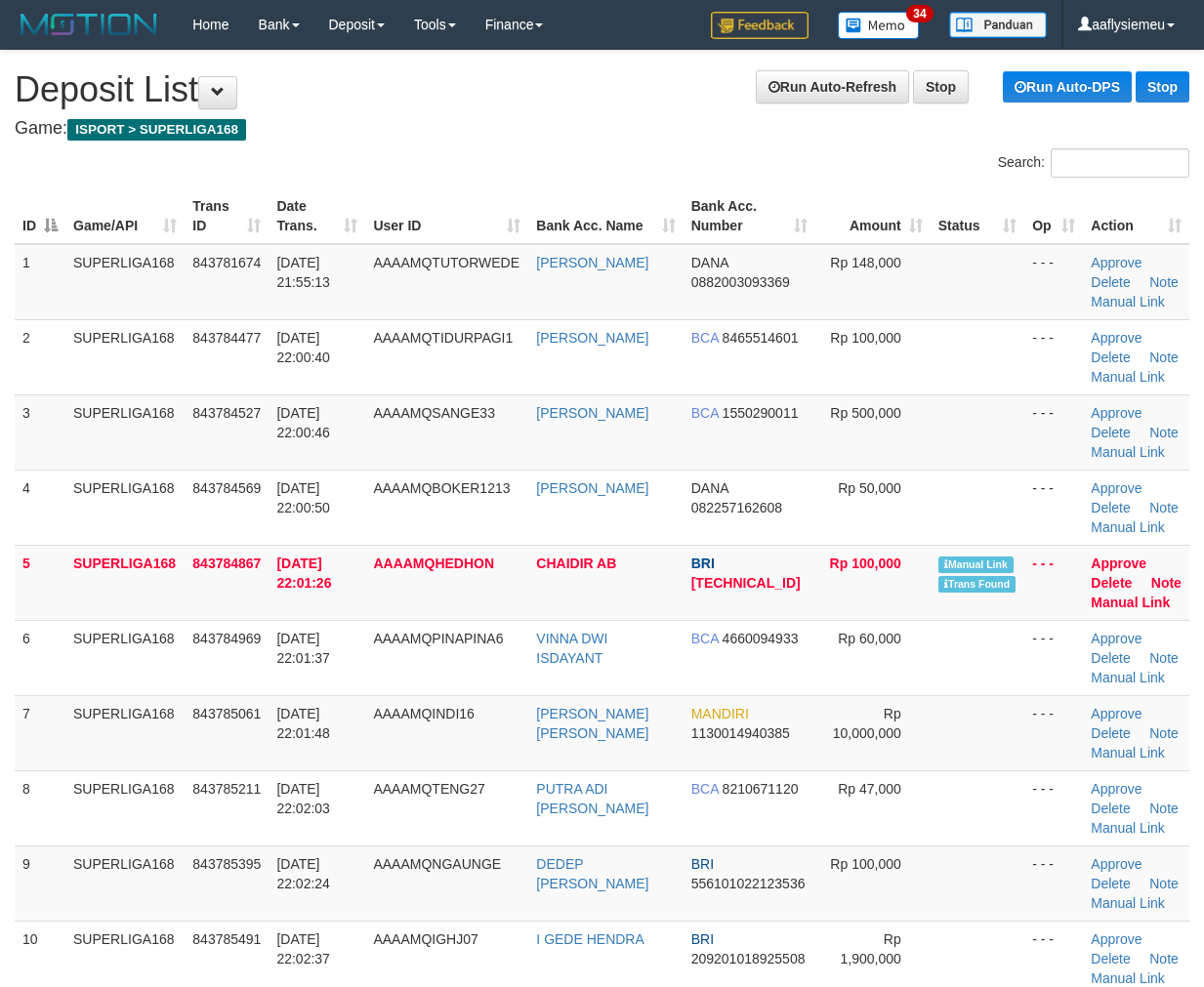 scroll, scrollTop: 0, scrollLeft: 0, axis: both 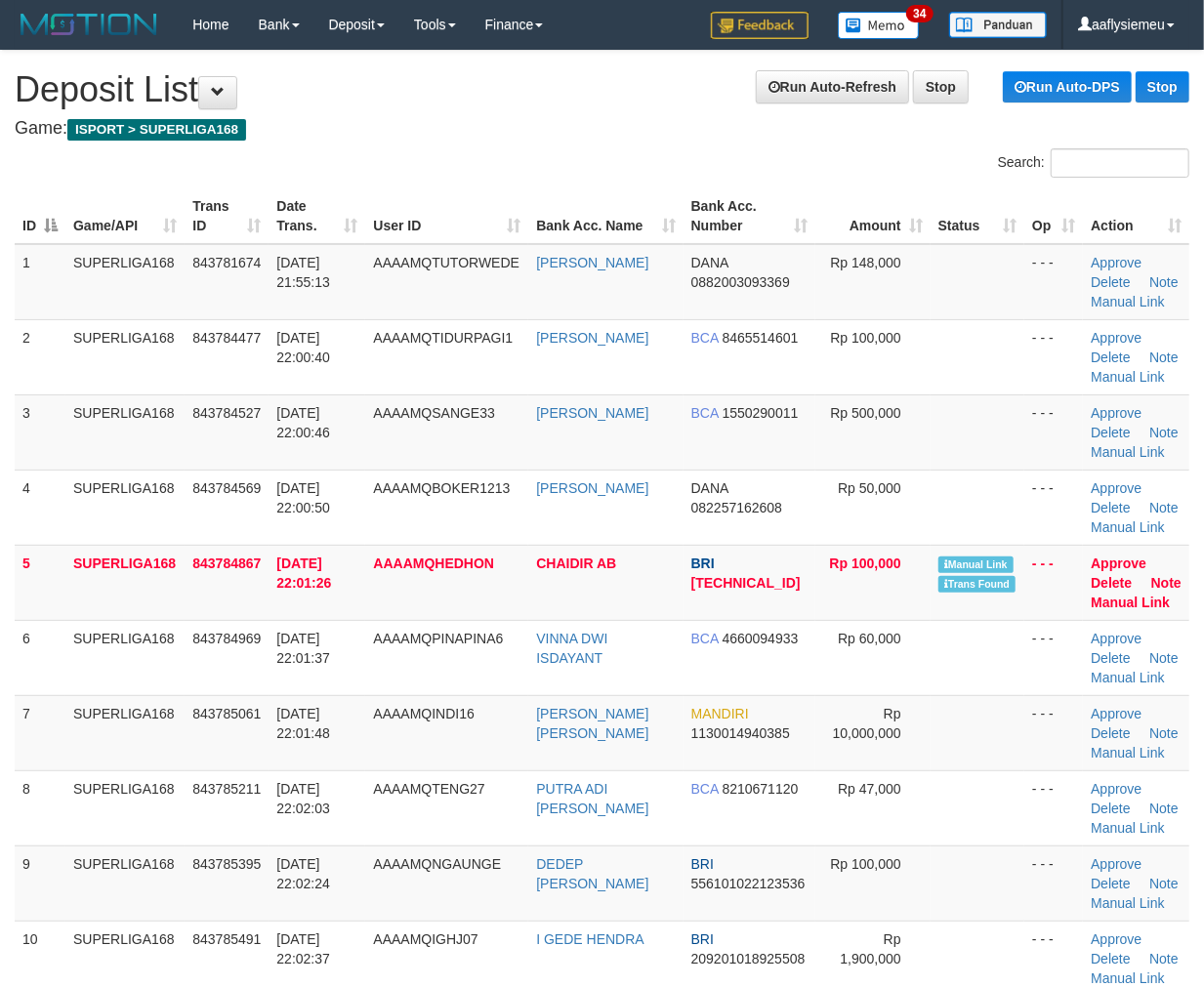 drag, startPoint x: 26, startPoint y: 697, endPoint x: 3, endPoint y: 700, distance: 23.194827 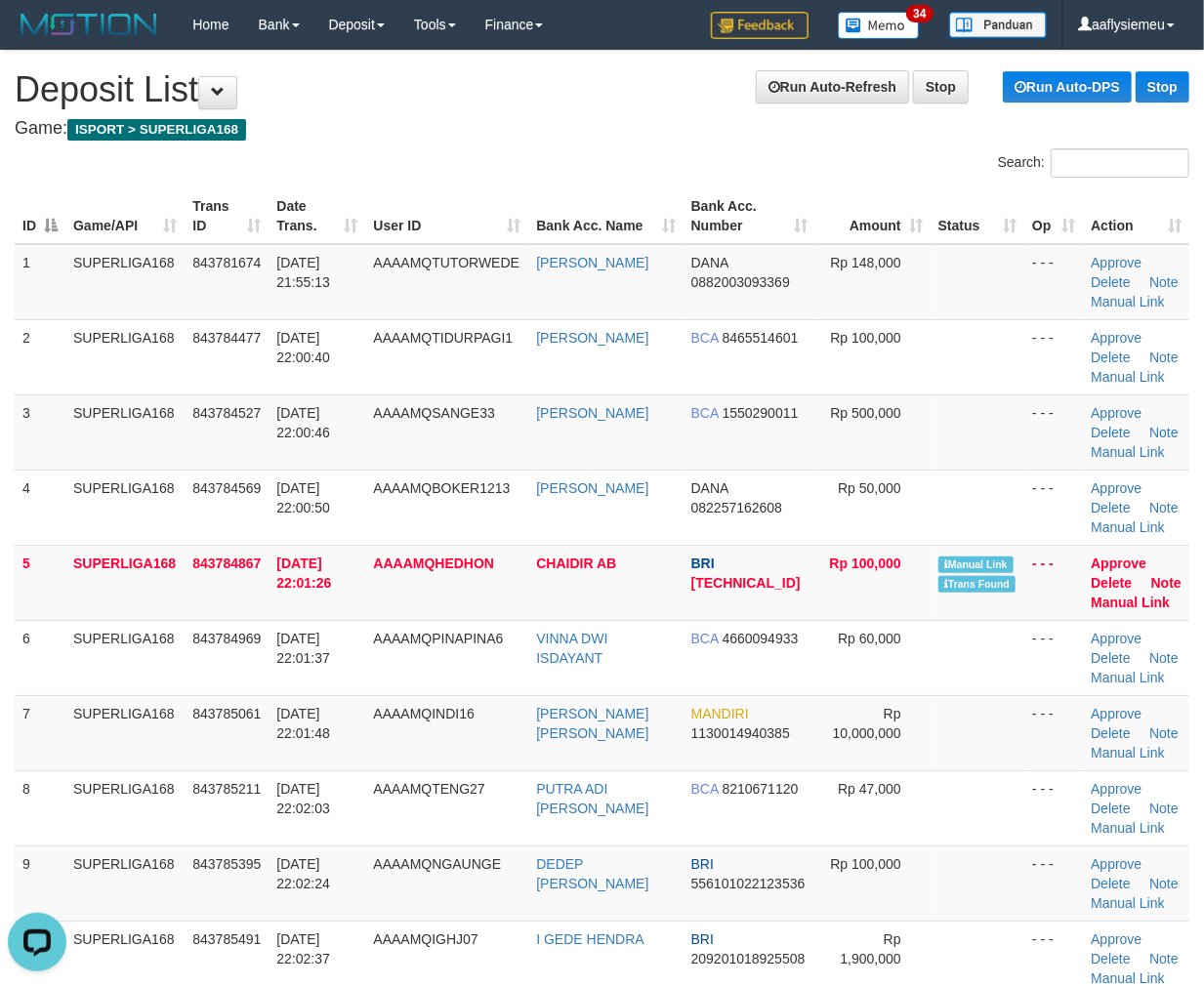 scroll, scrollTop: 0, scrollLeft: 0, axis: both 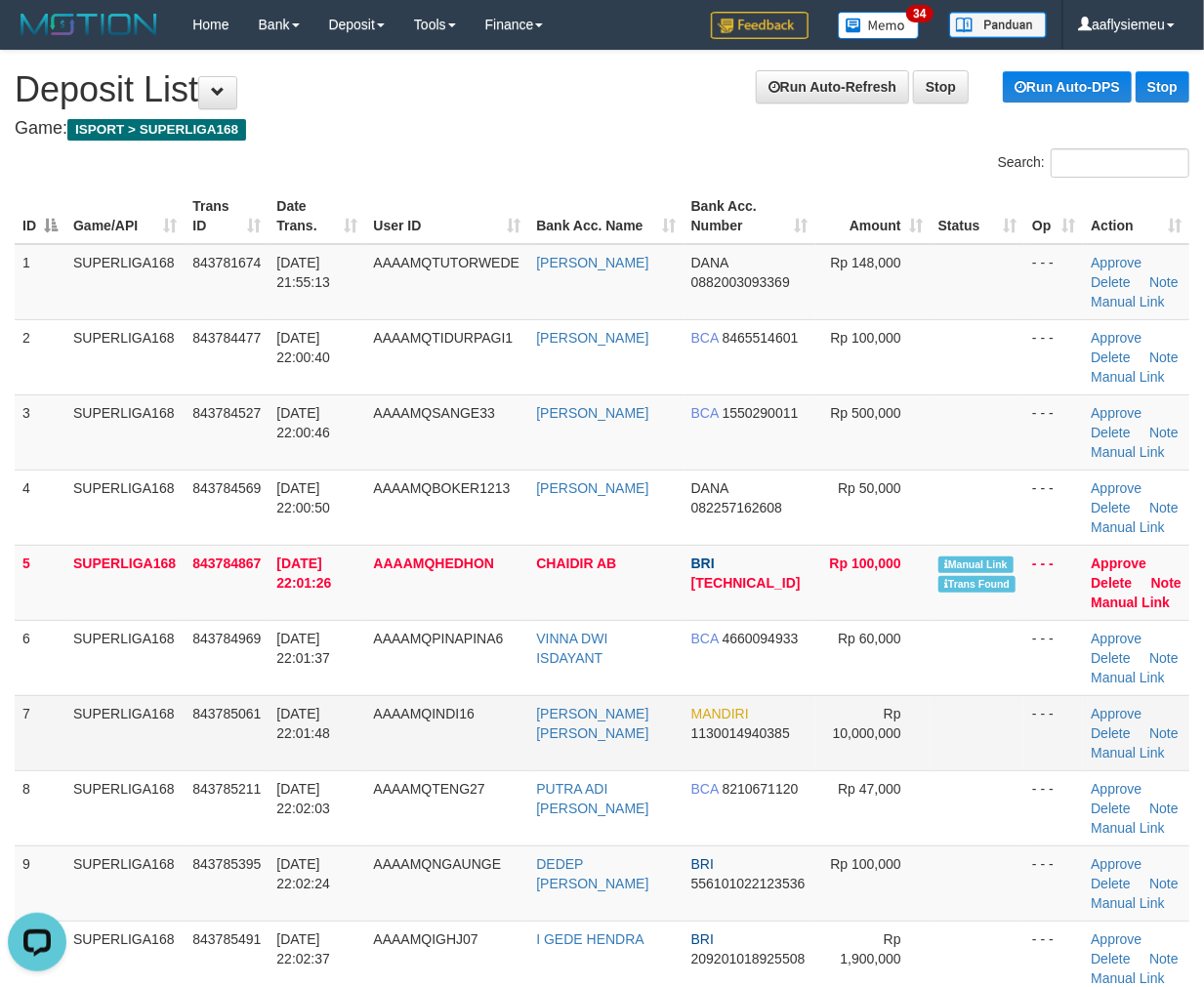 drag, startPoint x: 114, startPoint y: 699, endPoint x: 50, endPoint y: 705, distance: 64.28063 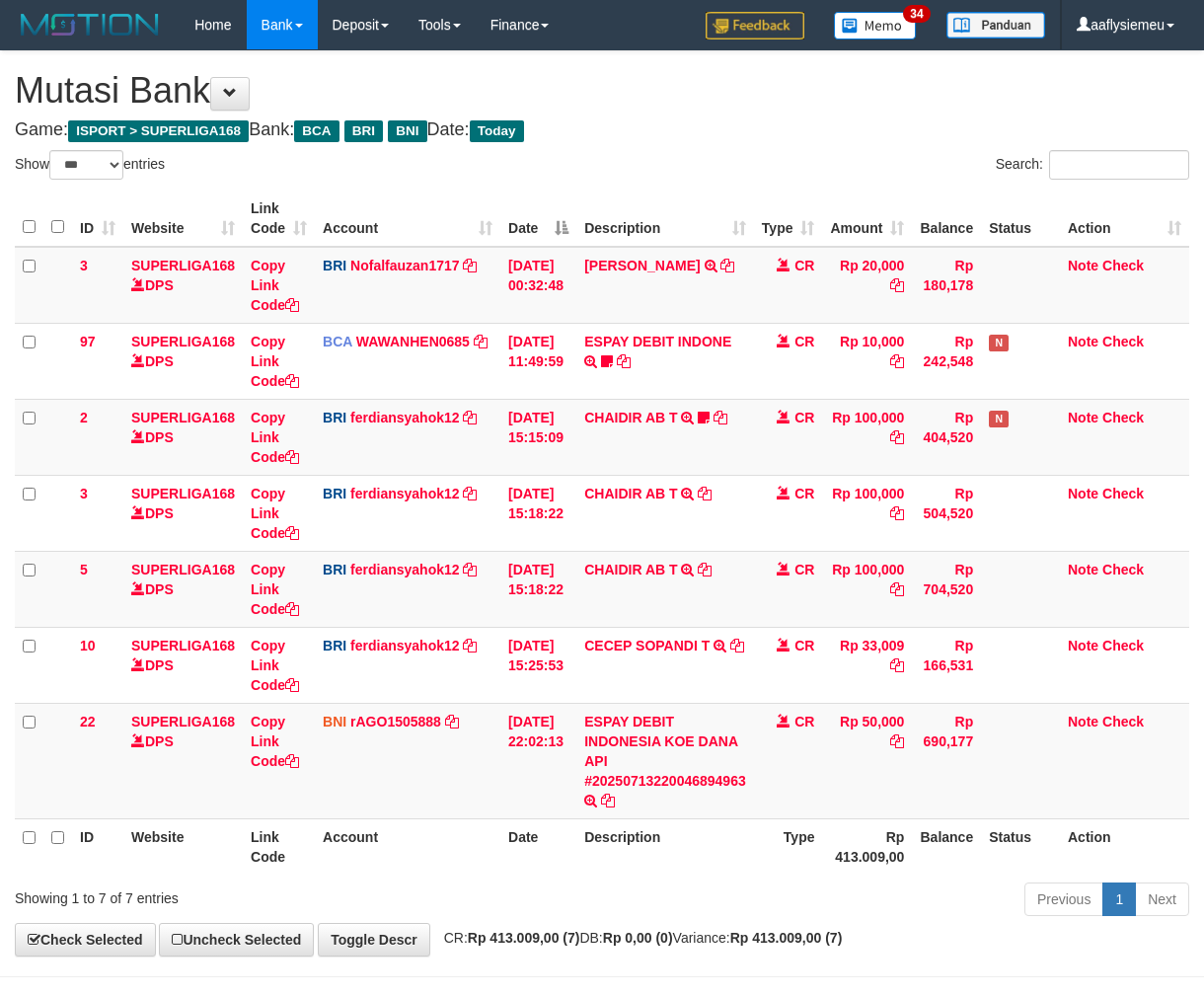 select on "***" 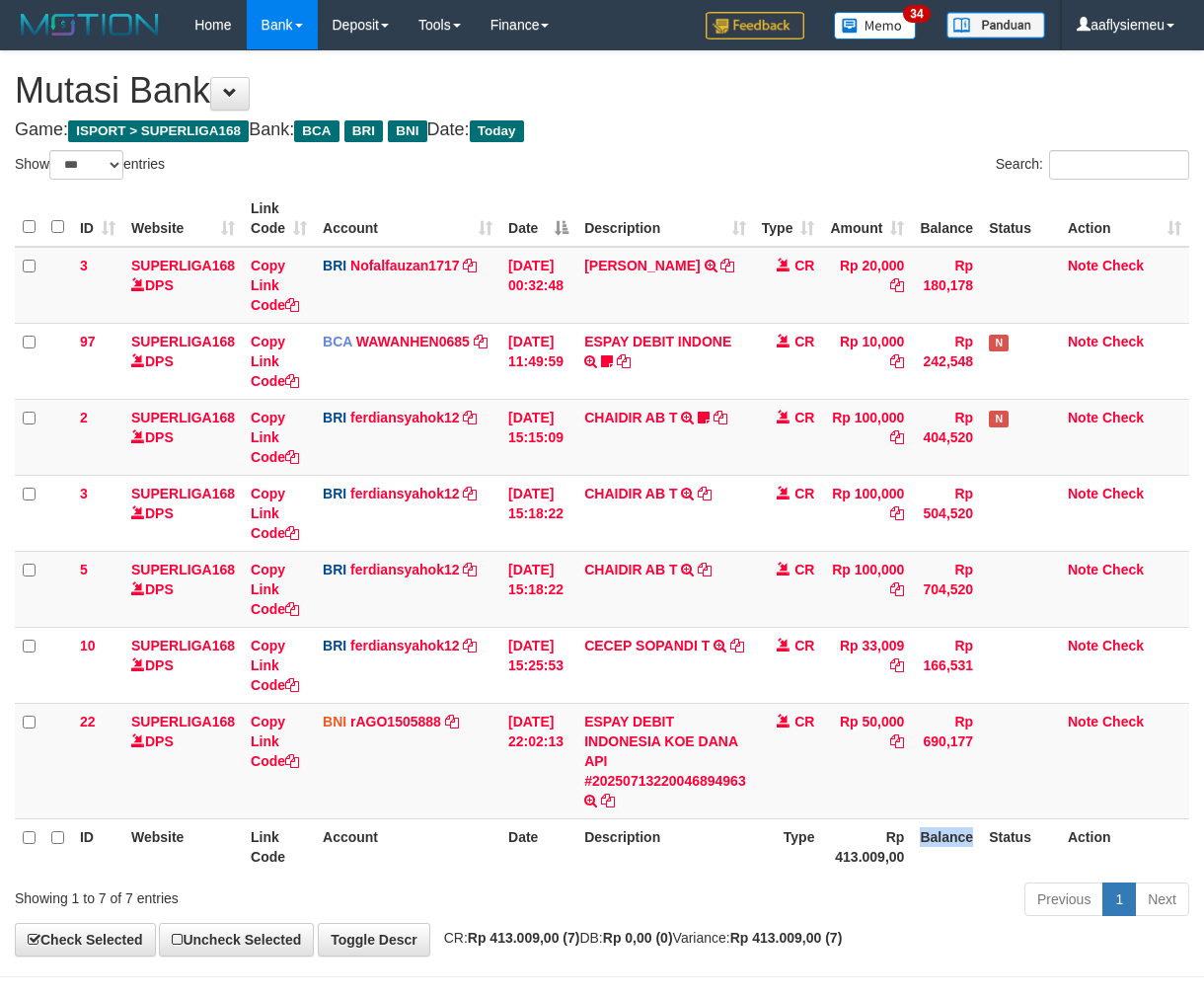 scroll, scrollTop: 69, scrollLeft: 0, axis: vertical 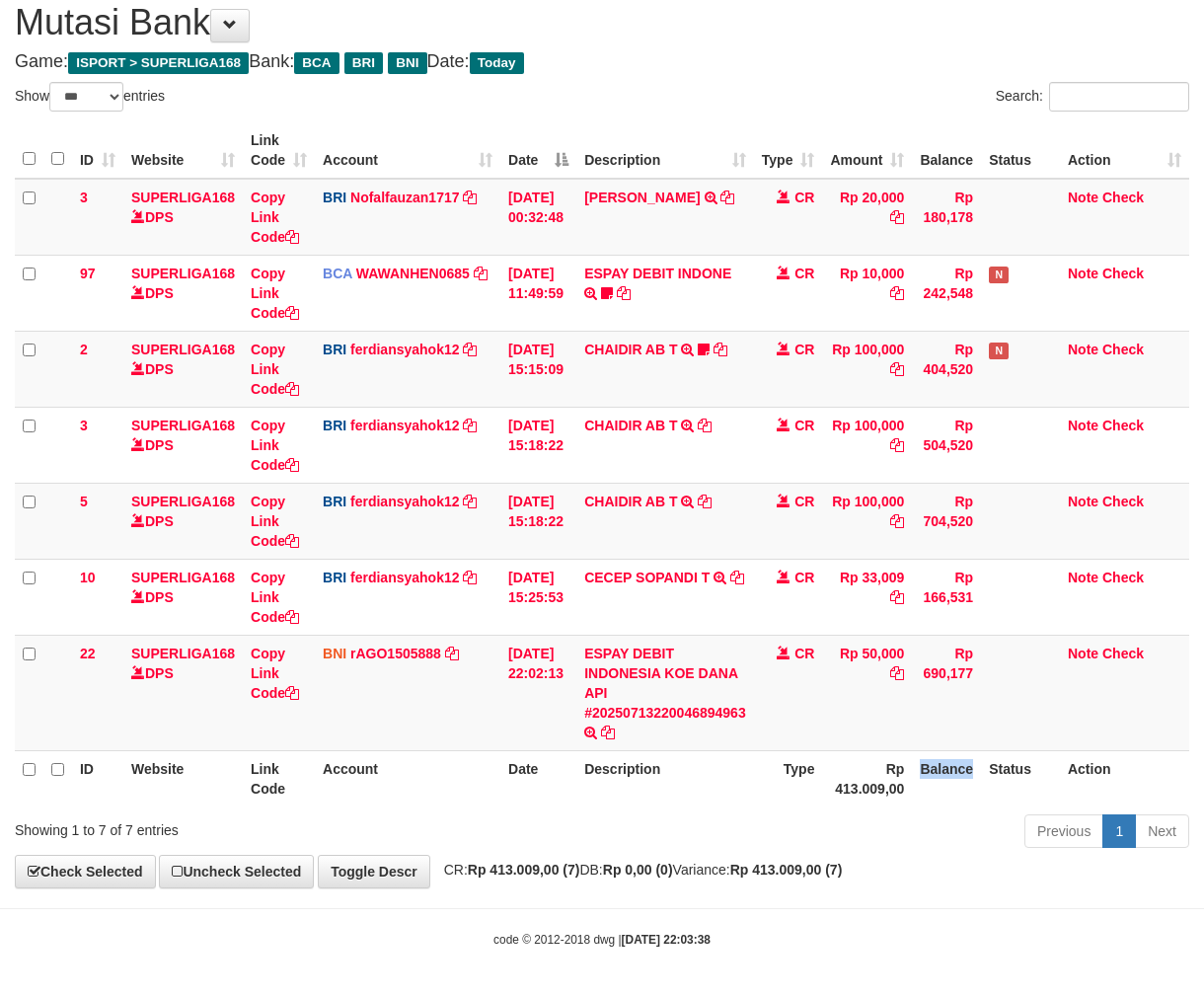 click on "Balance" at bounding box center [946, 778] 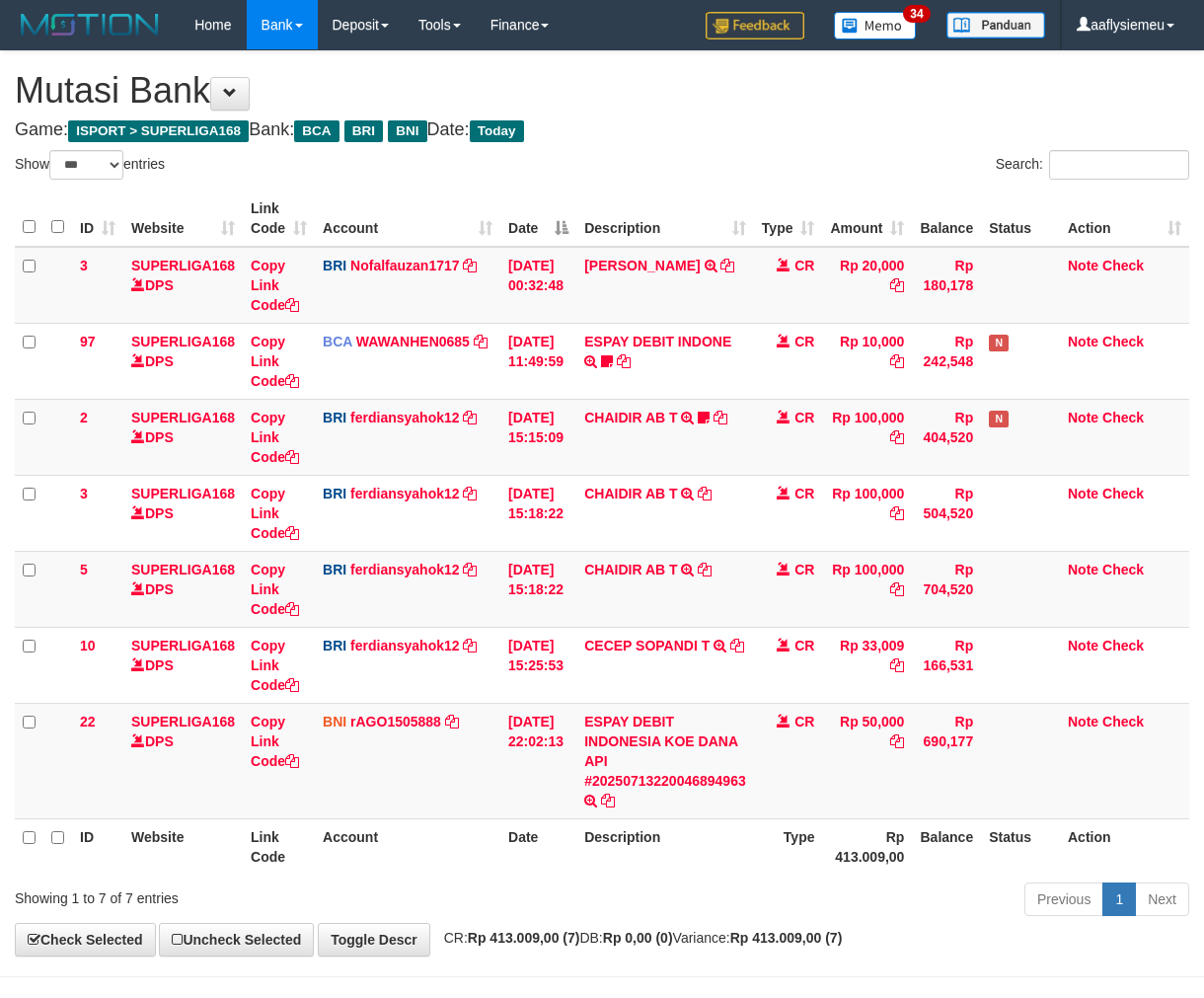 select on "***" 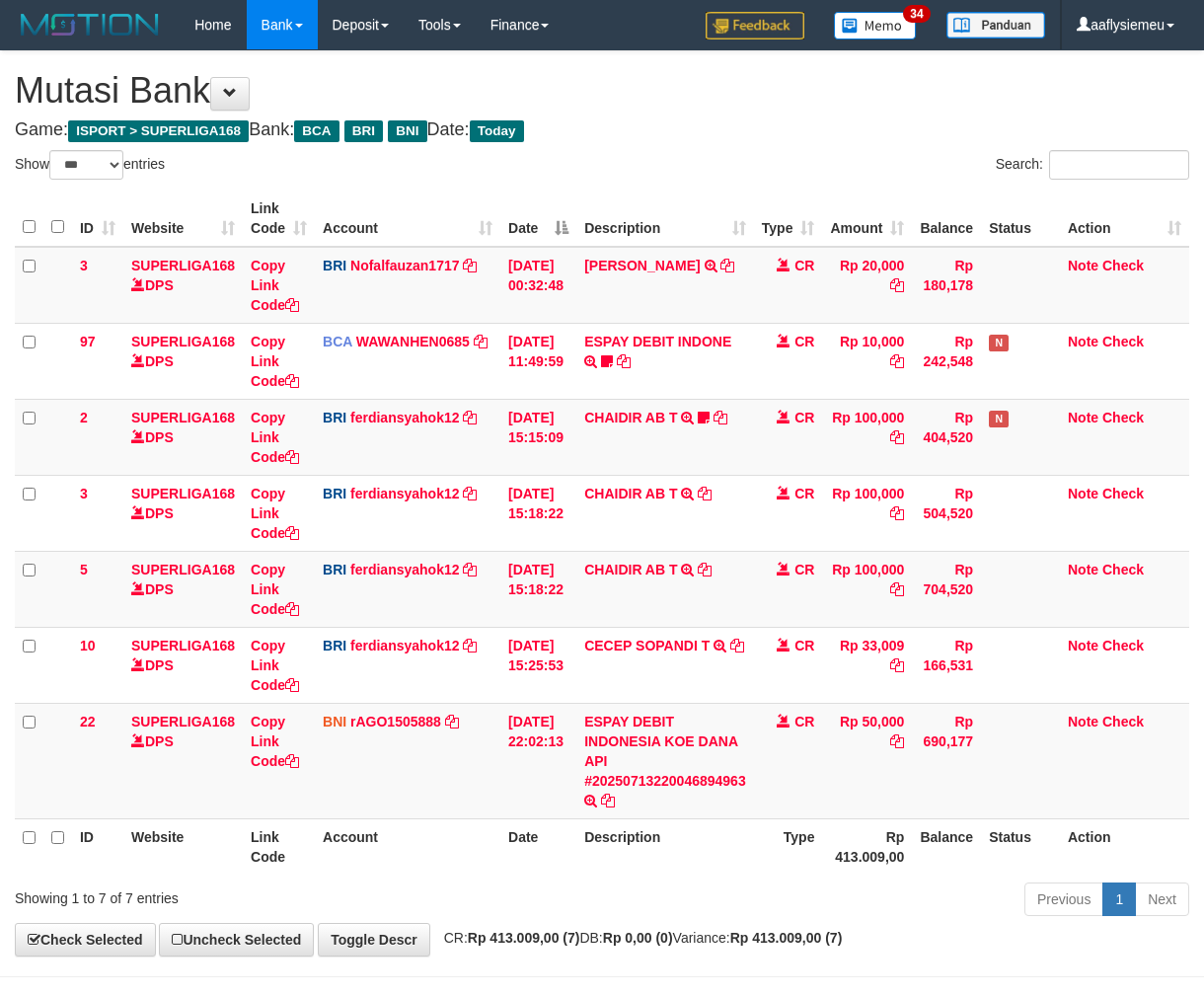 scroll, scrollTop: 69, scrollLeft: 0, axis: vertical 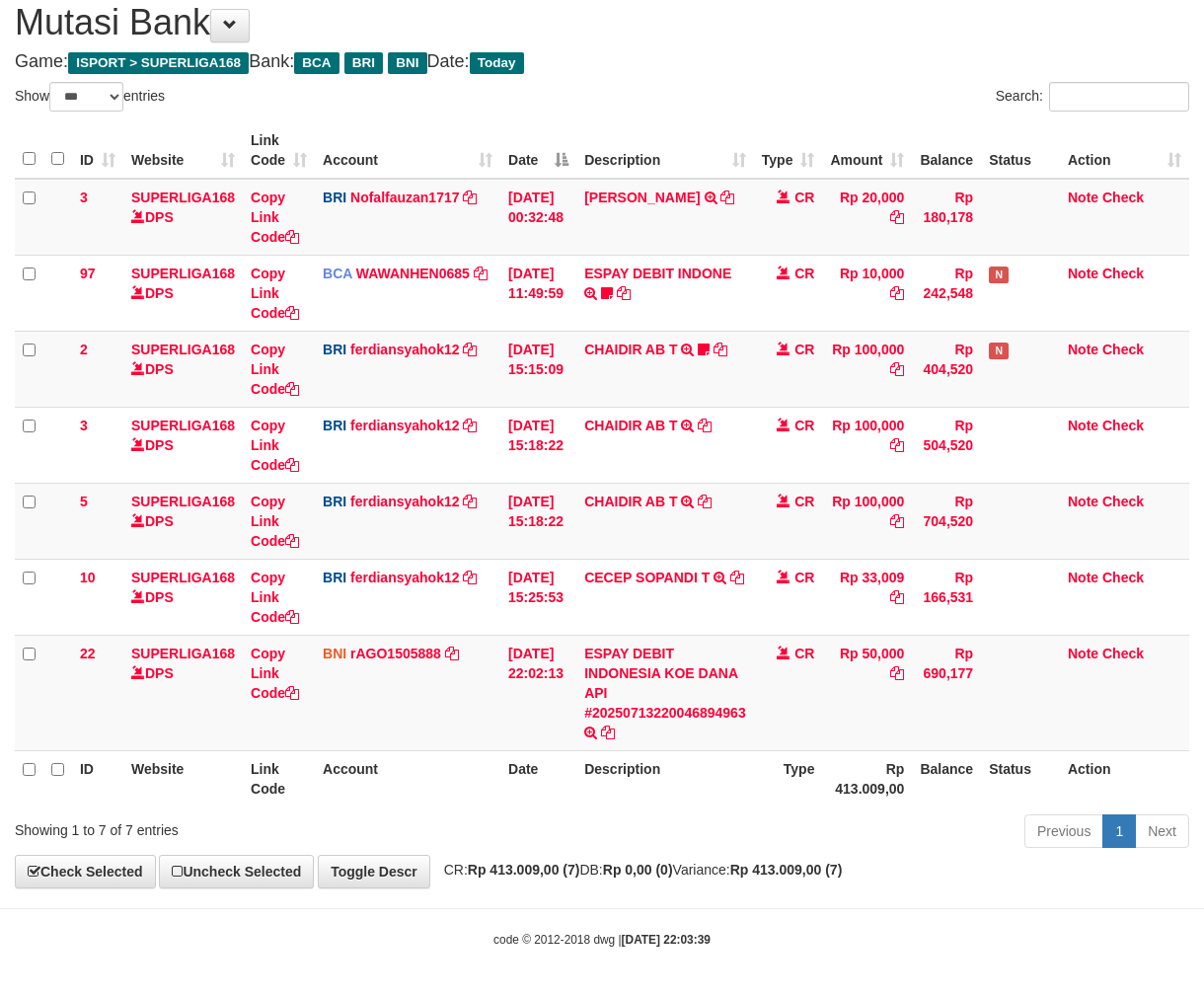 click on "Rp 413.009,00" at bounding box center (866, 778) 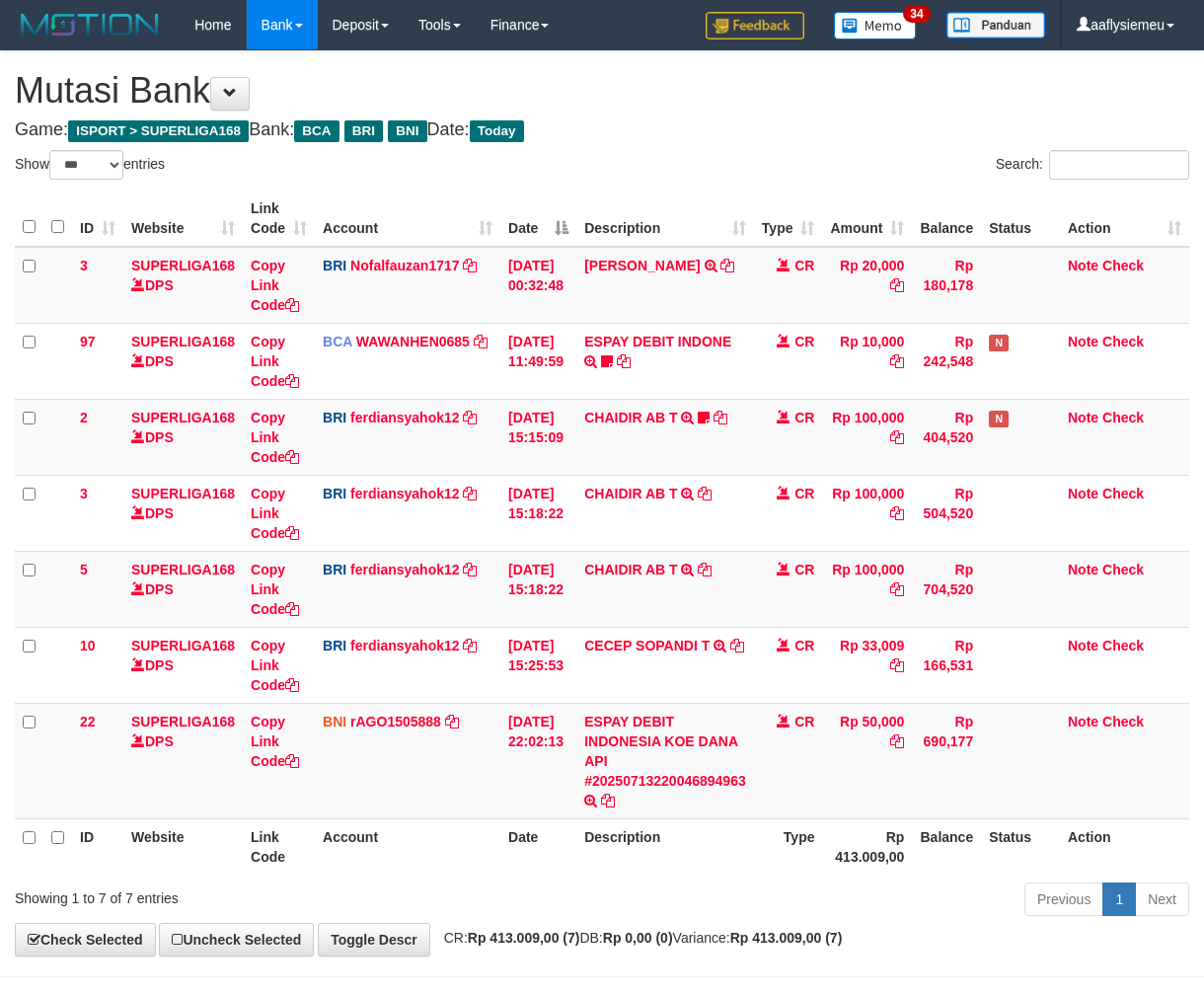 select on "***" 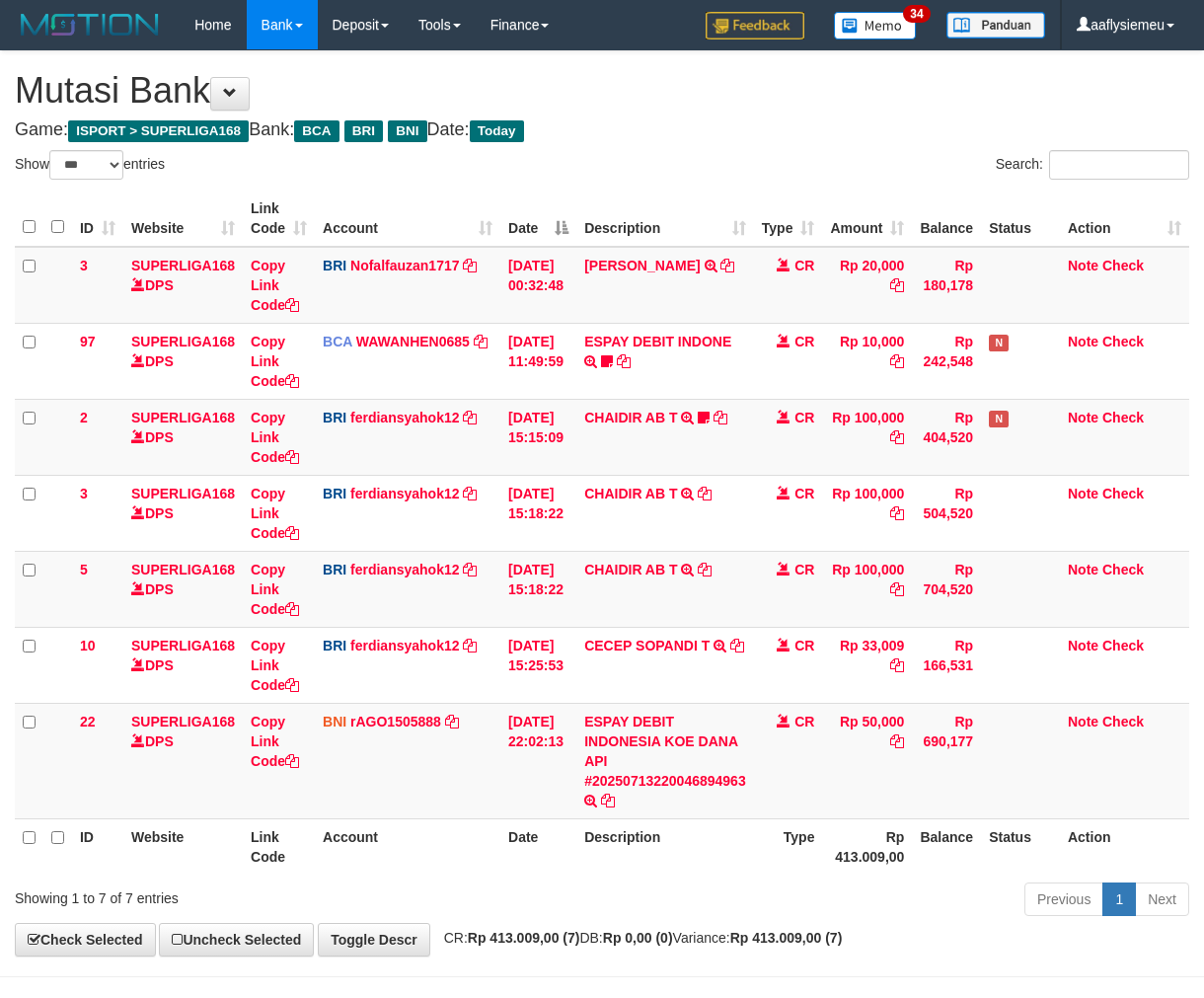 scroll, scrollTop: 69, scrollLeft: 0, axis: vertical 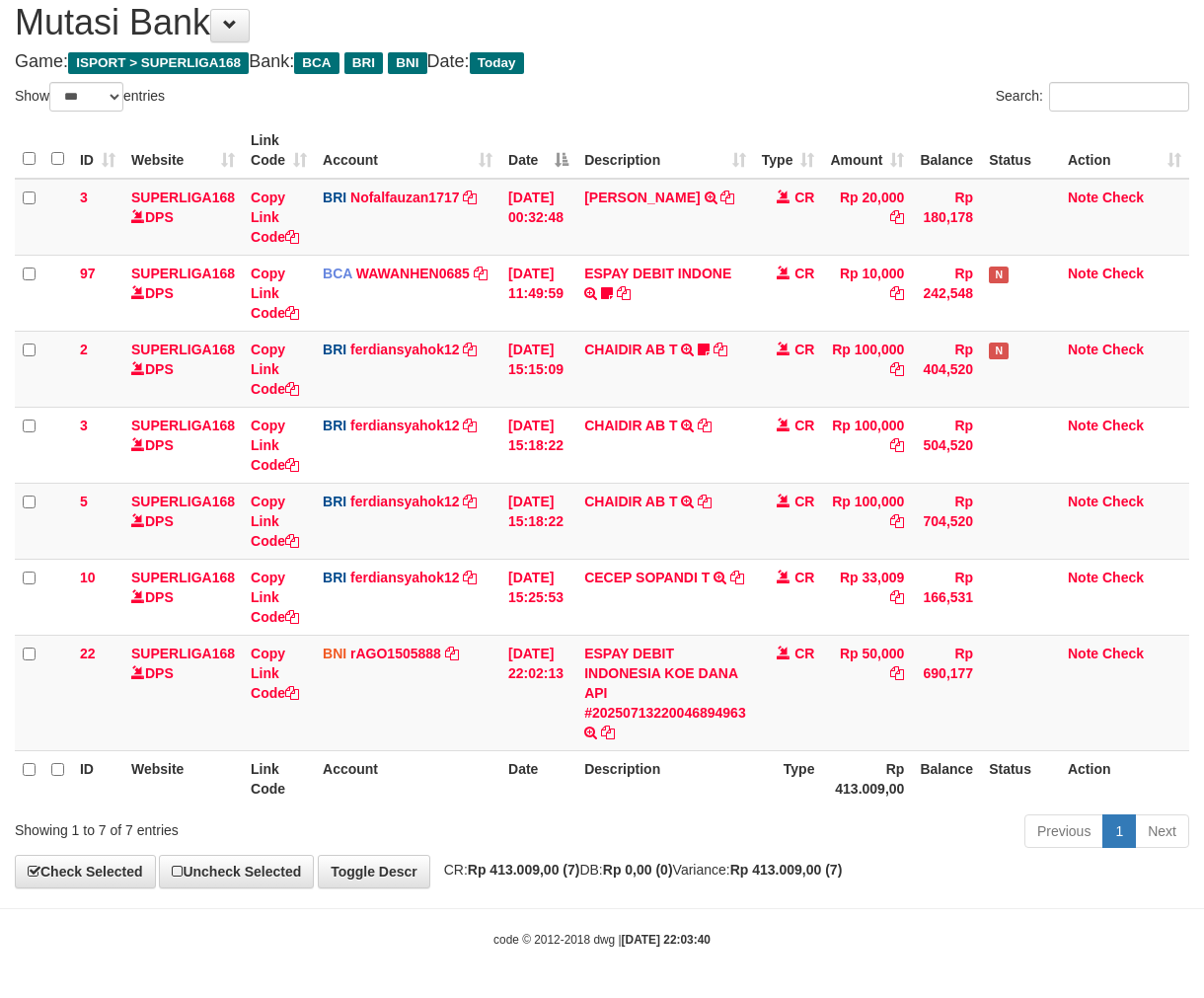 click on "Description" at bounding box center [665, 778] 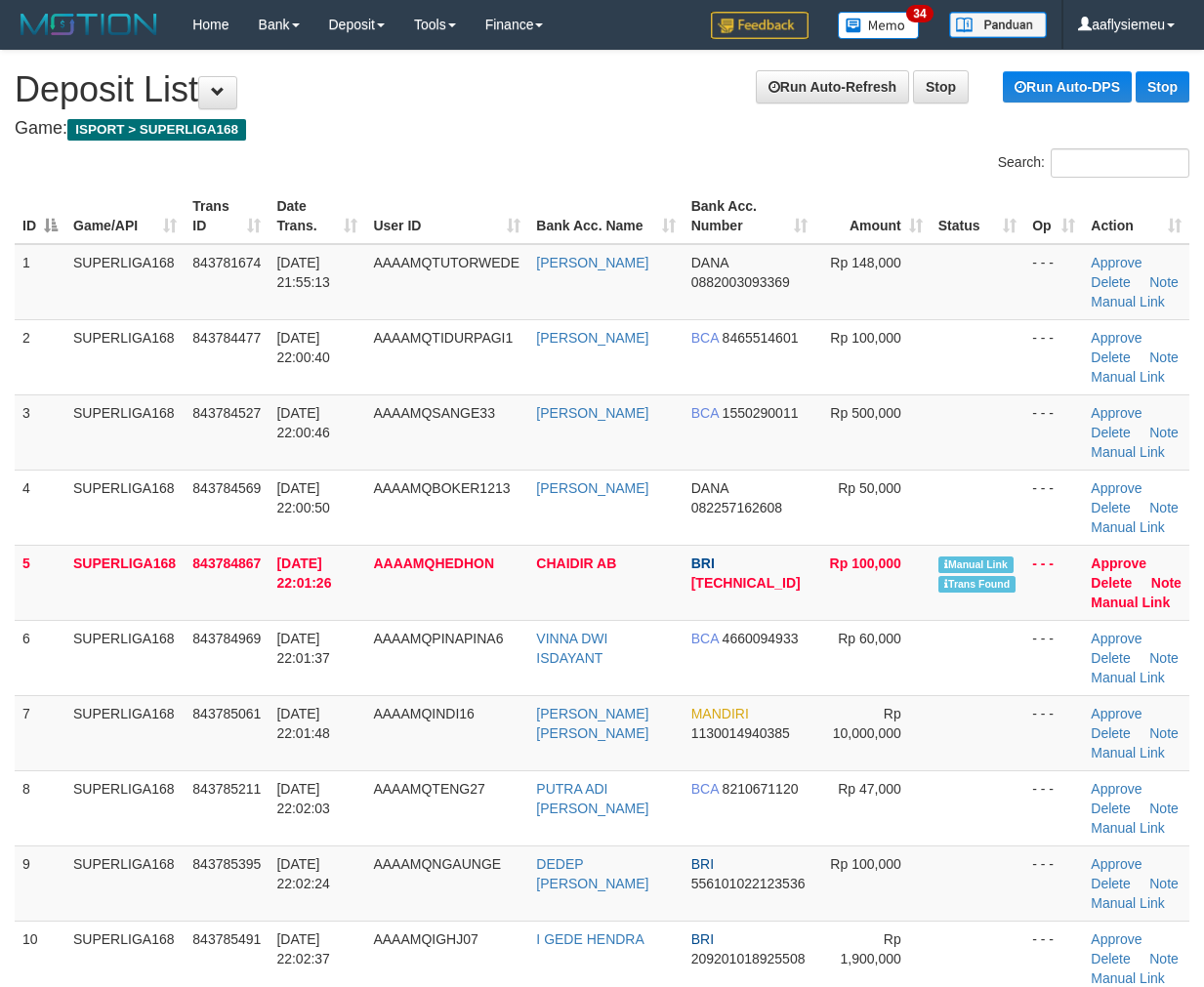 scroll, scrollTop: 0, scrollLeft: 0, axis: both 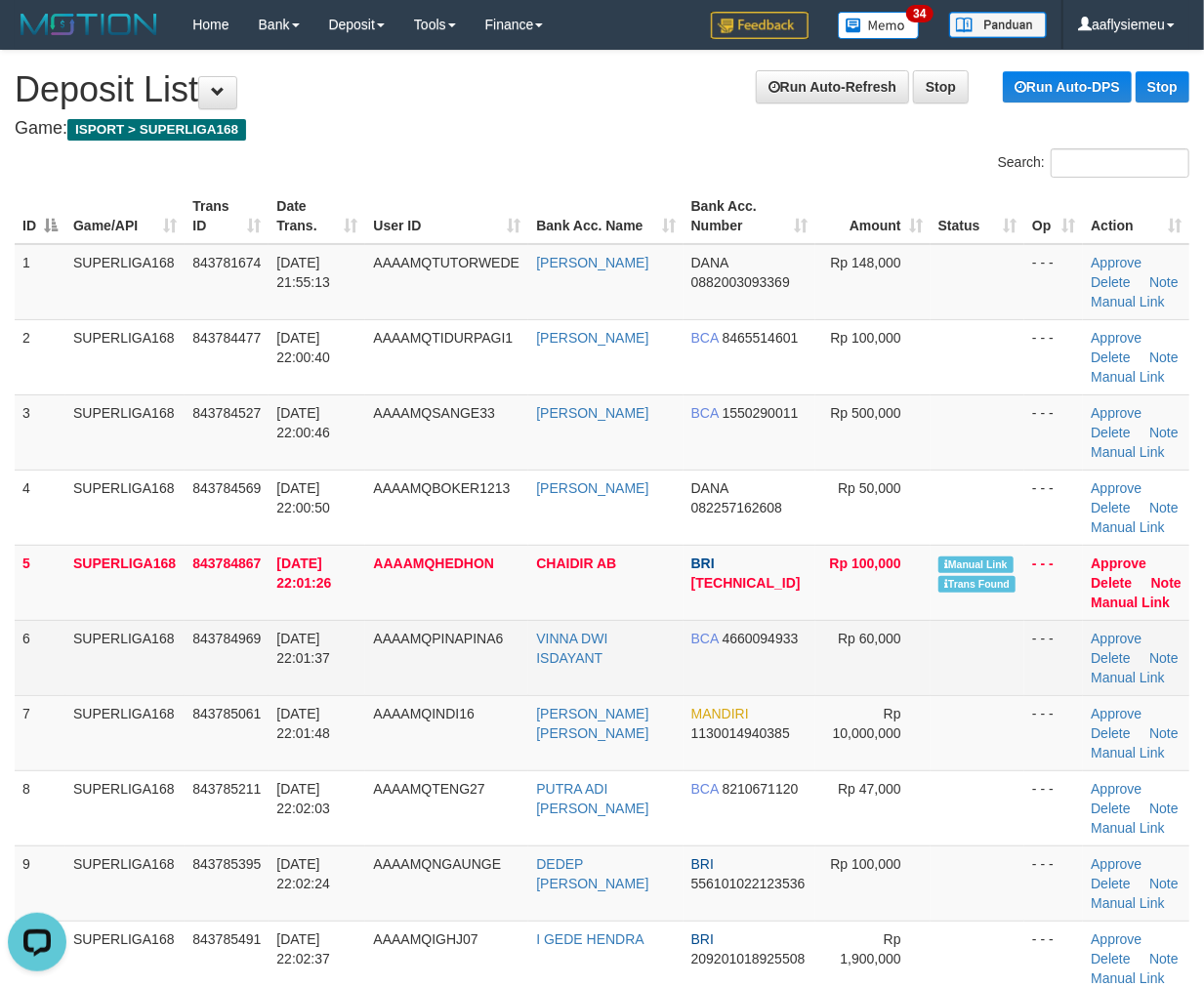 click on "SUPERLIGA168" at bounding box center (125, 657) 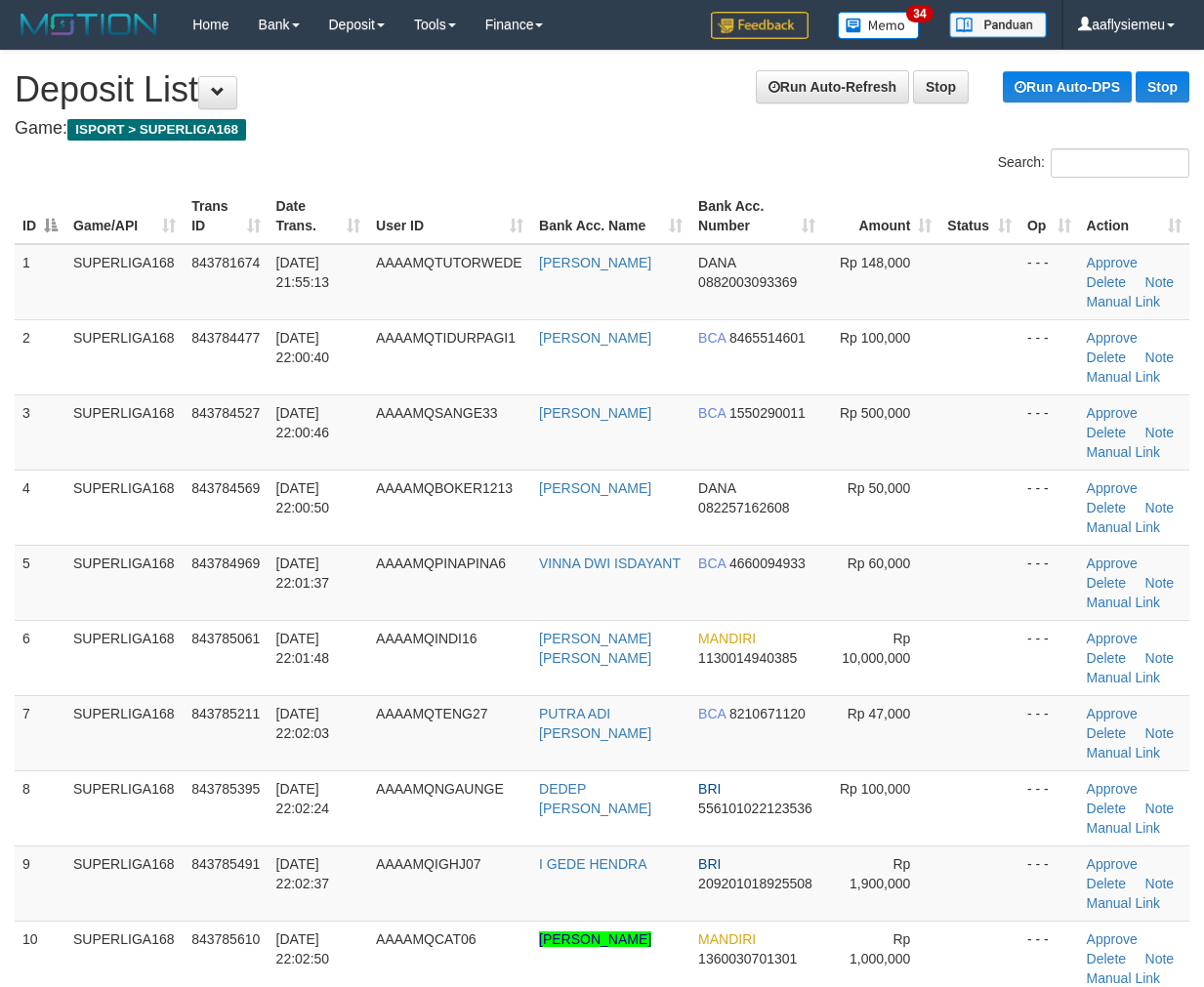 scroll, scrollTop: 0, scrollLeft: 0, axis: both 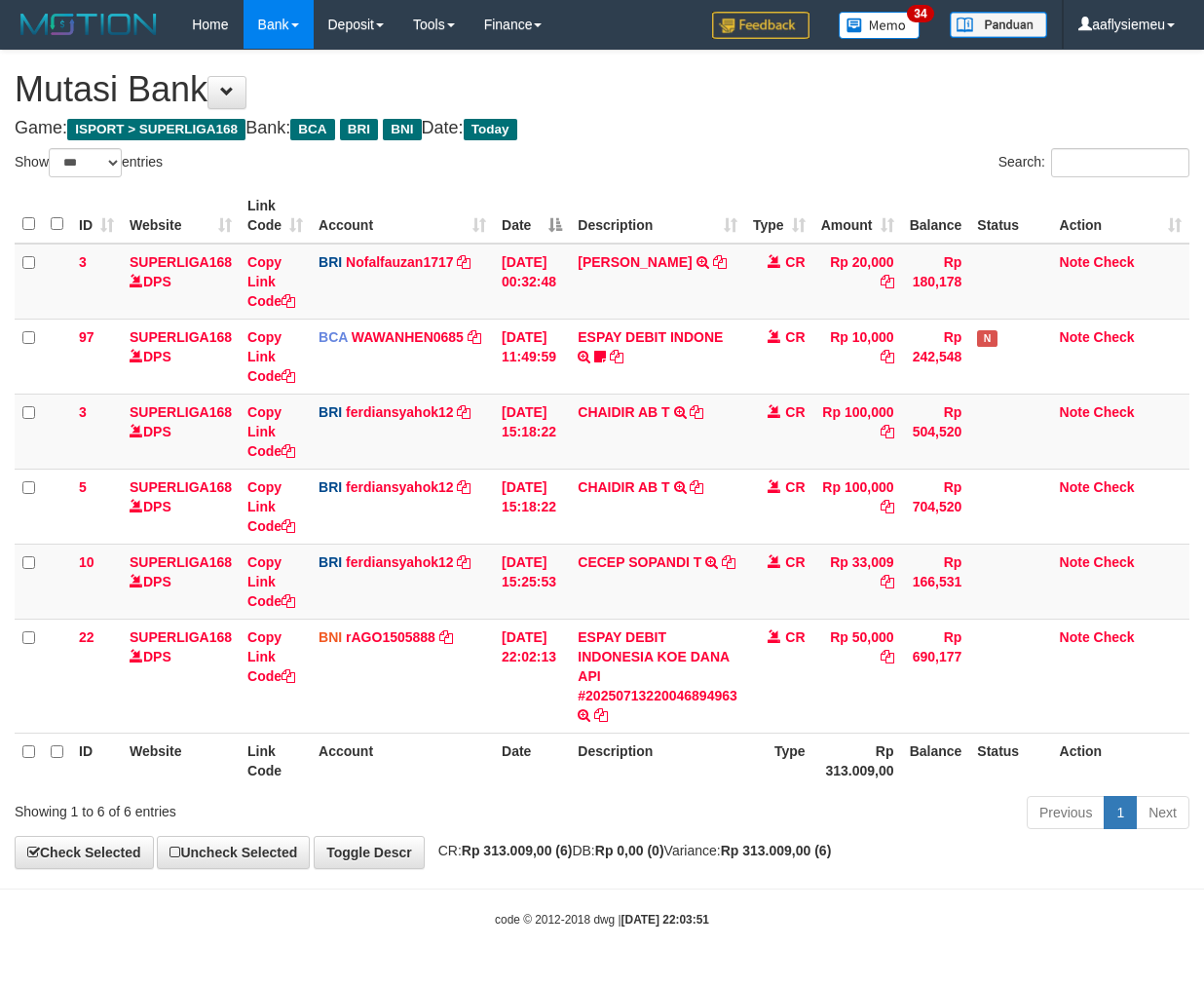 select on "***" 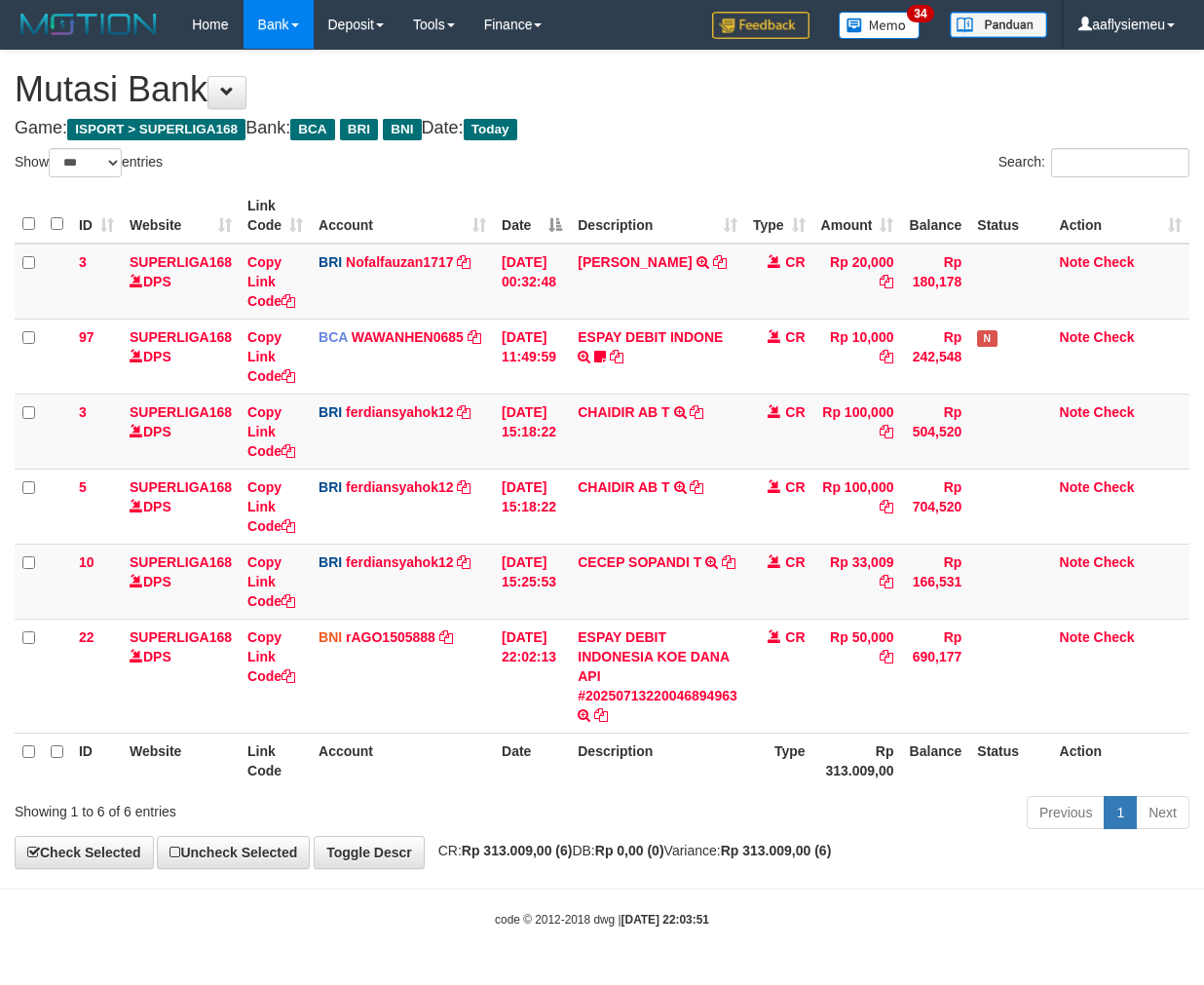 scroll, scrollTop: 0, scrollLeft: 0, axis: both 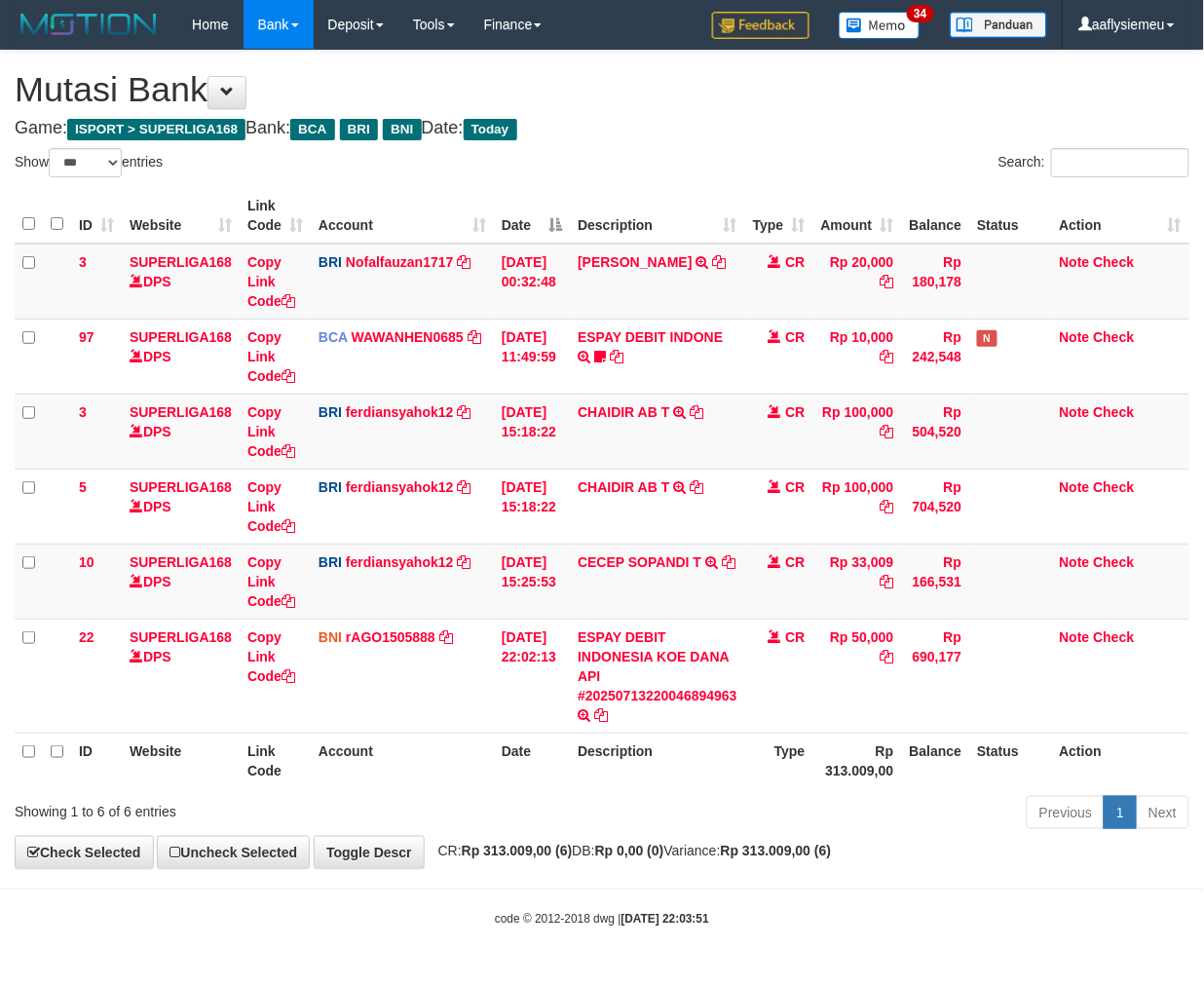 click on "ID Website Link Code Account Date Description Type Amount Balance Status Action
3
SUPERLIGA168    DPS
Copy Link Code
BRI
Nofalfauzan1717
DPS
NOFAL ZANURIAH
mutasi_20250713_2213 | 3
mutasi_20250713_2213 | 3
13/07/2025 00:32:48
MUHAMMAD LUT         TRANSFER NBMB MUHAMMAD LUT TO NOFAL ZANURIAH
CR
Rp 20,000
Rp 180,178
Note
Check
97
SUPERLIGA168    DPS
Copy Link Code
BCA
WAWANHEN0685
DPS" at bounding box center (602, 488) 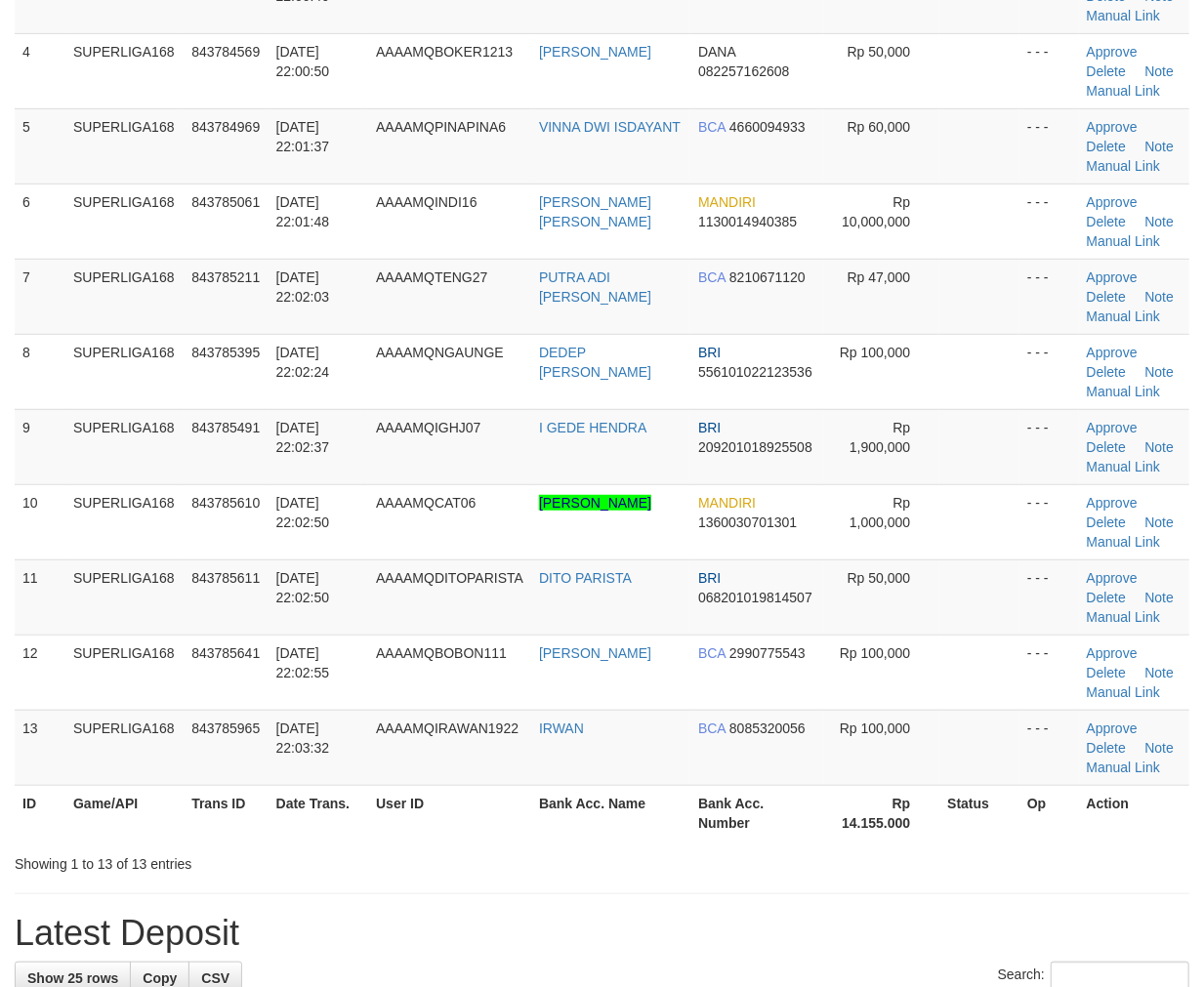 scroll, scrollTop: 542, scrollLeft: 0, axis: vertical 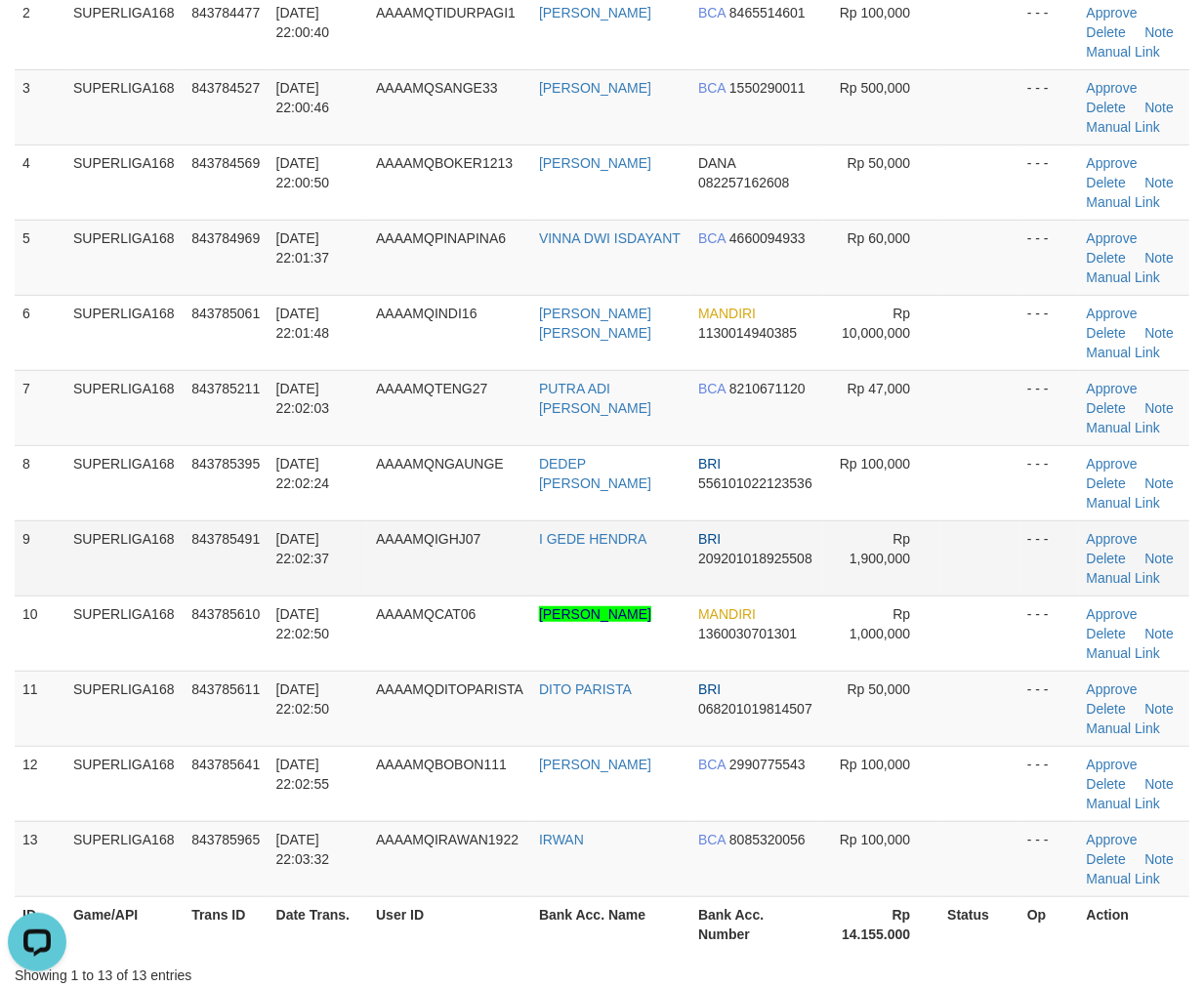 click on "SUPERLIGA168" at bounding box center (124, 557) 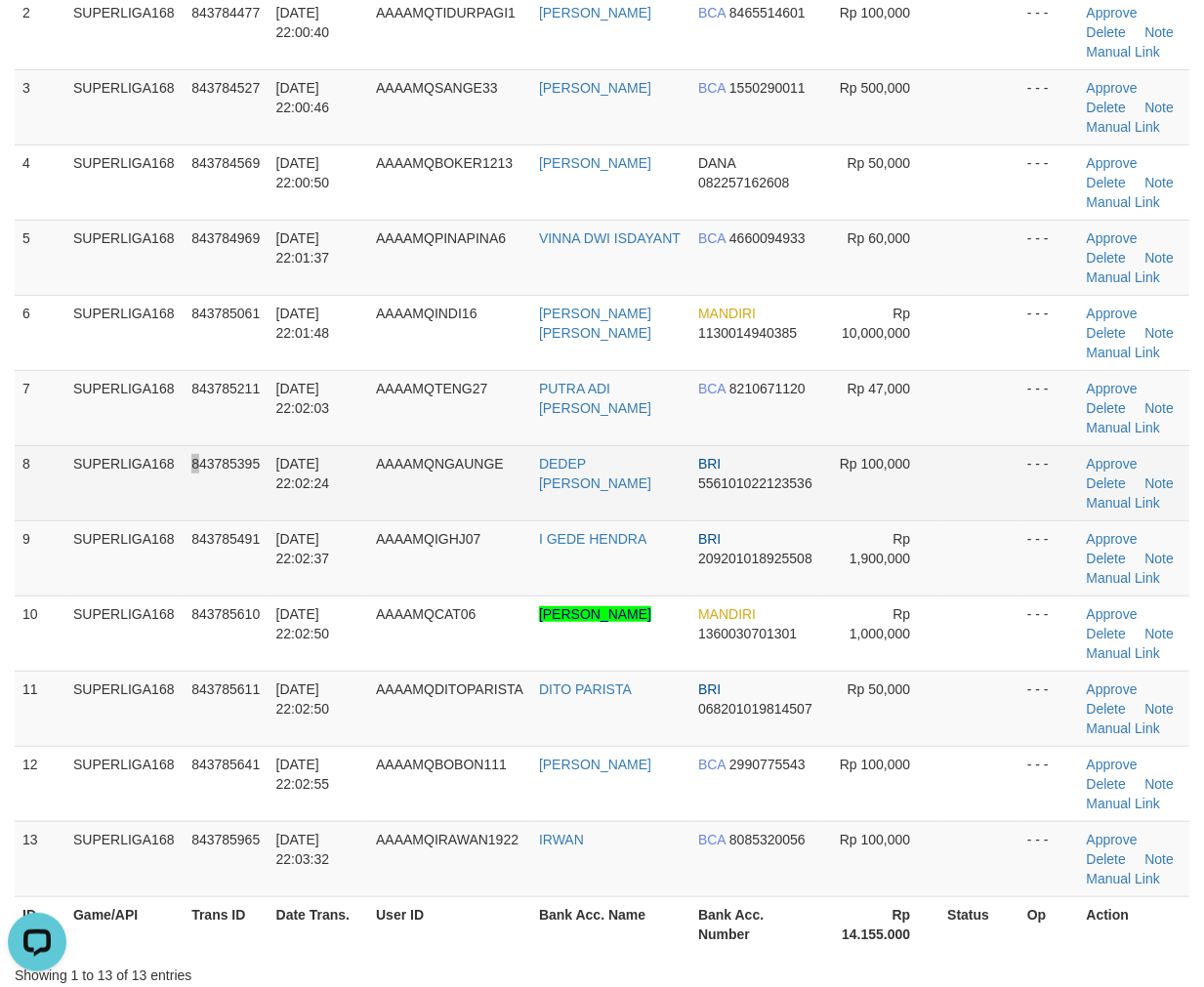 drag, startPoint x: 198, startPoint y: 513, endPoint x: 187, endPoint y: 513, distance: 11 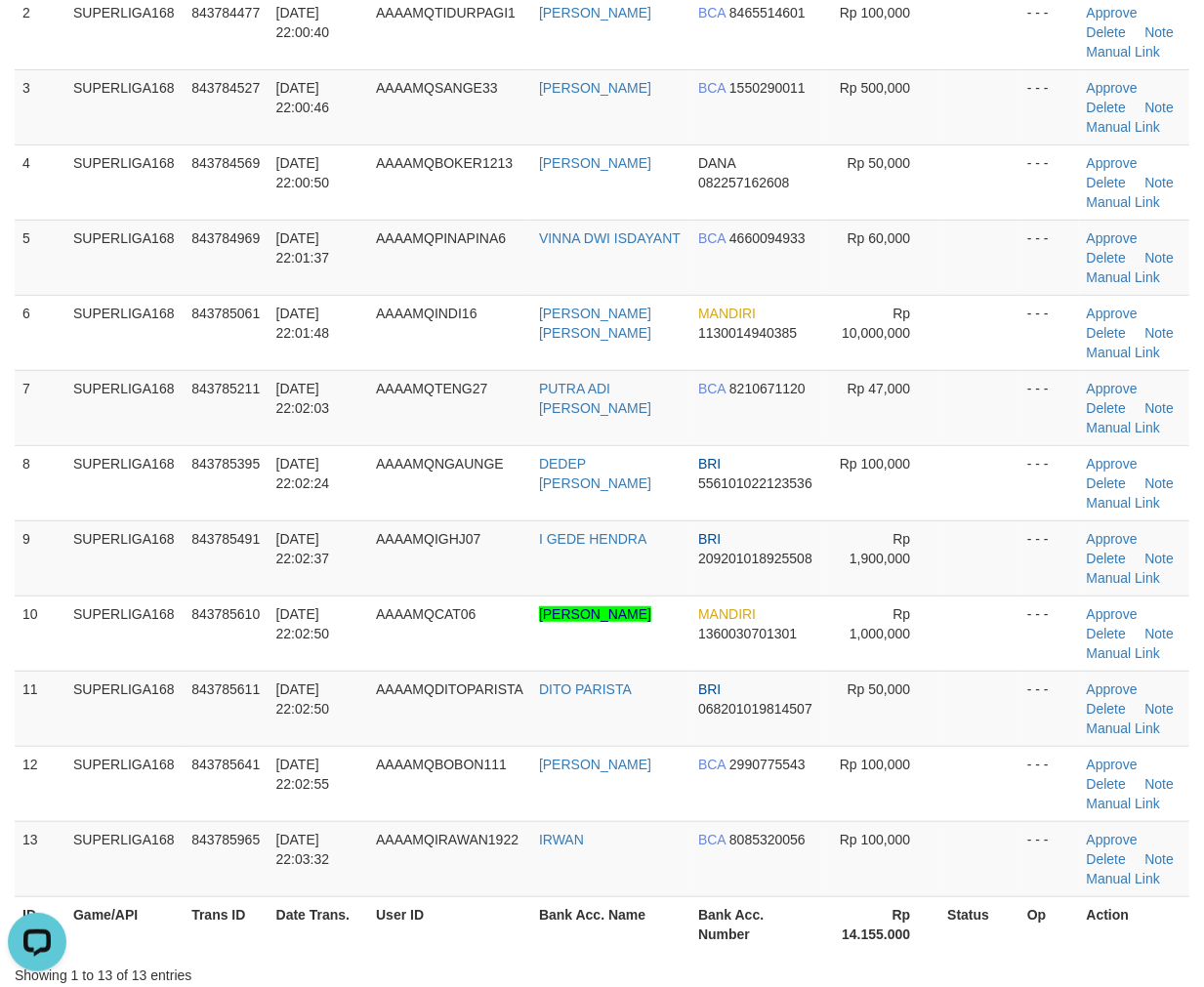 drag, startPoint x: 46, startPoint y: 598, endPoint x: 1, endPoint y: 623, distance: 51.47815 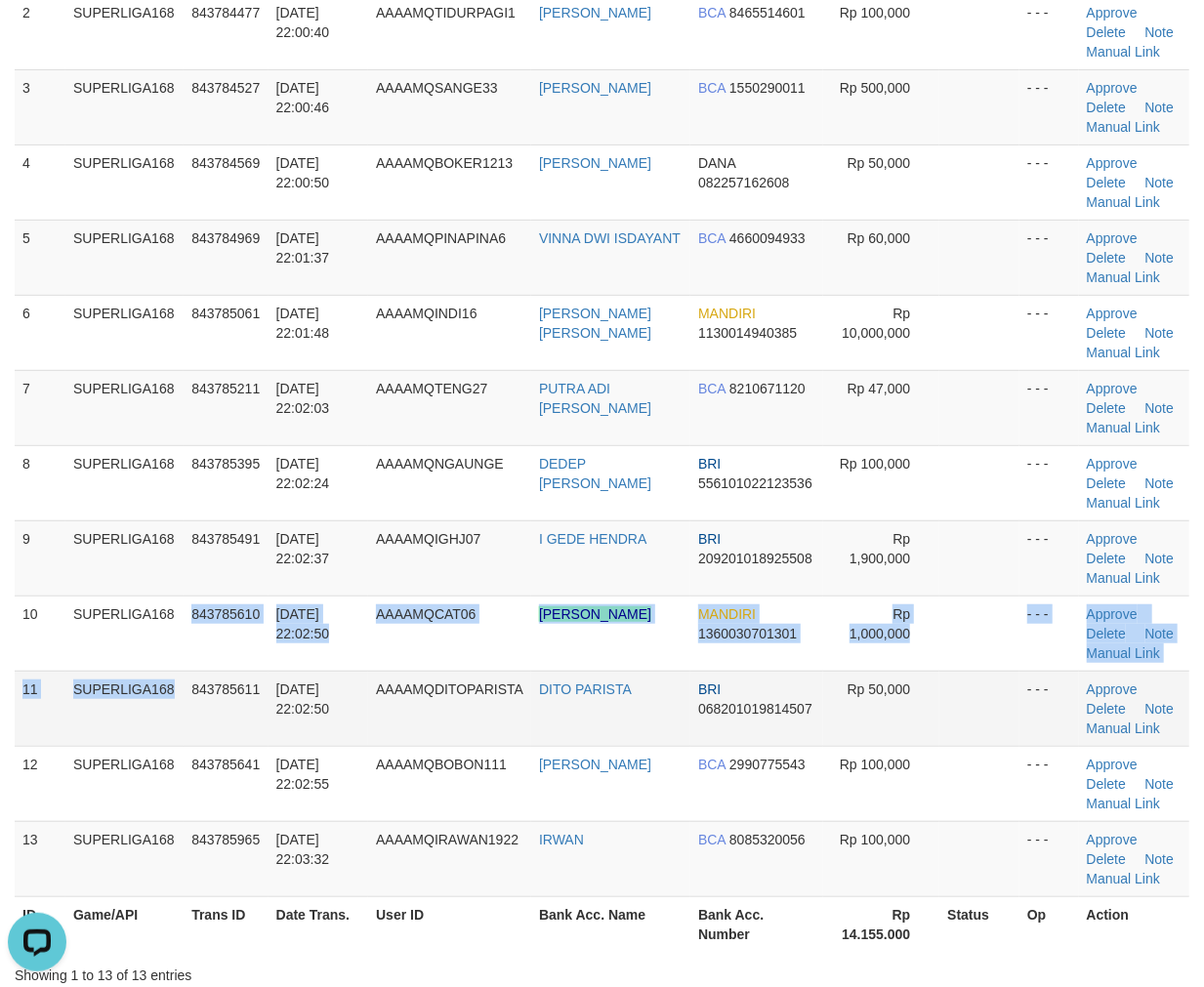 drag, startPoint x: 191, startPoint y: 671, endPoint x: 14, endPoint y: 710, distance: 181.24569 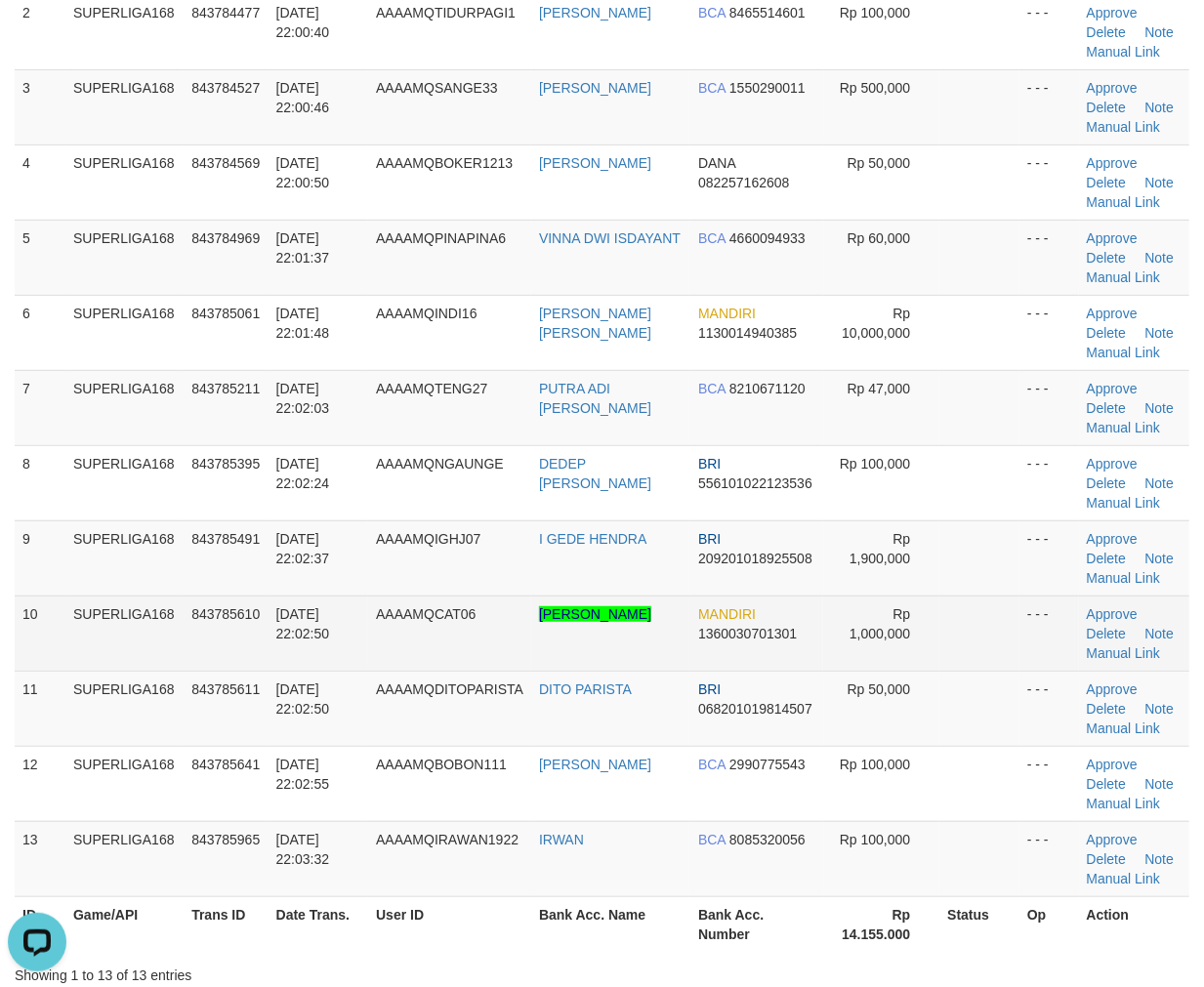 click on "SUPERLIGA168" at bounding box center [124, 633] 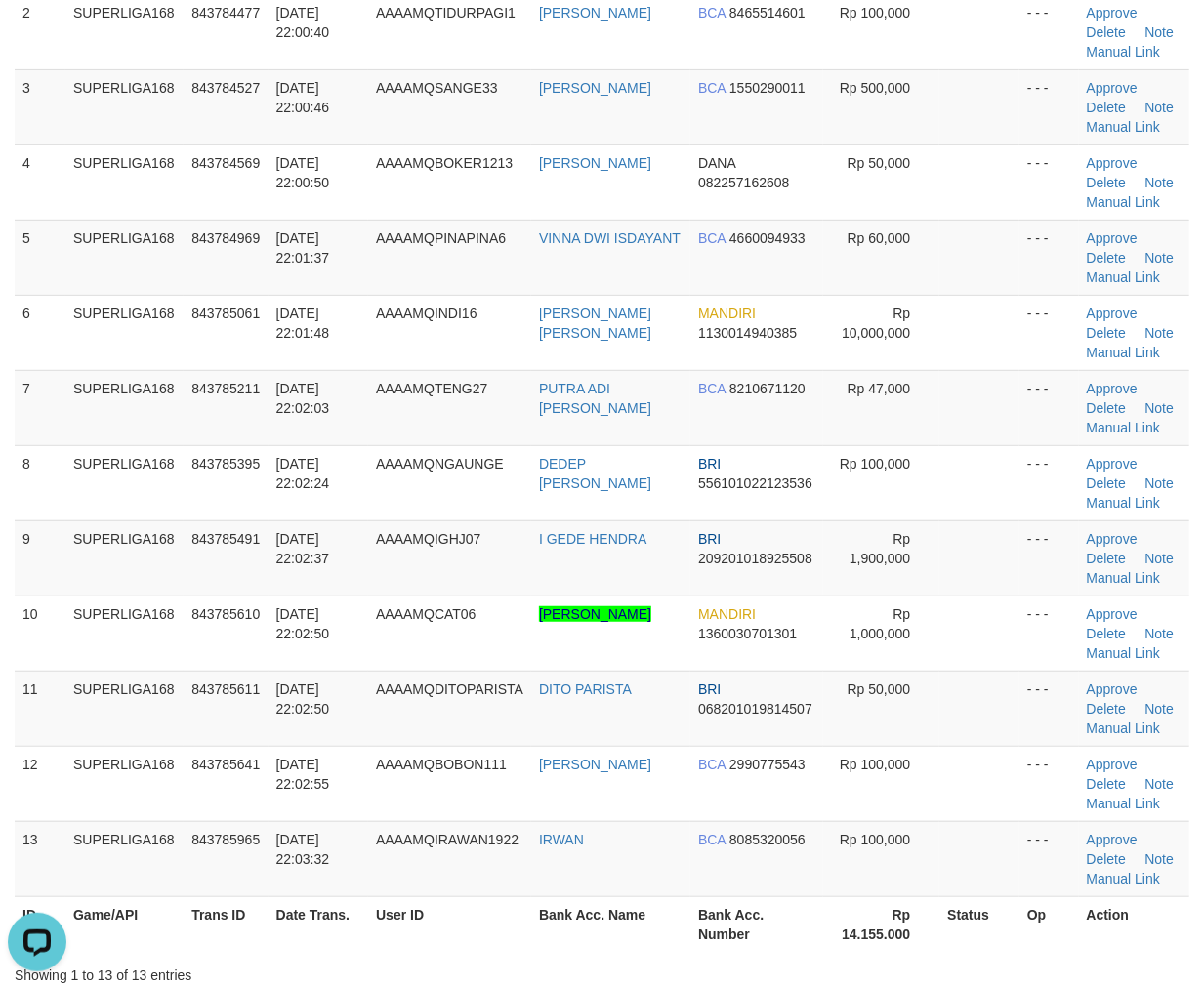 drag, startPoint x: 209, startPoint y: 666, endPoint x: 2, endPoint y: 725, distance: 215.24405 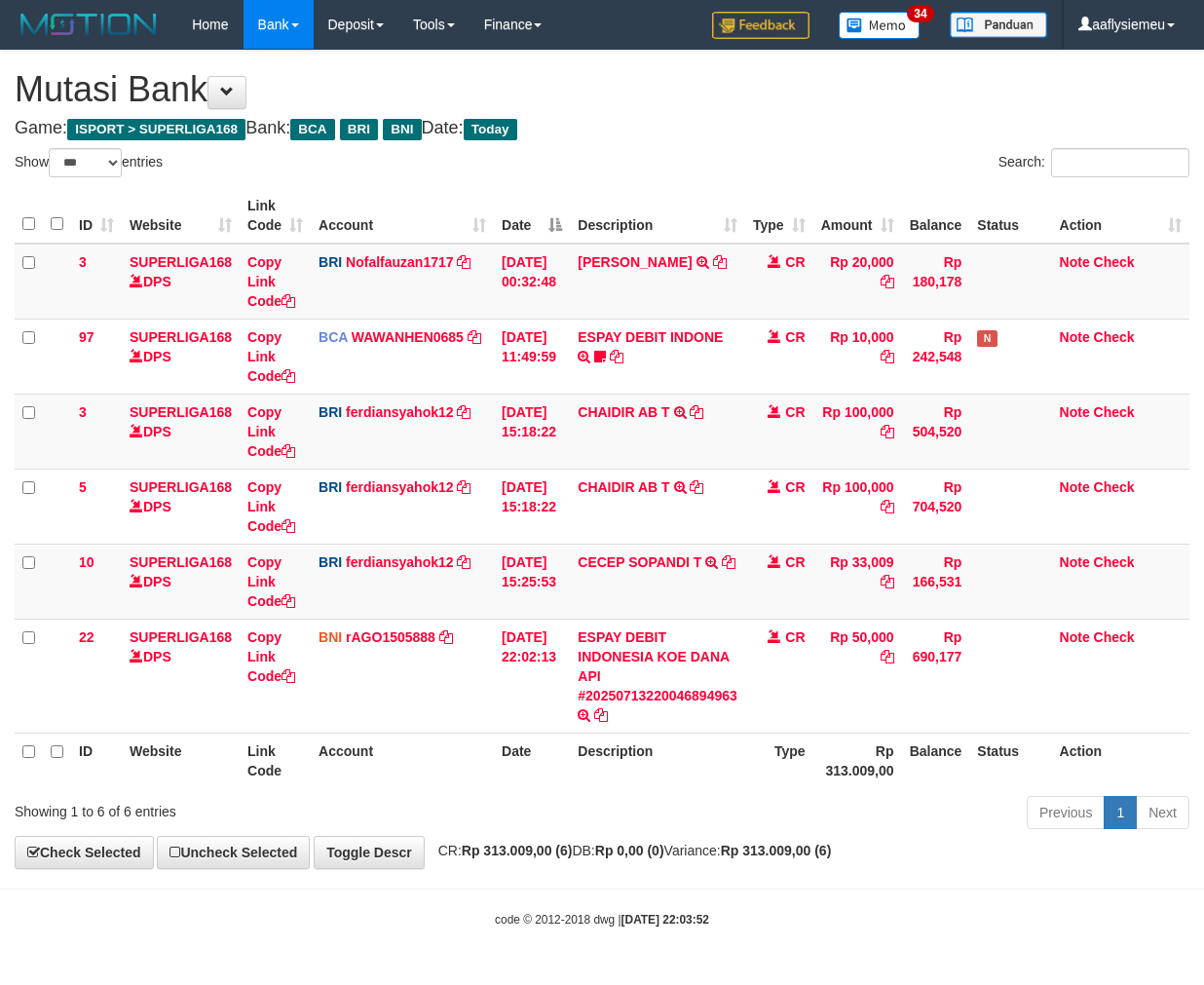 select on "***" 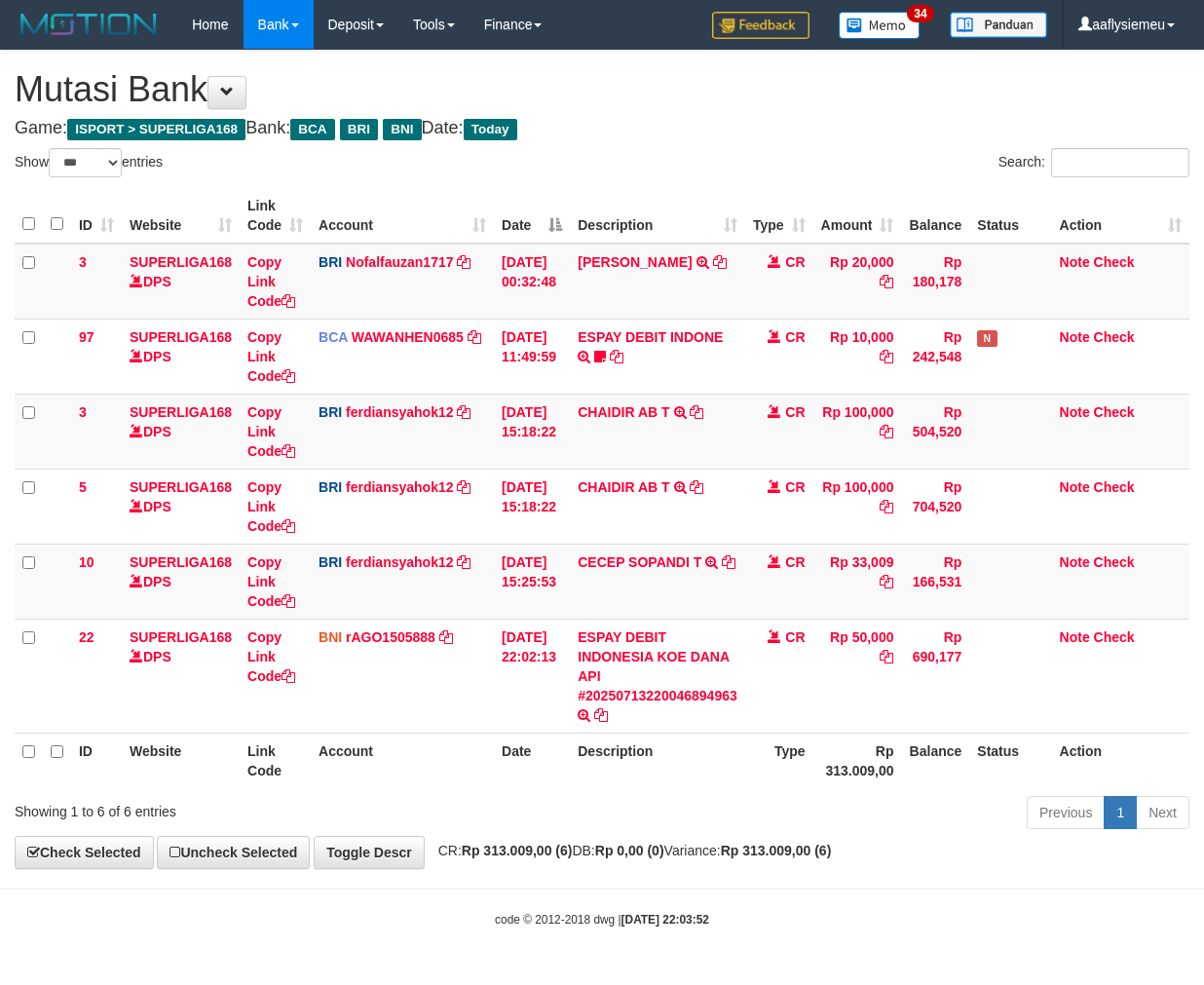 scroll, scrollTop: 0, scrollLeft: 0, axis: both 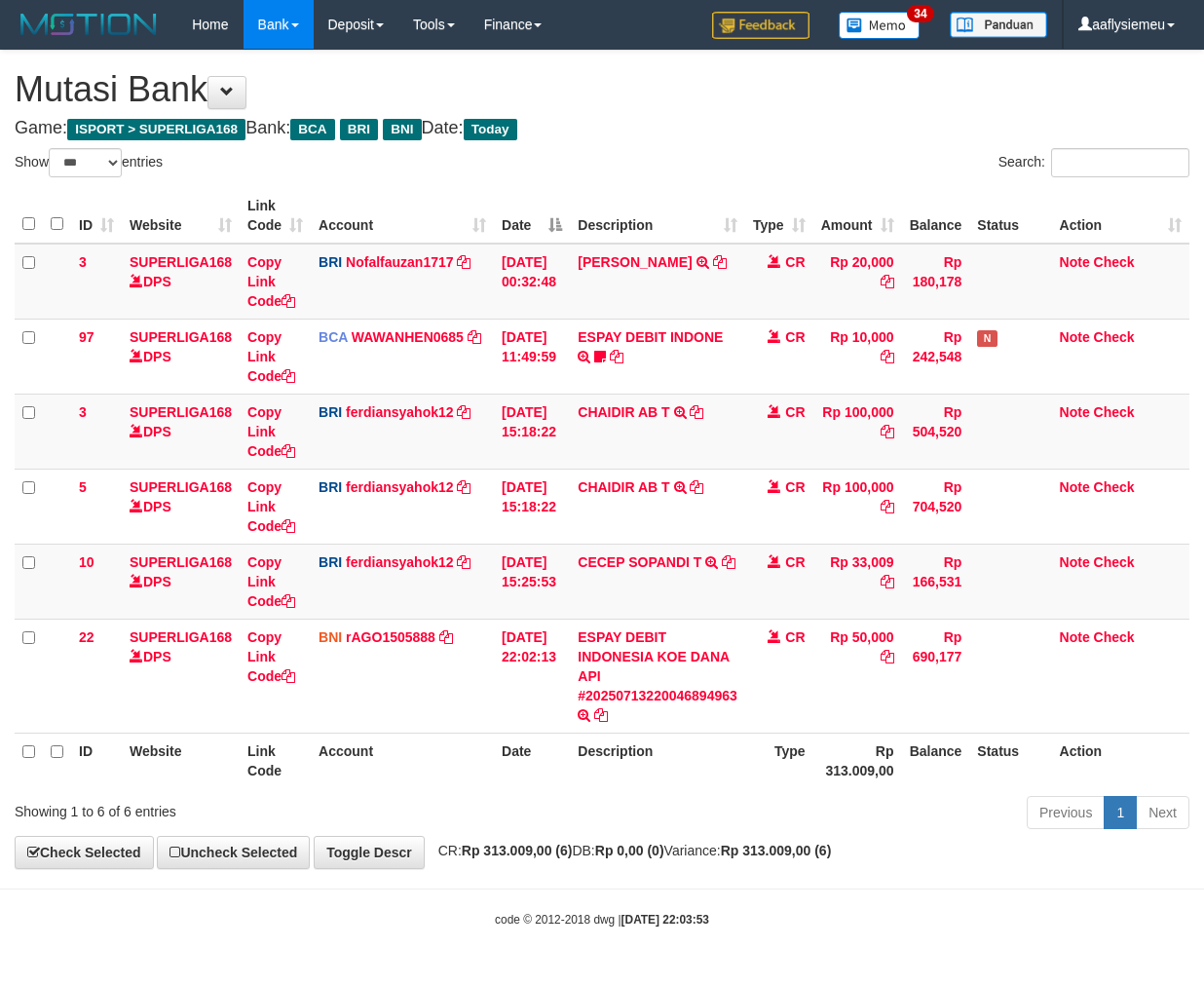 select on "***" 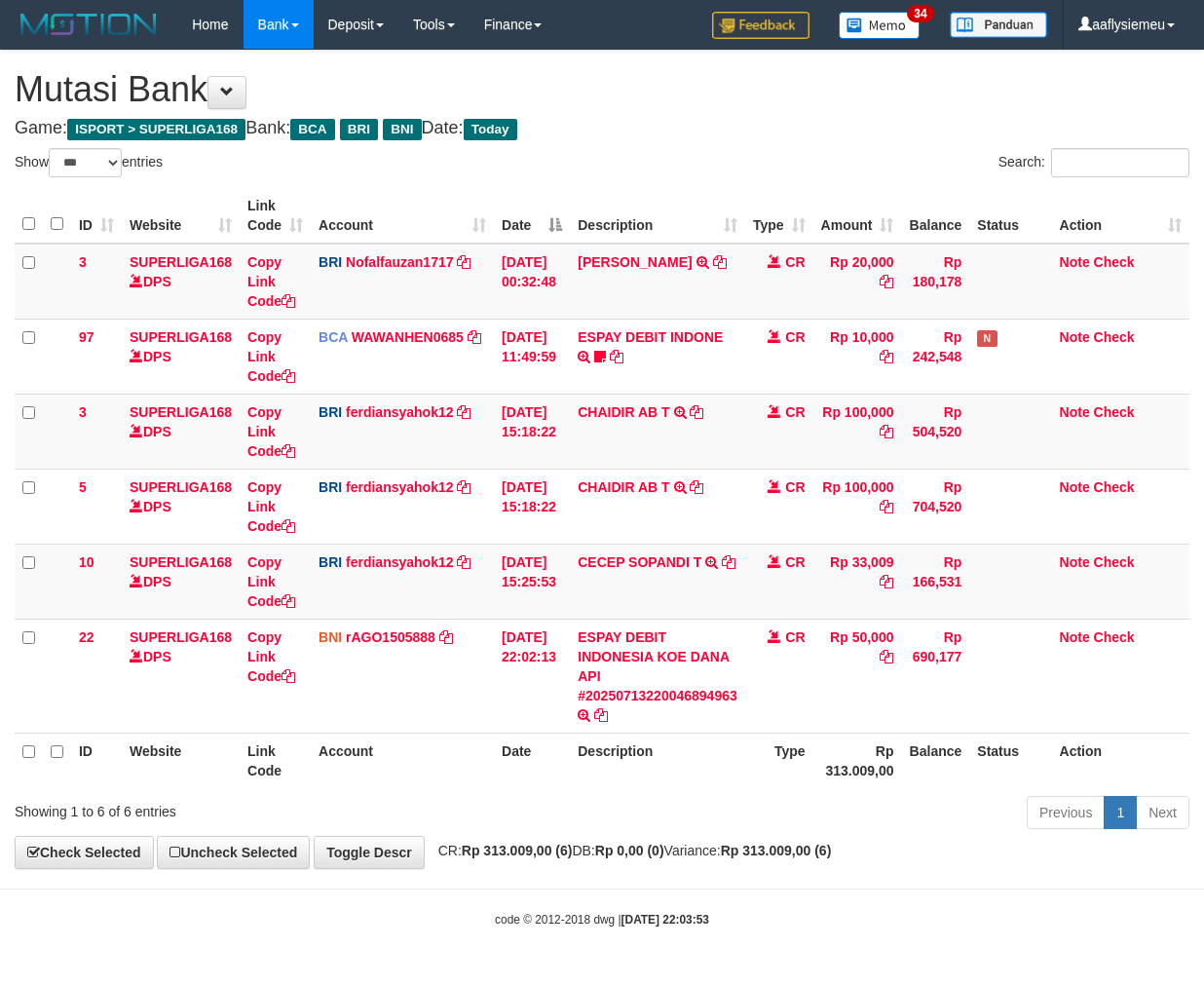 scroll, scrollTop: 0, scrollLeft: 0, axis: both 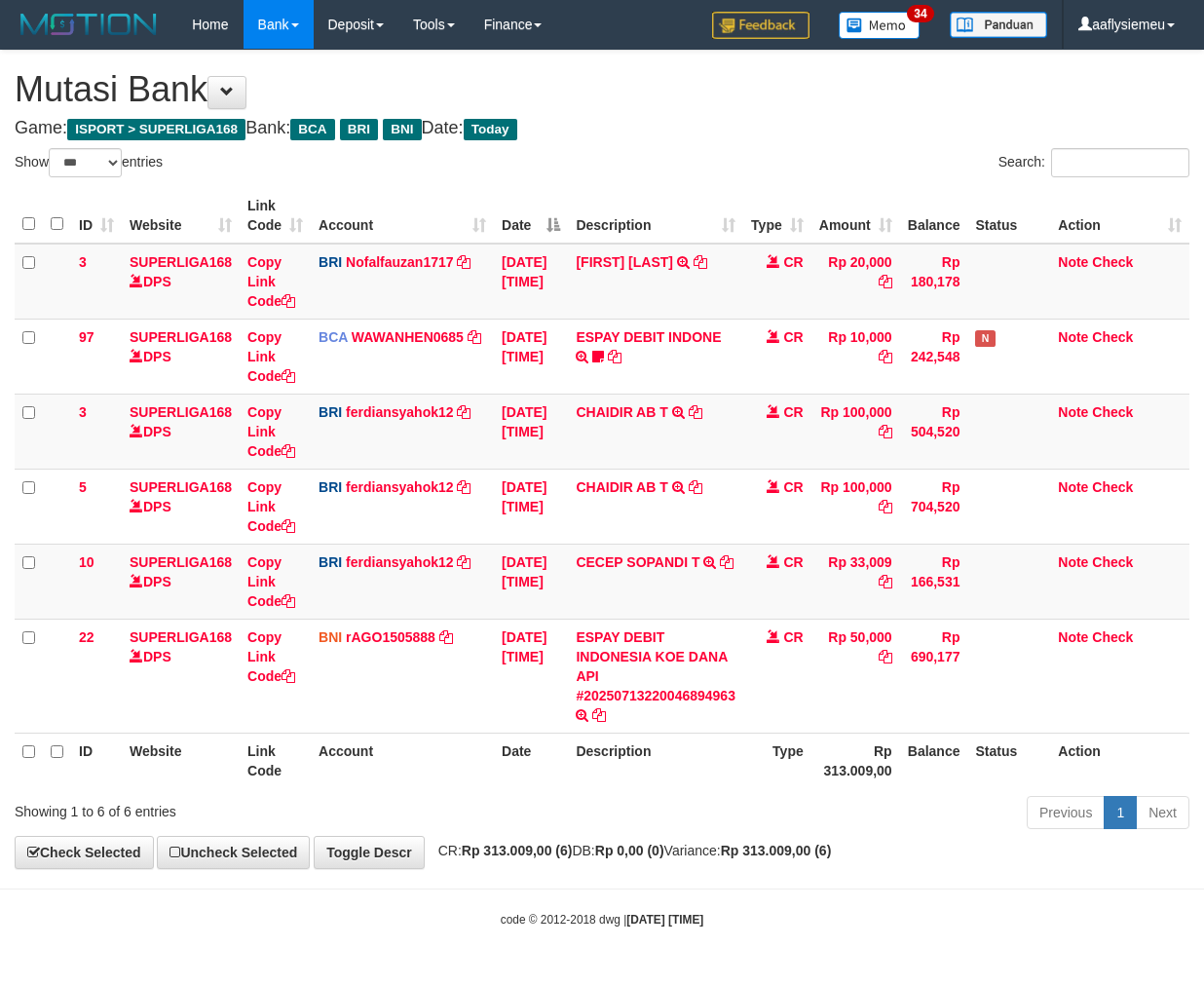 select on "***" 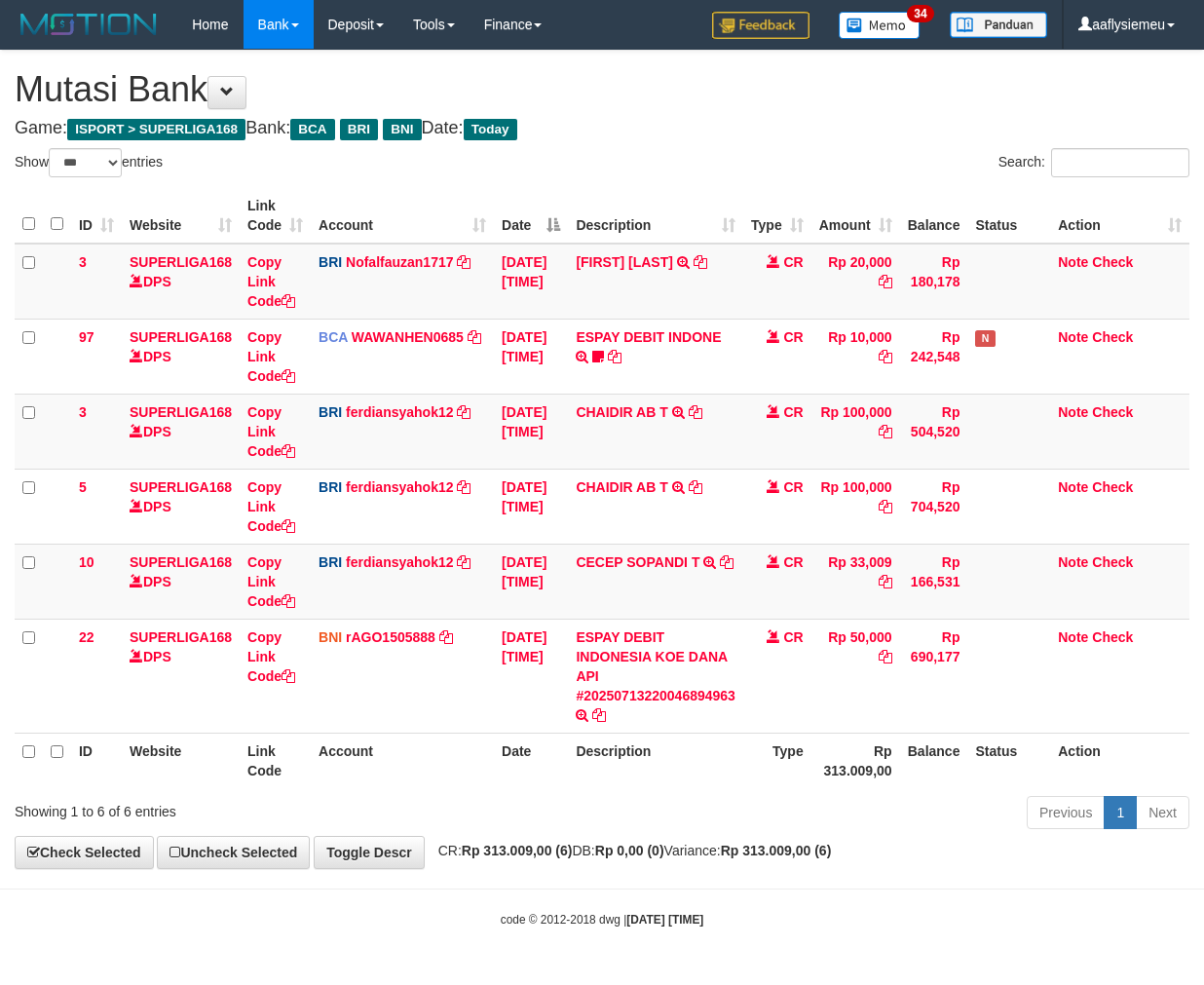 scroll, scrollTop: 0, scrollLeft: 0, axis: both 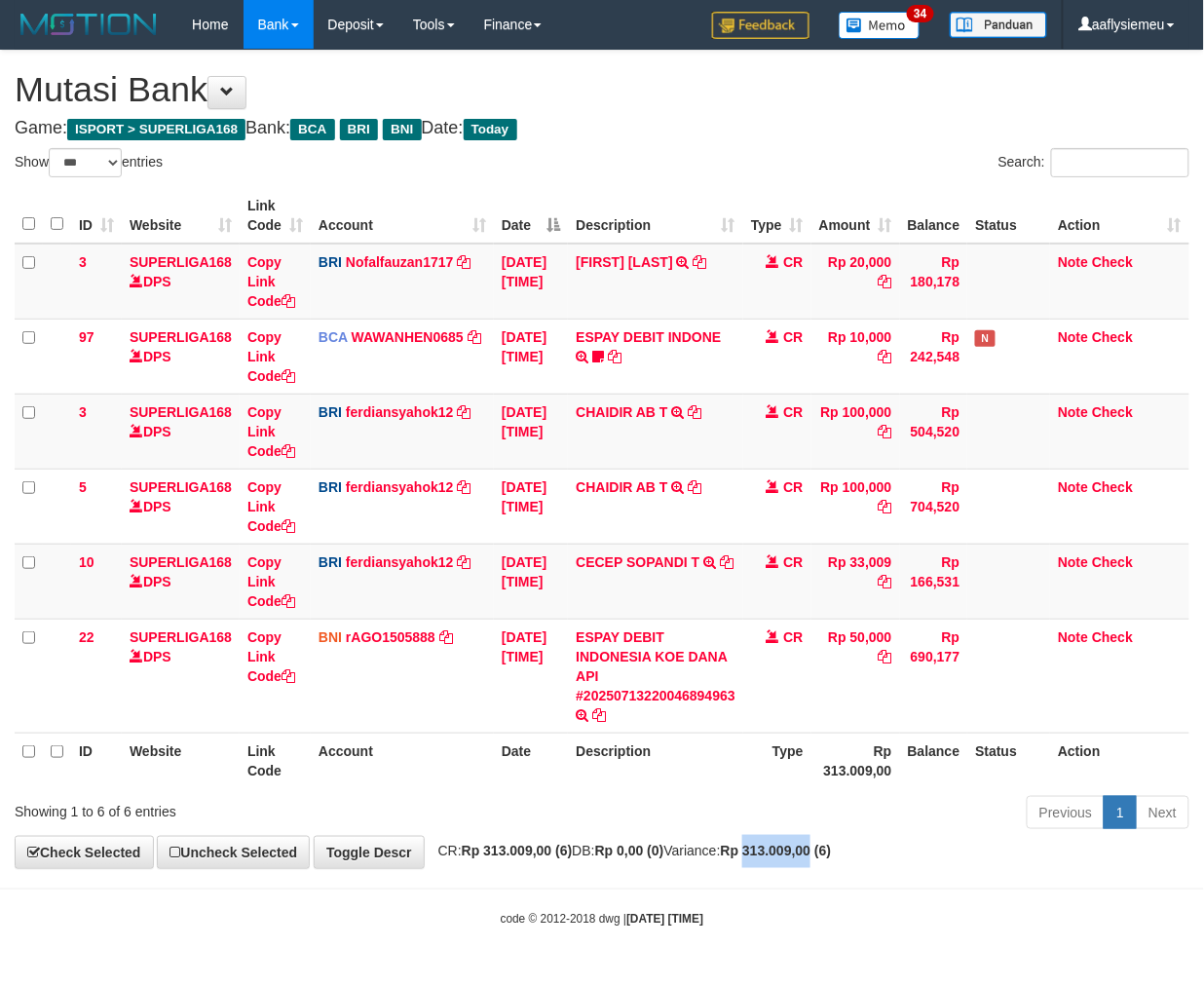 drag, startPoint x: 0, startPoint y: 0, endPoint x: 843, endPoint y: 840, distance: 1190.0626 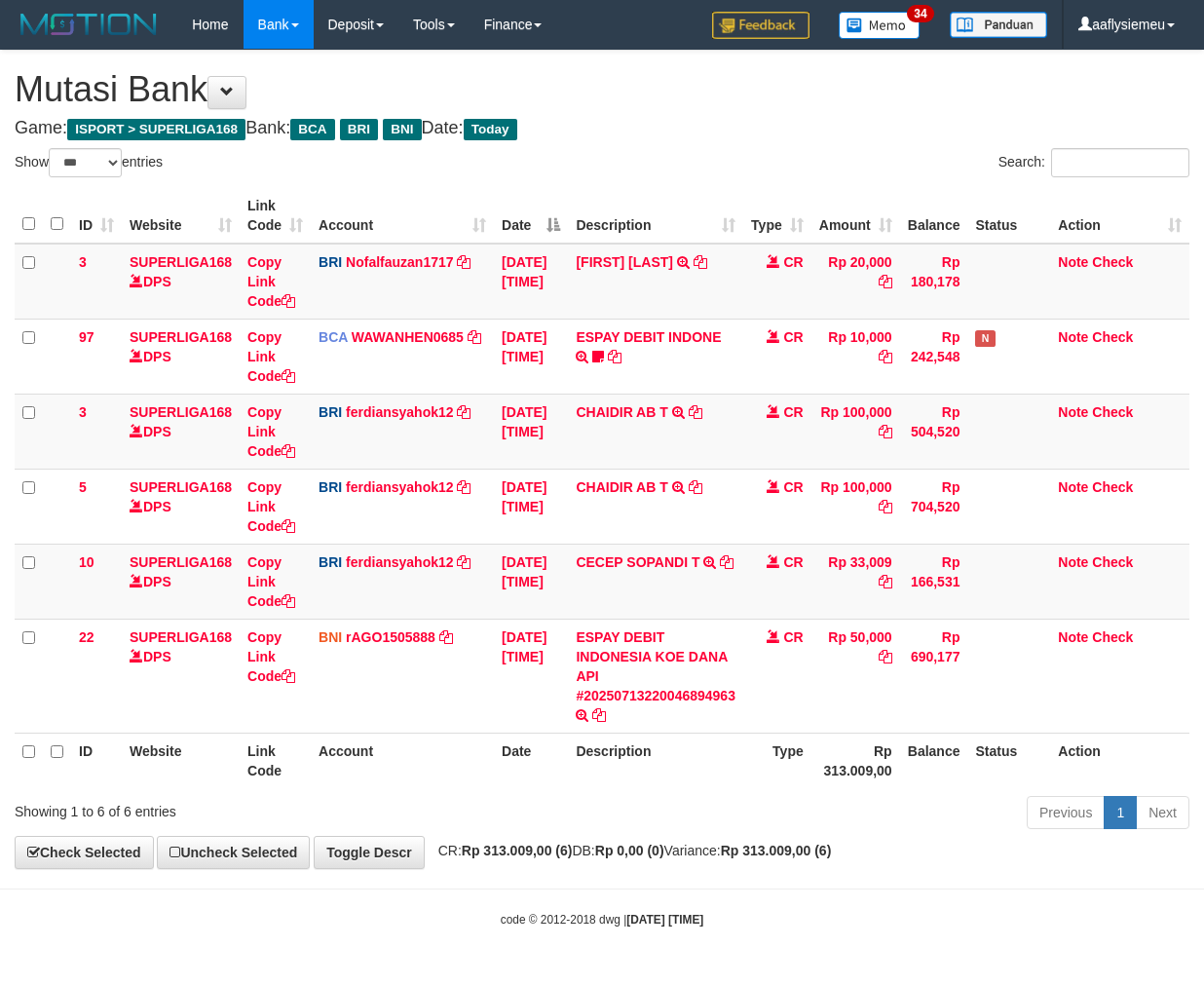 select on "***" 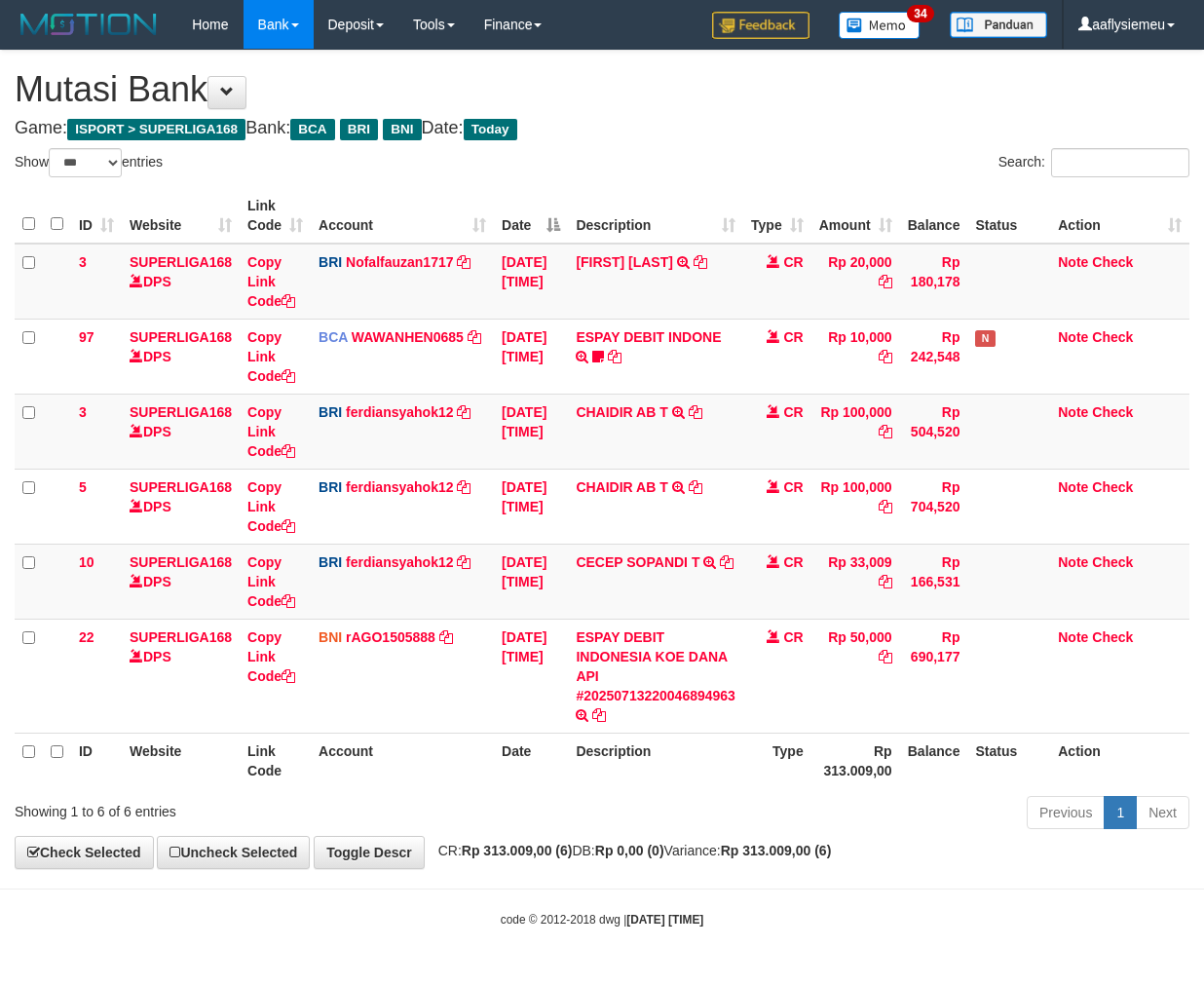 scroll, scrollTop: 0, scrollLeft: 0, axis: both 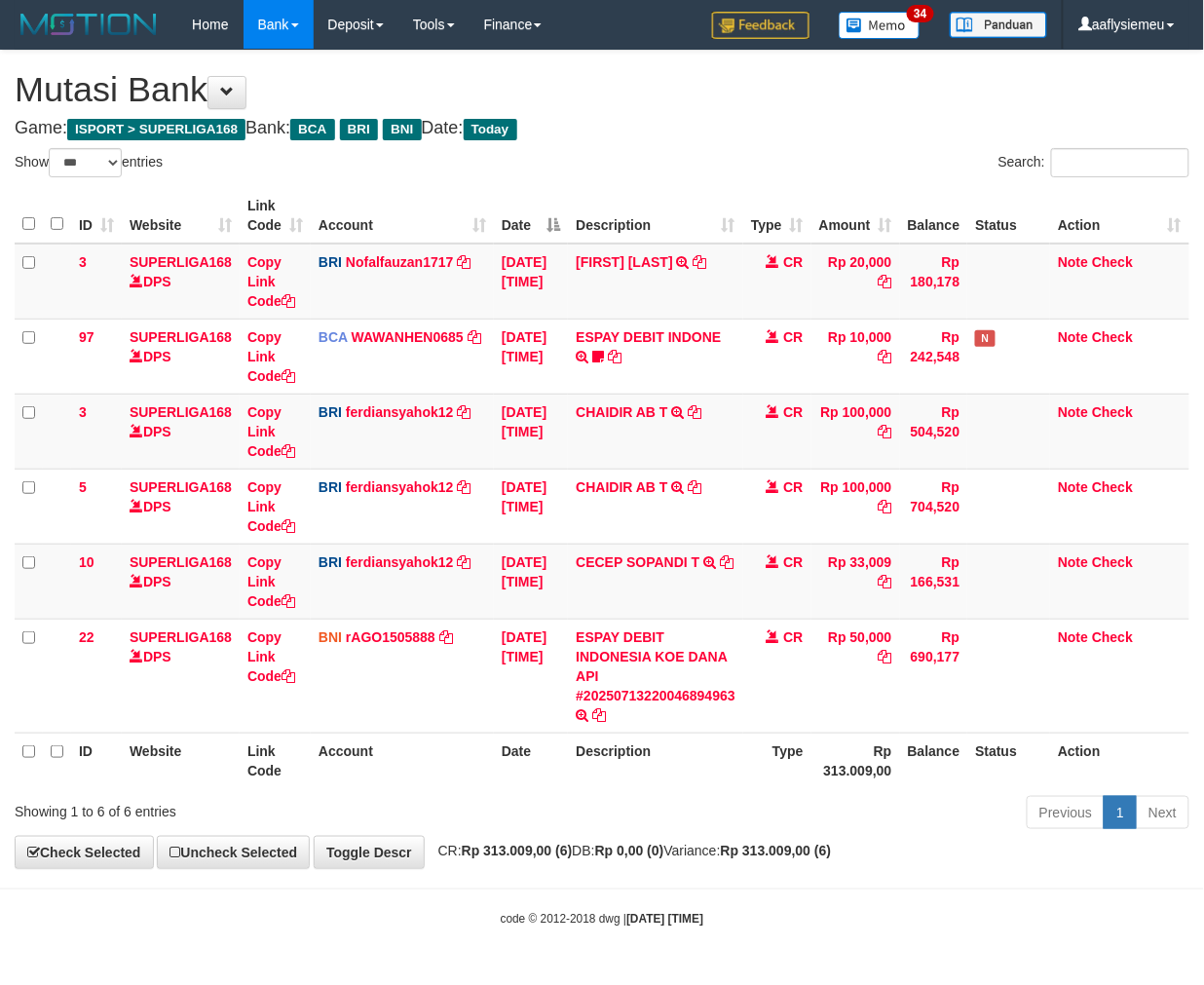 click on "Previous 1 Next" at bounding box center (852, 815) 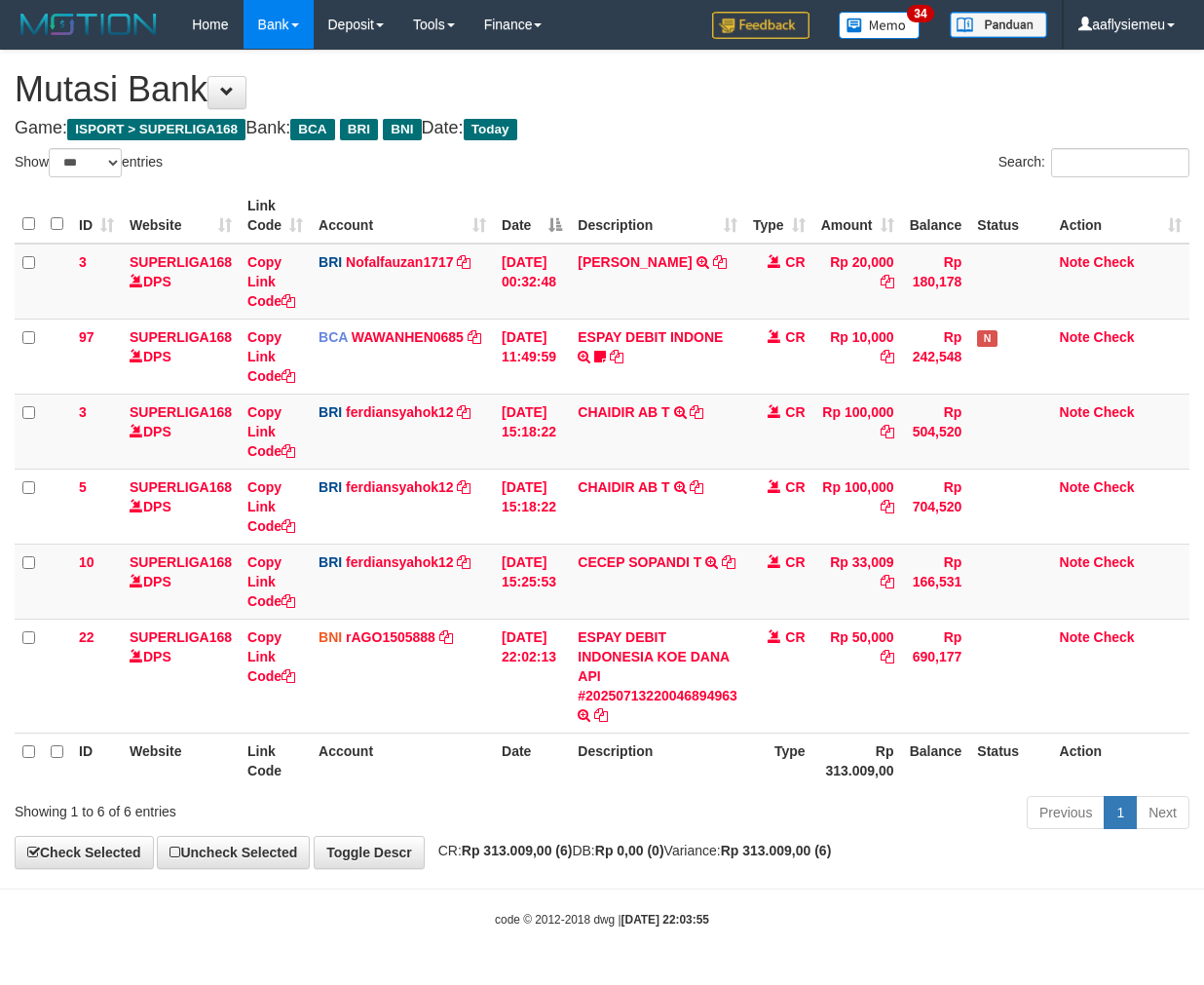 select on "***" 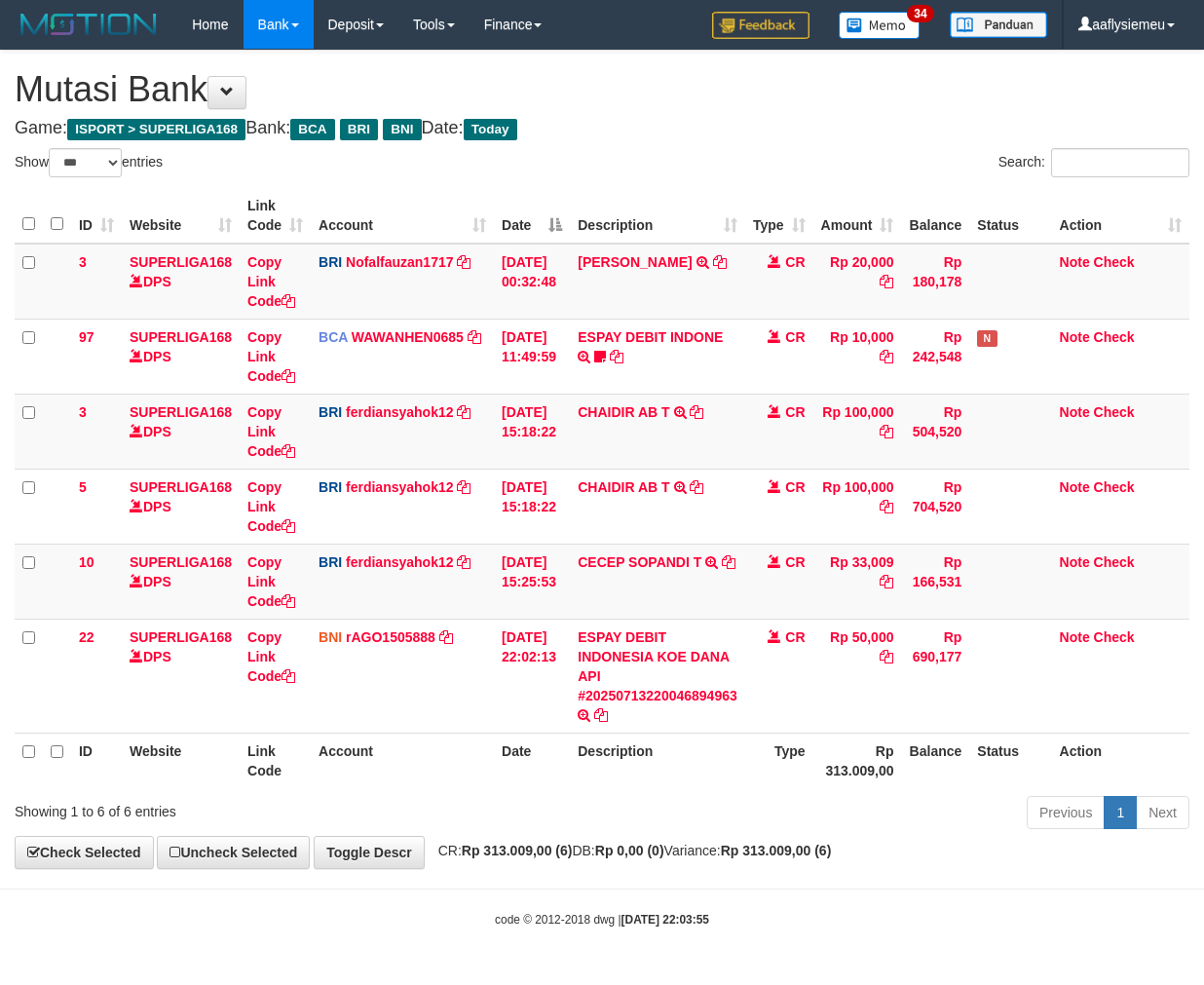 scroll, scrollTop: 0, scrollLeft: 0, axis: both 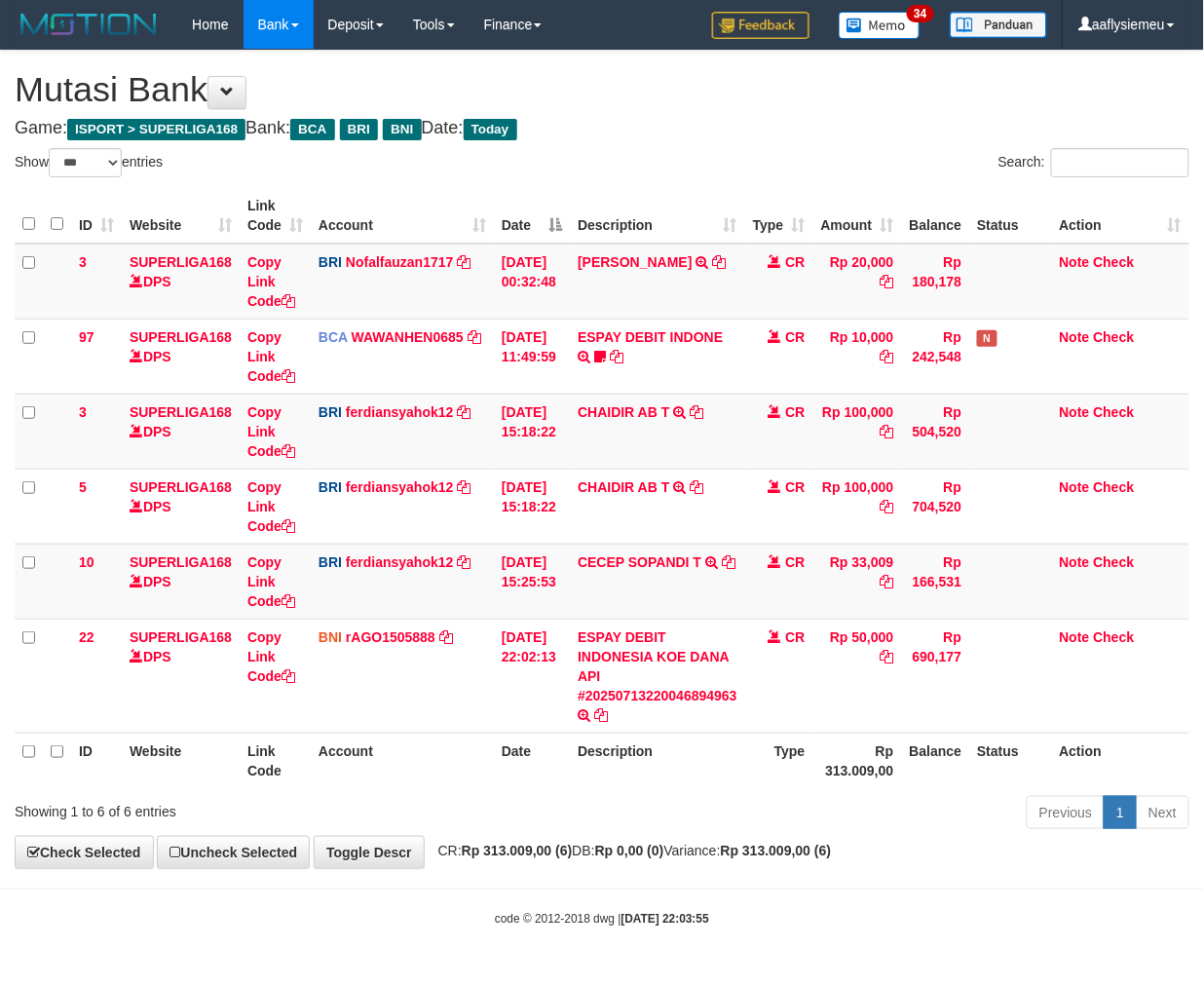 click on "Date" at bounding box center (532, 760) 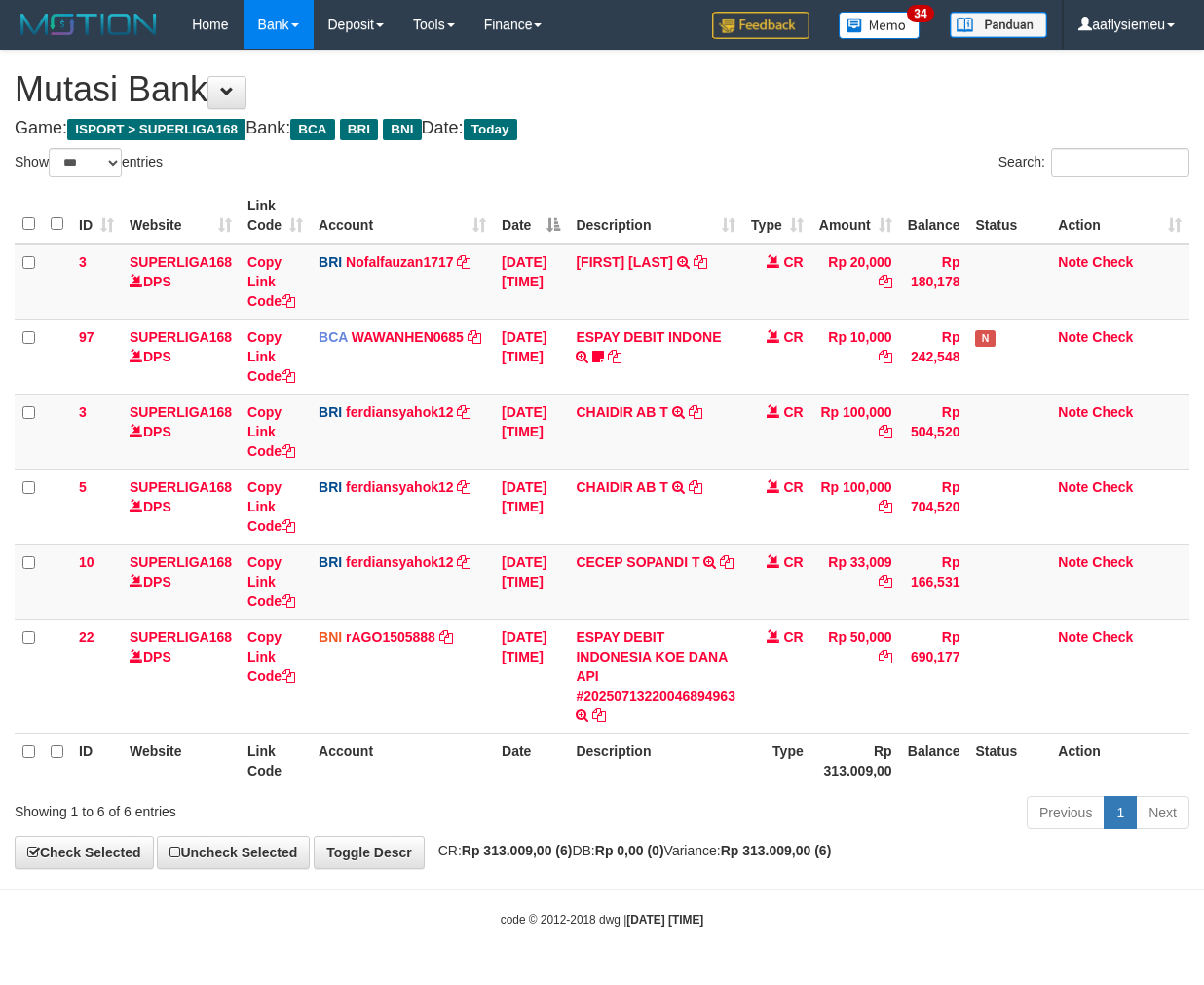 select on "***" 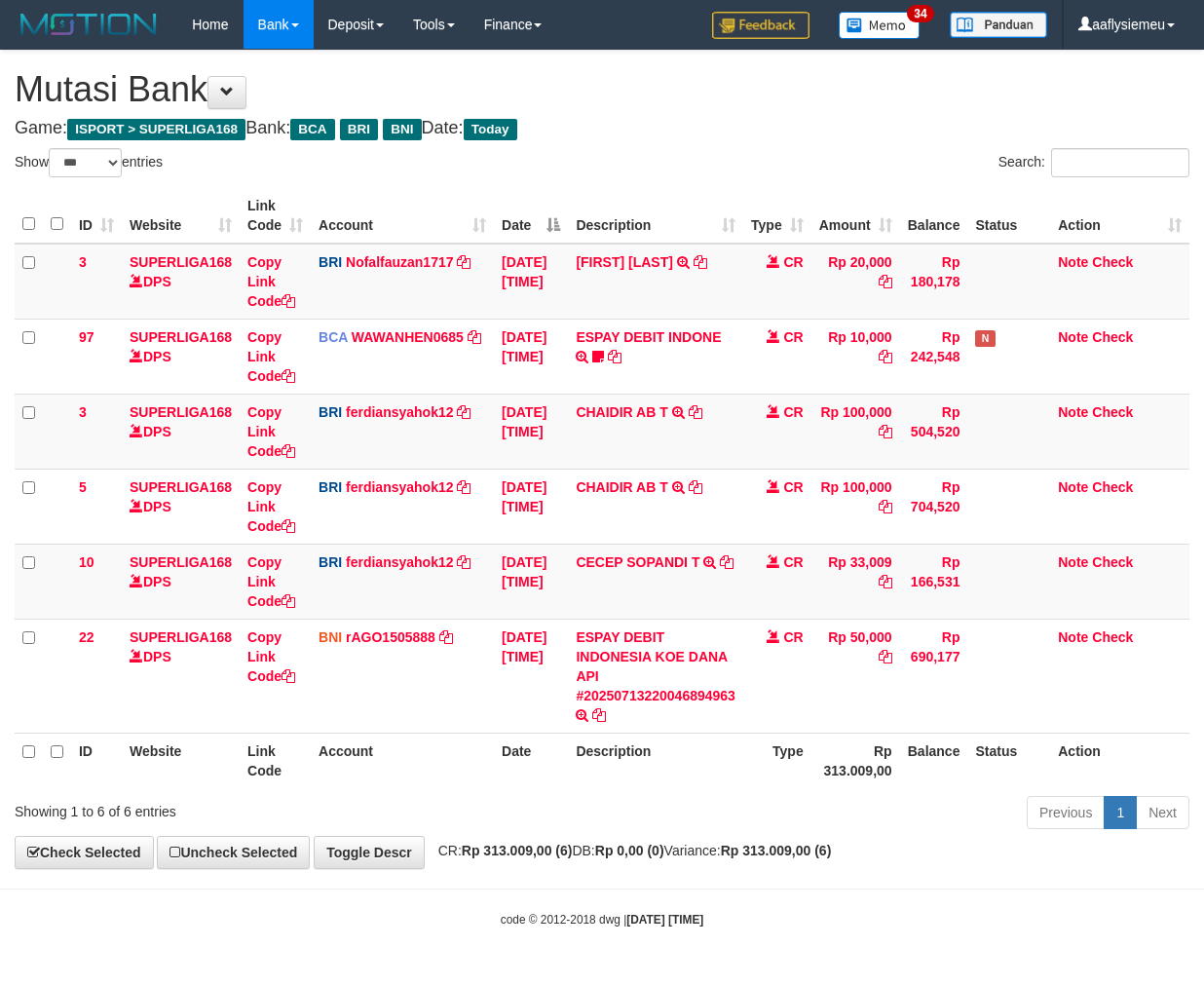 scroll, scrollTop: 0, scrollLeft: 0, axis: both 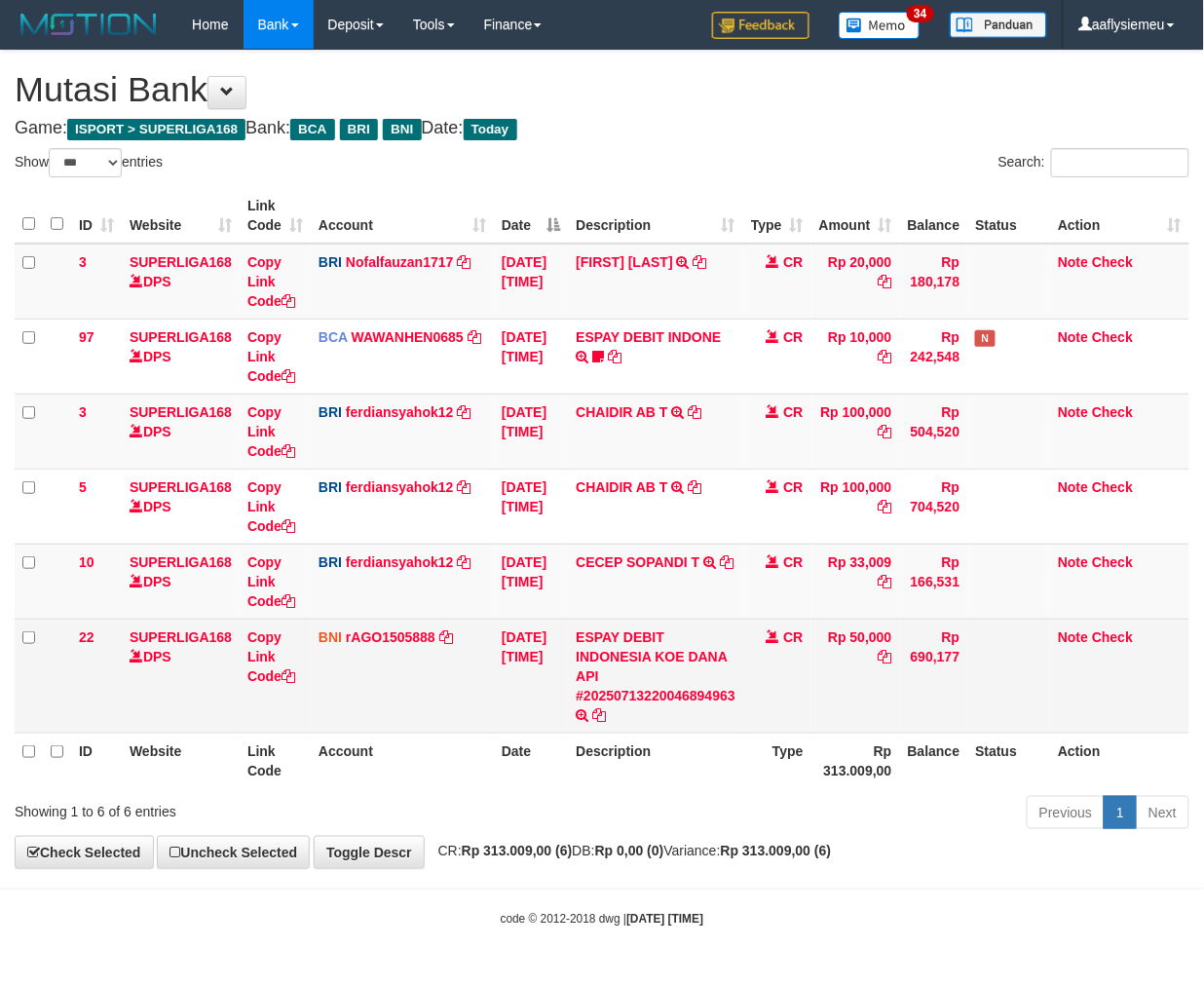 click on "BNI
rAGO1505888
DPS
[FIRST] [LAST]
mutasi_[DATE] | 22
mutasi_[DATE] | 22" at bounding box center [402, 675] 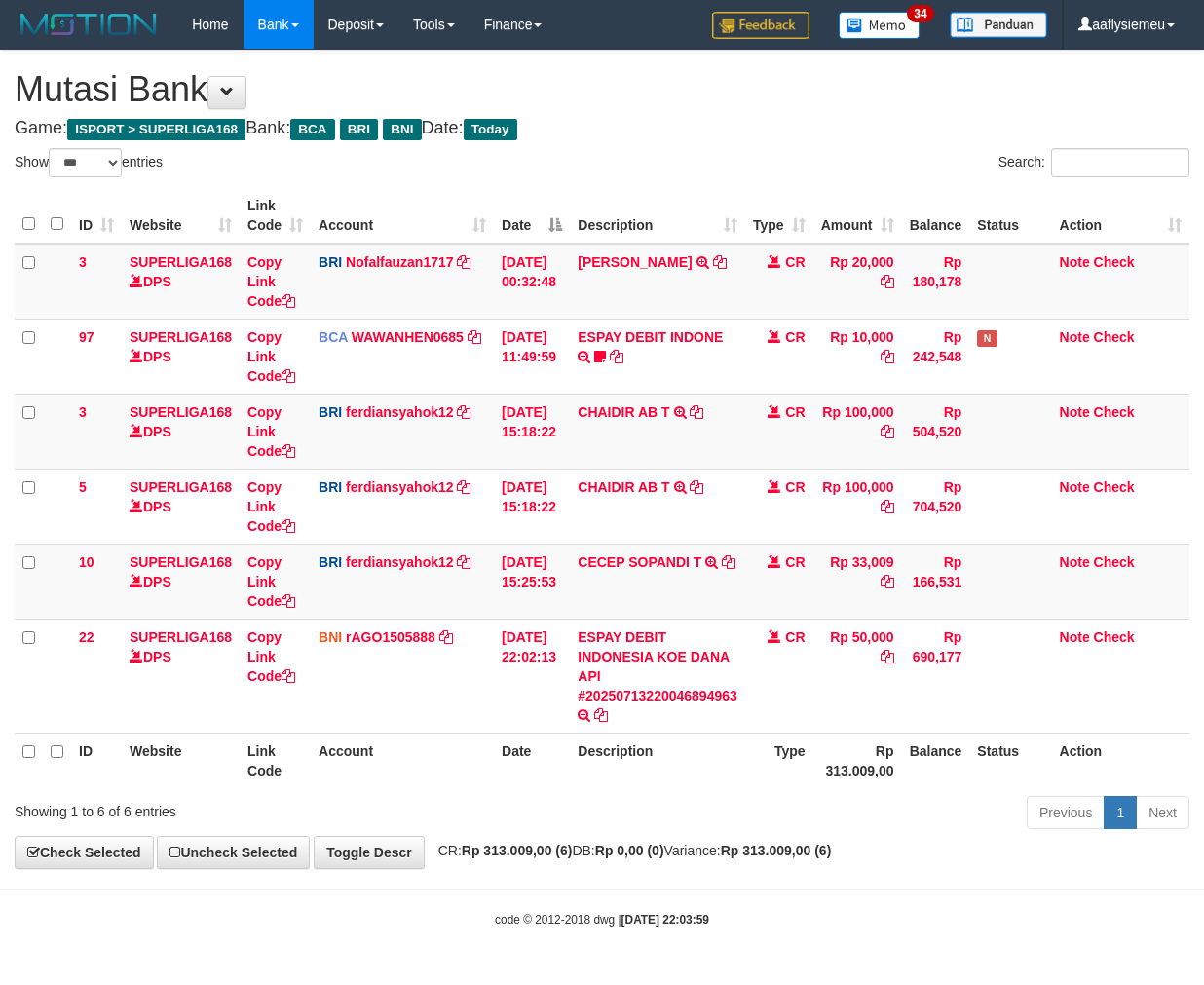 select on "***" 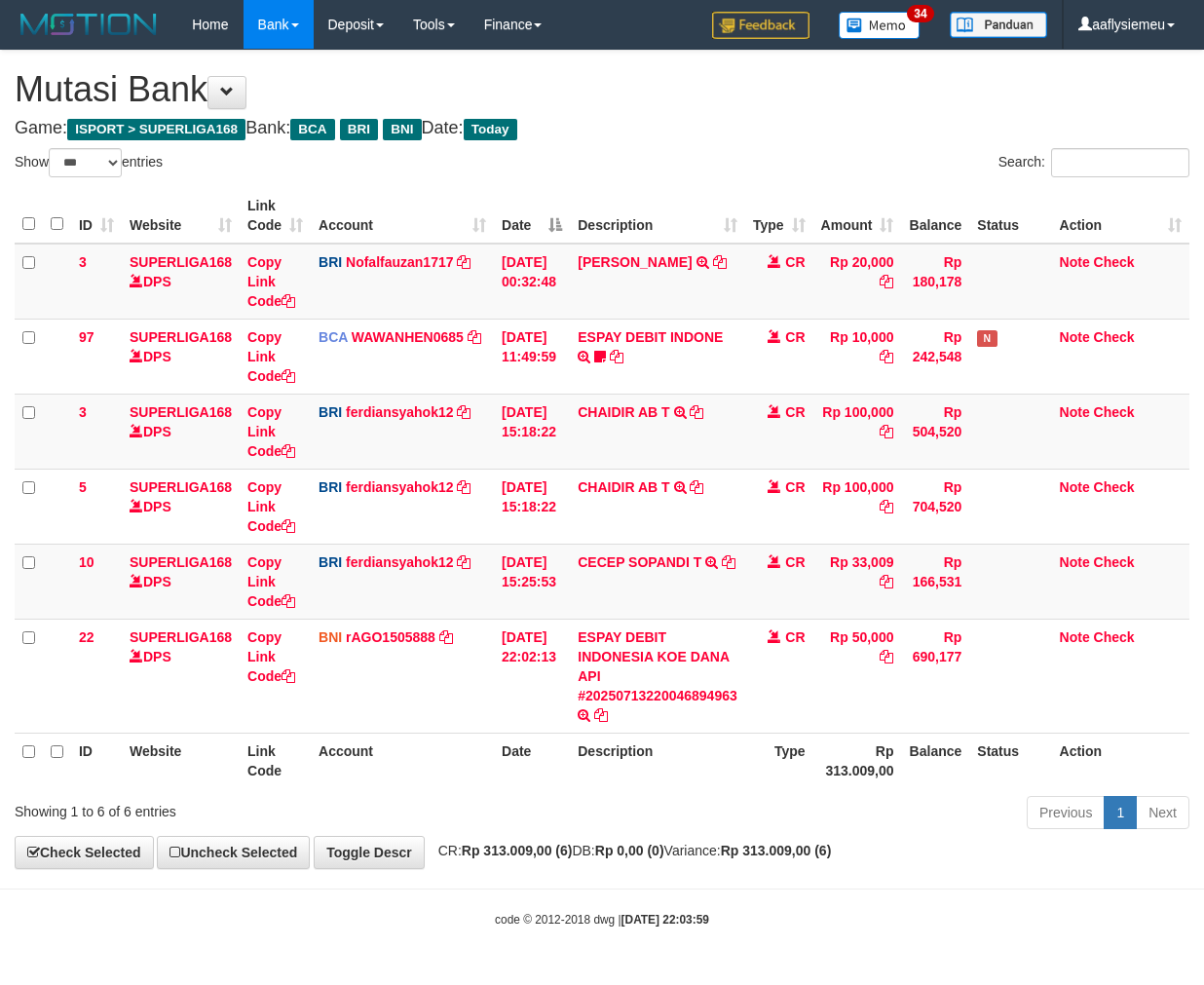 scroll, scrollTop: 0, scrollLeft: 0, axis: both 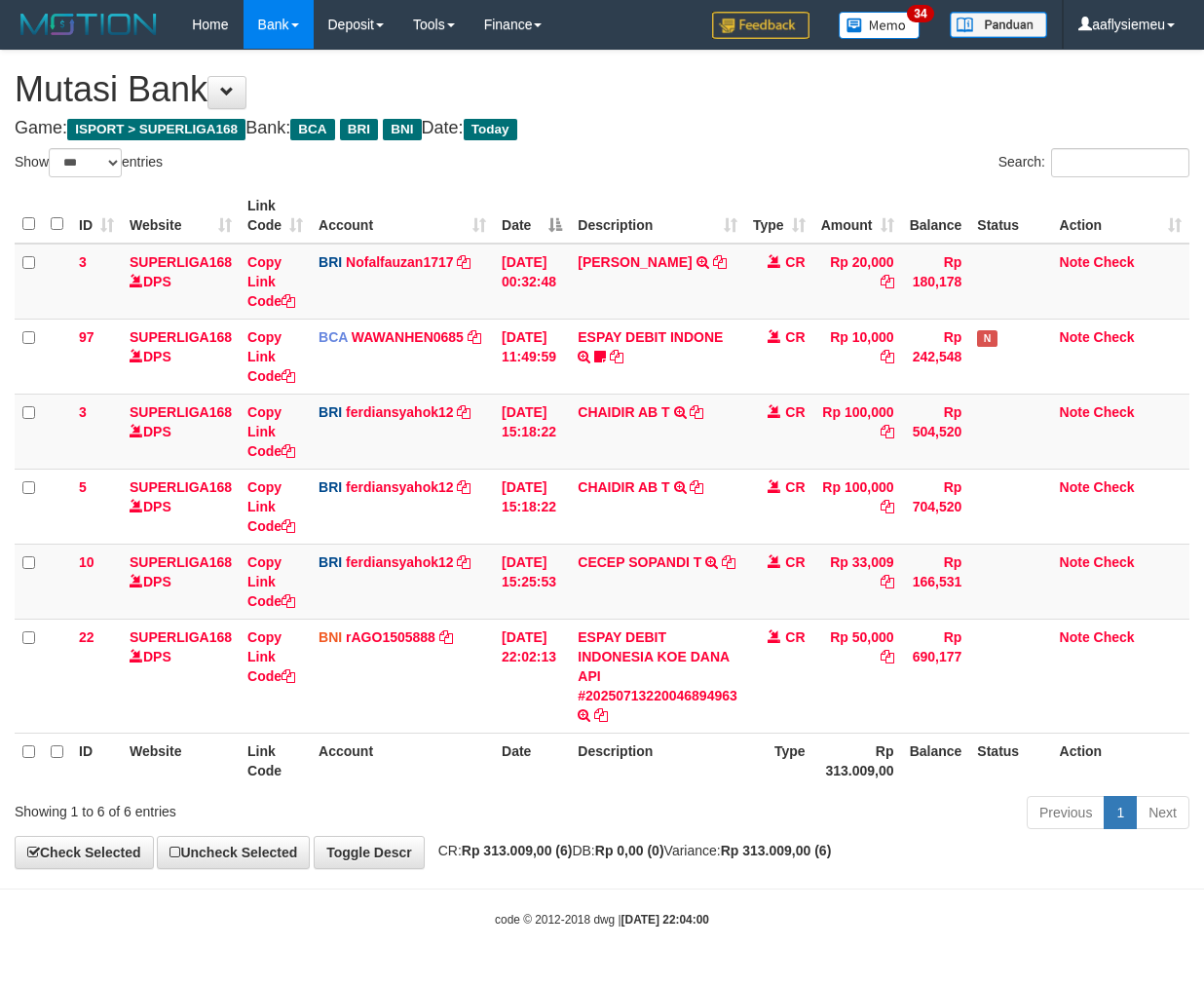 select on "***" 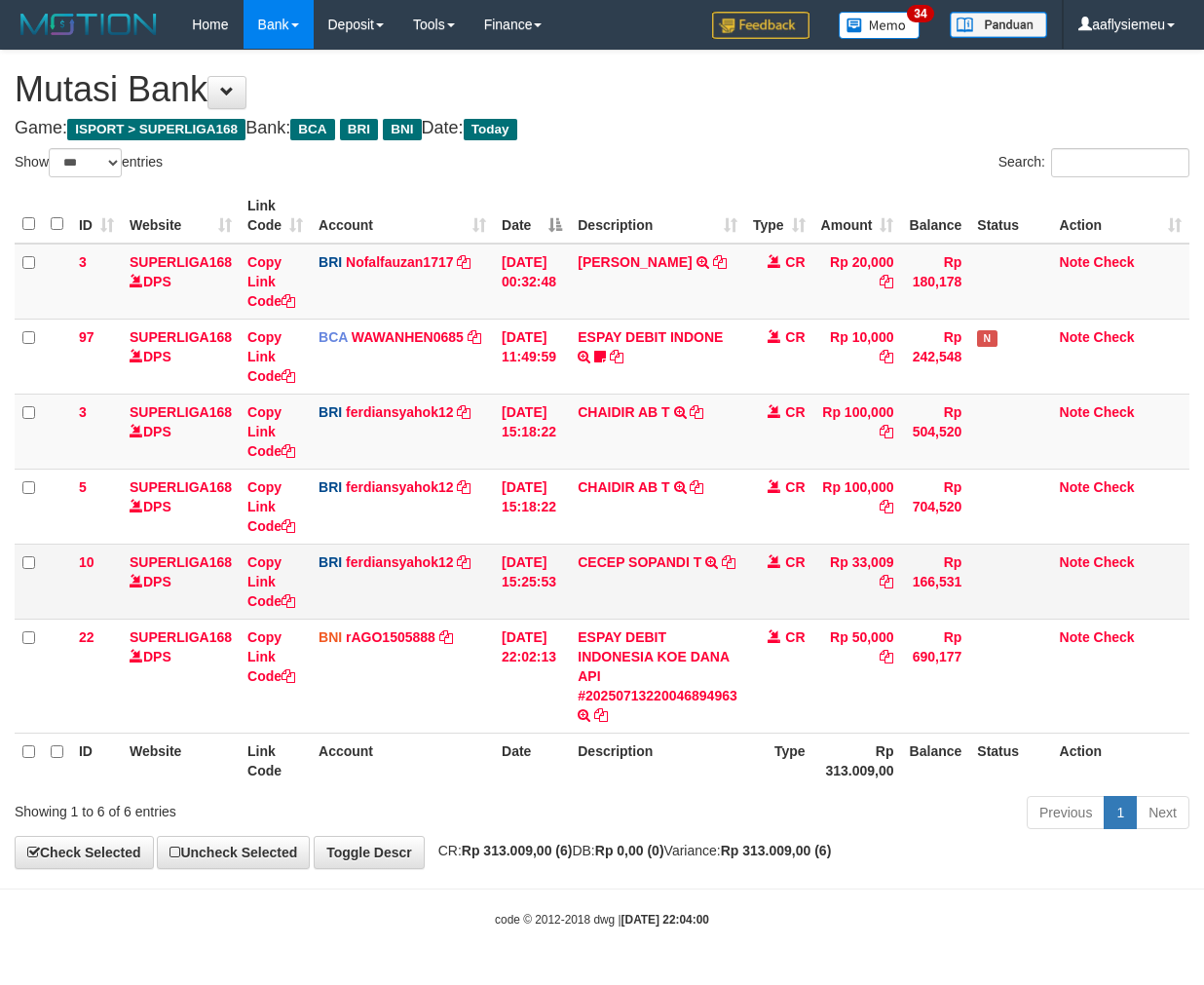 scroll, scrollTop: 0, scrollLeft: 0, axis: both 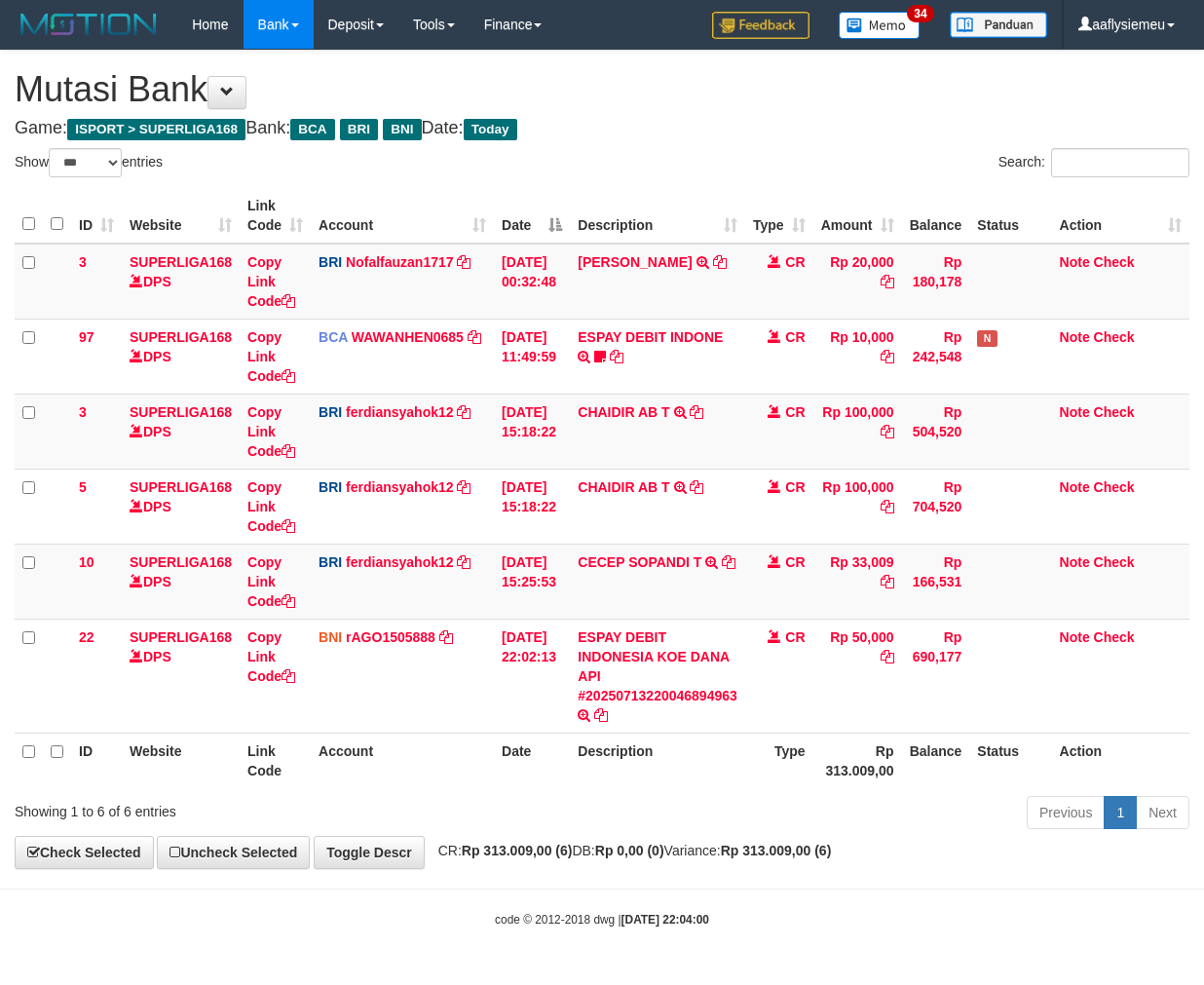 select on "***" 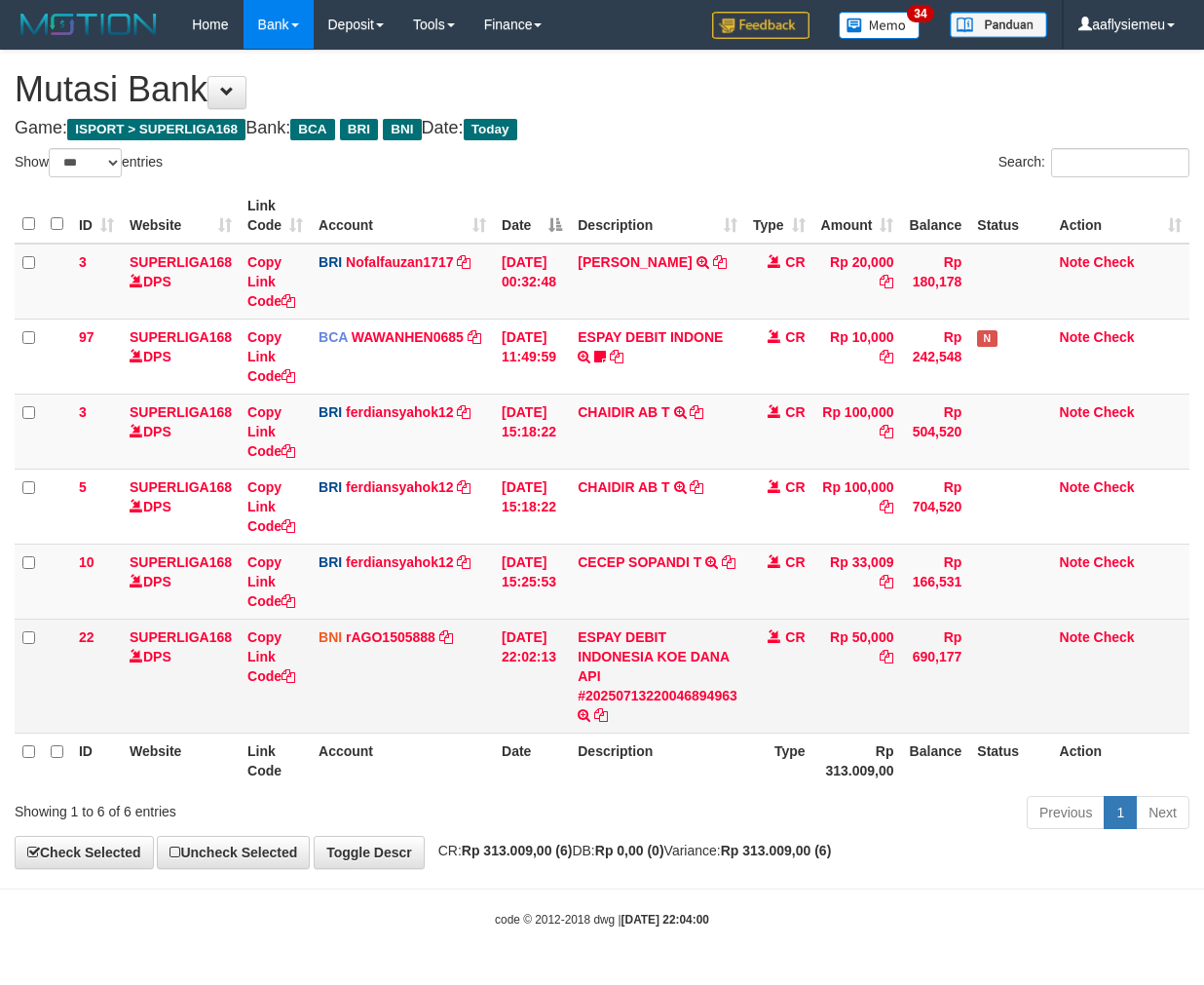 scroll, scrollTop: 0, scrollLeft: 0, axis: both 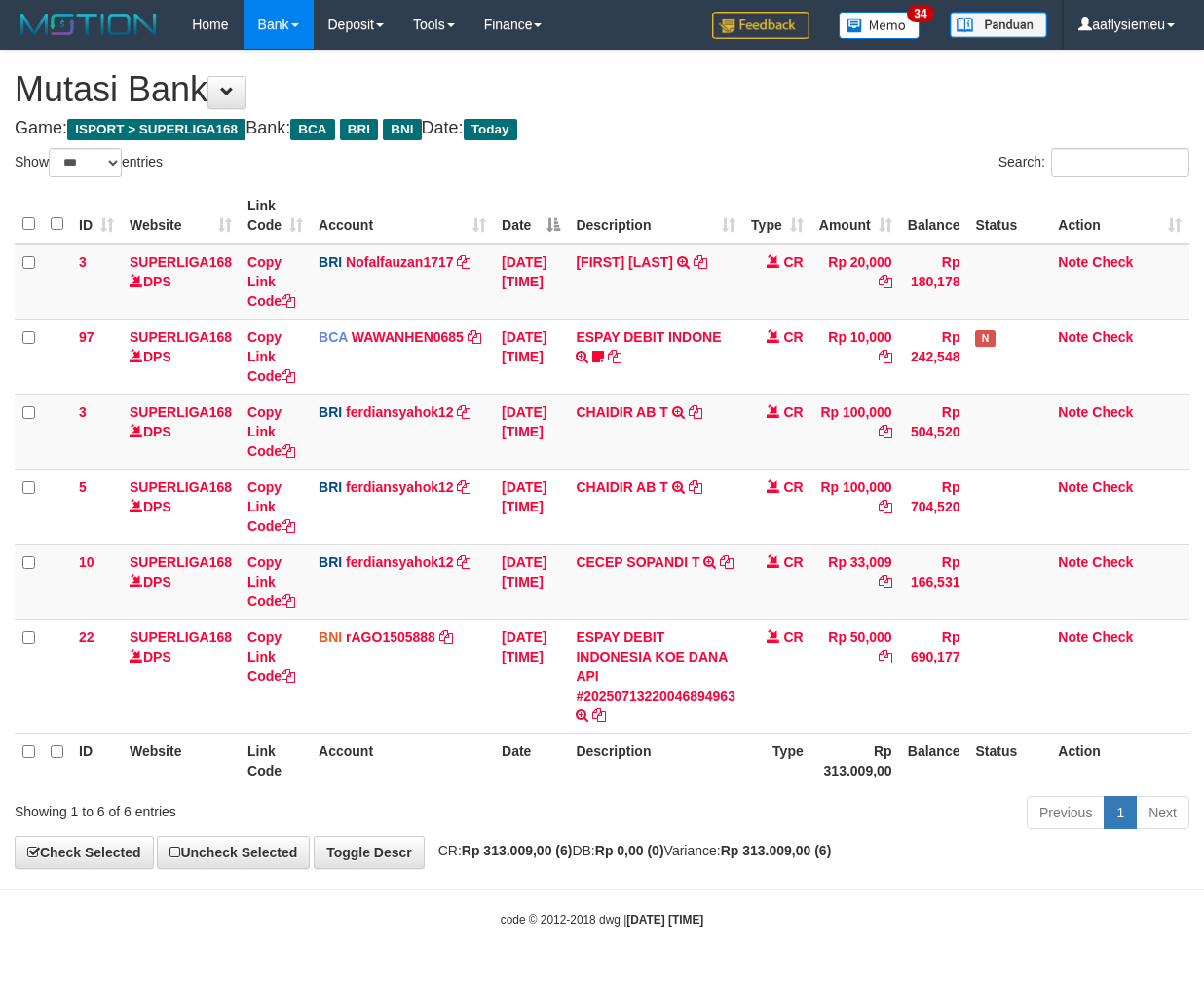 select on "***" 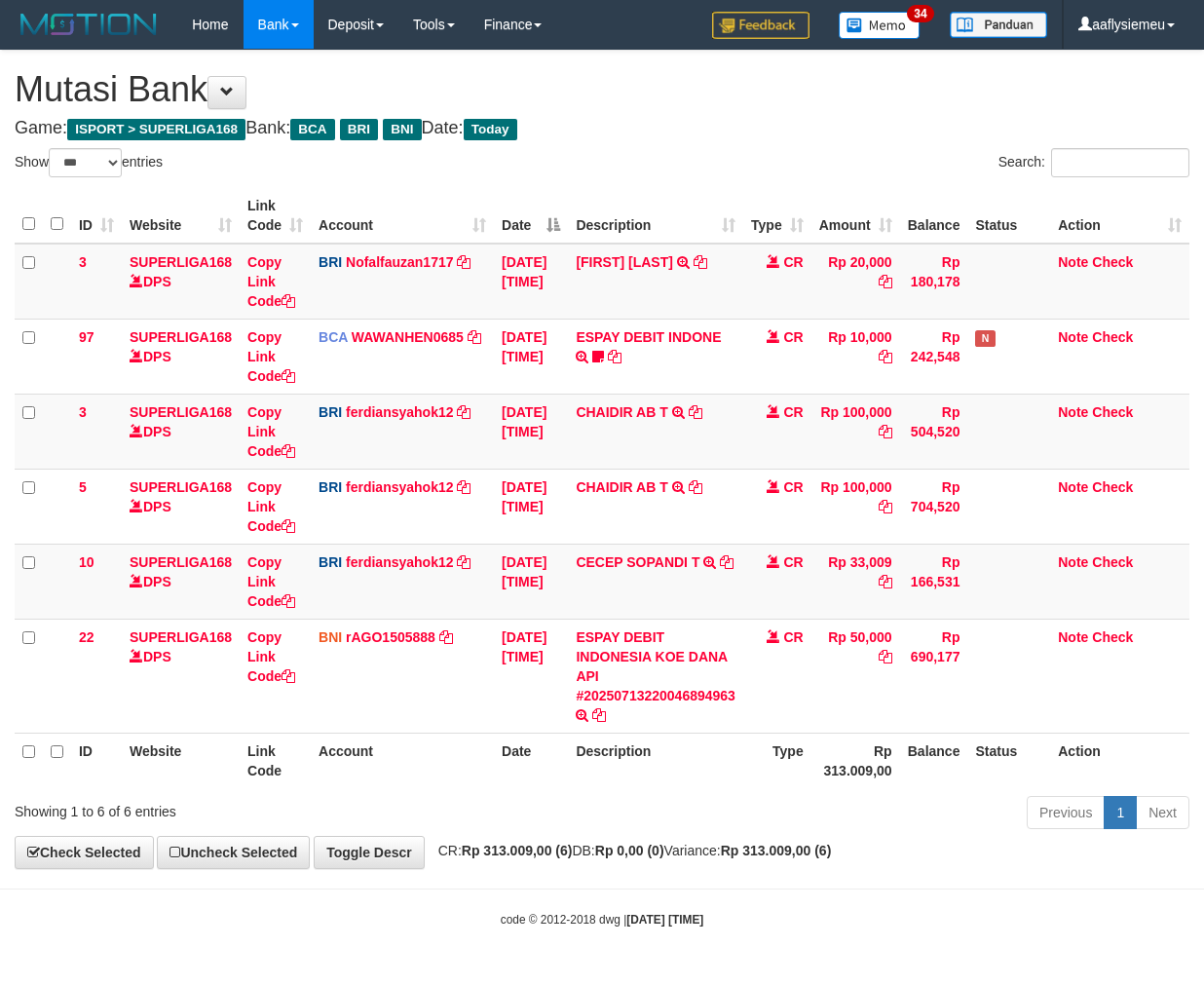 scroll, scrollTop: 0, scrollLeft: 0, axis: both 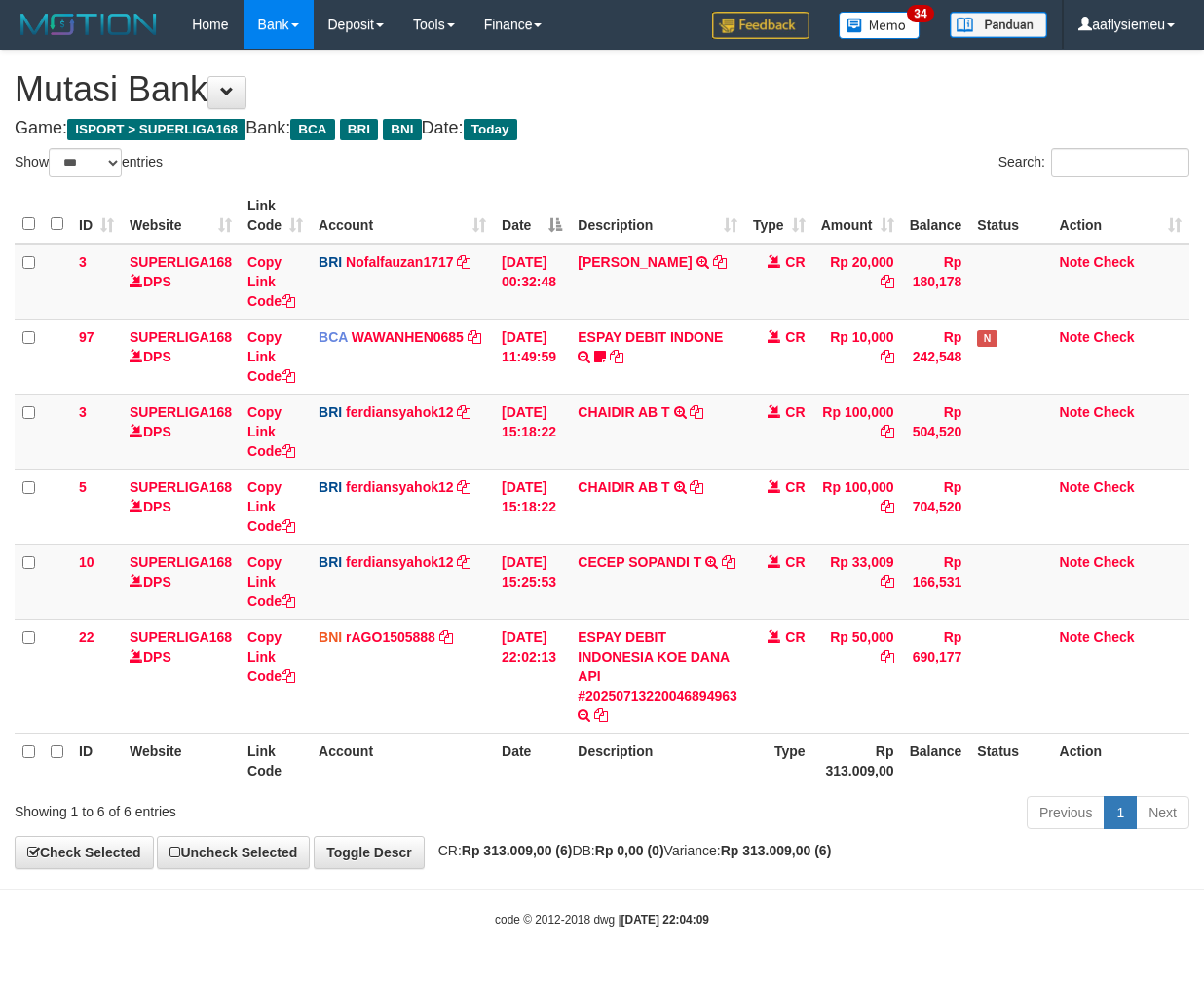 select on "***" 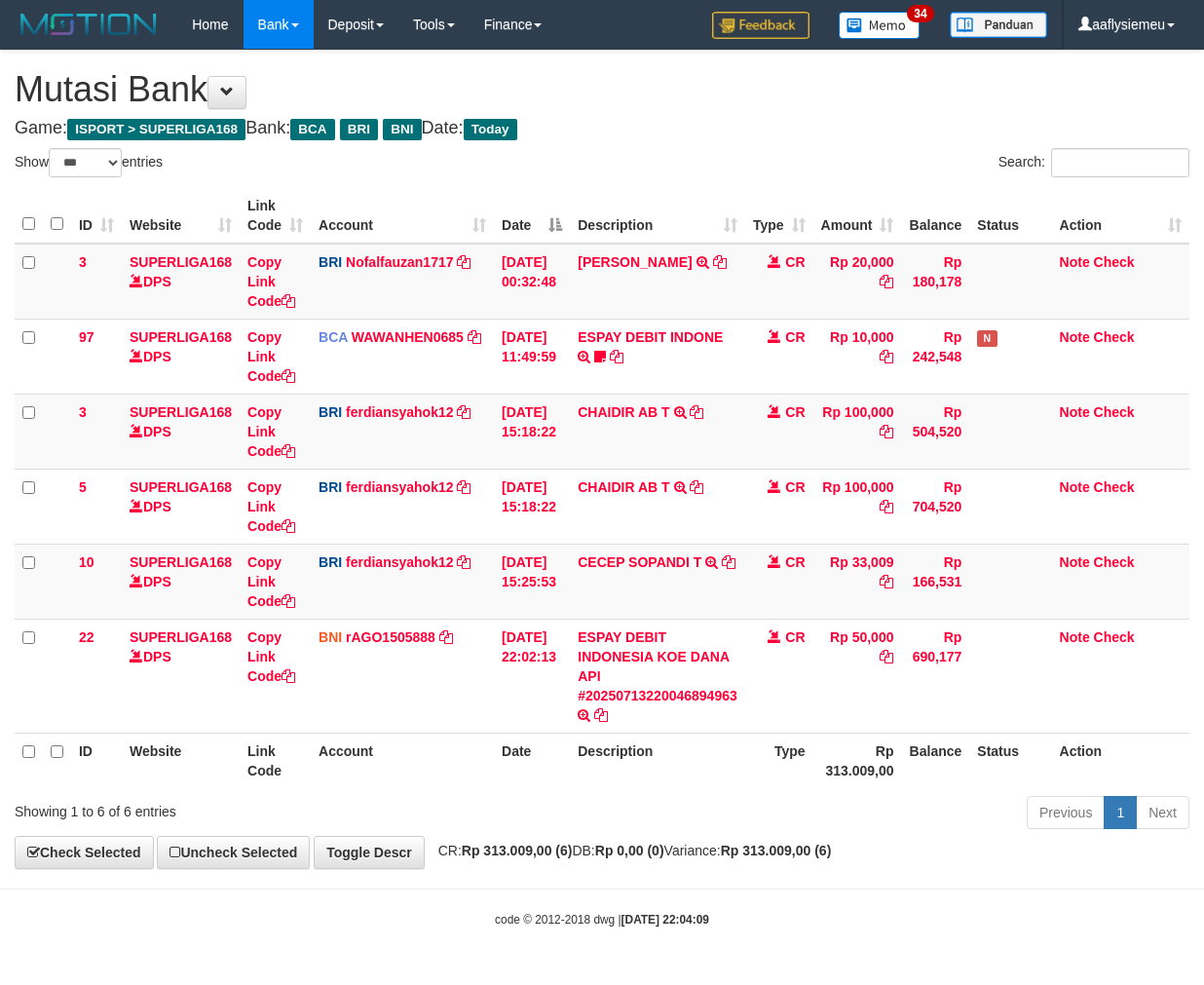 scroll, scrollTop: 0, scrollLeft: 0, axis: both 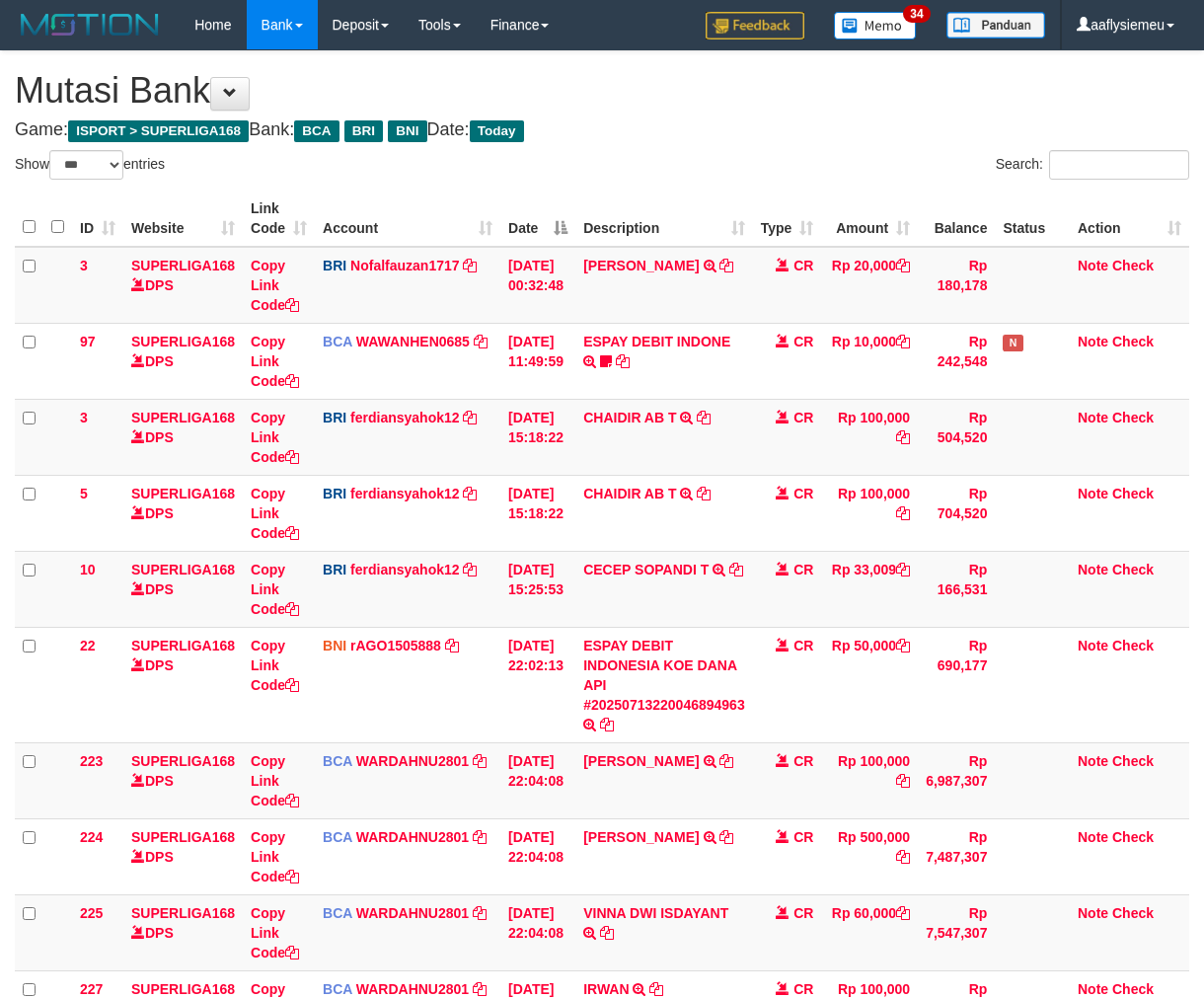 select on "***" 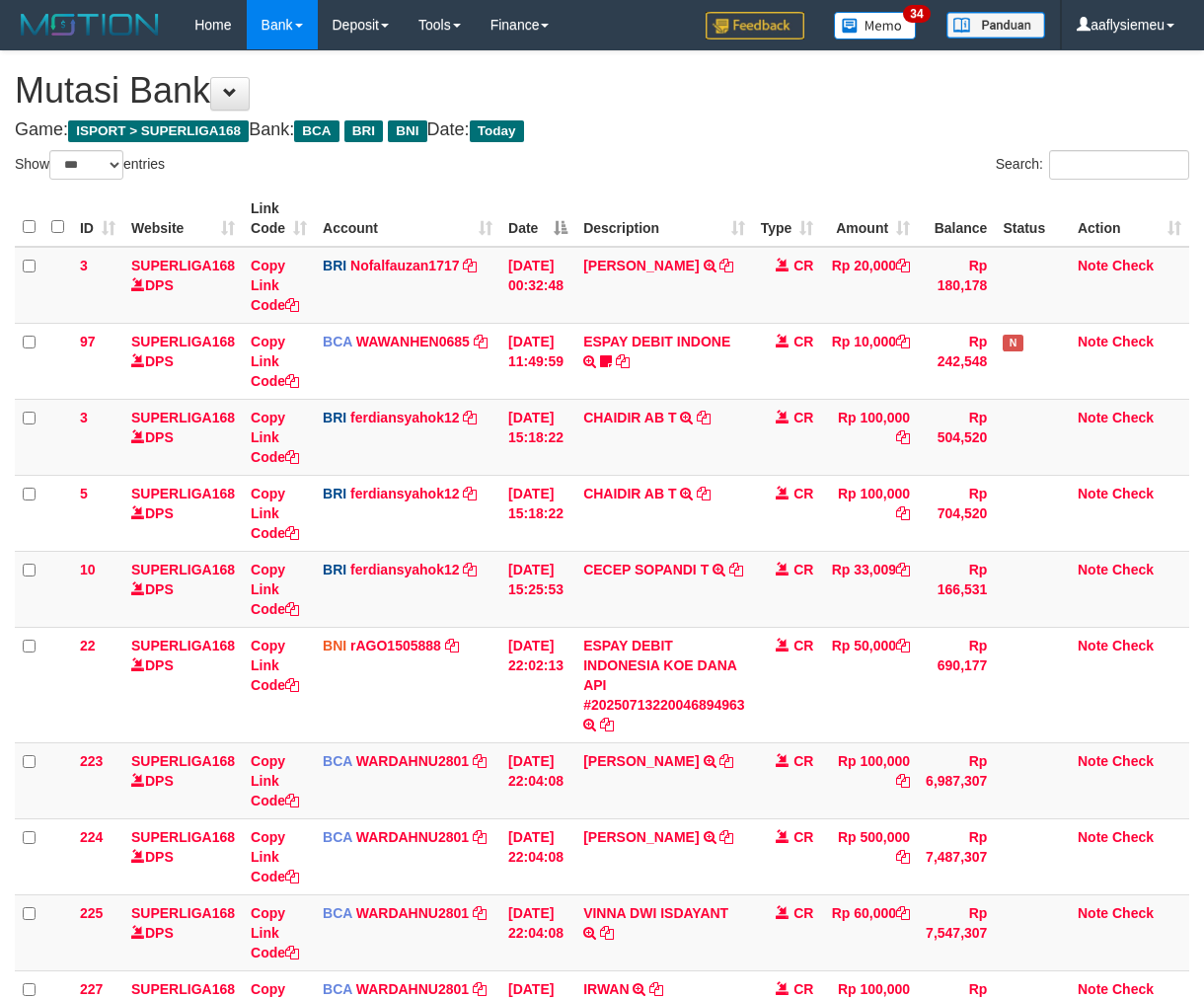 scroll, scrollTop: 0, scrollLeft: 0, axis: both 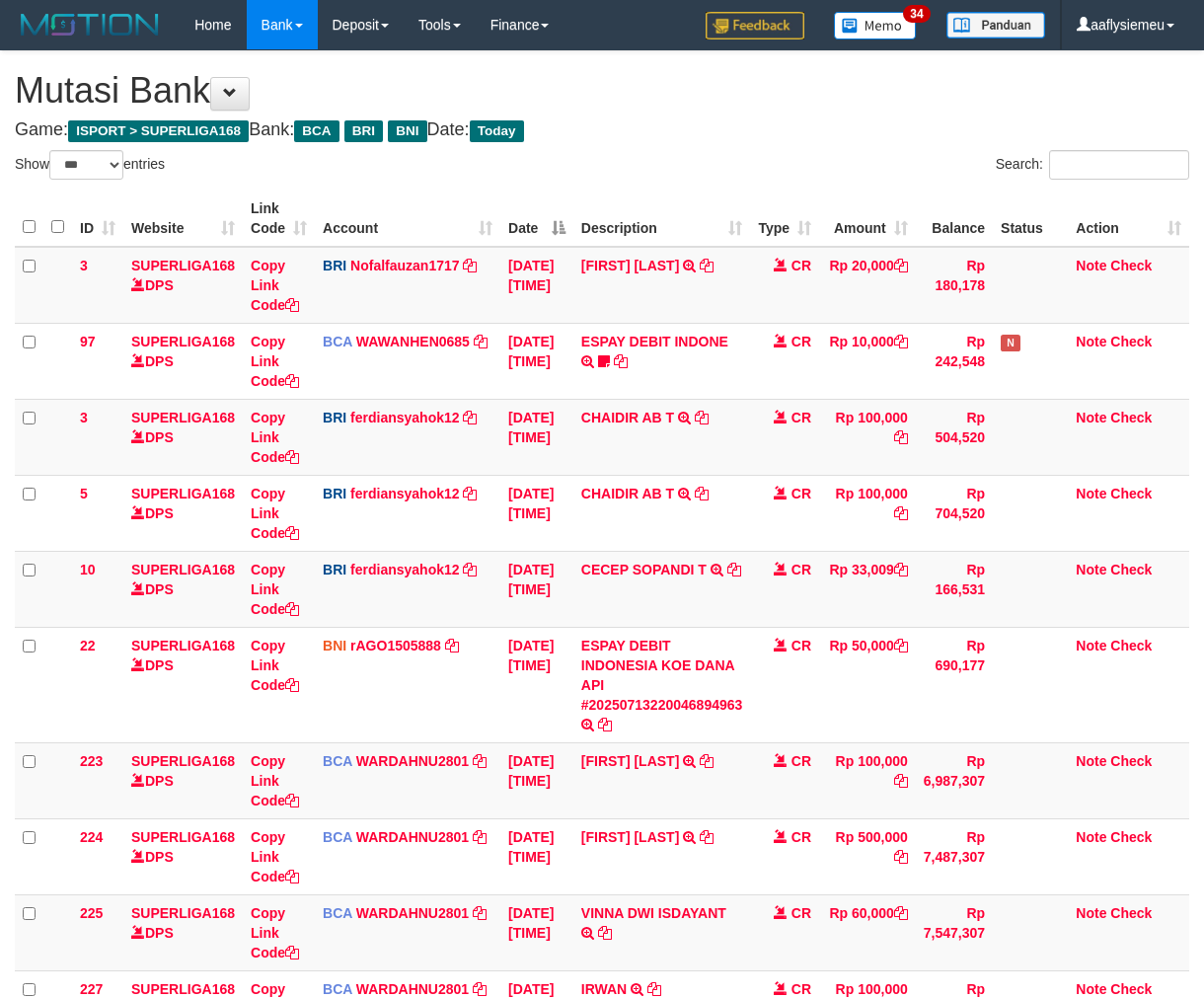 select on "***" 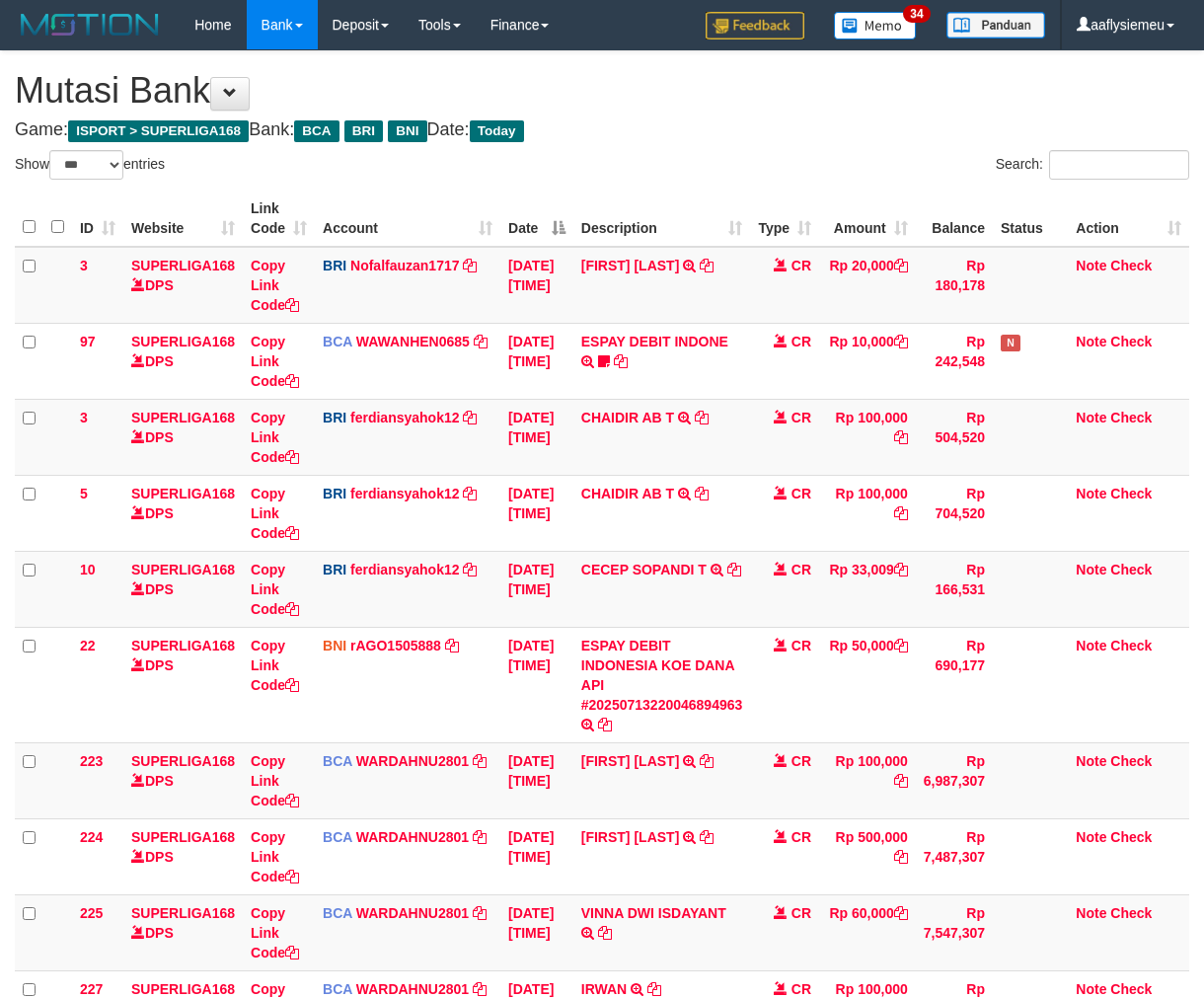 scroll, scrollTop: 0, scrollLeft: 0, axis: both 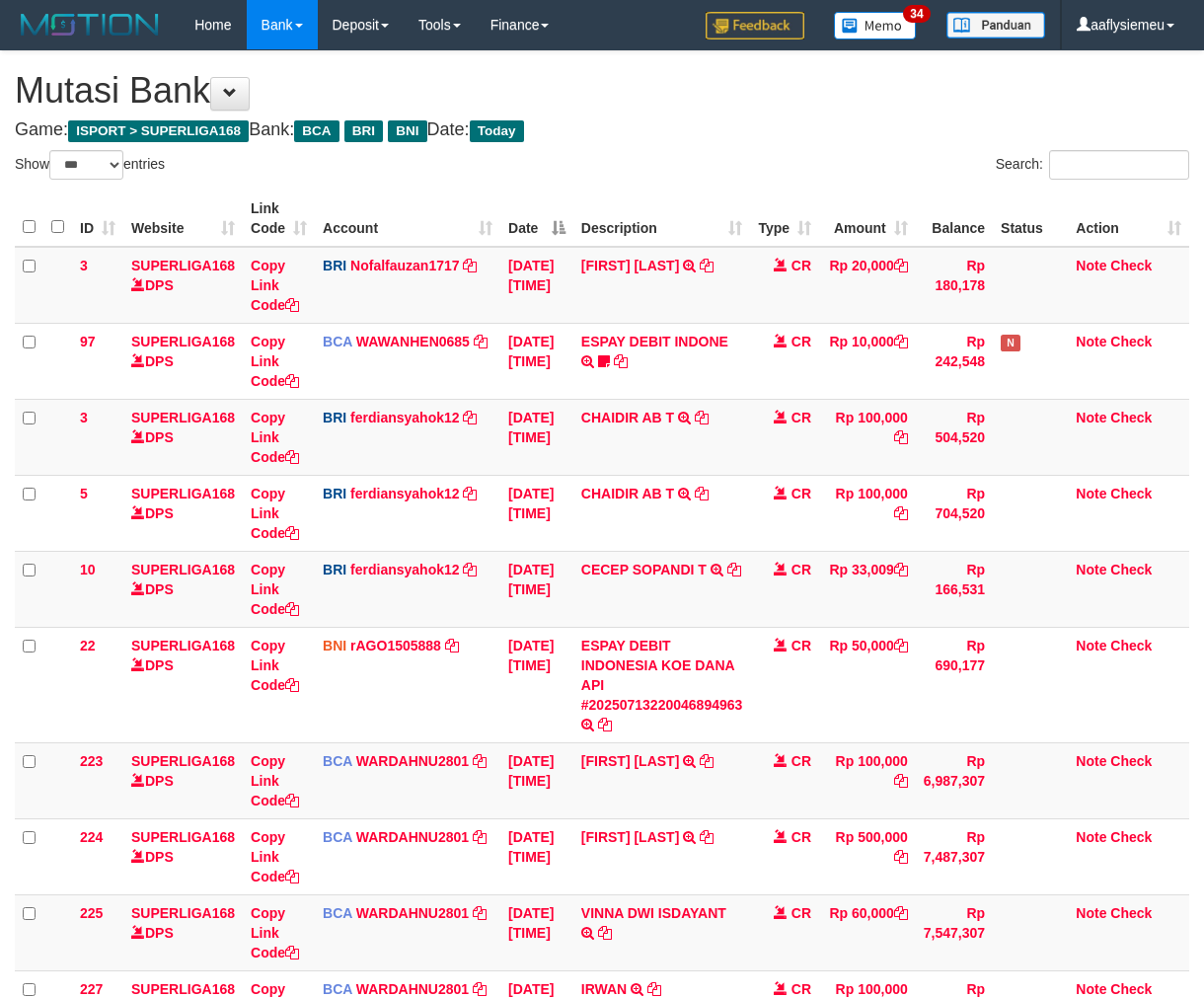 select on "***" 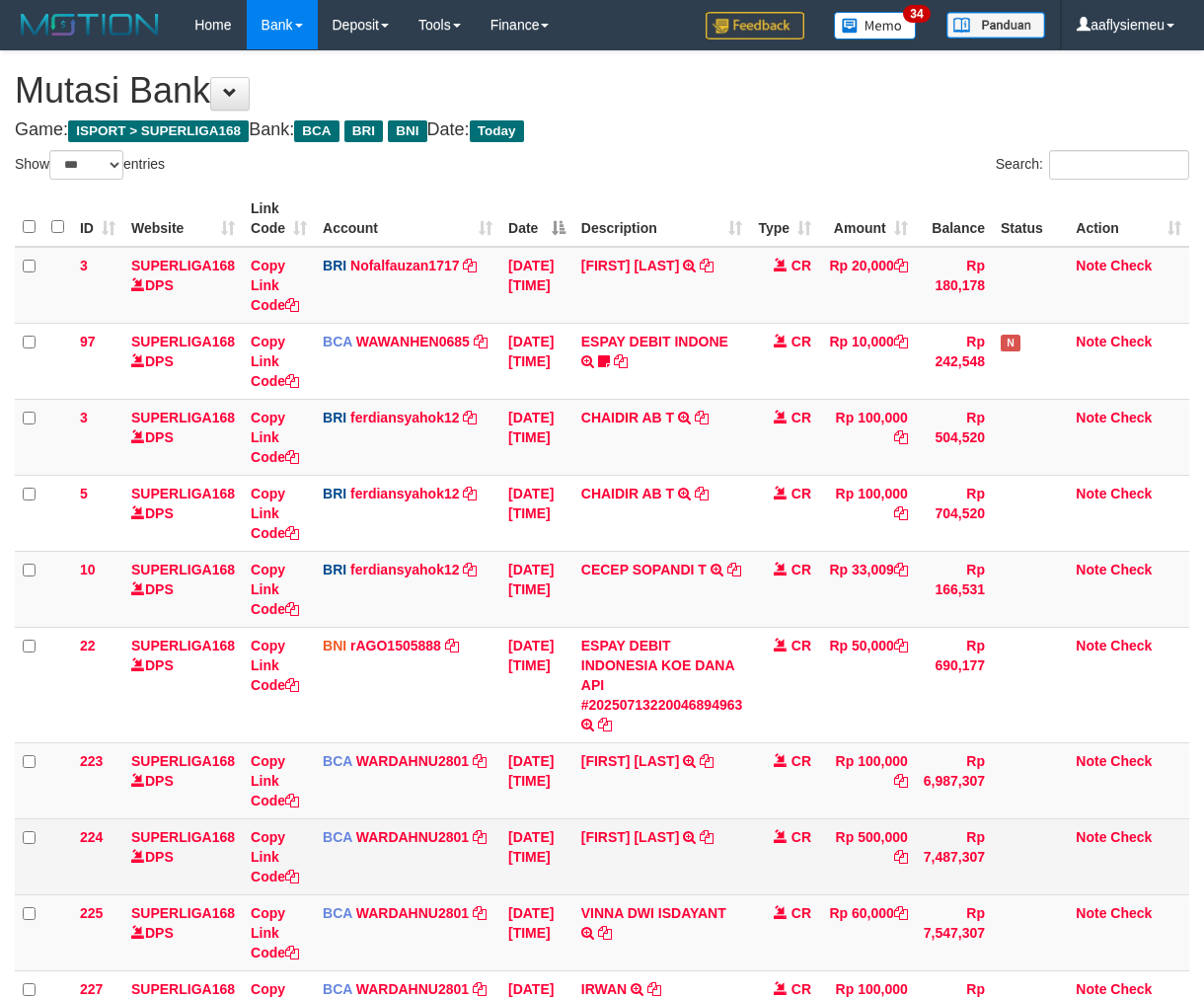 scroll, scrollTop: 0, scrollLeft: 0, axis: both 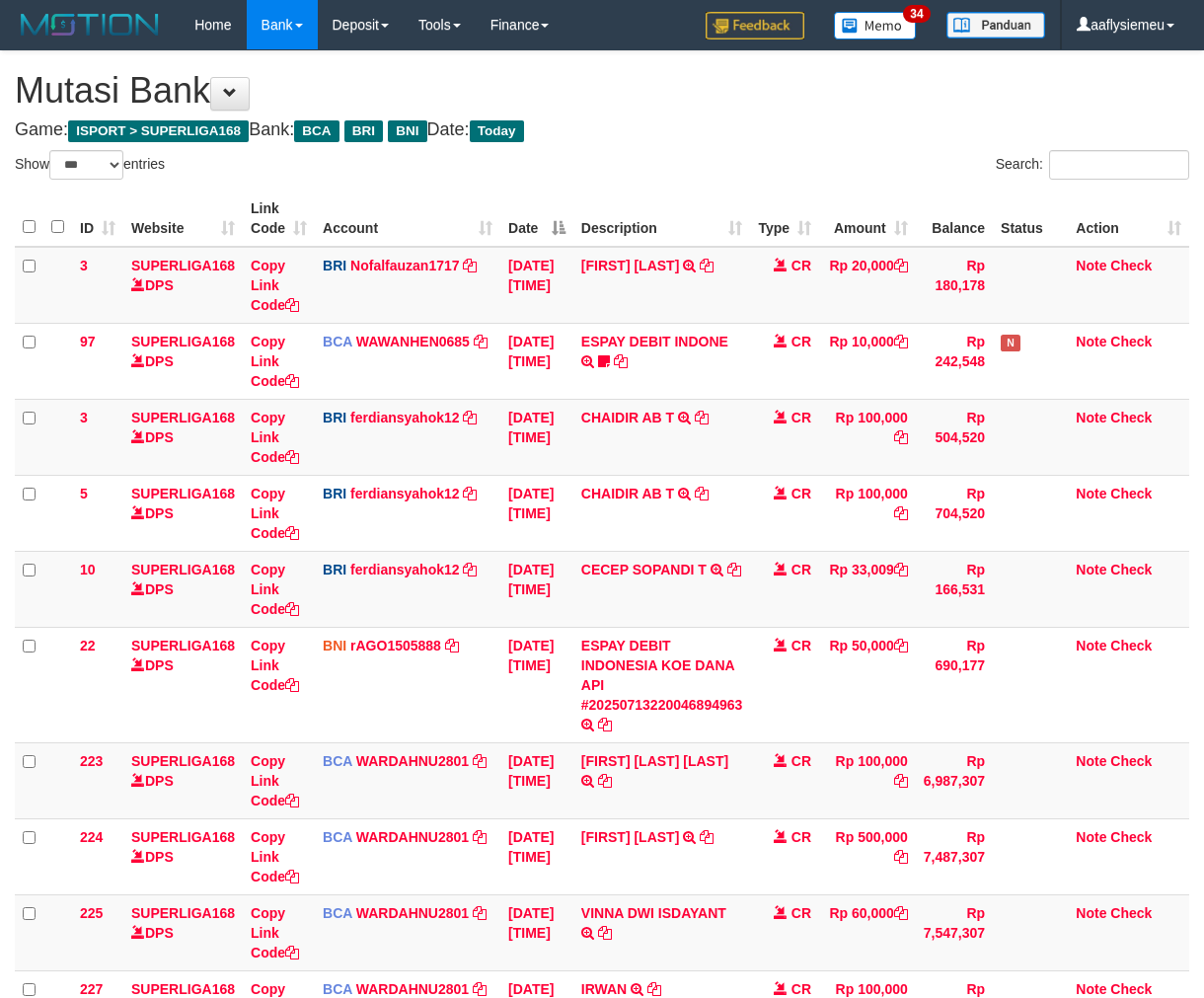 select on "***" 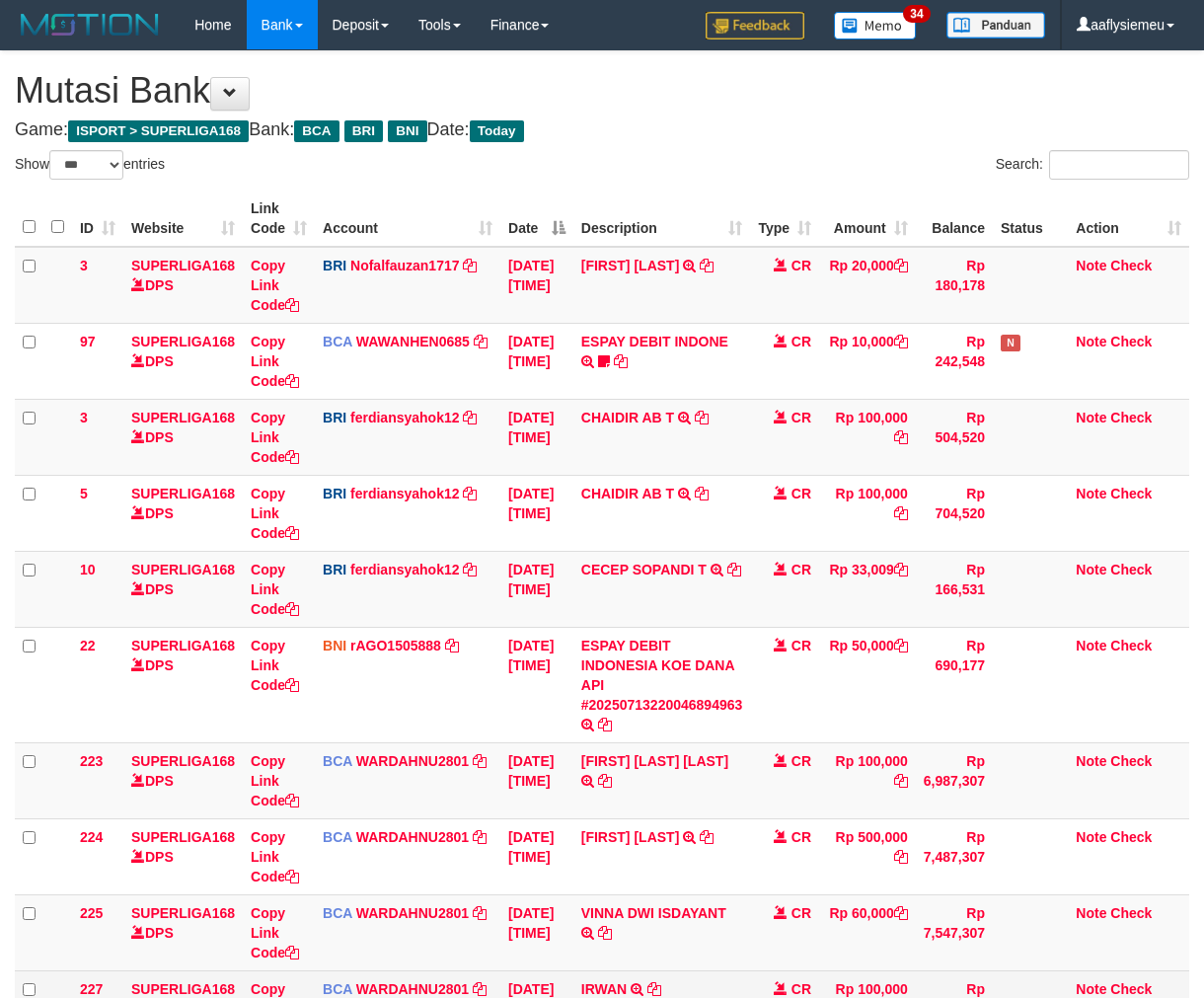 scroll, scrollTop: 219, scrollLeft: 0, axis: vertical 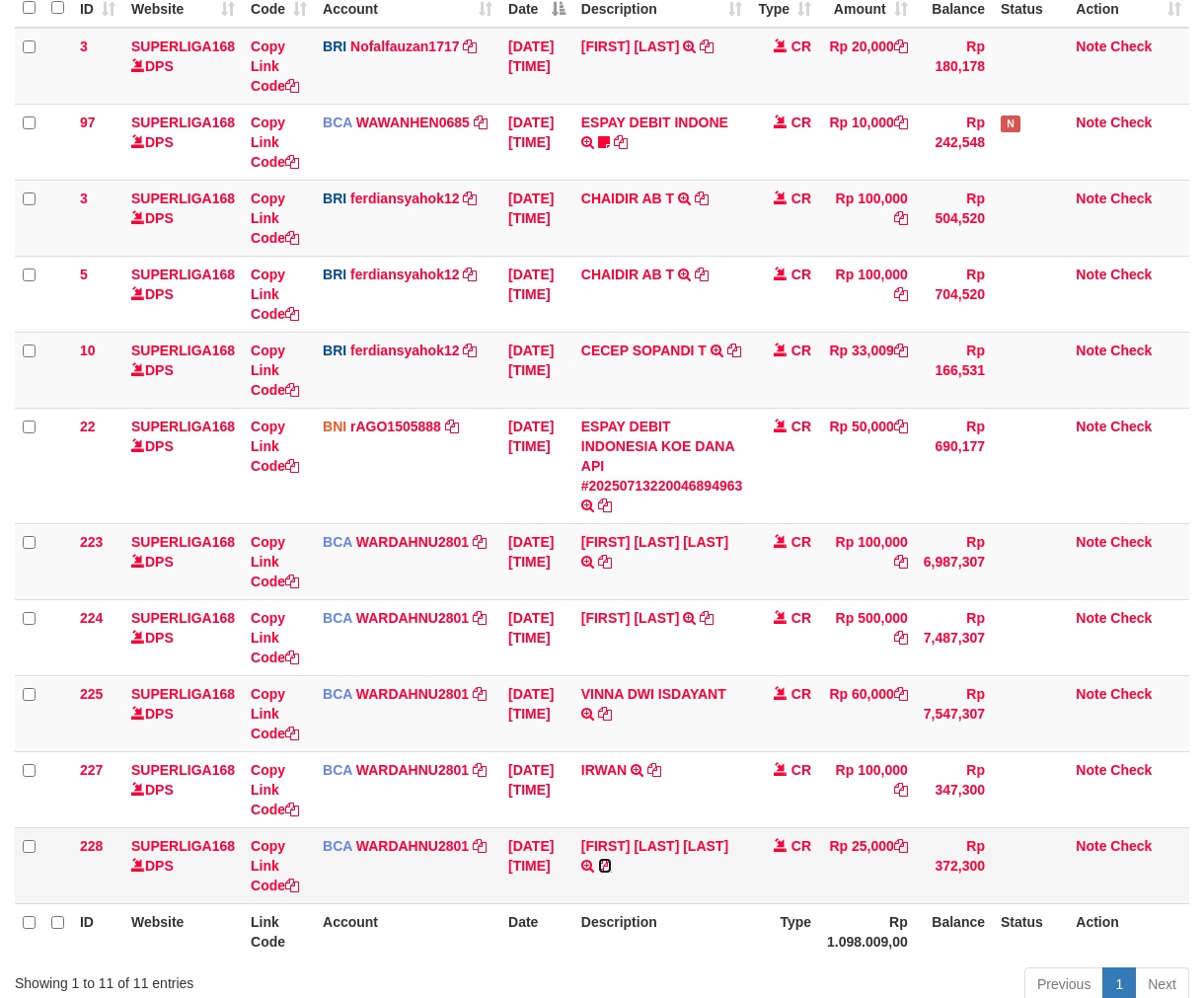 click at bounding box center [605, 866] 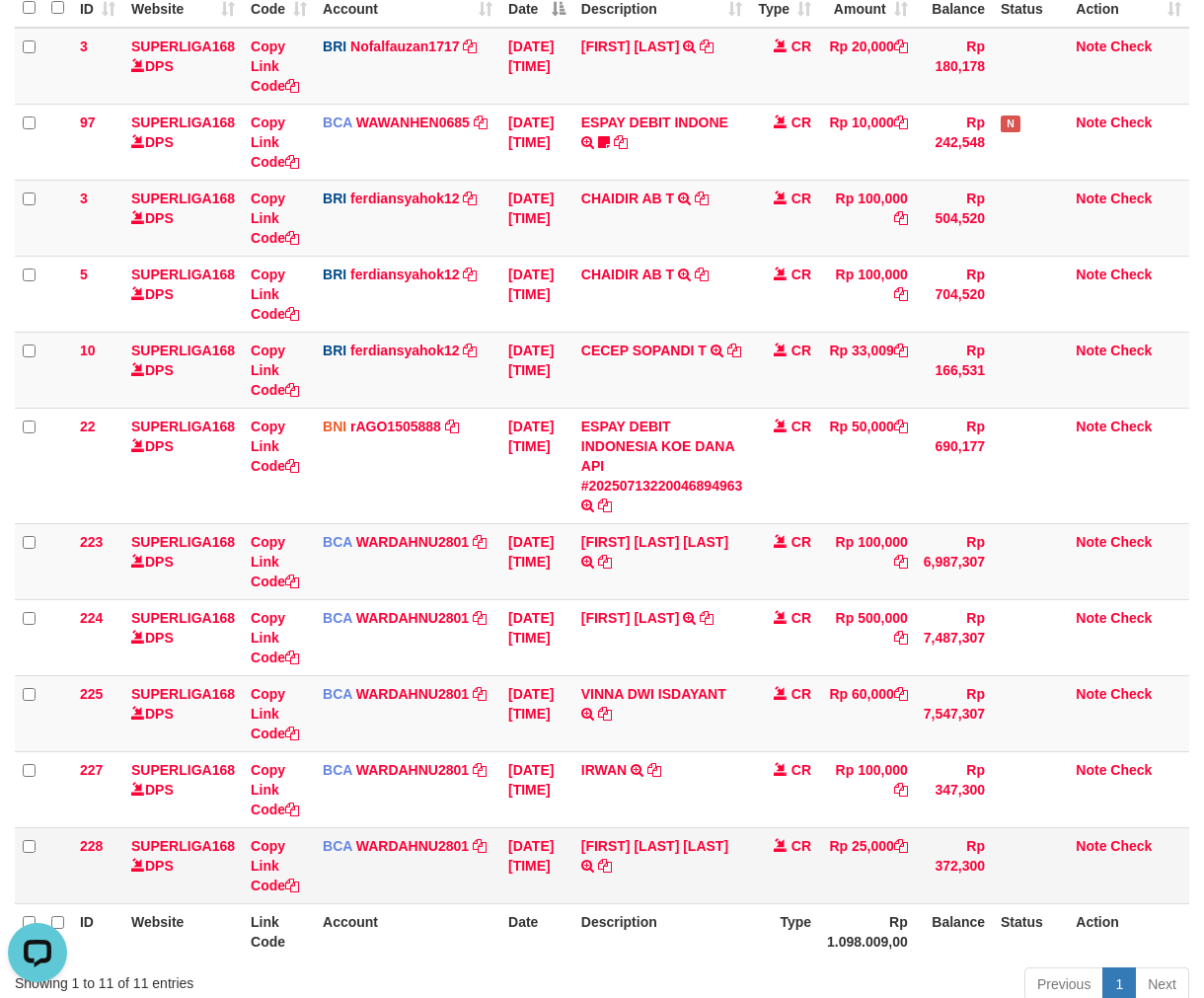scroll, scrollTop: 0, scrollLeft: 0, axis: both 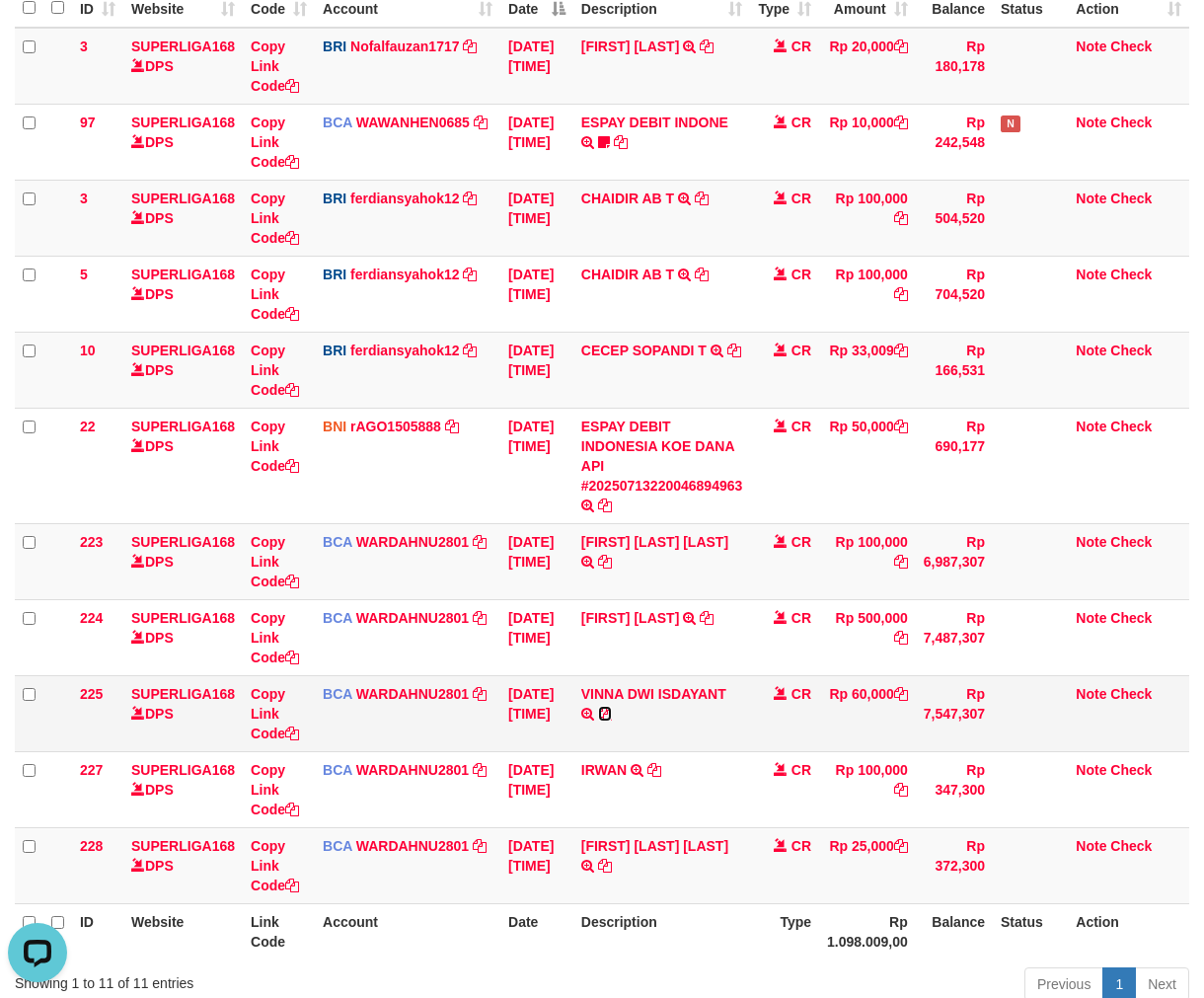 click at bounding box center (605, 714) 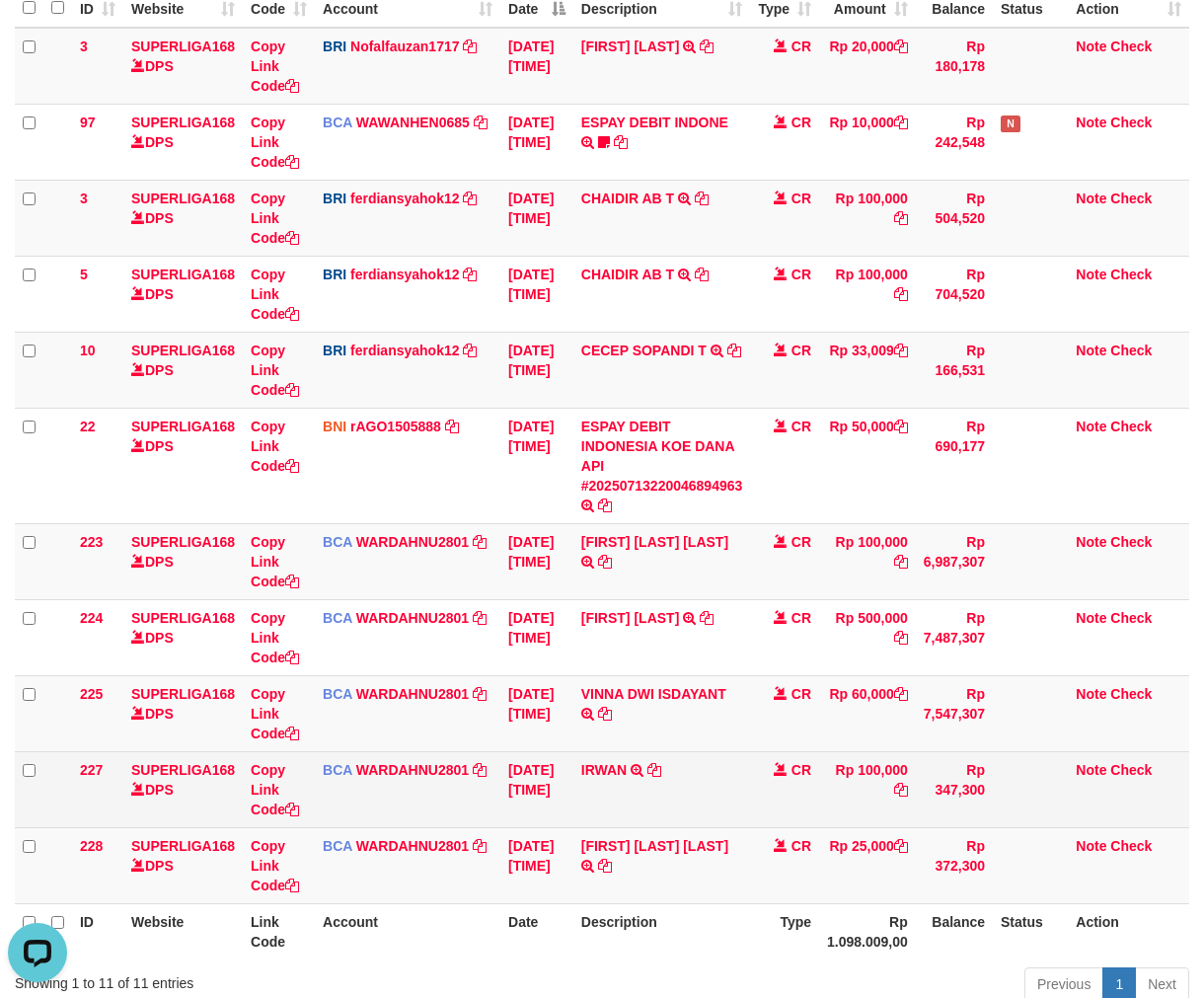 click on "CR" at bounding box center [785, 789] 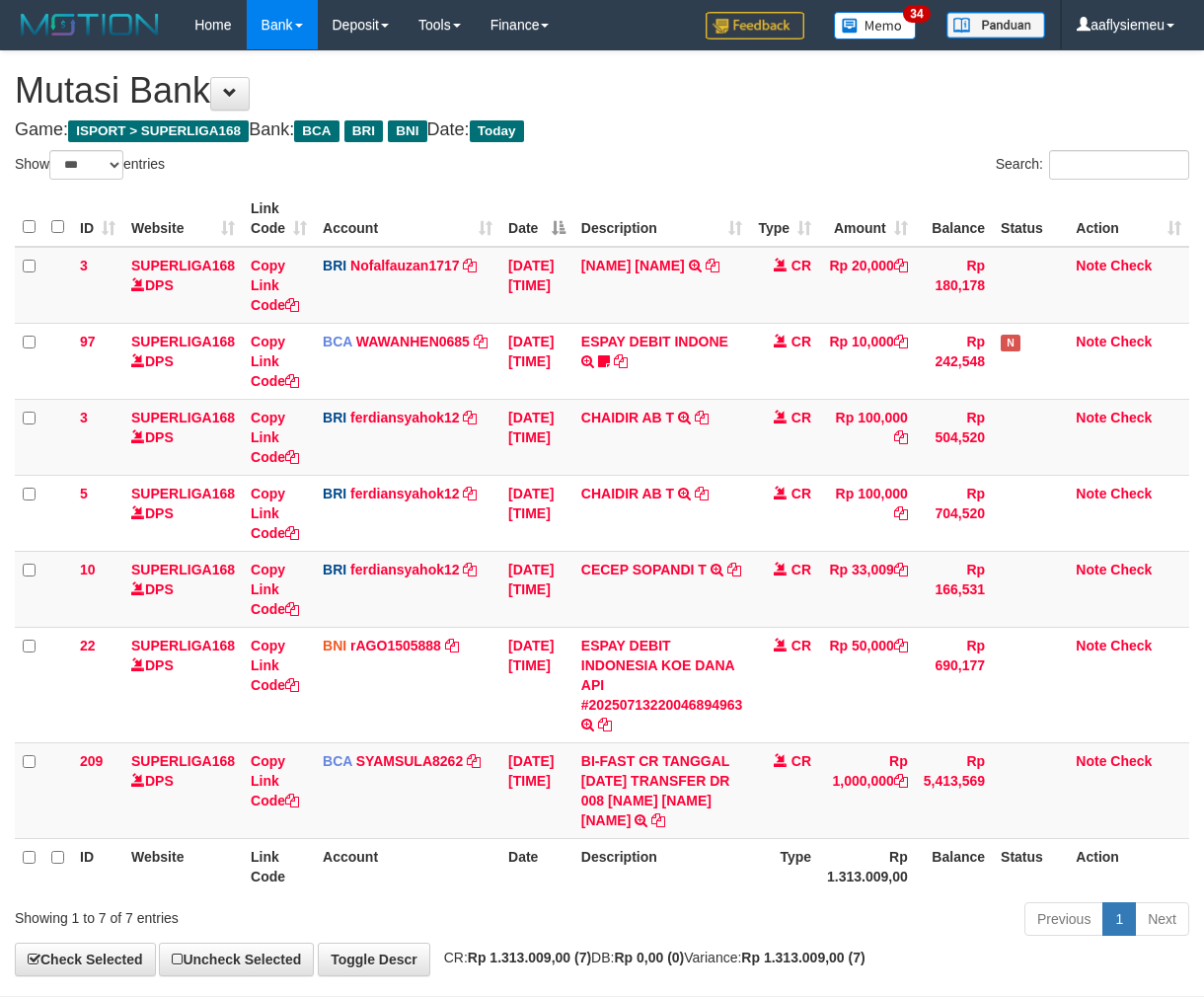 select on "***" 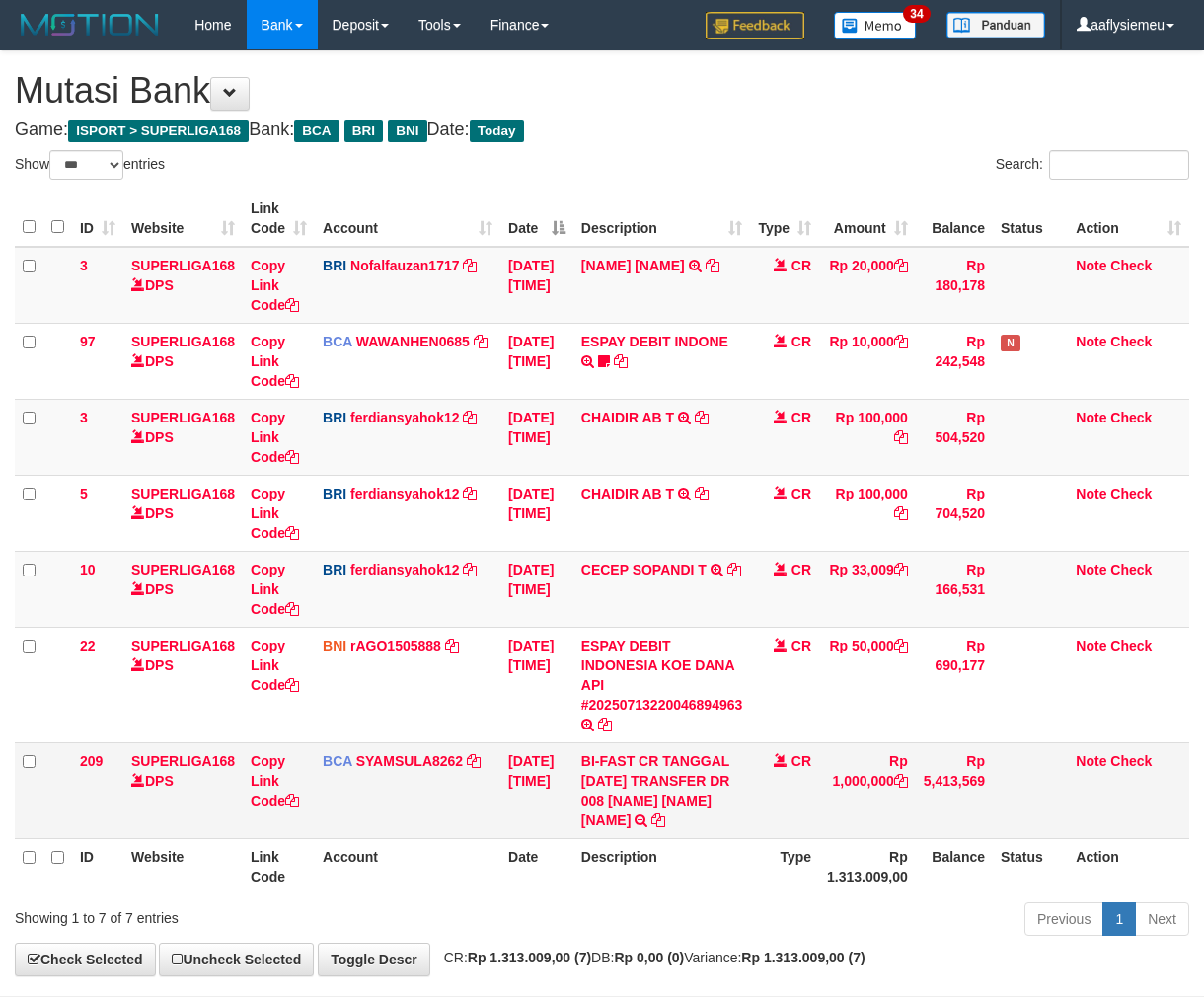 scroll, scrollTop: 0, scrollLeft: 0, axis: both 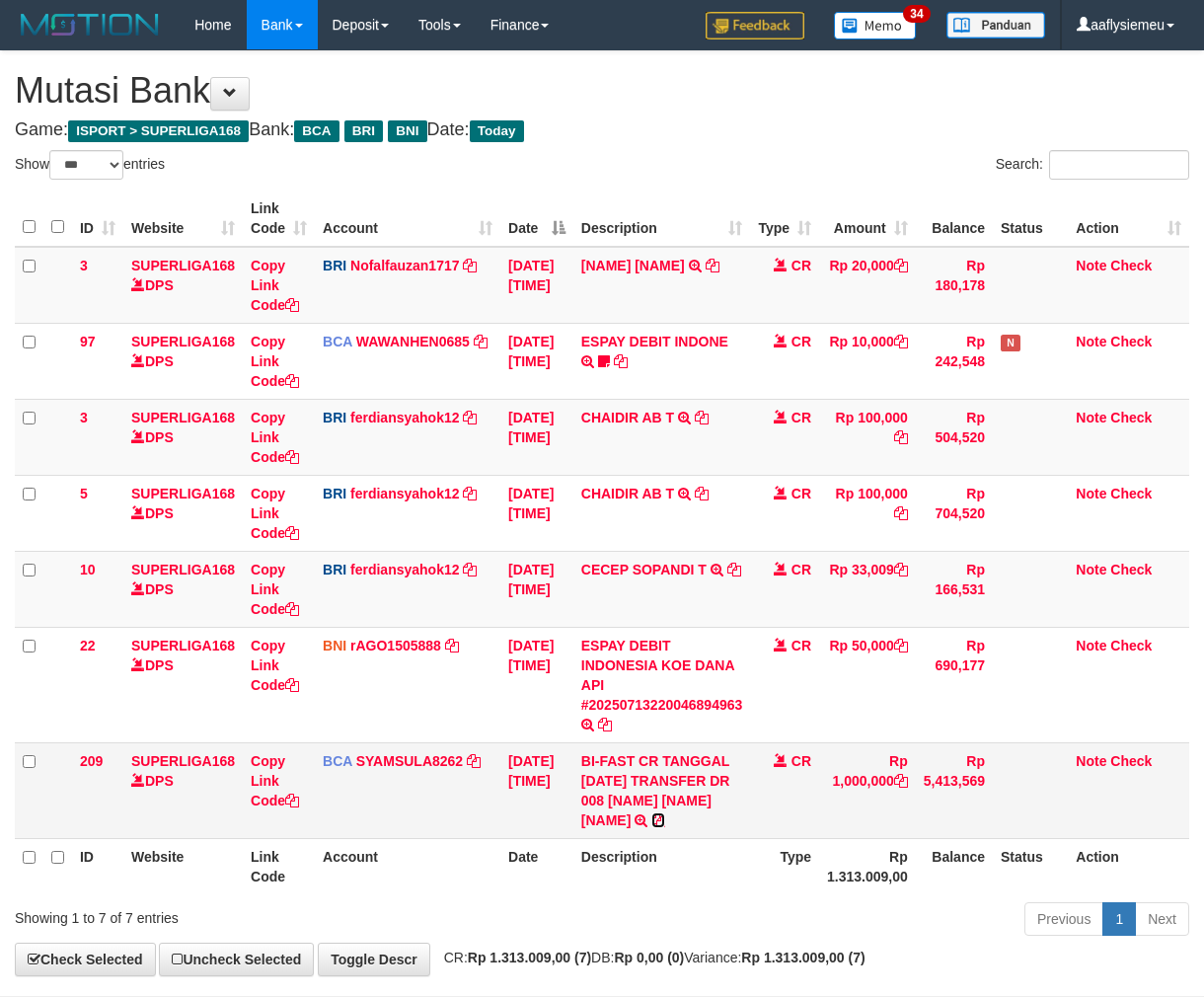 click at bounding box center [658, 820] 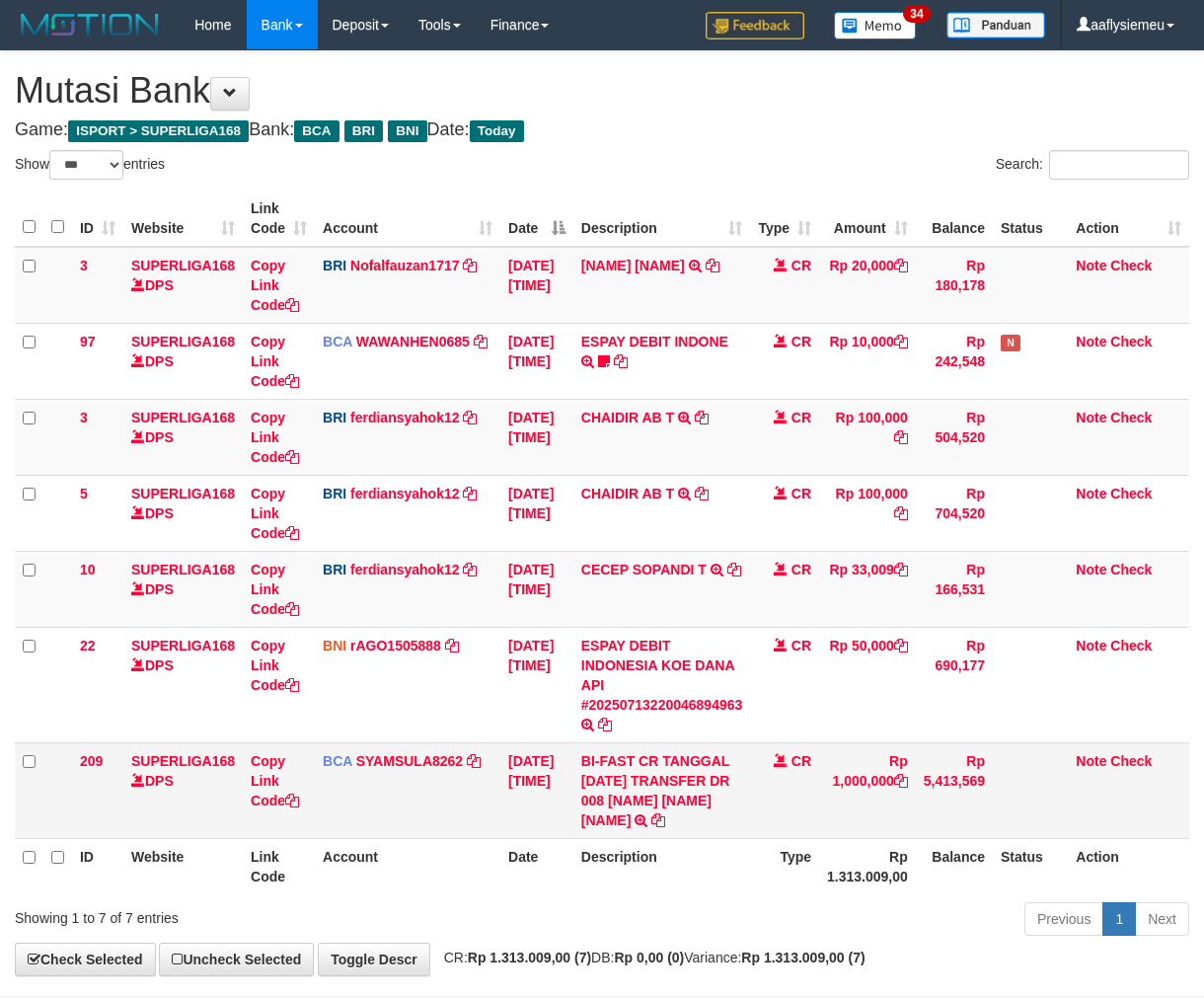 scroll, scrollTop: 67, scrollLeft: 0, axis: vertical 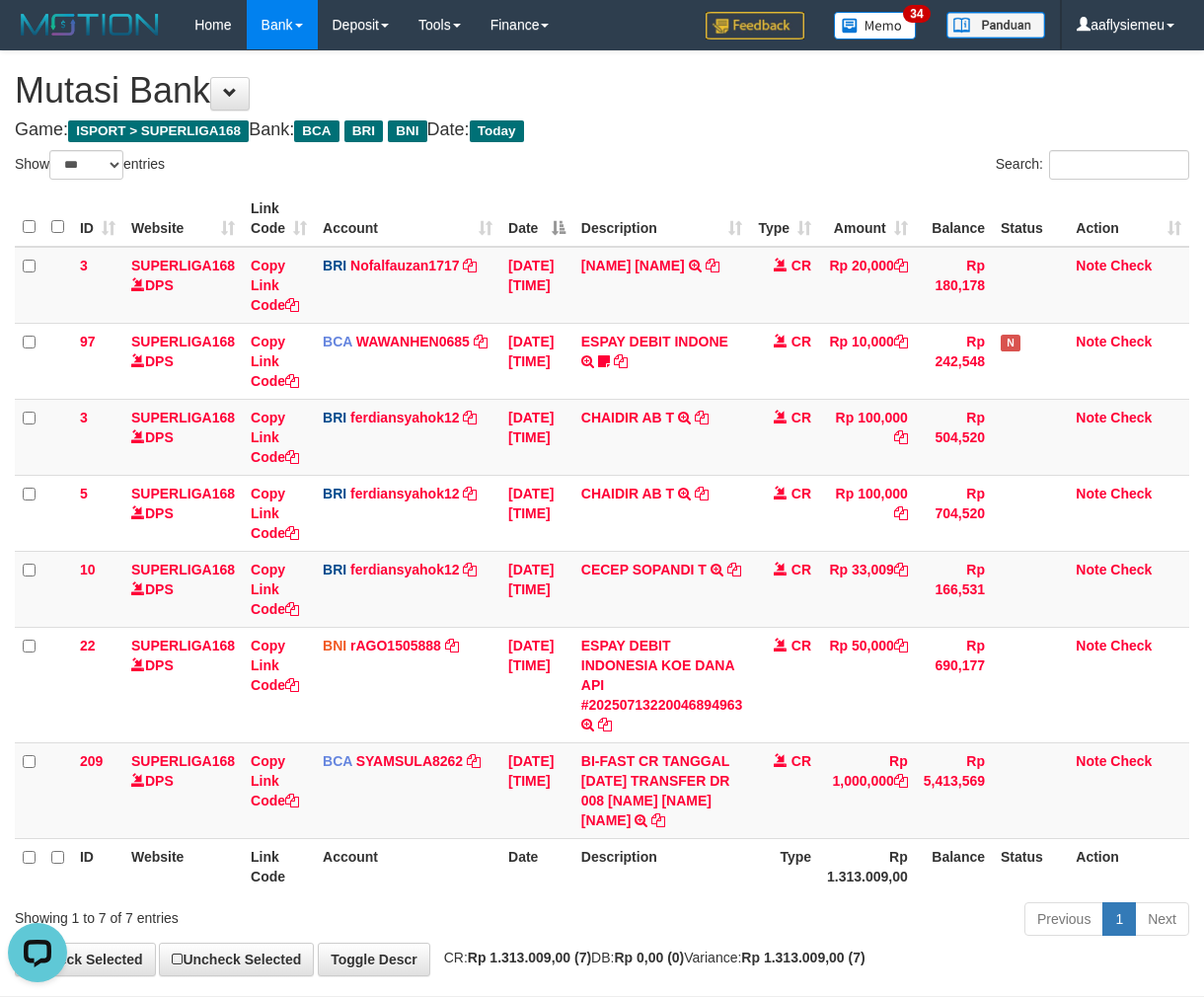 click on "Description" at bounding box center [662, 866] 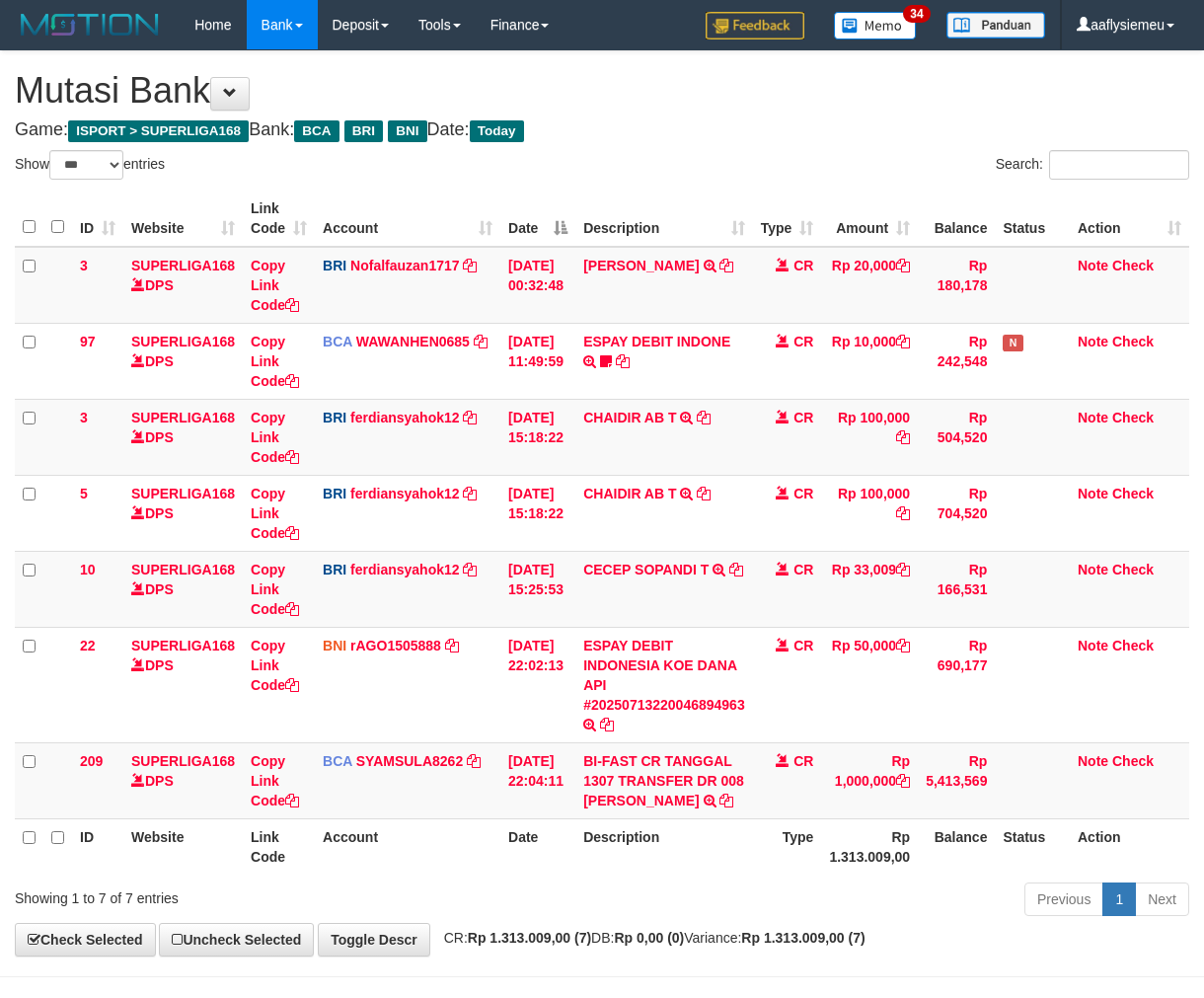 select on "***" 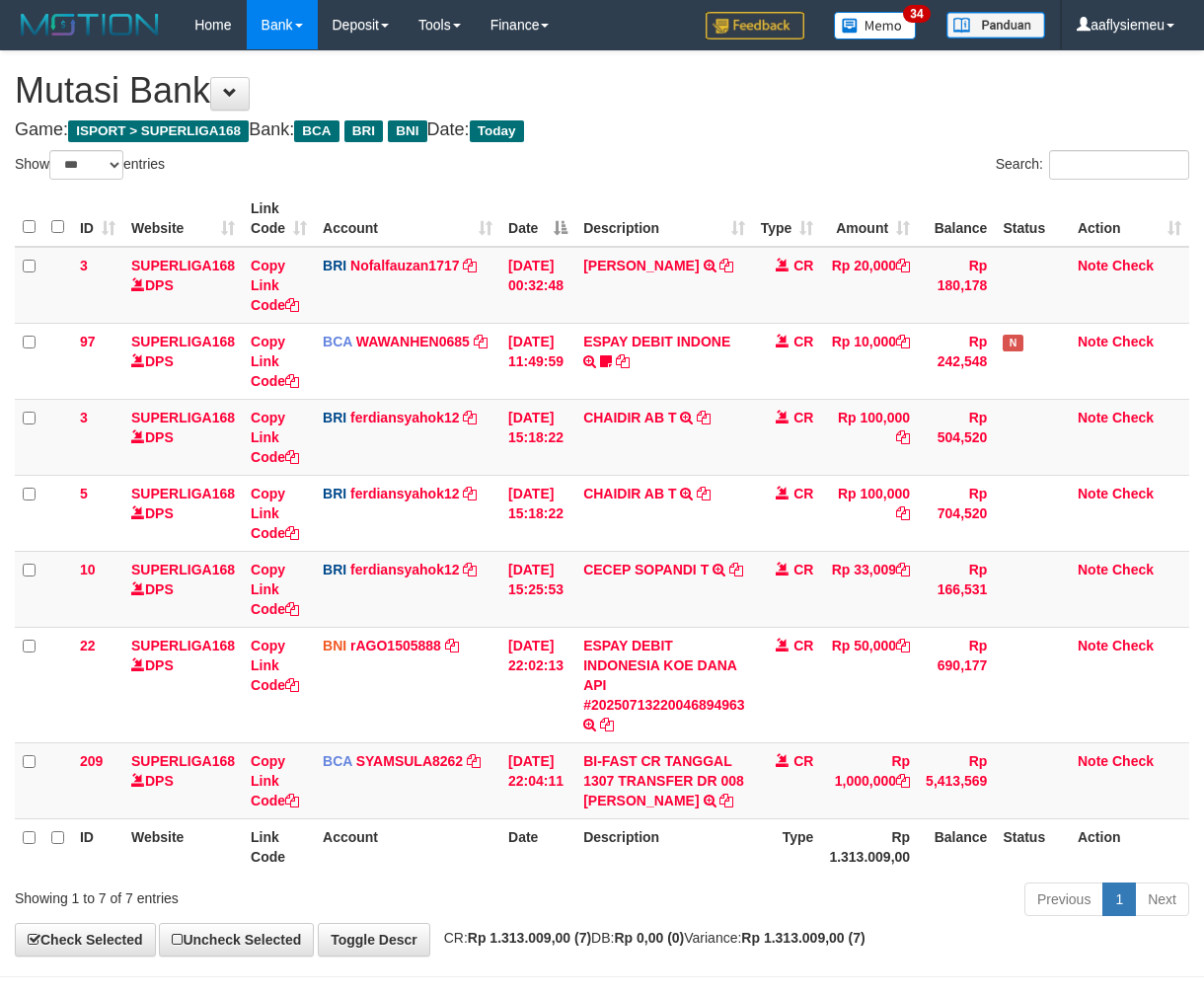 scroll, scrollTop: 0, scrollLeft: 0, axis: both 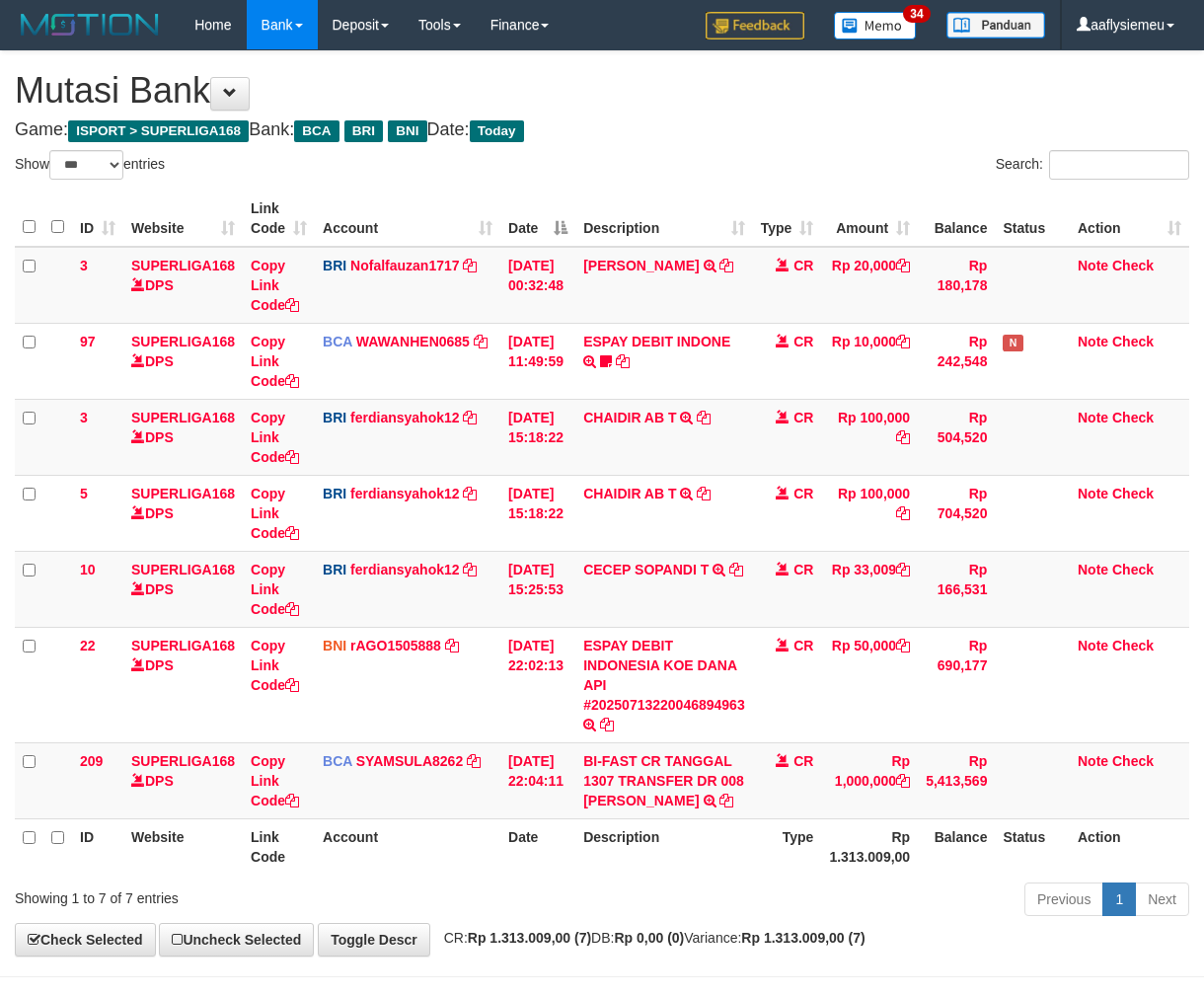 select on "***" 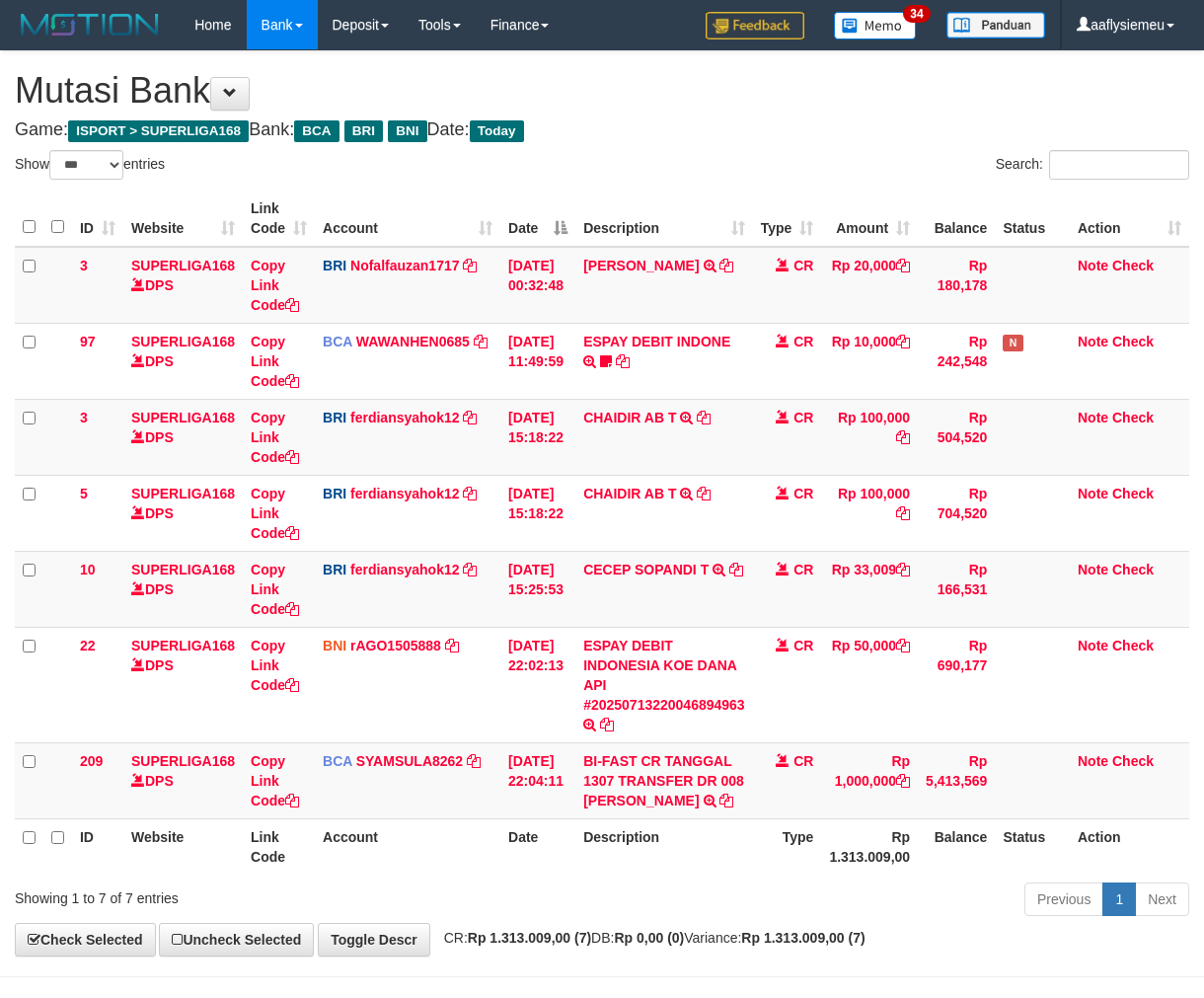 scroll, scrollTop: 0, scrollLeft: 0, axis: both 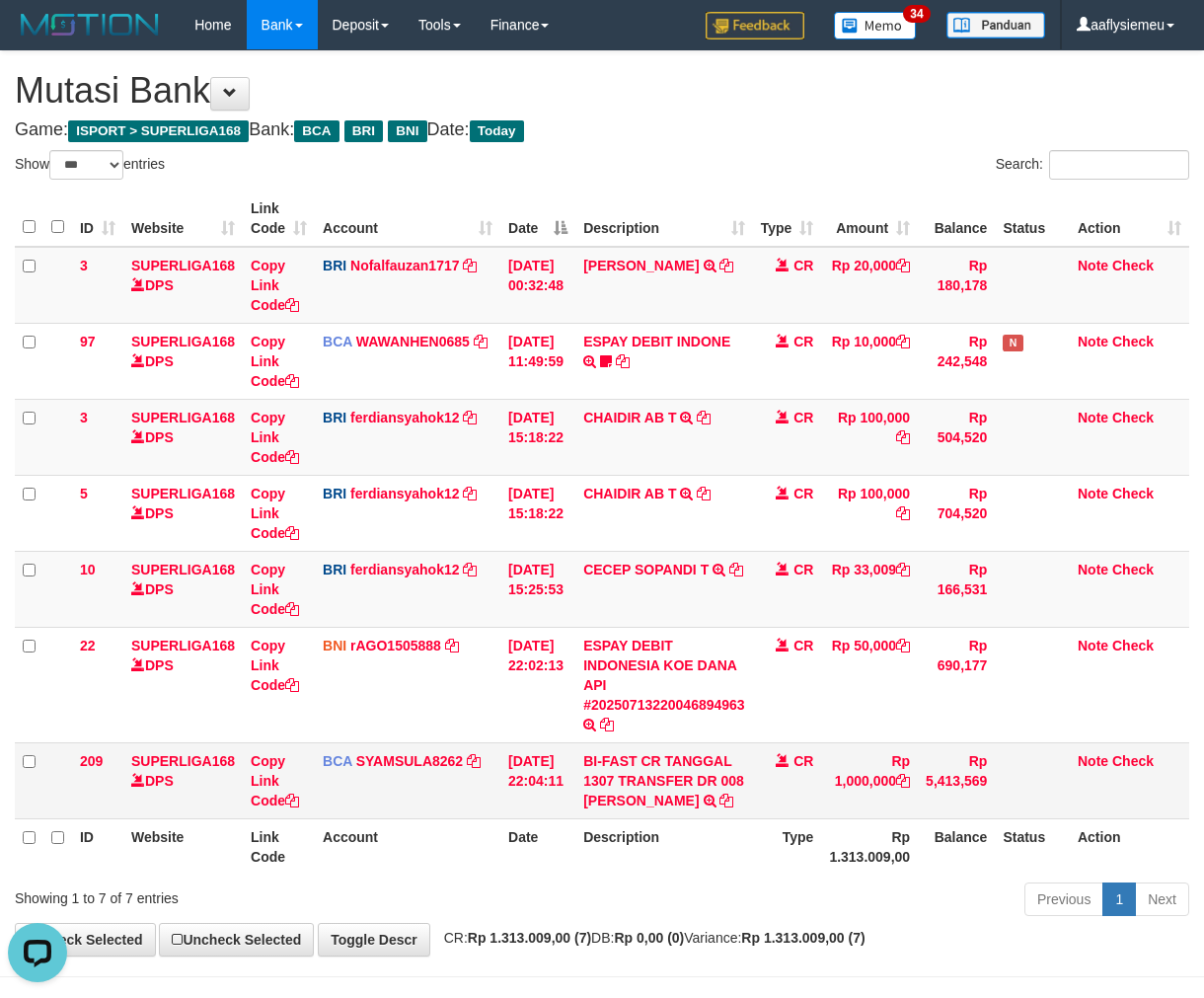click on "CR" at bounding box center [788, 780] 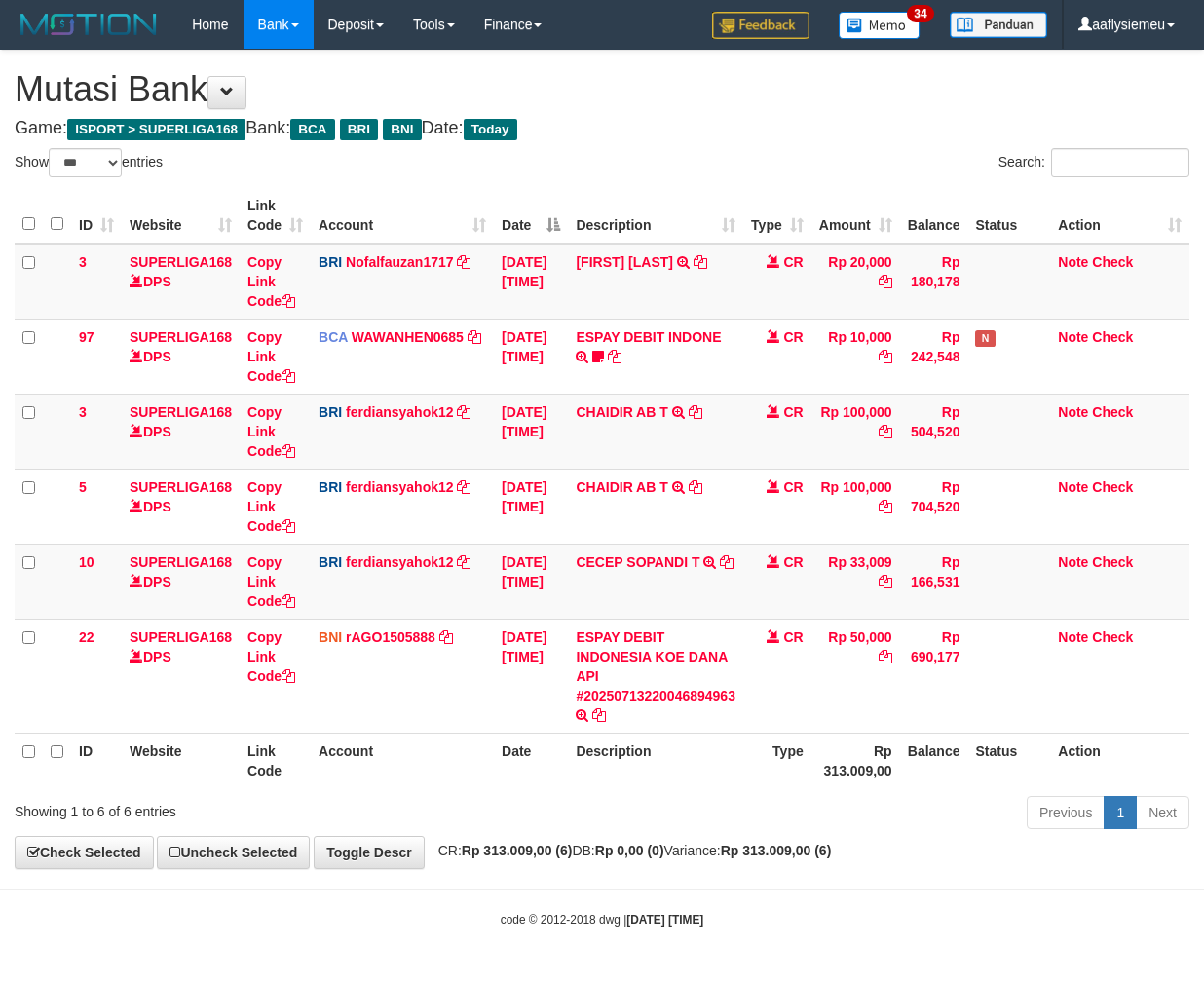 select on "***" 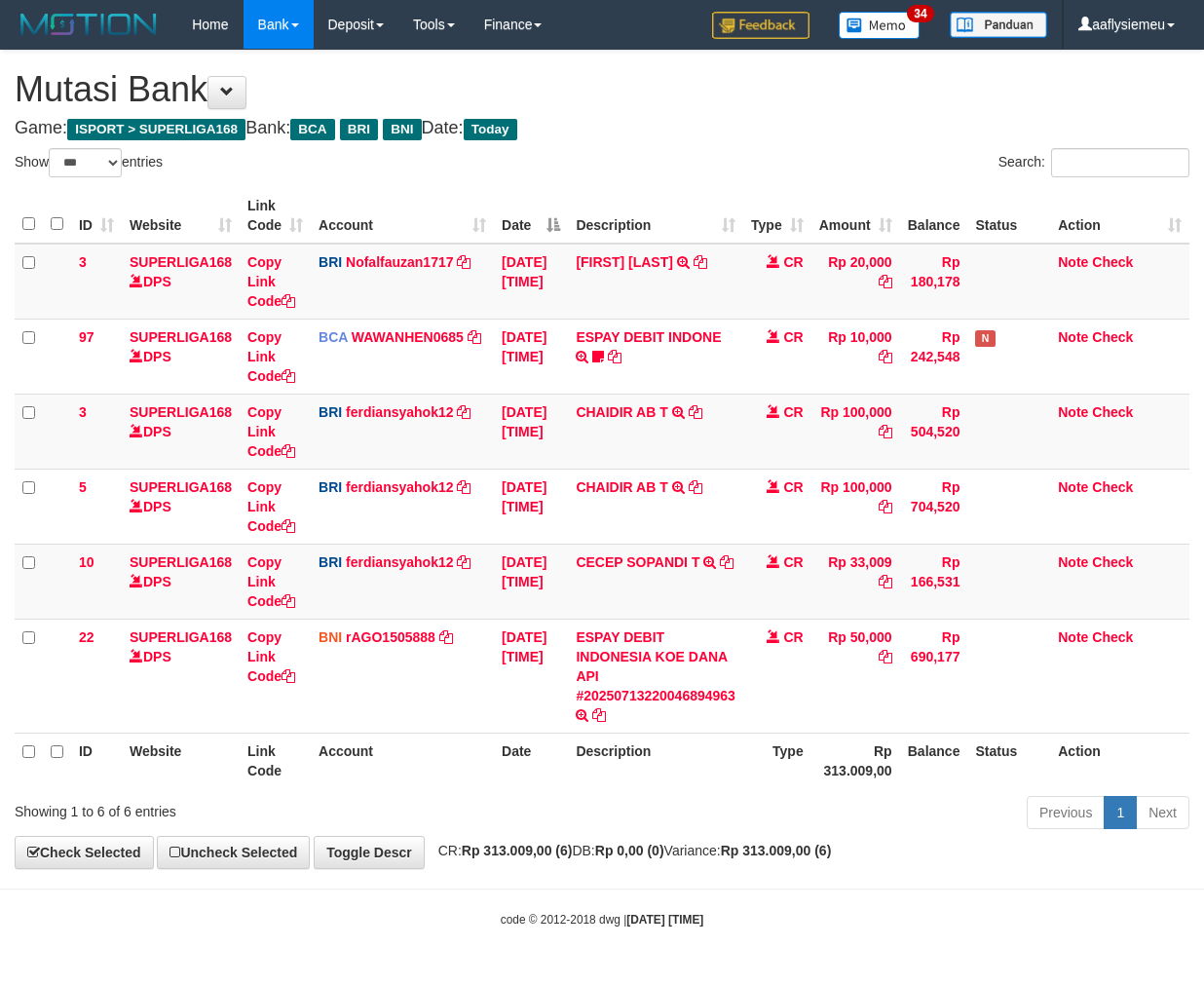 scroll, scrollTop: 0, scrollLeft: 0, axis: both 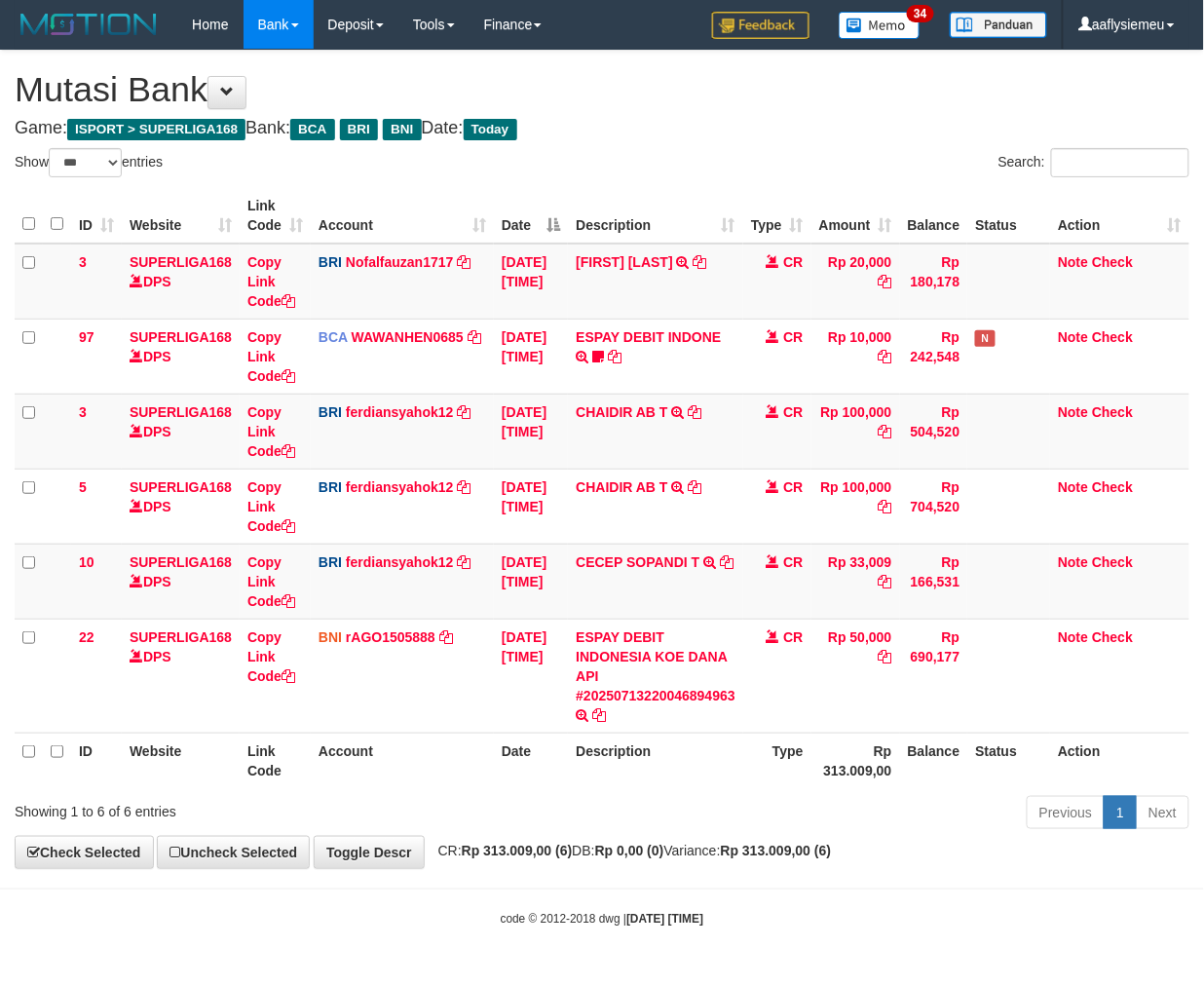 click on "[DATE] [TIME]" at bounding box center (664, 920) 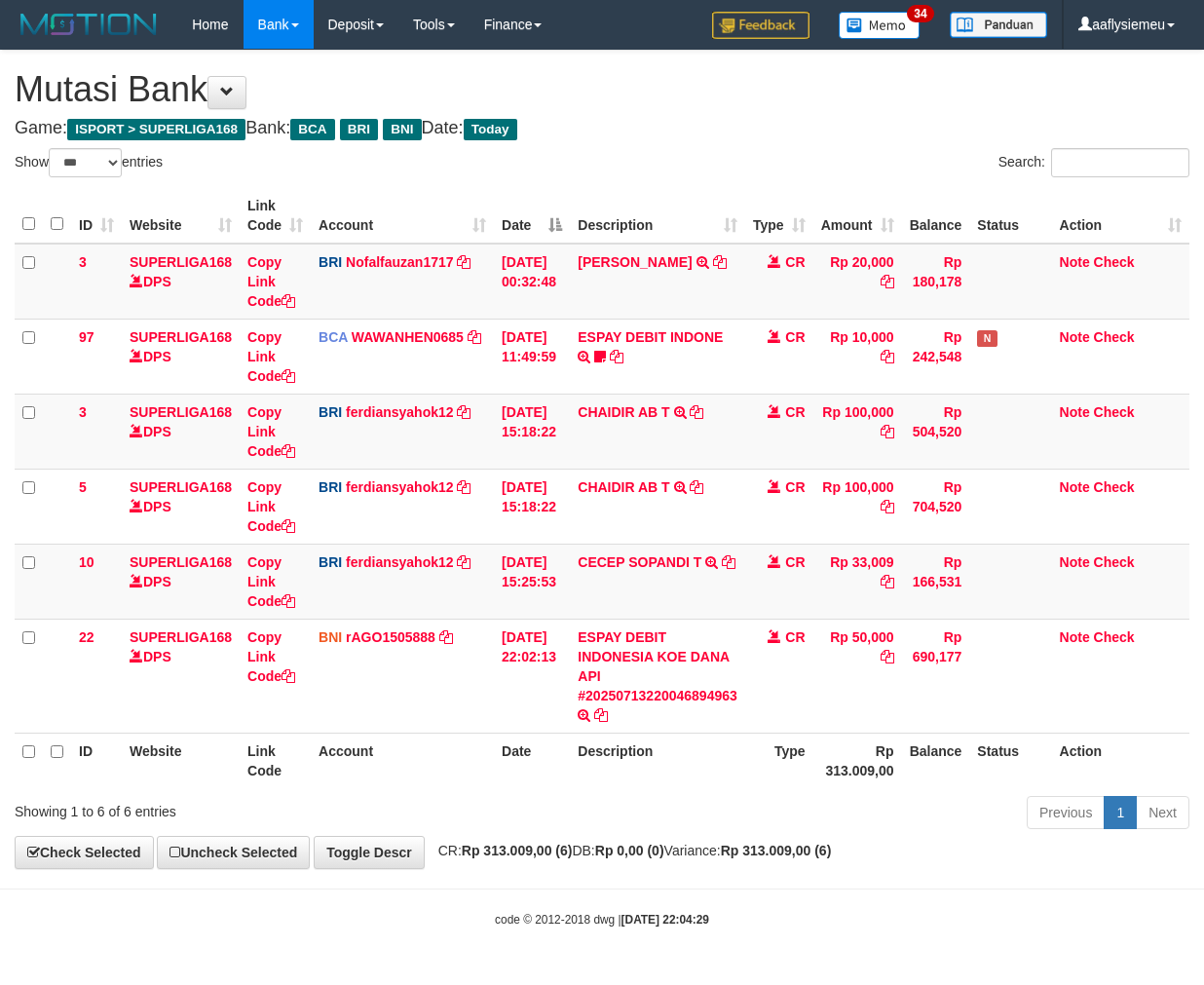 select on "***" 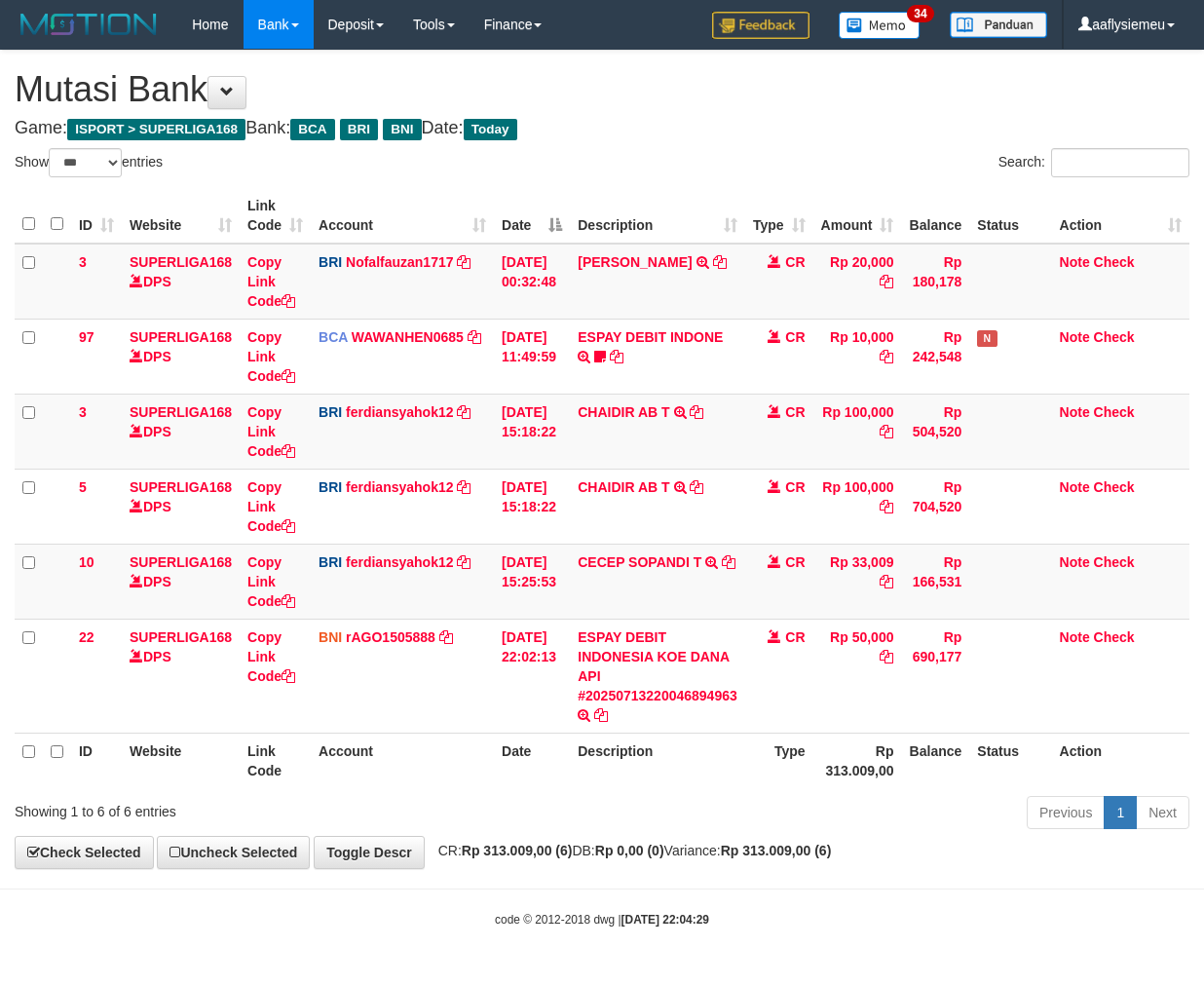 scroll, scrollTop: 0, scrollLeft: 0, axis: both 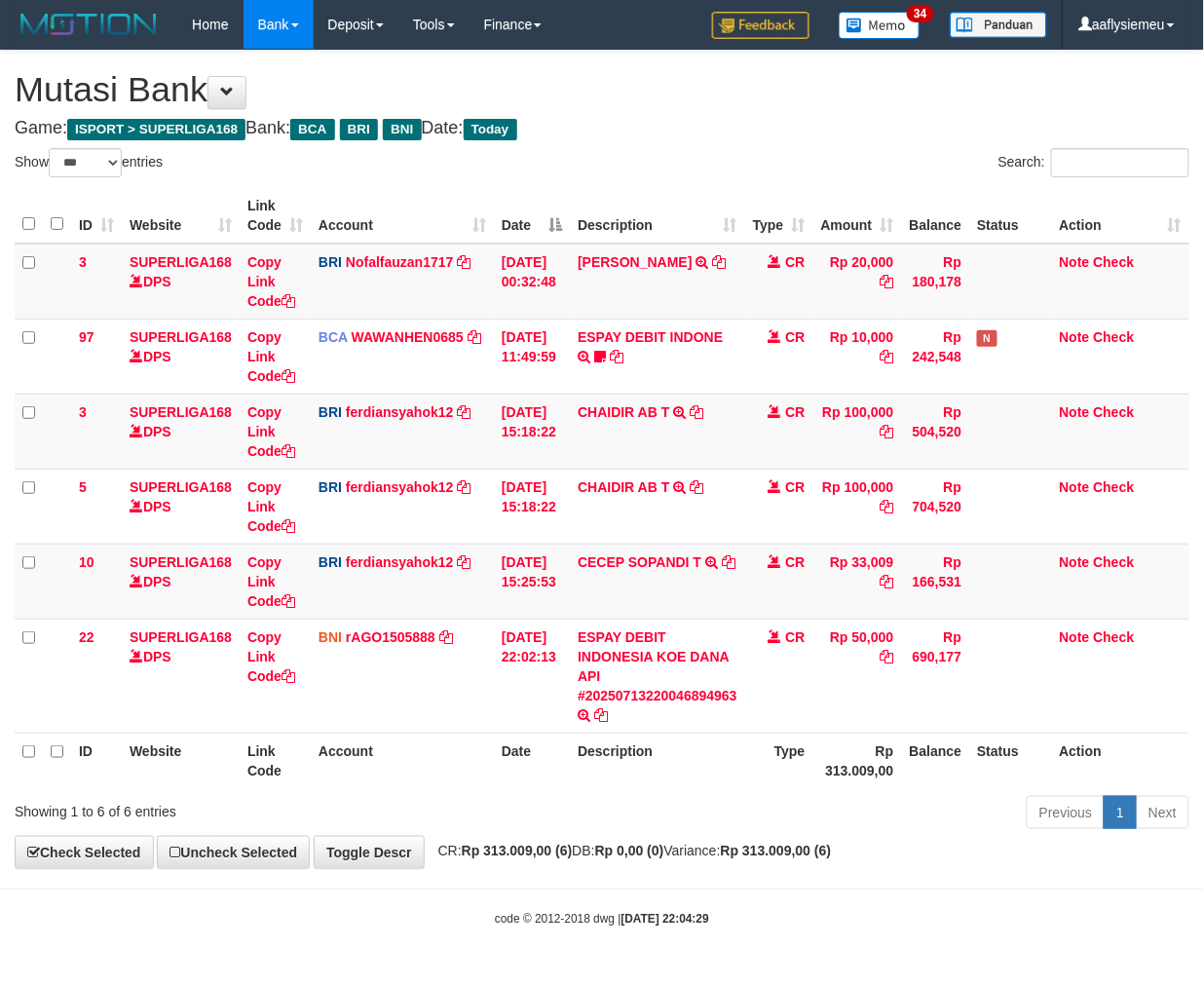 click on "Toggle navigation
Home
Bank
Account List
Load
By Website
Group
[ISPORT]													SUPERLIGA168
By Load Group (DPS)
34" at bounding box center [602, 488] 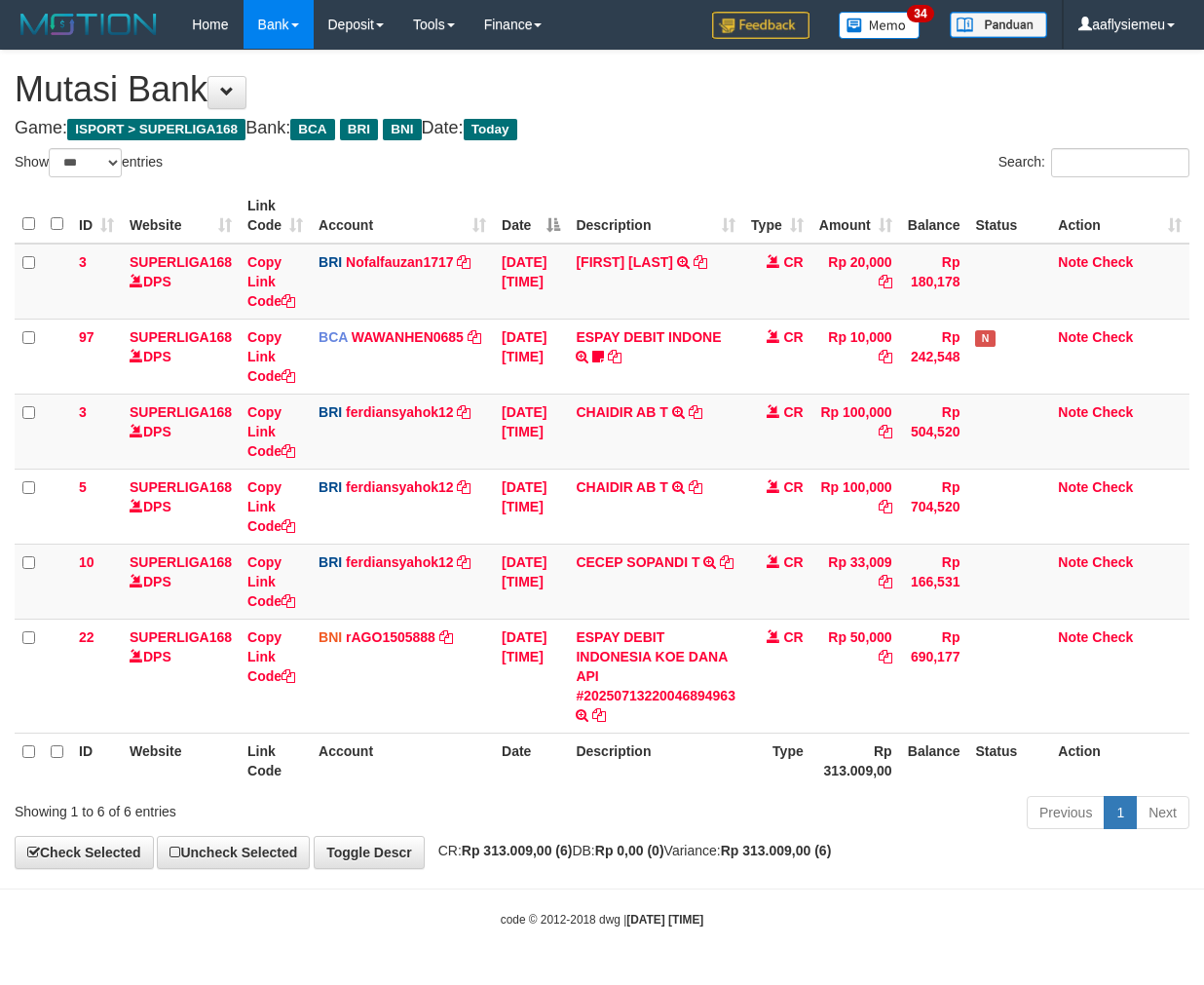 select on "***" 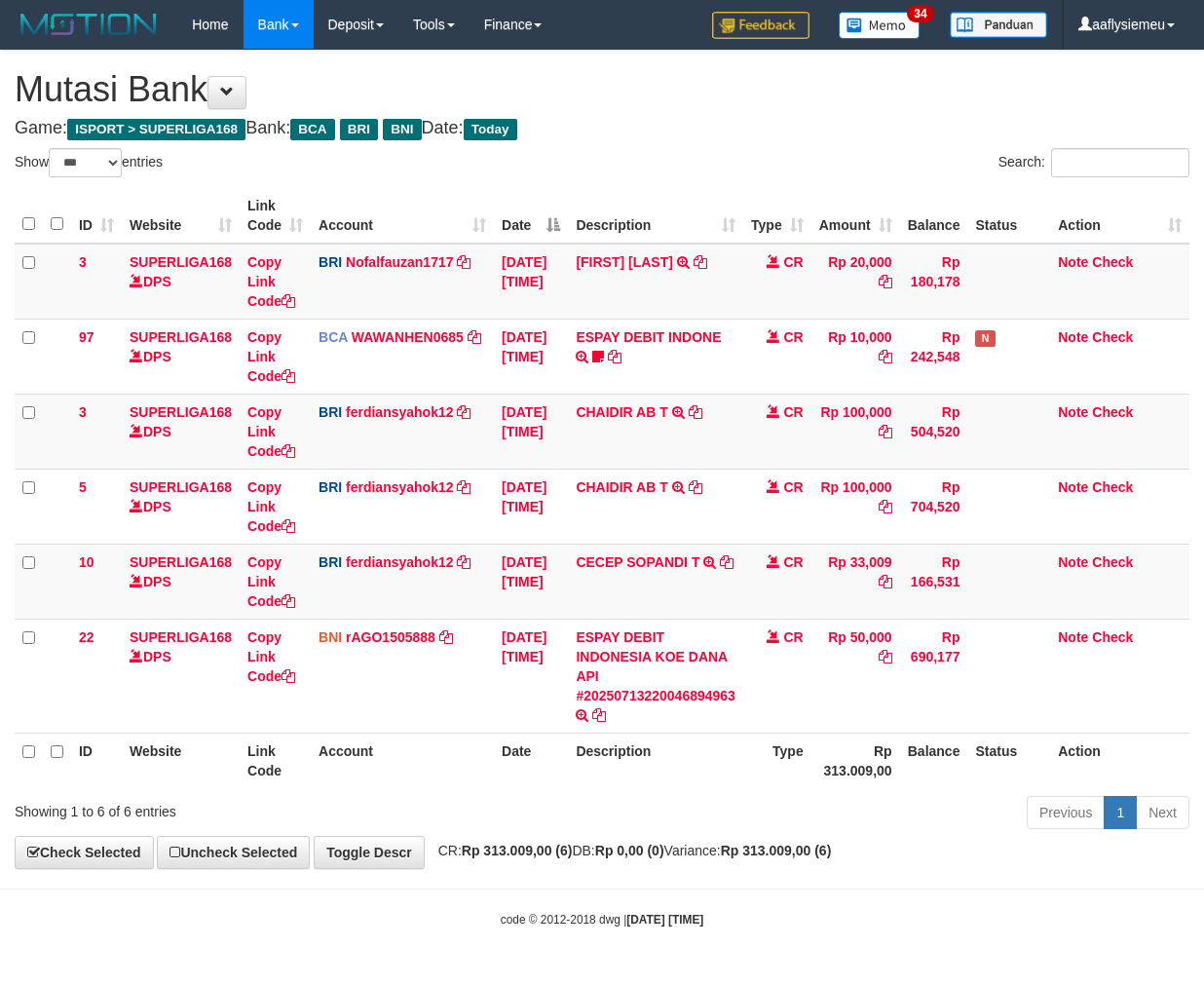 scroll, scrollTop: 0, scrollLeft: 0, axis: both 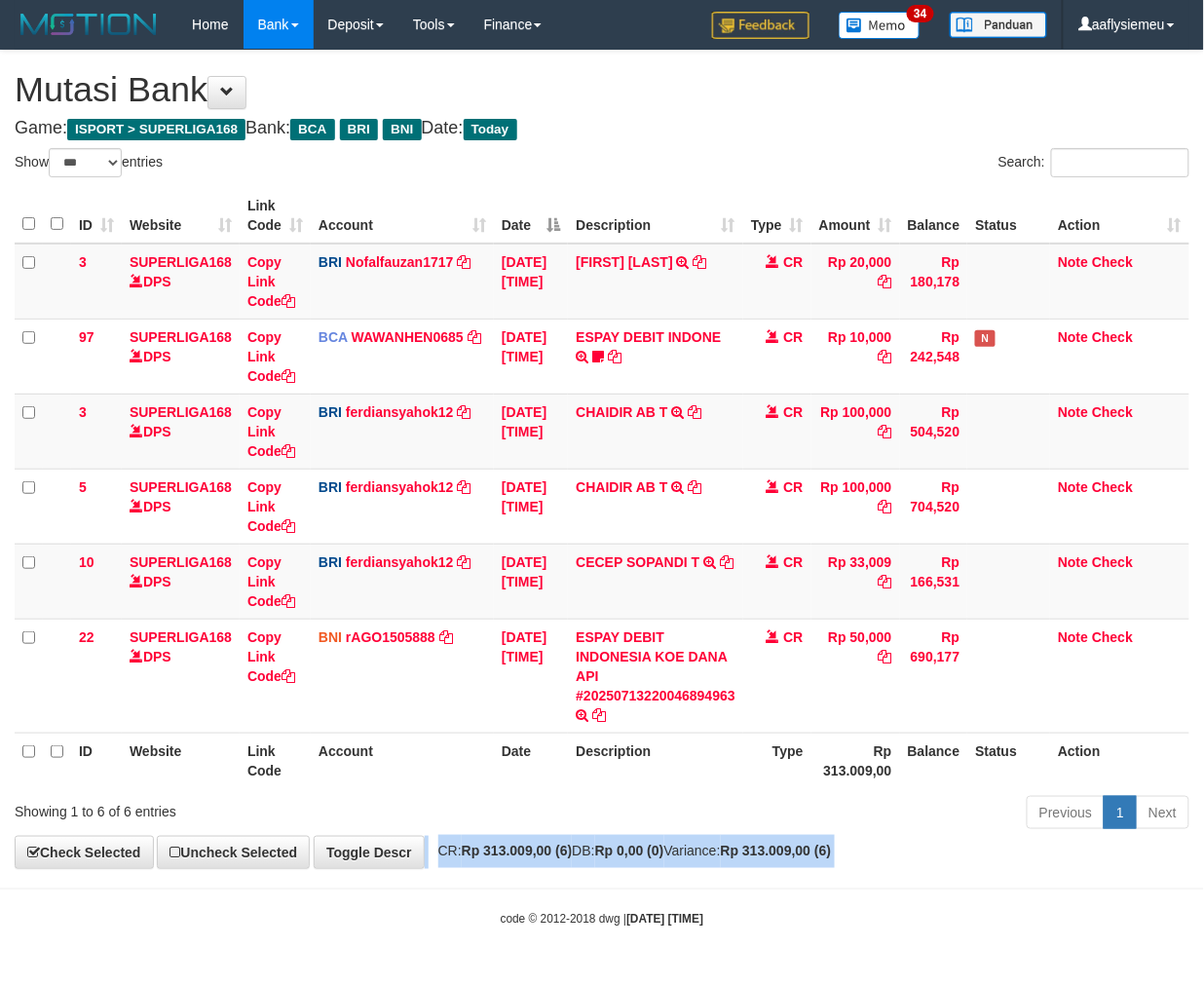 drag, startPoint x: 0, startPoint y: 0, endPoint x: 677, endPoint y: 846, distance: 1083.5336 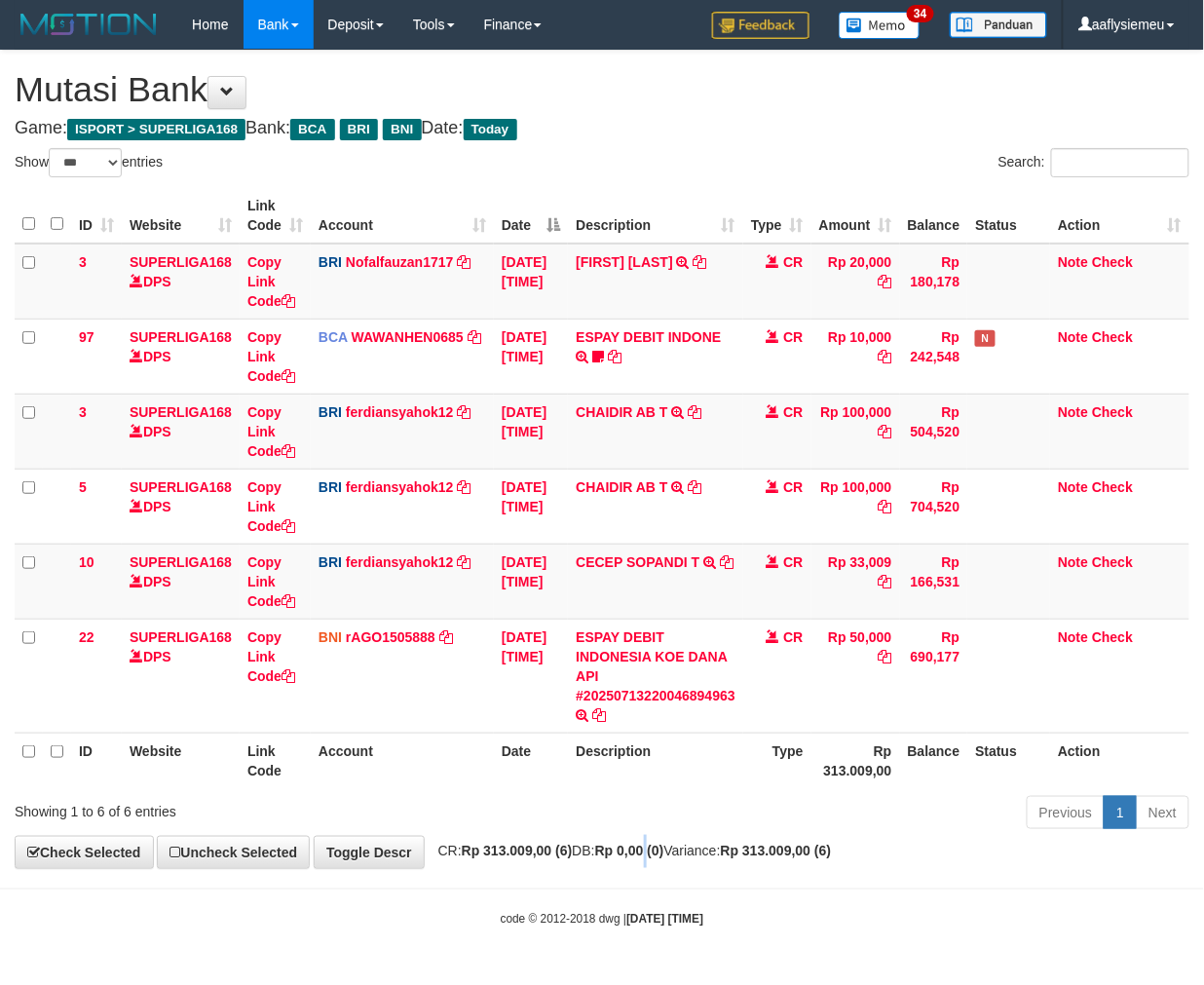 click on "Rp 0,00 (0)" at bounding box center [629, 851] 